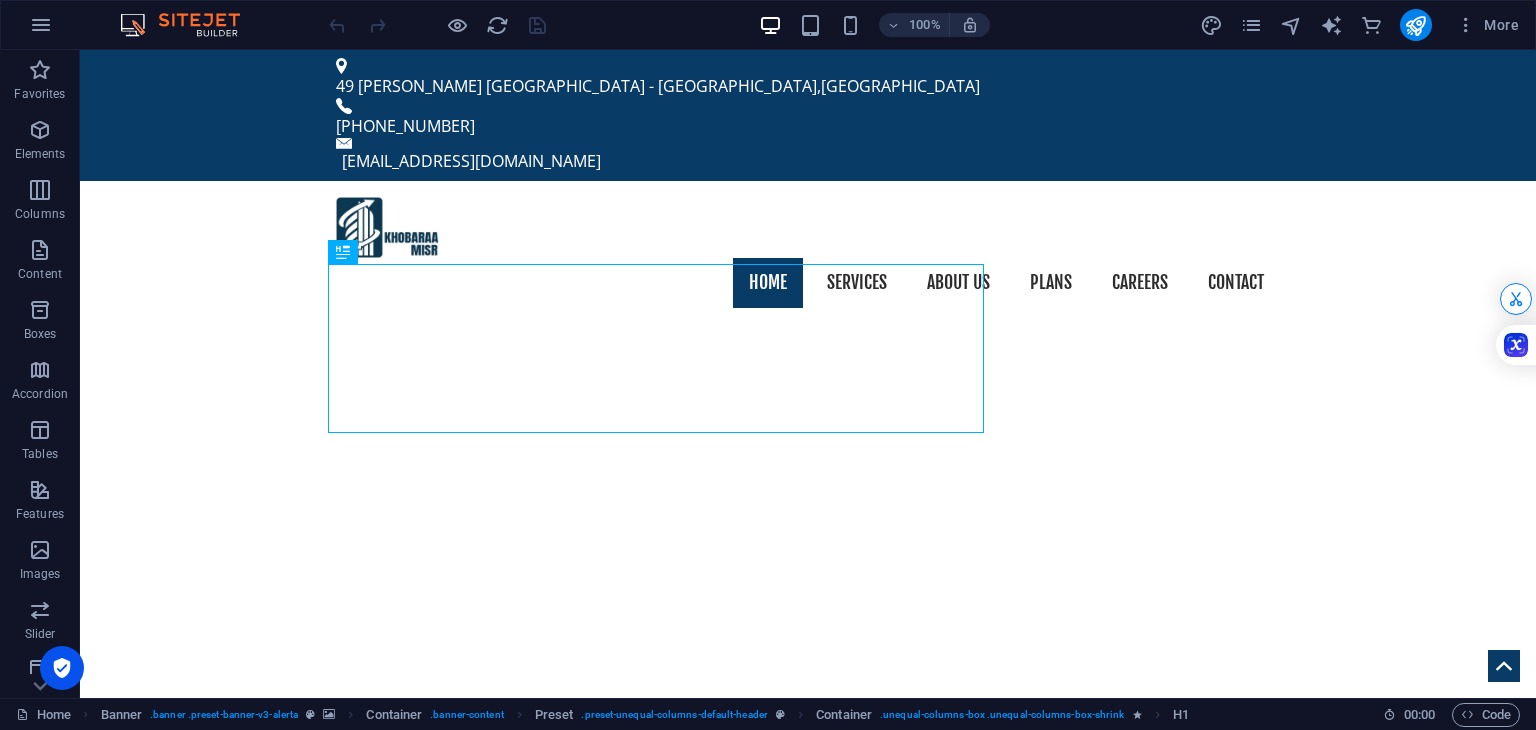 scroll, scrollTop: 0, scrollLeft: 0, axis: both 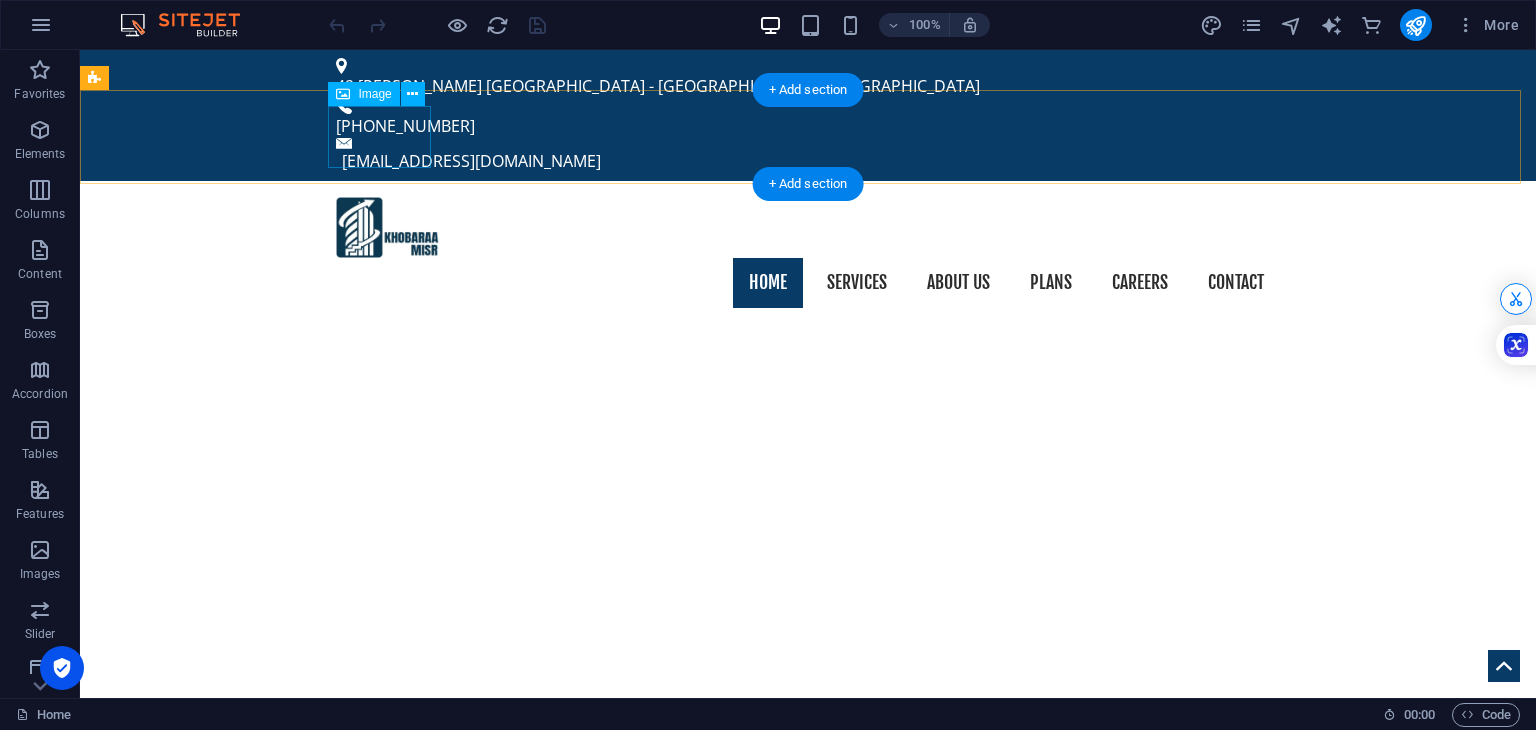 click at bounding box center (808, 228) 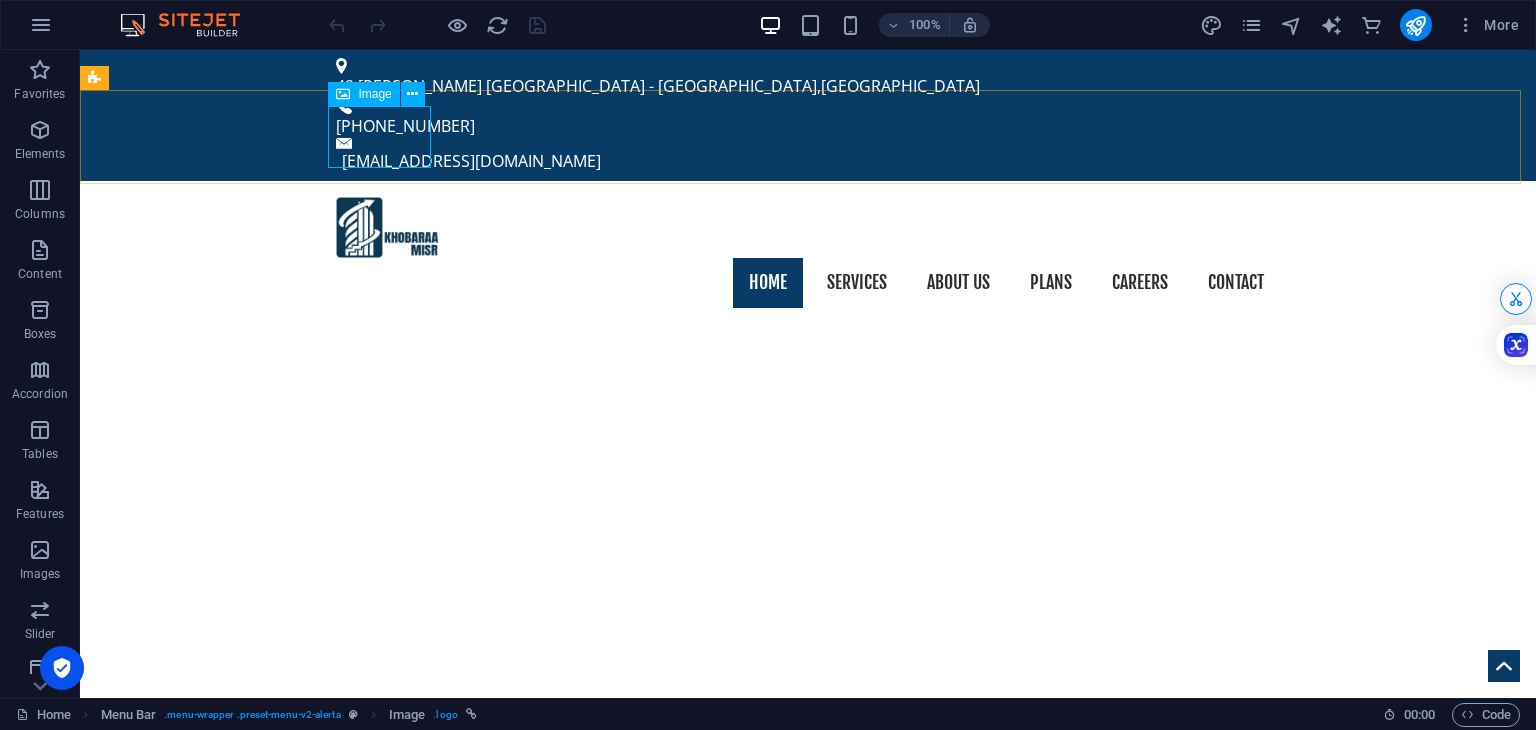 click on "Image" at bounding box center [374, 94] 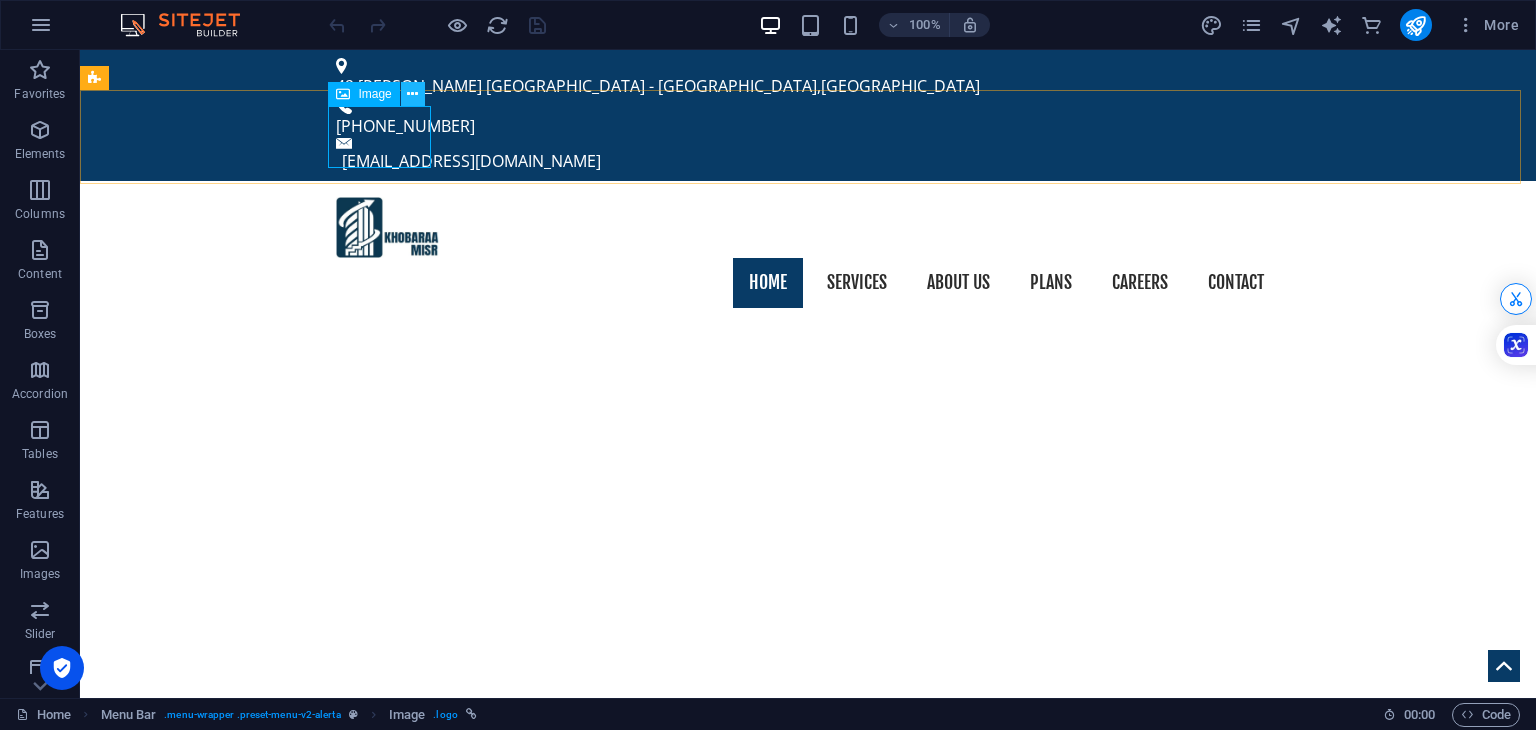 click at bounding box center [412, 94] 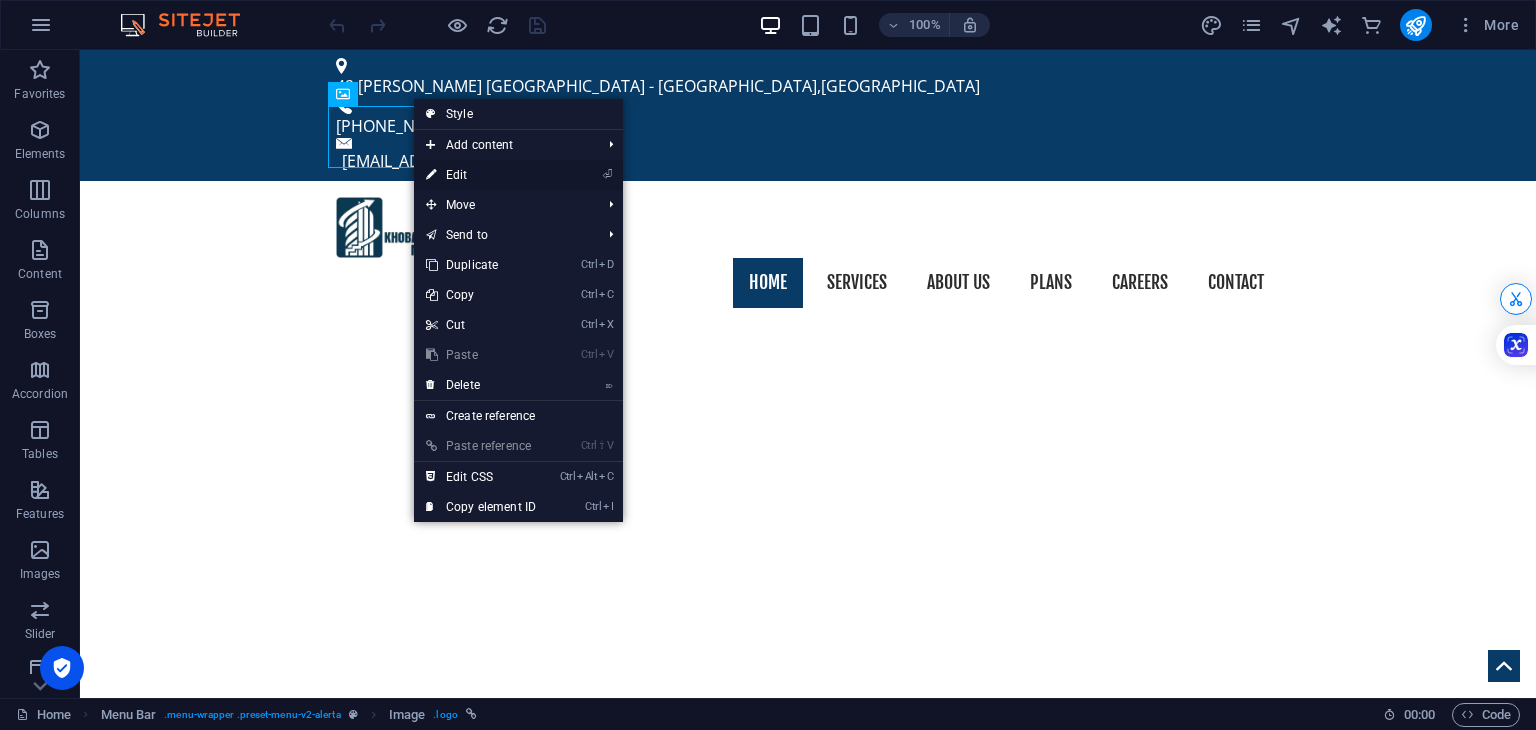 click on "⏎  Edit" at bounding box center (481, 175) 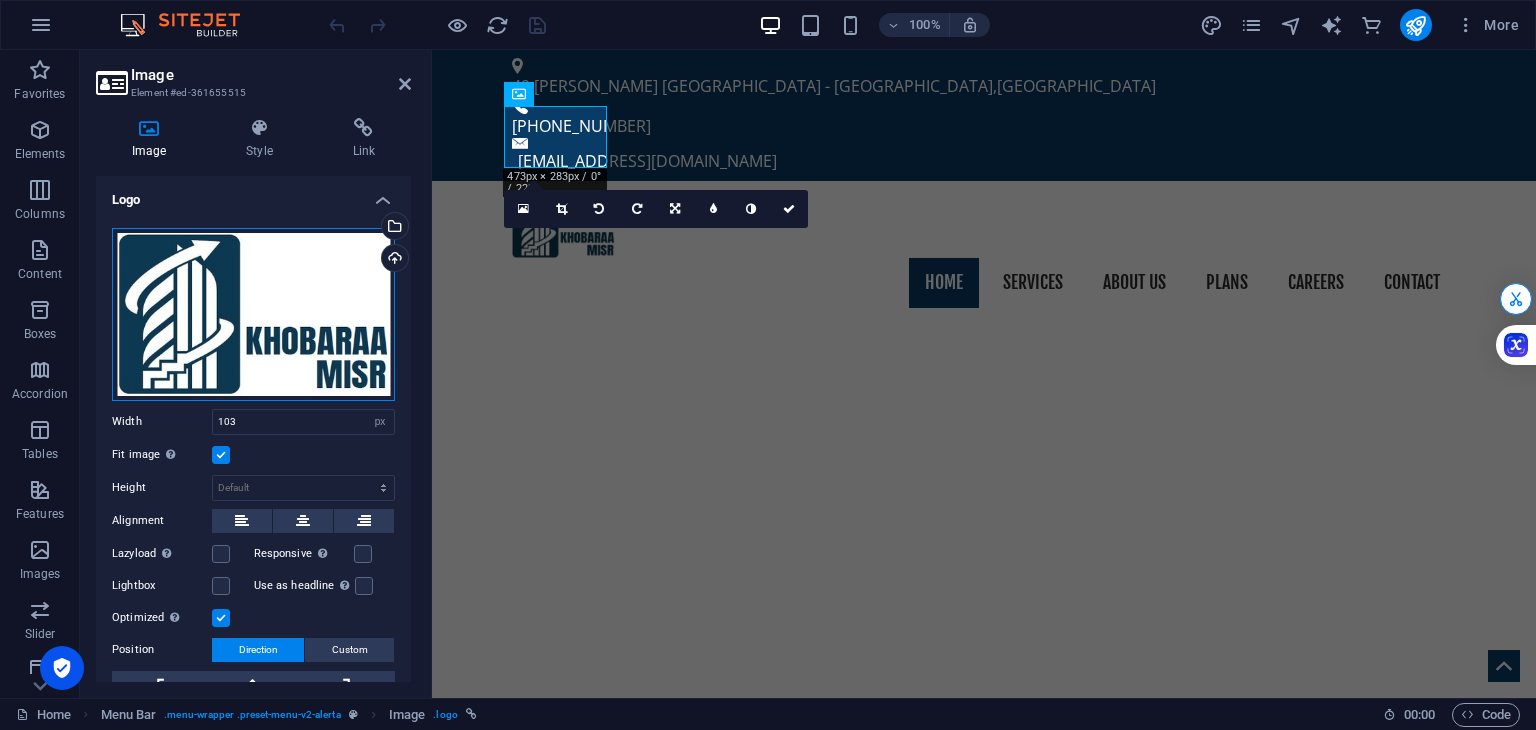click on "Drag files here, click to choose files or select files from Files or our free stock photos & videos" at bounding box center (253, 314) 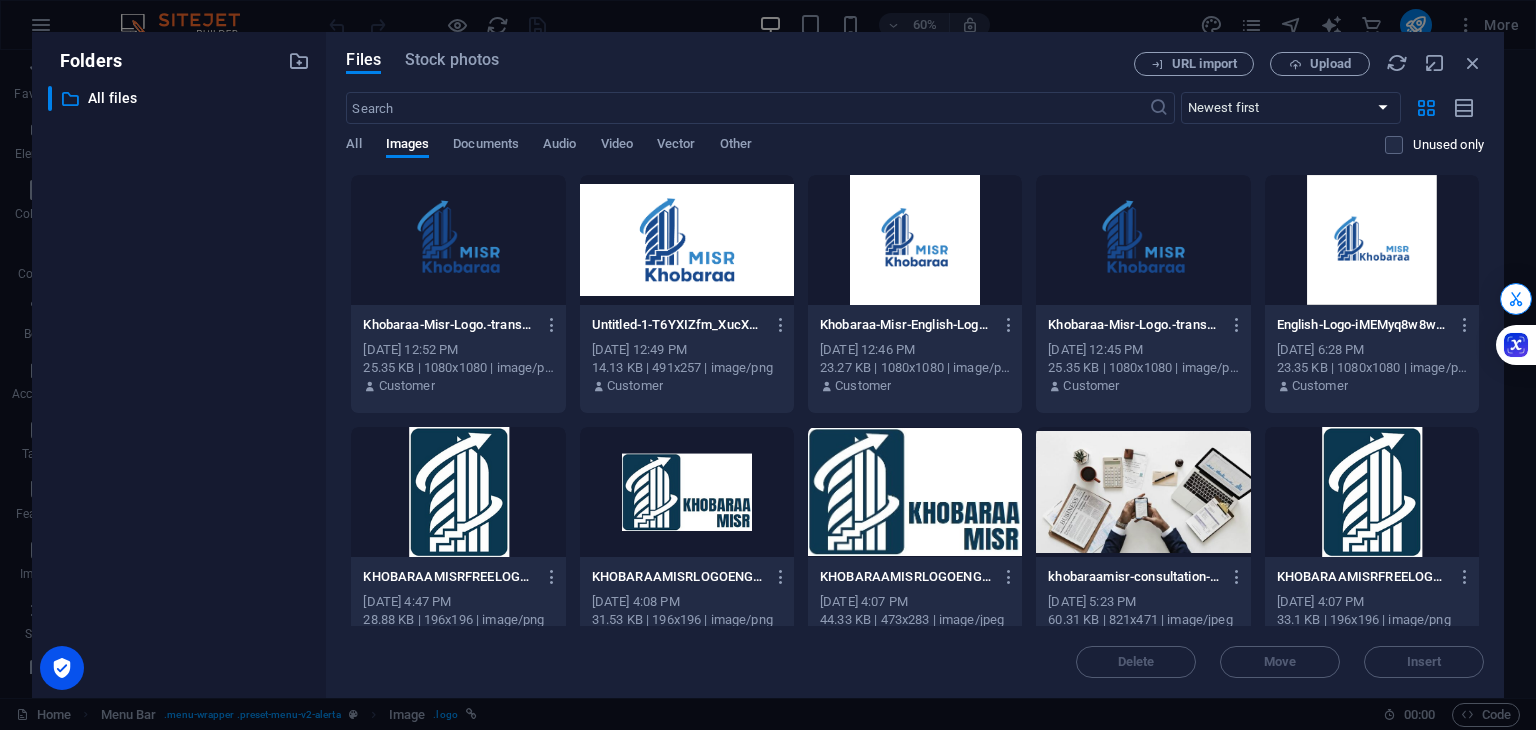click at bounding box center [915, 240] 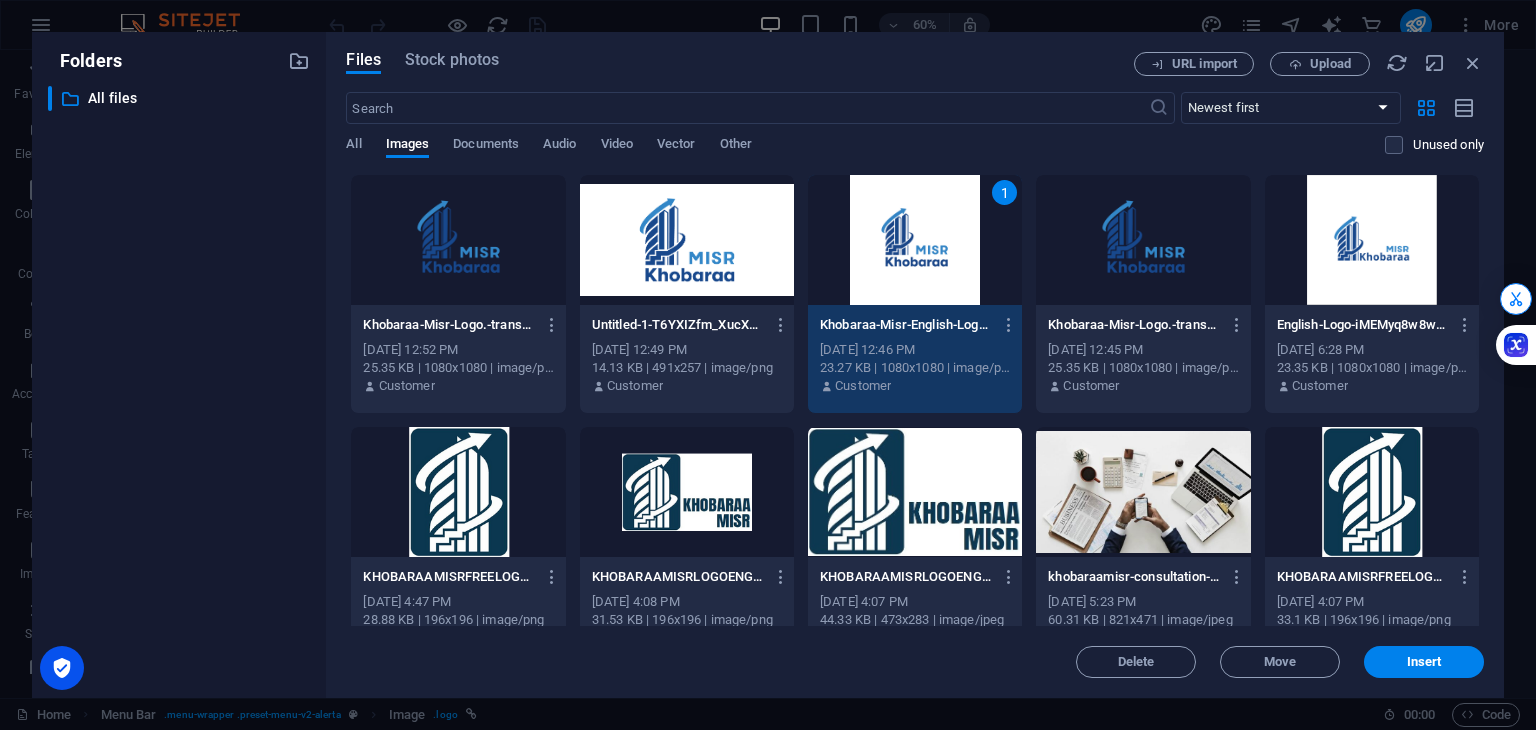 click on "1" at bounding box center [915, 240] 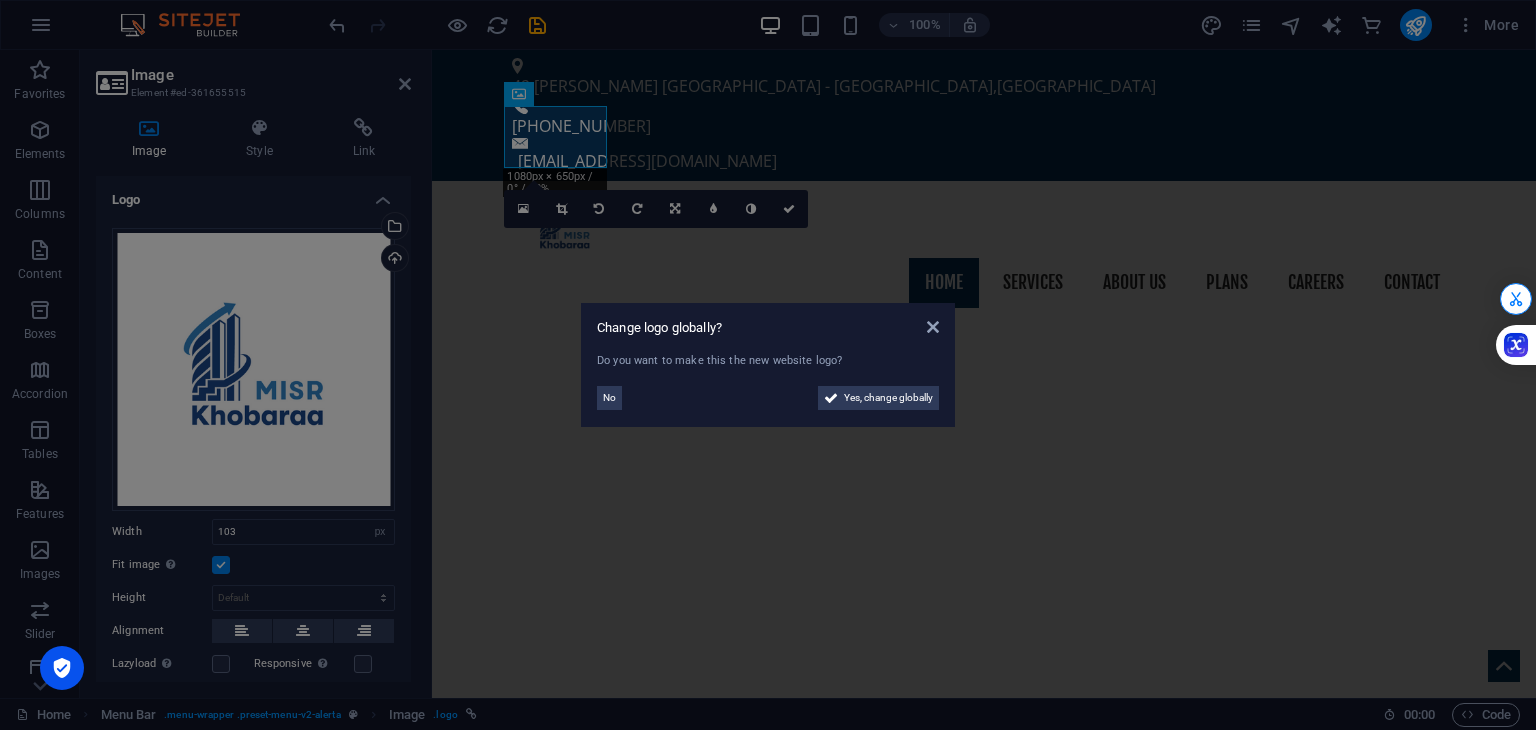 click on "No Yes, change globally" at bounding box center (768, 394) 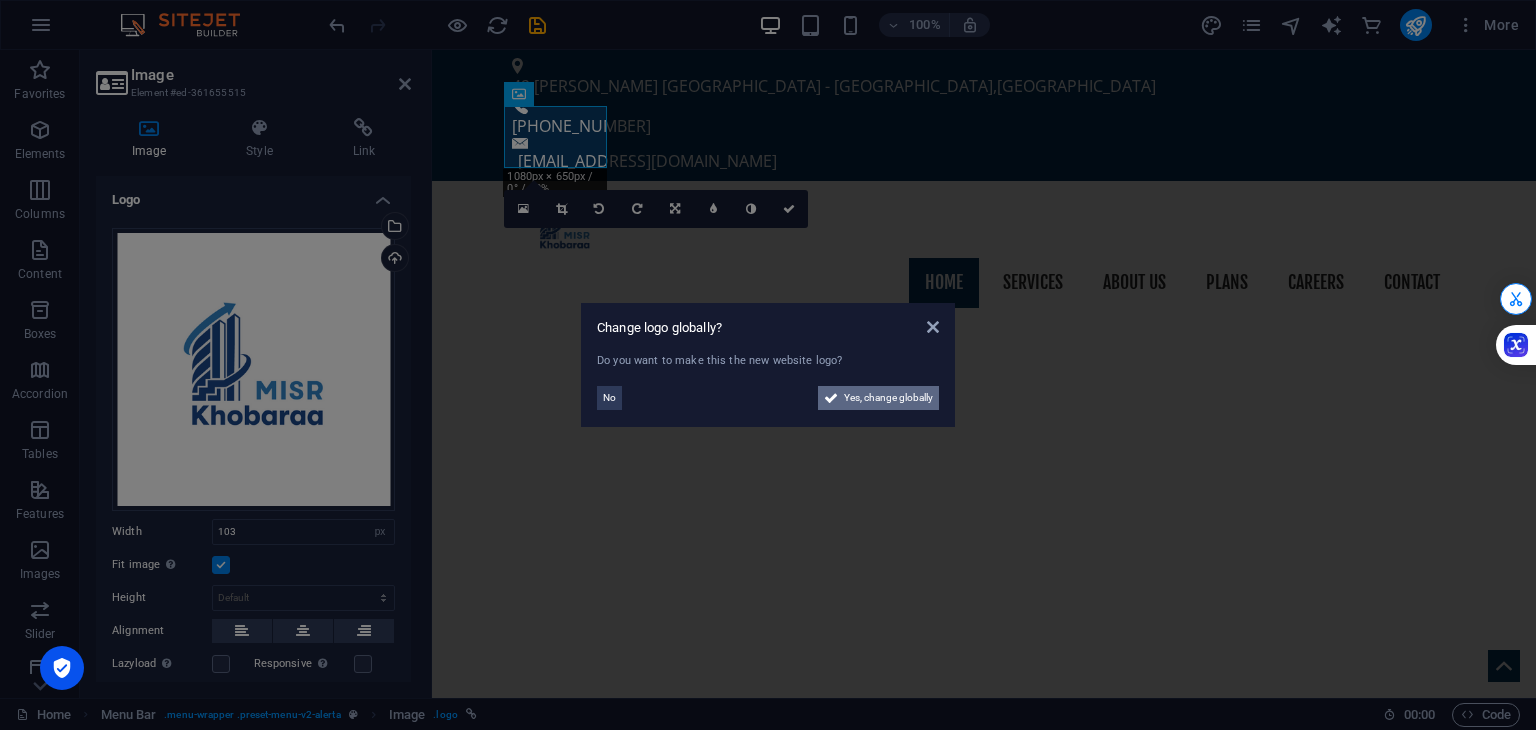 click on "Yes, change globally" at bounding box center (888, 398) 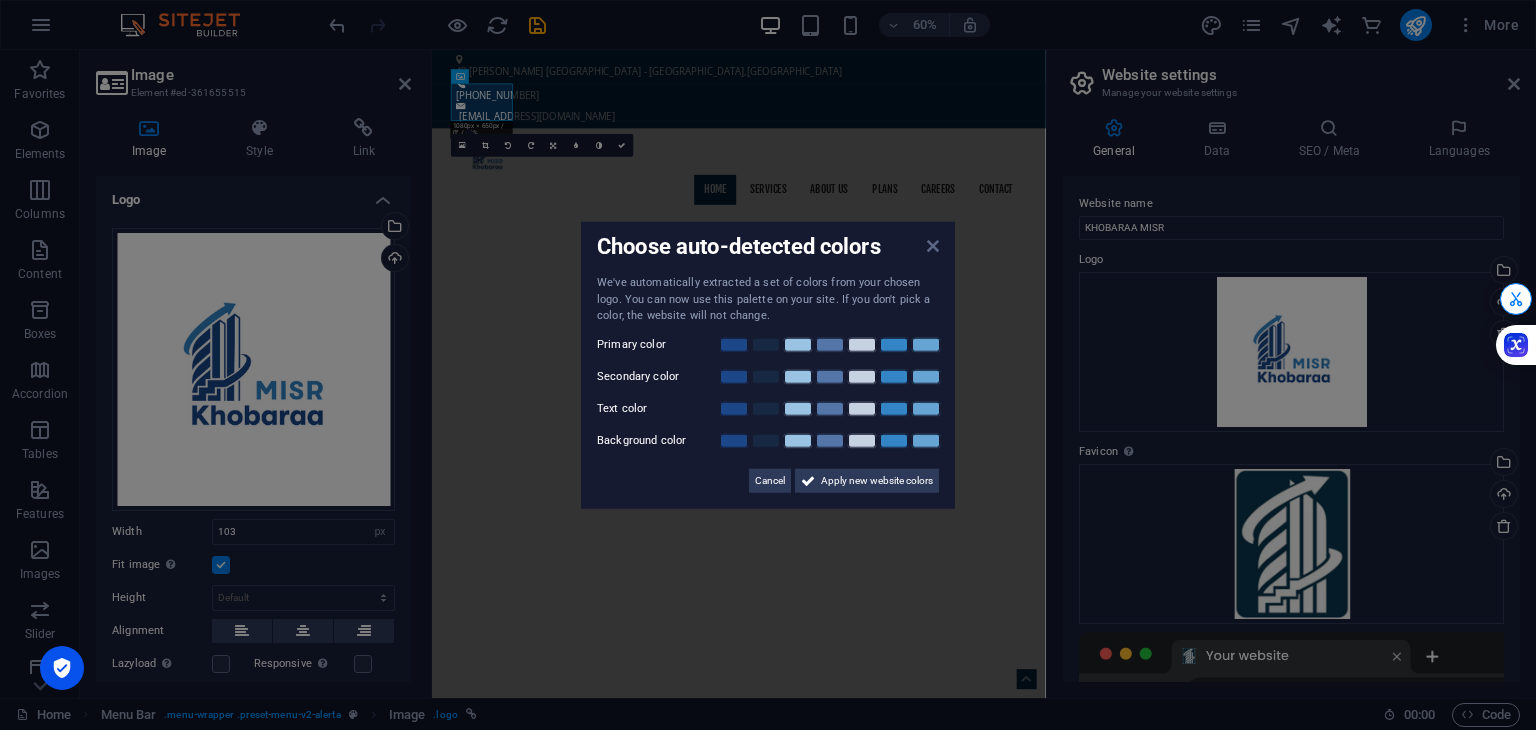 click at bounding box center [933, 246] 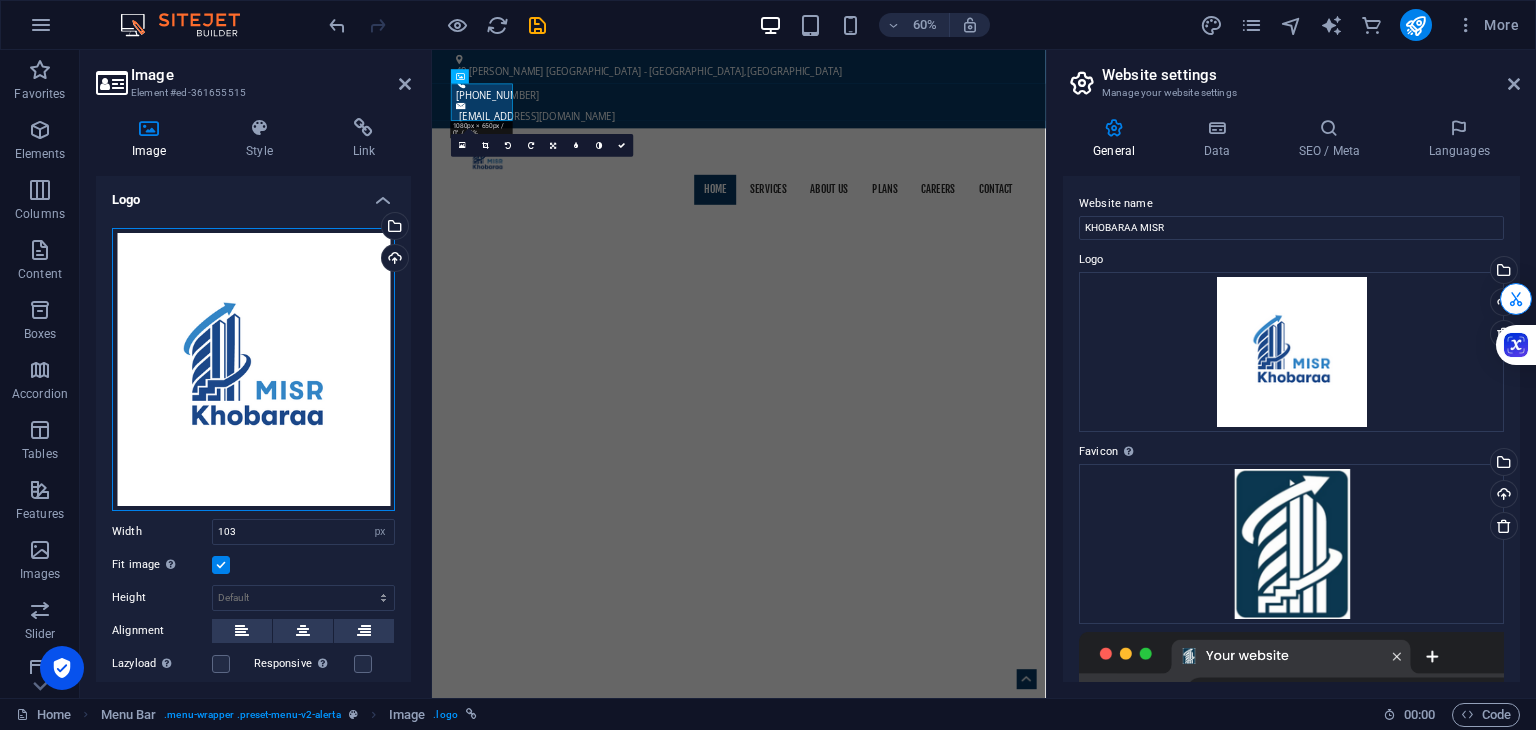click on "Drag files here, click to choose files or select files from Files or our free stock photos & videos" at bounding box center [253, 369] 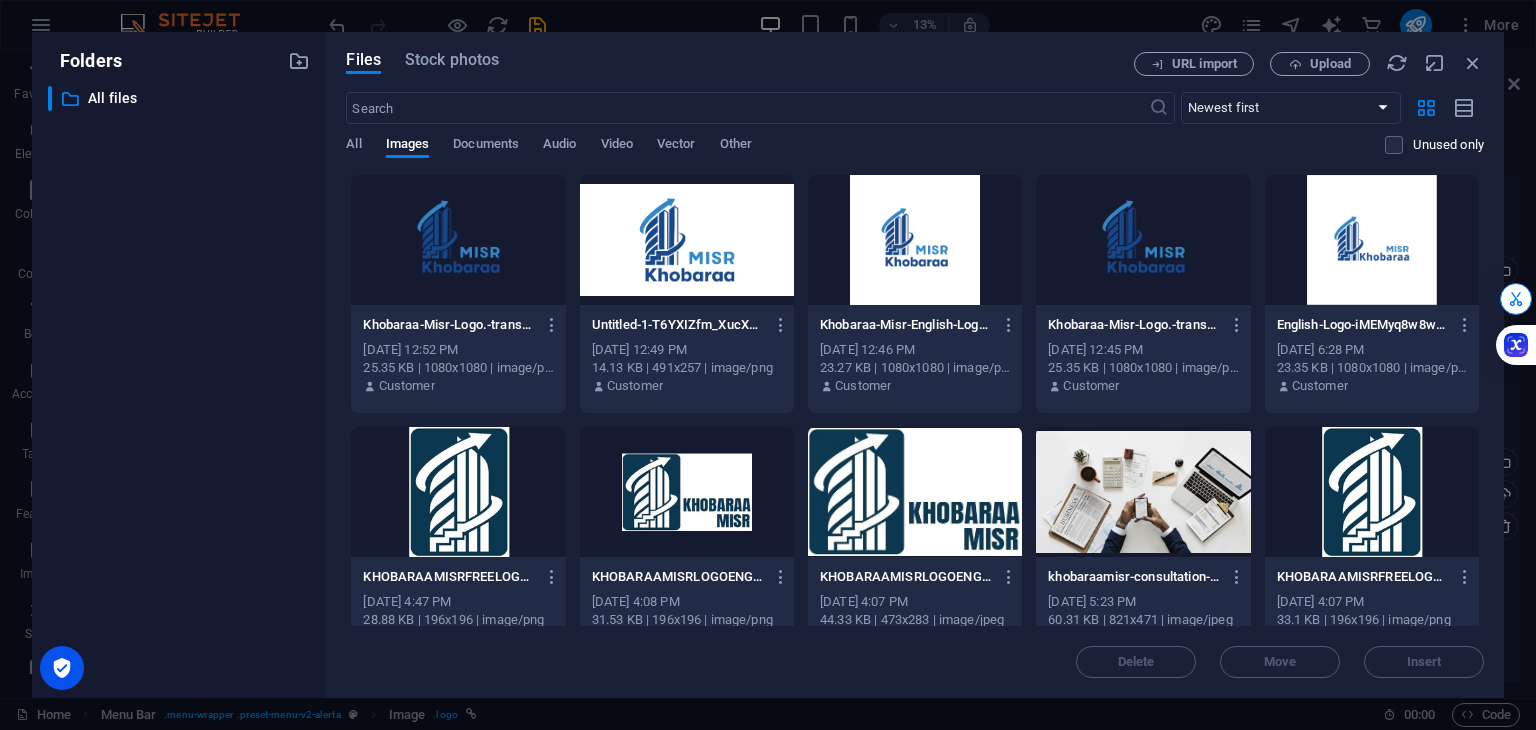 click at bounding box center (458, 240) 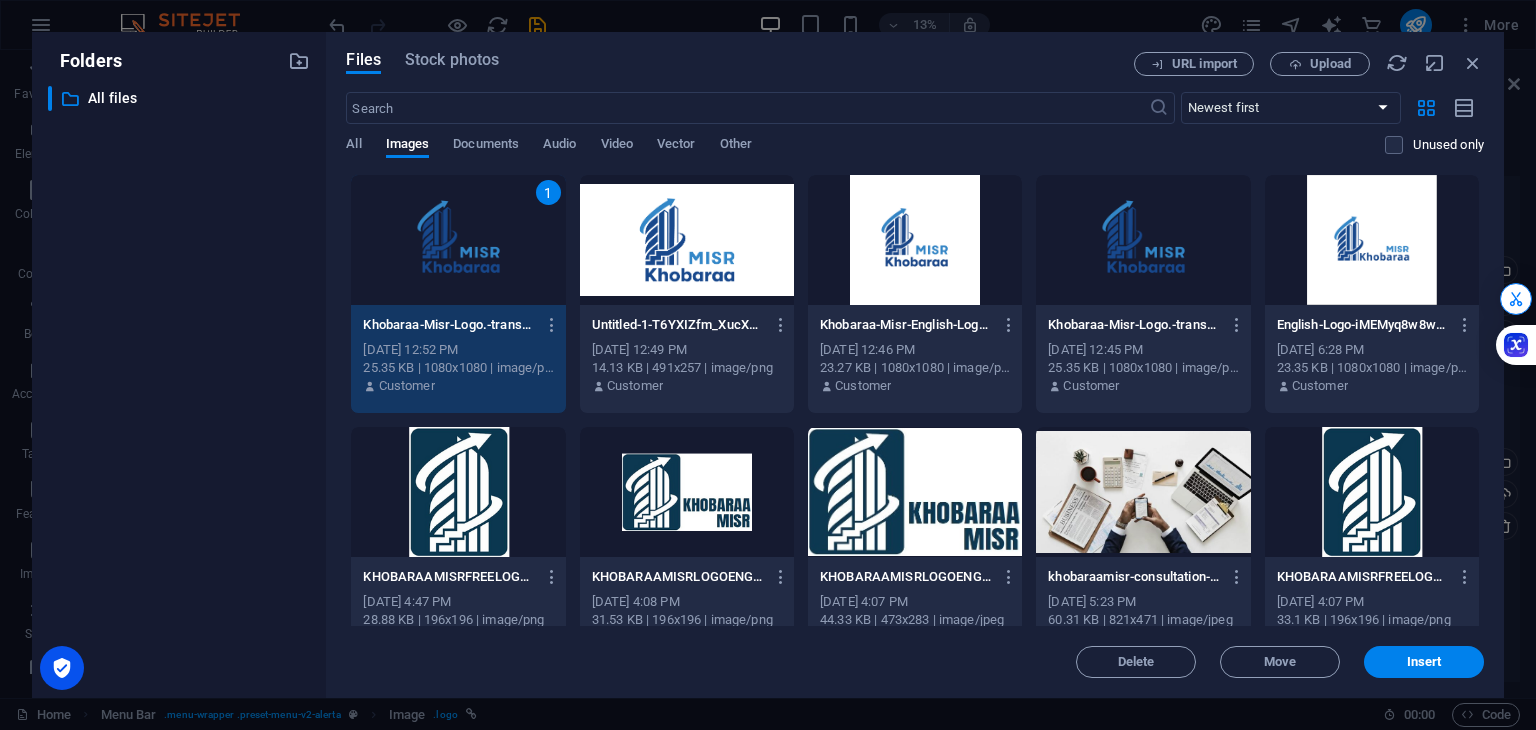 click on "1" at bounding box center (458, 240) 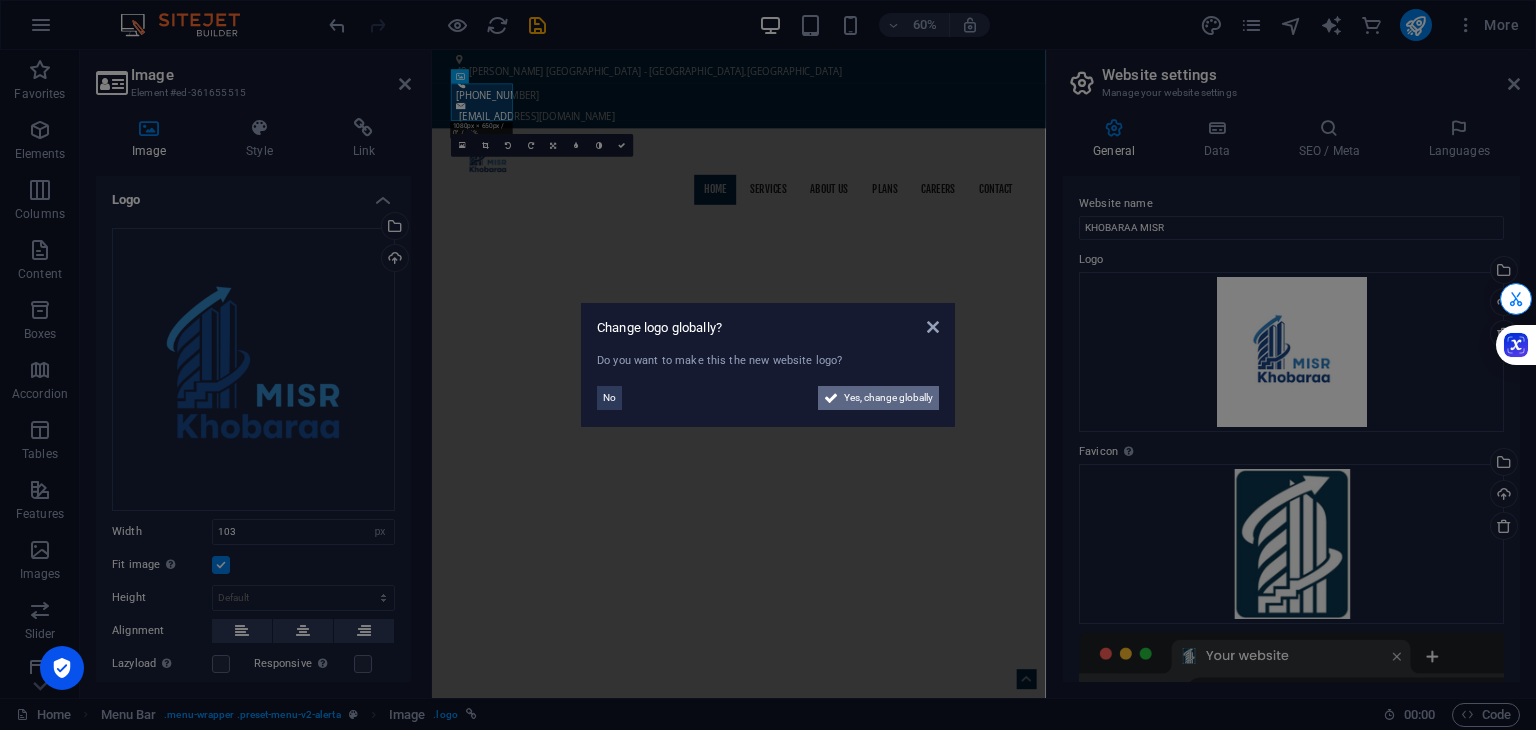click on "Yes, change globally" at bounding box center [888, 398] 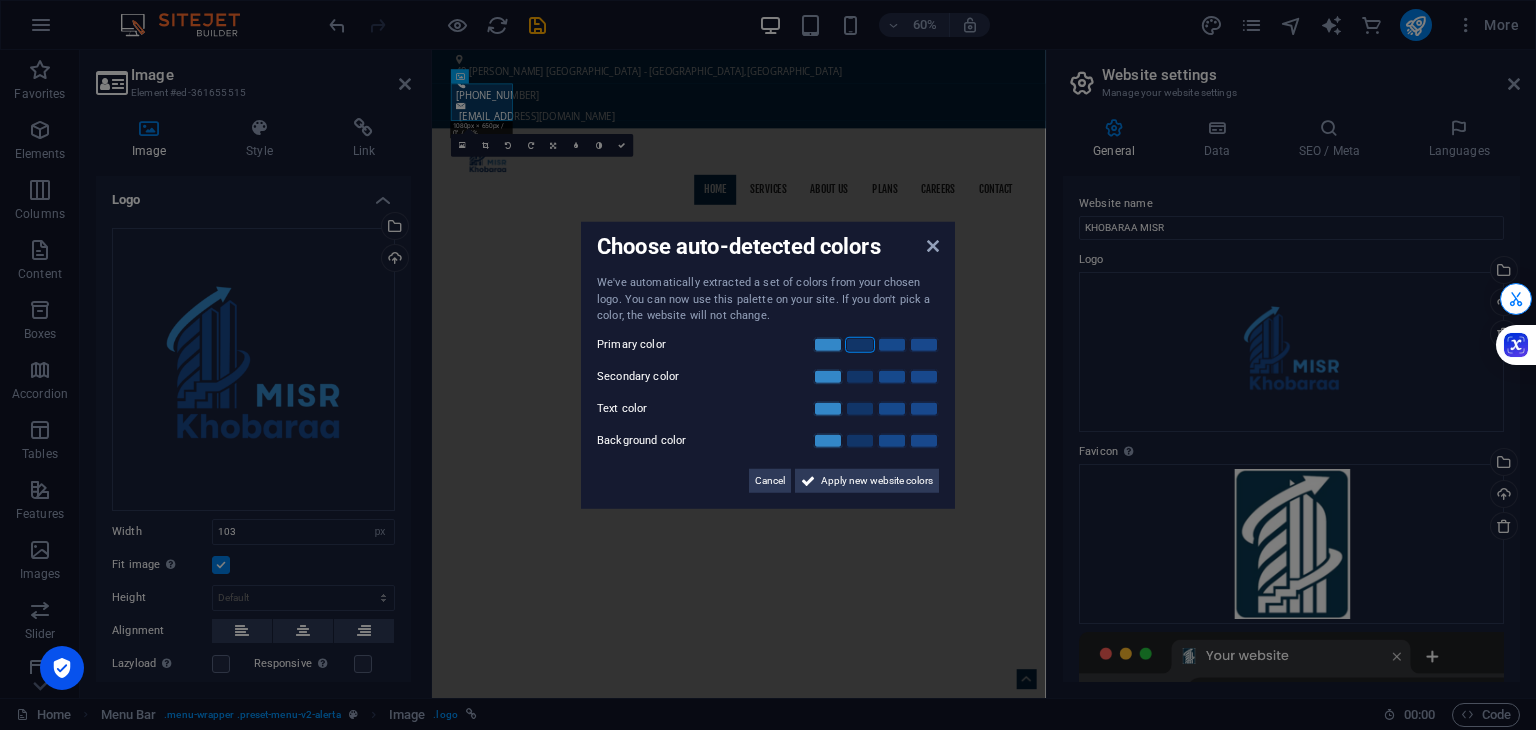 click at bounding box center (860, 344) 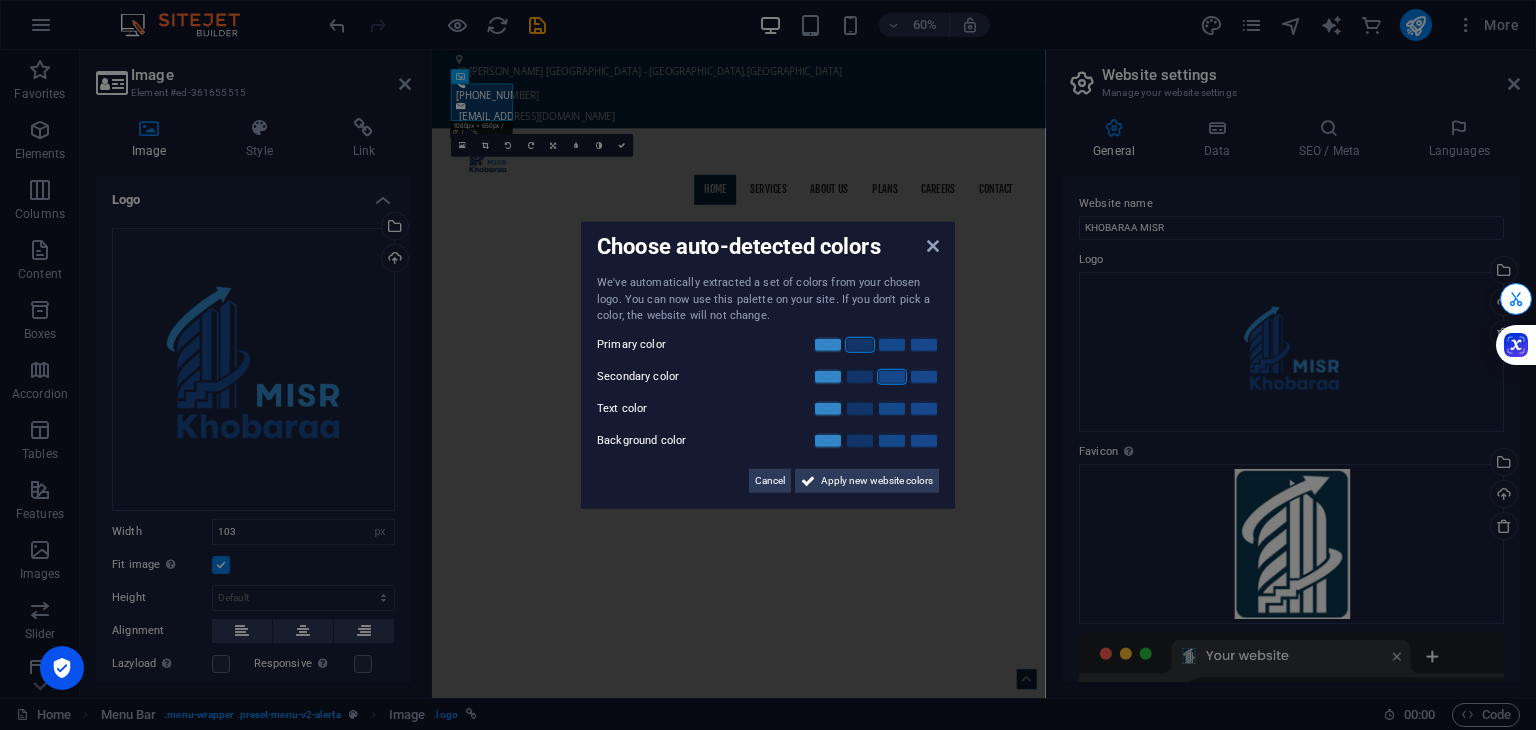 click at bounding box center (892, 376) 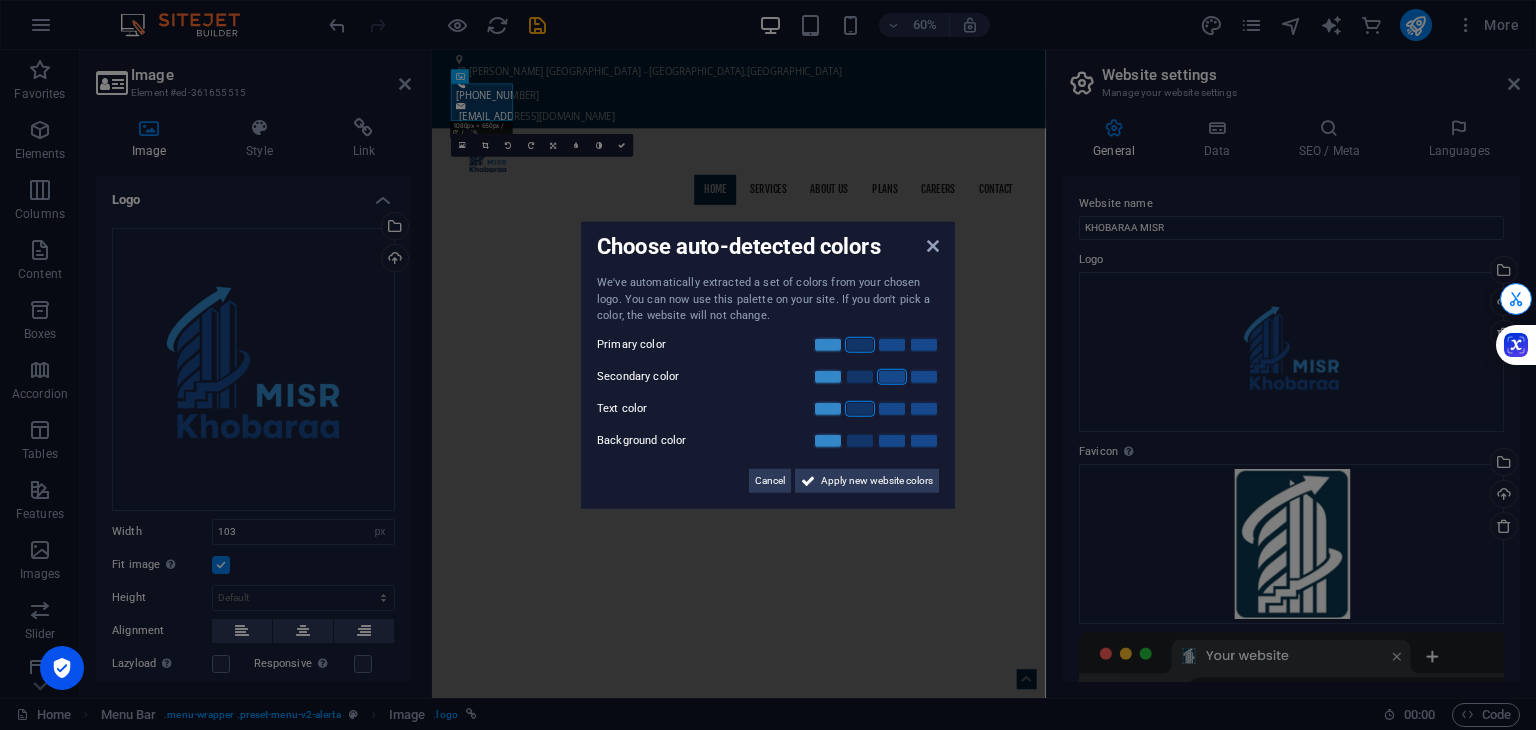 click at bounding box center (860, 408) 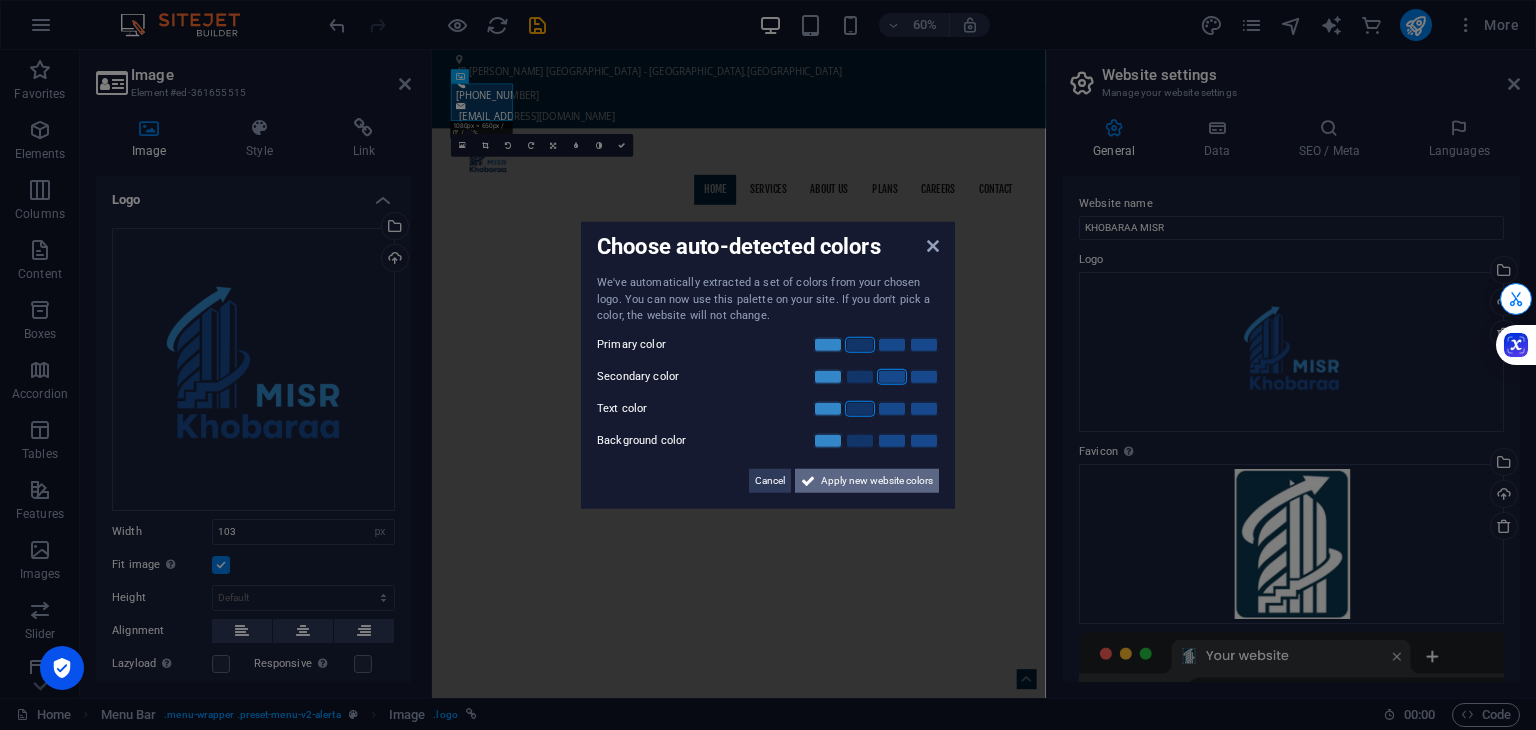 click on "Apply new website colors" at bounding box center (877, 480) 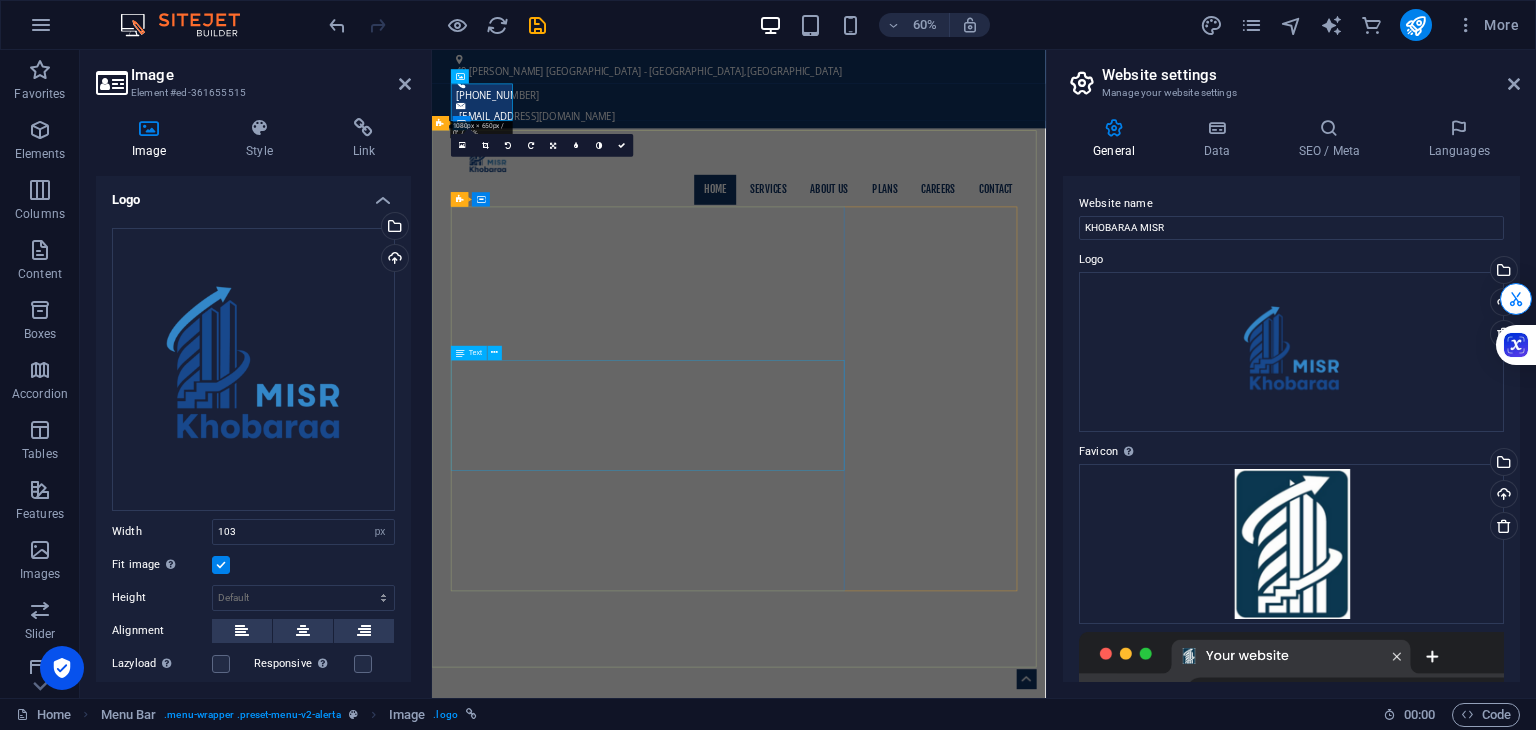 click on "Launching a new venture is now more accessible and impactful than ever, thanks to innovative tools that support sustainable and profitable growth. Modern technology and collaborative platforms enable entrepreneurs to reduce risks while maximizing opportunities. By prioritizing sustainability, you not only enhance your brand's reputation but also attract conscious consumers. This dual approach empowers businesses to excel in a competitive landscape. Embrace the opportunities available [DATE] to tackle challenges and position your venture for enduring success." at bounding box center (944, 1547) 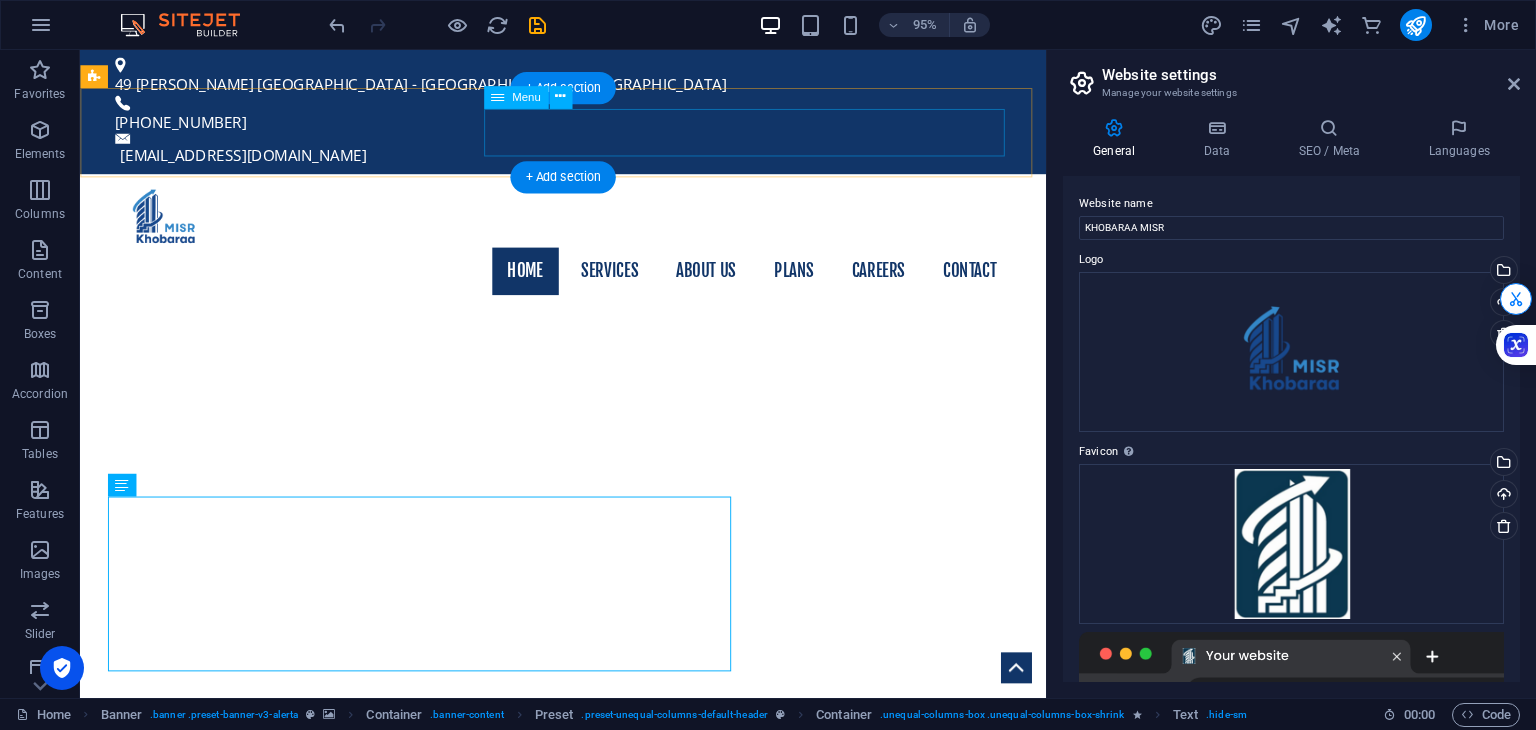 click on "Home Services About us PLANS Careers Contact" at bounding box center [589, 283] 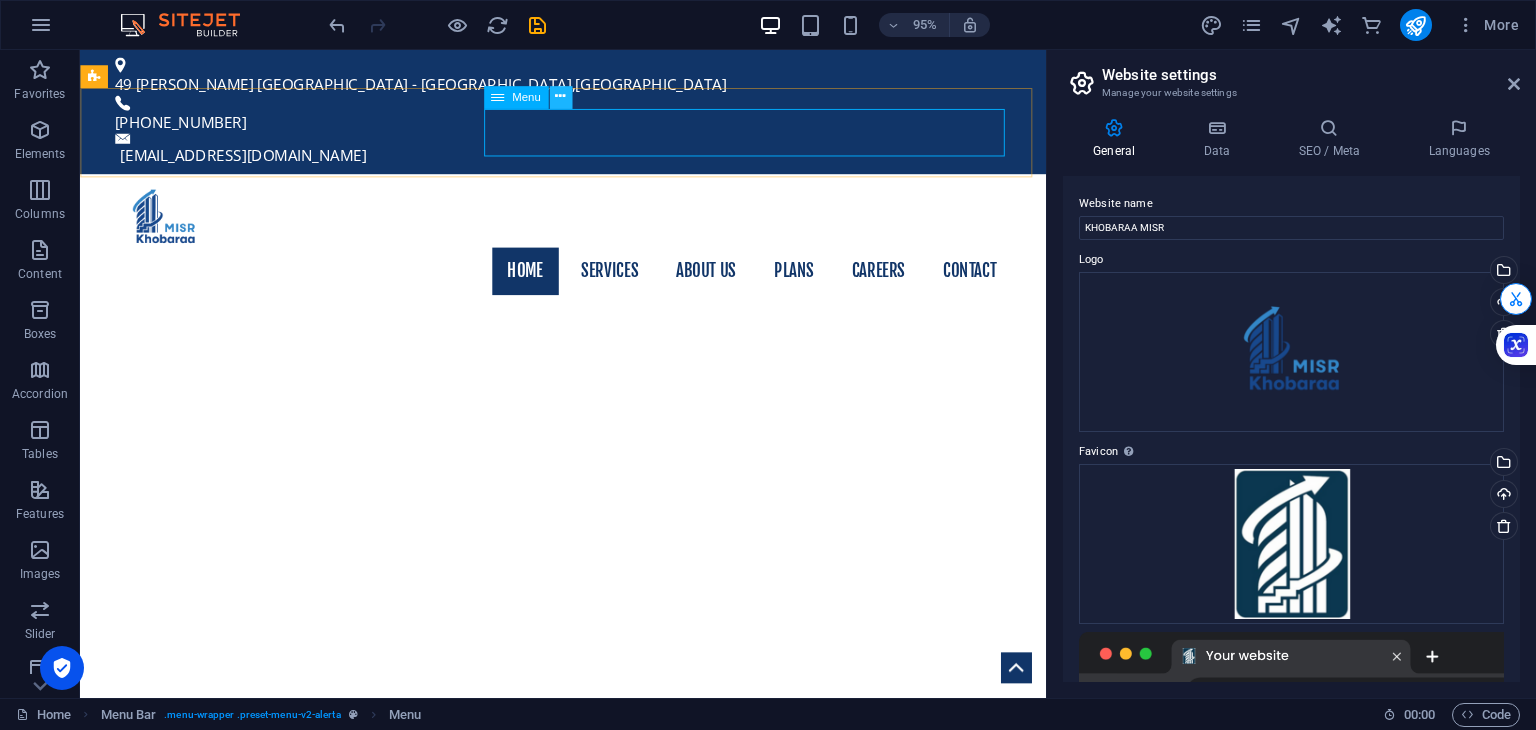 click at bounding box center [560, 97] 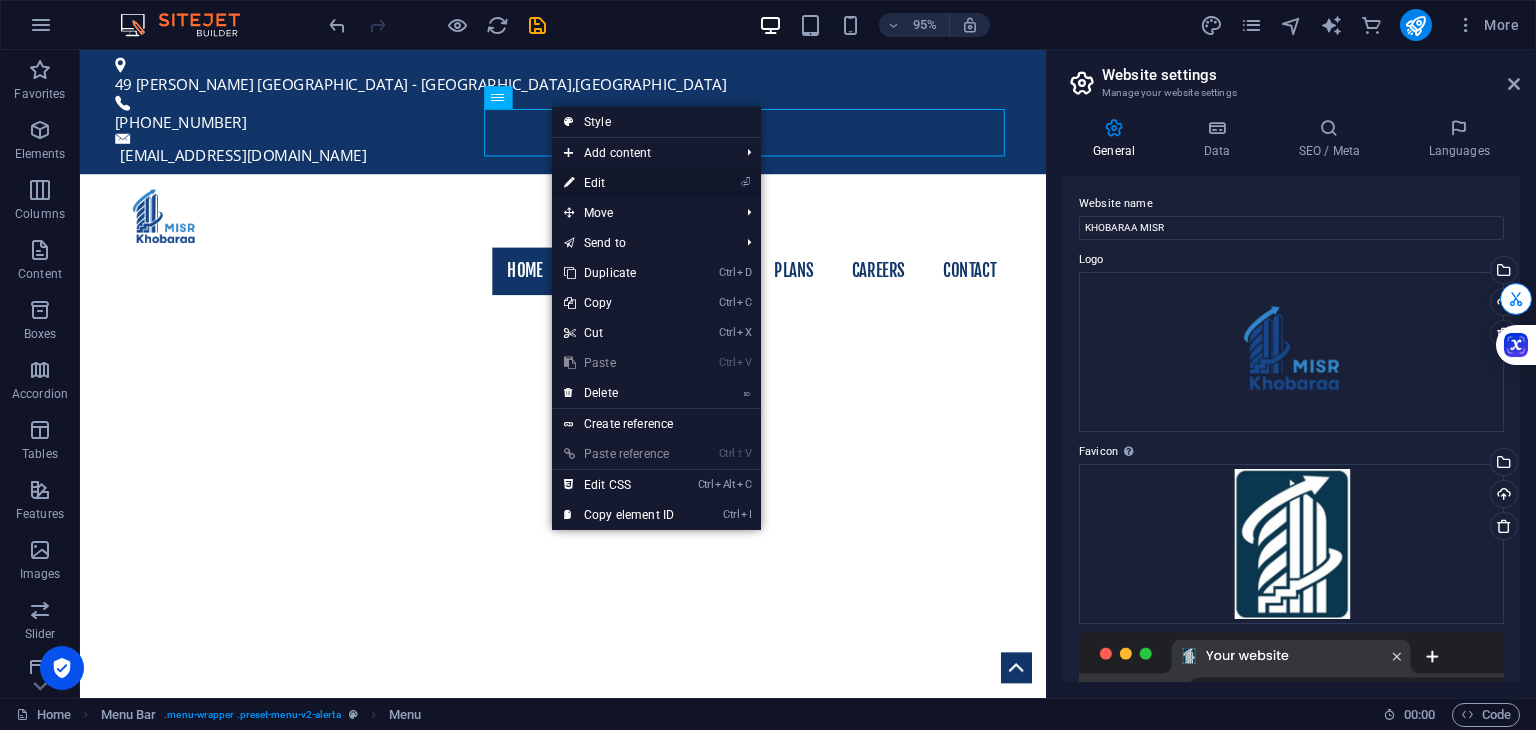 click on "⏎  Edit" at bounding box center [619, 183] 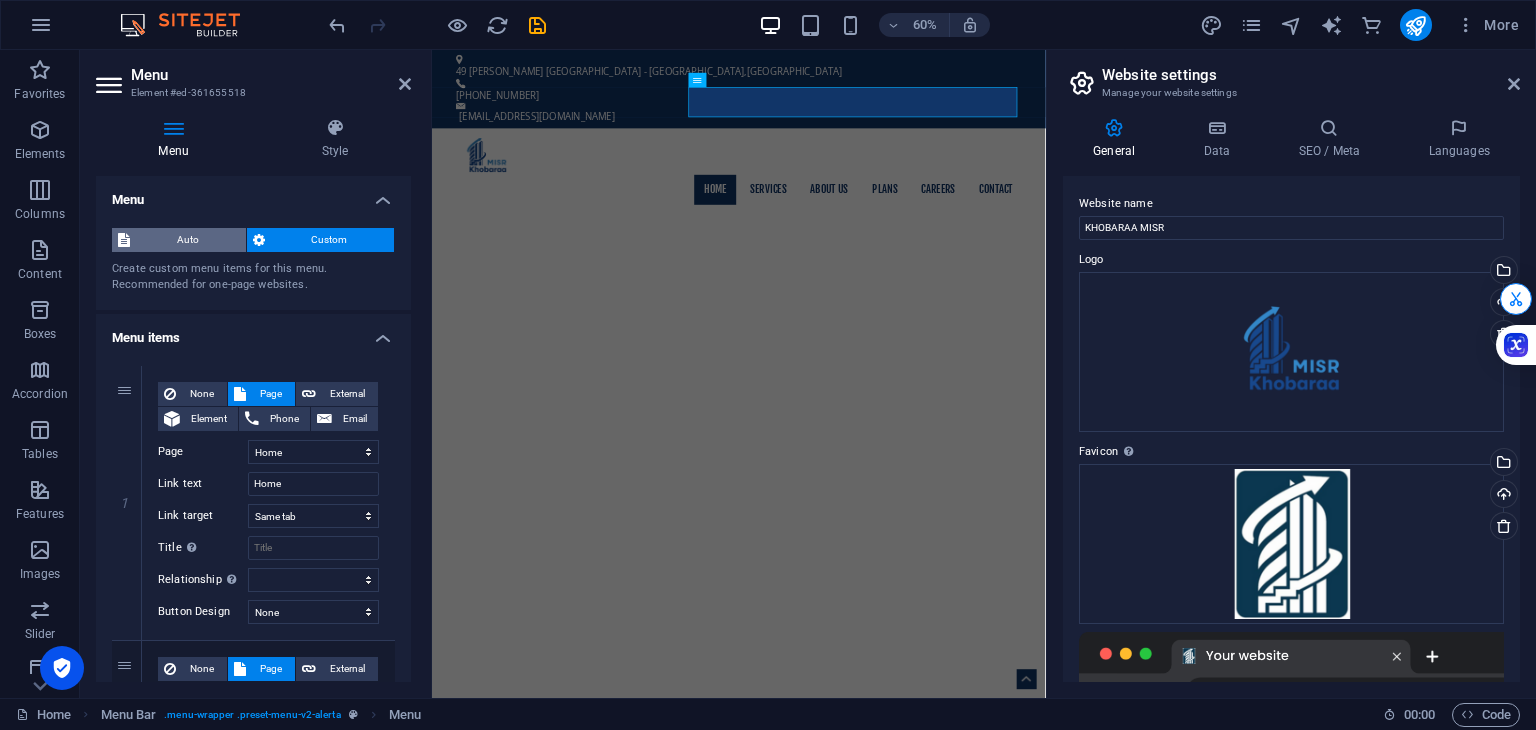click on "Auto" at bounding box center (188, 240) 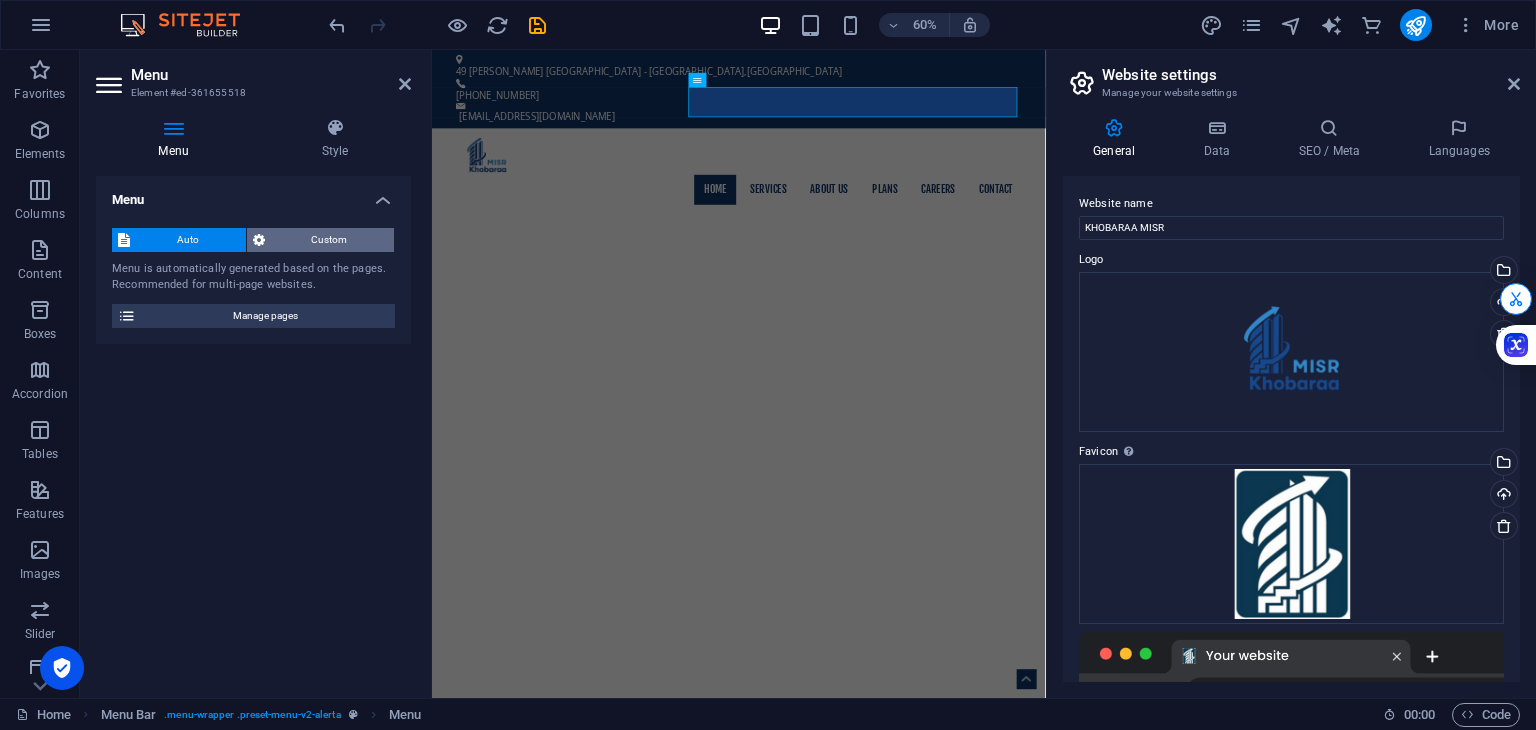 click on "Custom" at bounding box center (330, 240) 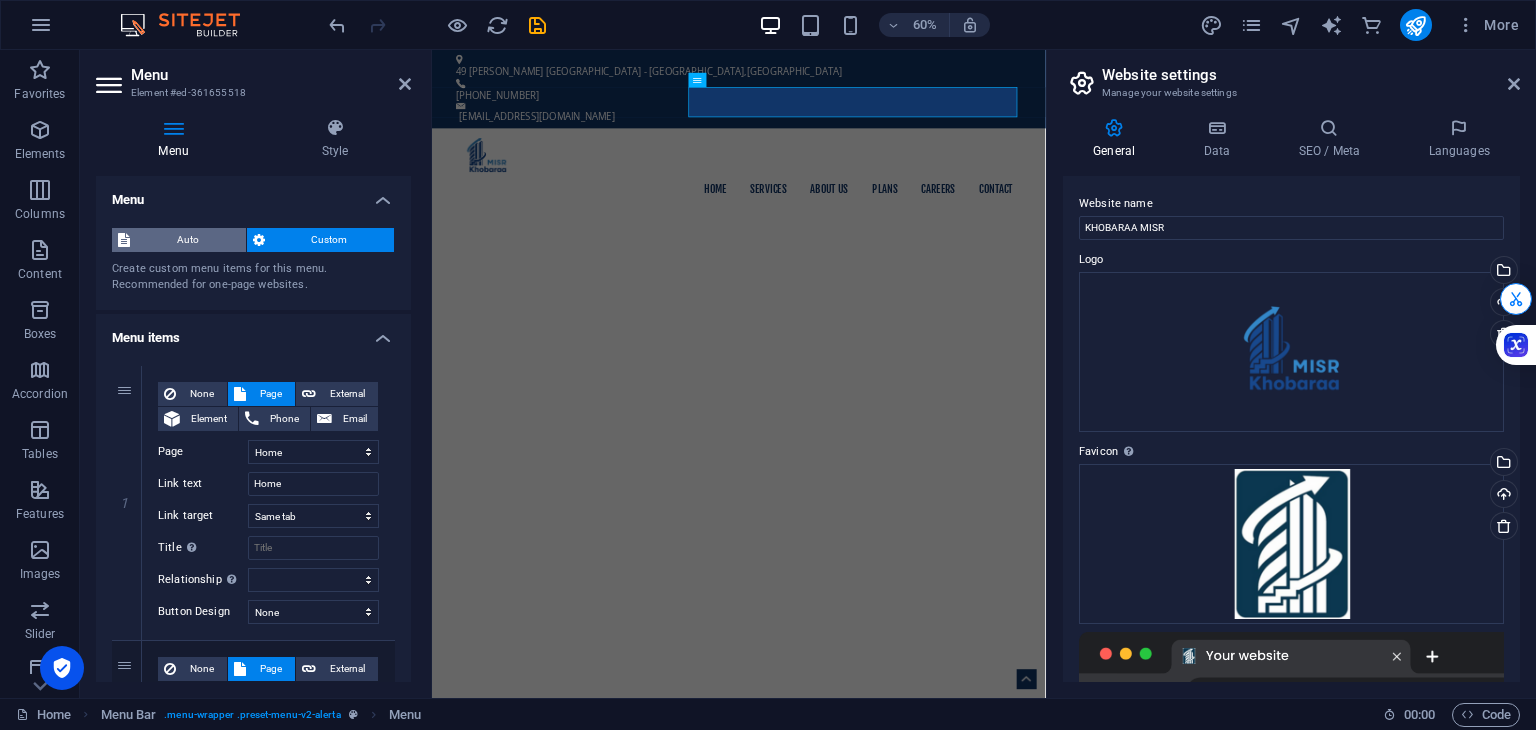click on "Auto" at bounding box center [188, 240] 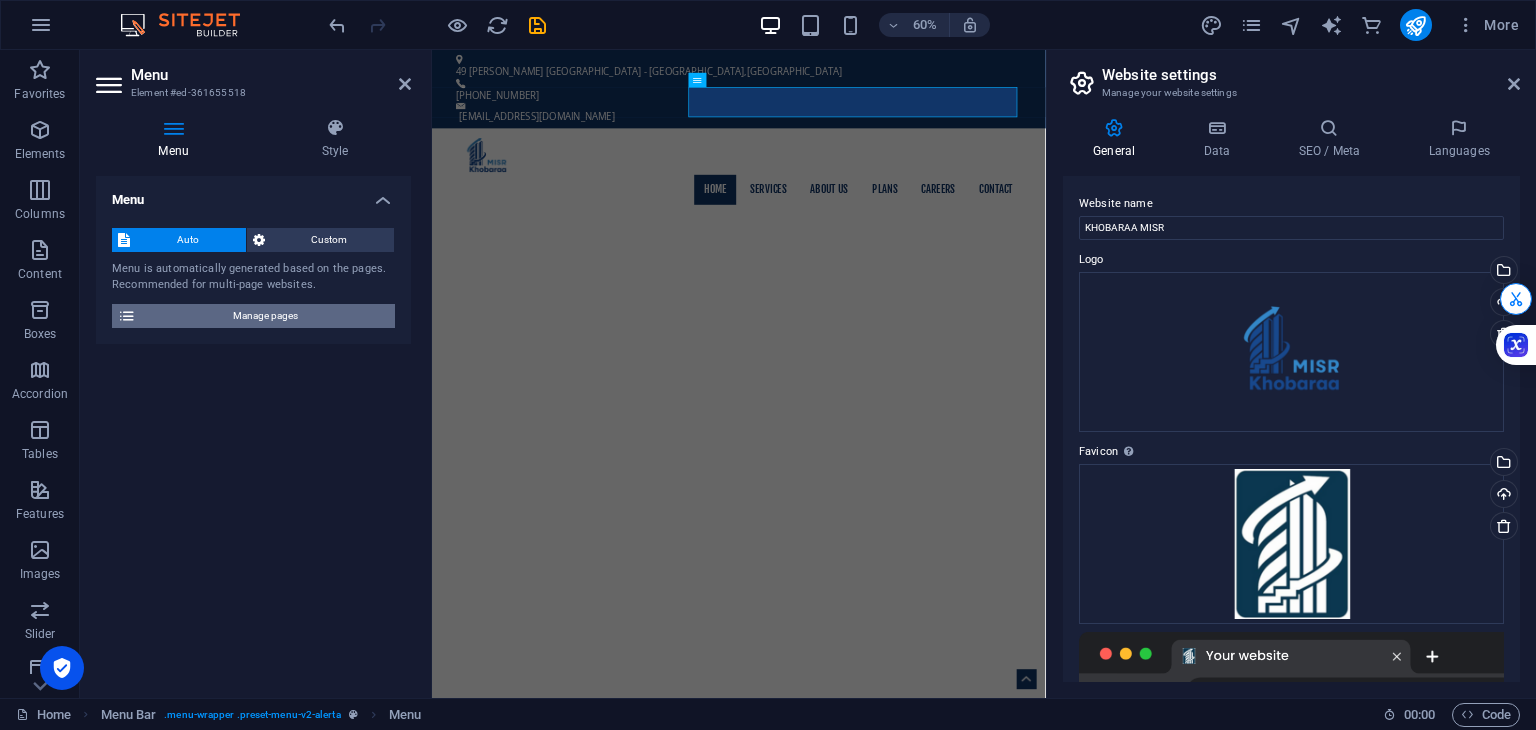 click on "Manage pages" at bounding box center [265, 316] 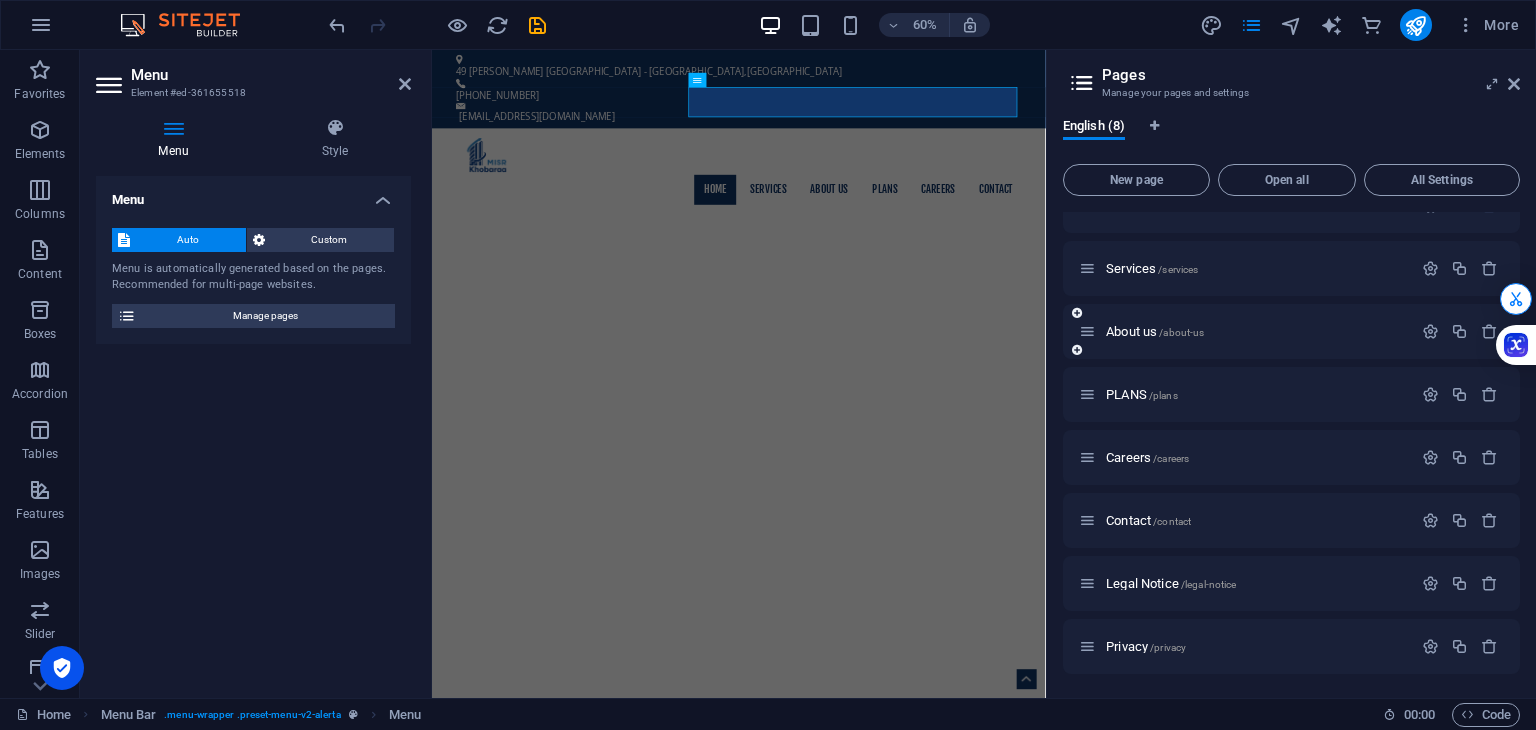 scroll, scrollTop: 0, scrollLeft: 0, axis: both 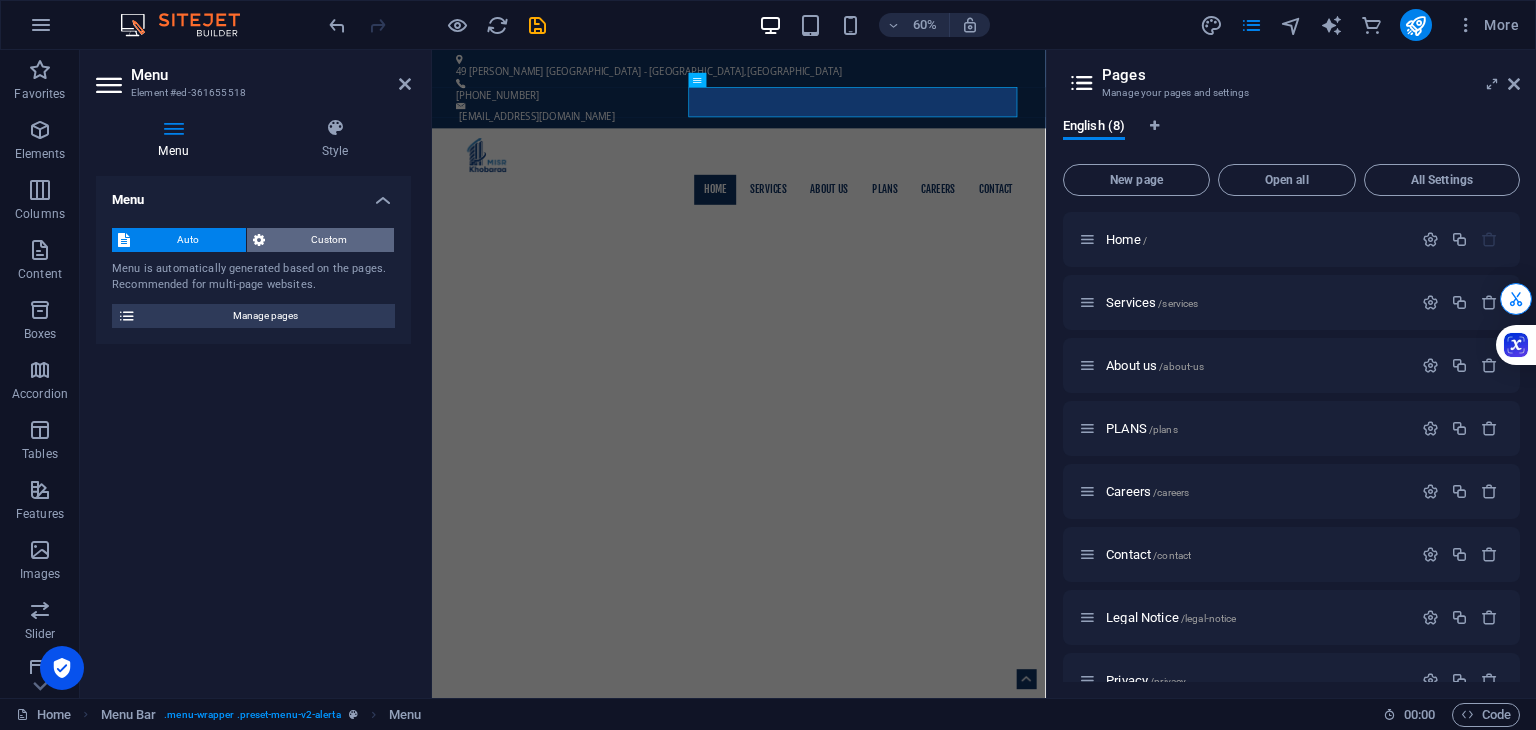 click on "Custom" at bounding box center (330, 240) 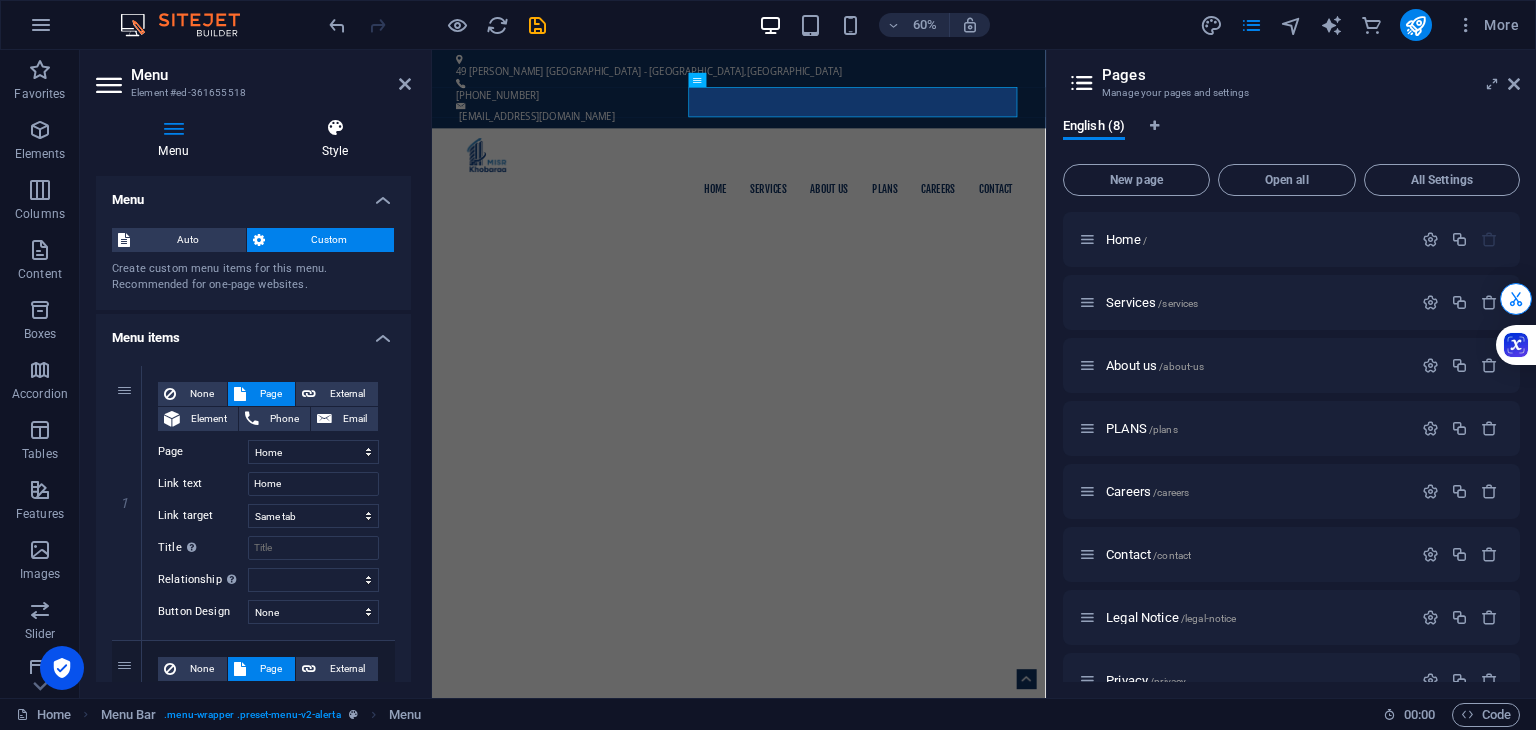 click on "Style" at bounding box center [335, 139] 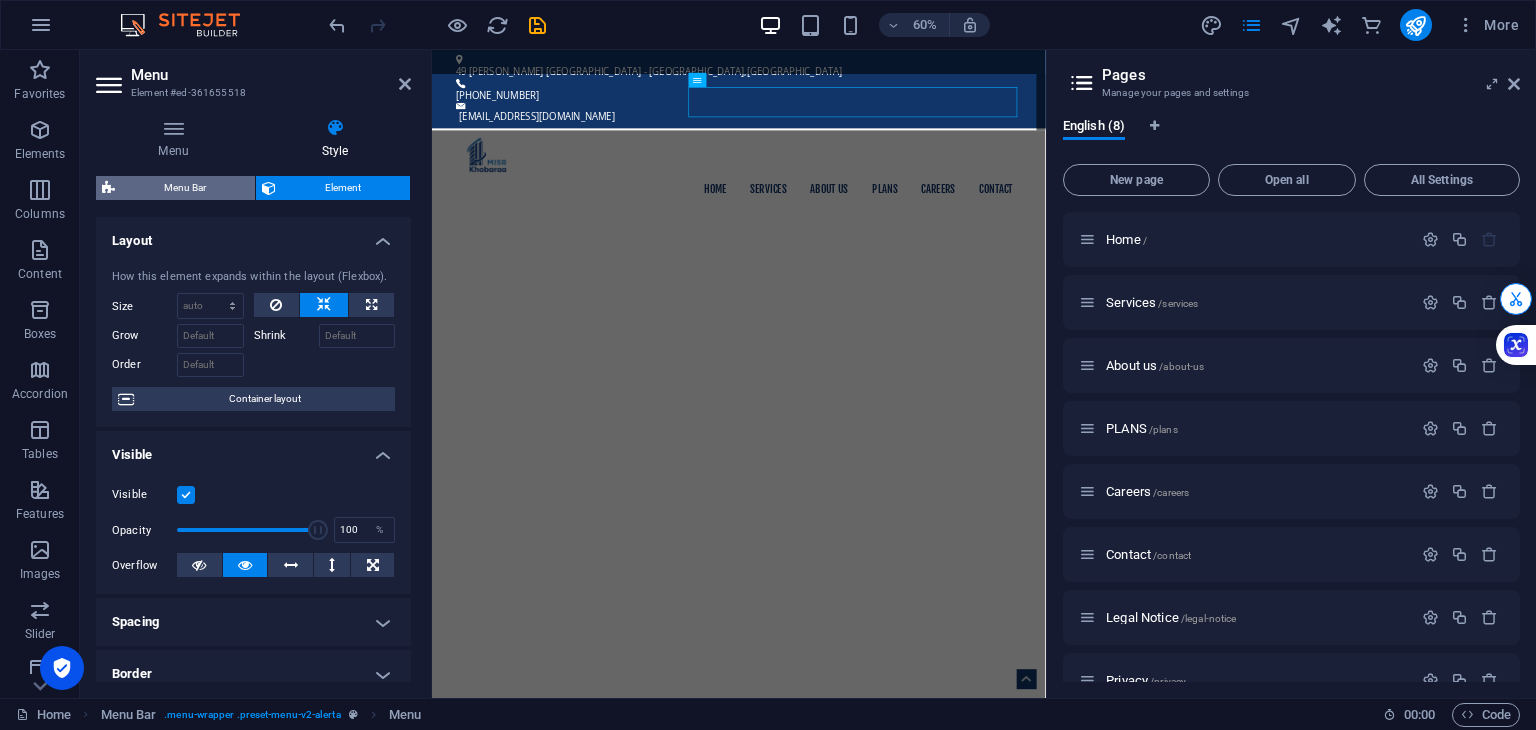 click on "Menu Bar" at bounding box center [185, 188] 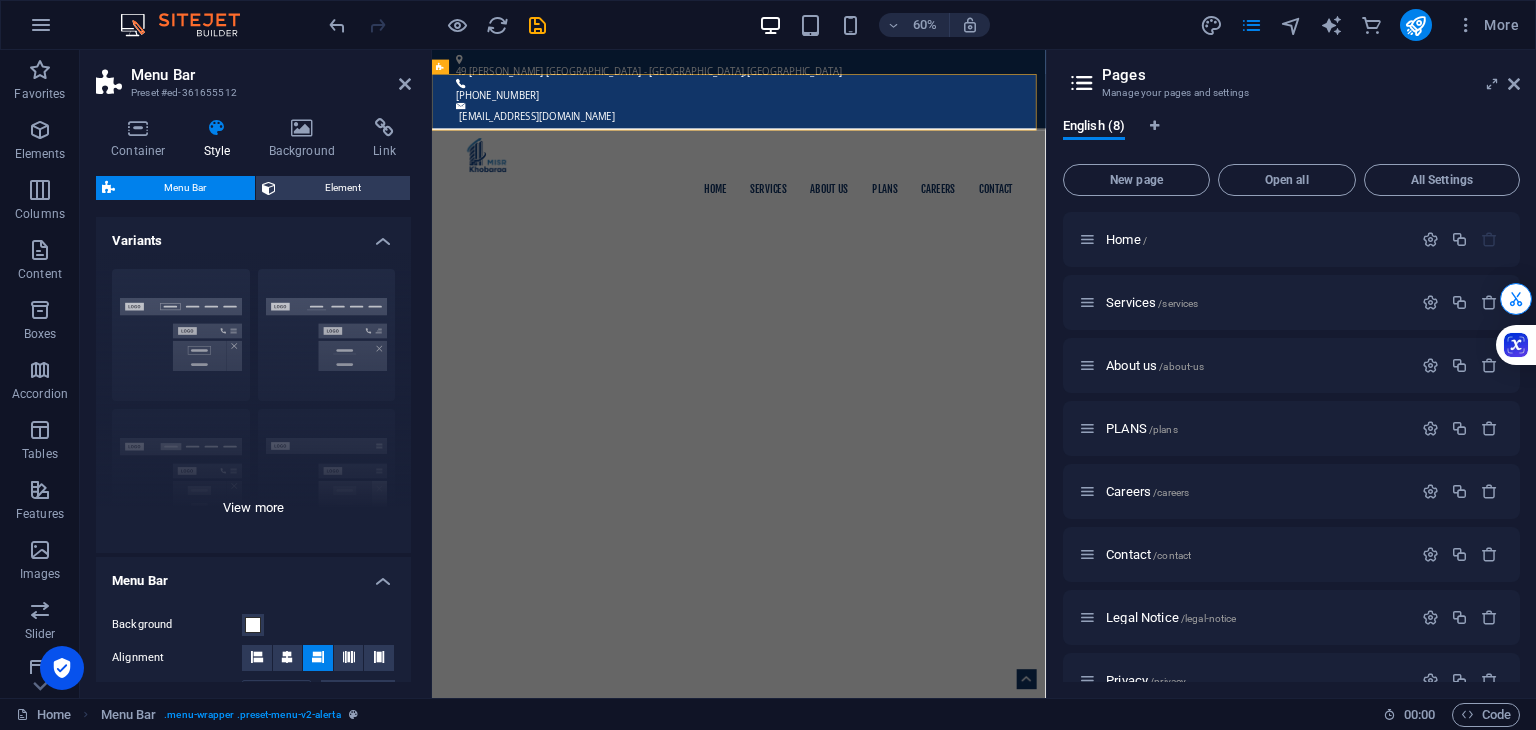 click on "Border Centered Default Fixed Loki Trigger Wide XXL" at bounding box center [253, 403] 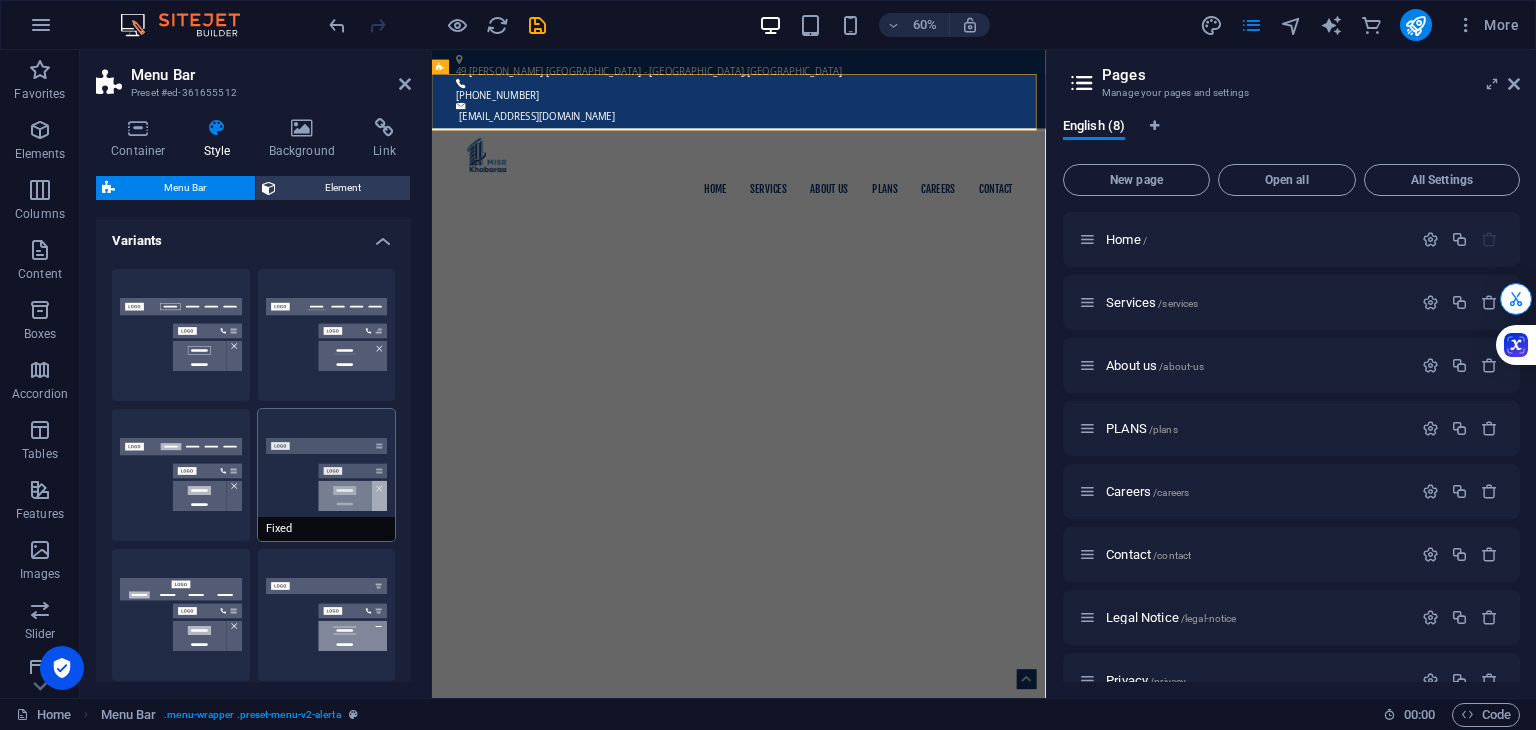click on "Fixed" at bounding box center (327, 475) 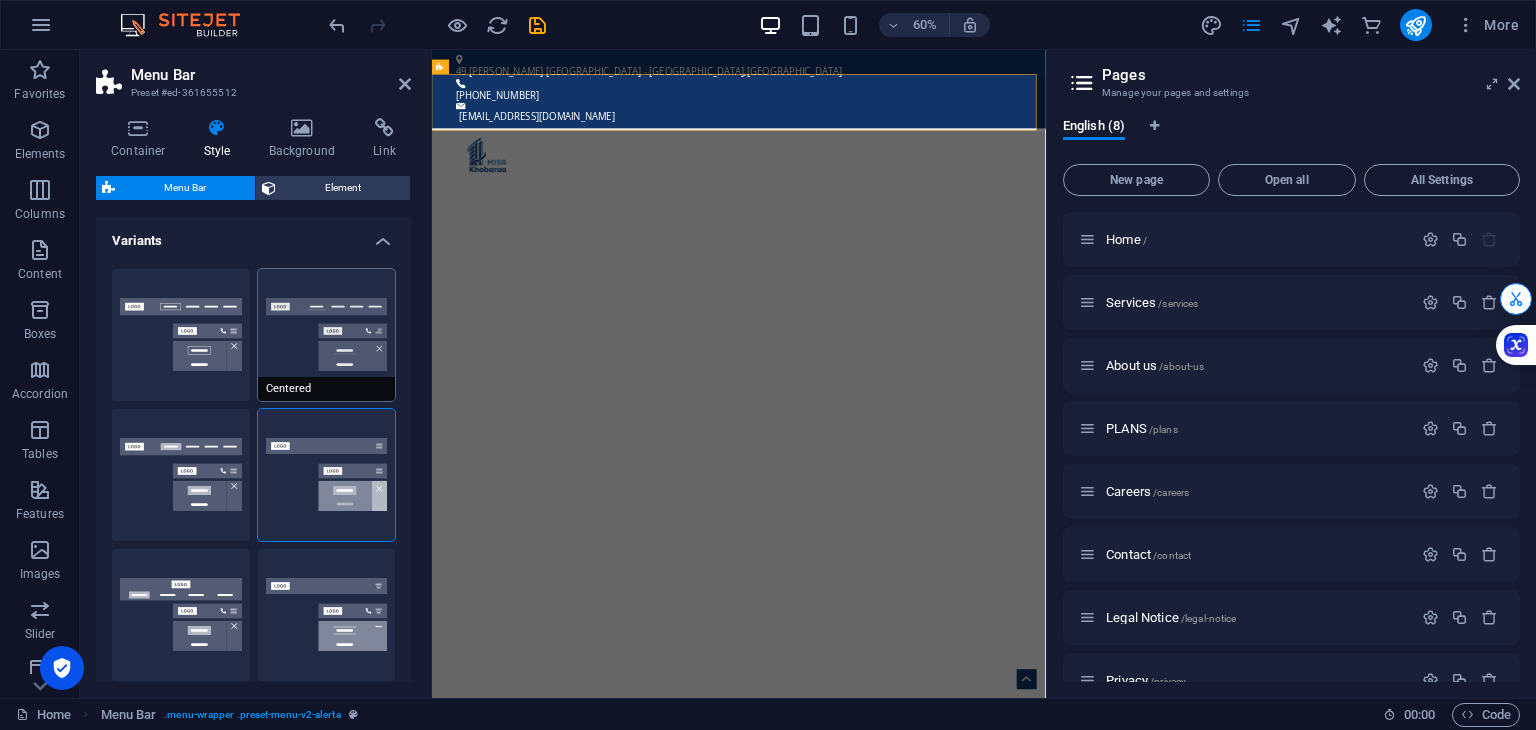 click on "Centered" at bounding box center [327, 335] 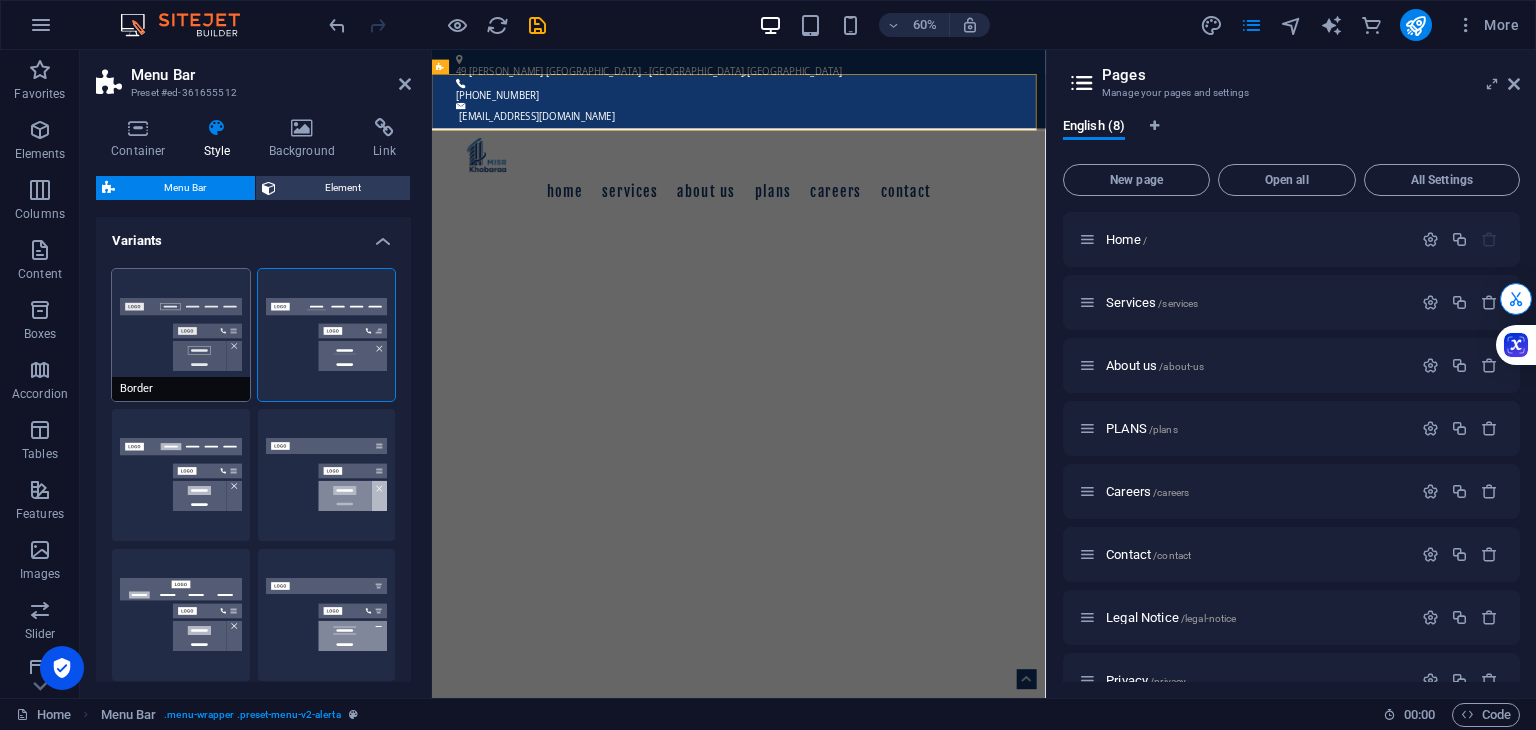 click on "Border" at bounding box center (181, 335) 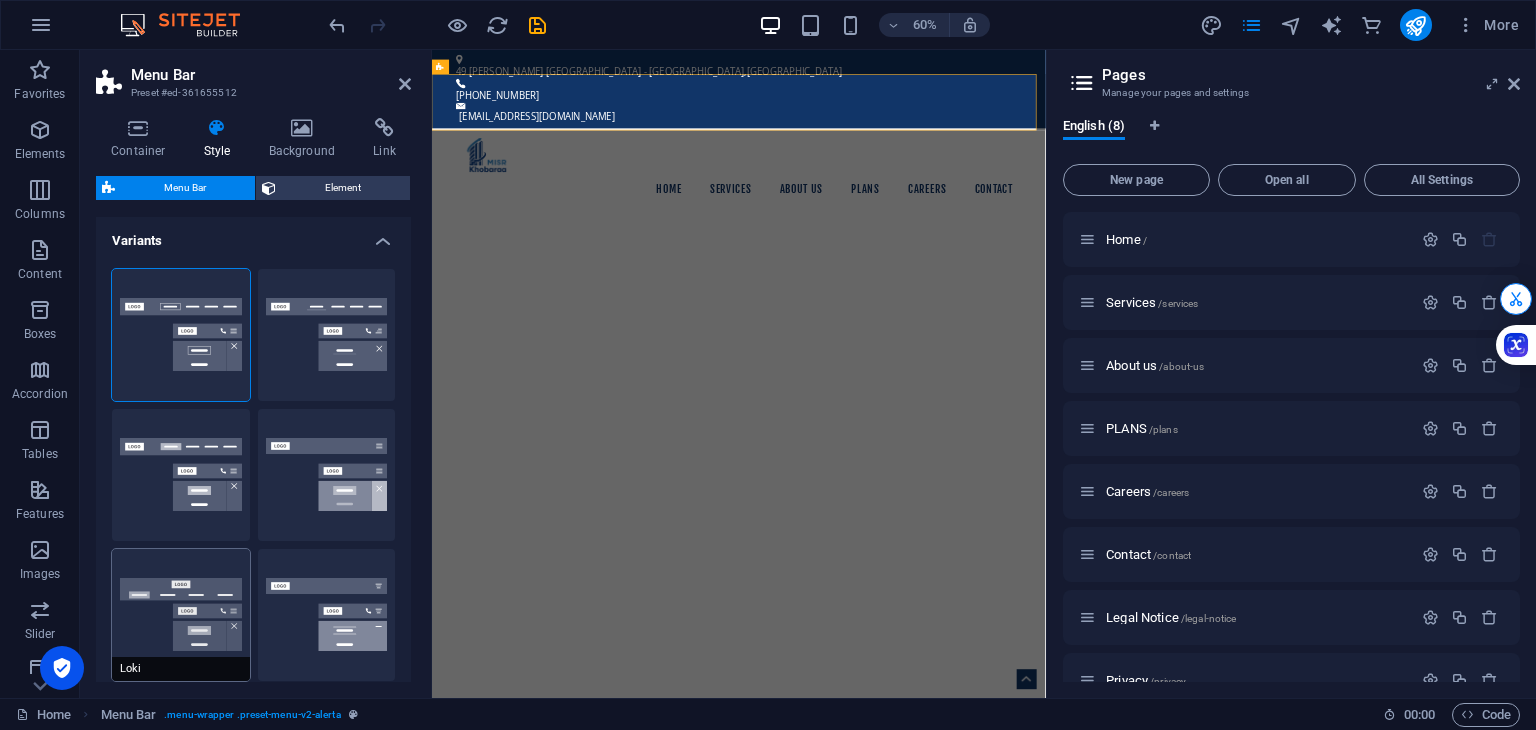 click on "Loki" at bounding box center (181, 615) 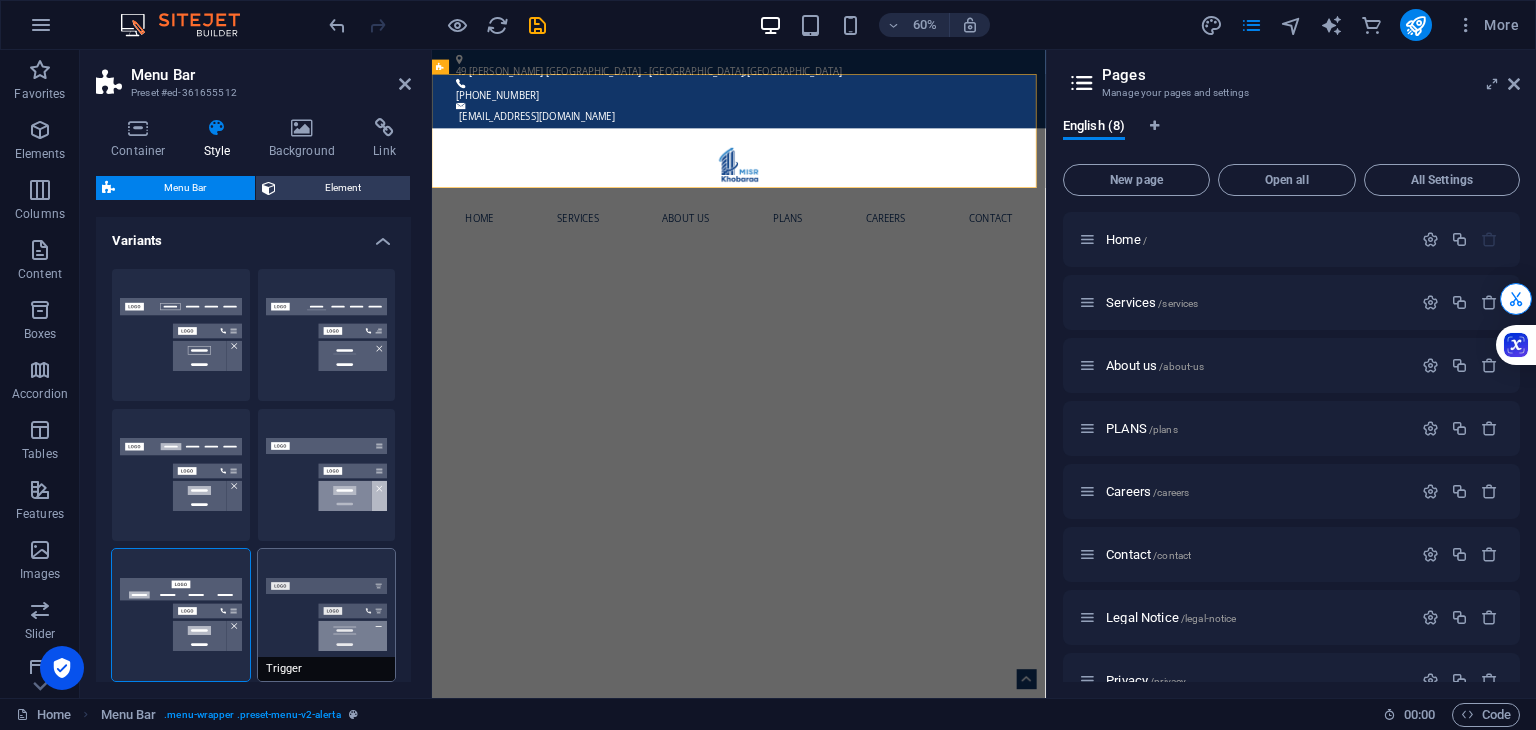 click on "Trigger" at bounding box center (327, 615) 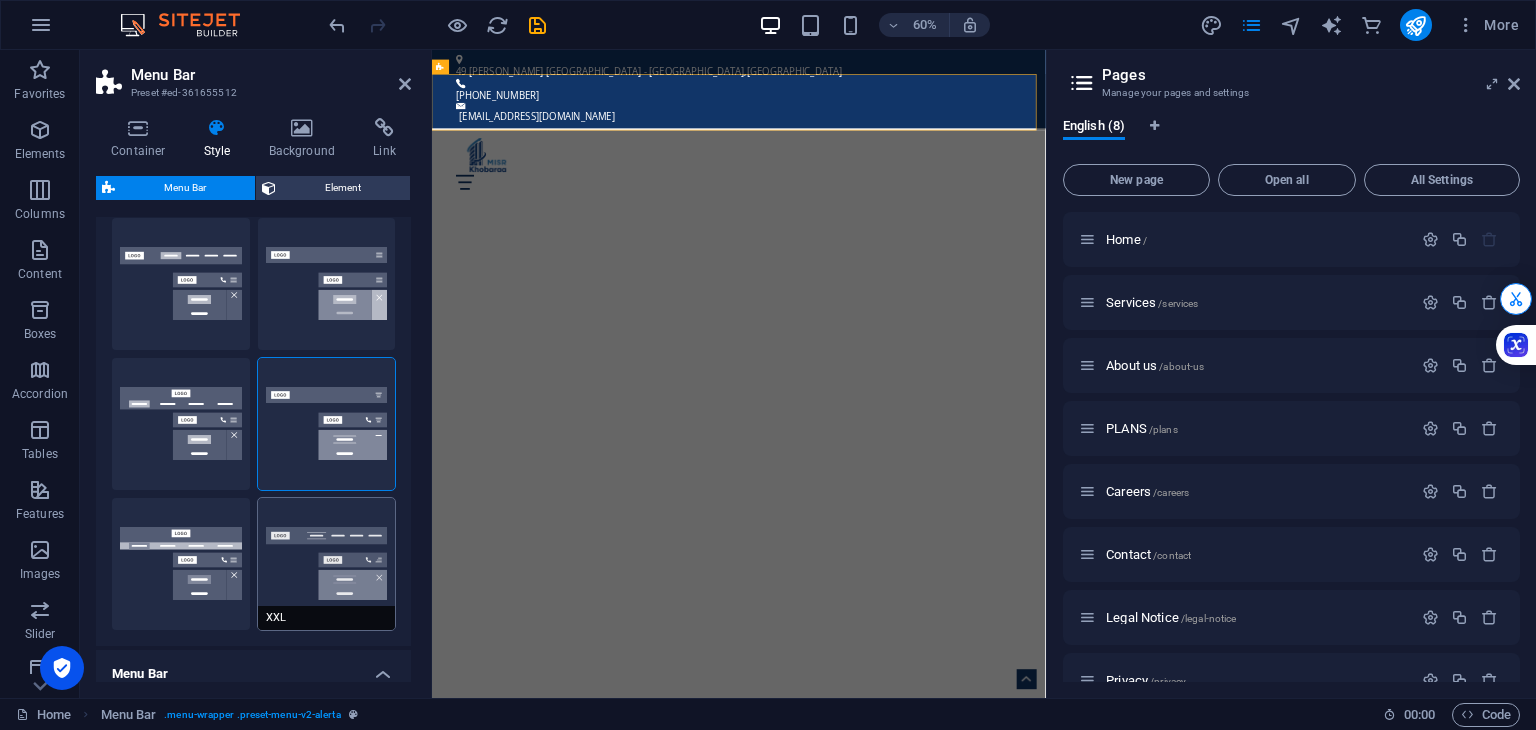 scroll, scrollTop: 192, scrollLeft: 0, axis: vertical 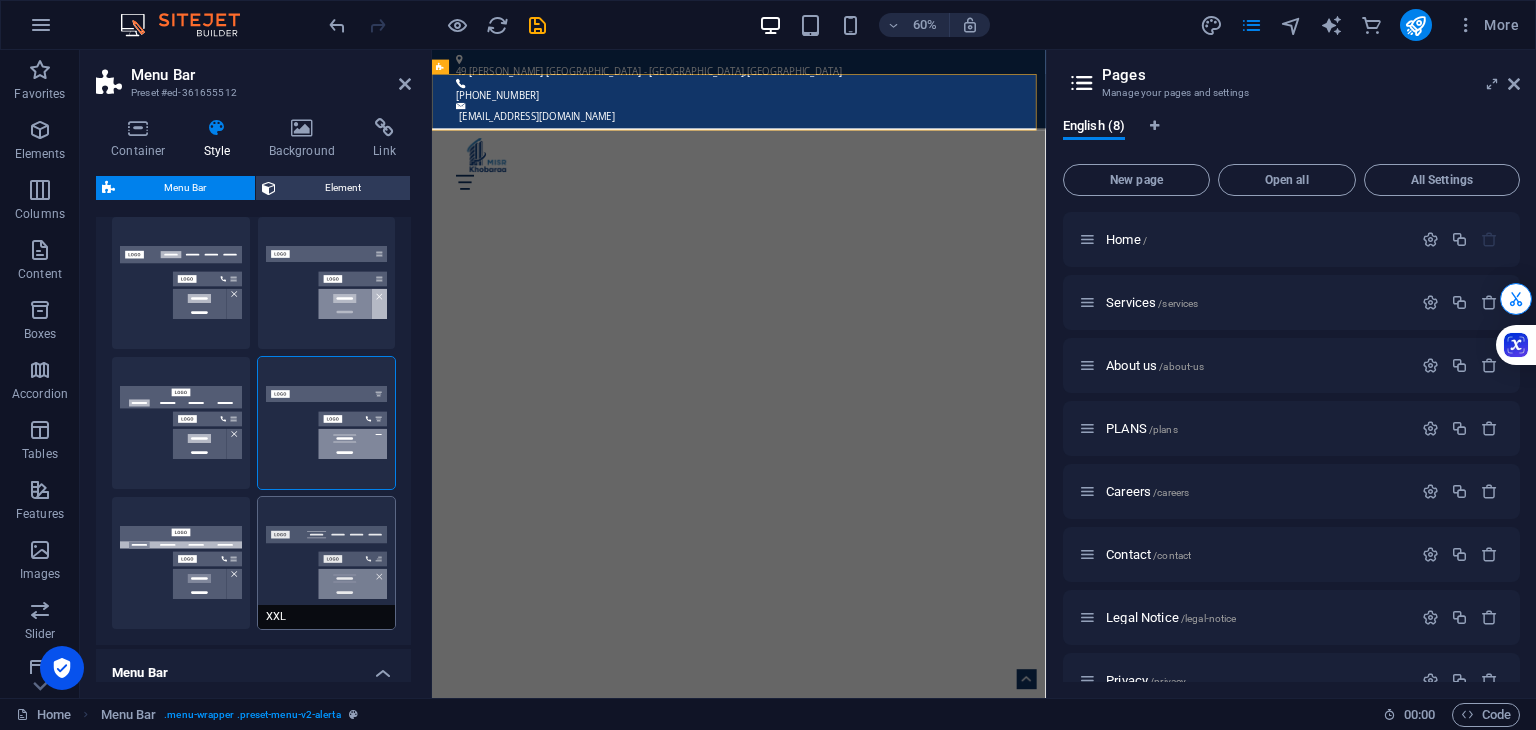 click on "XXL" at bounding box center (327, 563) 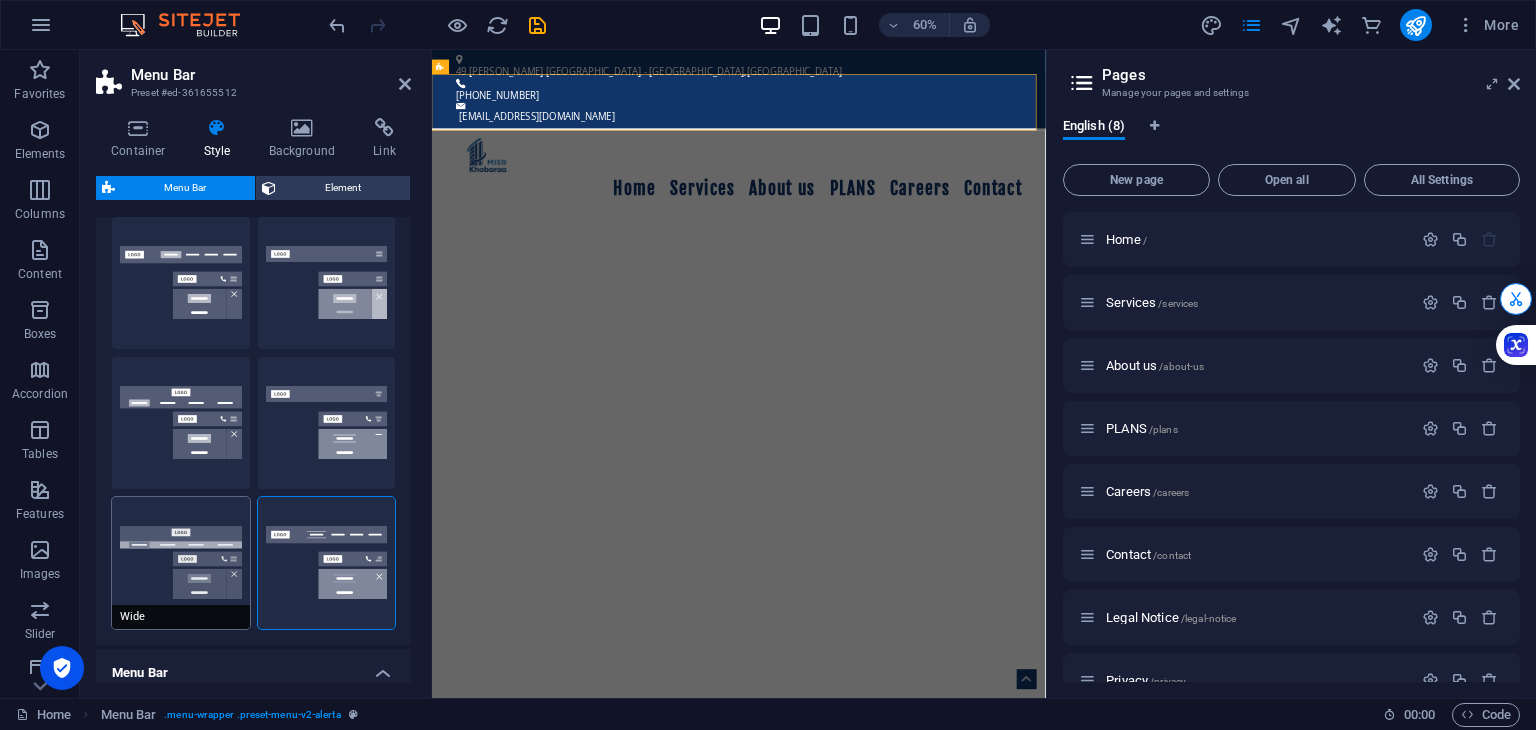 click on "Wide" at bounding box center (181, 563) 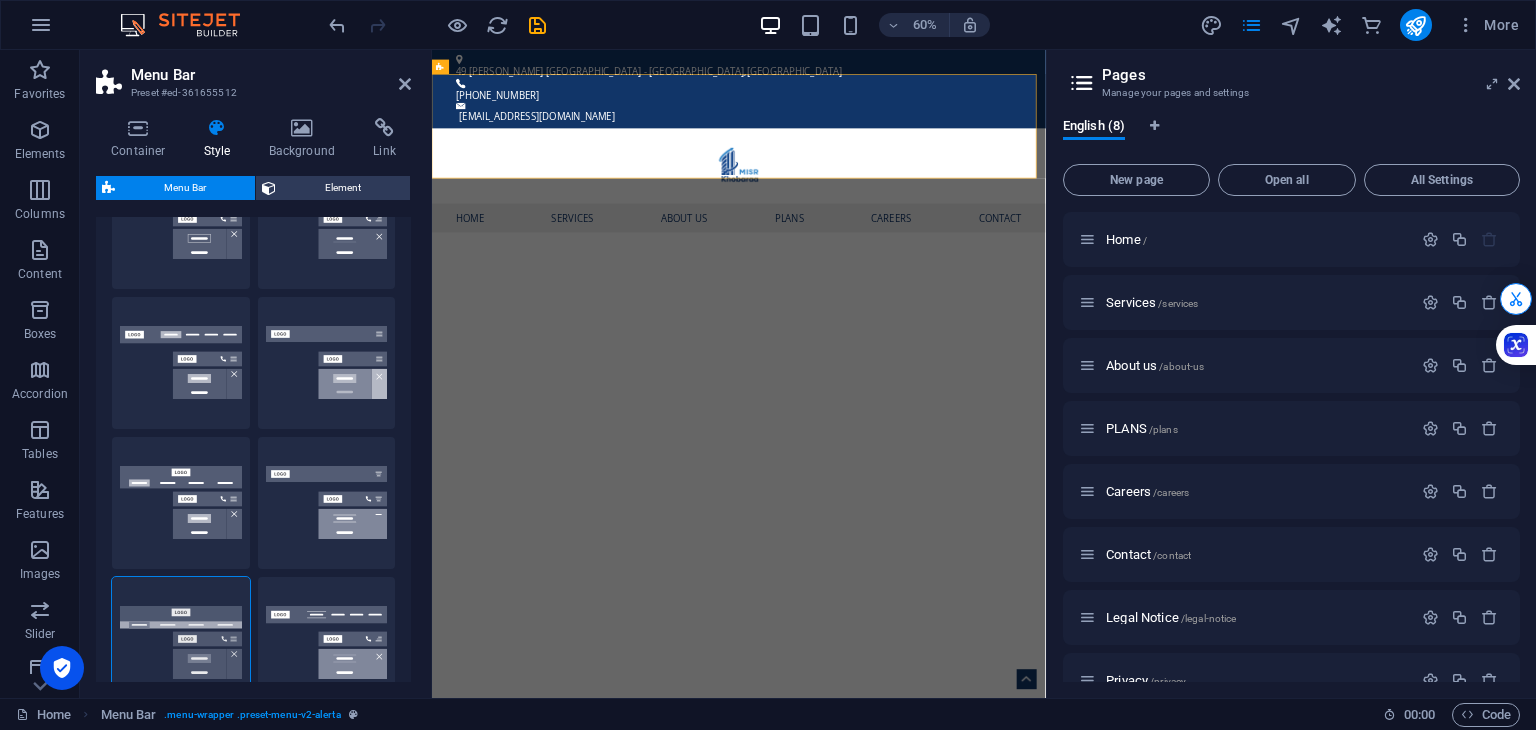 scroll, scrollTop: 0, scrollLeft: 0, axis: both 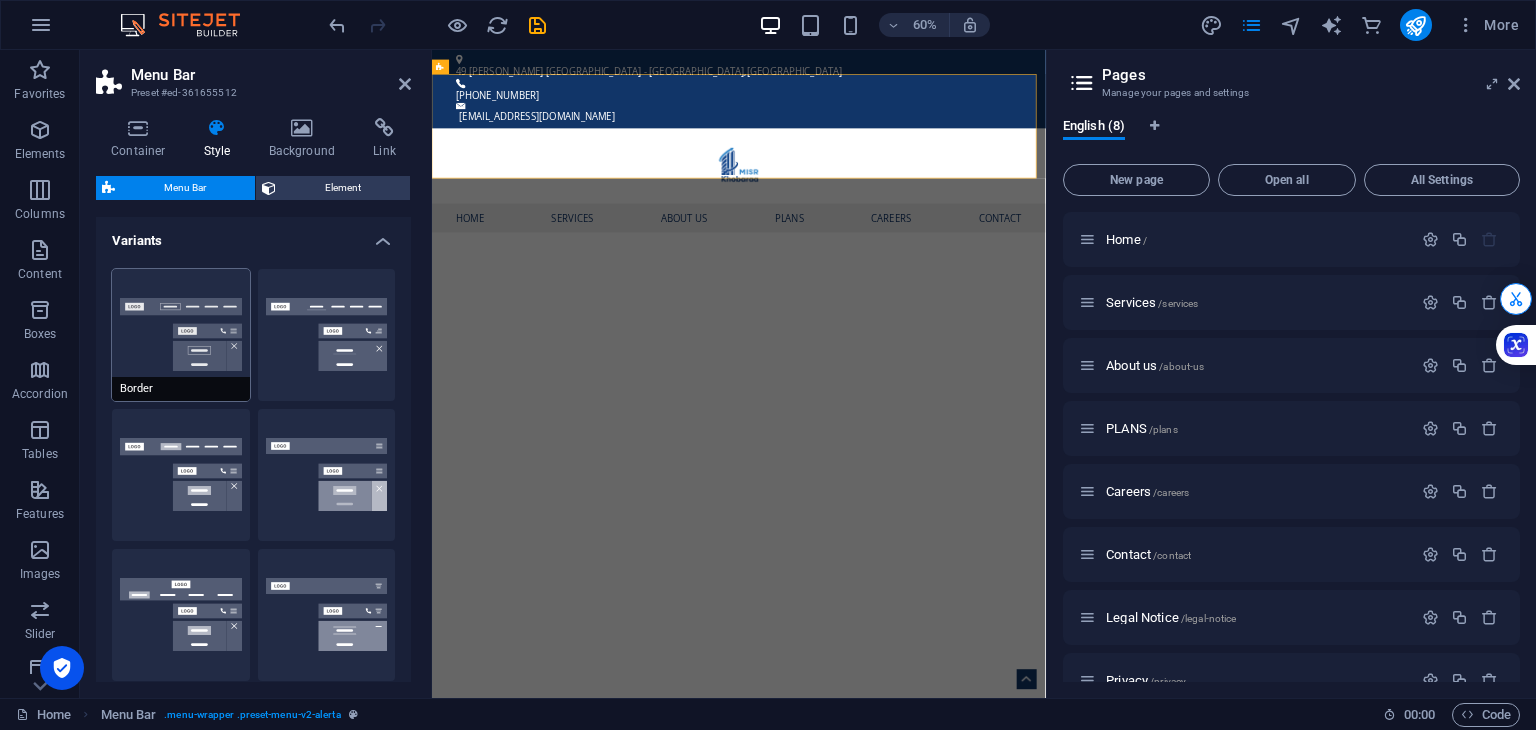 click on "Border" at bounding box center [181, 335] 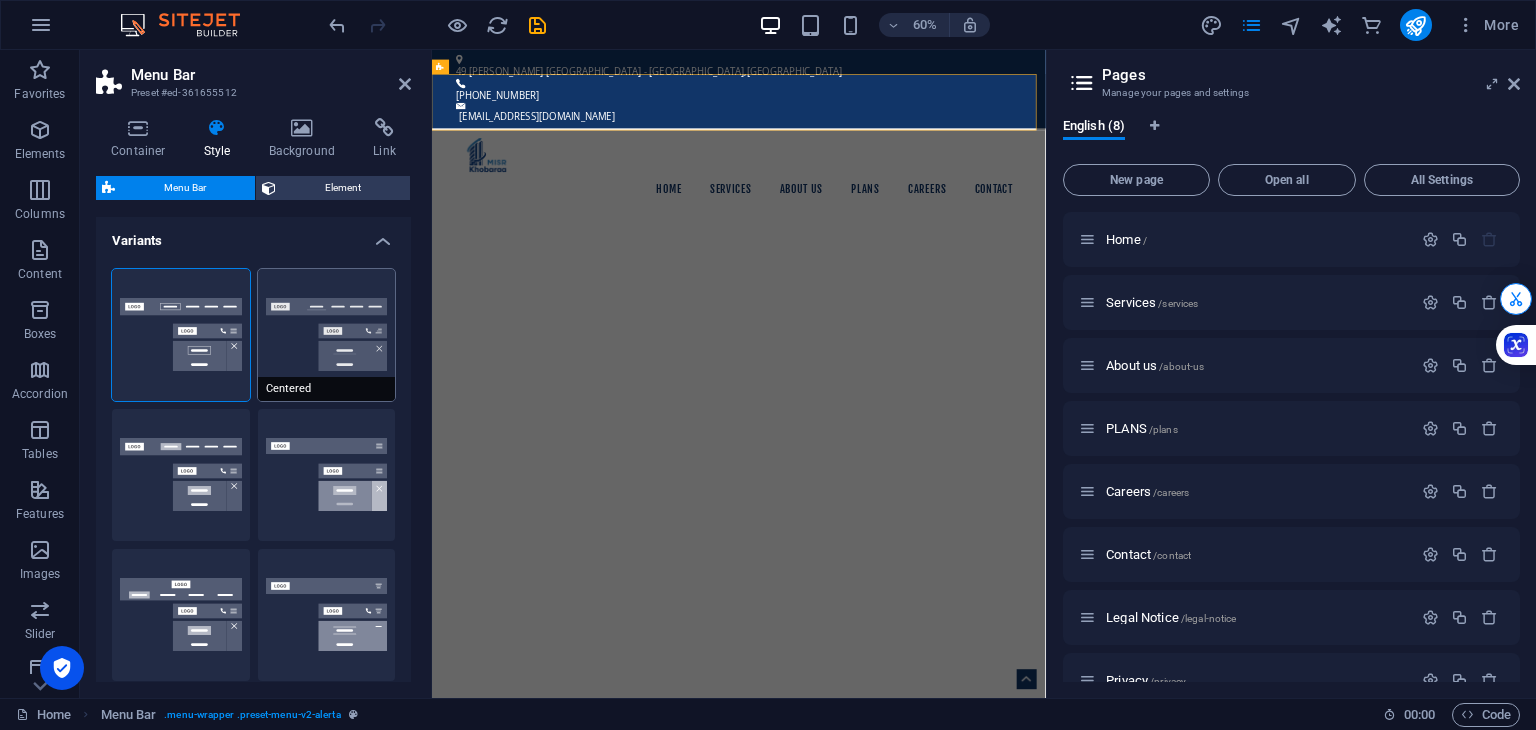 click on "Centered" at bounding box center [327, 335] 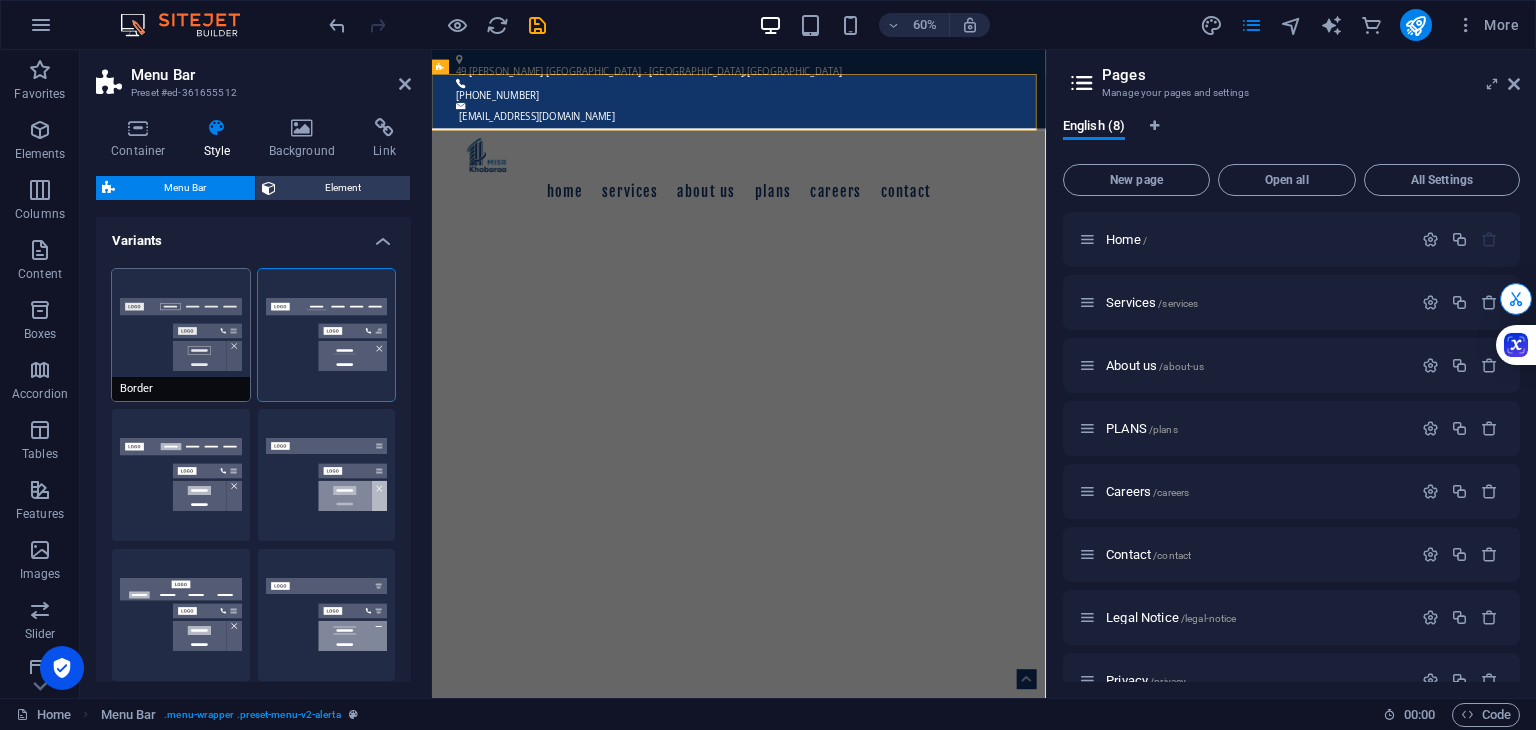 click on "Border" at bounding box center (181, 335) 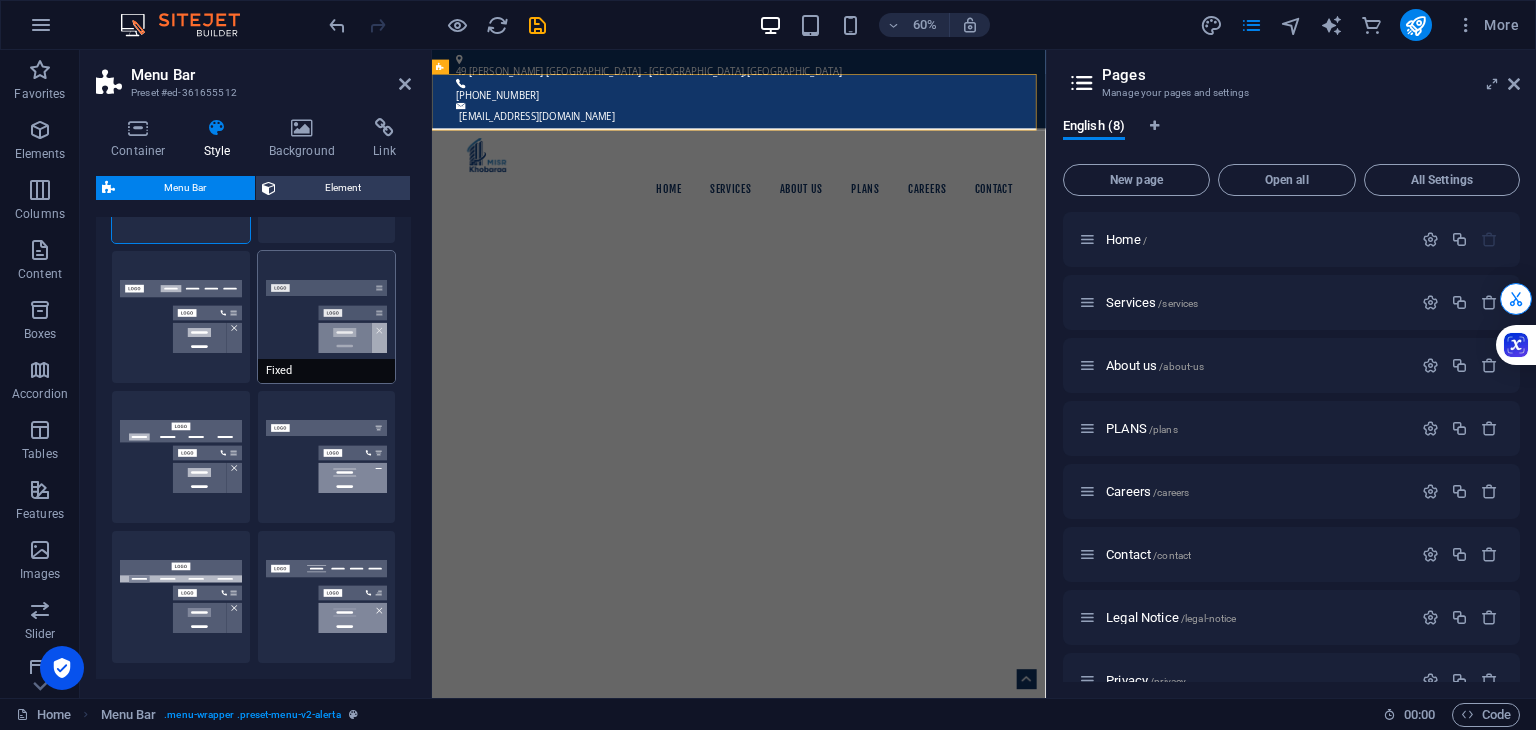 scroll, scrollTop: 160, scrollLeft: 0, axis: vertical 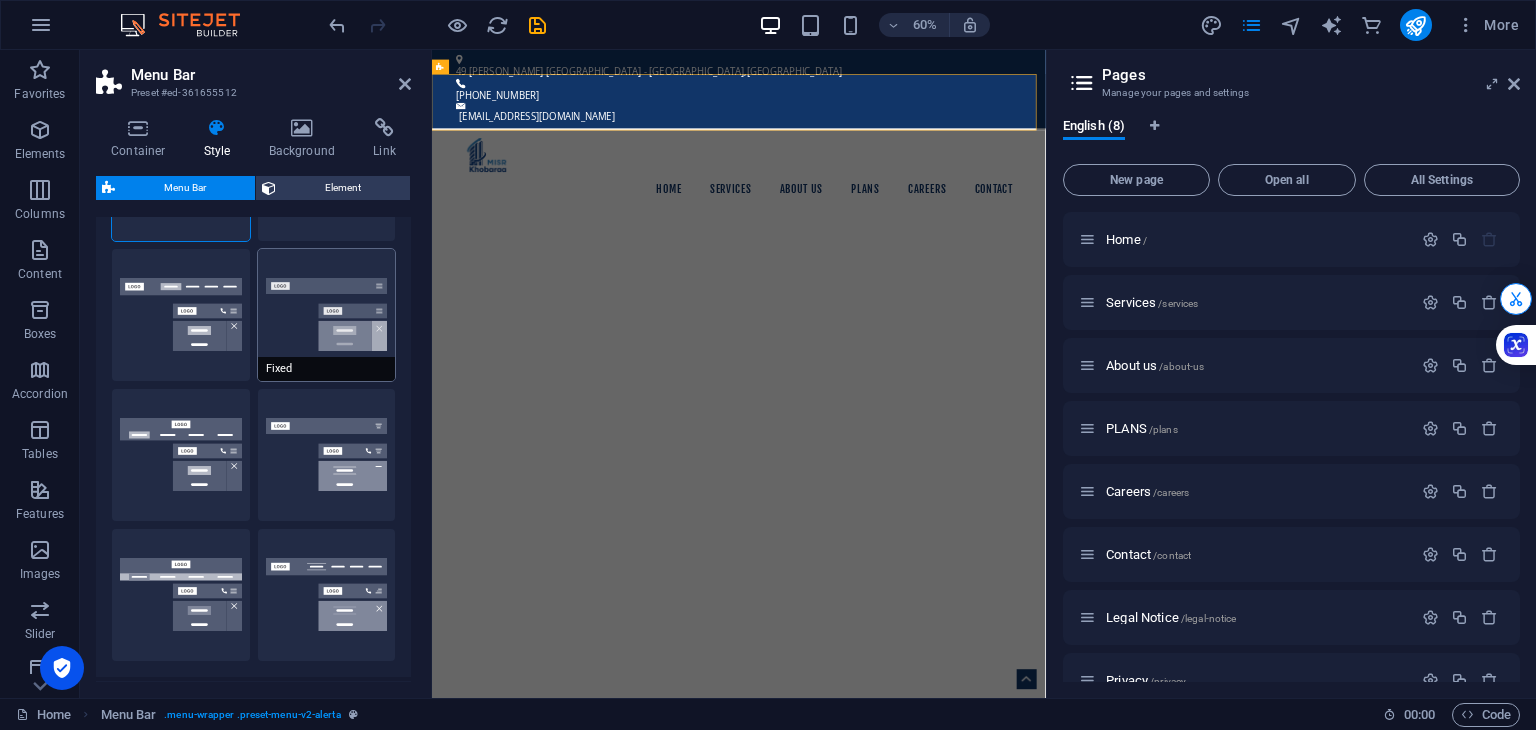 click on "Trigger" at bounding box center (0, 0) 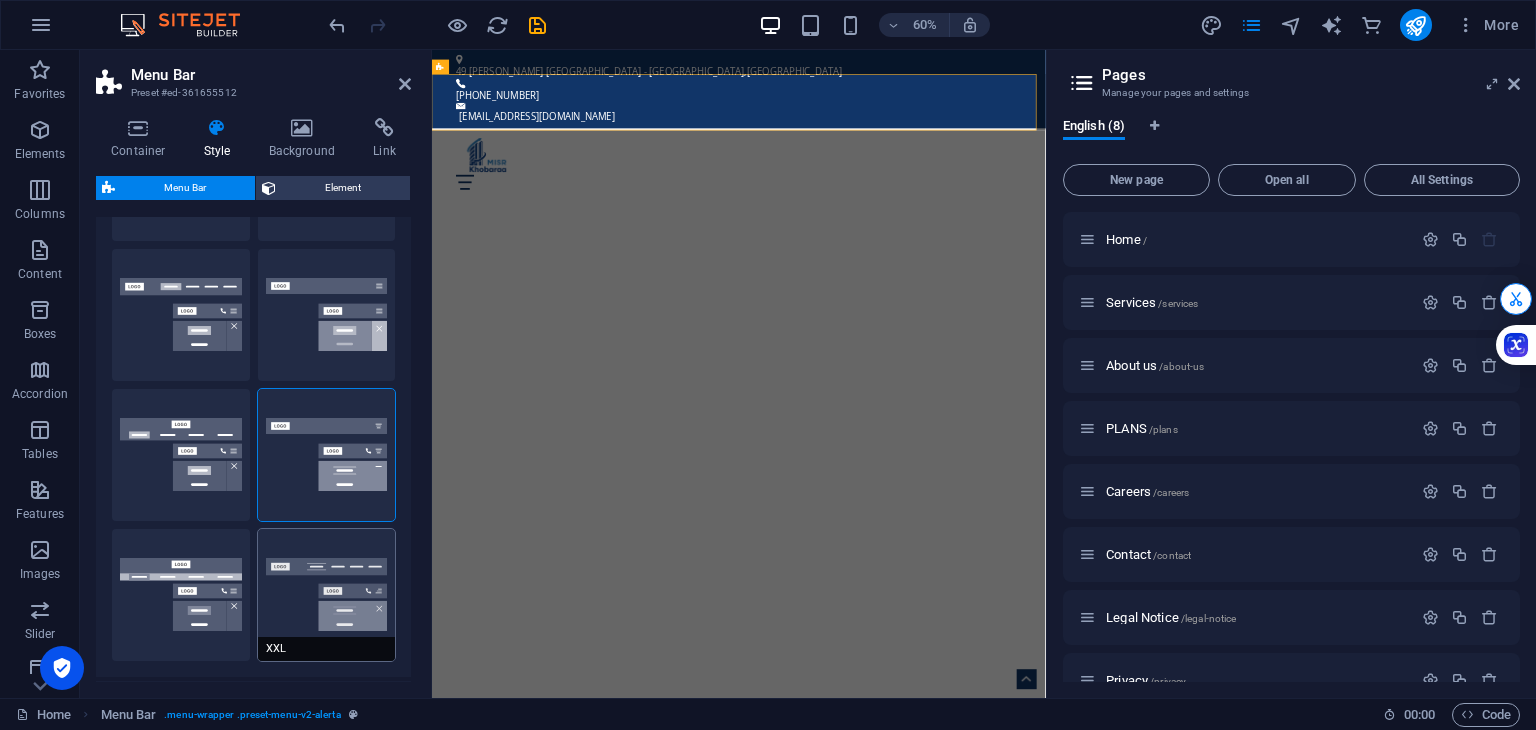 click on "XXL" at bounding box center (327, 595) 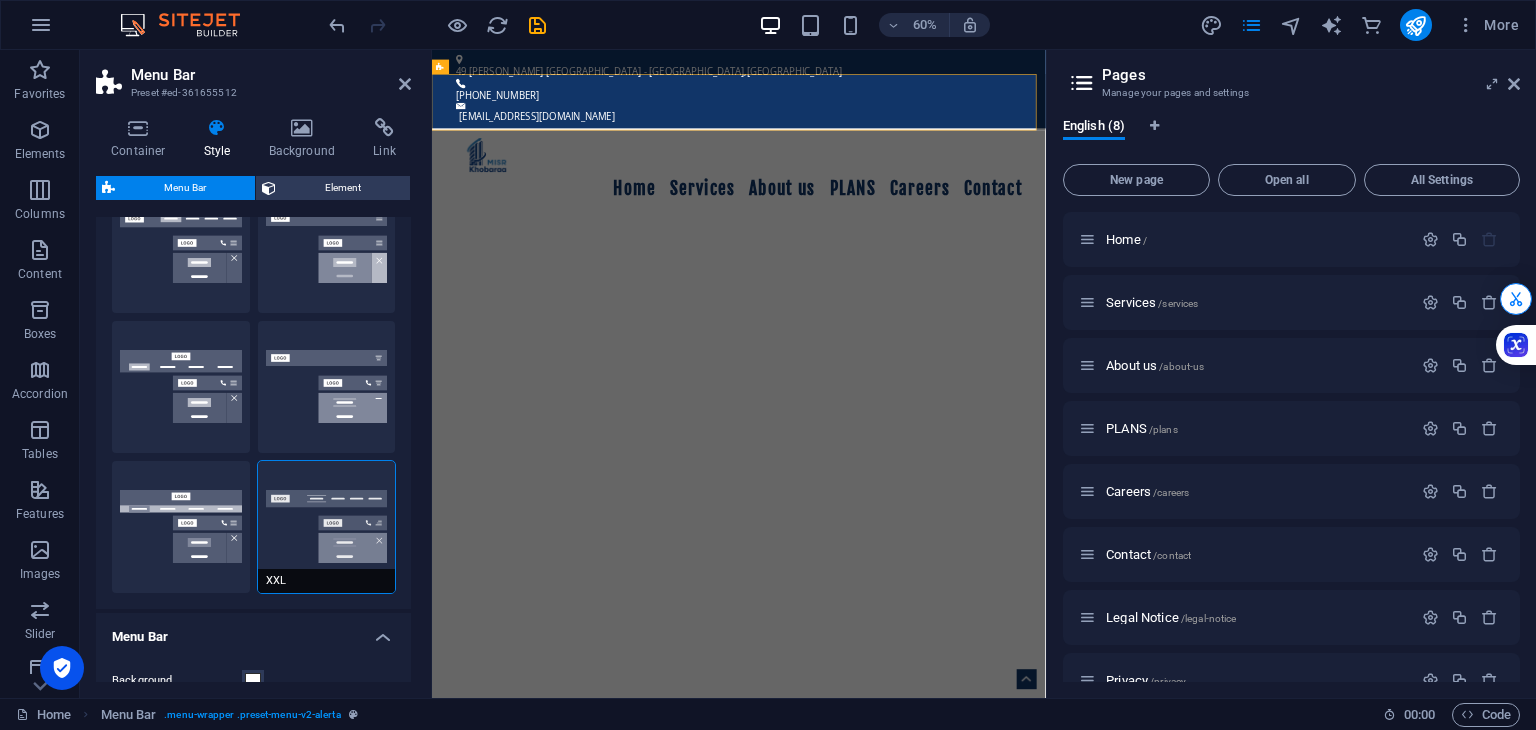 scroll, scrollTop: 236, scrollLeft: 0, axis: vertical 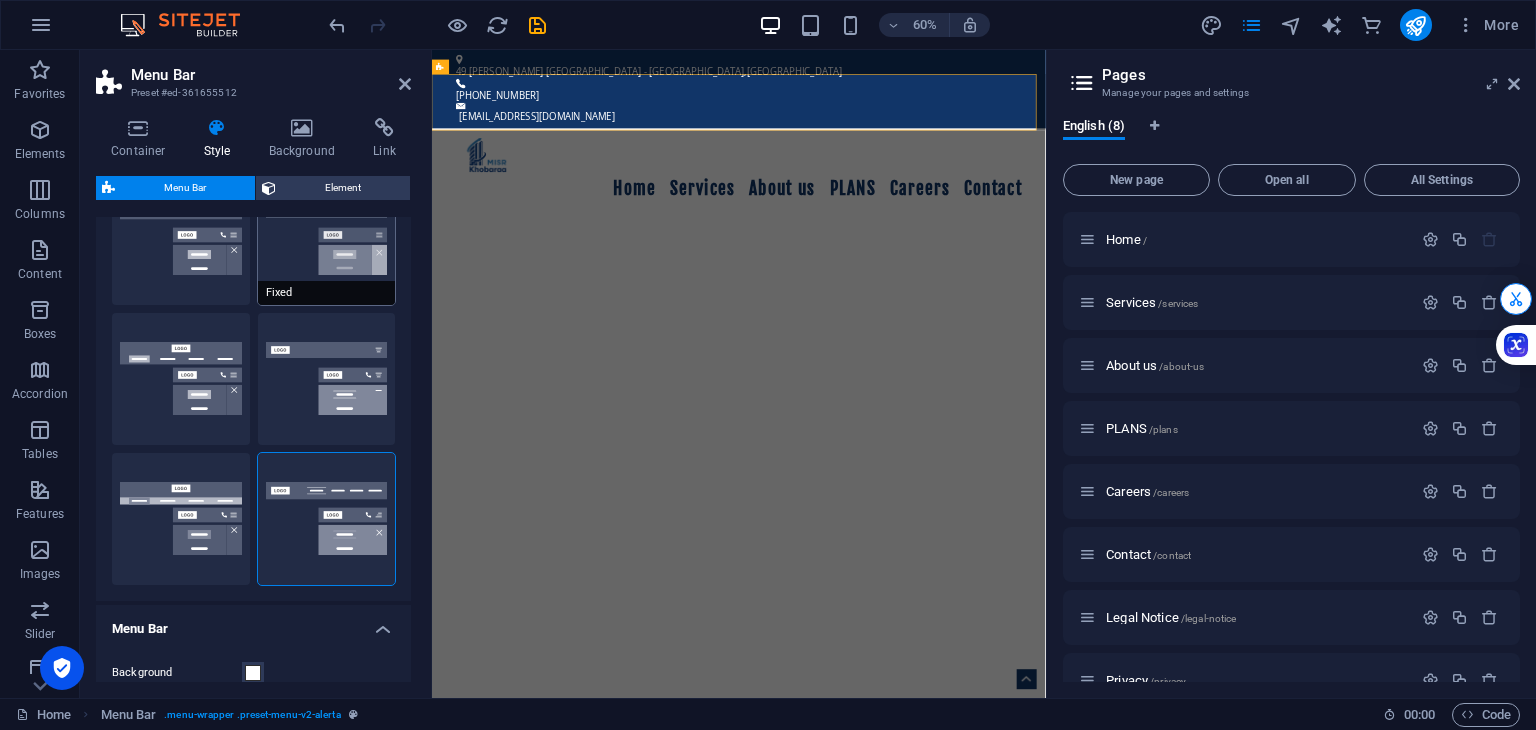 click on "Fixed" at bounding box center [327, 239] 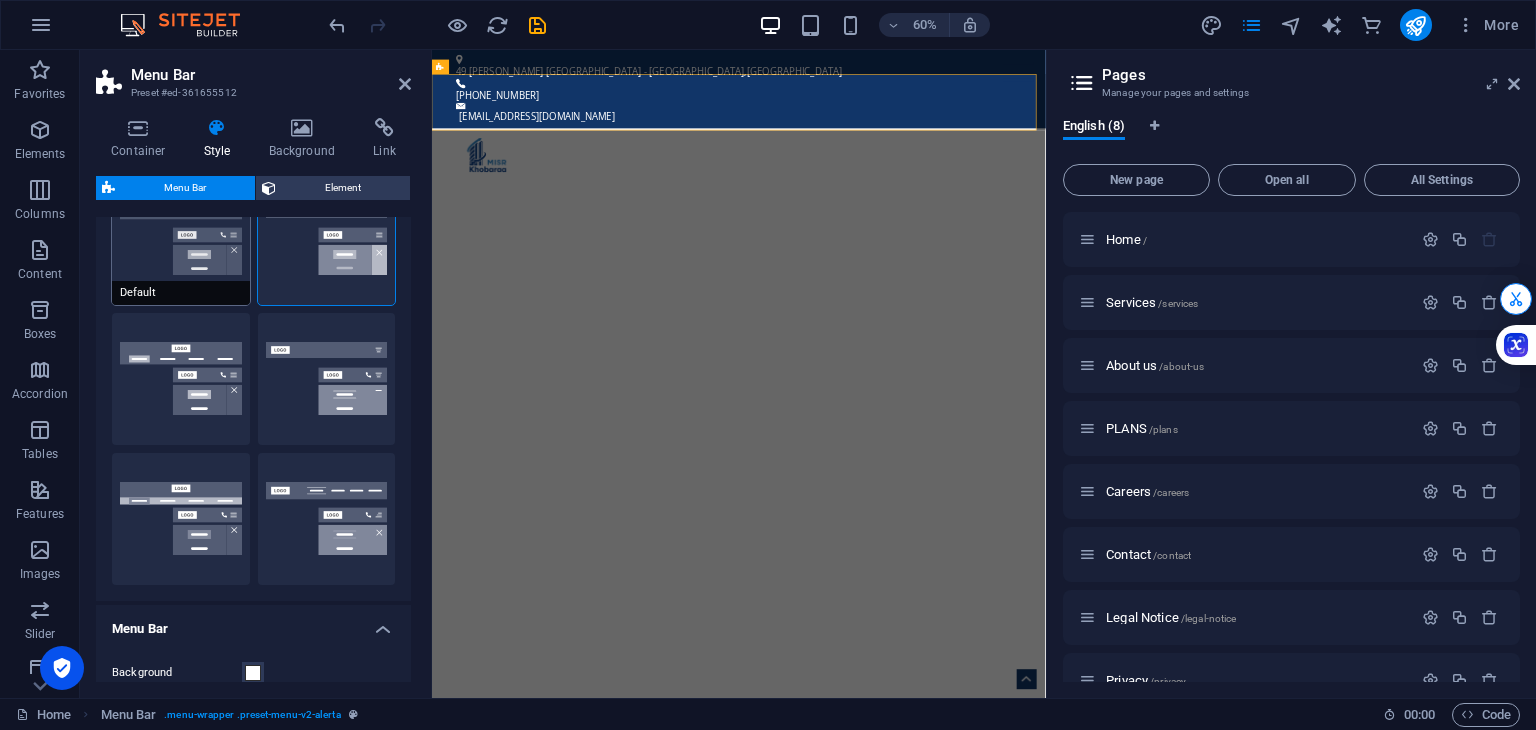 click on "Default" at bounding box center [181, 239] 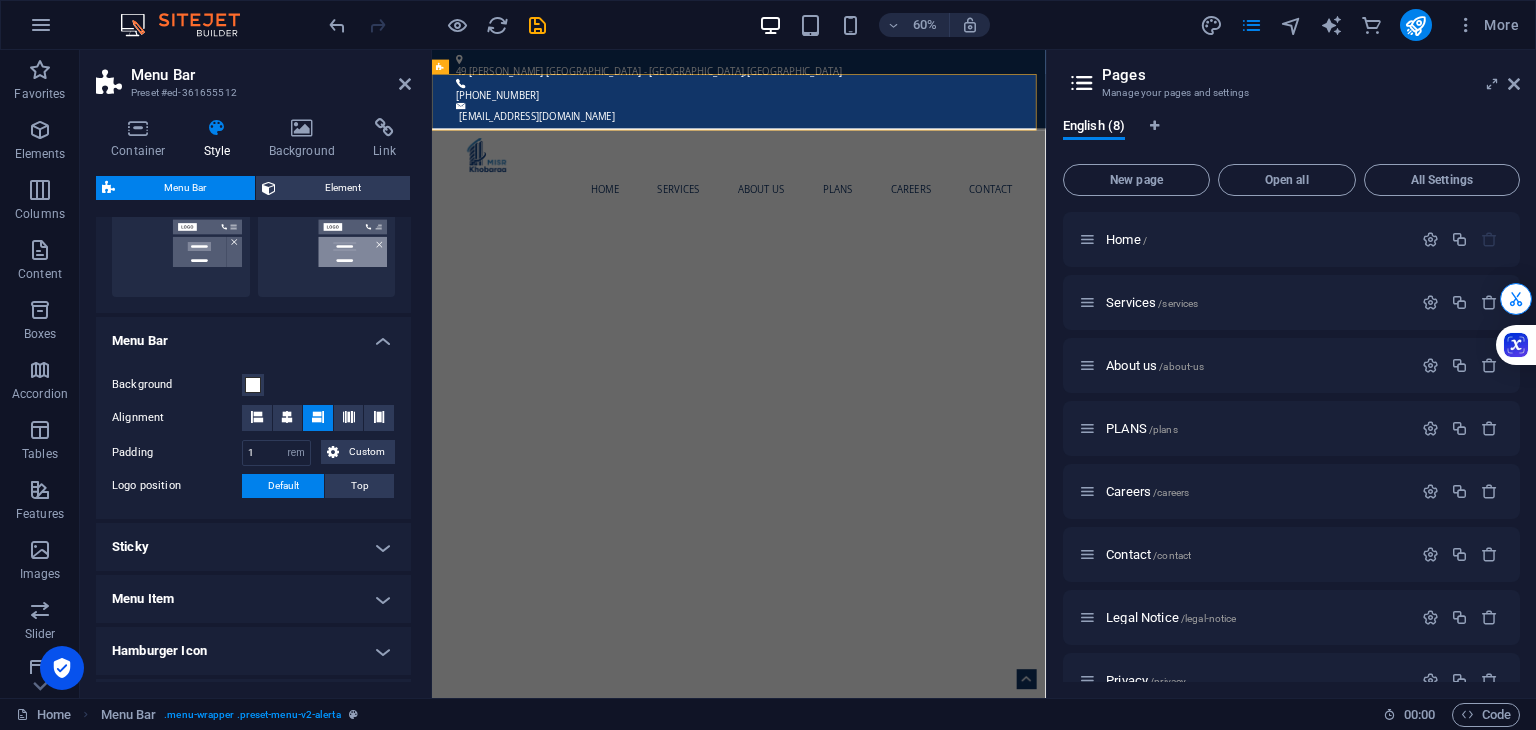 scroll, scrollTop: 523, scrollLeft: 0, axis: vertical 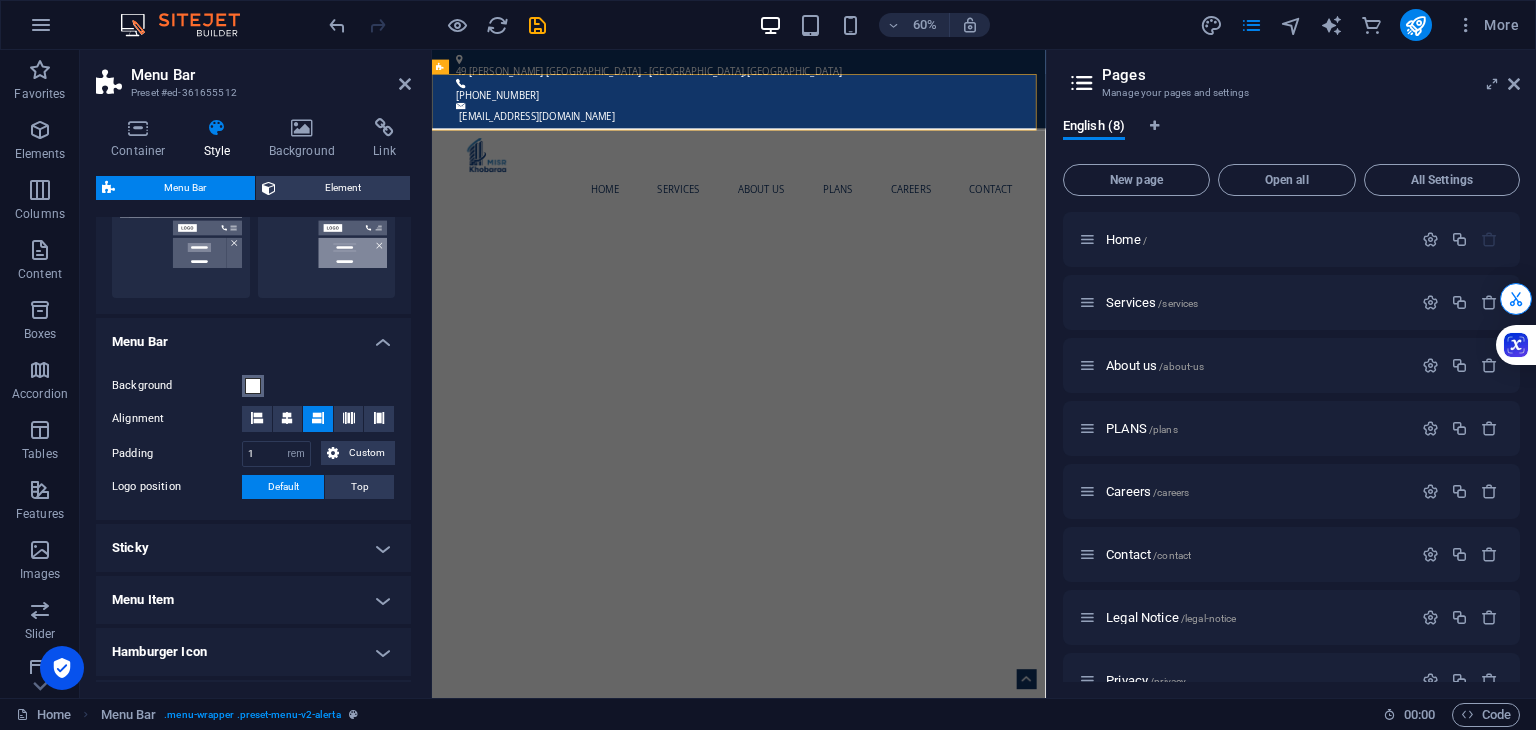 click at bounding box center [253, 386] 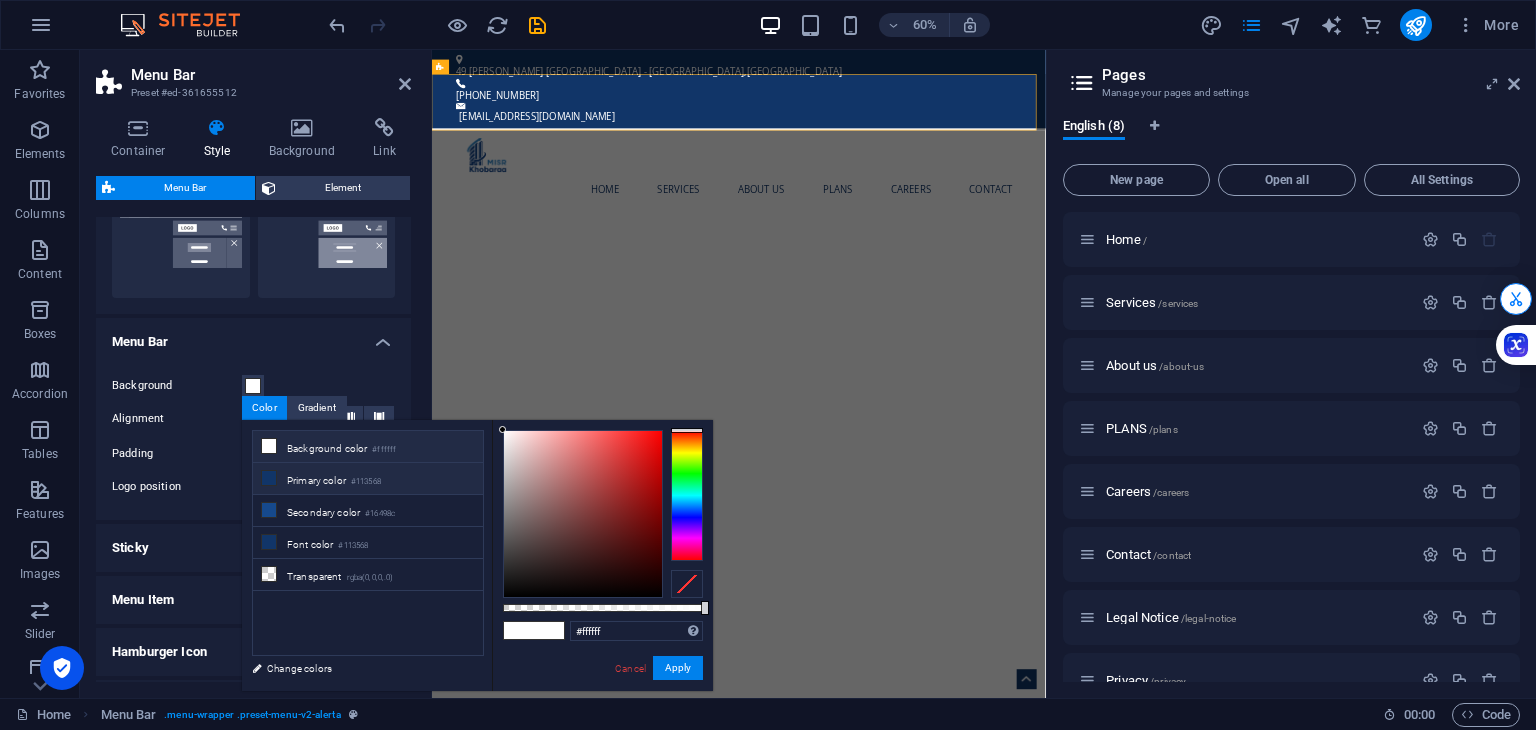 click on "Primary color
#113568" at bounding box center (368, 479) 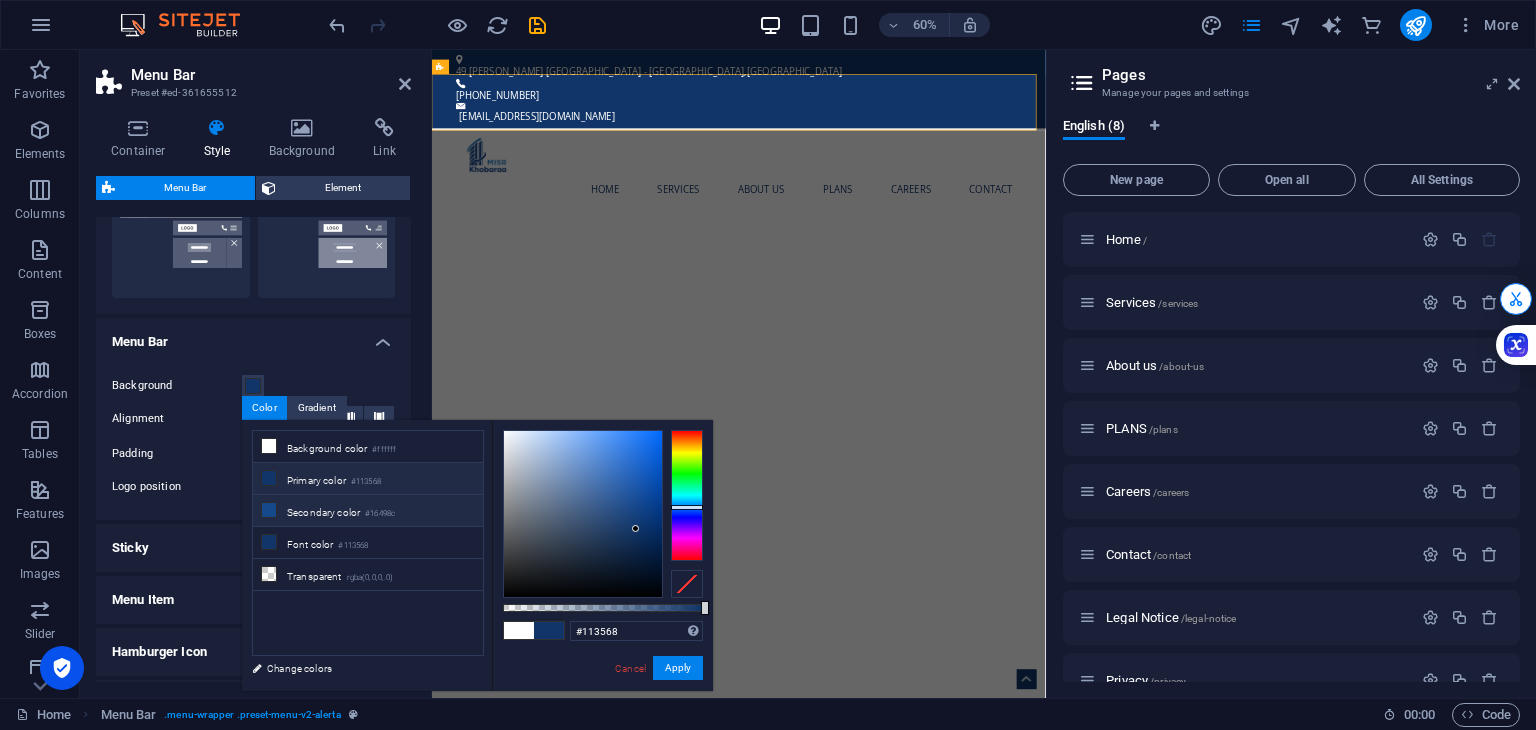 click on "Secondary color
#16498c" at bounding box center [368, 511] 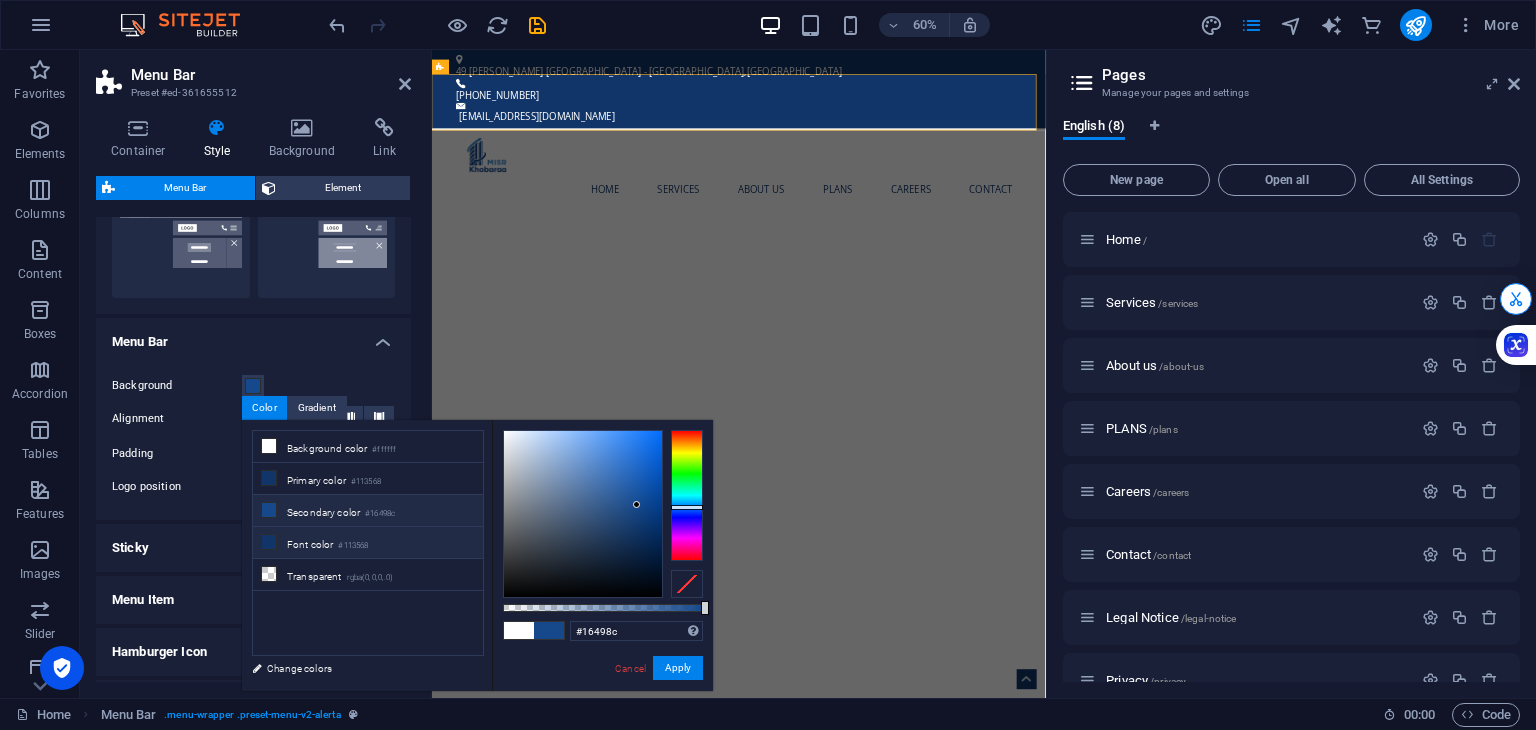 click on "Font color
#113568" at bounding box center (368, 543) 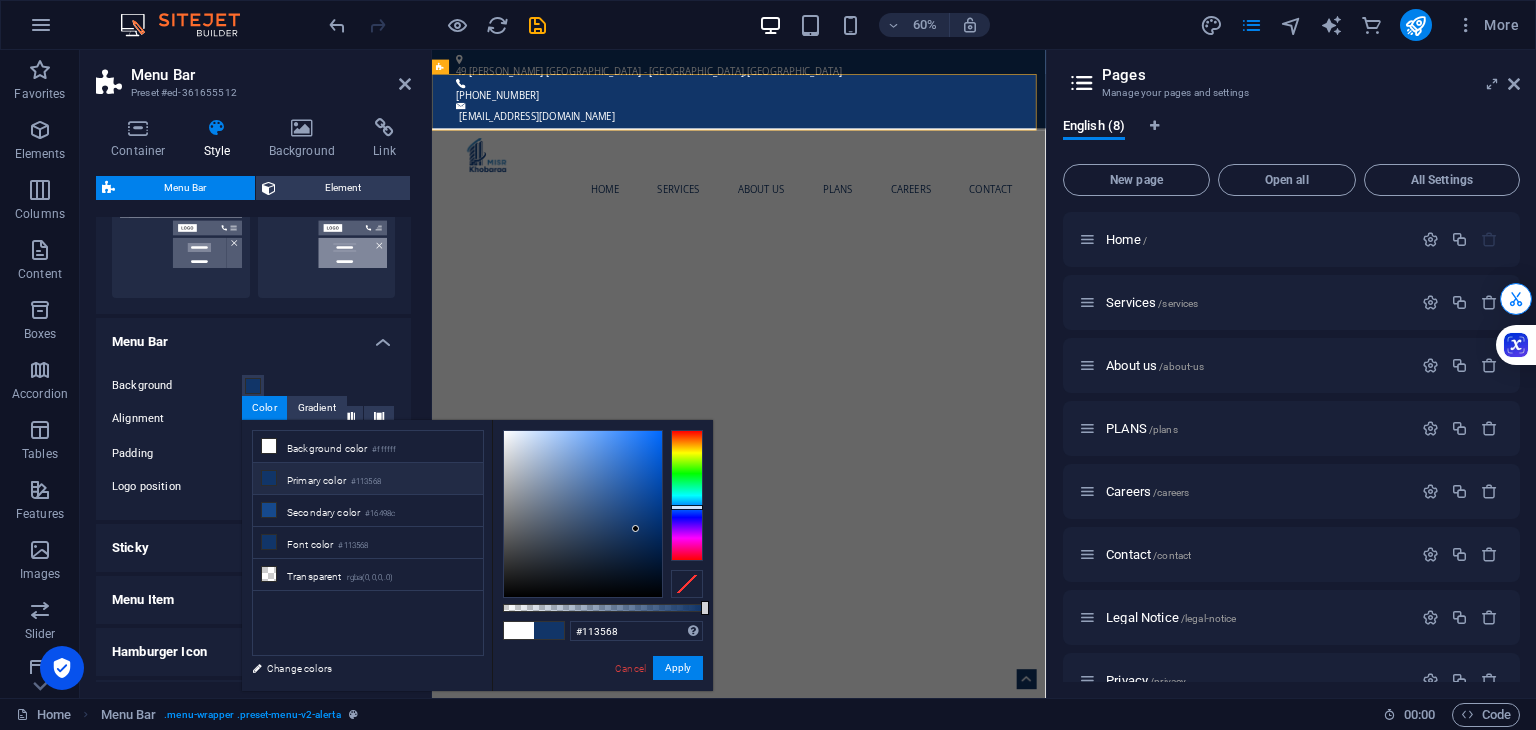 click on "Background Alignment Padding 1 px rem % vh vw Custom Custom 1 px rem % vh vw 1 px rem % vh vw 1 px rem % vh vw 1 px rem % vh vw Logo position Default Top  - Padding 1 px rem % vh vw Custom Custom 1 px rem % vh vw 1 px rem % vh vw 1 px rem % vh vw 1 px rem % vh vw Menu width Default Wide  - Padding 0 px rem % vh vw Custom Custom 0 px rem % vh vw 0 px rem % vh vw 0 px rem % vh vw 0 px rem % vh vw  - Background" at bounding box center [253, 437] 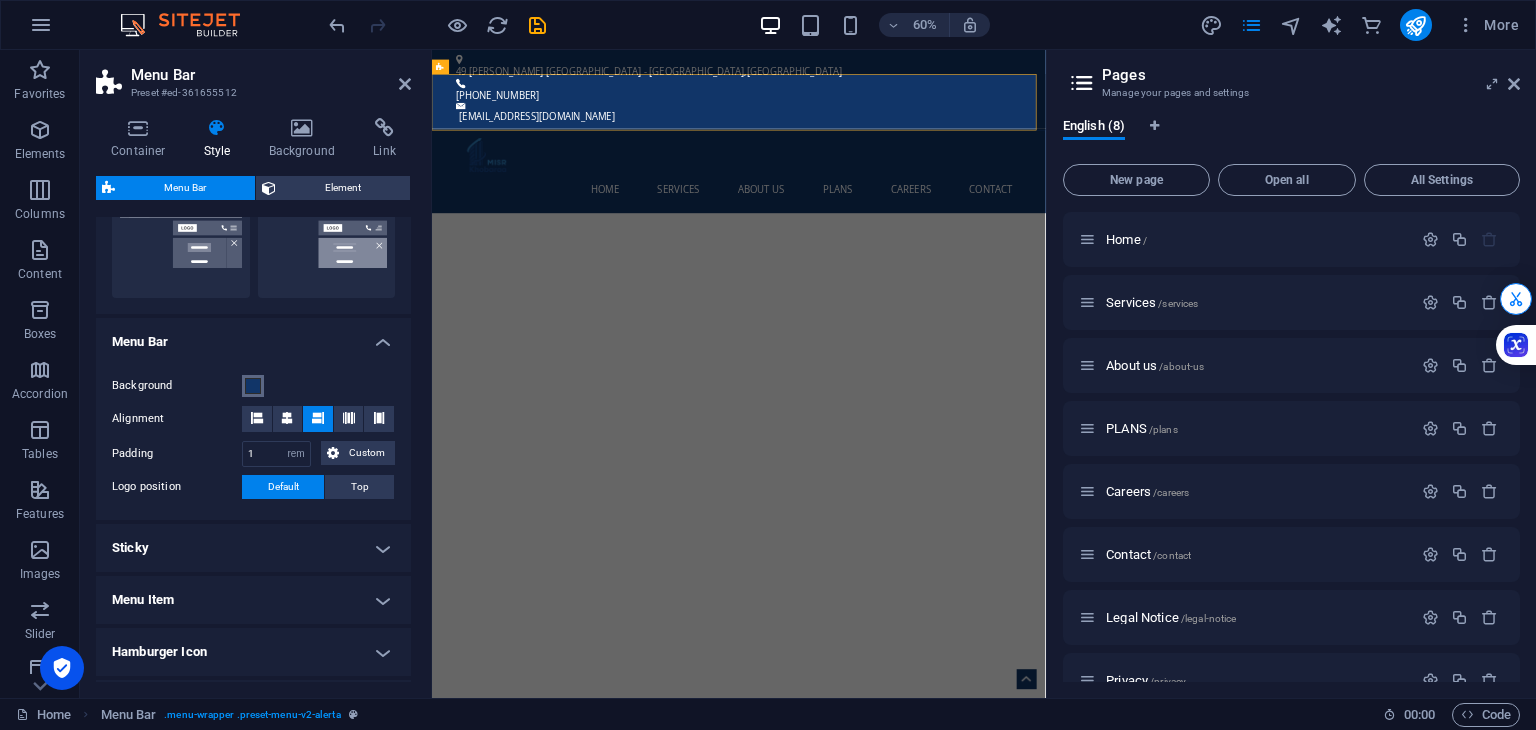 click at bounding box center [253, 386] 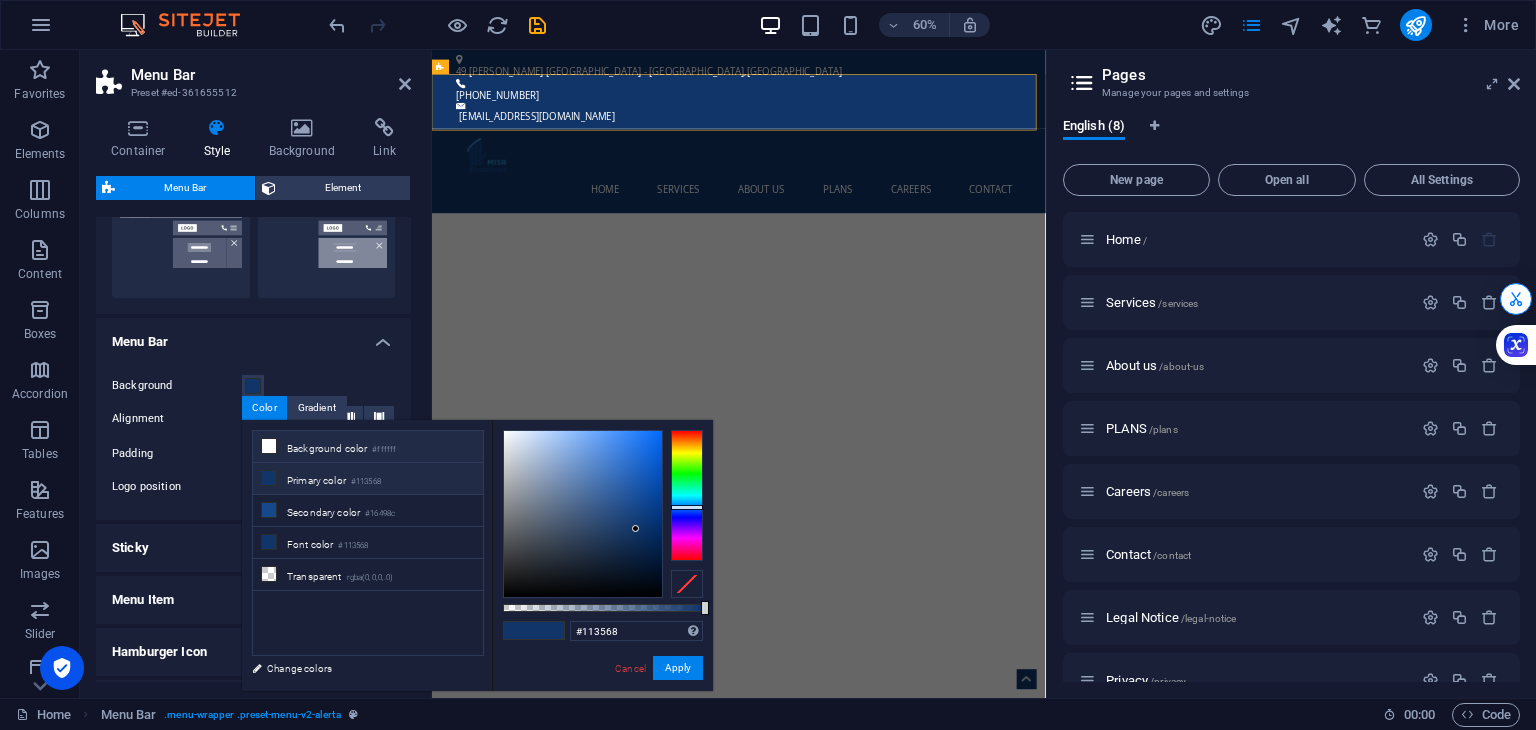 click on "Background color
#ffffff" at bounding box center [368, 447] 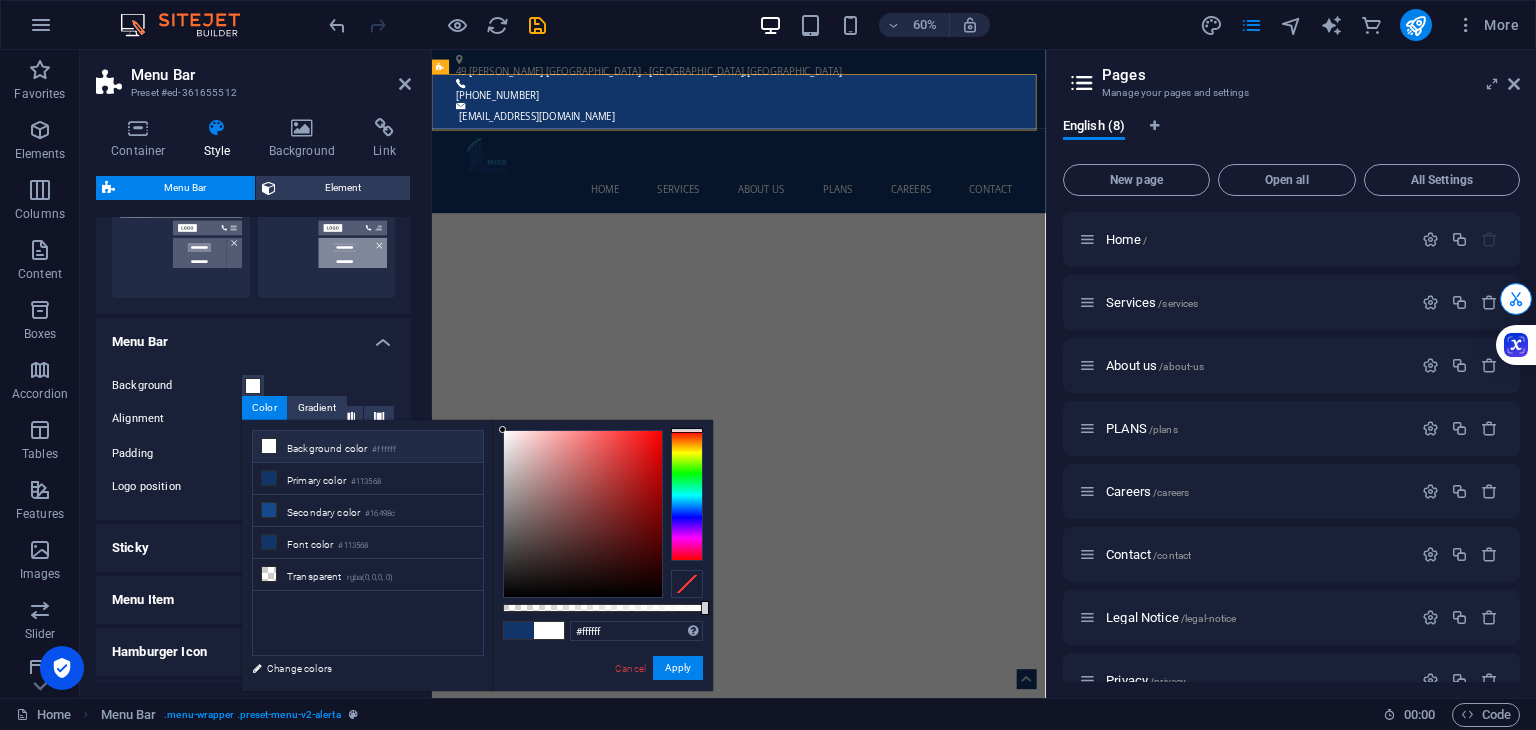click on "Menu Bar" at bounding box center [253, 336] 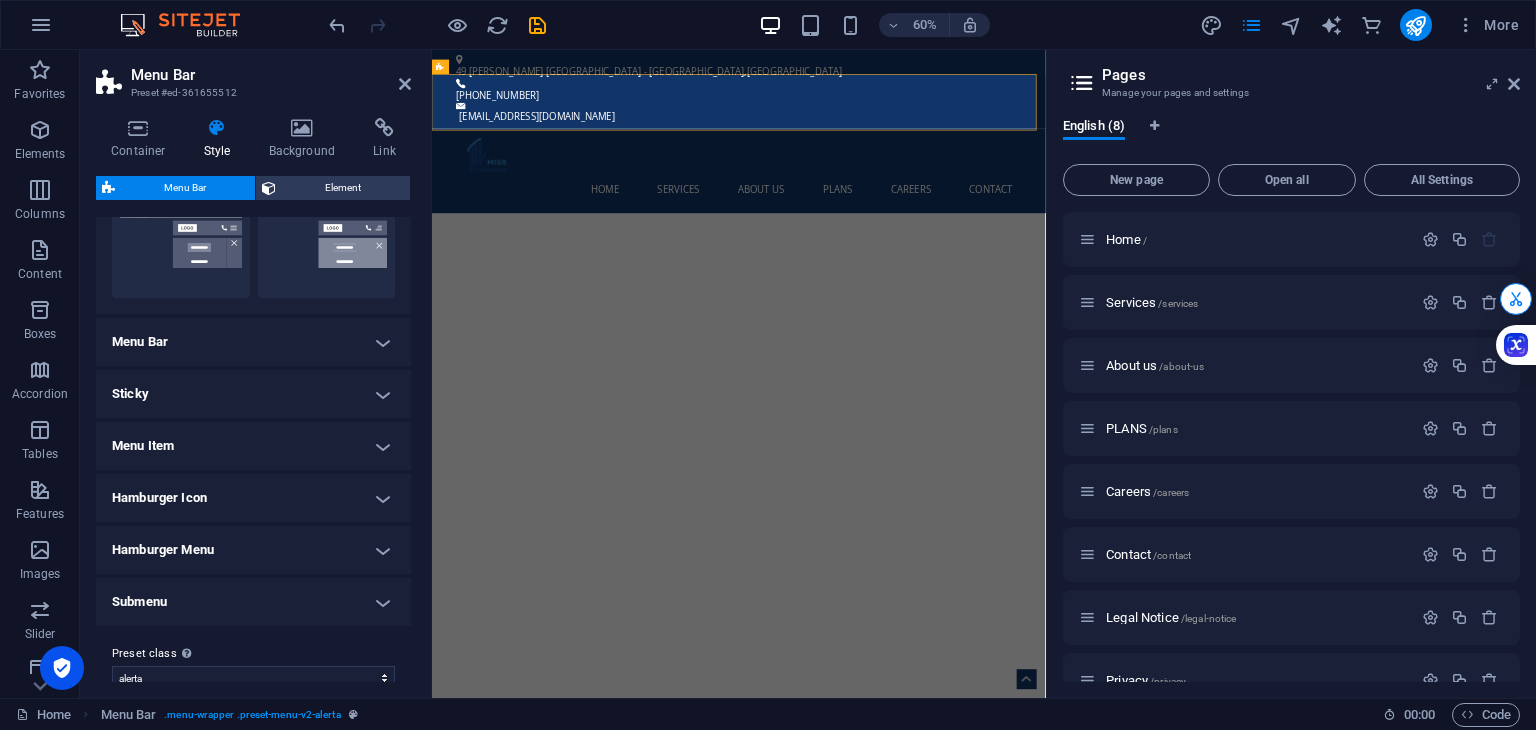 click on "Menu Bar" at bounding box center (253, 342) 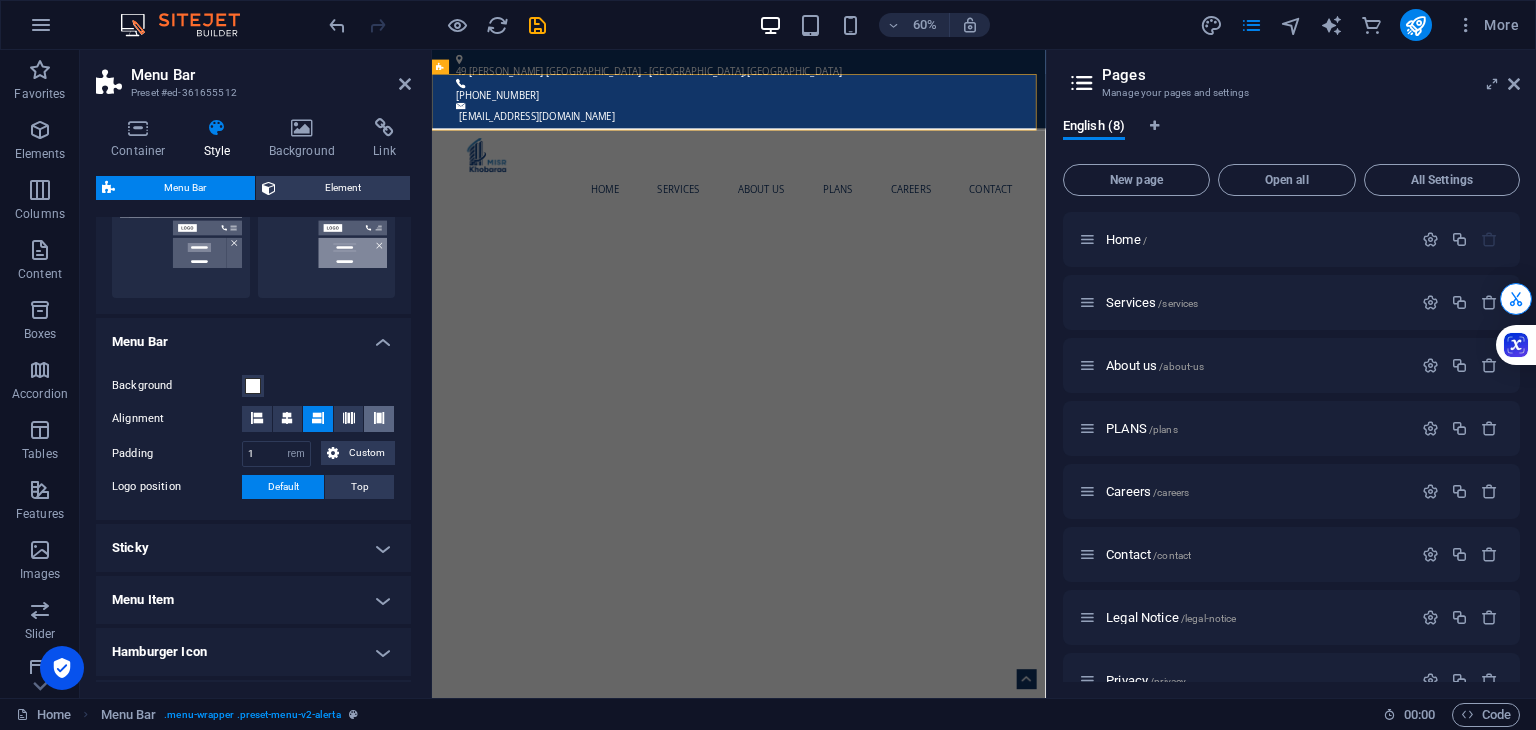 click at bounding box center (379, 418) 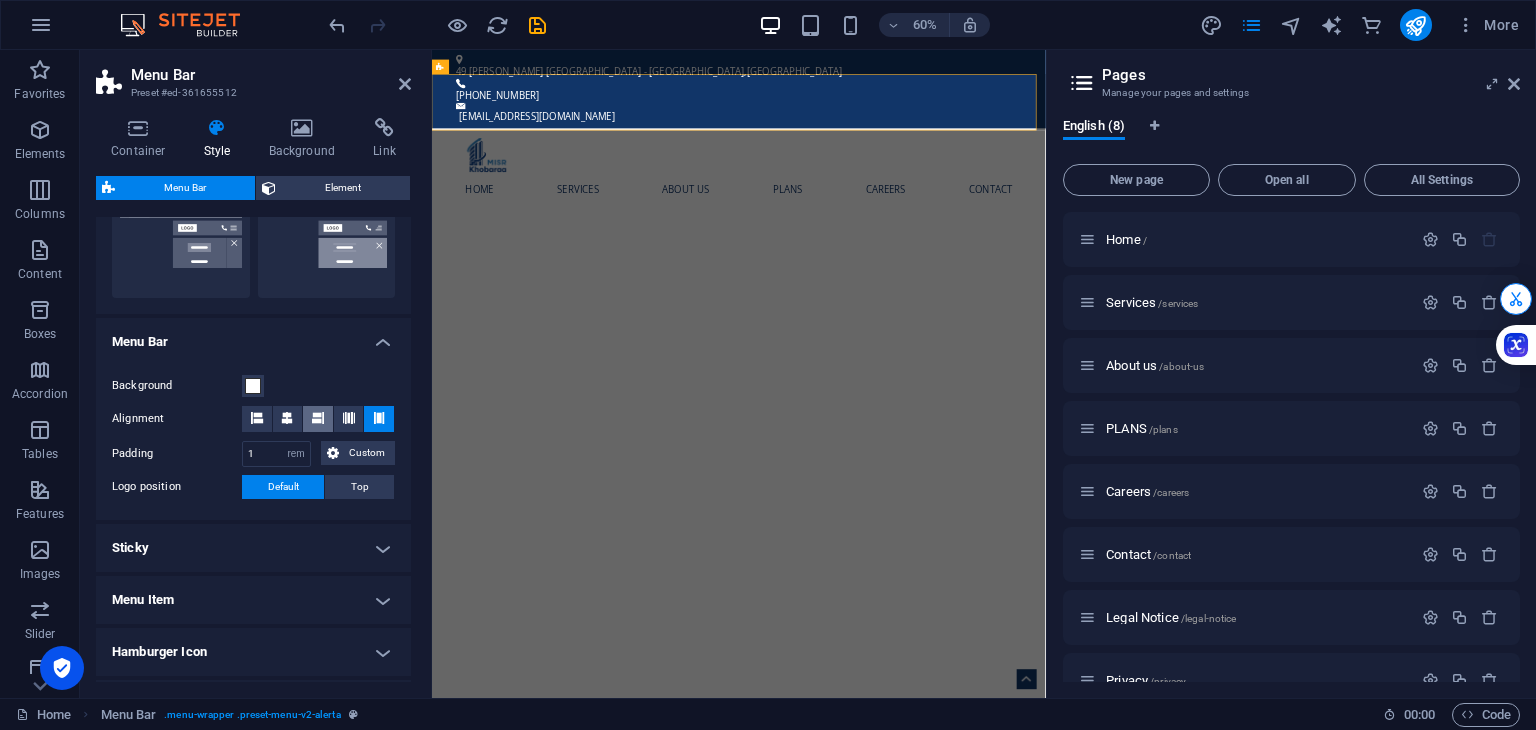 click at bounding box center [318, 418] 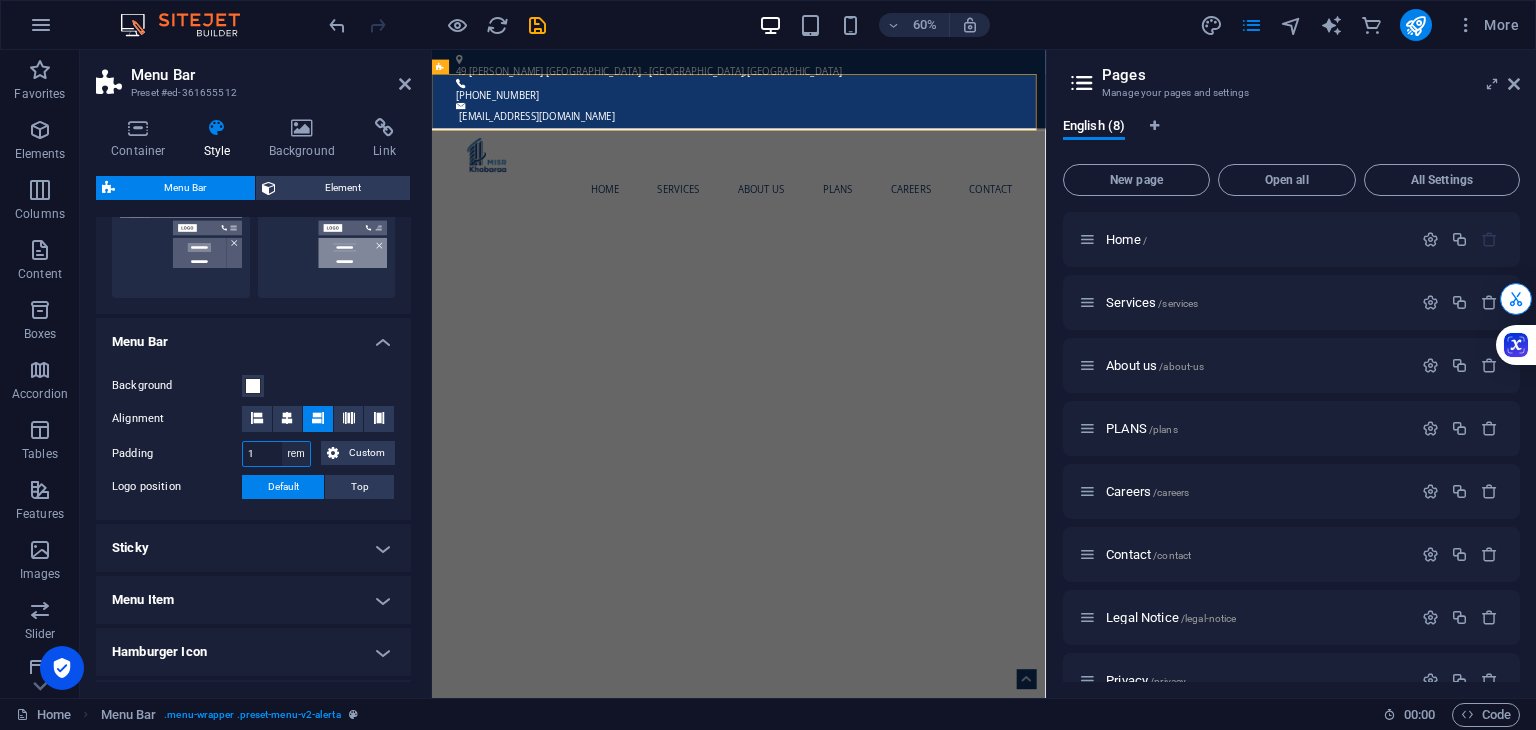 click on "px rem % vh vw Custom" at bounding box center (296, 454) 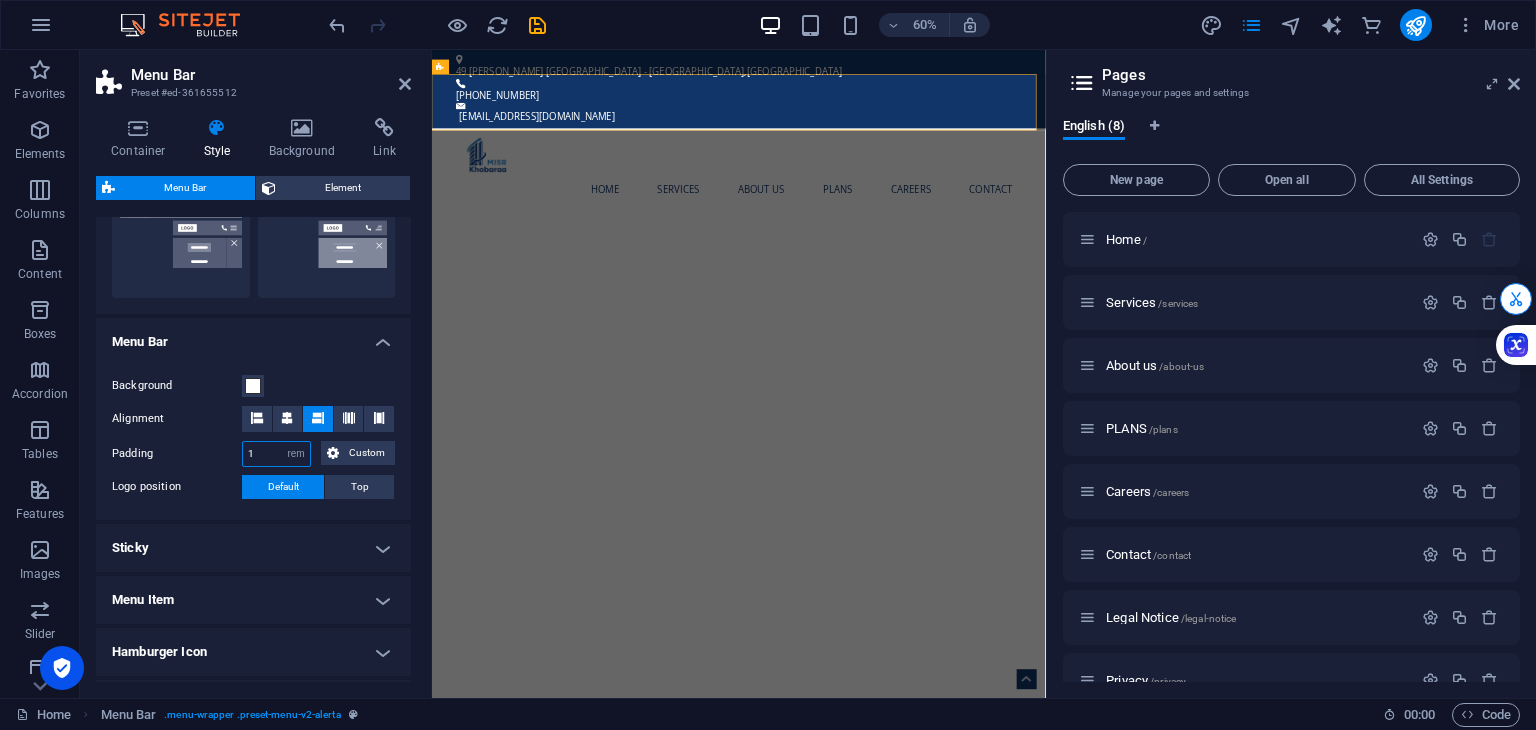 click on "1" at bounding box center [276, 454] 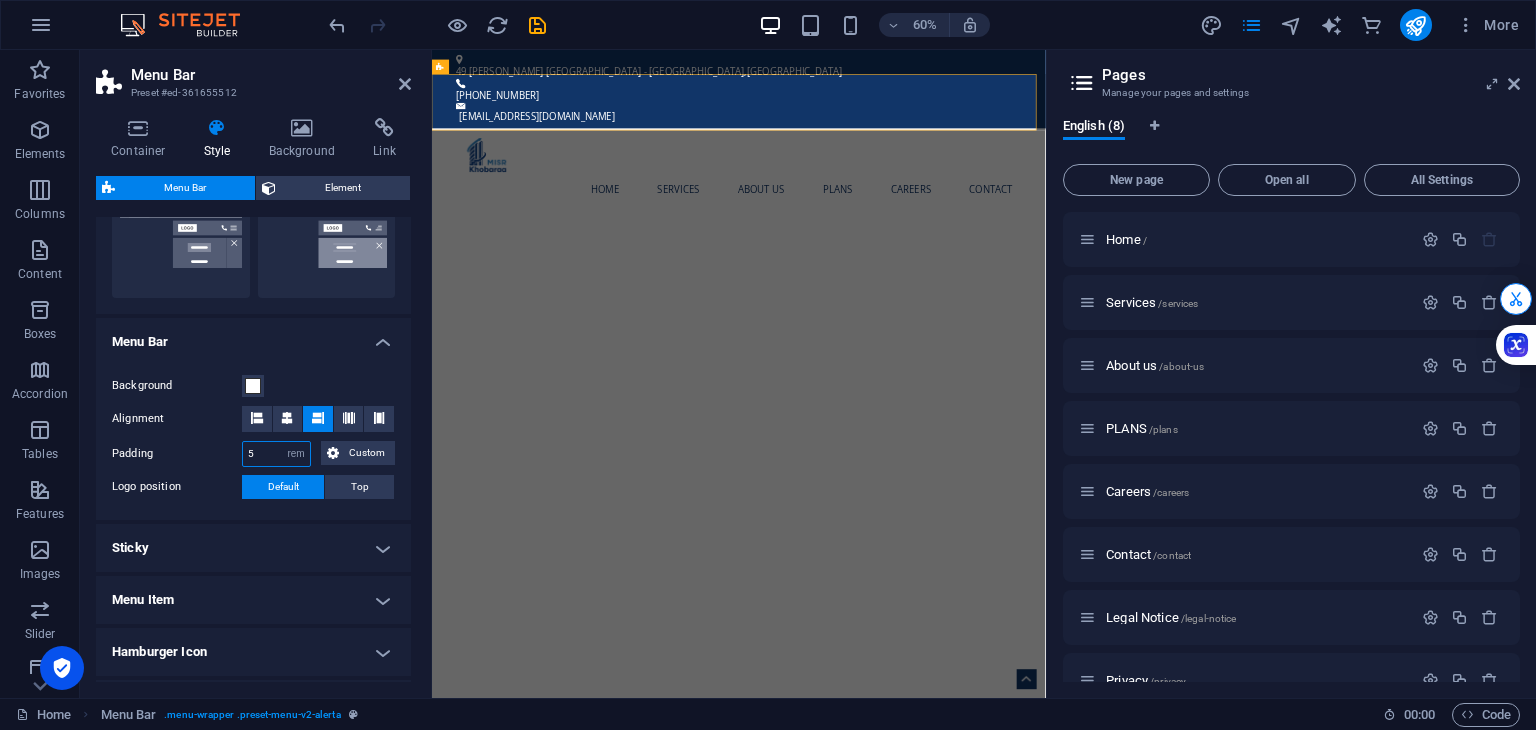 type on "5" 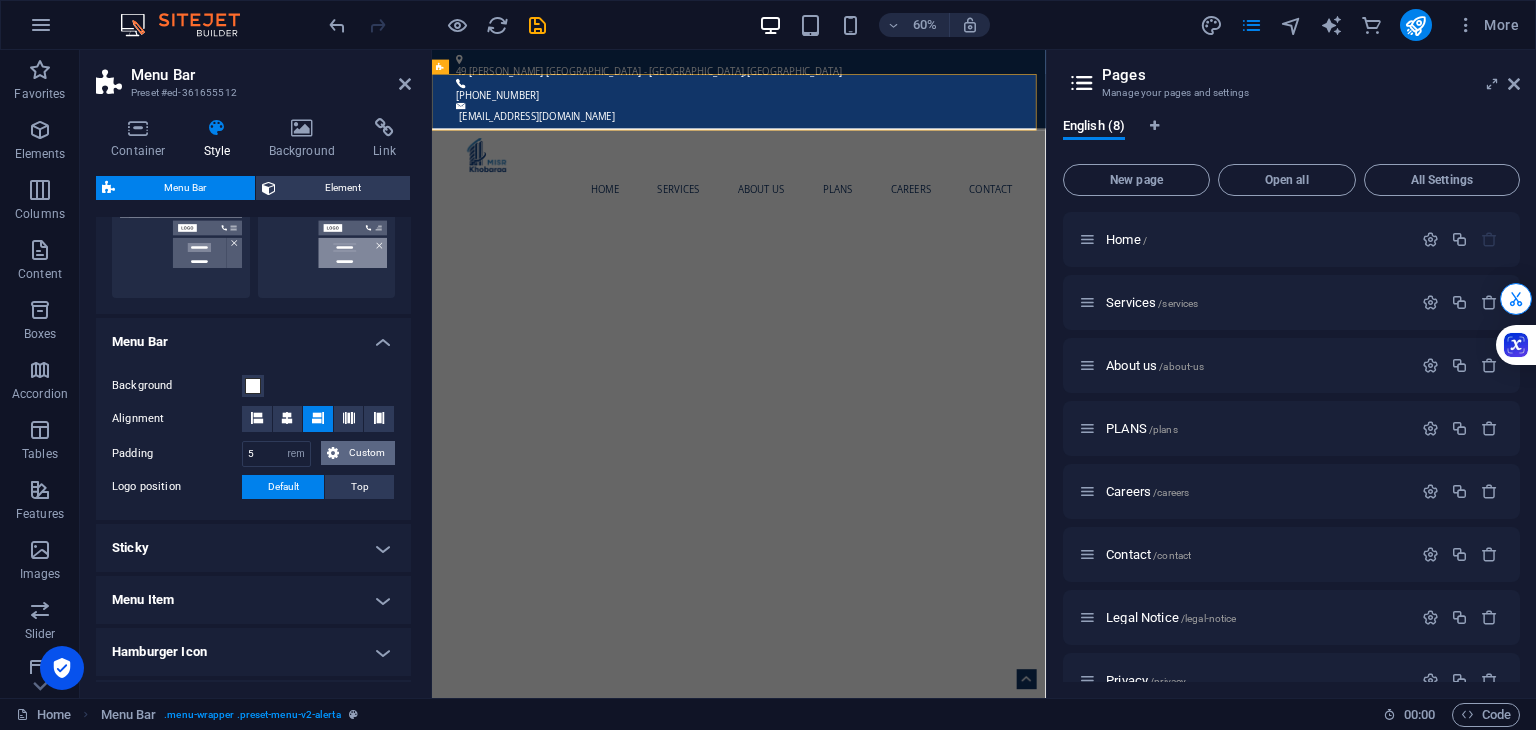 click on "Custom" at bounding box center [367, 453] 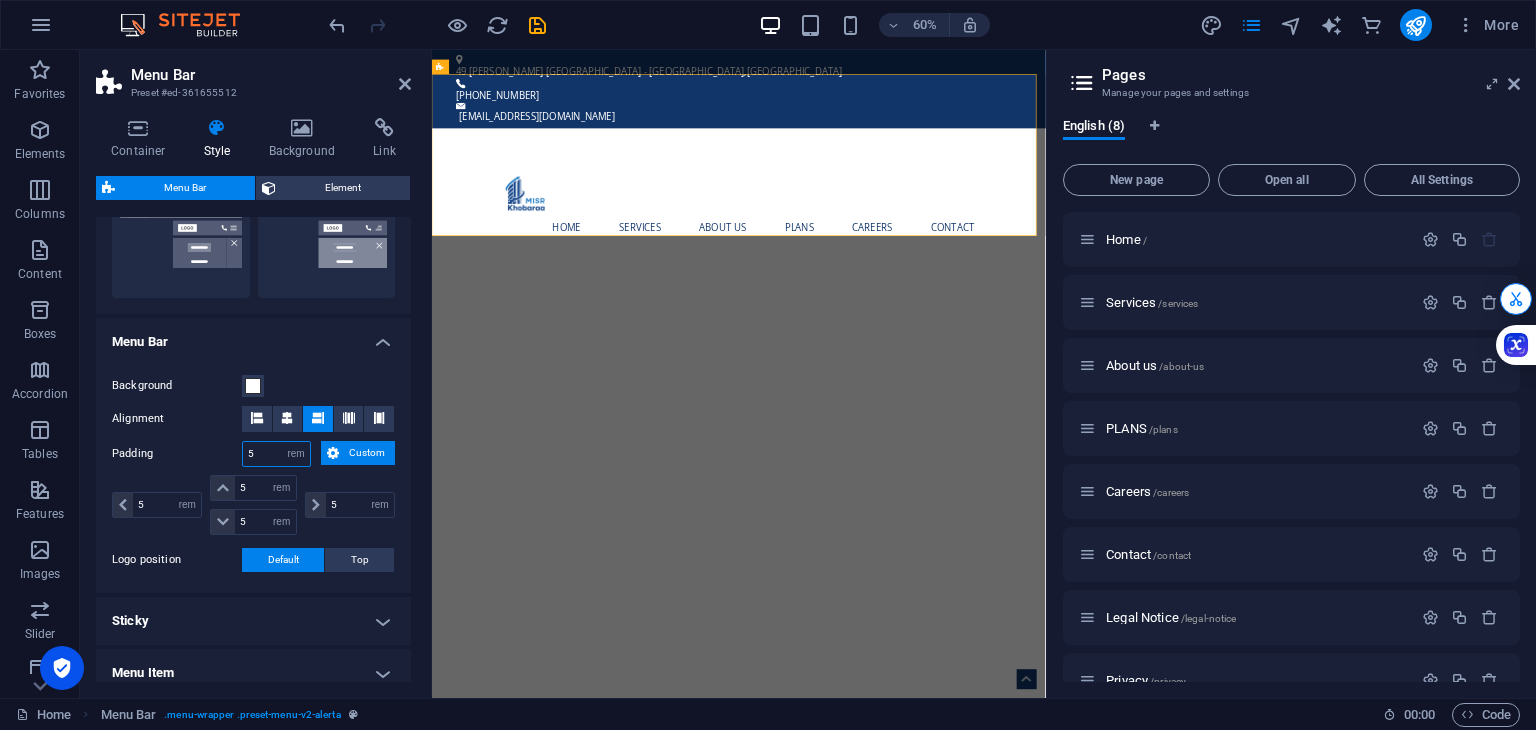 click on "5" at bounding box center [276, 454] 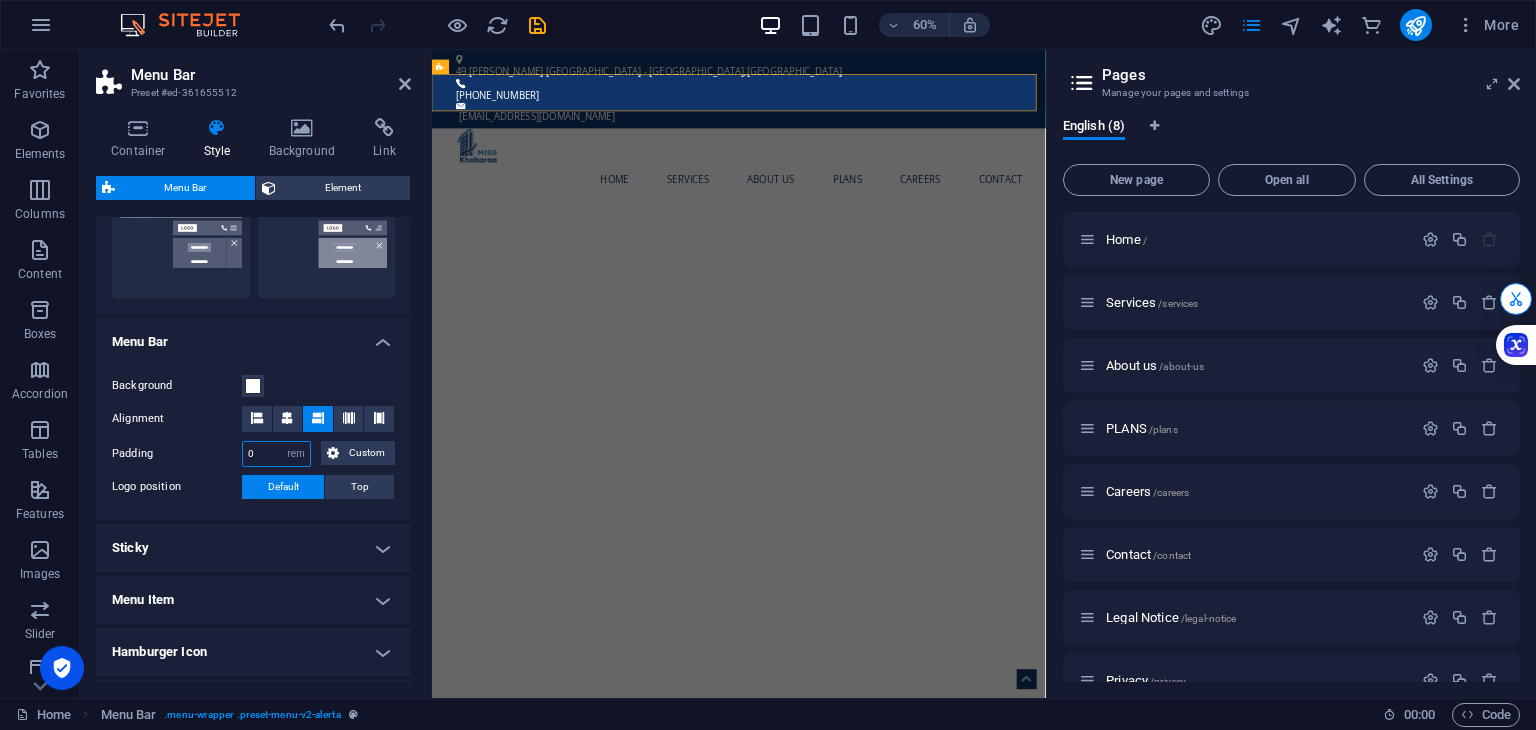 click on "0" at bounding box center [276, 454] 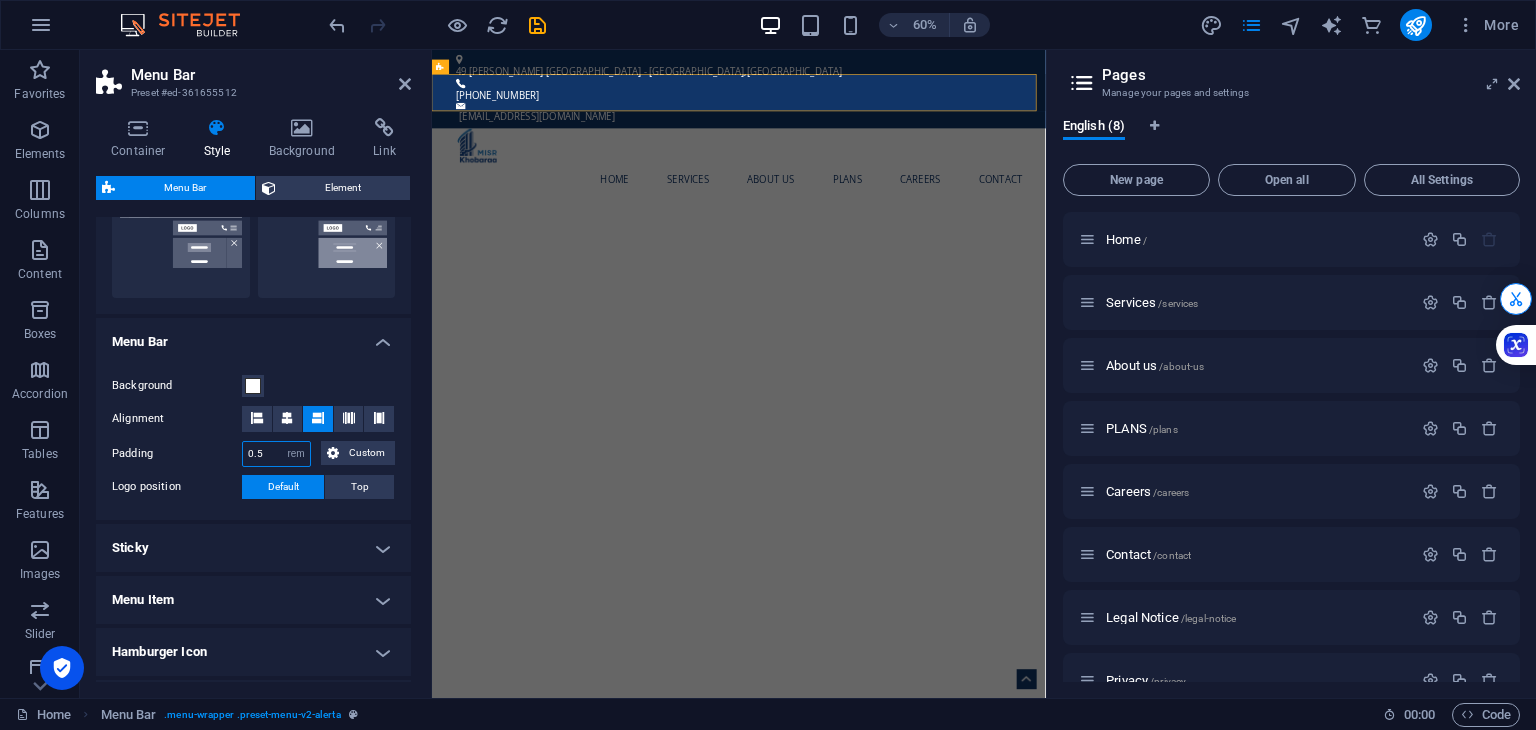 type on "0.5" 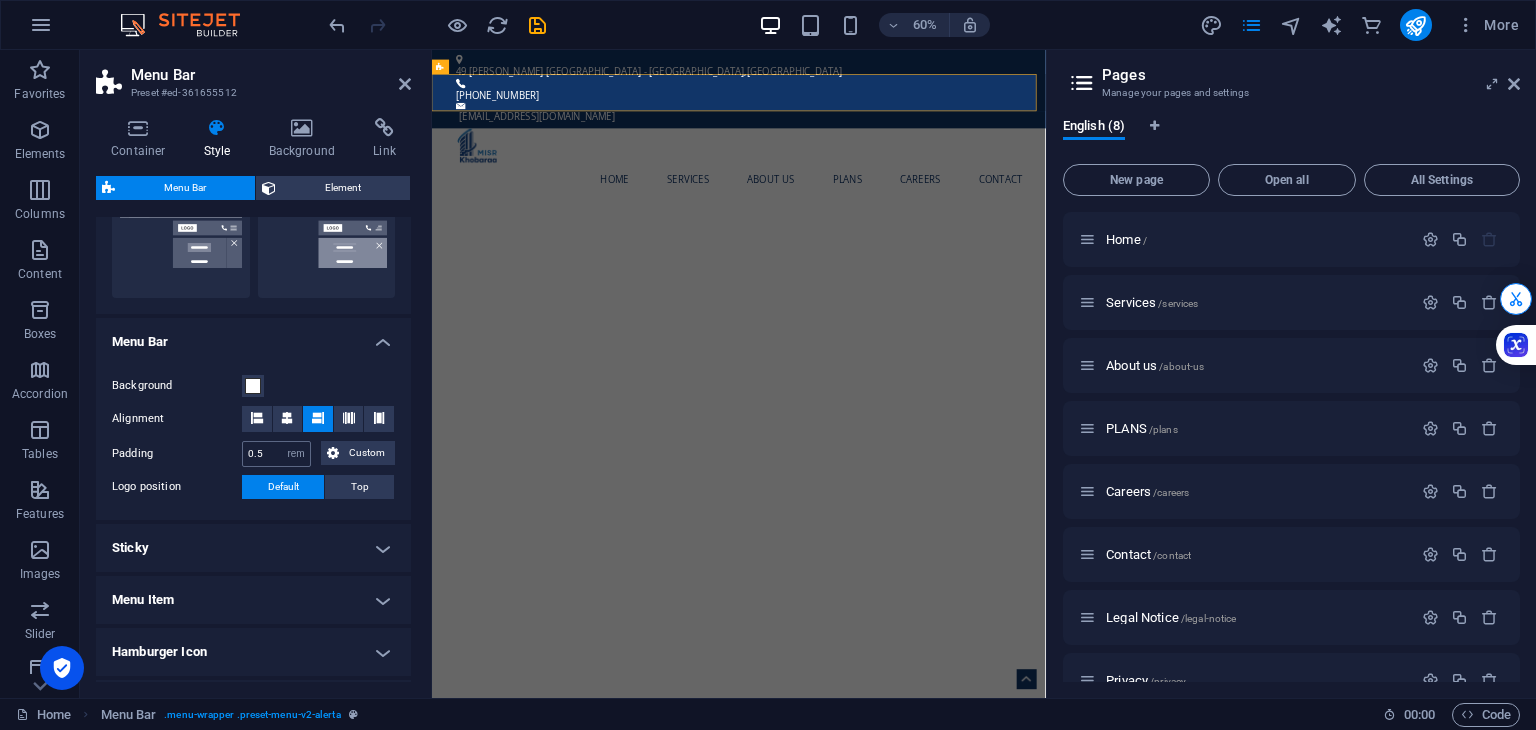 type on "0.5" 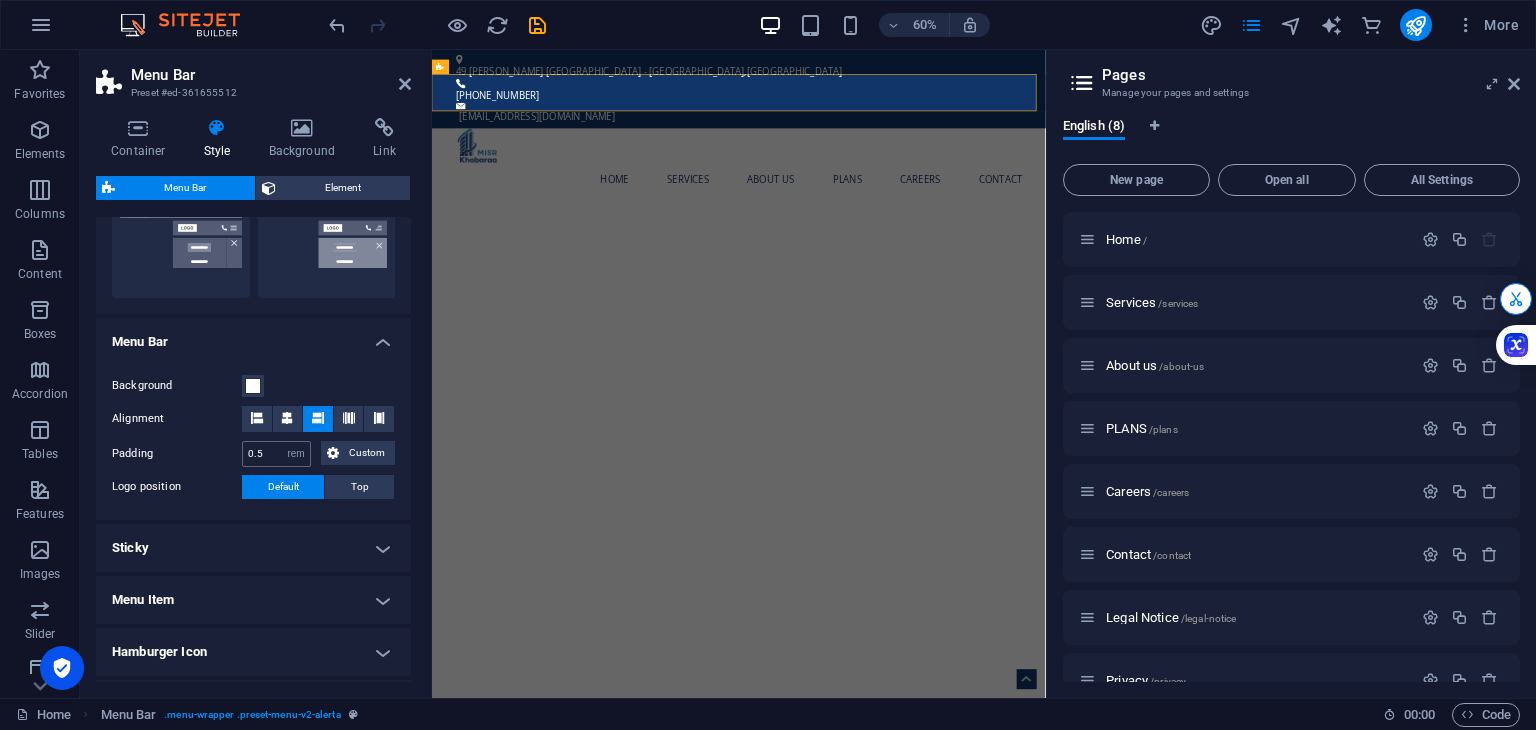 type on "0.5" 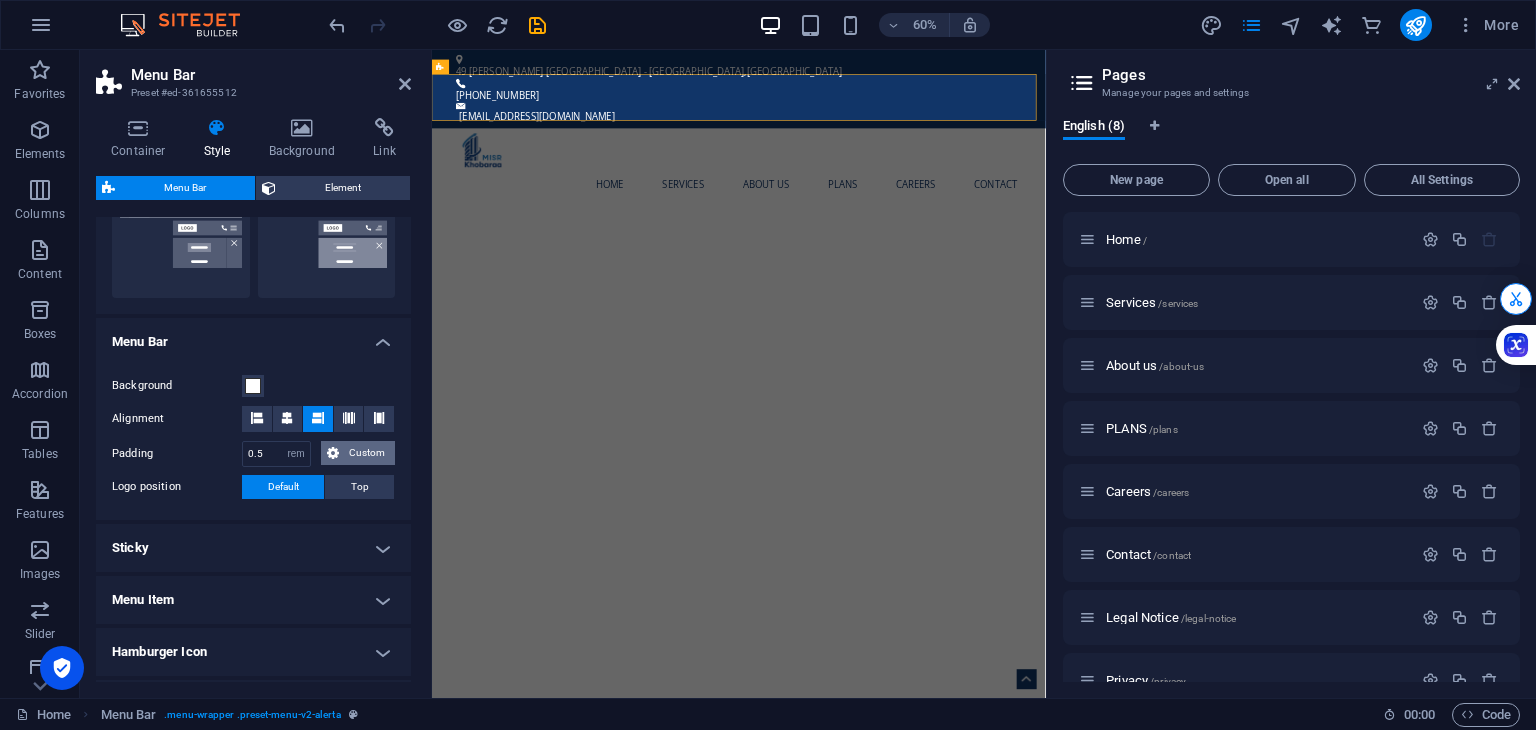 click at bounding box center [333, 453] 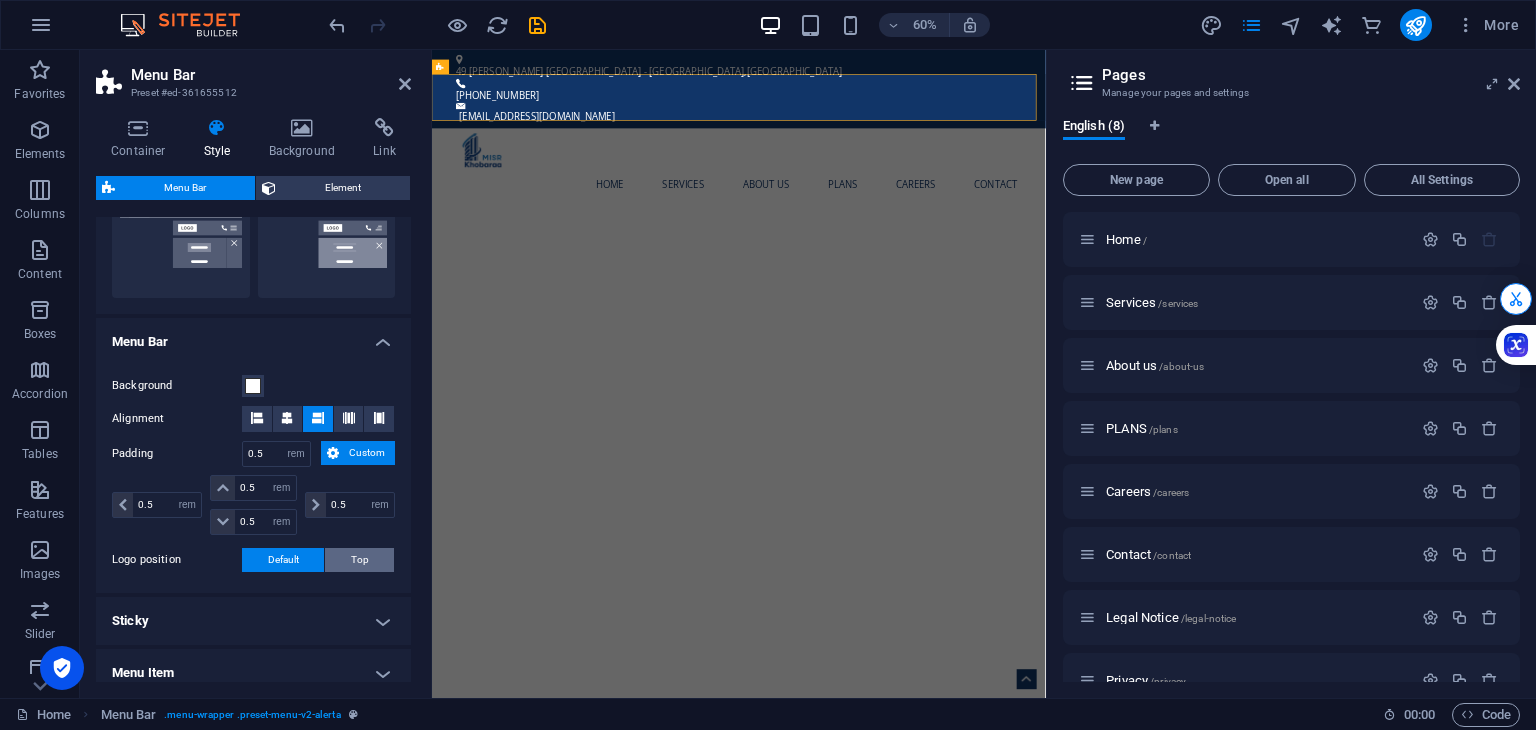 click on "Top" at bounding box center [360, 560] 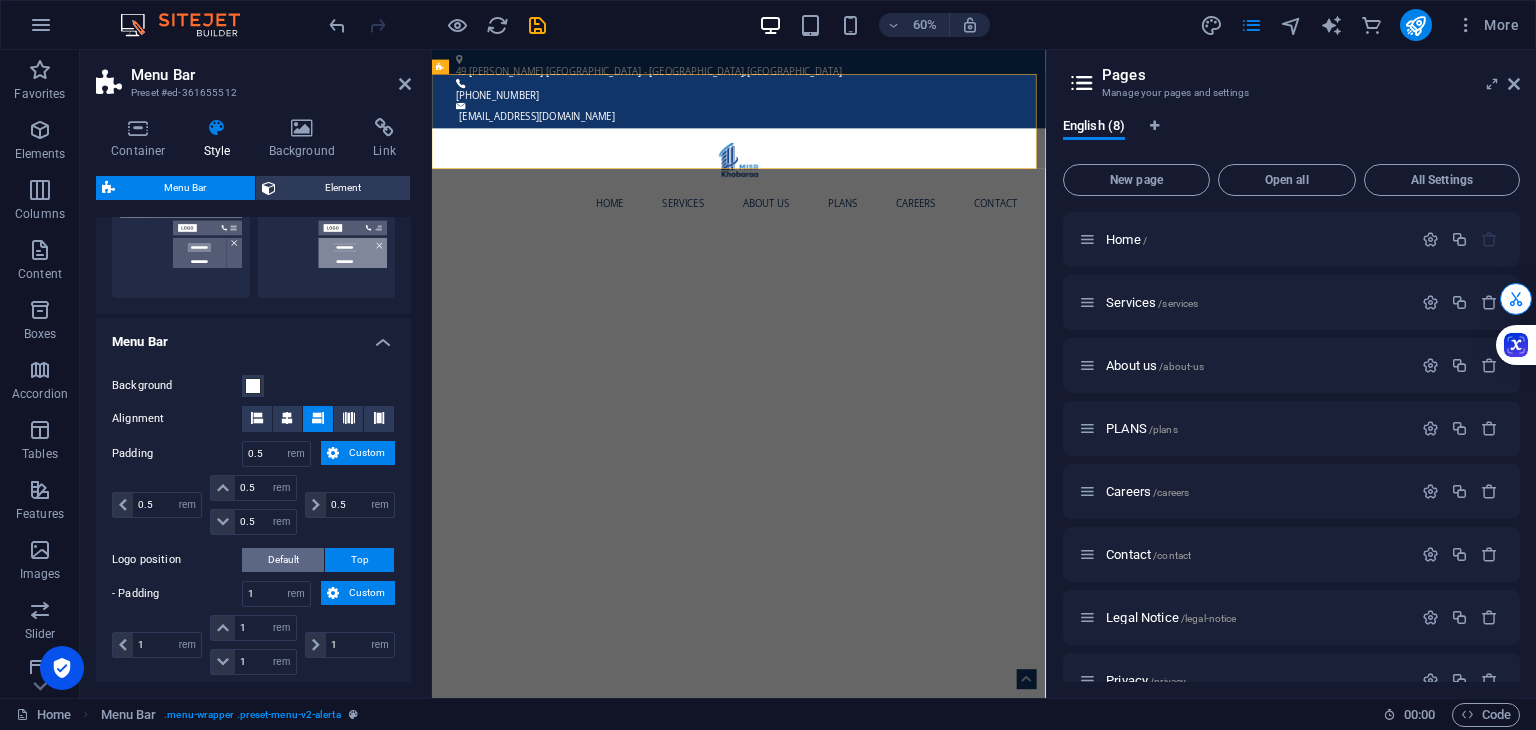 click on "Default" at bounding box center [283, 560] 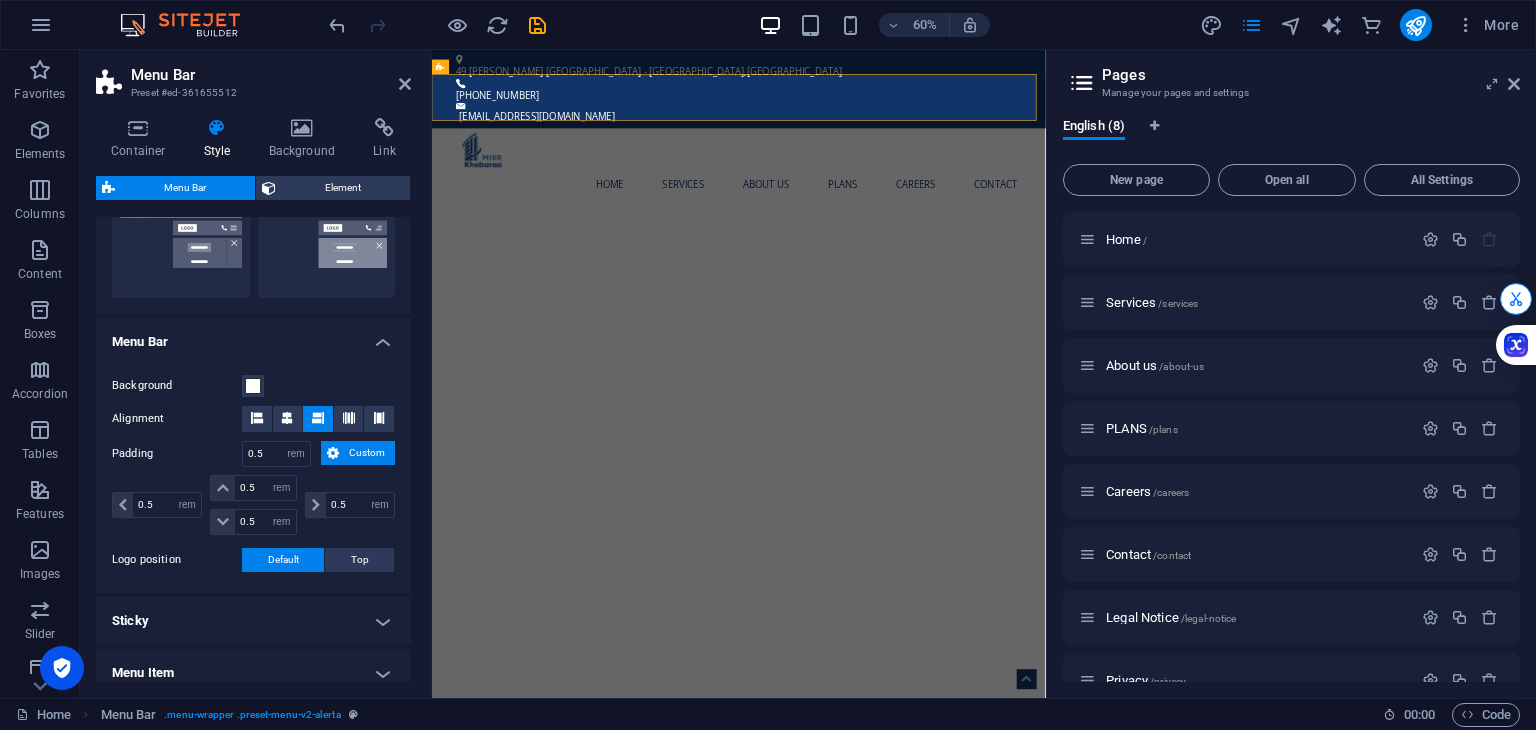 click on "Sticky" at bounding box center (253, 621) 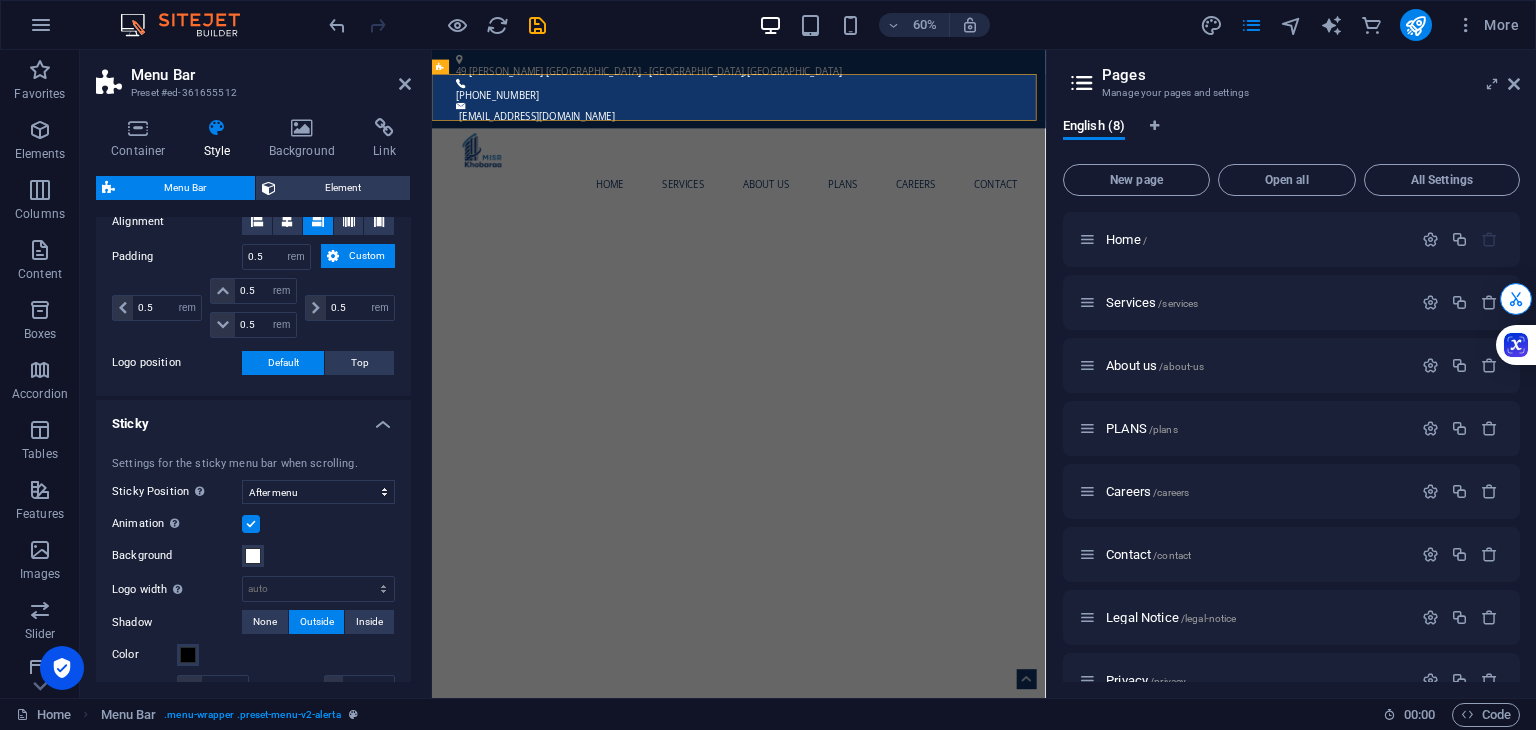 scroll, scrollTop: 720, scrollLeft: 0, axis: vertical 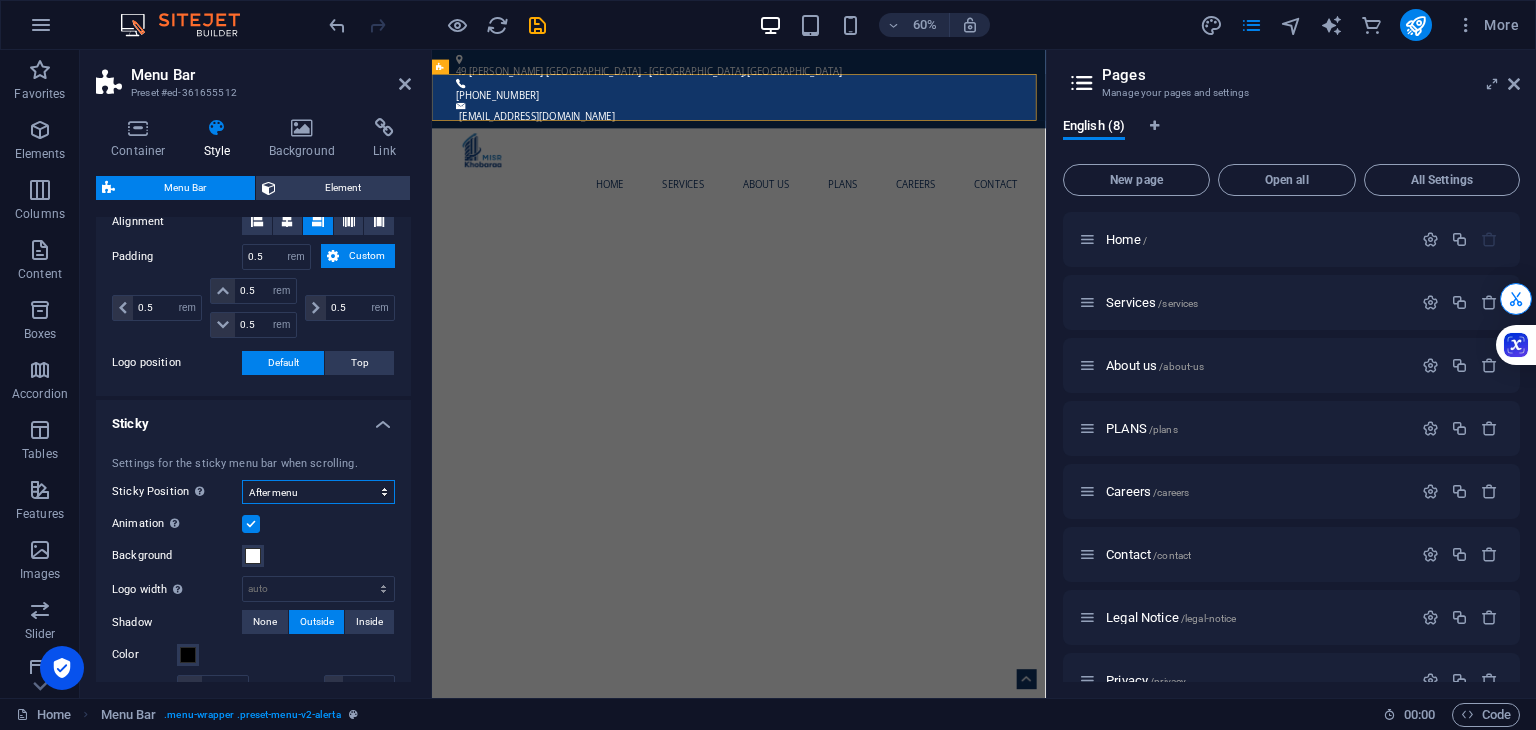 click on "Off Instant After menu After banner When scrolling up" at bounding box center [318, 492] 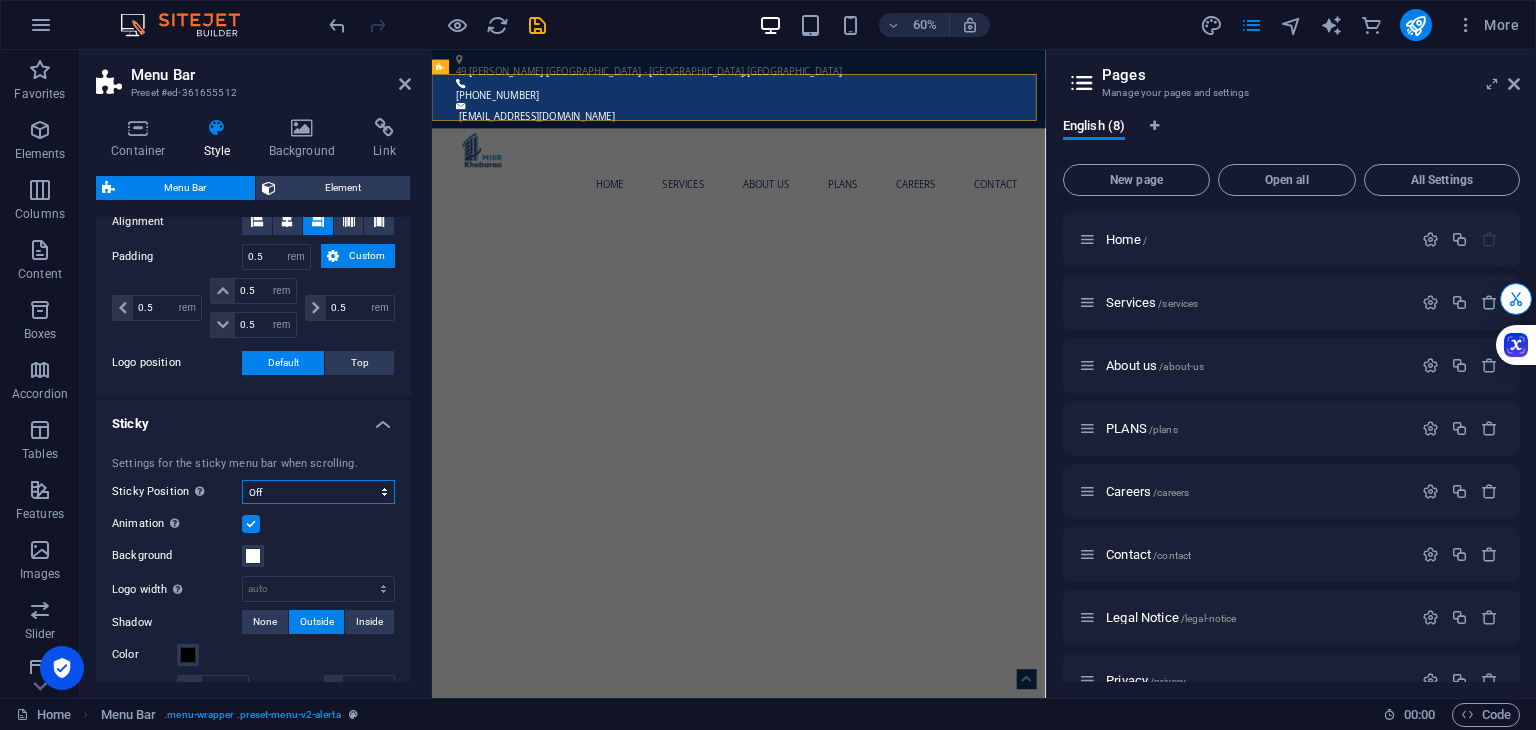 click on "Off Instant After menu After banner When scrolling up" at bounding box center [318, 492] 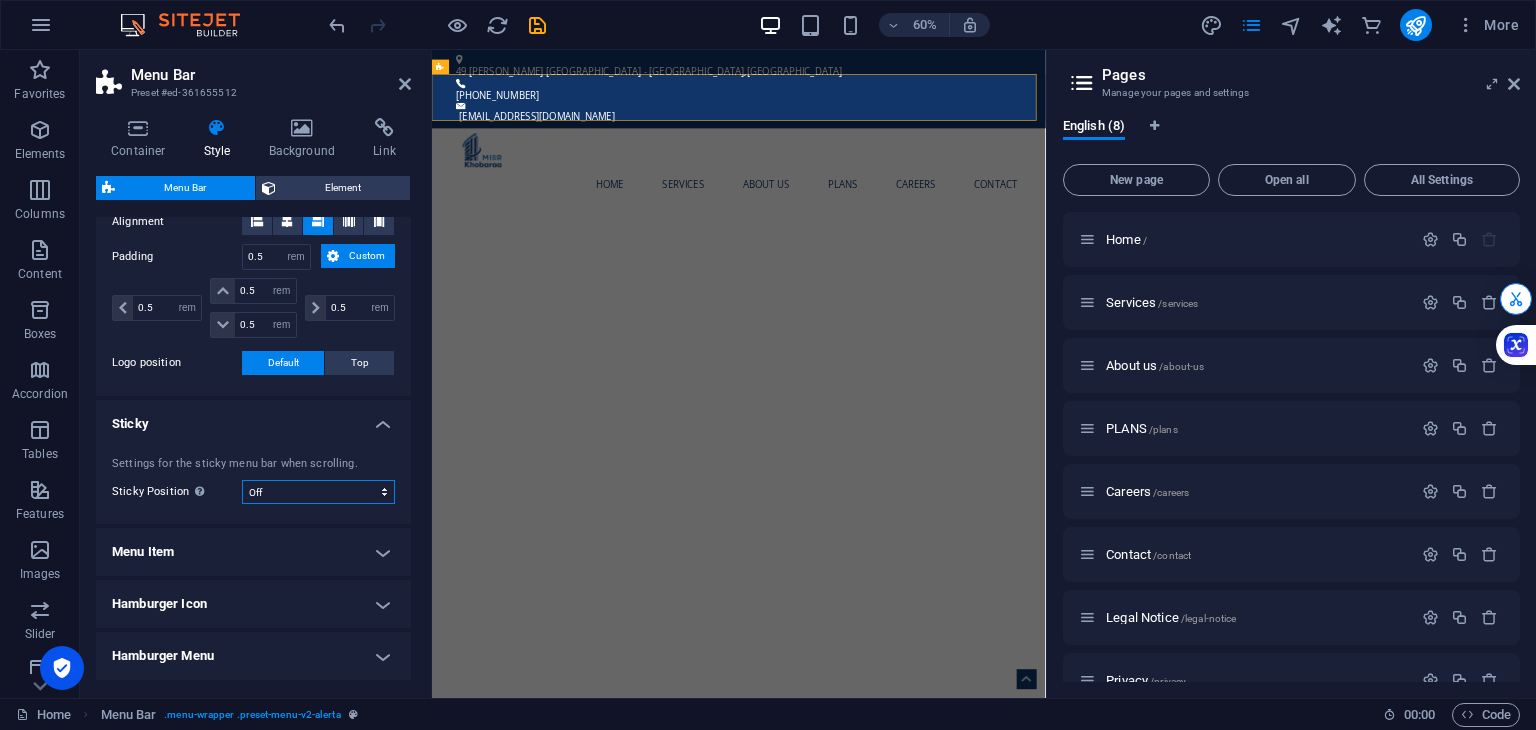click on "Off Instant After menu After banner When scrolling up" at bounding box center [318, 492] 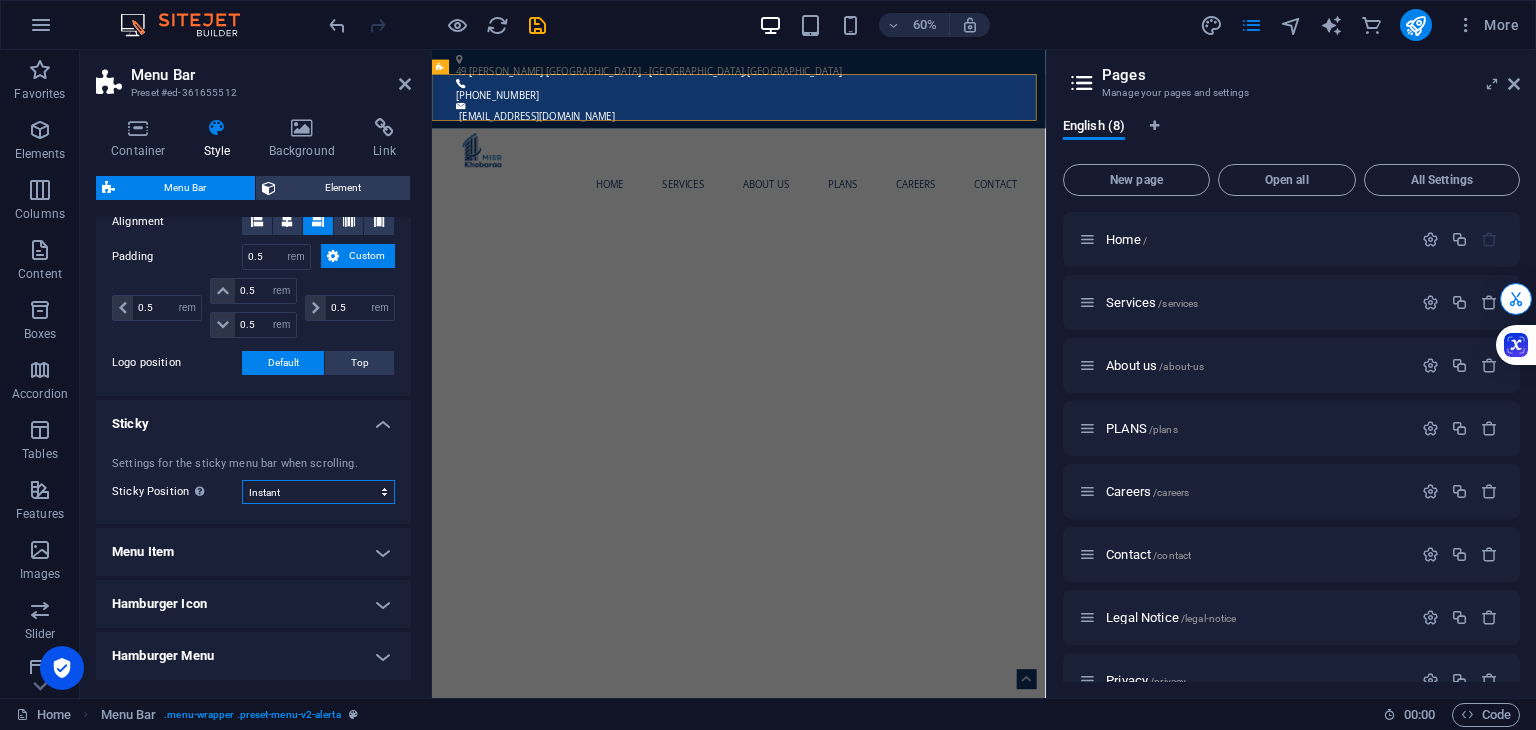 click on "Off Instant After menu After banner When scrolling up" at bounding box center [318, 492] 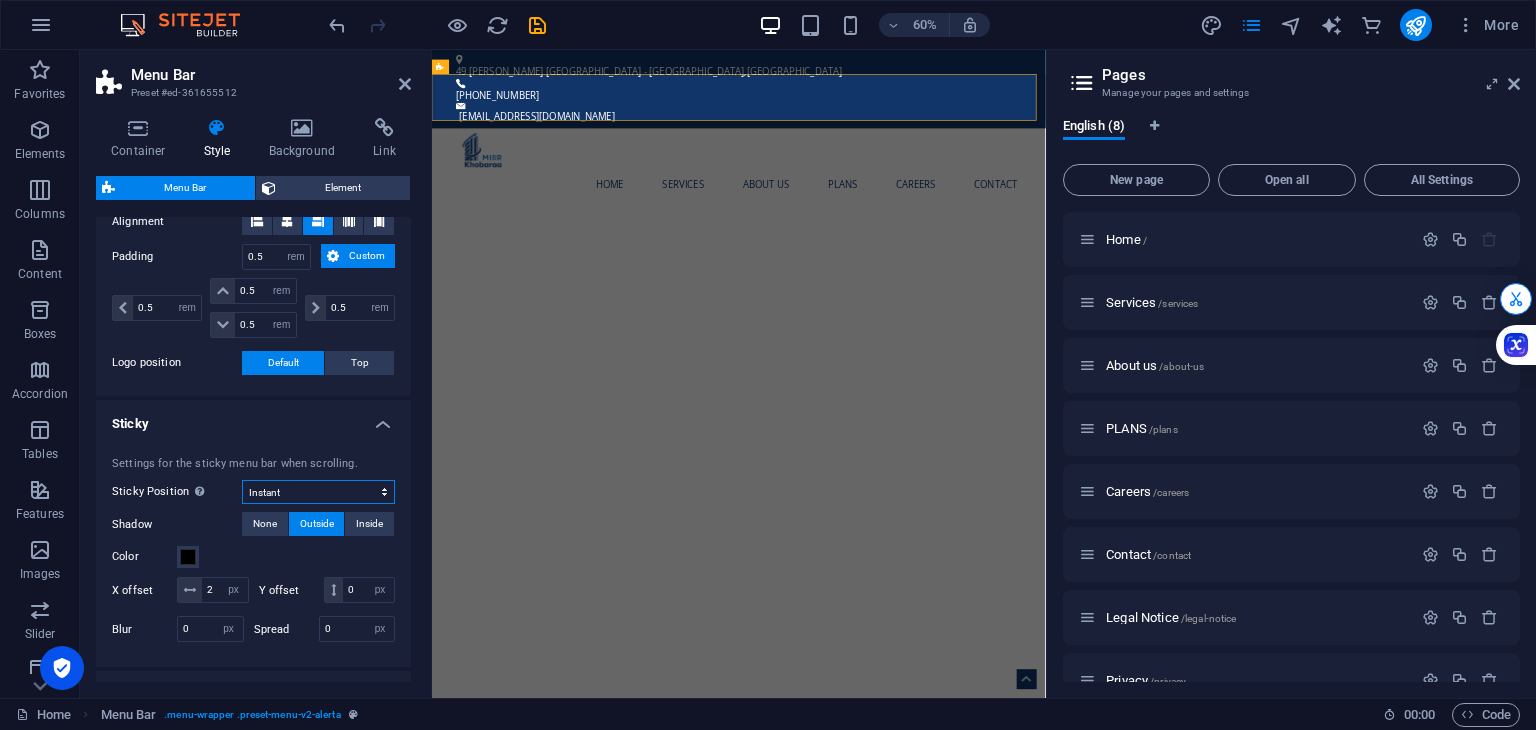 click on "Off Instant After menu After banner When scrolling up" at bounding box center (318, 492) 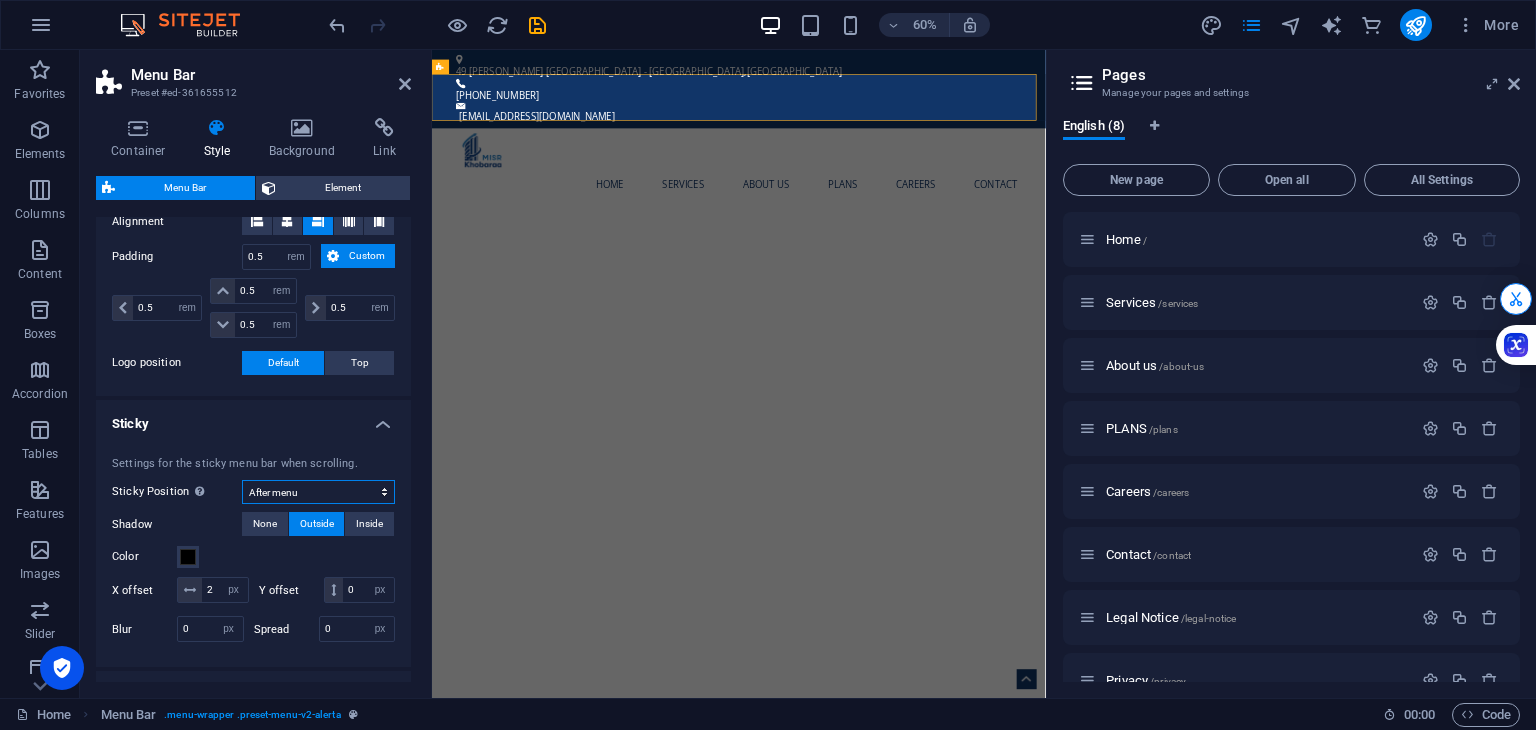 click on "Off Instant After menu After banner When scrolling up" at bounding box center (318, 492) 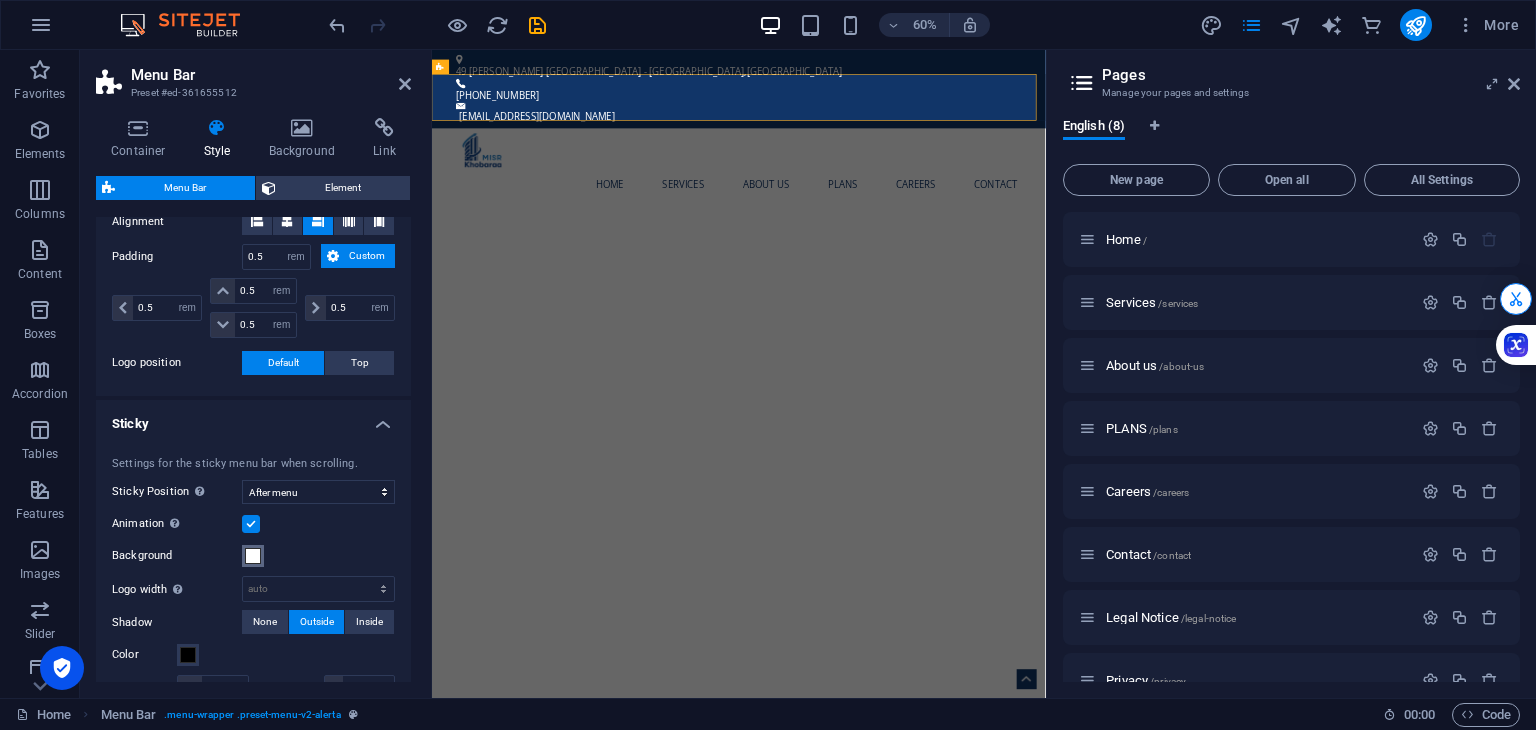 click at bounding box center (253, 556) 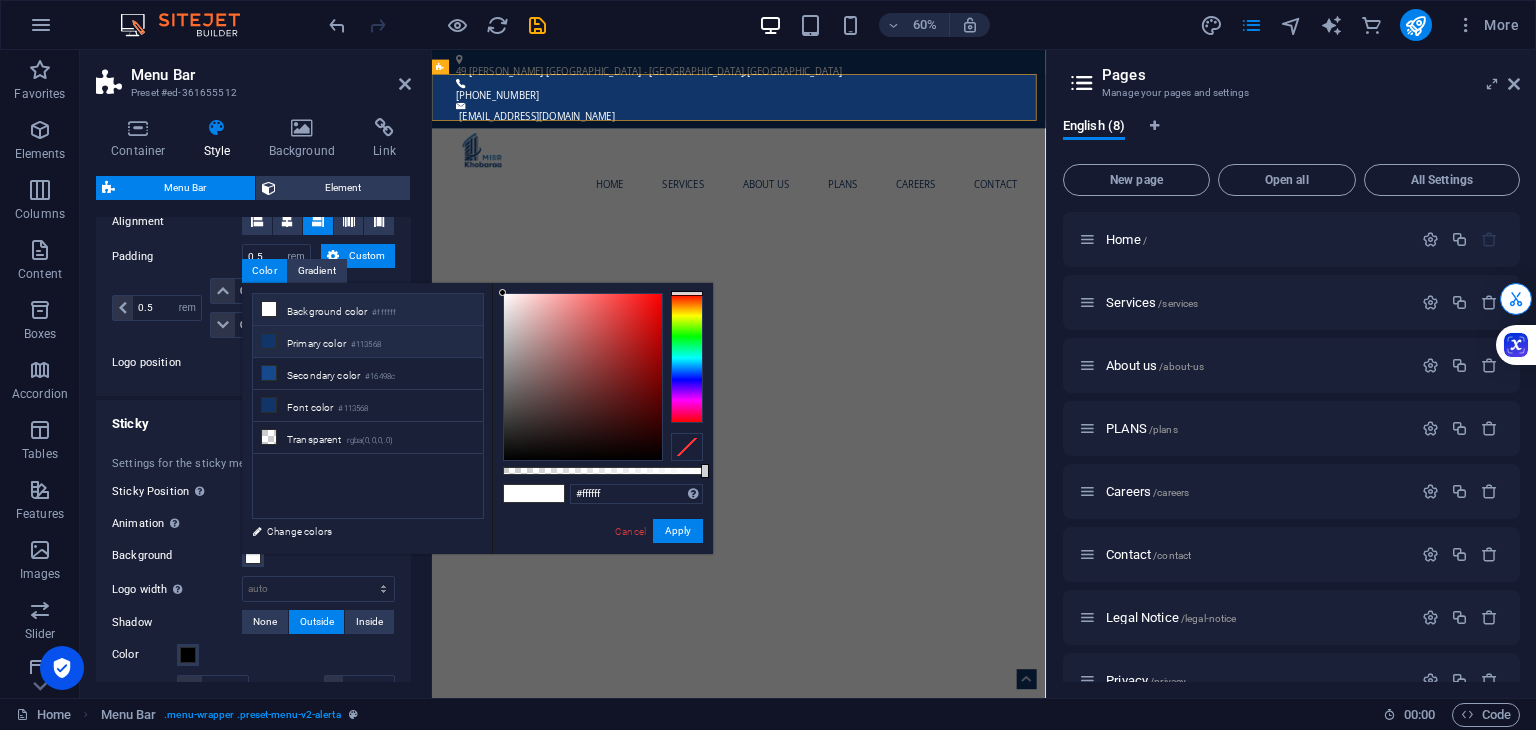 click on "Primary color
#113568" at bounding box center (368, 342) 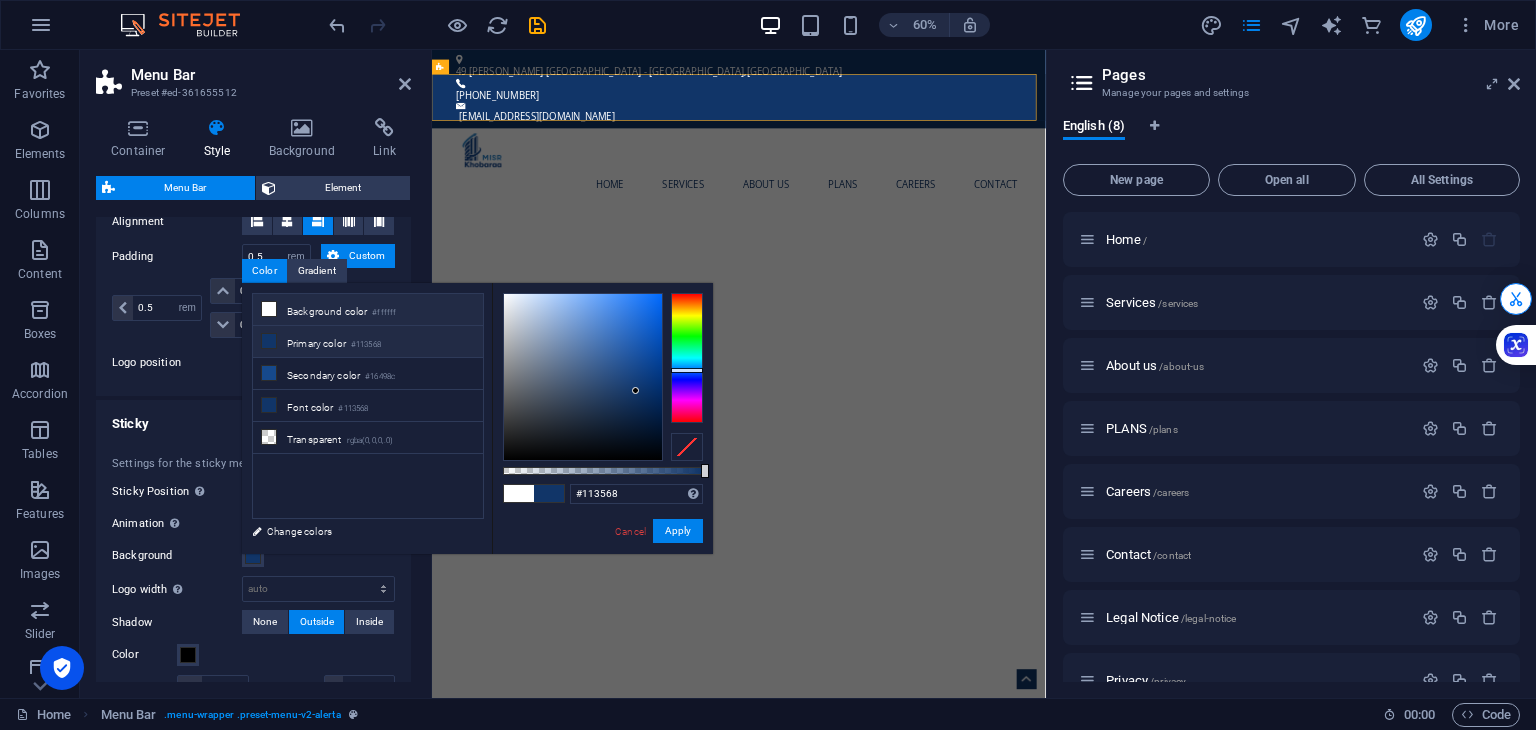 click on "Background color
#ffffff" at bounding box center (368, 310) 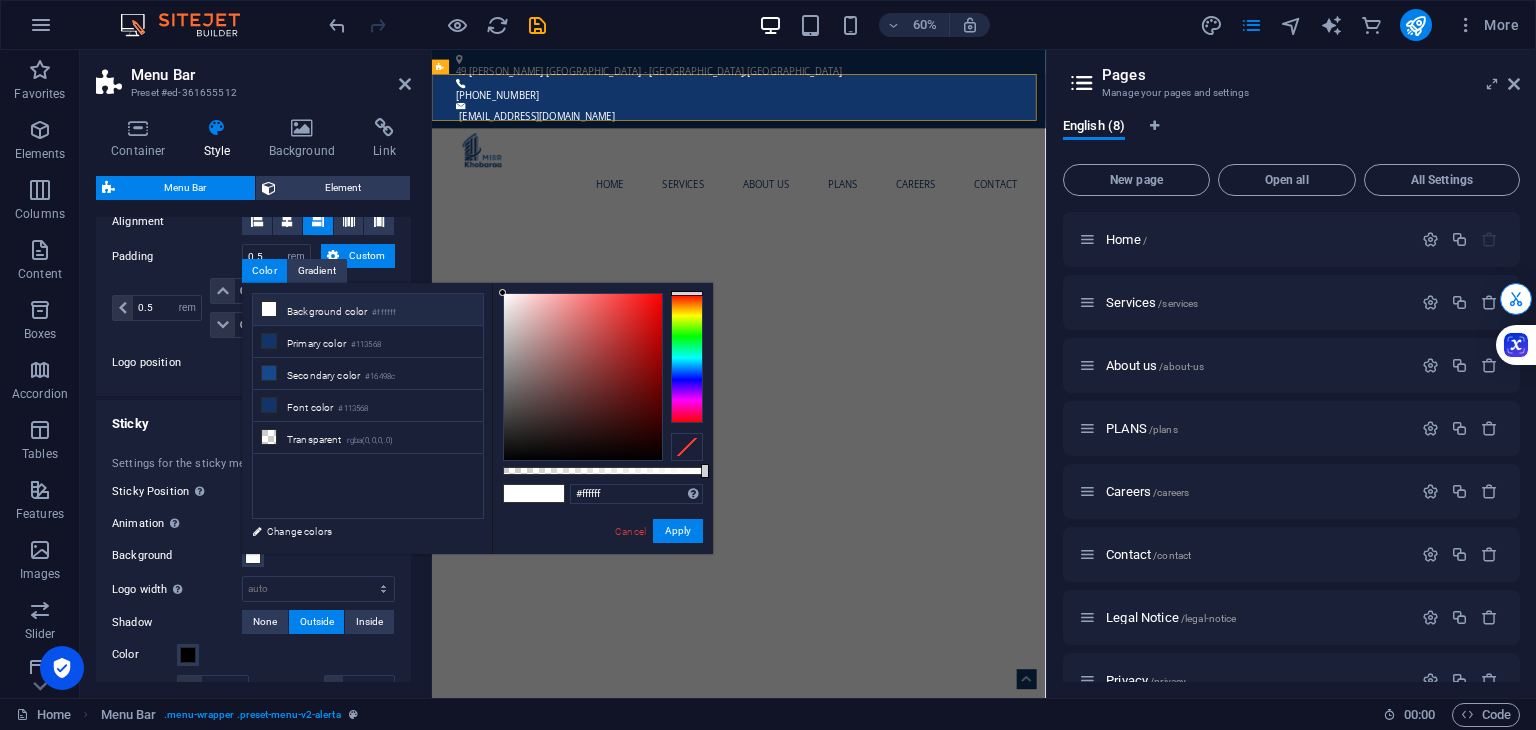 click on "Sticky" at bounding box center [253, 418] 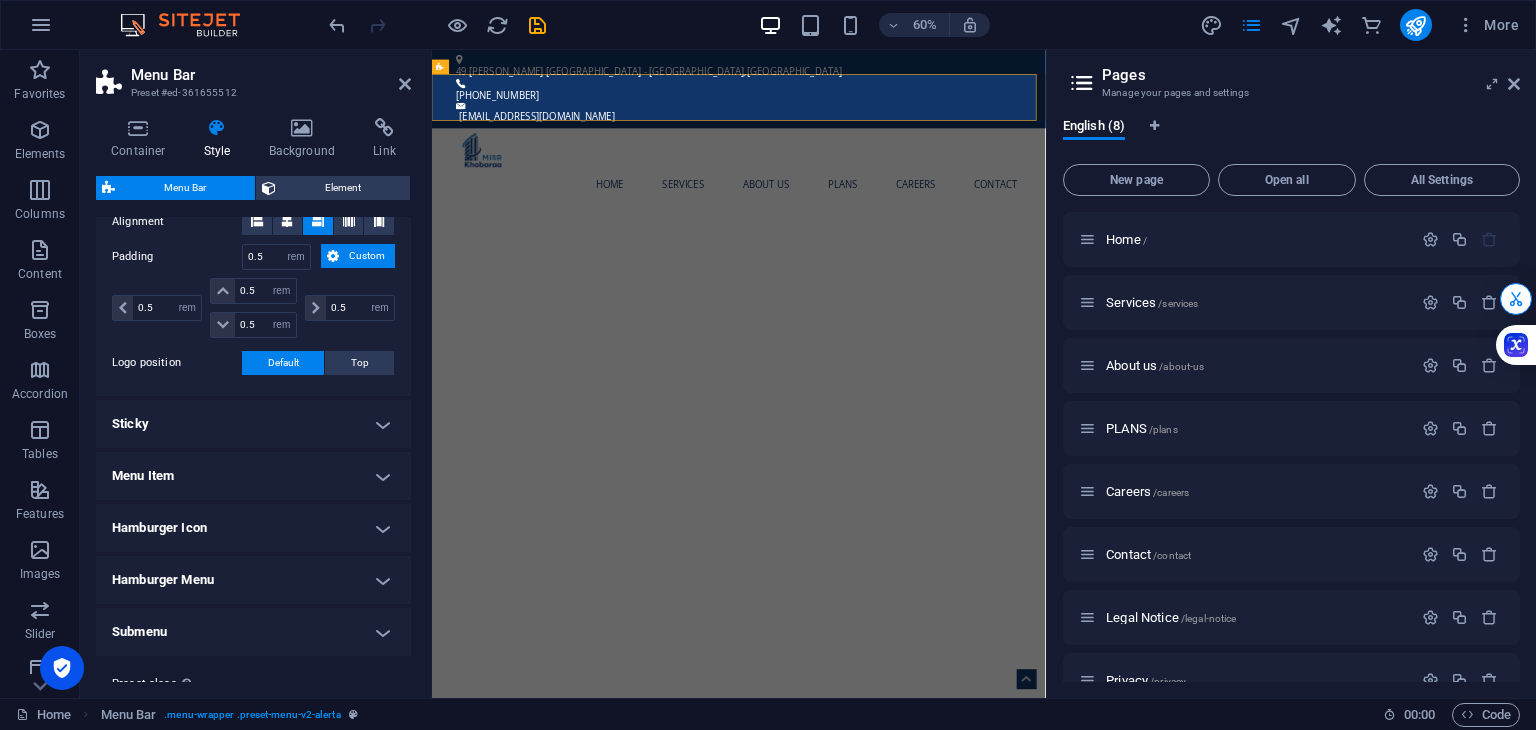click on "Sticky" at bounding box center [253, 424] 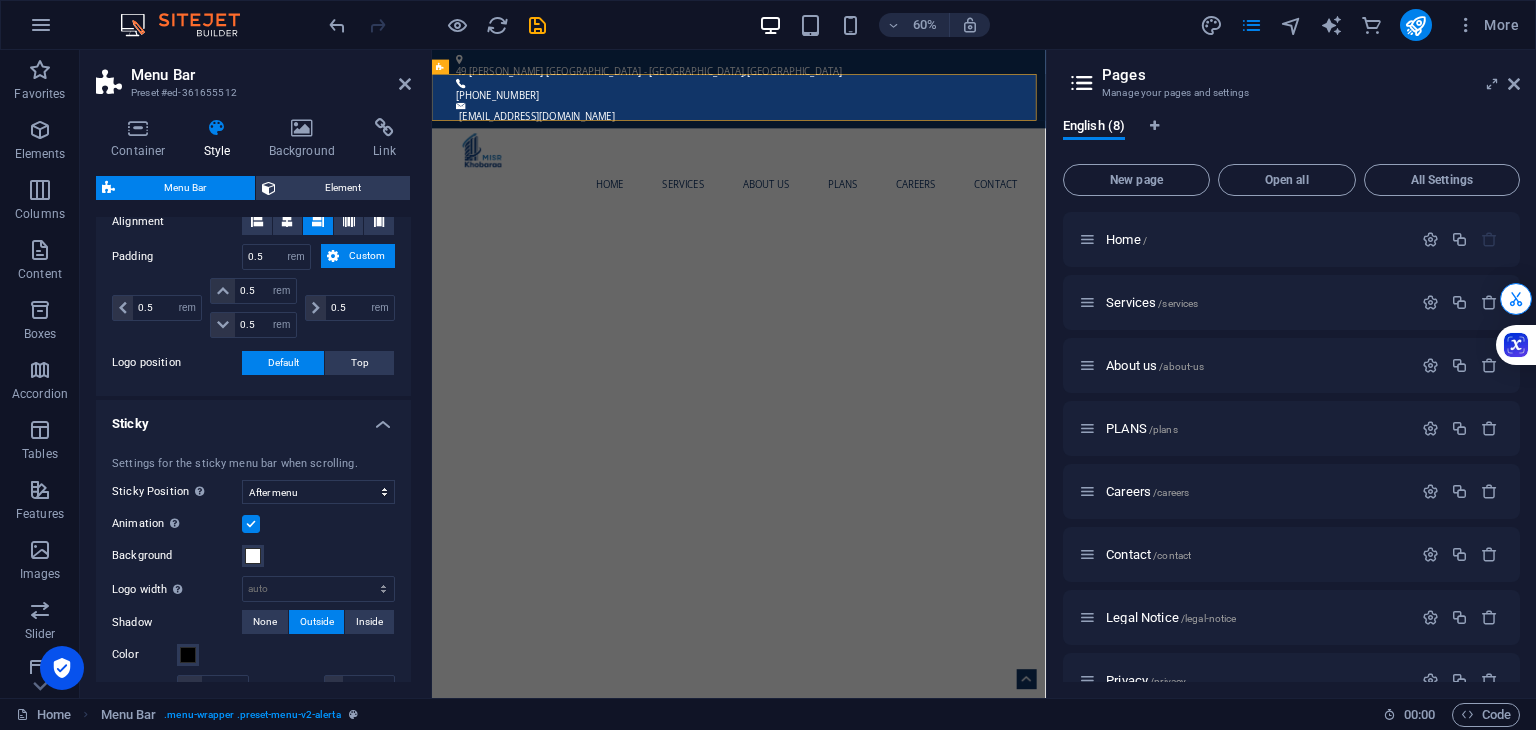 click on "Sticky" at bounding box center (253, 418) 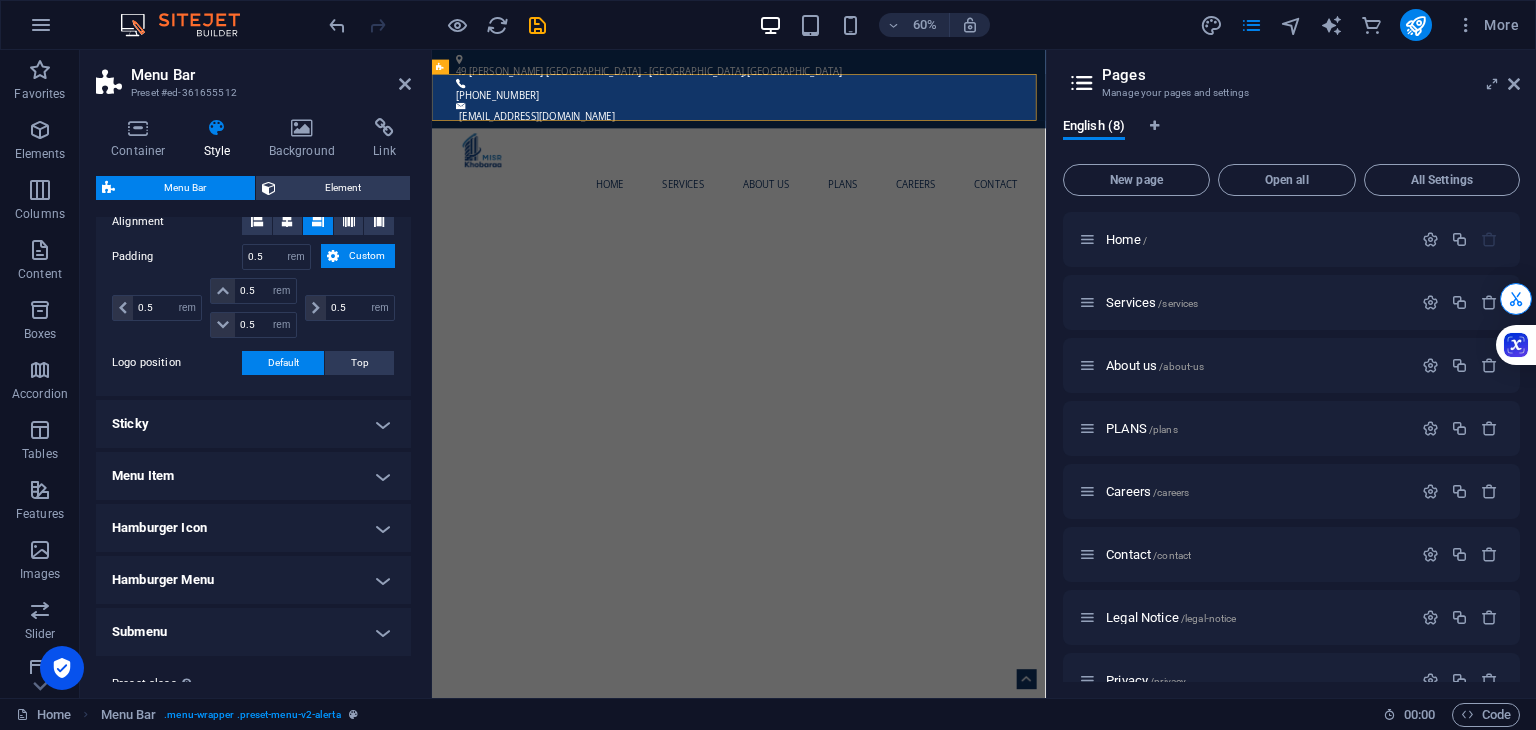 click on "Menu Item" at bounding box center [253, 476] 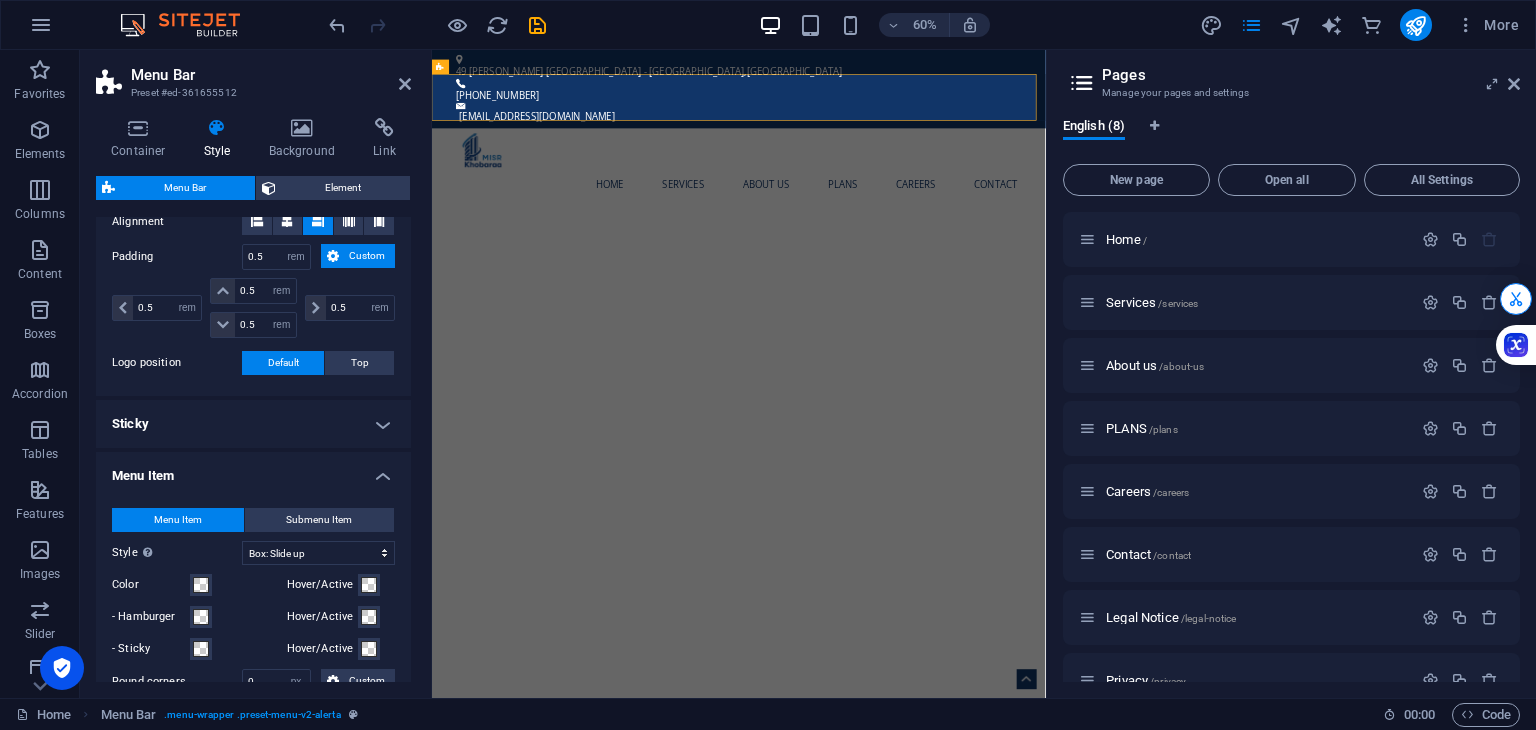 click on "Menu Item" at bounding box center [253, 470] 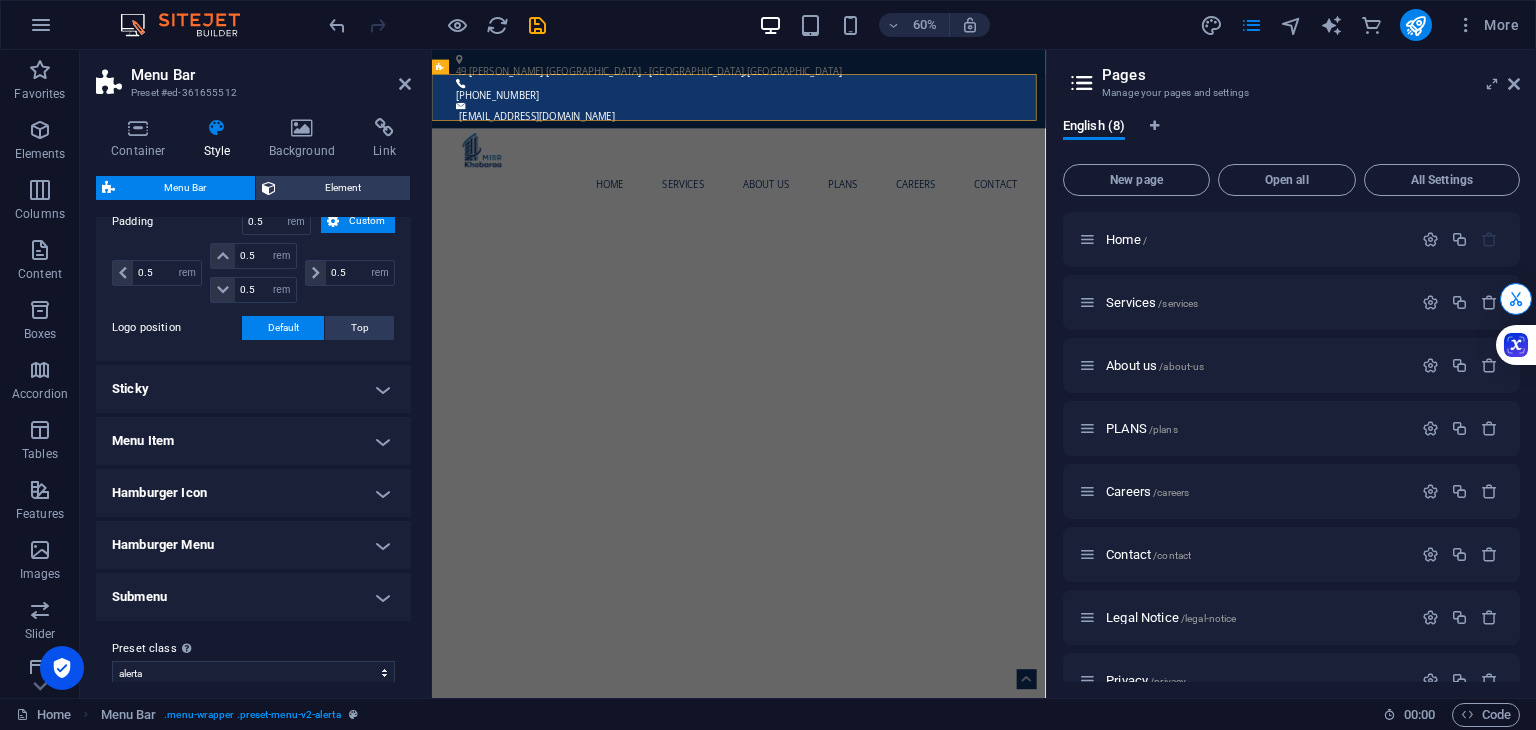 scroll, scrollTop: 772, scrollLeft: 0, axis: vertical 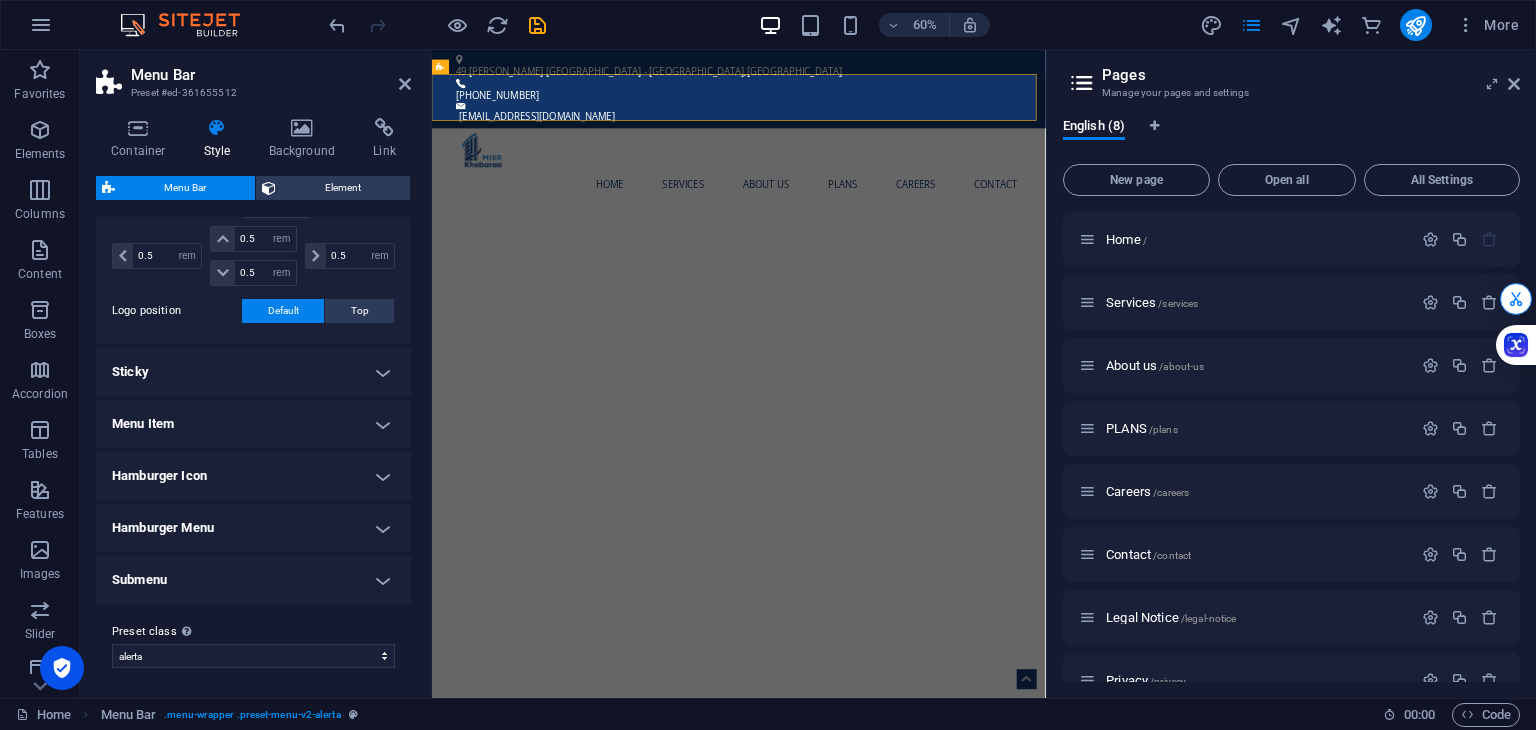 click on "Hamburger Menu" at bounding box center (253, 528) 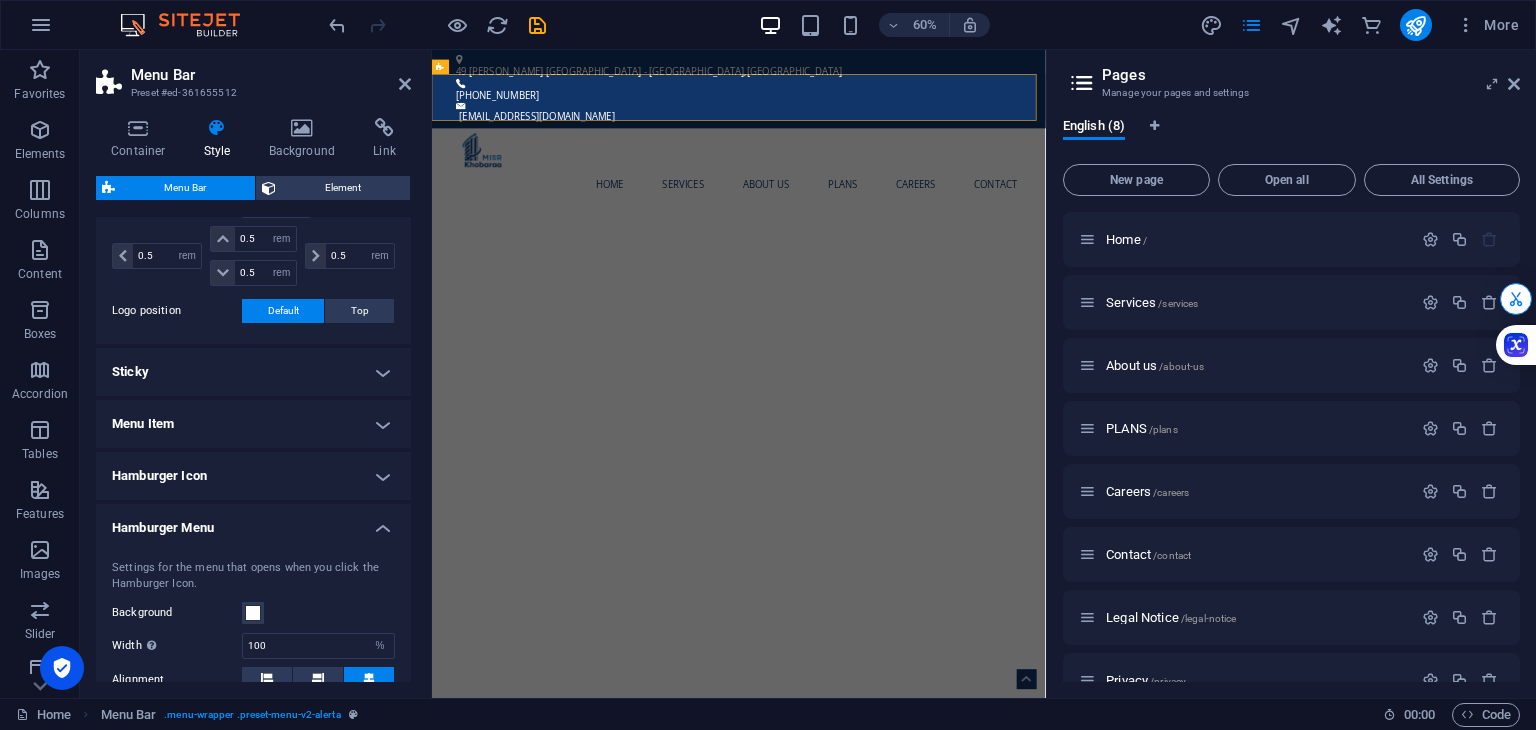 click on "Hamburger Menu" at bounding box center (253, 522) 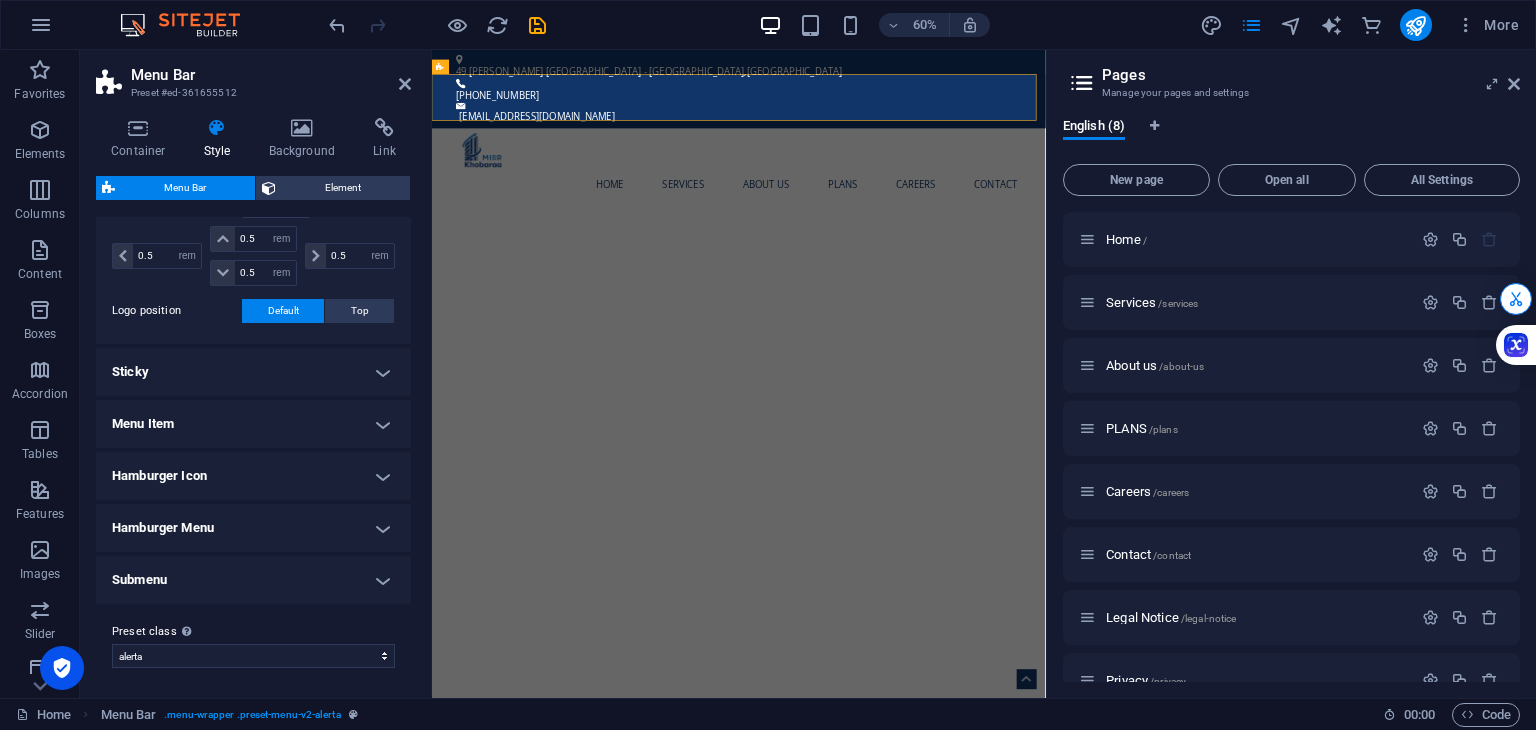 click on "Submenu" at bounding box center [253, 580] 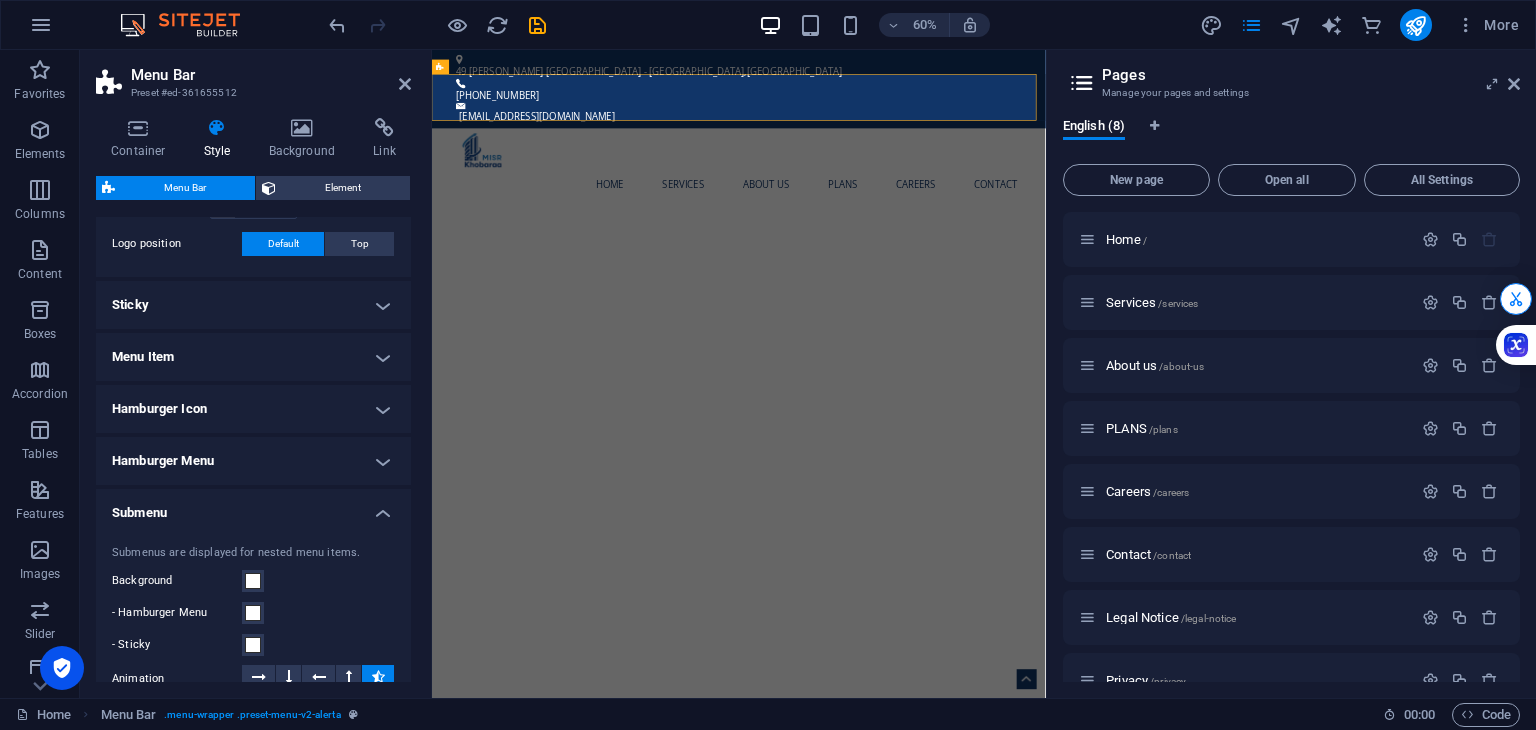 scroll, scrollTop: 840, scrollLeft: 0, axis: vertical 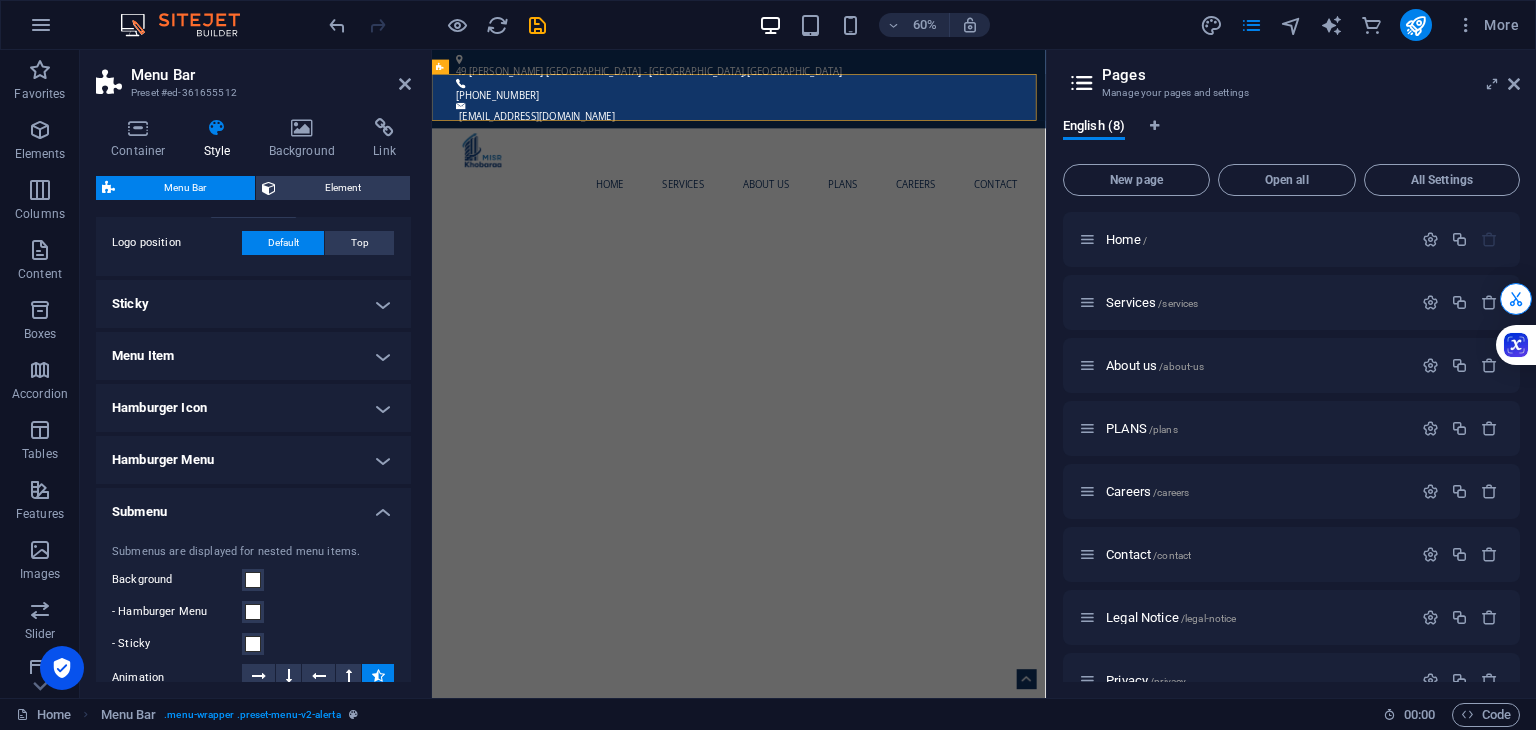 click on "Submenu" at bounding box center (253, 506) 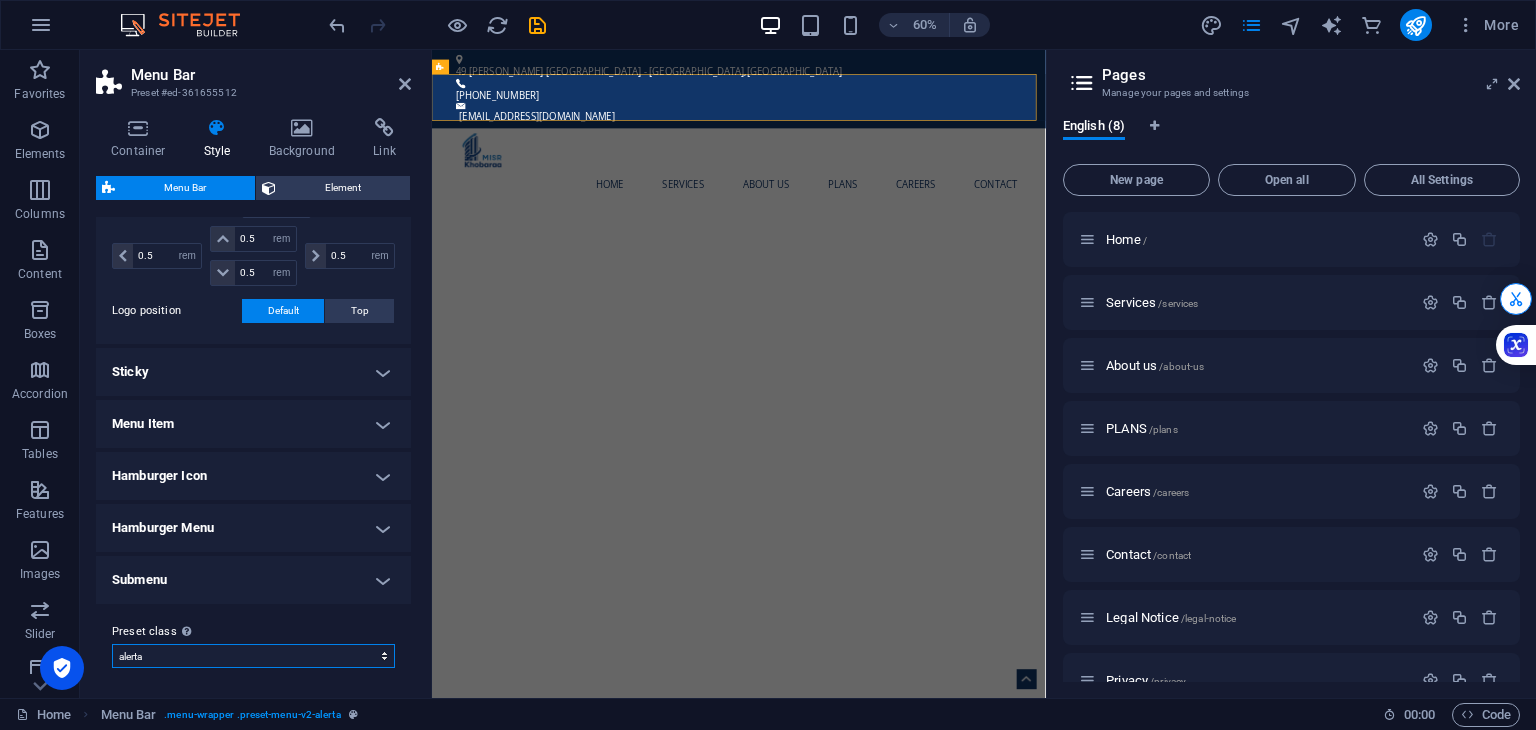 click on "alerta Add preset class" at bounding box center [253, 656] 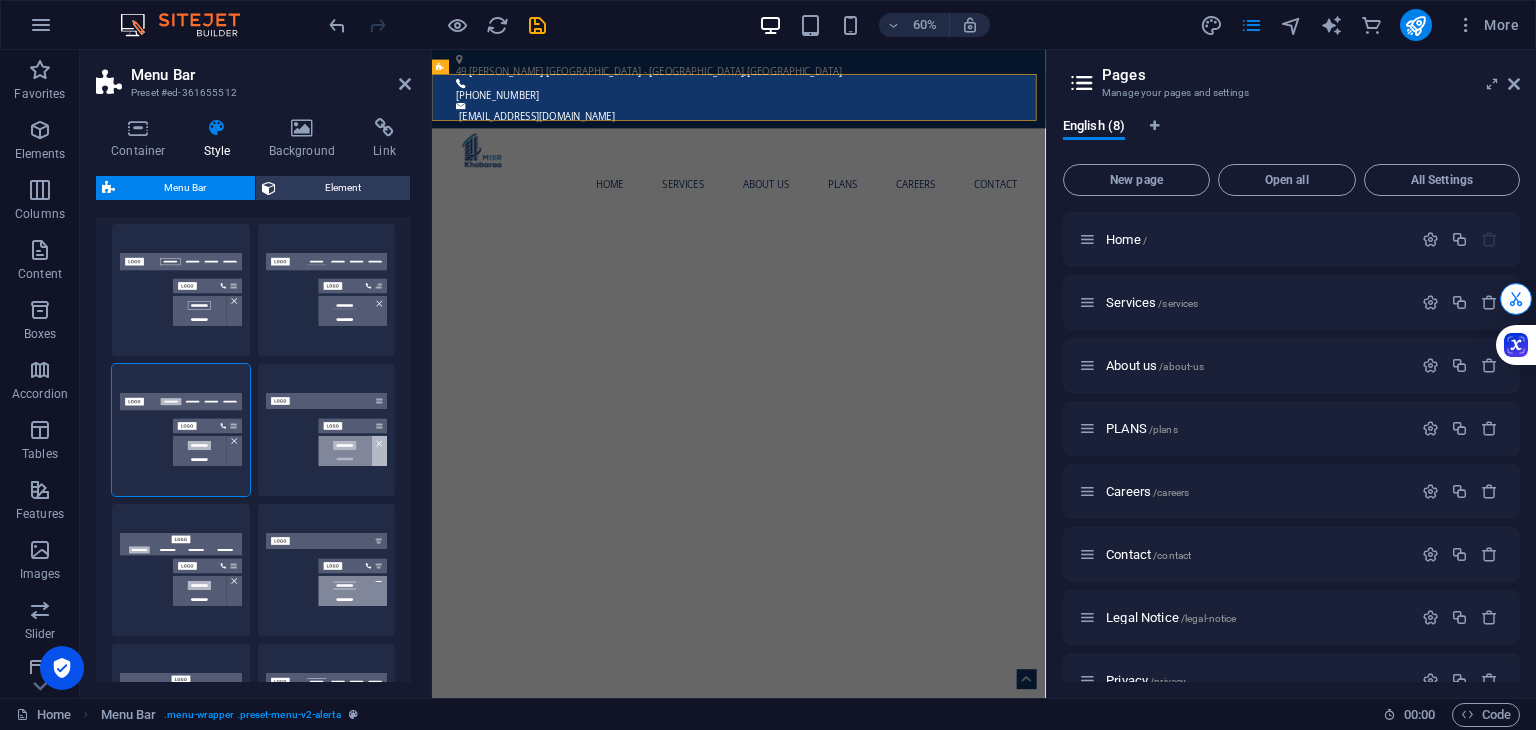 scroll, scrollTop: 0, scrollLeft: 0, axis: both 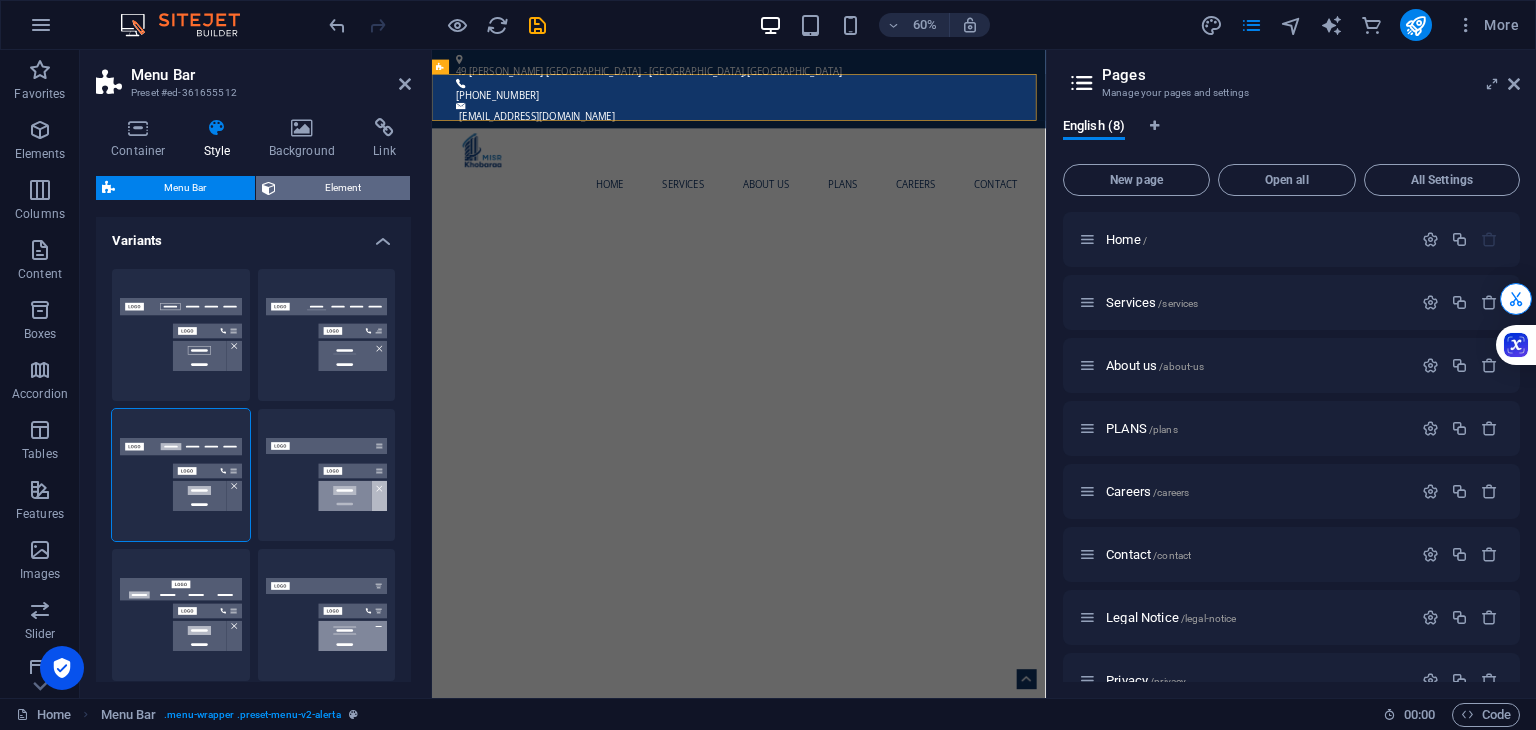 click on "Element" at bounding box center [343, 188] 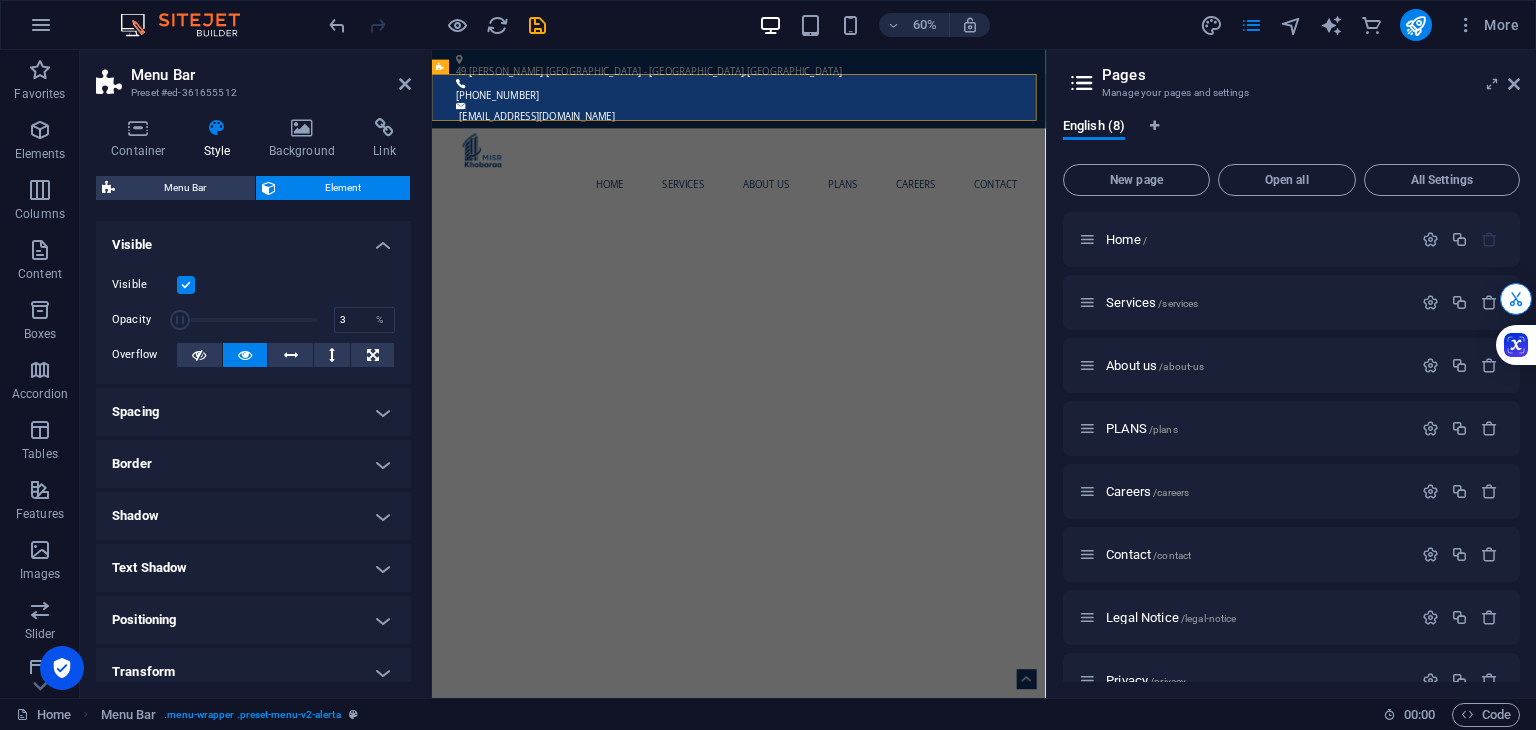 drag, startPoint x: 311, startPoint y: 325, endPoint x: 180, endPoint y: 293, distance: 134.85178 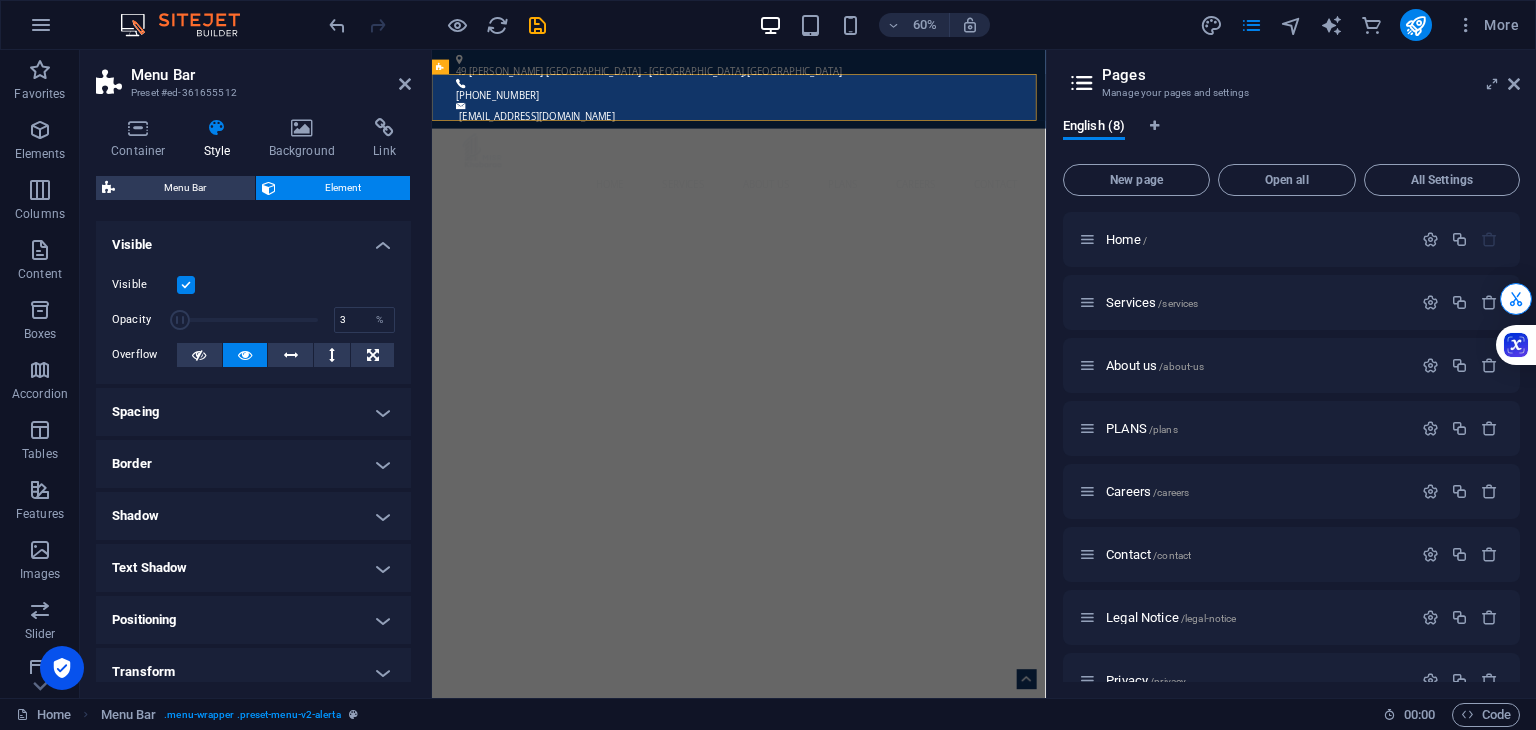 click on "Visible Opacity 3 % Overflow" at bounding box center [253, 320] 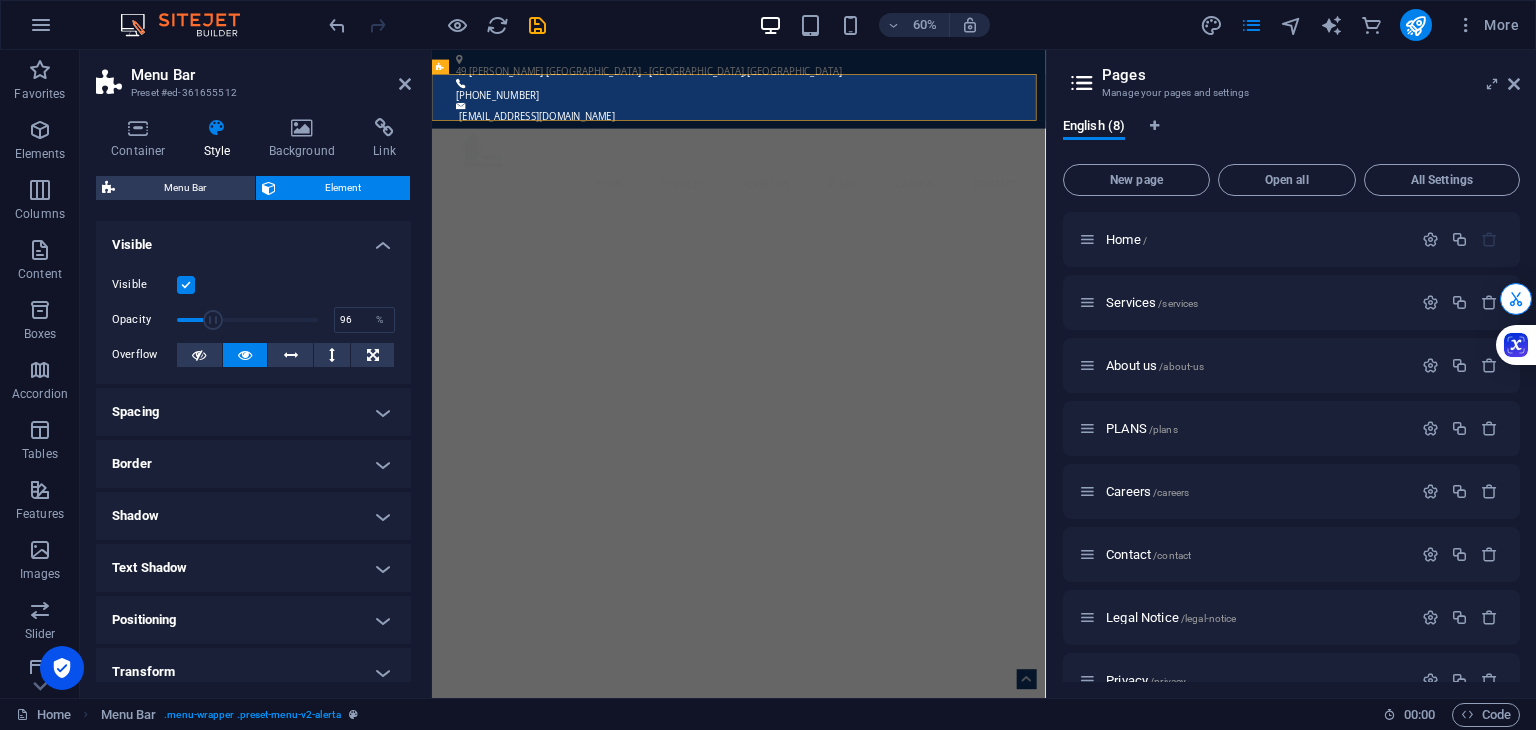 type on "100" 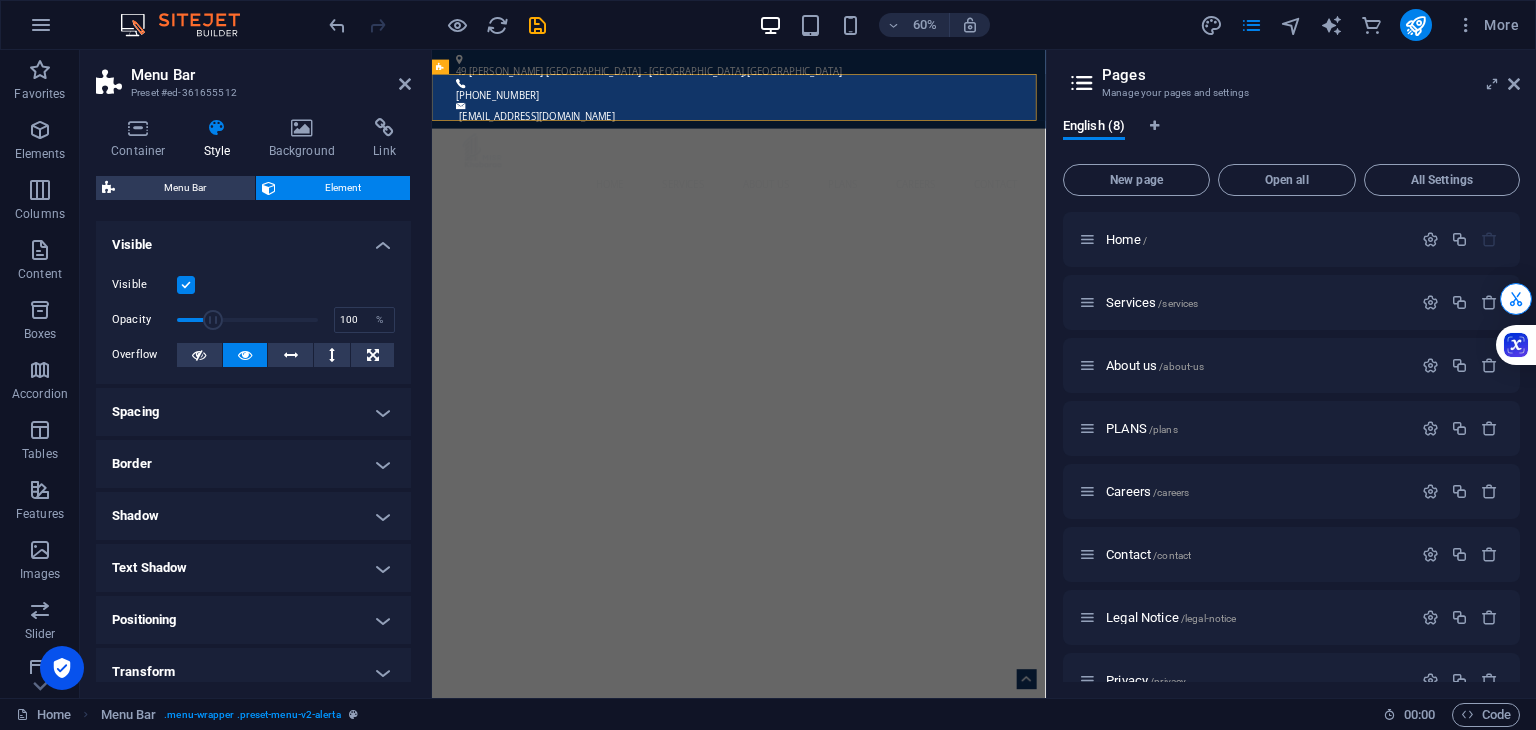 drag, startPoint x: 177, startPoint y: 317, endPoint x: 396, endPoint y: 262, distance: 225.8008 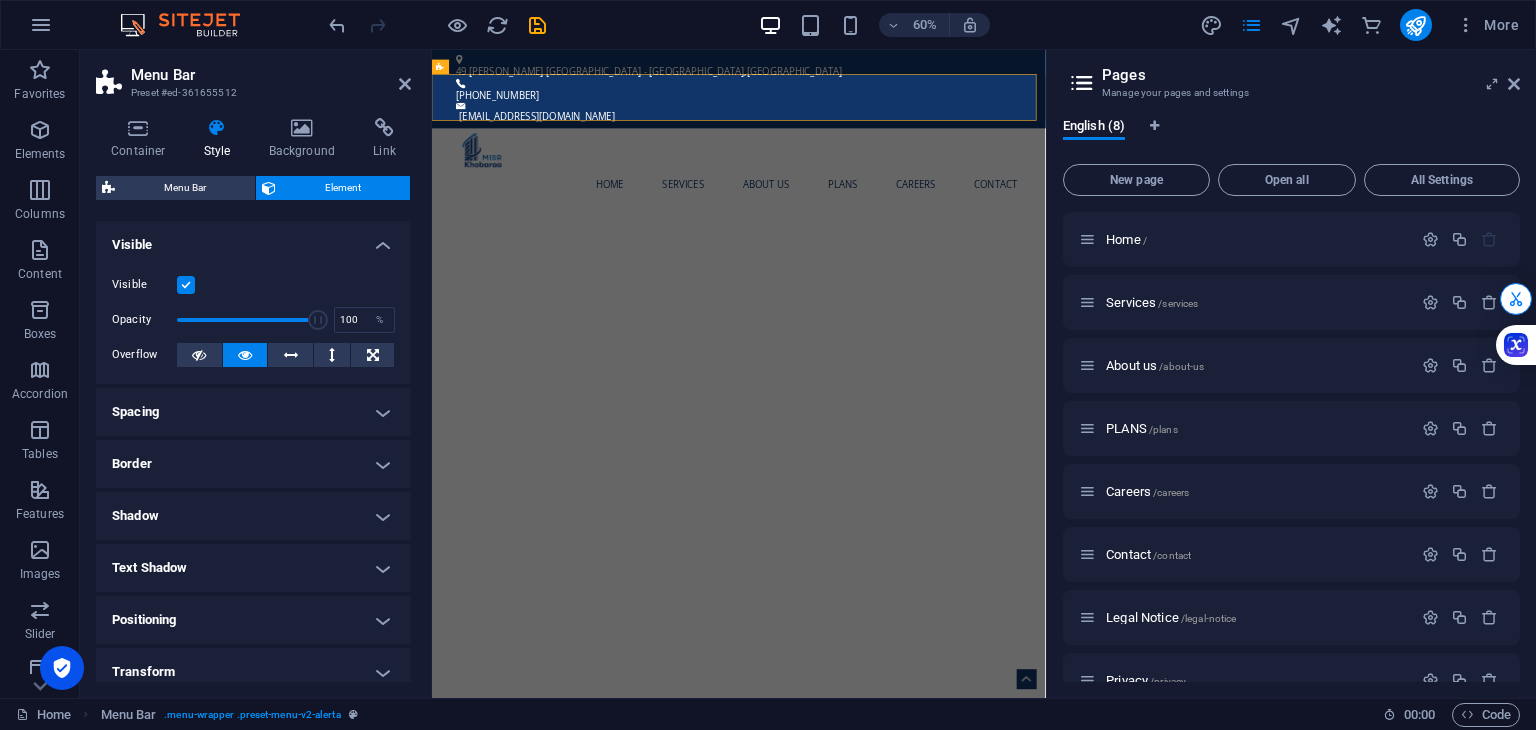 click at bounding box center [186, 285] 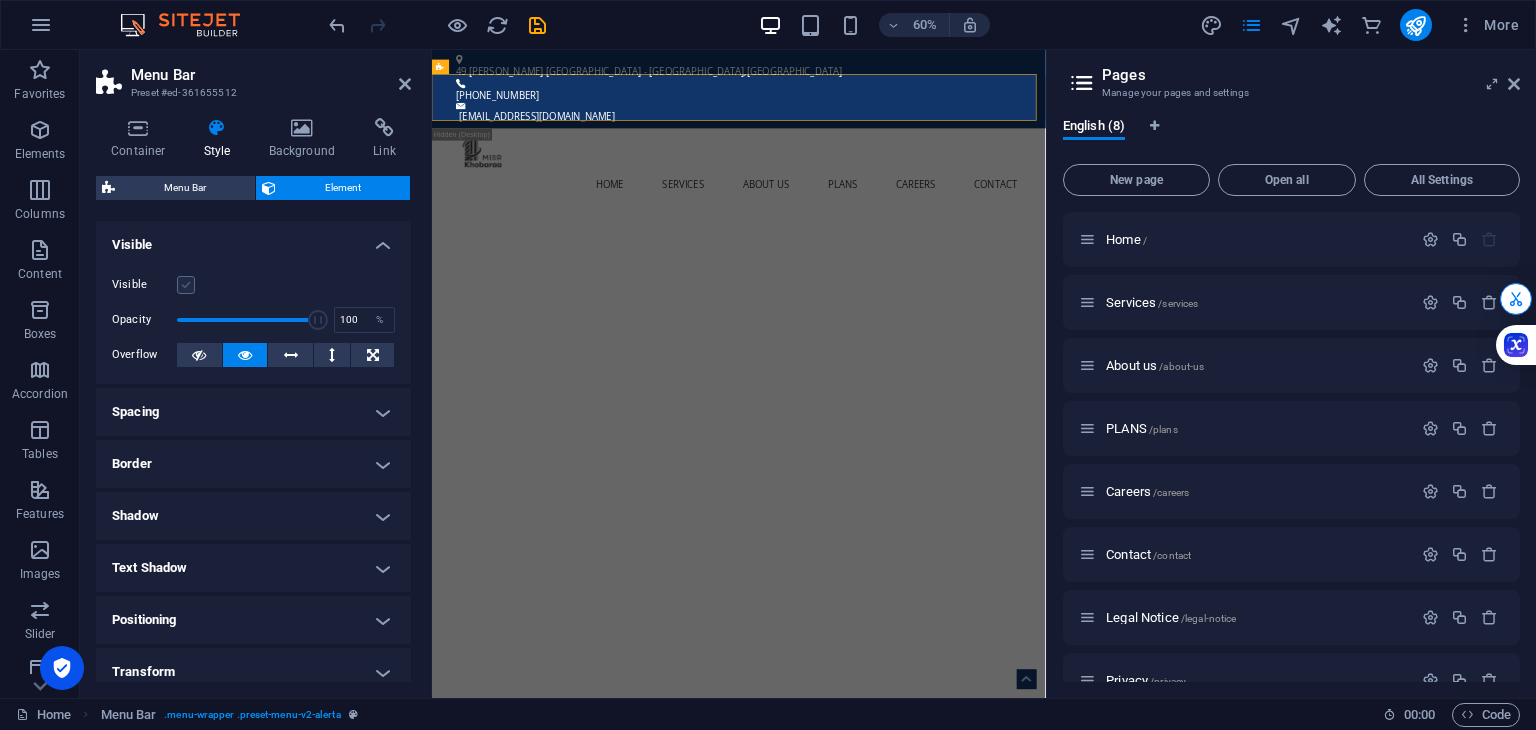click at bounding box center [186, 285] 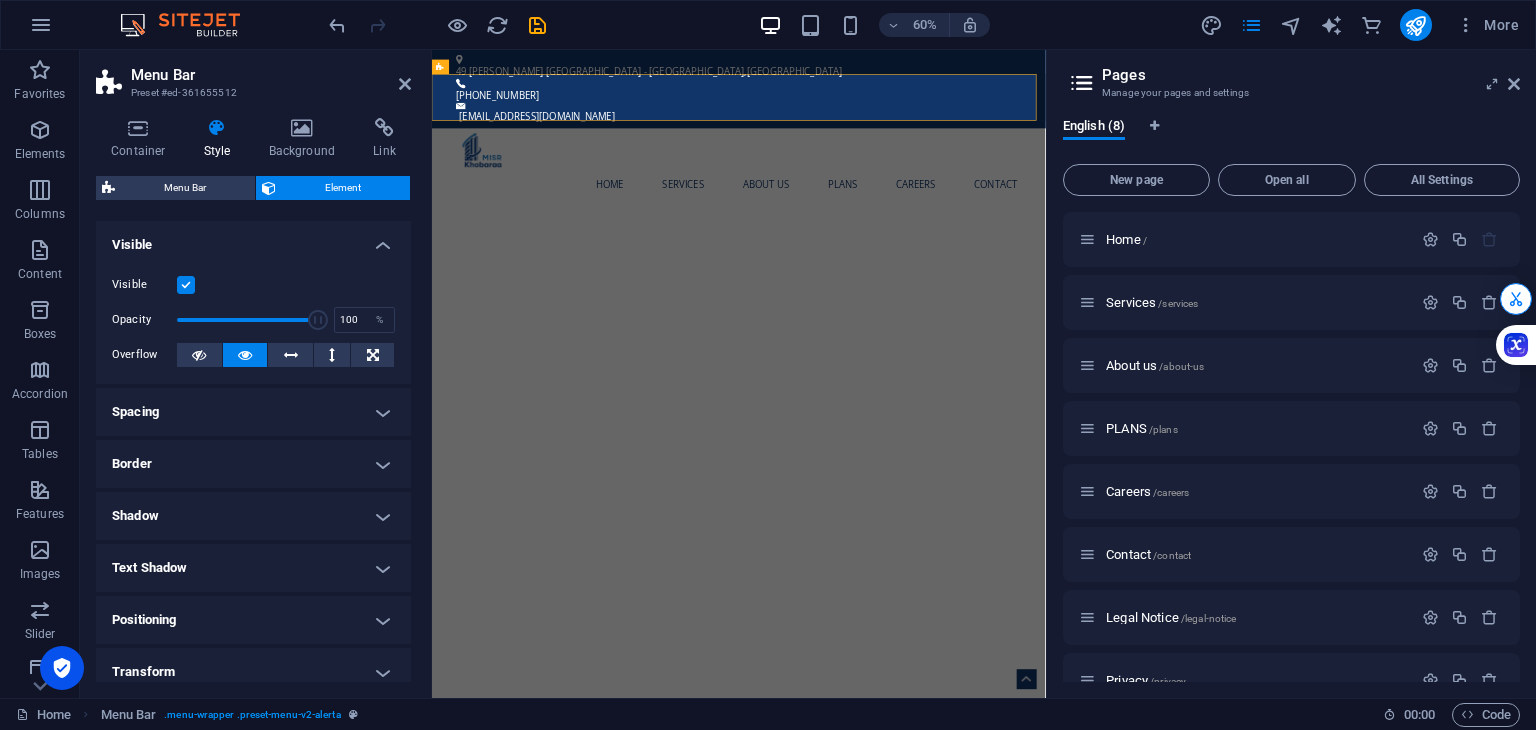 click on "Visible" at bounding box center (253, 239) 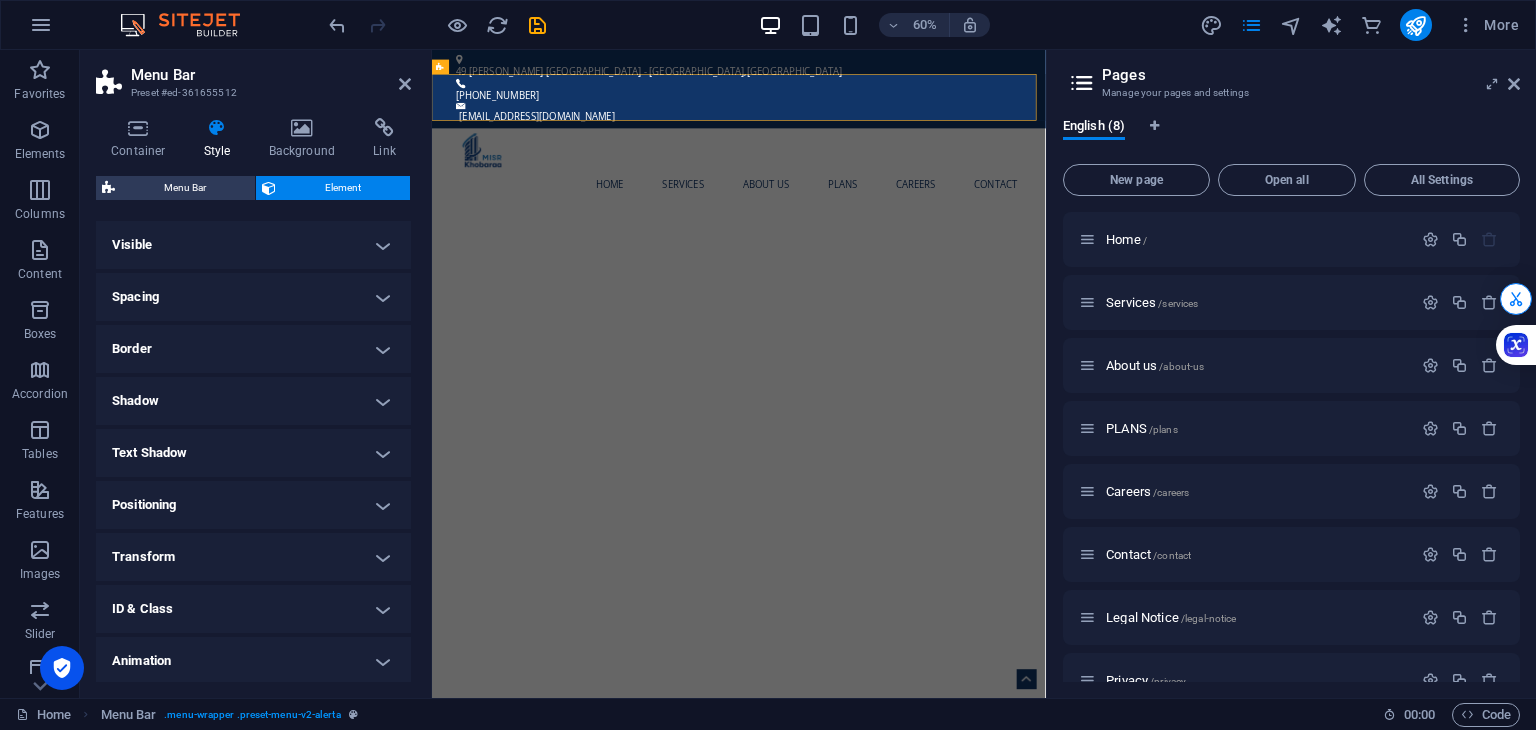 click on "Spacing" at bounding box center [253, 297] 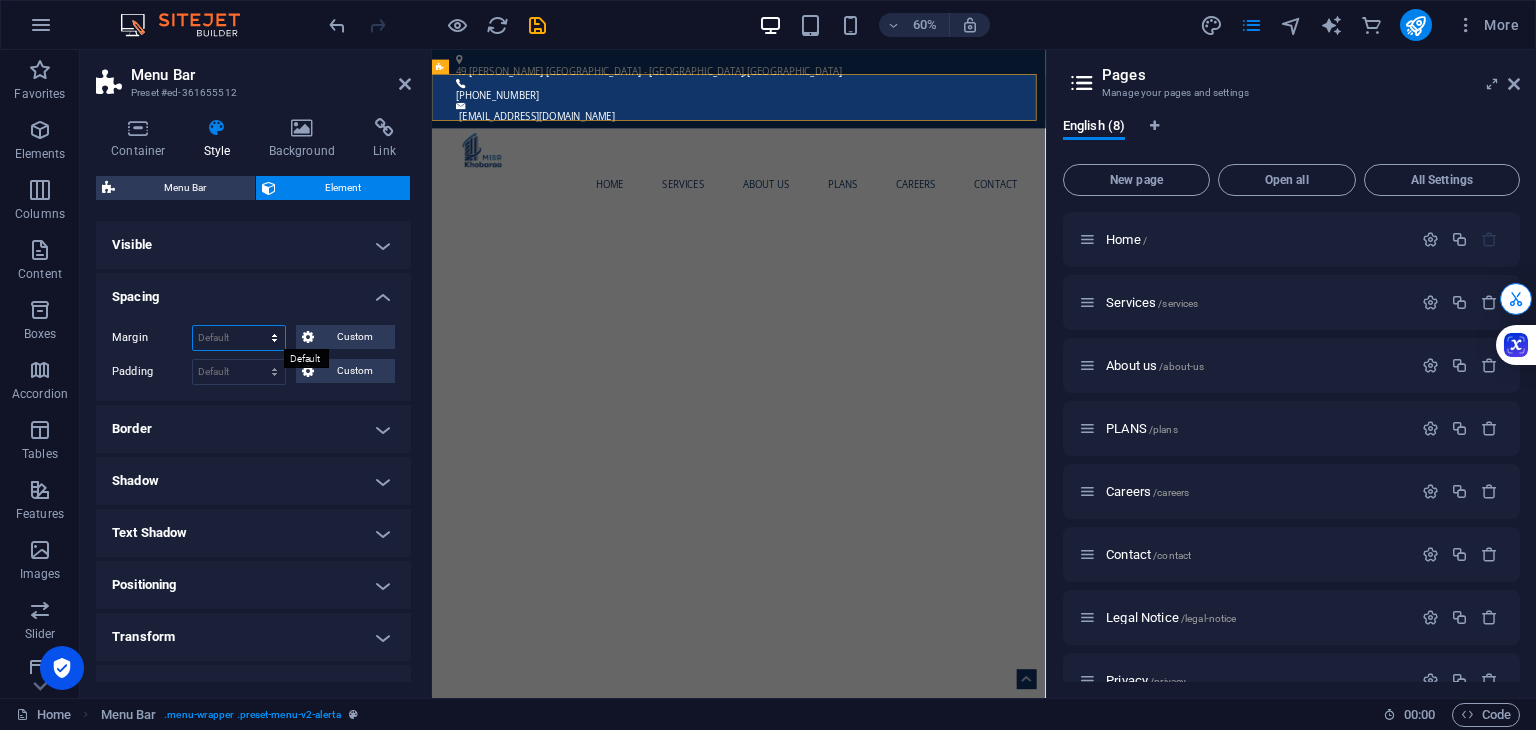 click on "Default auto px % rem vw vh Custom" at bounding box center [239, 338] 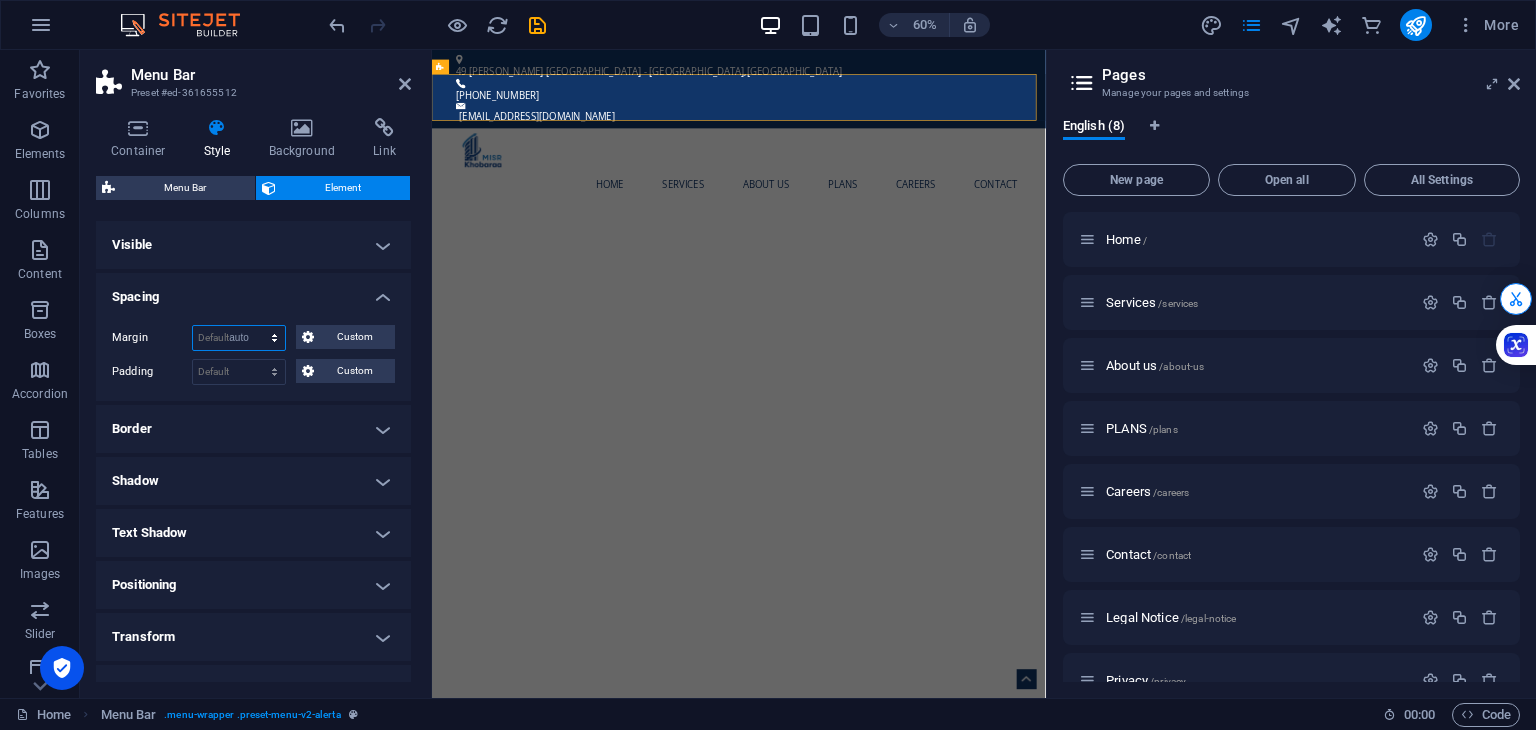 click on "Default auto px % rem vw vh Custom" at bounding box center (239, 338) 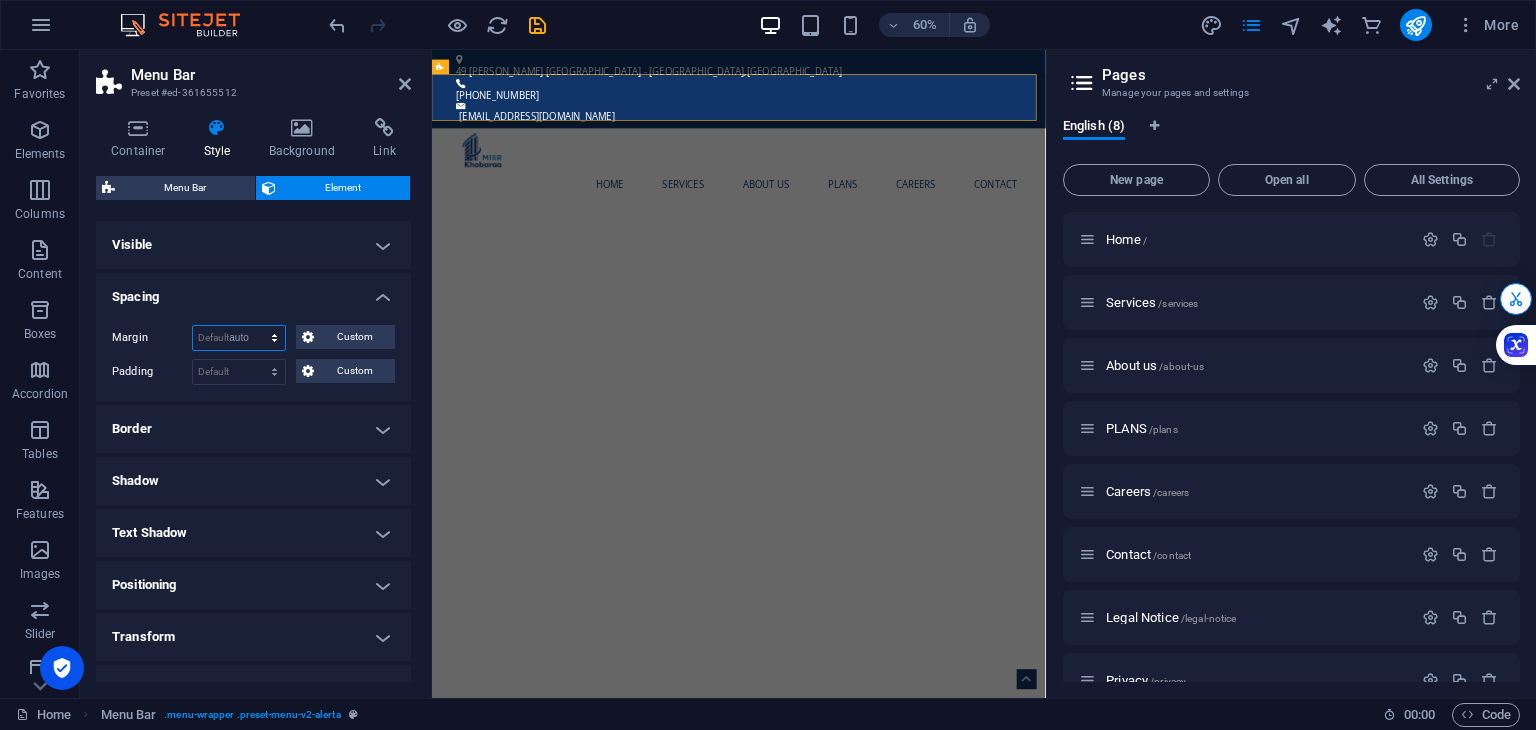 select on "DISABLED_OPTION_VALUE" 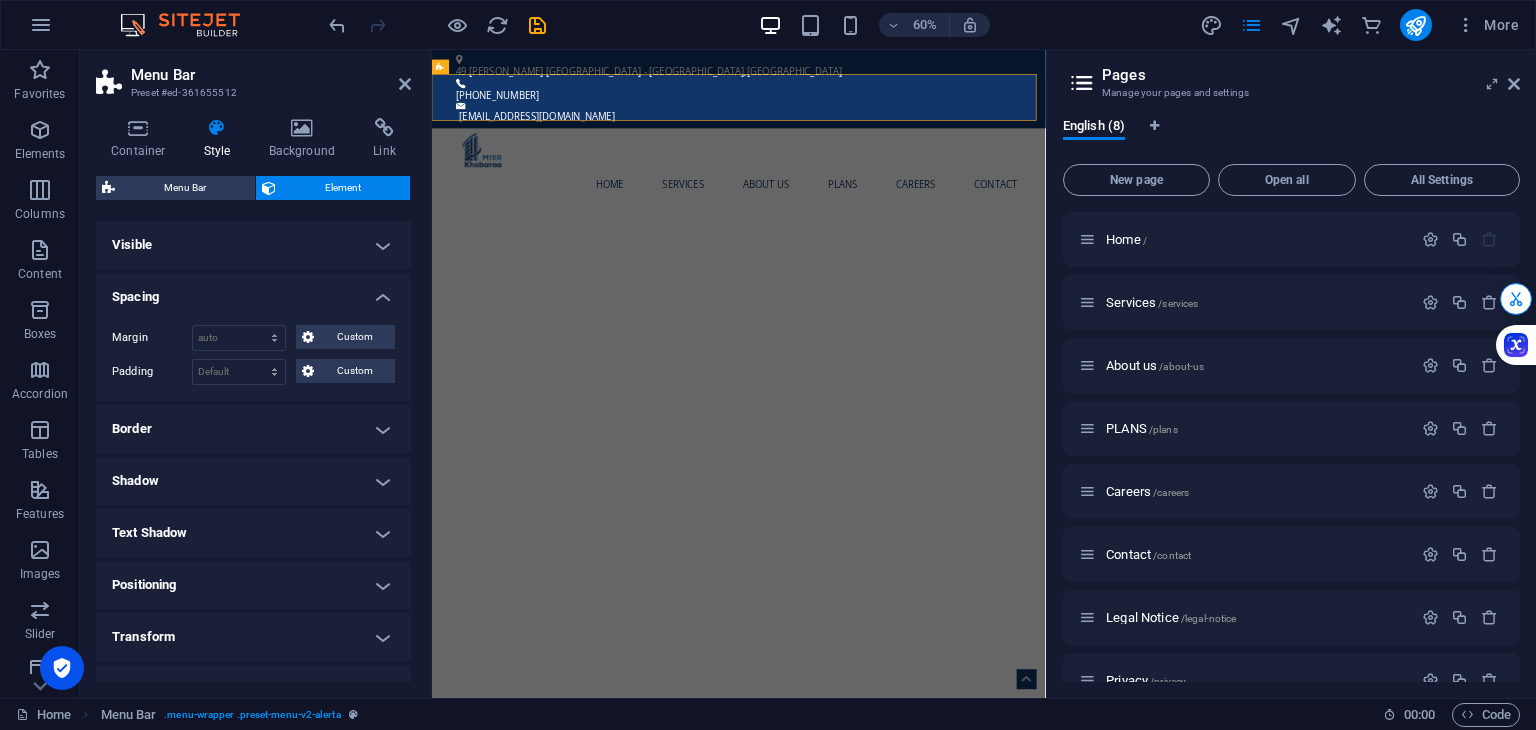 click on "Margin Default auto px % rem vw vh Custom Custom auto px % rem vw vh auto px % rem vw vh auto px % rem vw vh auto px % rem vw vh Padding Default px rem % vh vw Custom Custom px rem % vh vw px rem % vh vw px rem % vh vw px rem % vh vw" at bounding box center (253, 355) 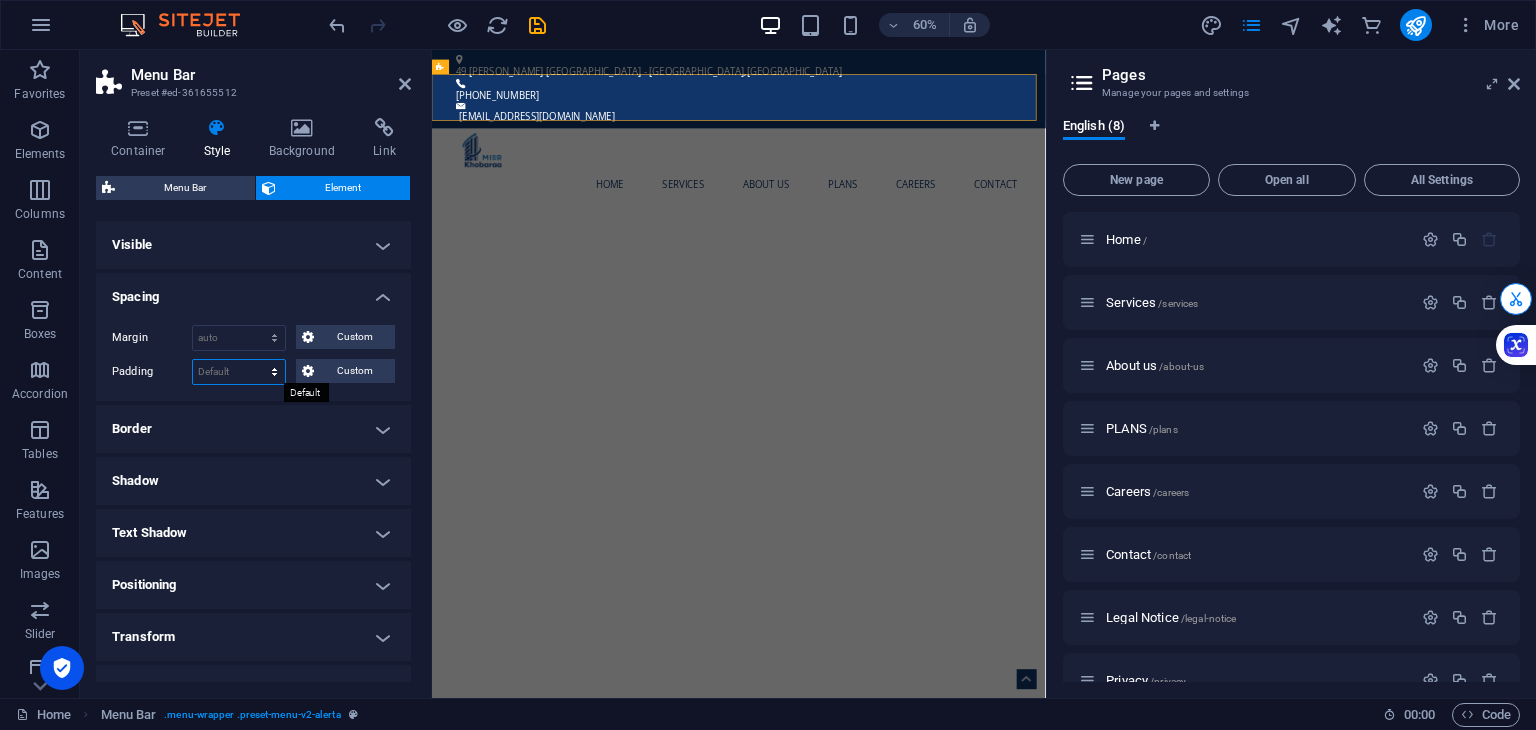 click on "Default px rem % vh vw Custom" at bounding box center (239, 372) 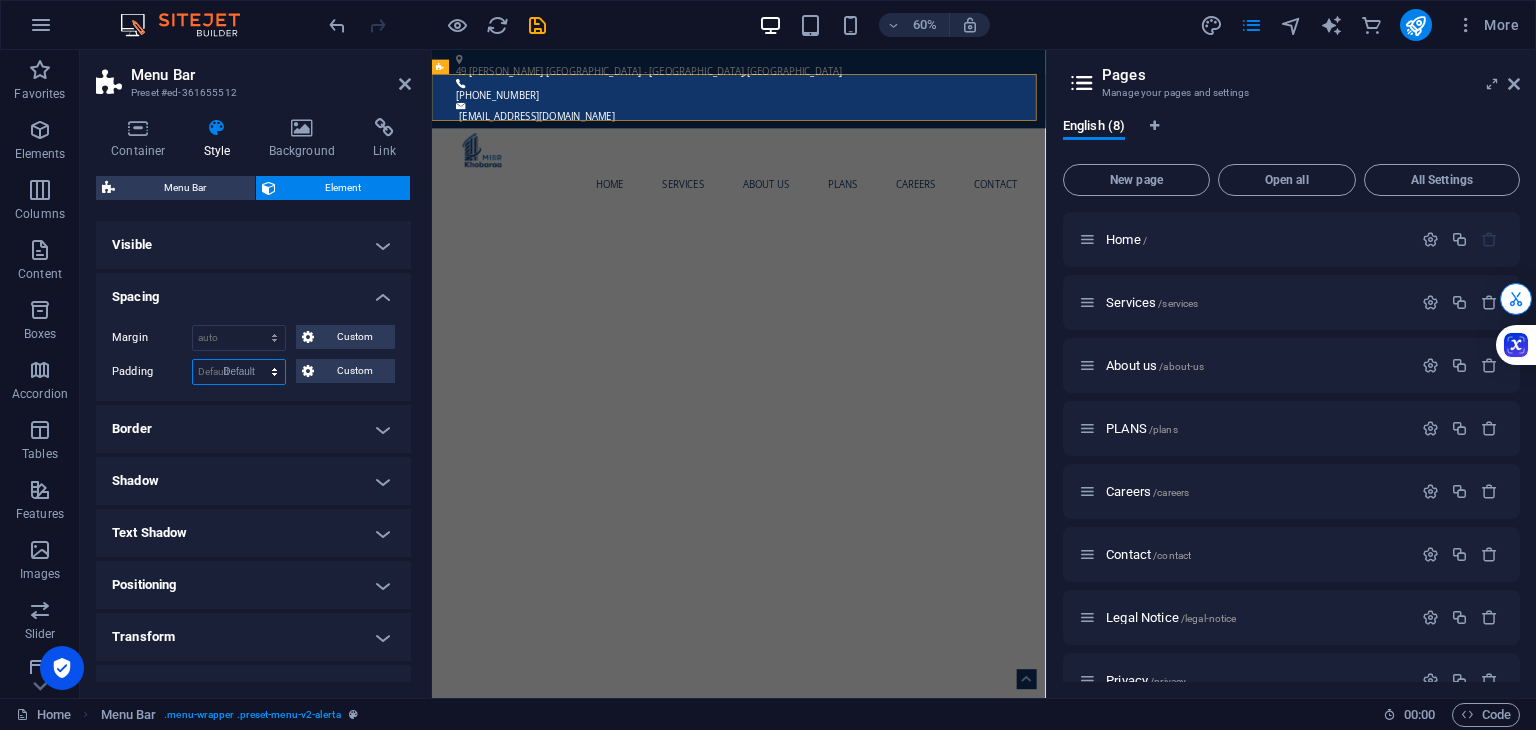 click on "Default px rem % vh vw Custom" at bounding box center [239, 372] 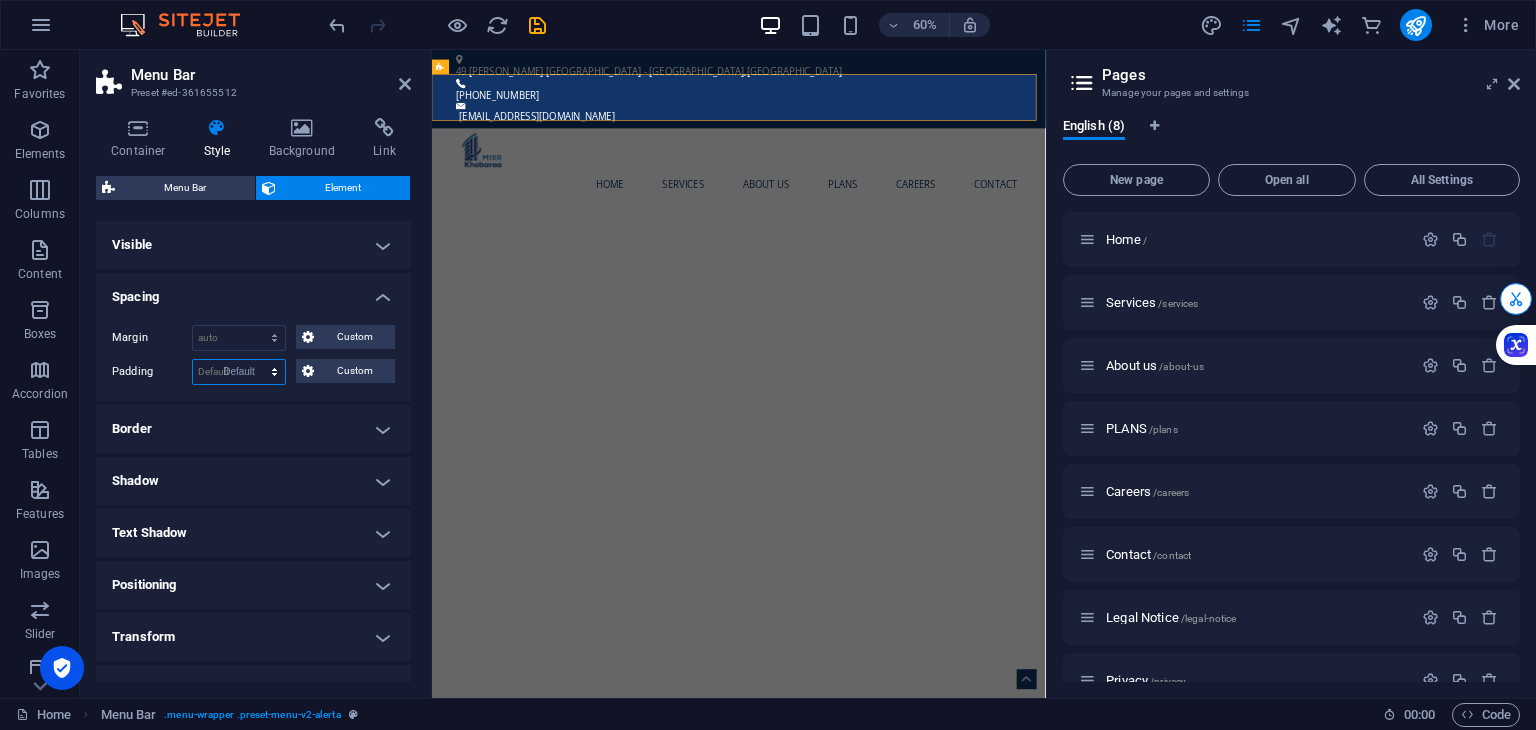 select on "DISABLED_OPTION_VALUE" 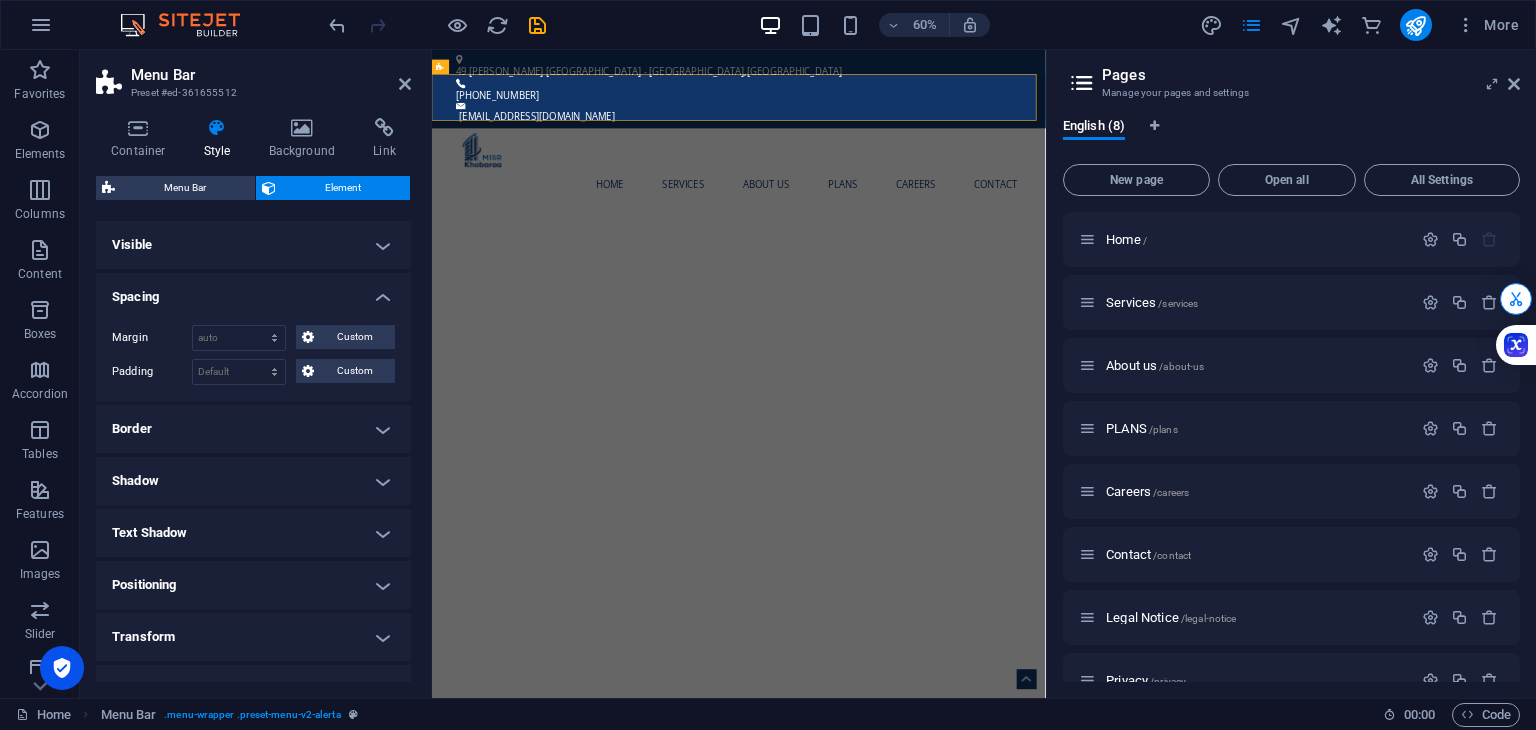 click on "Border" at bounding box center (253, 429) 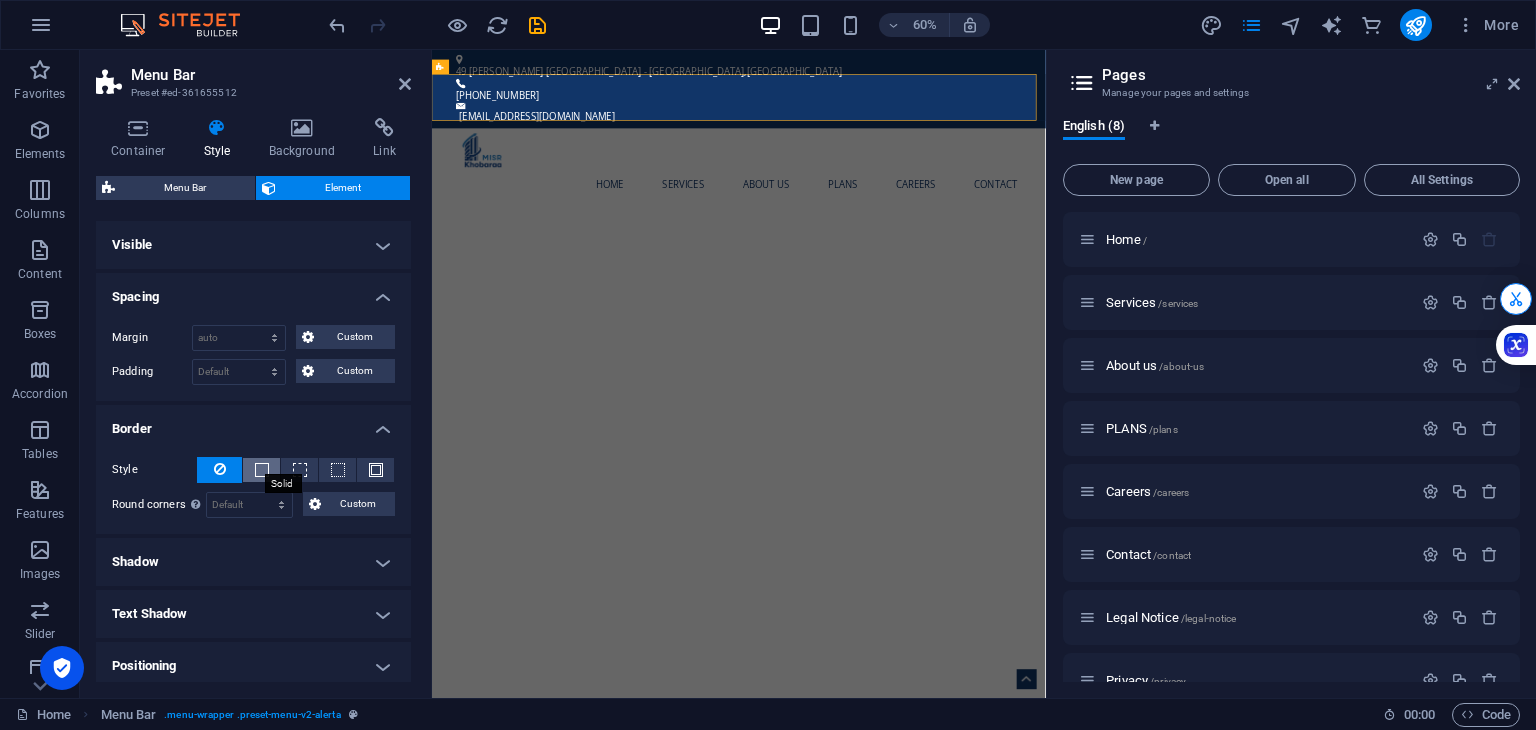 click at bounding box center [262, 470] 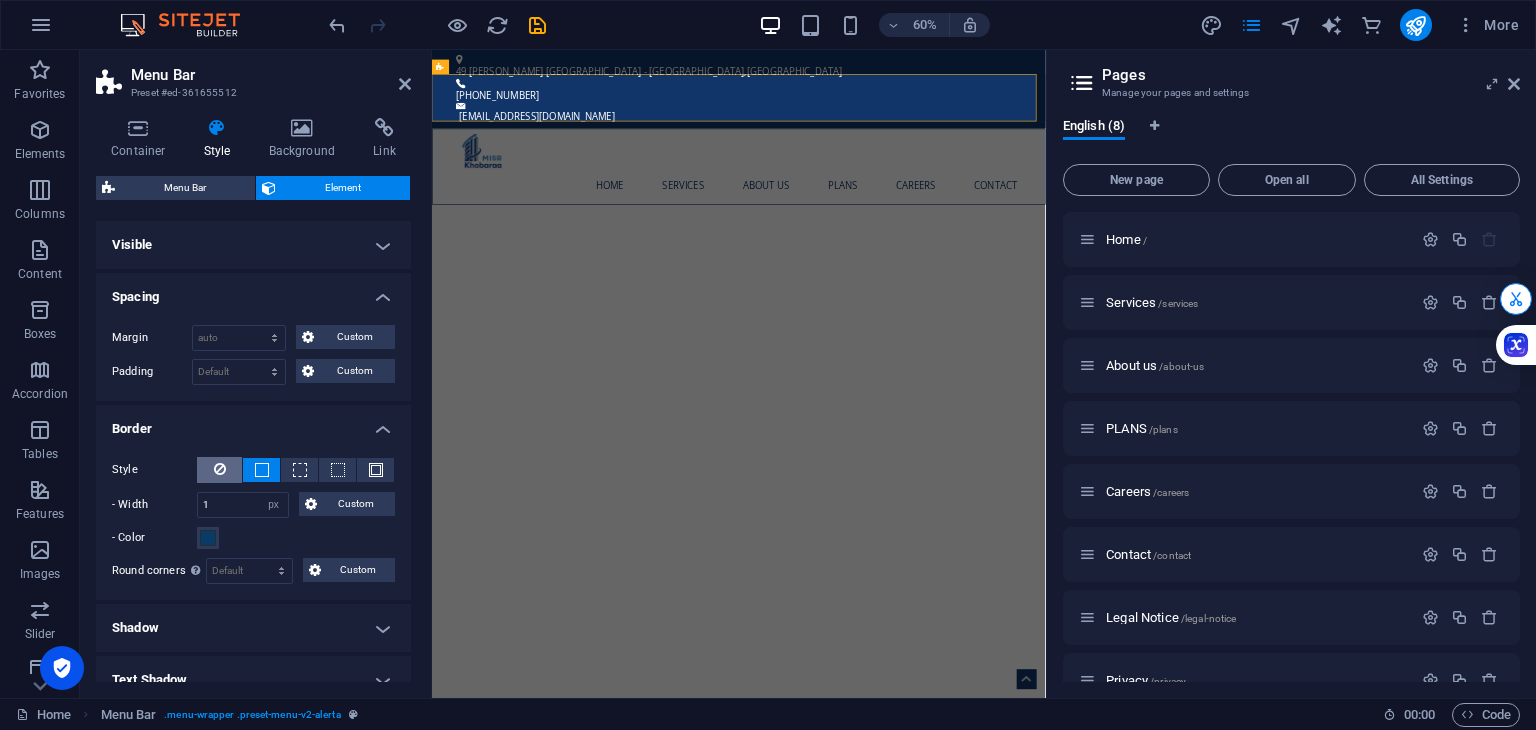 click at bounding box center [219, 470] 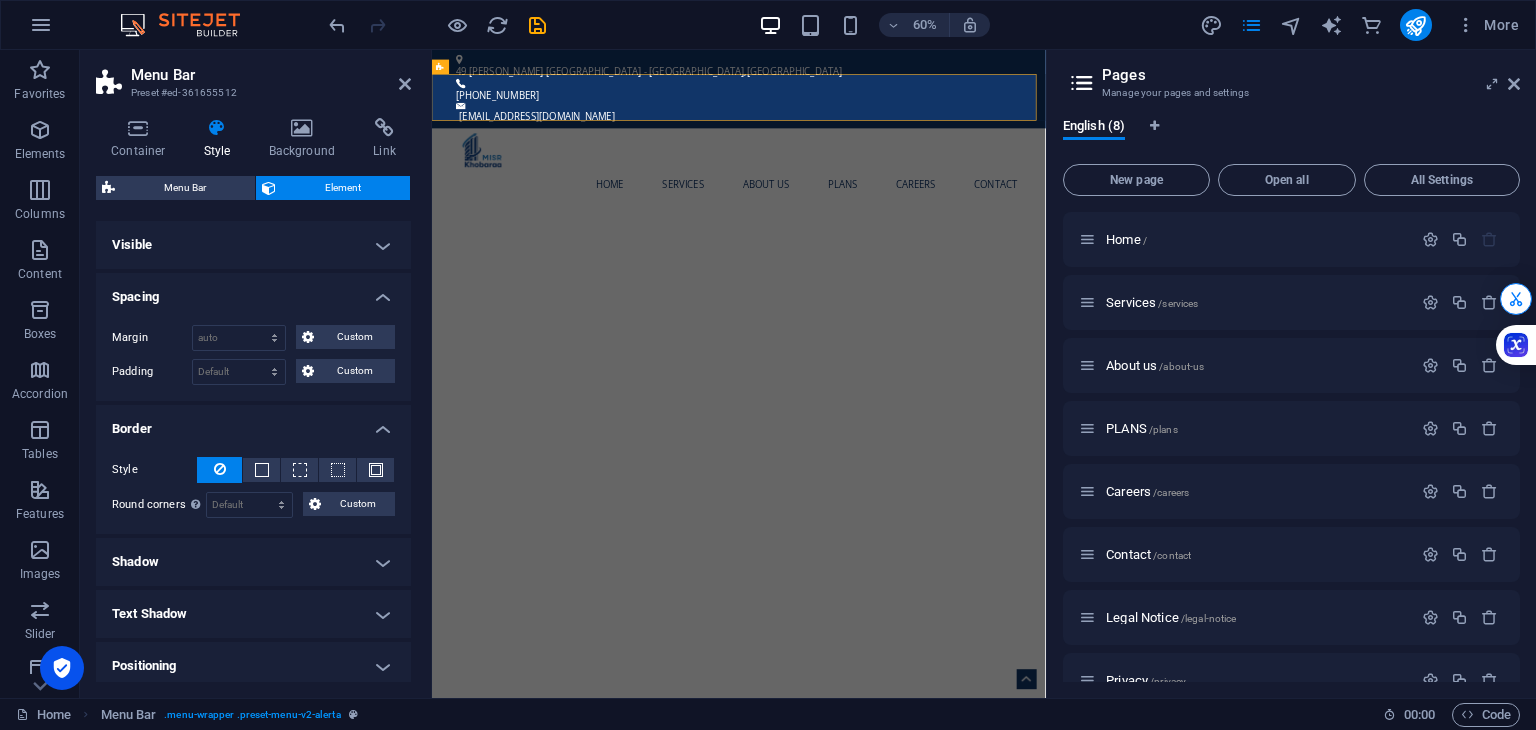 click on "Shadow" at bounding box center [253, 562] 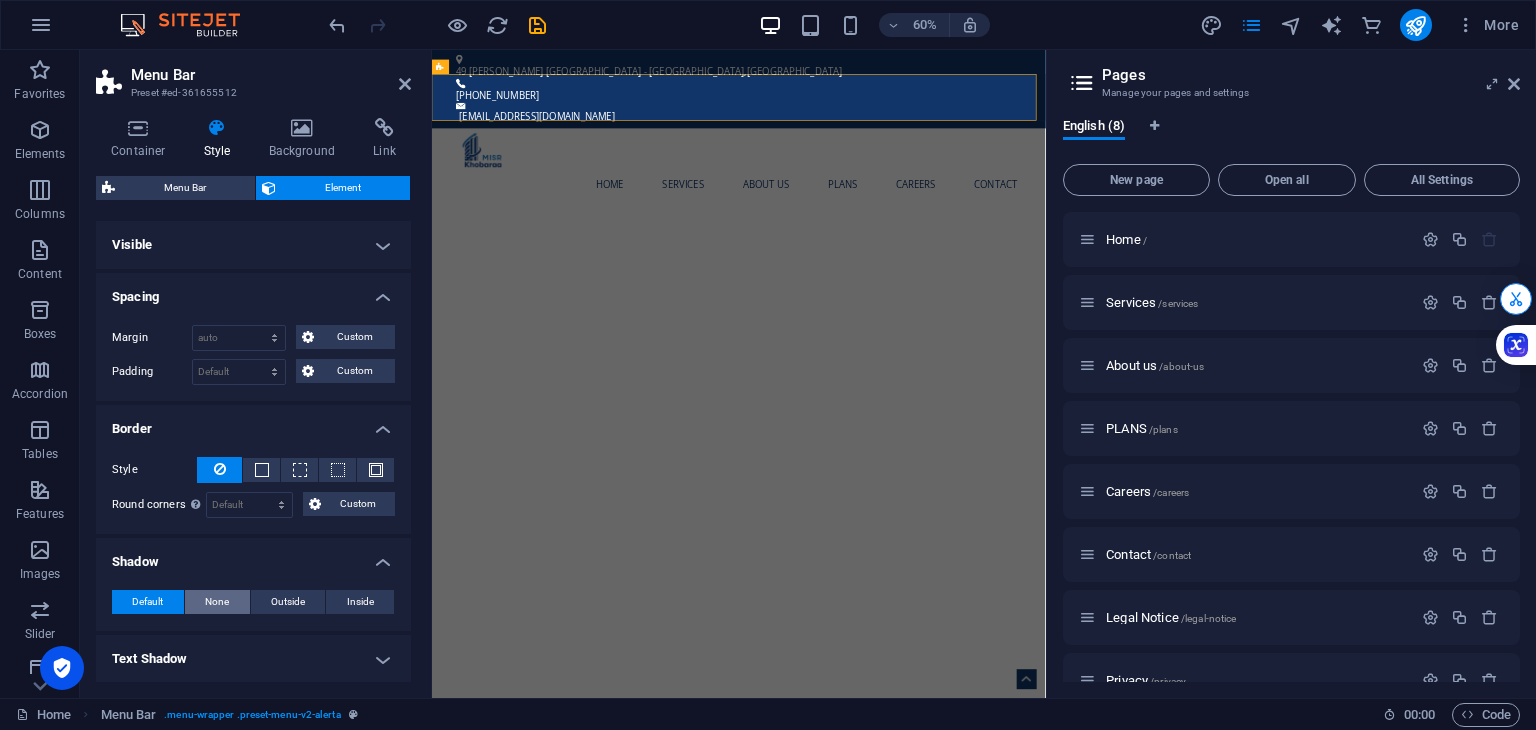 click on "None" at bounding box center (217, 602) 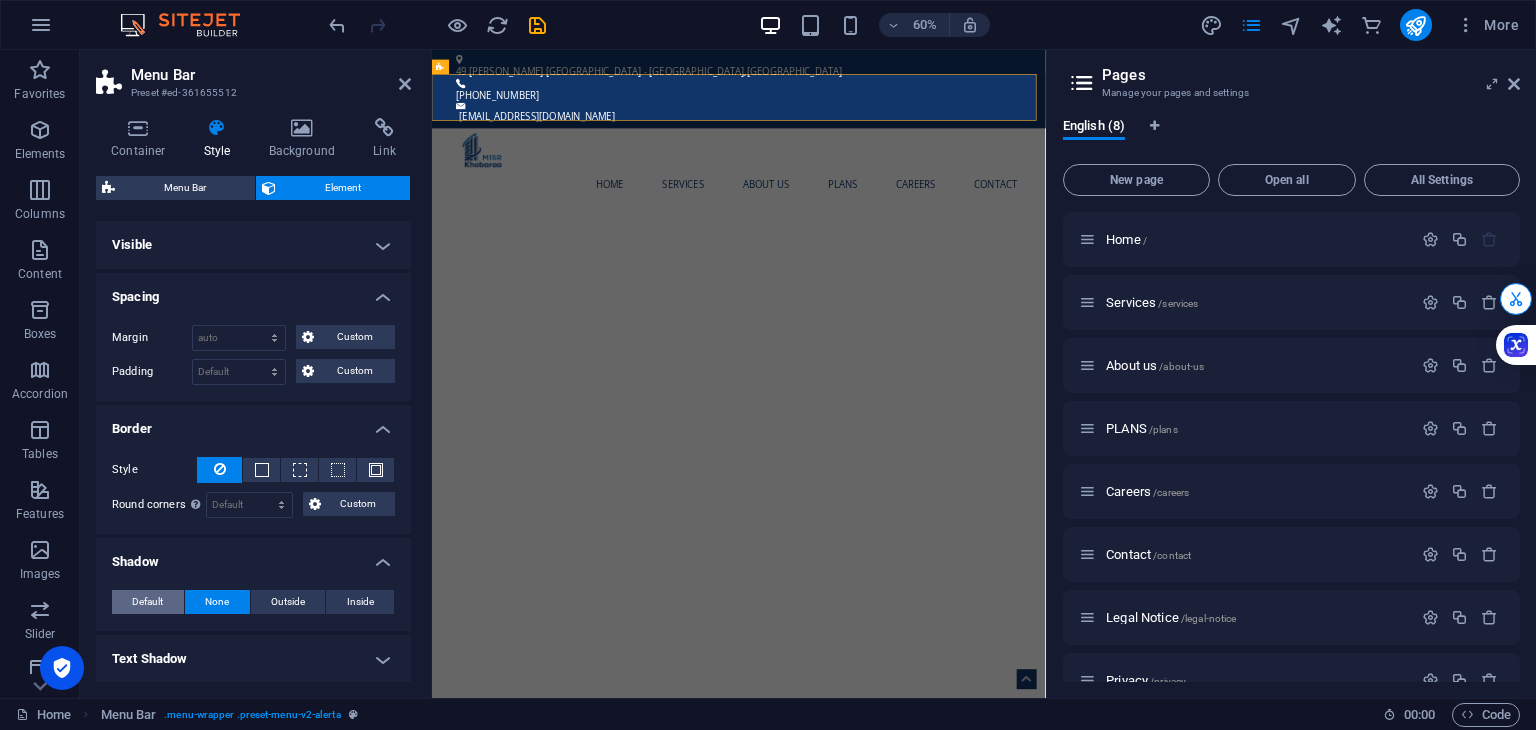 click on "Default" at bounding box center [148, 602] 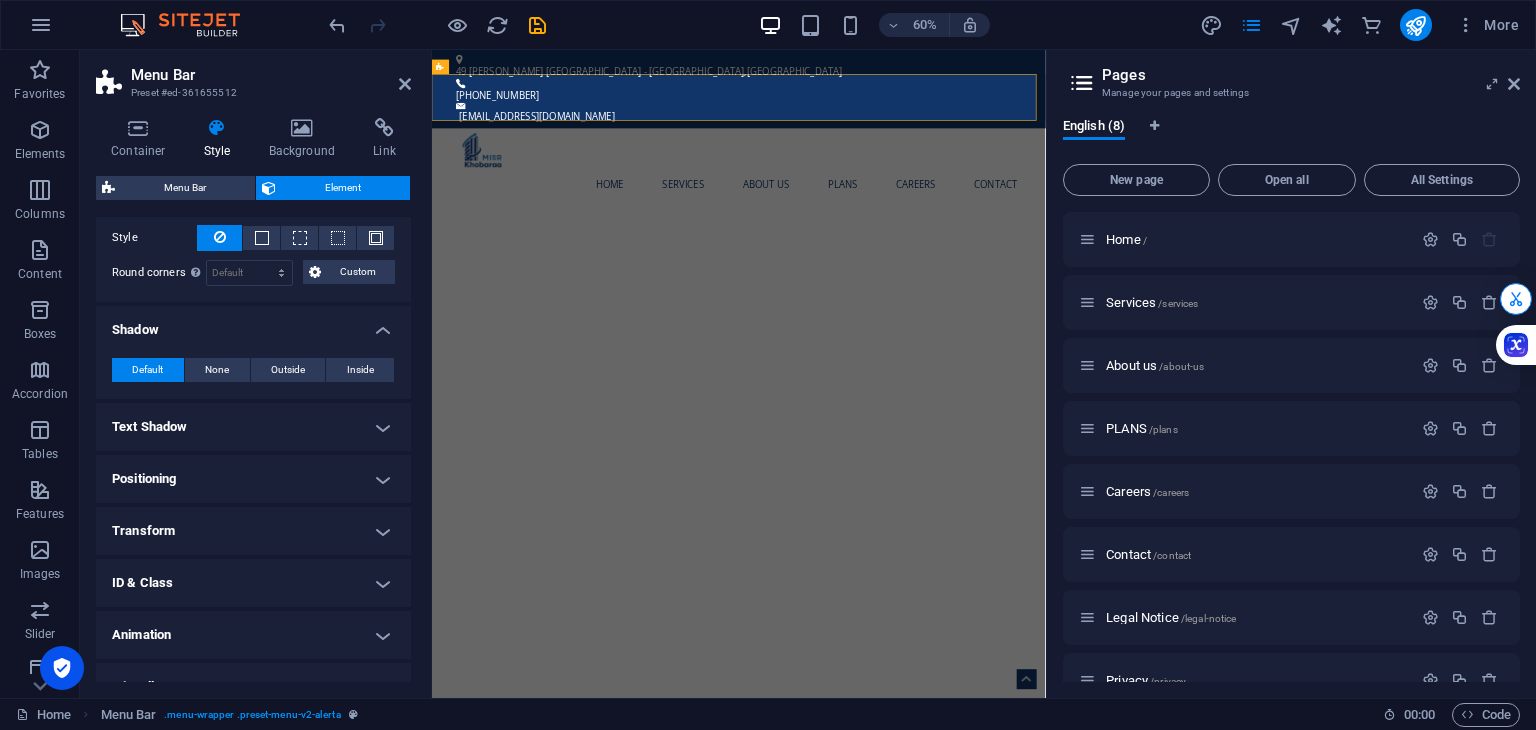 scroll, scrollTop: 232, scrollLeft: 0, axis: vertical 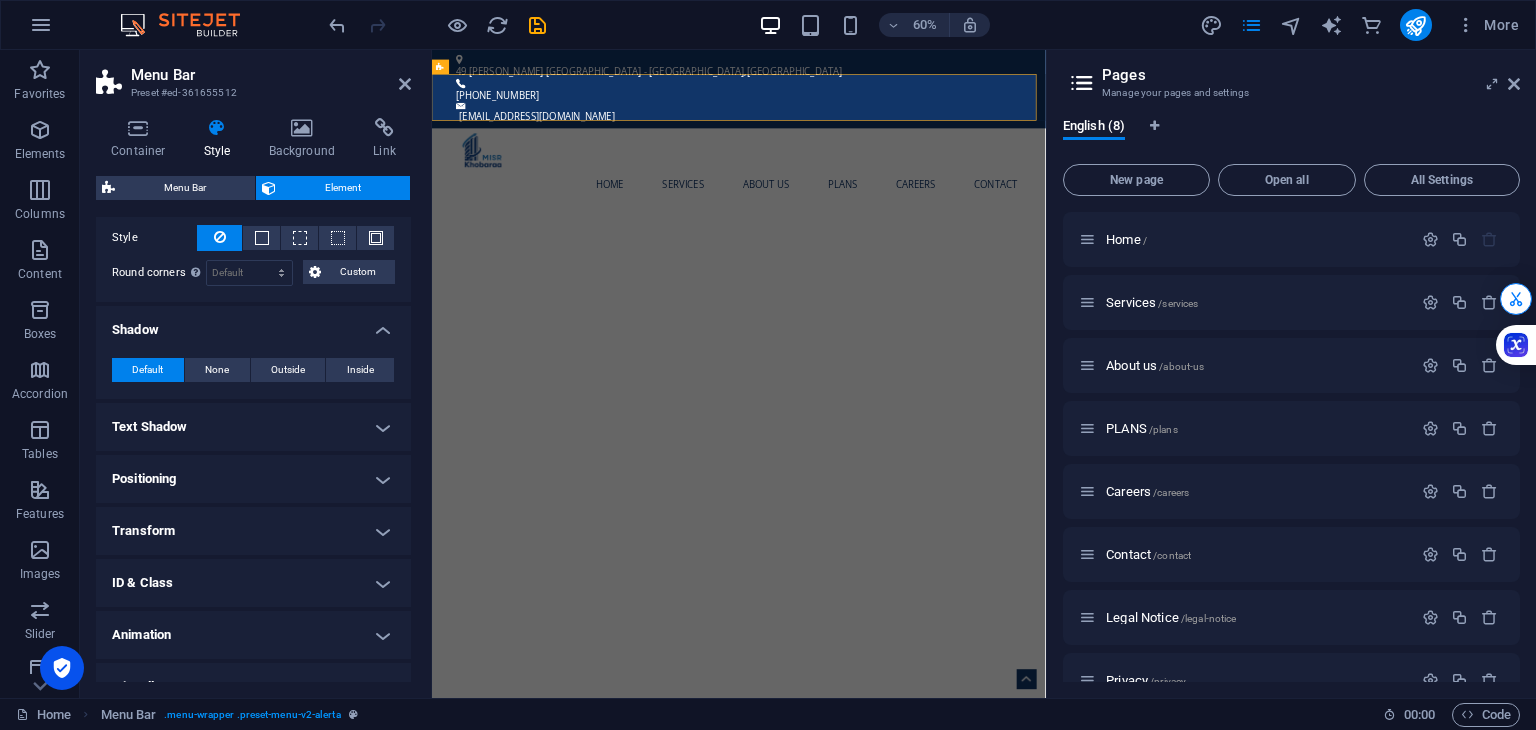 click on "Positioning" at bounding box center (253, 479) 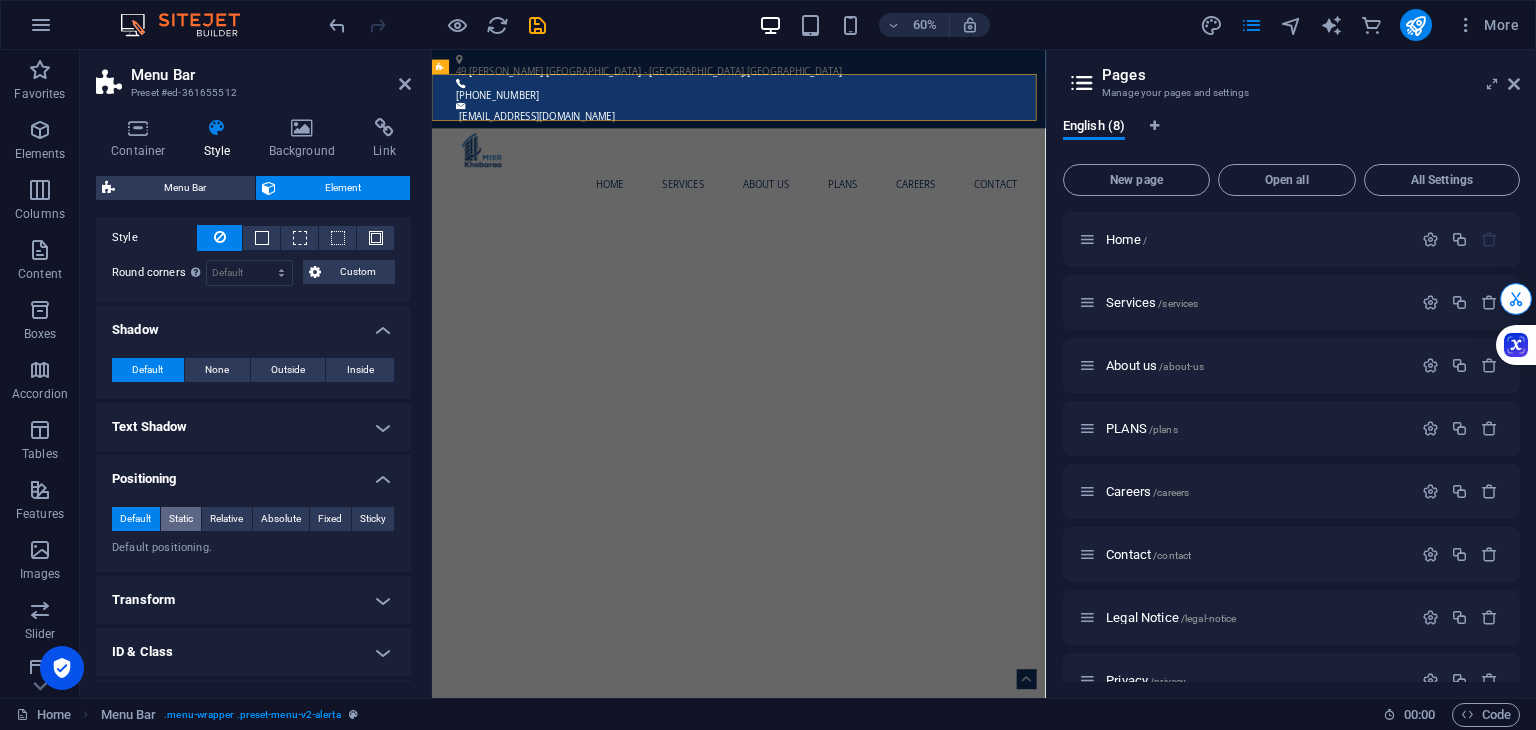 click on "Static" at bounding box center [181, 519] 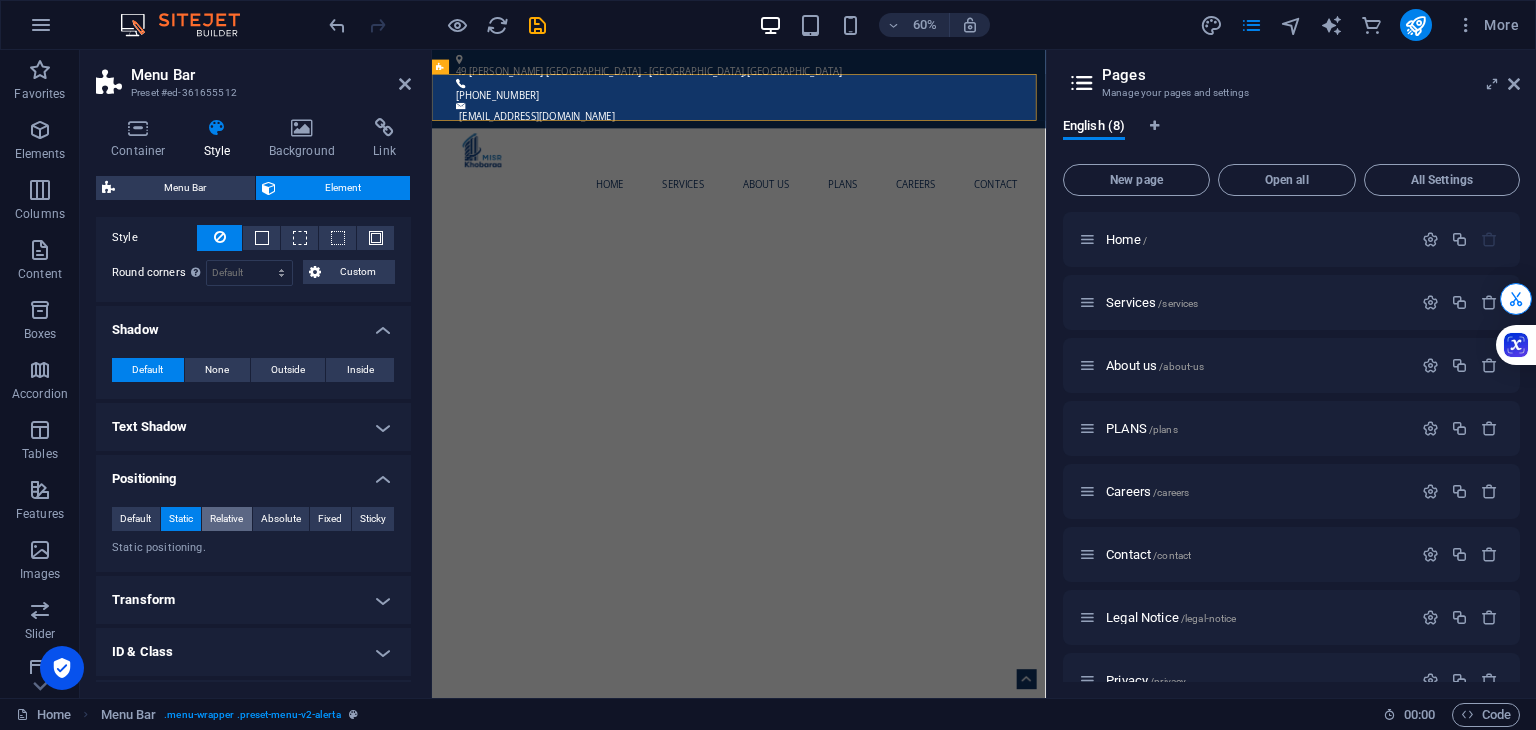 click on "Relative" at bounding box center [226, 519] 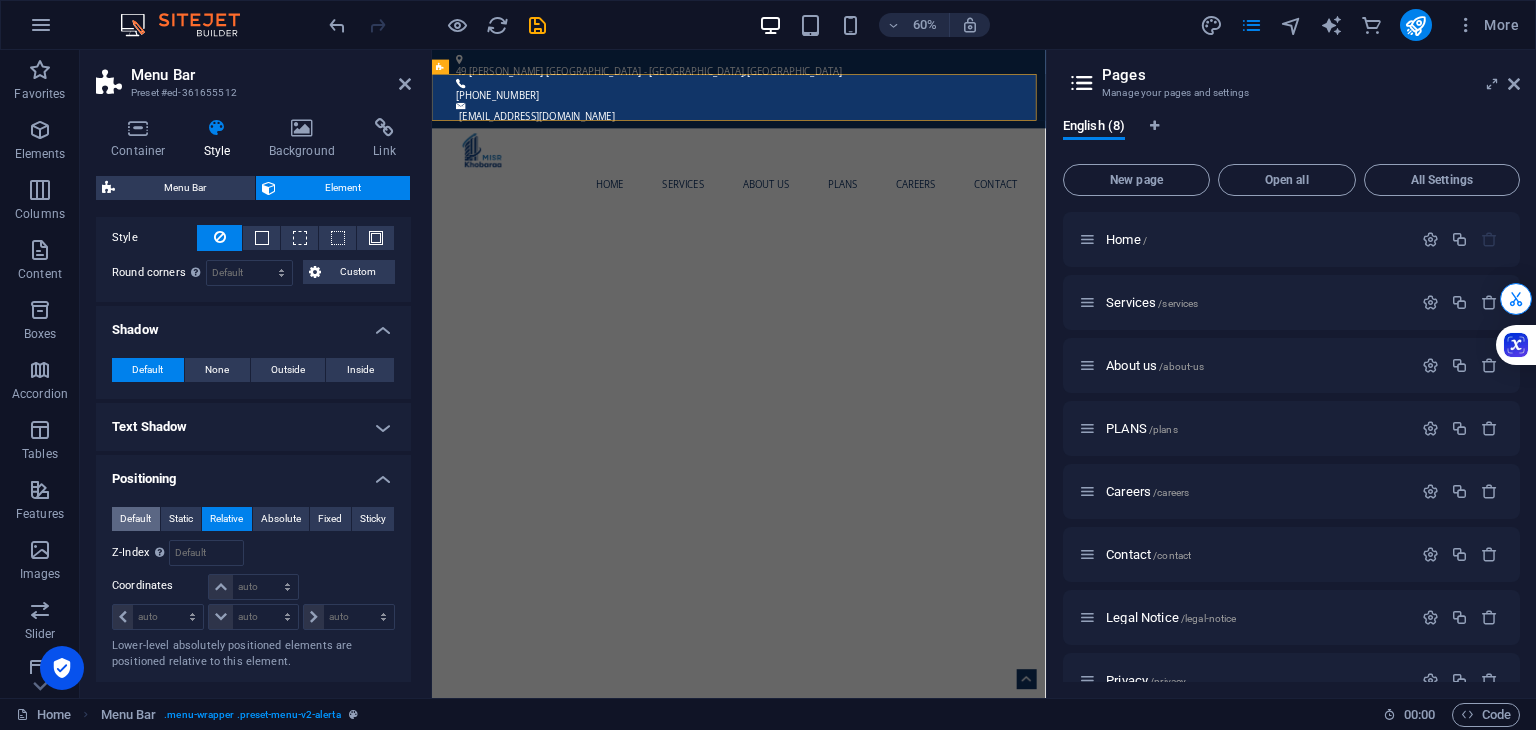 click on "Default" at bounding box center (135, 519) 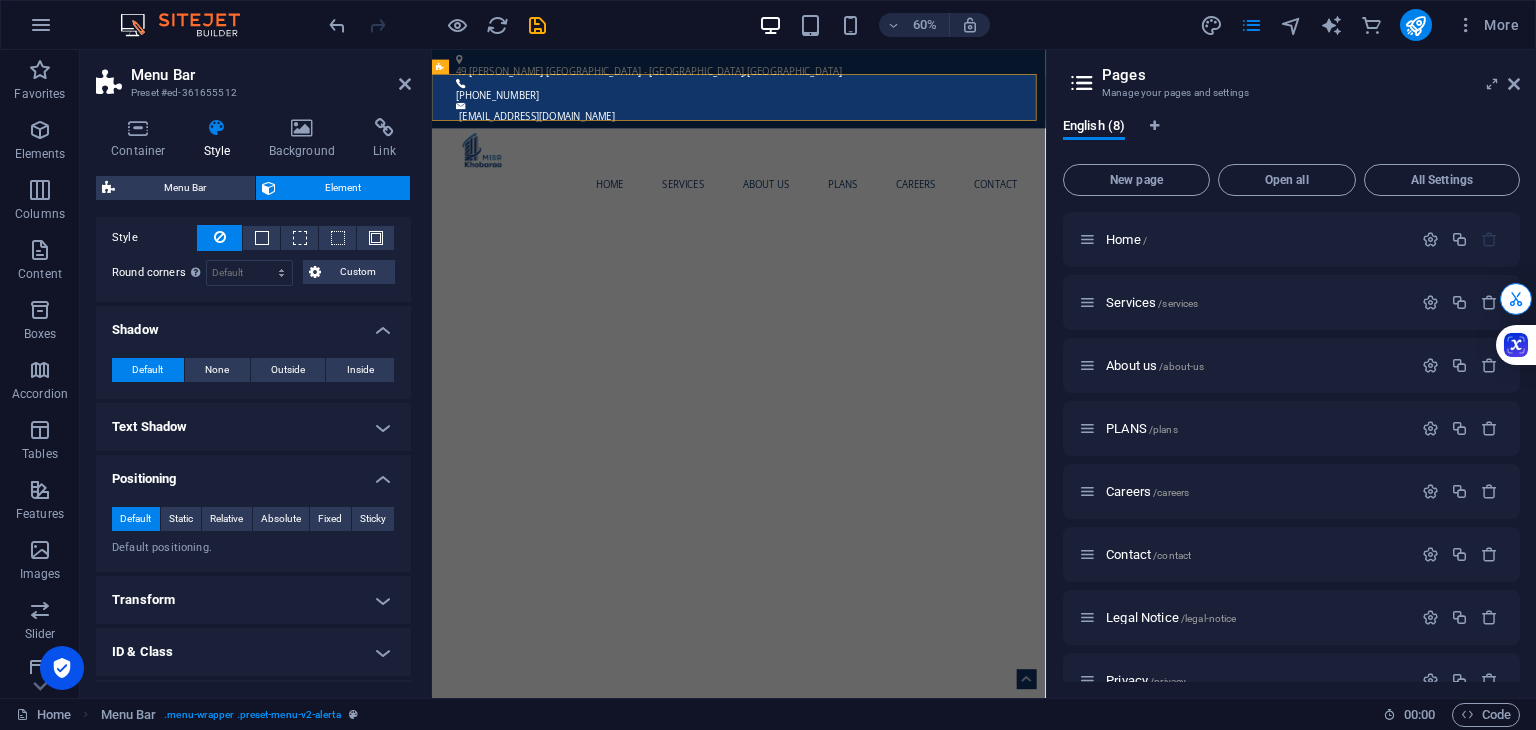 click on "Positioning" at bounding box center [253, 473] 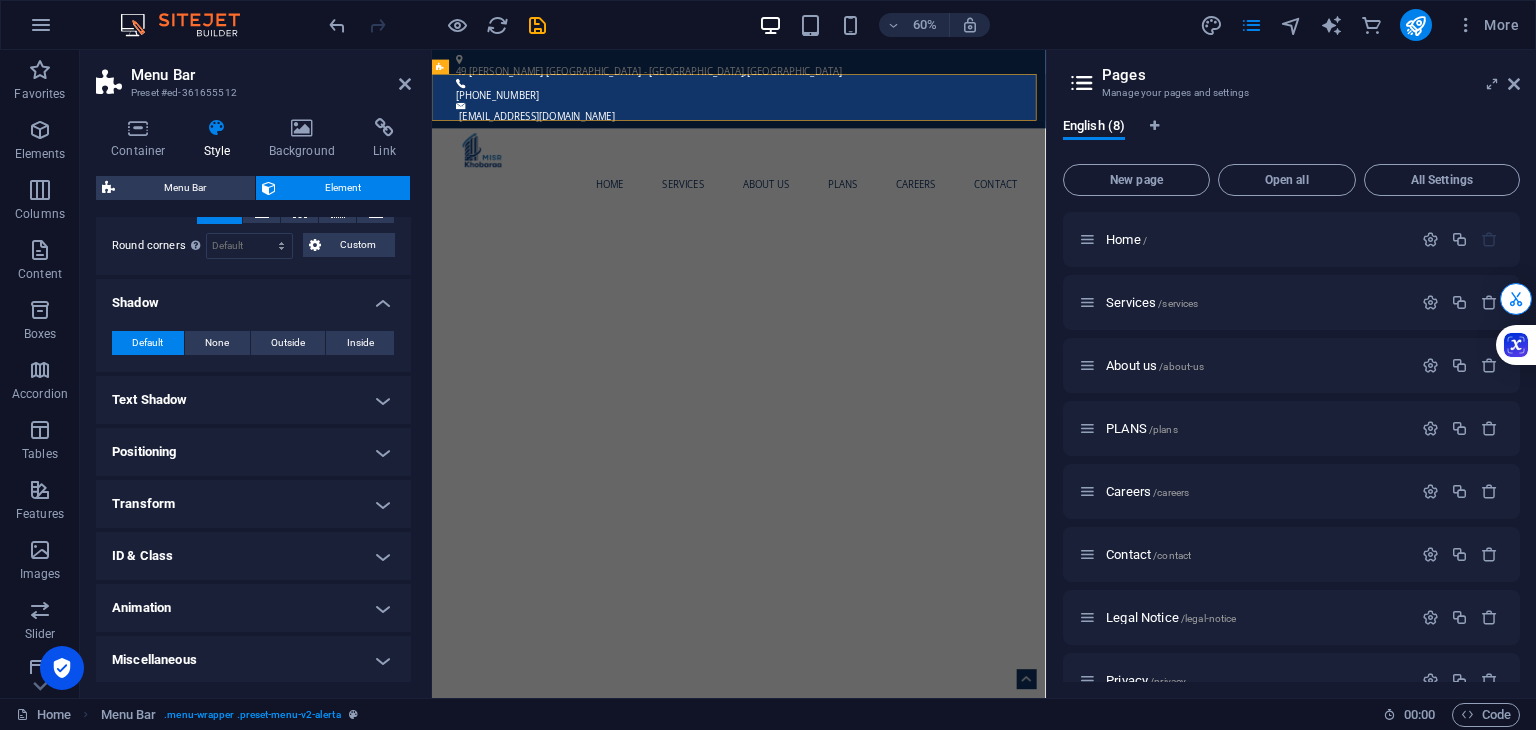 scroll, scrollTop: 0, scrollLeft: 0, axis: both 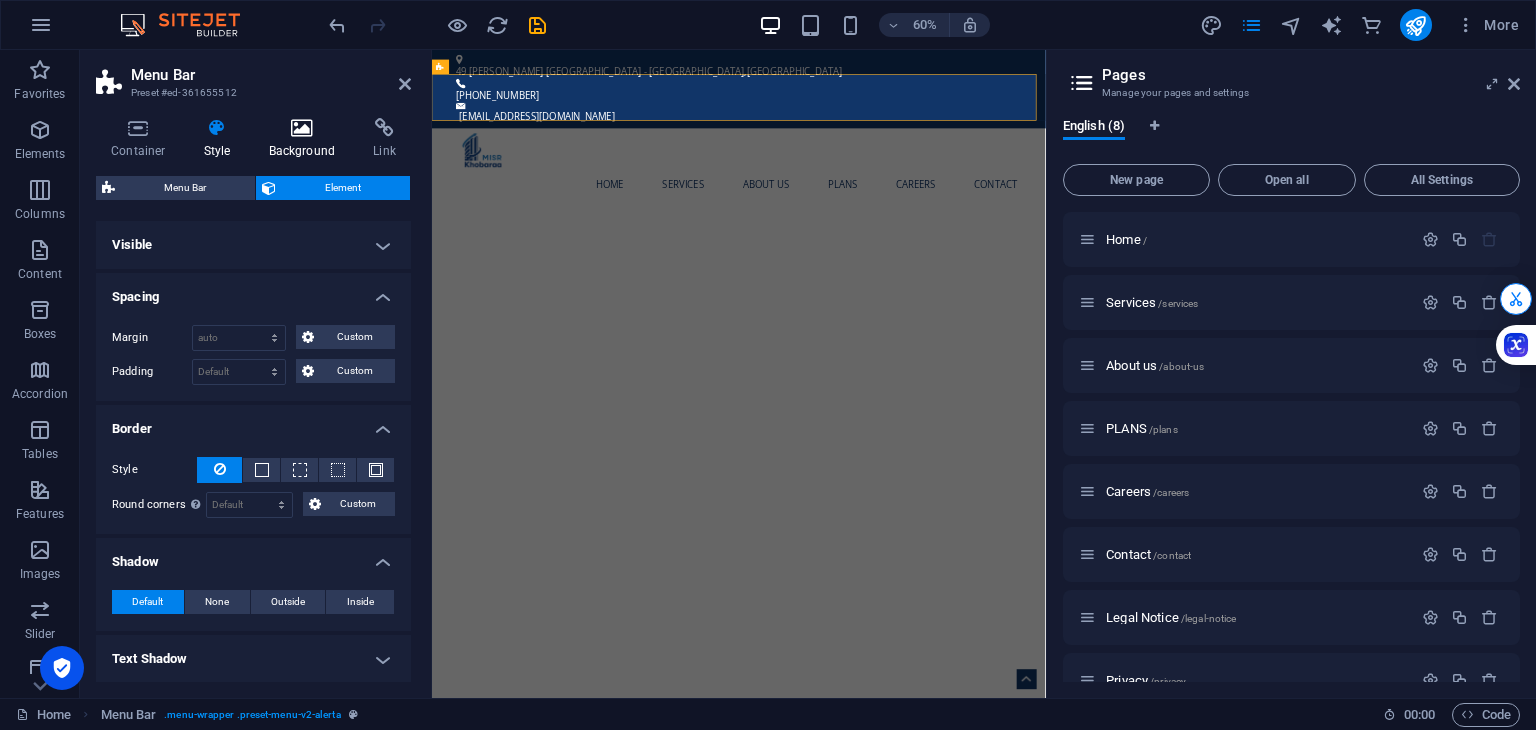 click at bounding box center [302, 128] 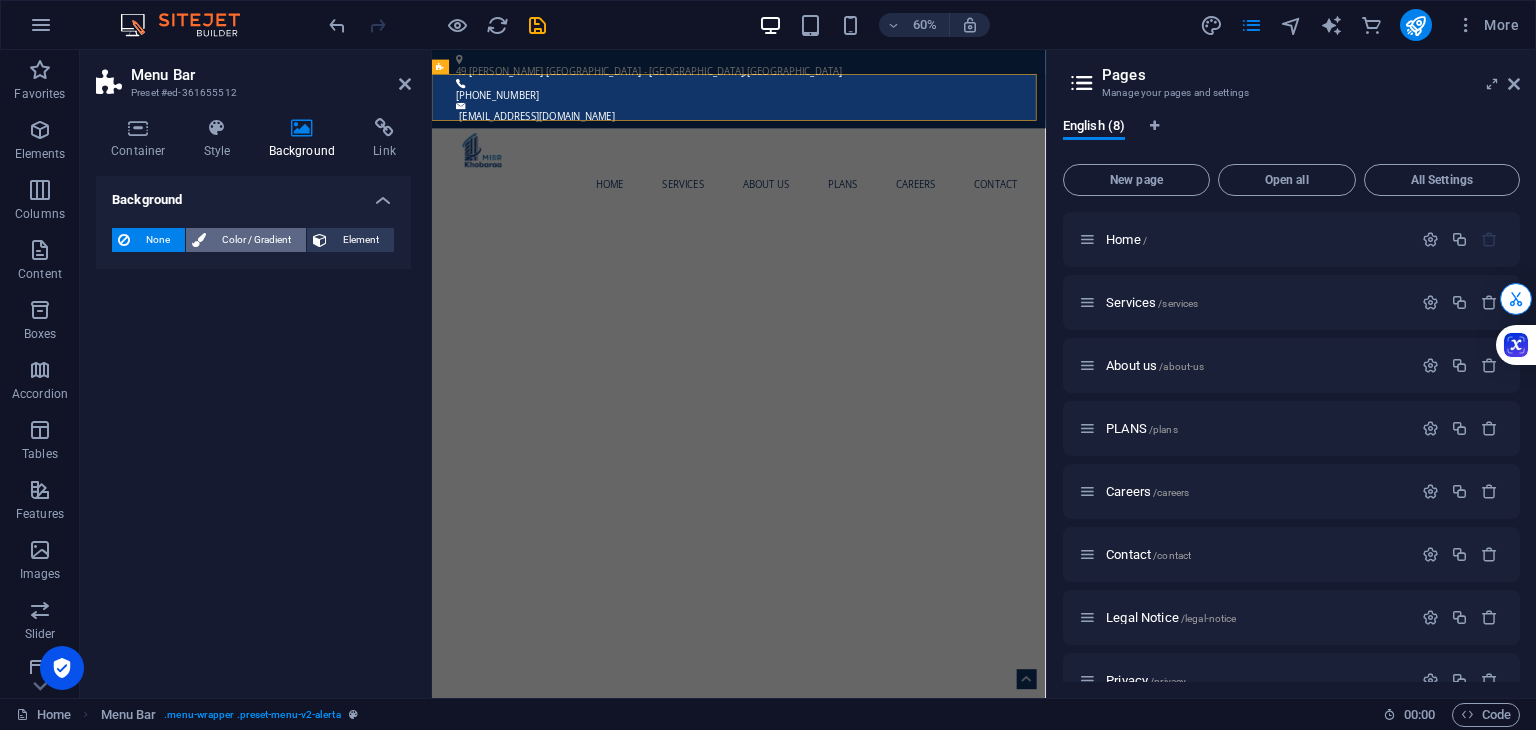 click on "Color / Gradient" at bounding box center (256, 240) 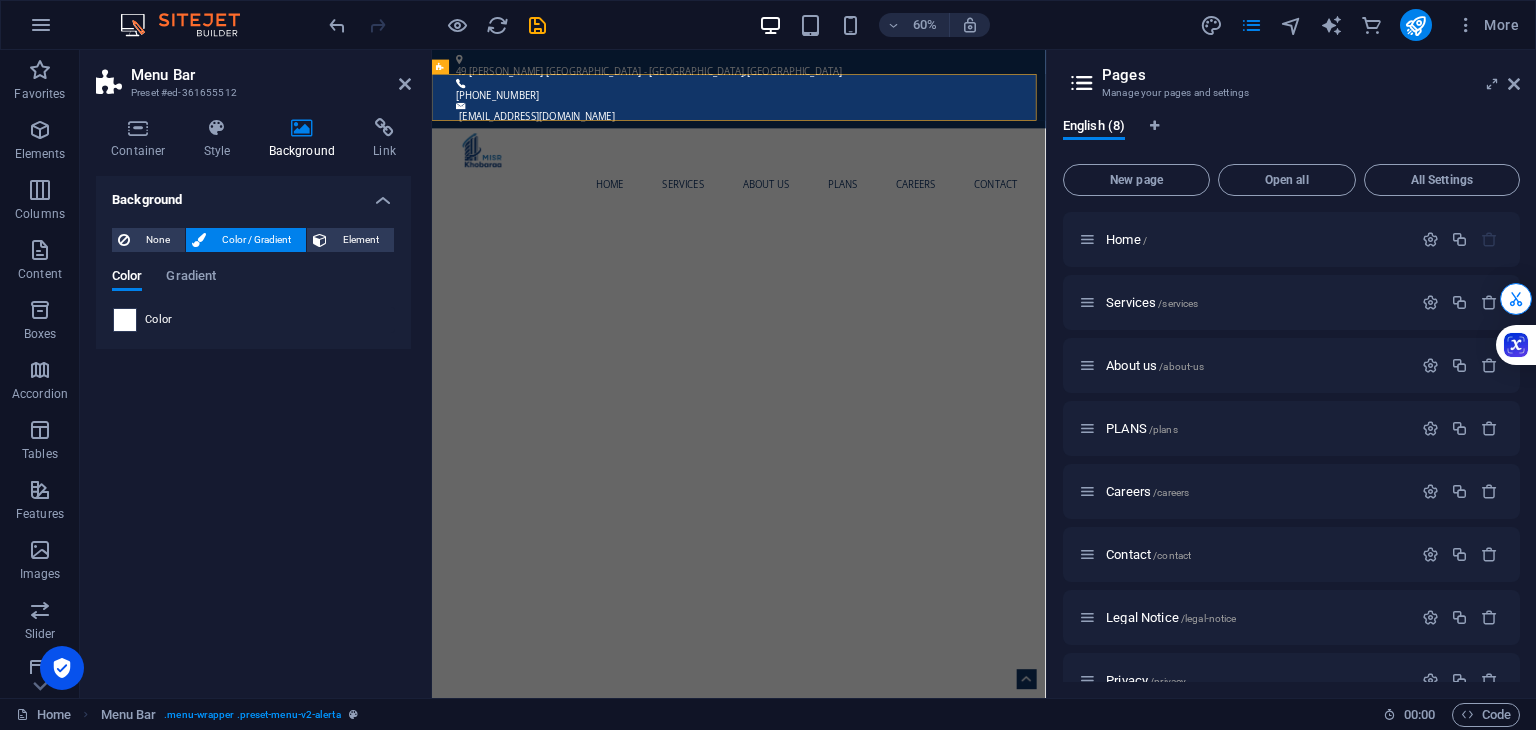 click at bounding box center [125, 320] 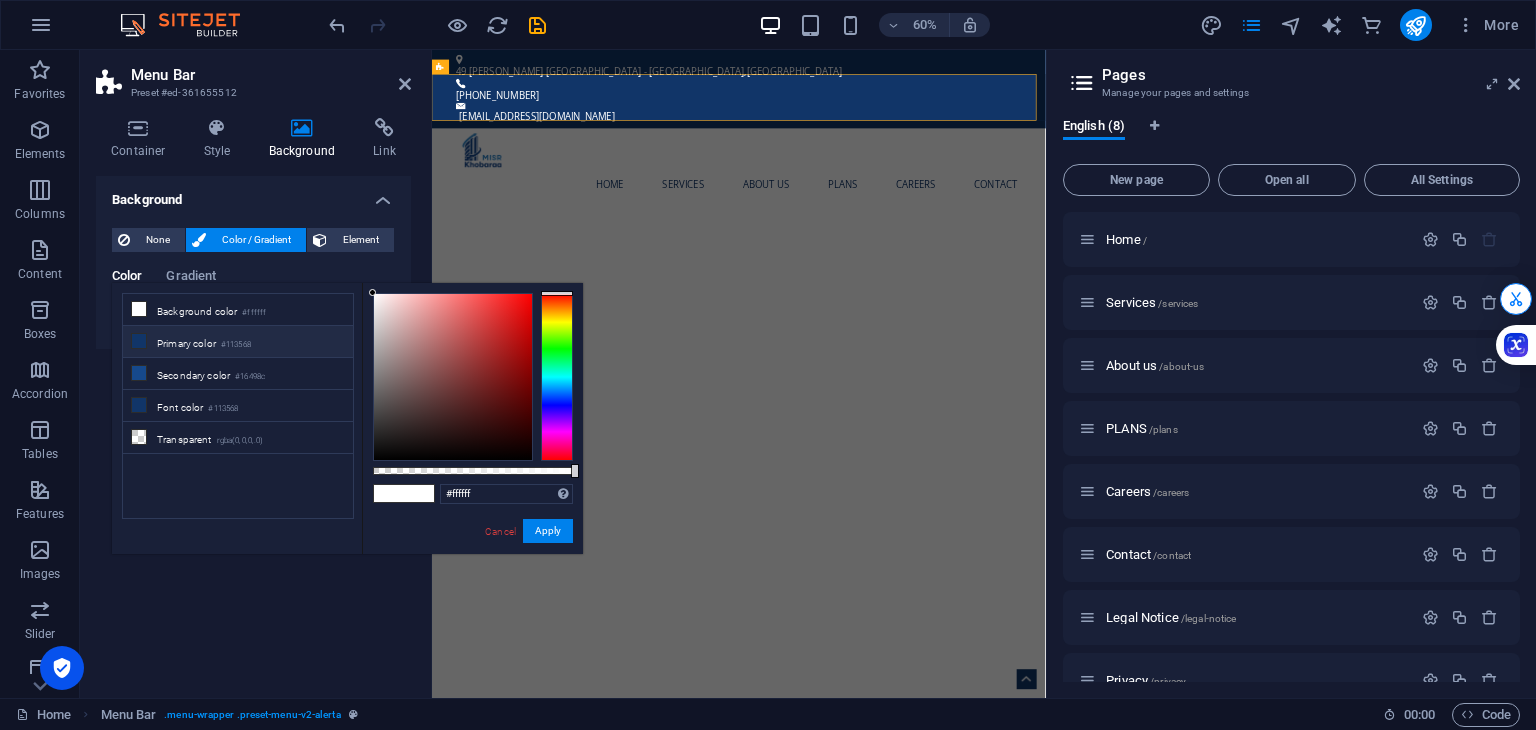 click on "Primary color
#113568" at bounding box center [238, 342] 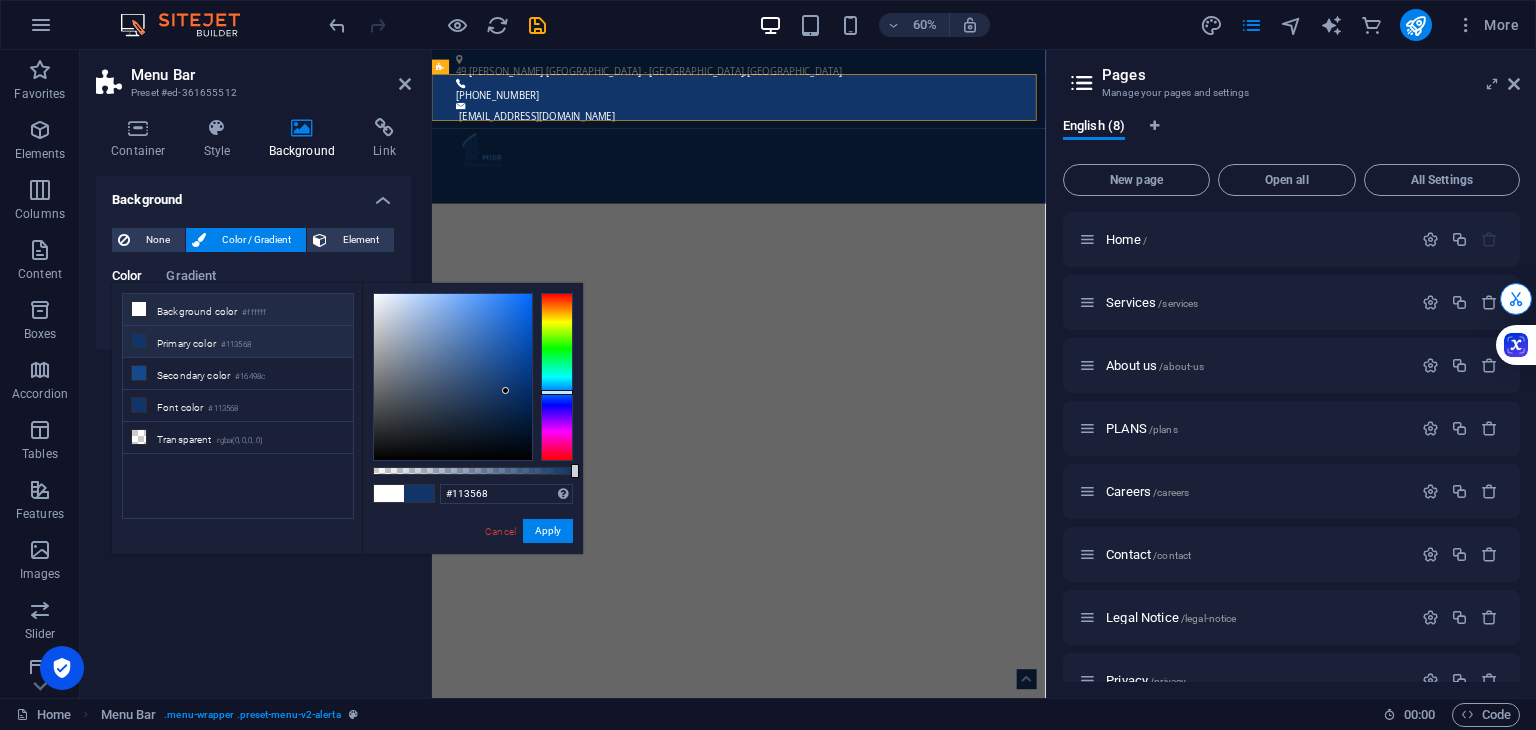 click on "Background color
#ffffff" at bounding box center [238, 310] 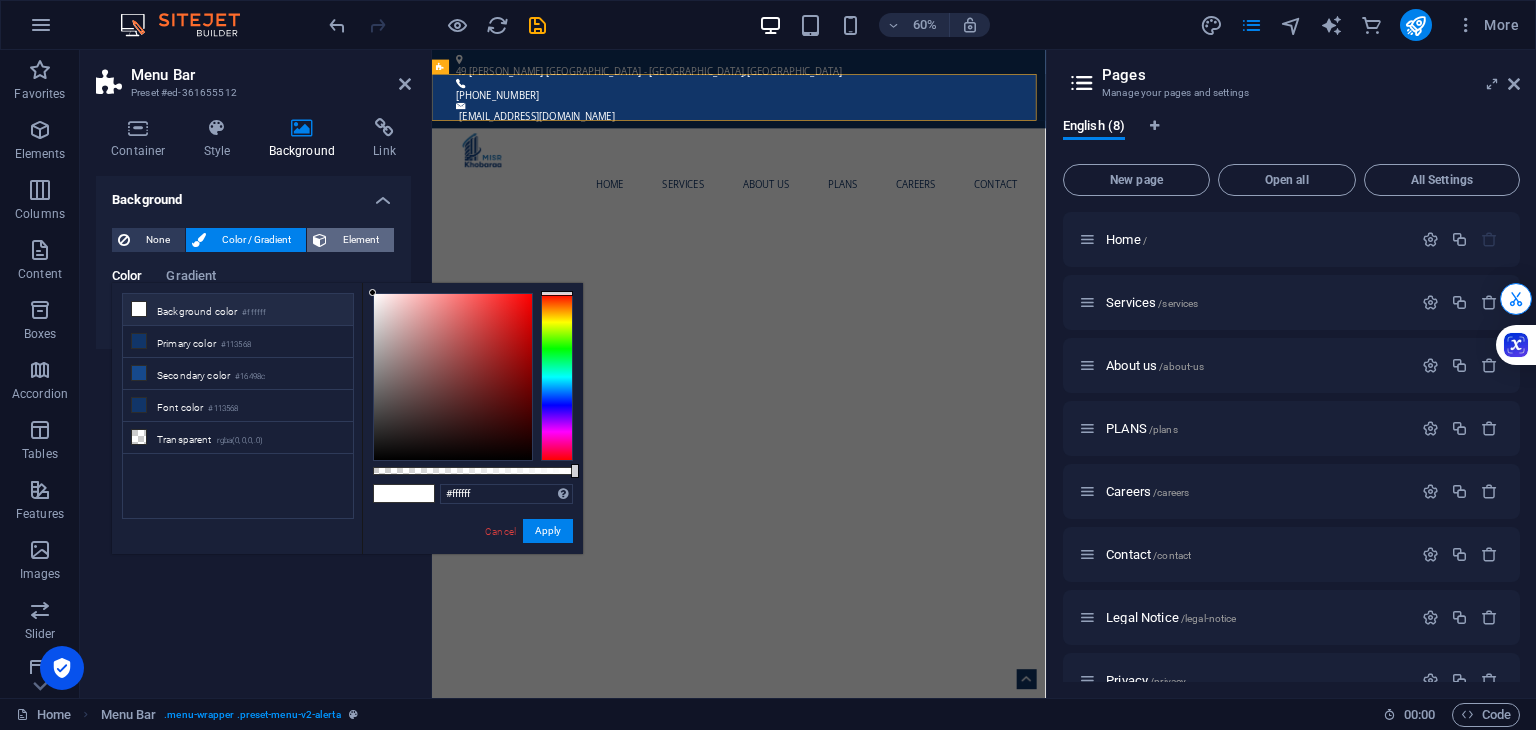 click on "Element" at bounding box center (360, 240) 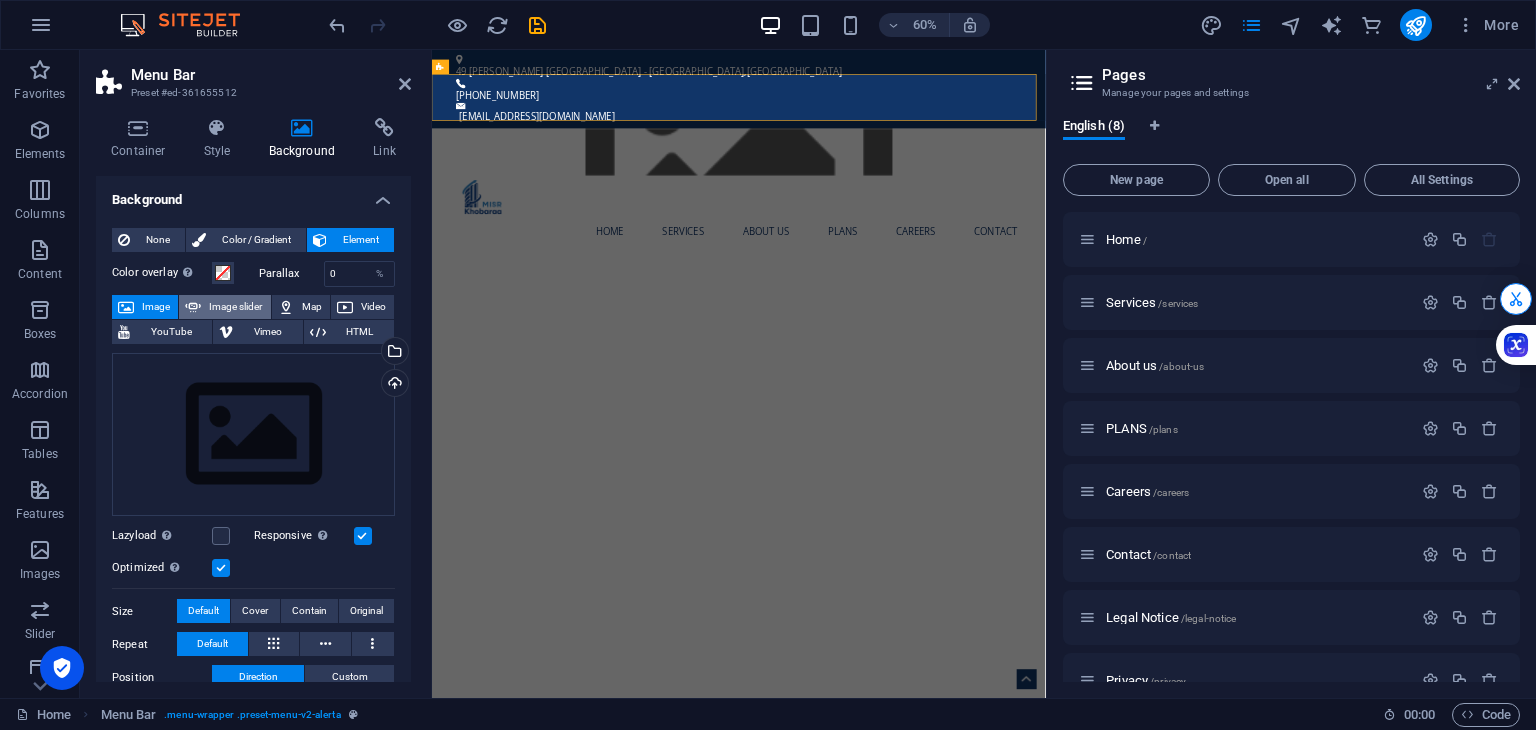 click on "Image slider" at bounding box center (235, 307) 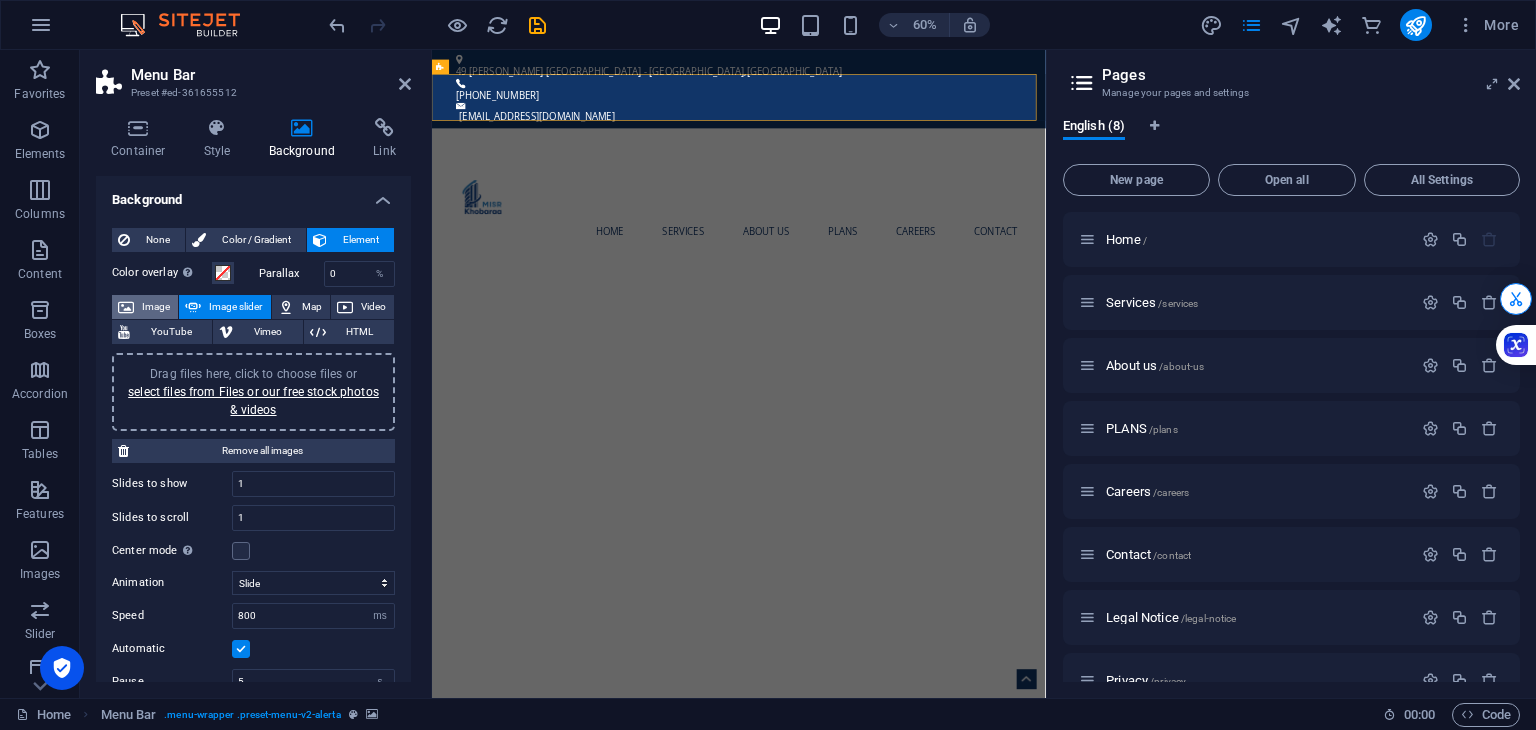 click on "Image" at bounding box center [156, 307] 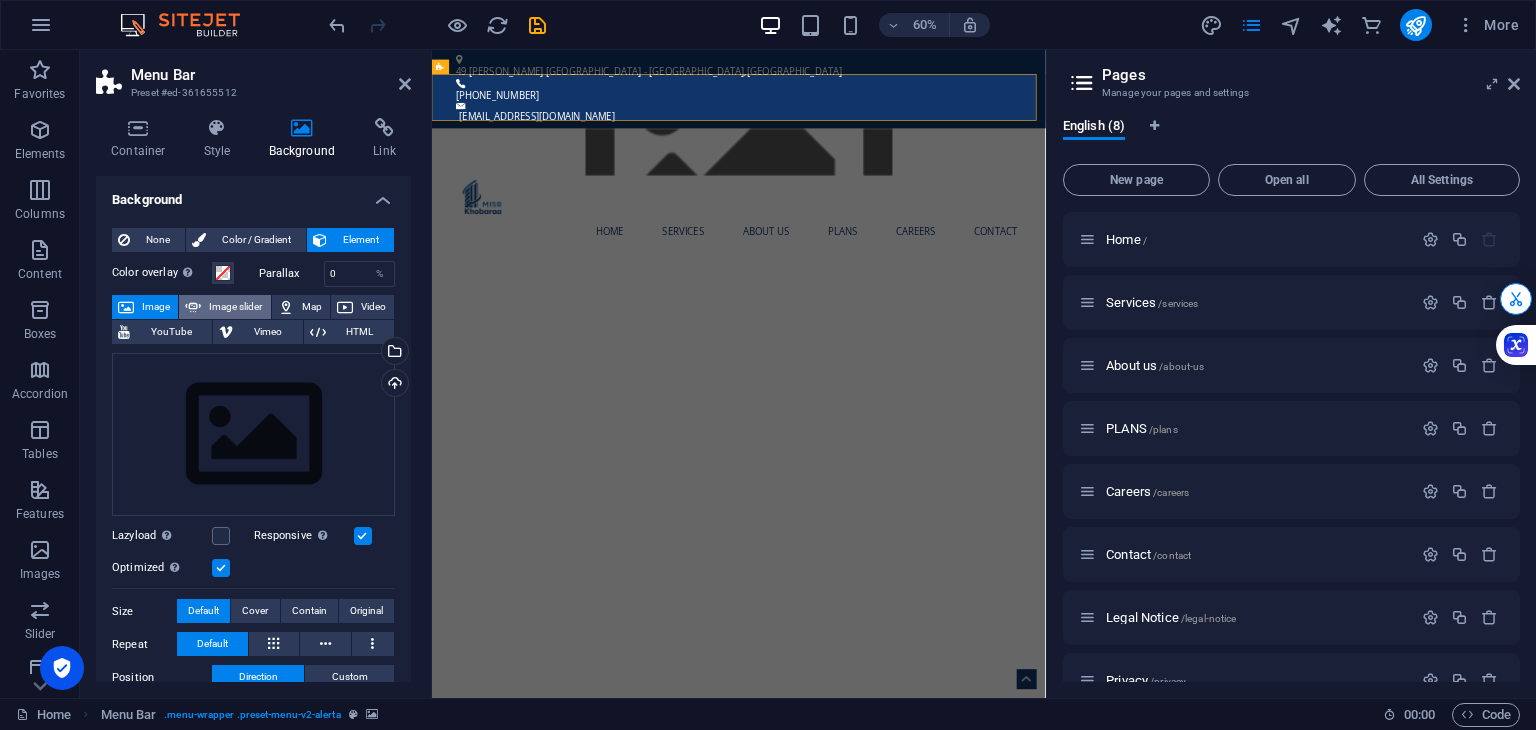 click on "Image slider" at bounding box center [235, 307] 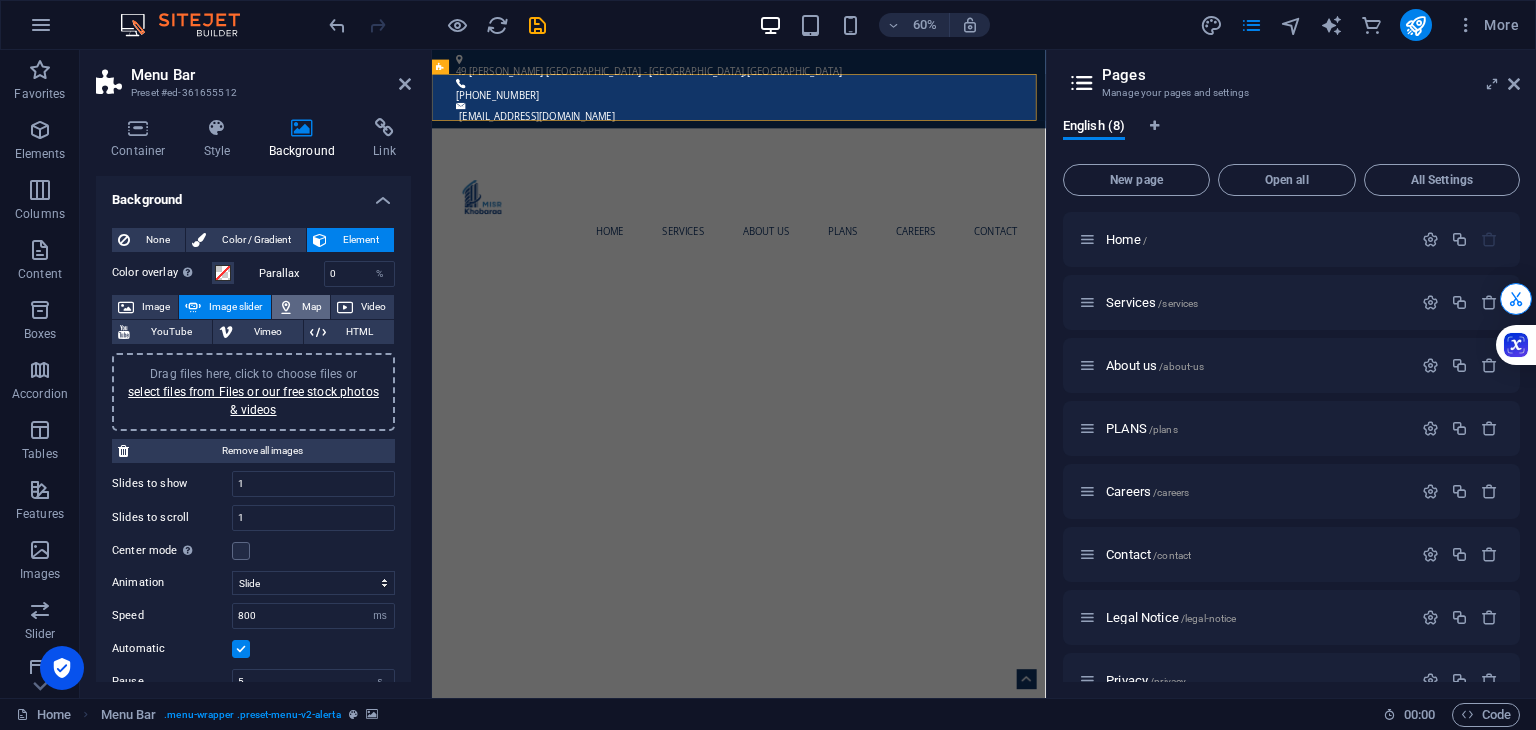 click on "Map" at bounding box center (301, 307) 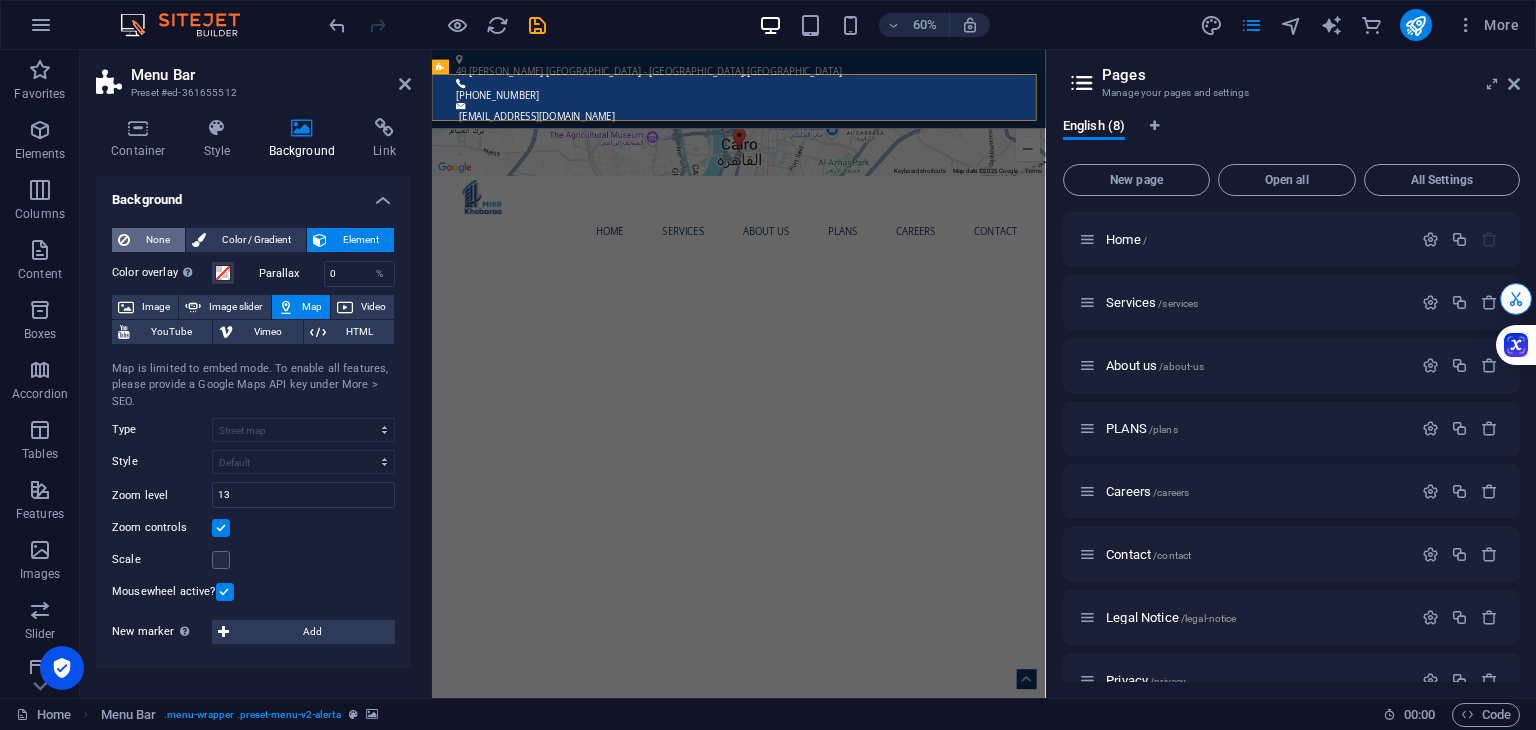 click on "None" at bounding box center (157, 240) 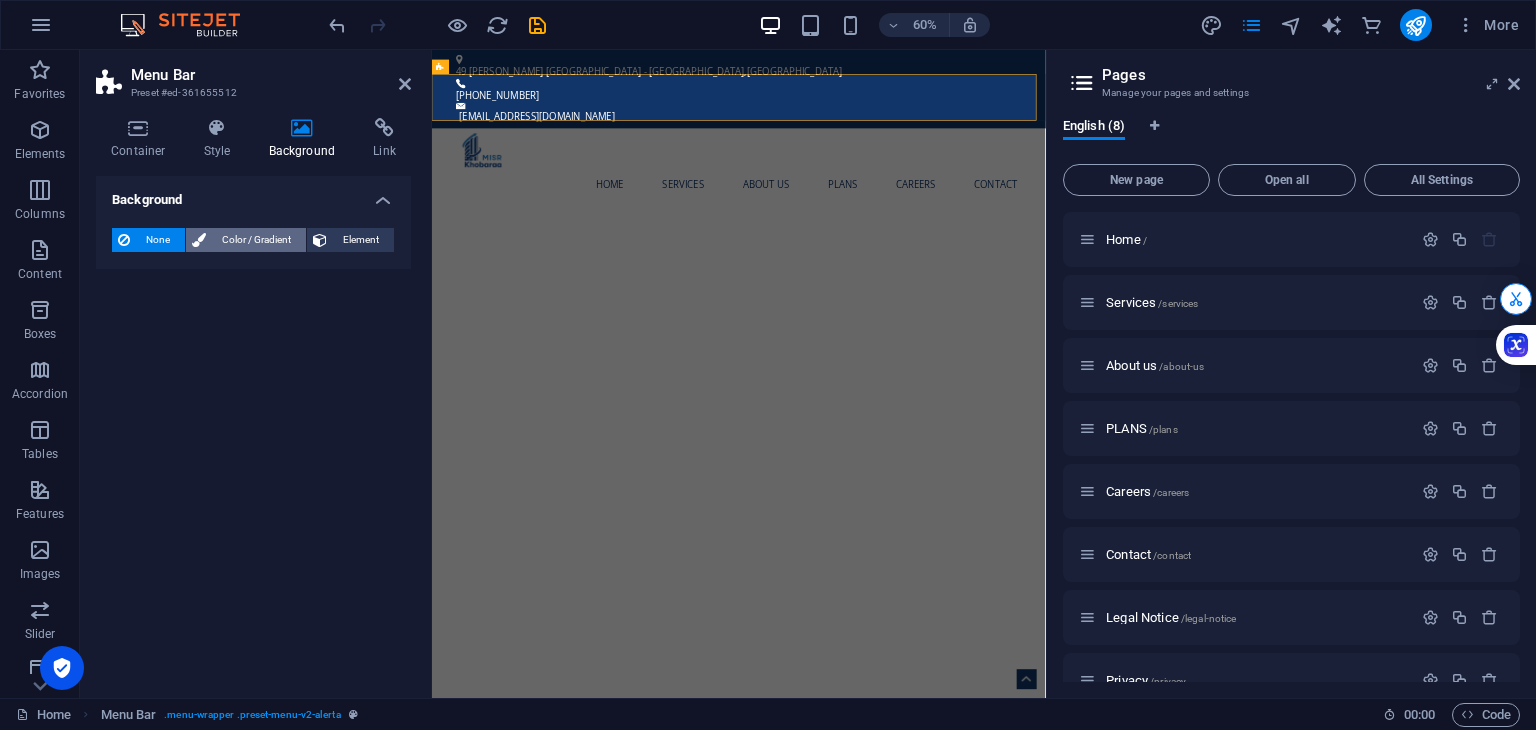 click on "Color / Gradient" at bounding box center [256, 240] 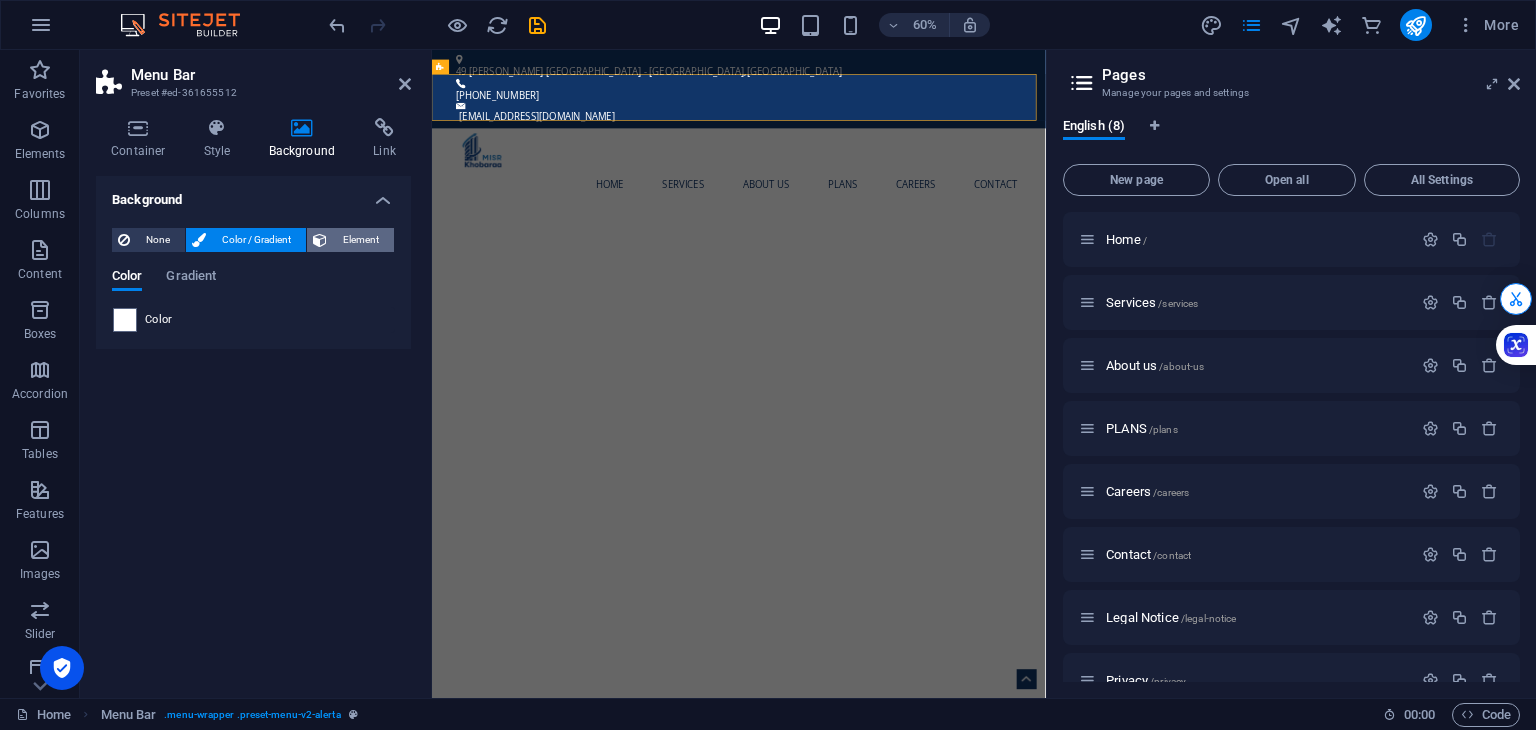 click on "Element" at bounding box center (360, 240) 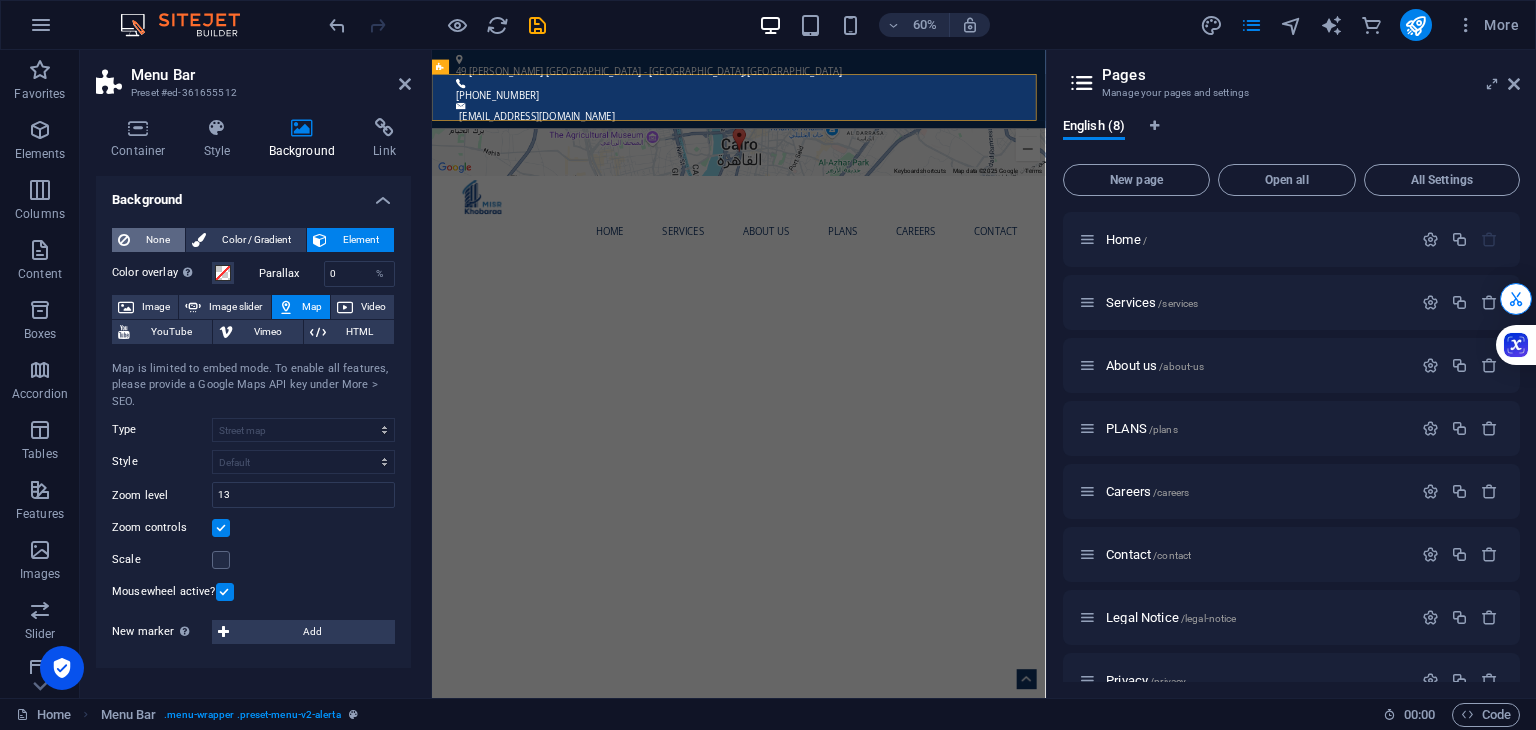 click on "None" at bounding box center (157, 240) 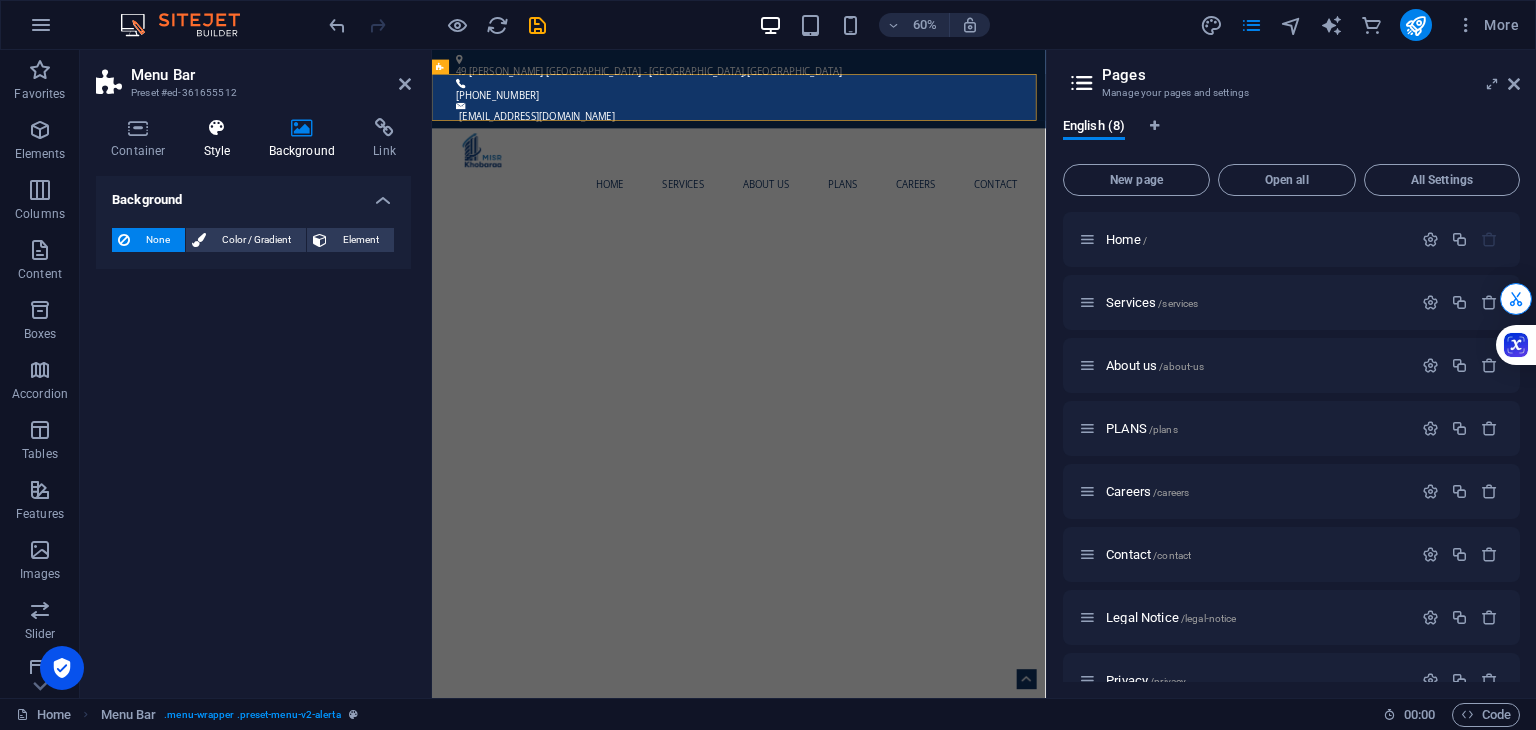 click on "Style" at bounding box center (221, 139) 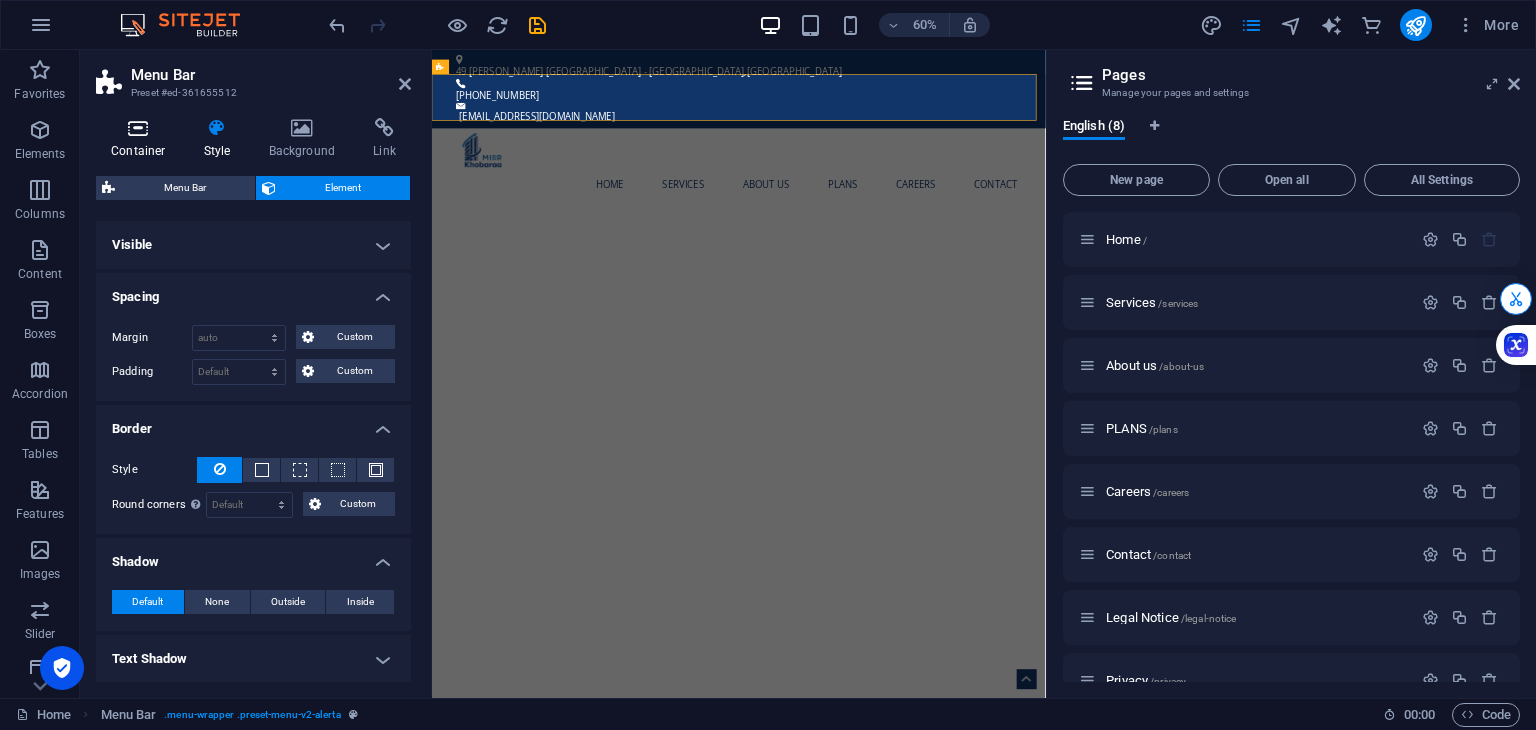 click at bounding box center (138, 128) 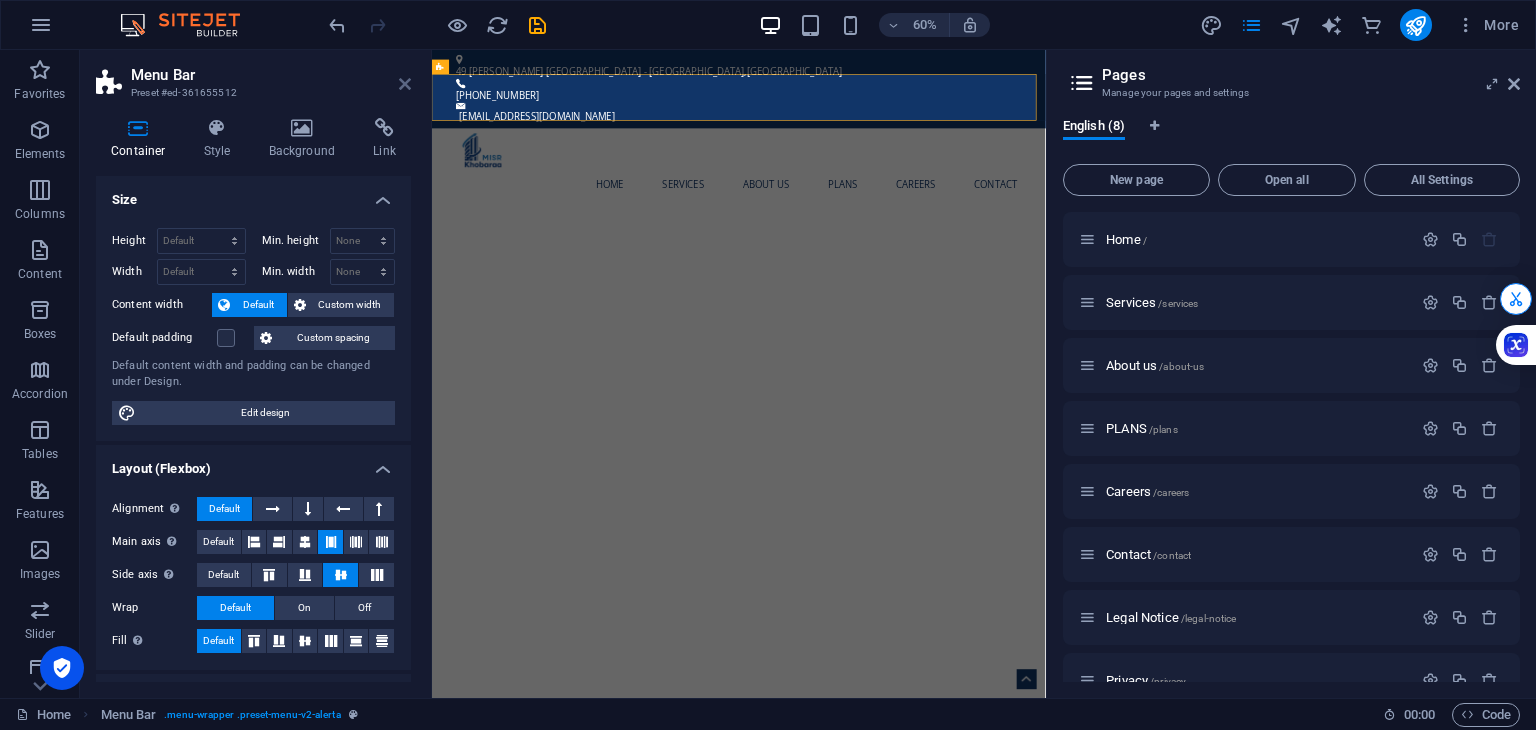click at bounding box center (405, 84) 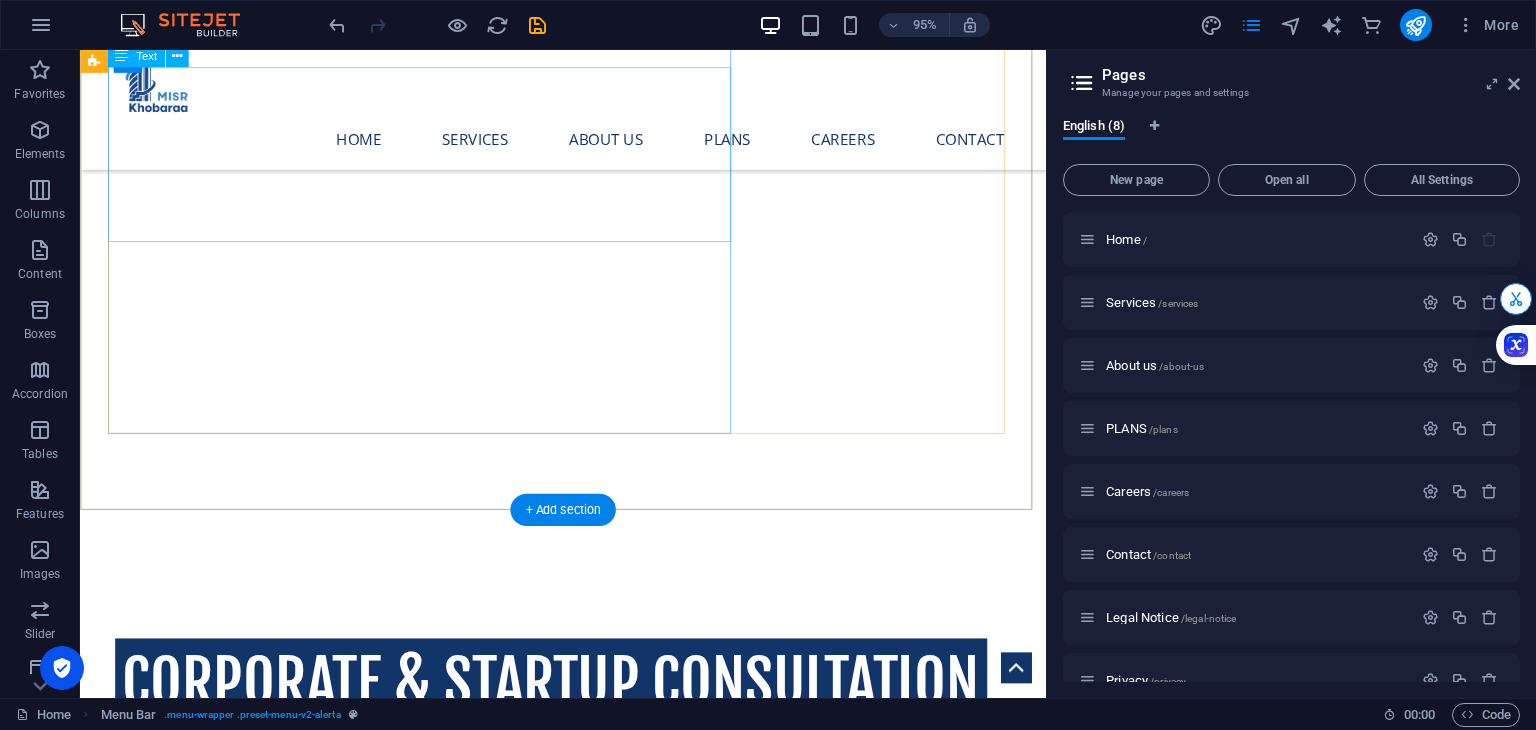 scroll, scrollTop: 536, scrollLeft: 0, axis: vertical 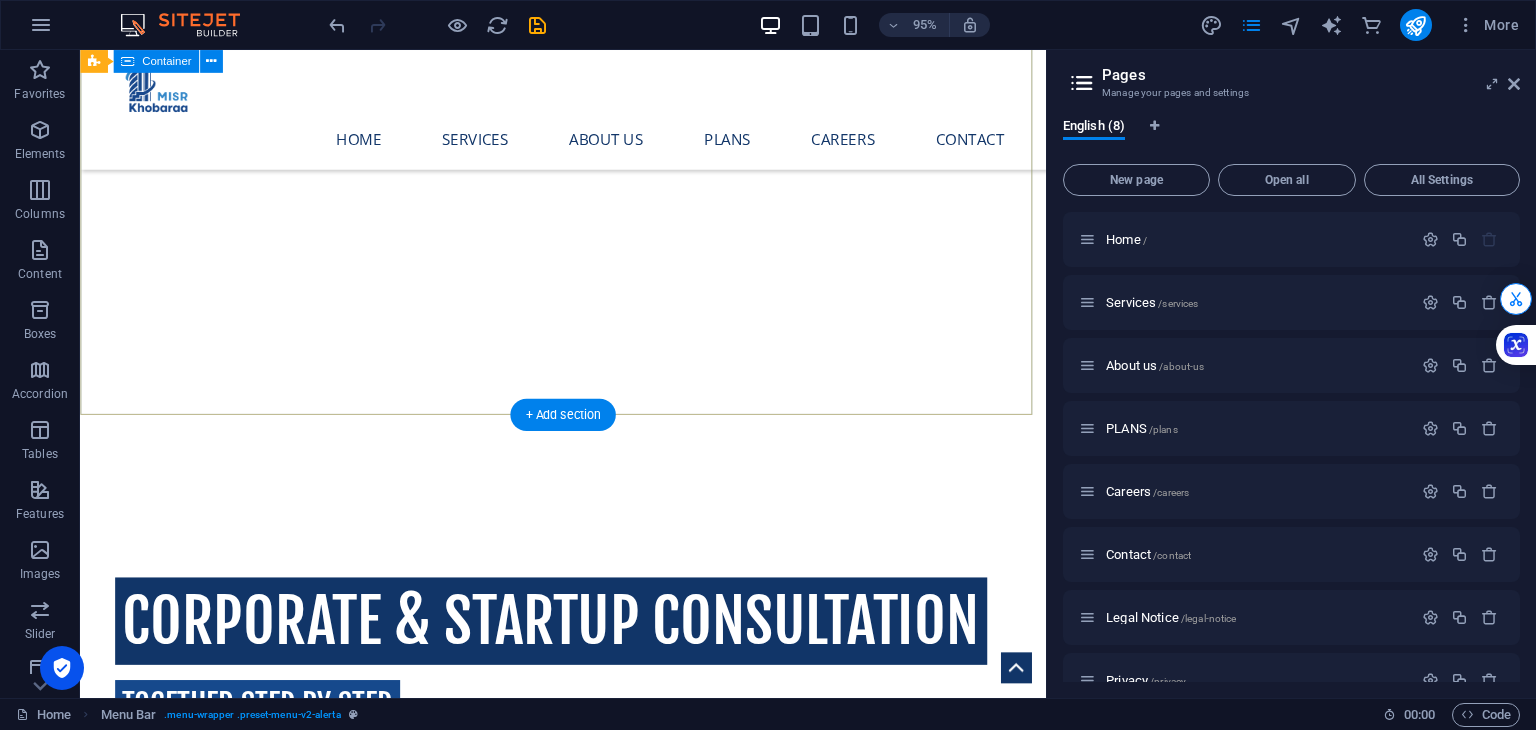 click on "CORPORATE & STARTUP CONSULTATION TOGETHER STEP BY STEP Launching a new venture is now more accessible and impactful than ever, thanks to innovative tools that support sustainable and profitable growth. Modern technology and collaborative platforms enable entrepreneurs to reduce risks while maximizing opportunities. By prioritizing sustainability, you not only enhance your brand's reputation but also attract conscious consumers. This dual approach empowers businesses to excel in a competitive landscape. Embrace the opportunities available [DATE] to tackle challenges and position your venture for enduring success. Learn more ​​​​ REQUEST A QUOTE   I have read and understand the privacy policy. Unreadable? Regenerate Send" at bounding box center [588, 1087] 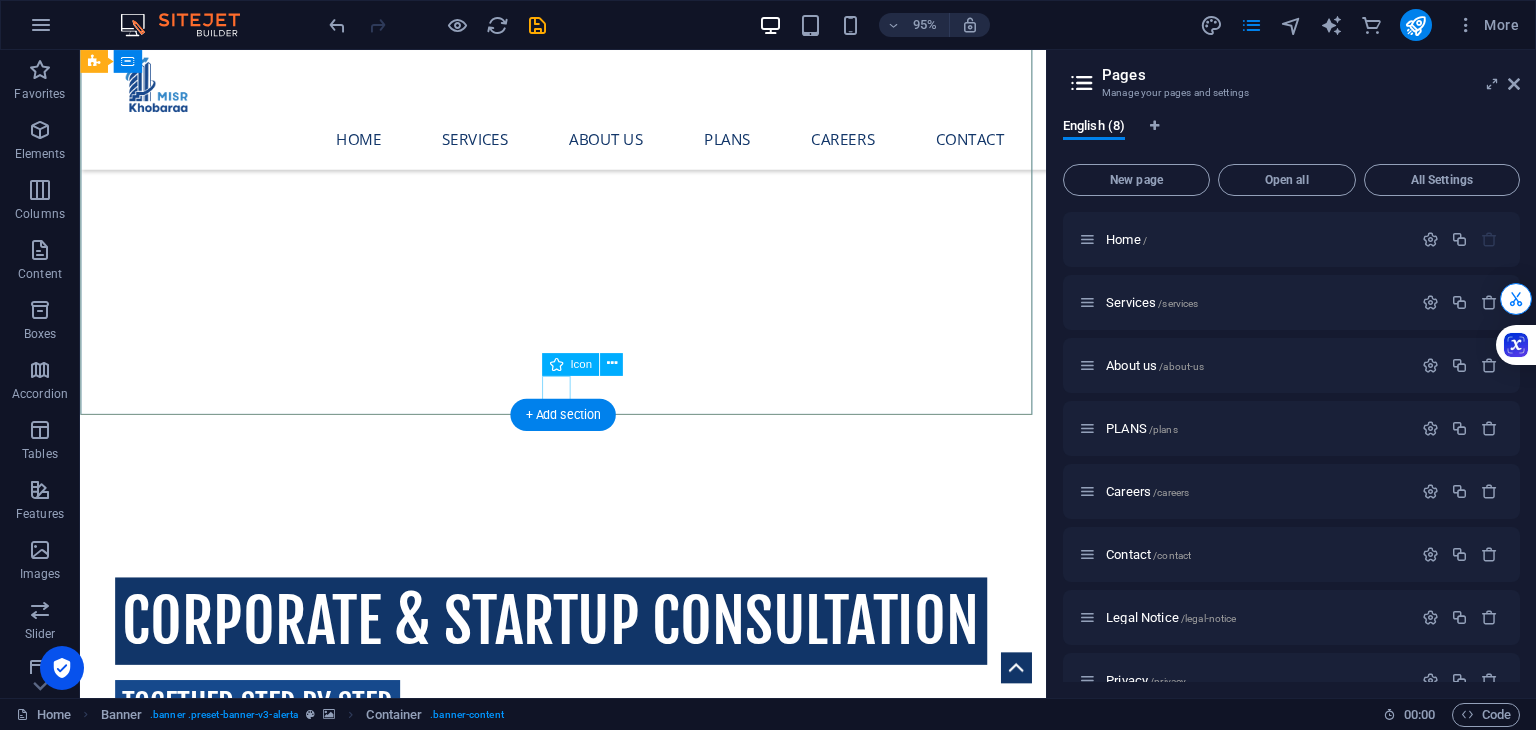 click at bounding box center [589, 170] 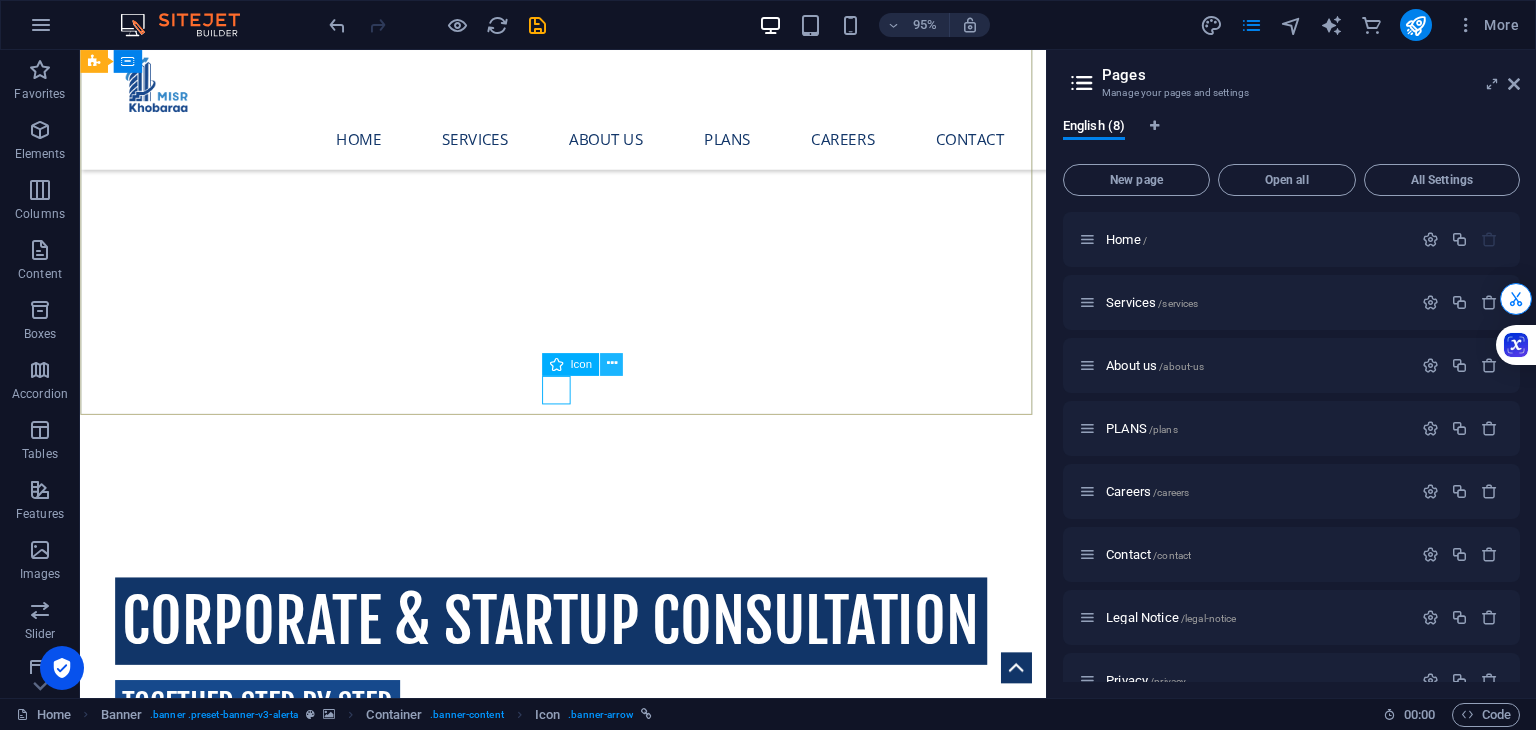 click at bounding box center [611, 364] 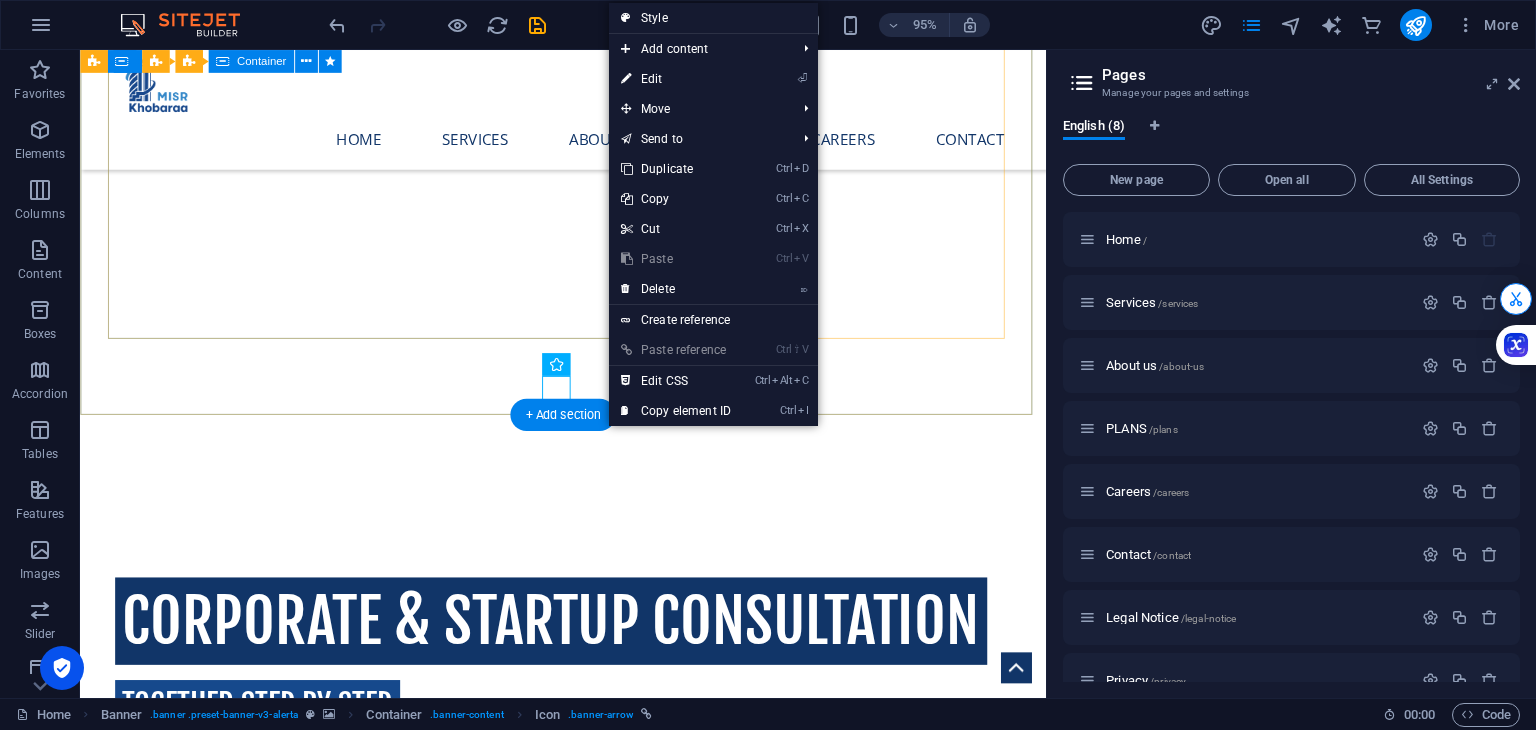 click on "CORPORATE & STARTUP CONSULTATION TOGETHER STEP BY STEP Launching a new venture is now more accessible and impactful than ever, thanks to innovative tools that support sustainable and profitable growth. Modern technology and collaborative platforms enable entrepreneurs to reduce risks while maximizing opportunities. By prioritizing sustainability, you not only enhance your brand's reputation but also attract conscious consumers. This dual approach empowers businesses to excel in a competitive landscape. Embrace the opportunities available [DATE] to tackle challenges and position your venture for enduring success. Learn more" at bounding box center (589, 787) 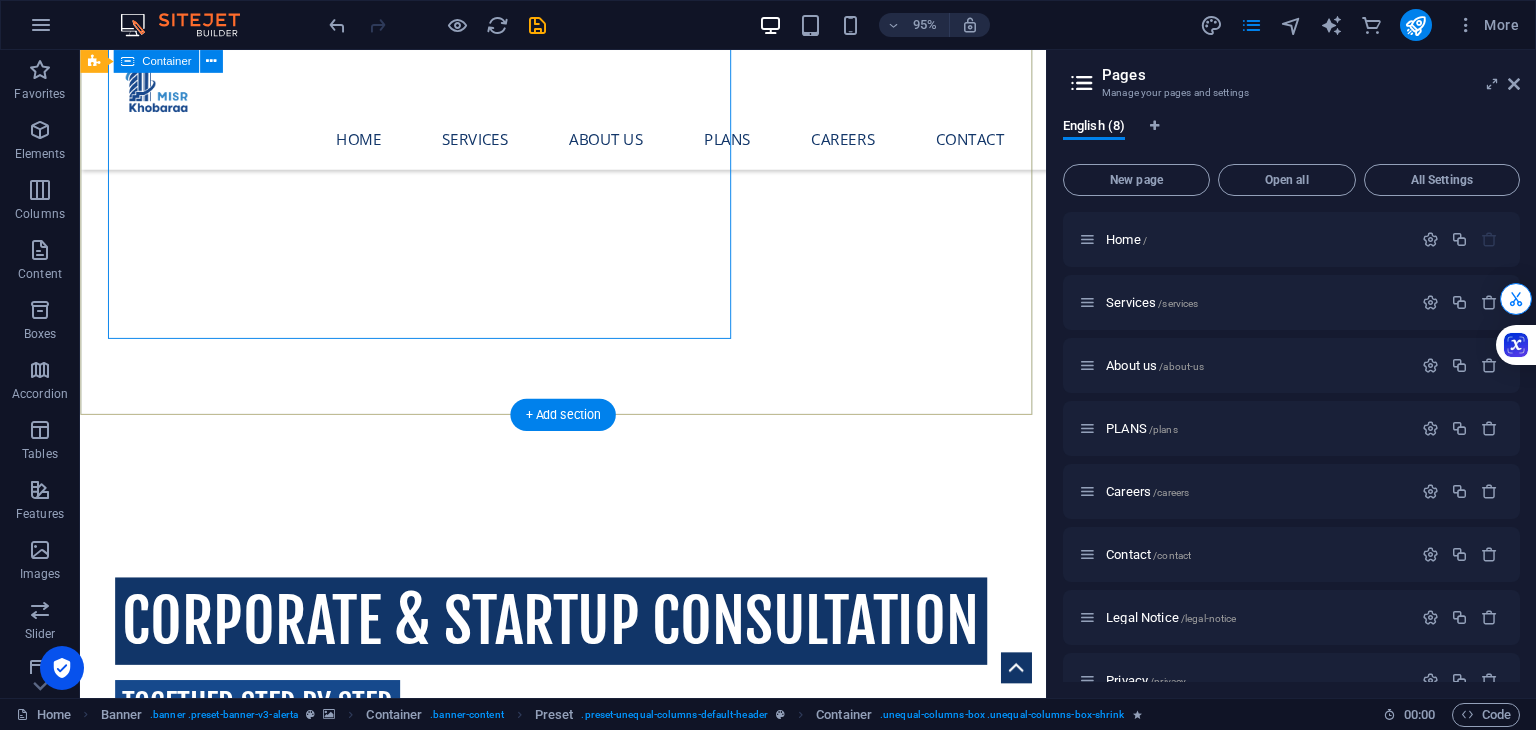 click on "CORPORATE & STARTUP CONSULTATION TOGETHER STEP BY STEP Launching a new venture is now more accessible and impactful than ever, thanks to innovative tools that support sustainable and profitable growth. Modern technology and collaborative platforms enable entrepreneurs to reduce risks while maximizing opportunities. By prioritizing sustainability, you not only enhance your brand's reputation but also attract conscious consumers. This dual approach empowers businesses to excel in a competitive landscape. Embrace the opportunities available [DATE] to tackle challenges and position your venture for enduring success. Learn more ​​​​ REQUEST A QUOTE   I have read and understand the privacy policy. Unreadable? Regenerate Send" at bounding box center (588, 1087) 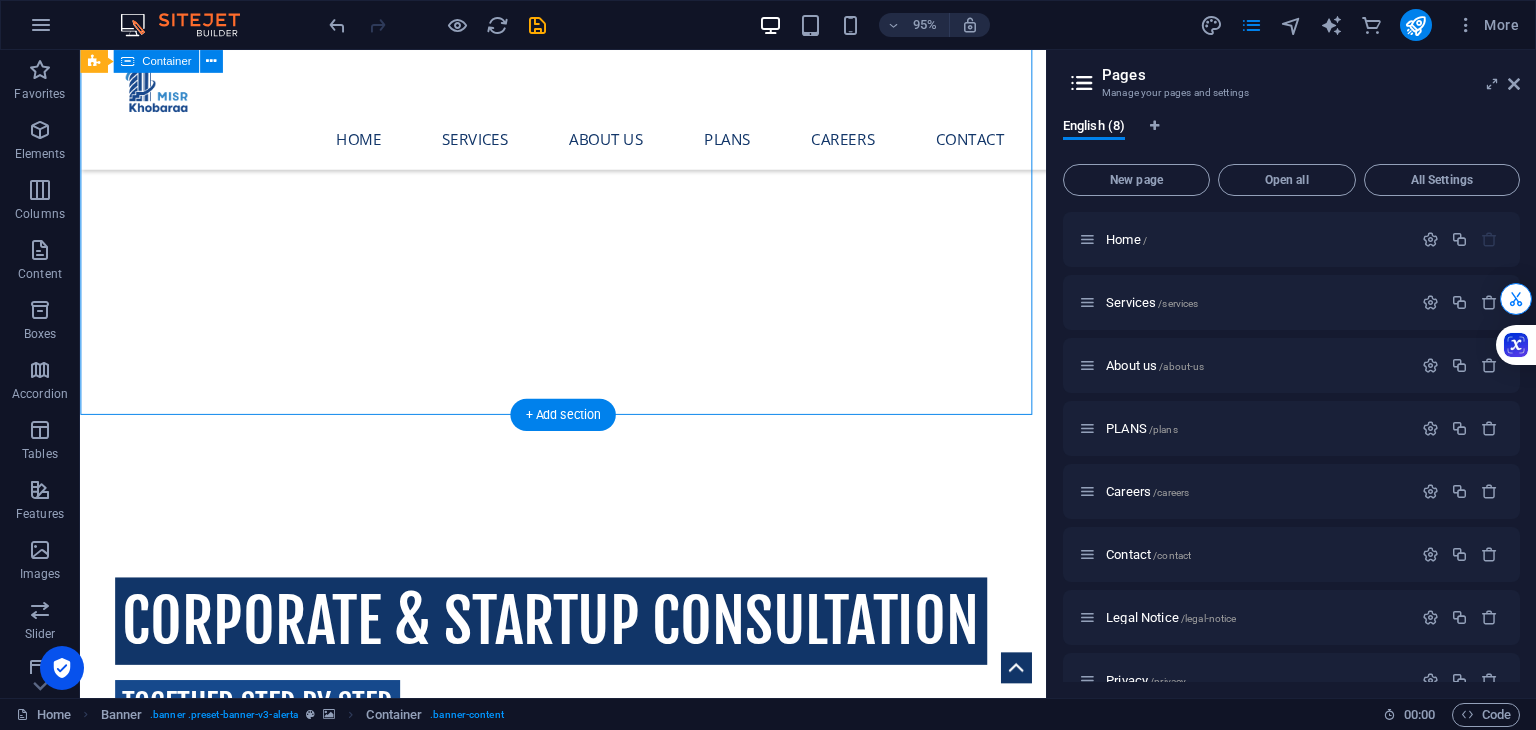 click on "CORPORATE & STARTUP CONSULTATION TOGETHER STEP BY STEP Launching a new venture is now more accessible and impactful than ever, thanks to innovative tools that support sustainable and profitable growth. Modern technology and collaborative platforms enable entrepreneurs to reduce risks while maximizing opportunities. By prioritizing sustainability, you not only enhance your brand's reputation but also attract conscious consumers. This dual approach empowers businesses to excel in a competitive landscape. Embrace the opportunities available [DATE] to tackle challenges and position your venture for enduring success. Learn more ​​​​ REQUEST A QUOTE   I have read and understand the privacy policy. Unreadable? Regenerate Send" at bounding box center (588, 1087) 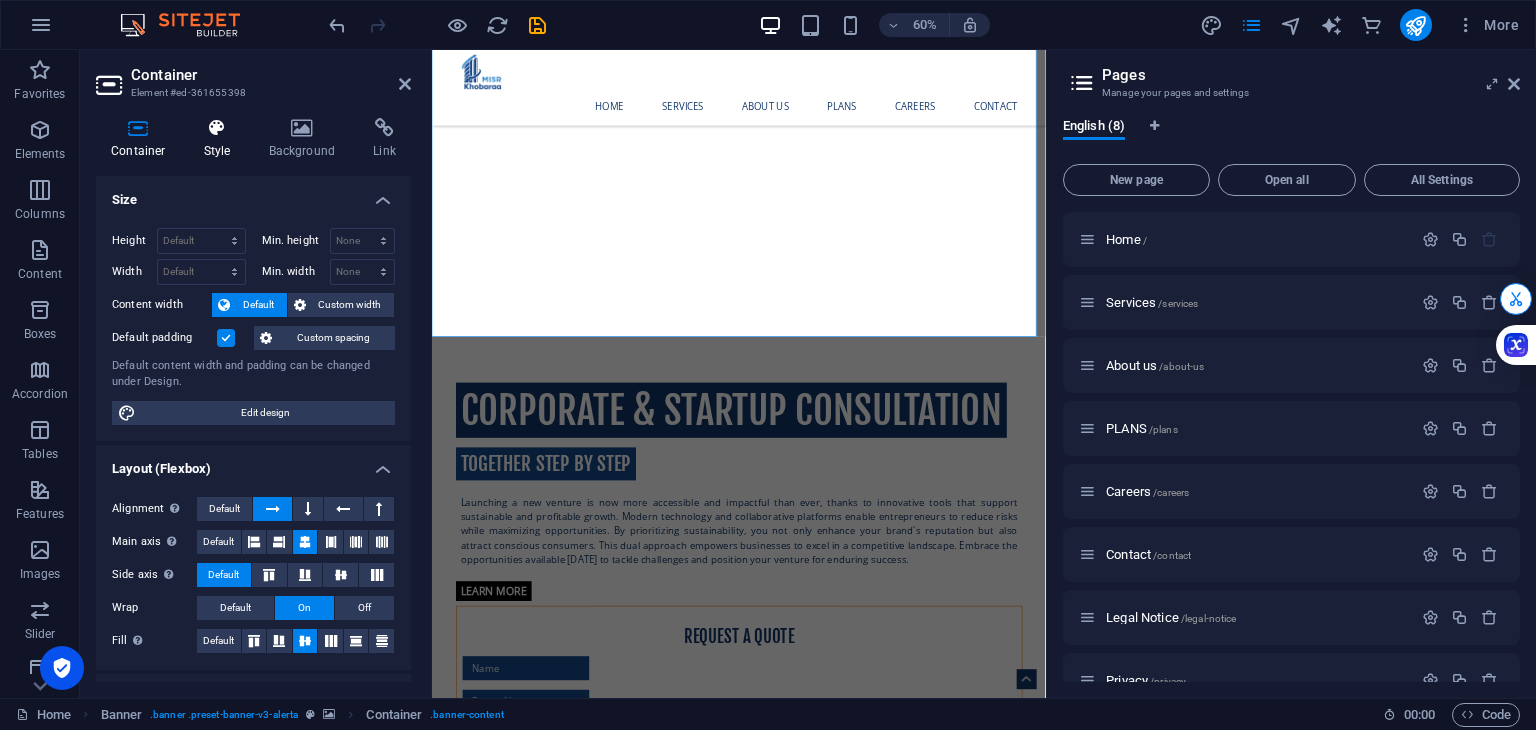 click on "Style" at bounding box center (221, 139) 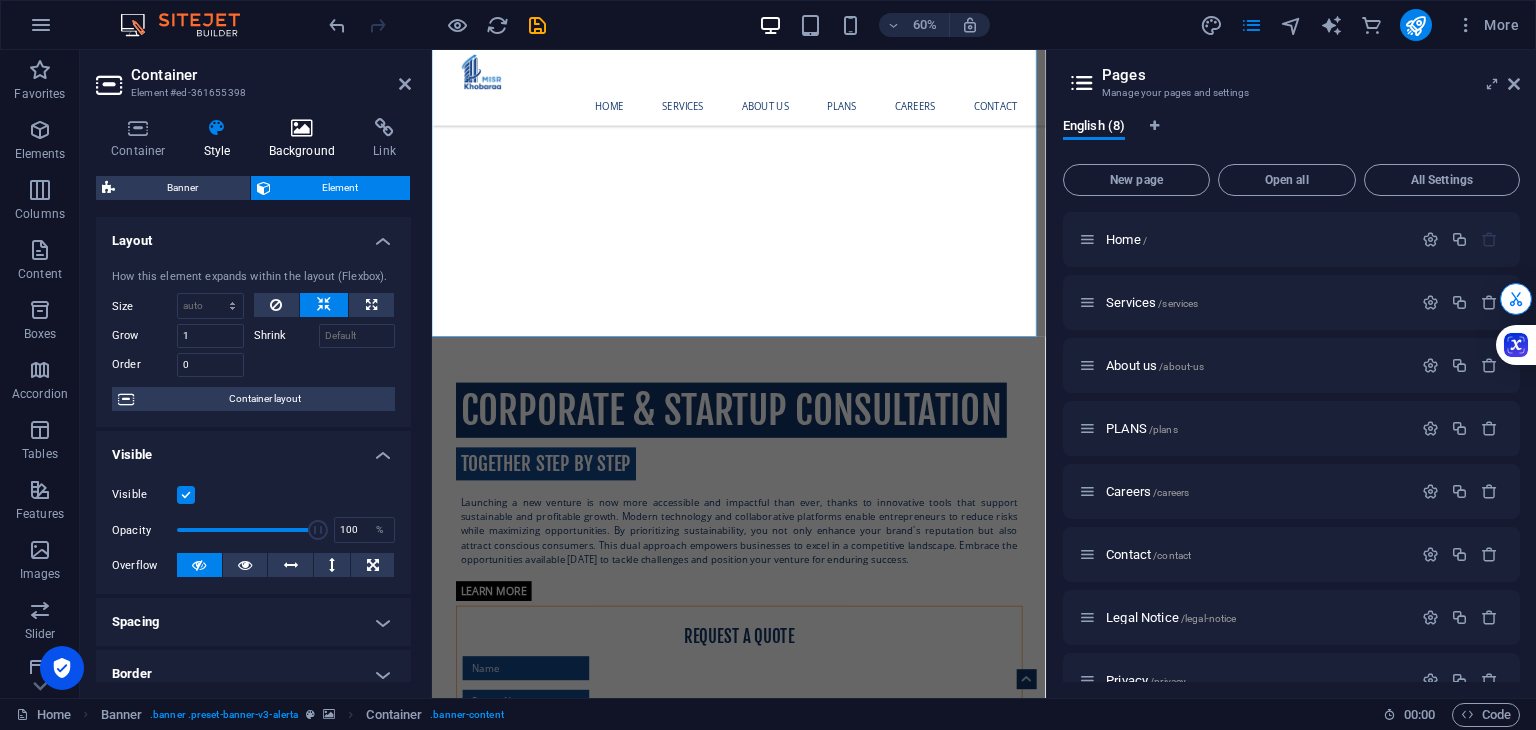 click on "Background" at bounding box center [306, 139] 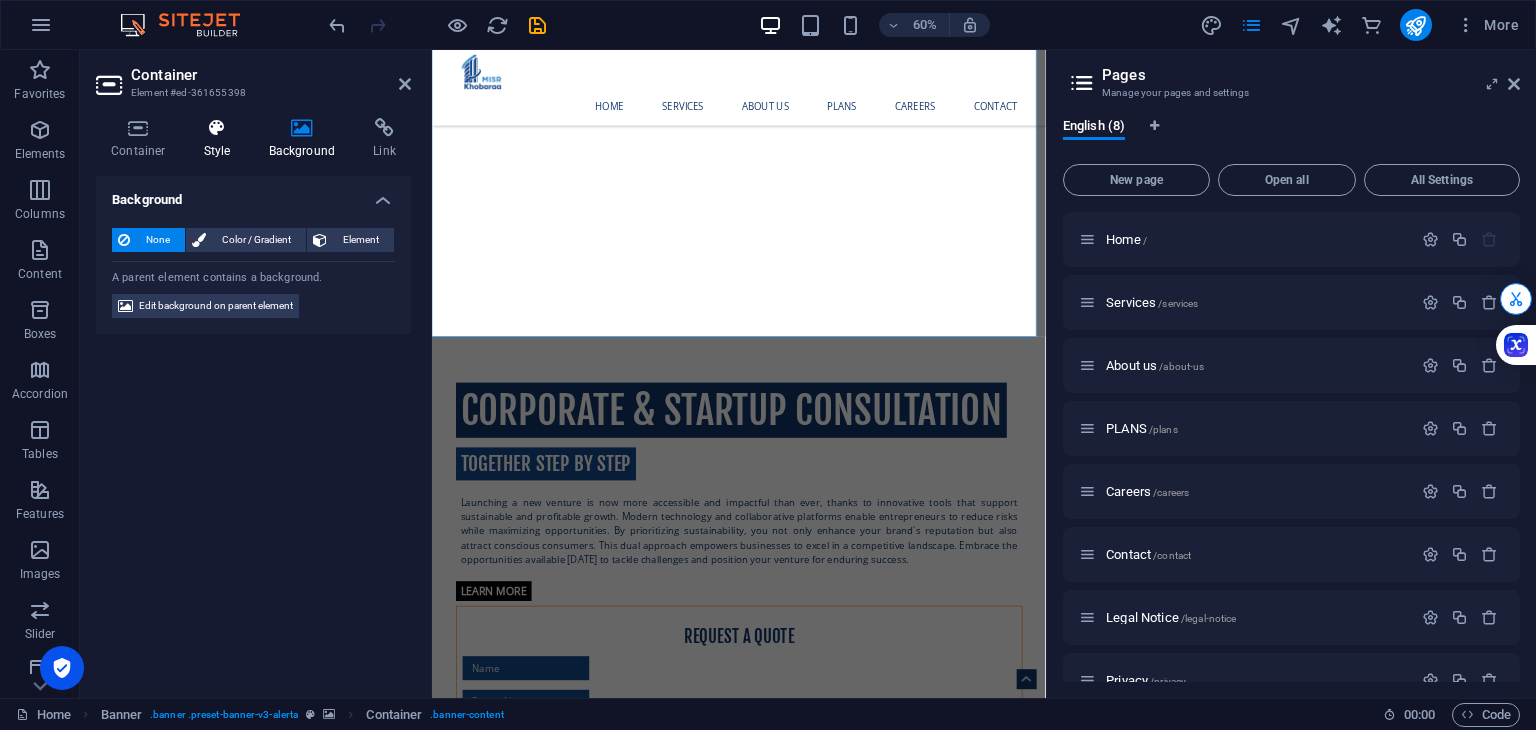 click at bounding box center (217, 128) 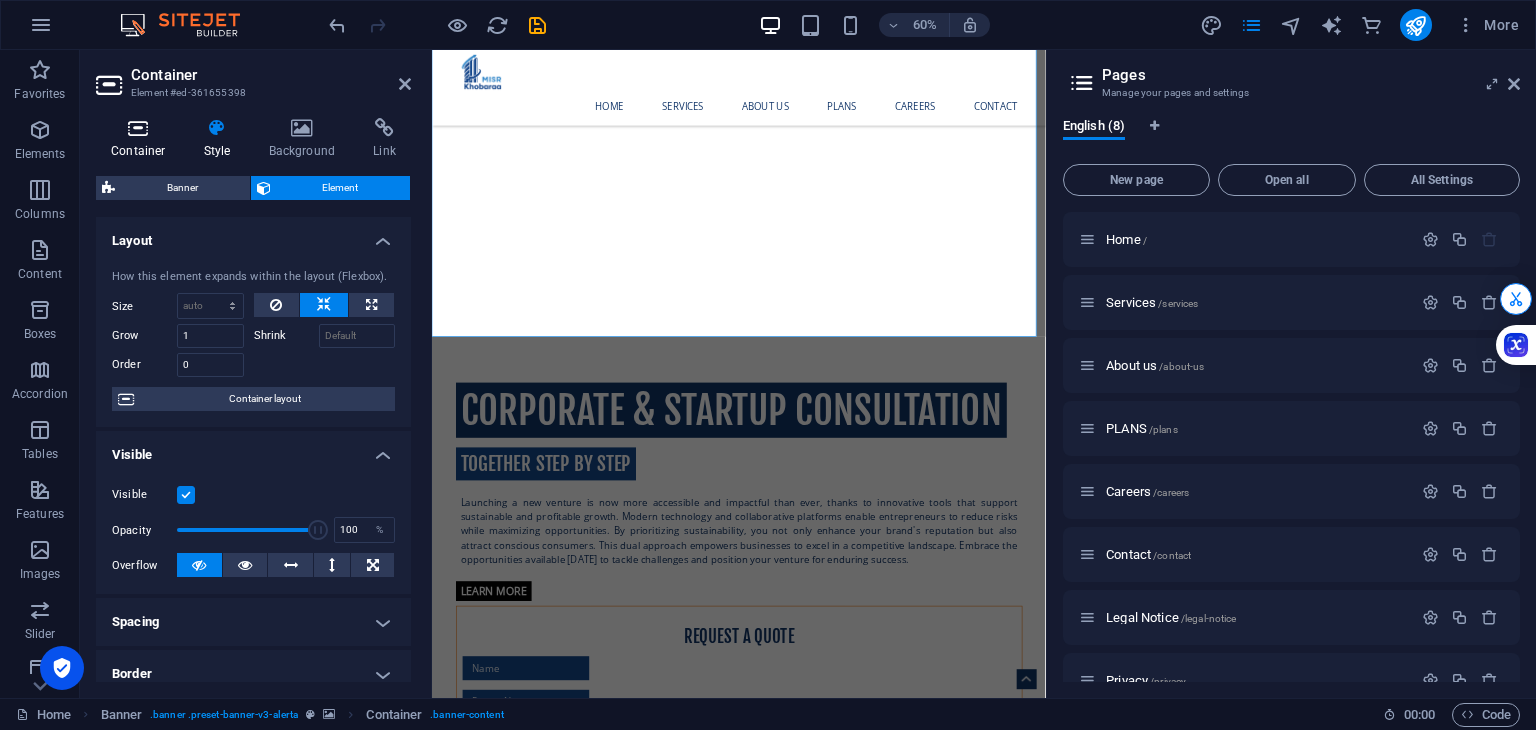 click at bounding box center (138, 128) 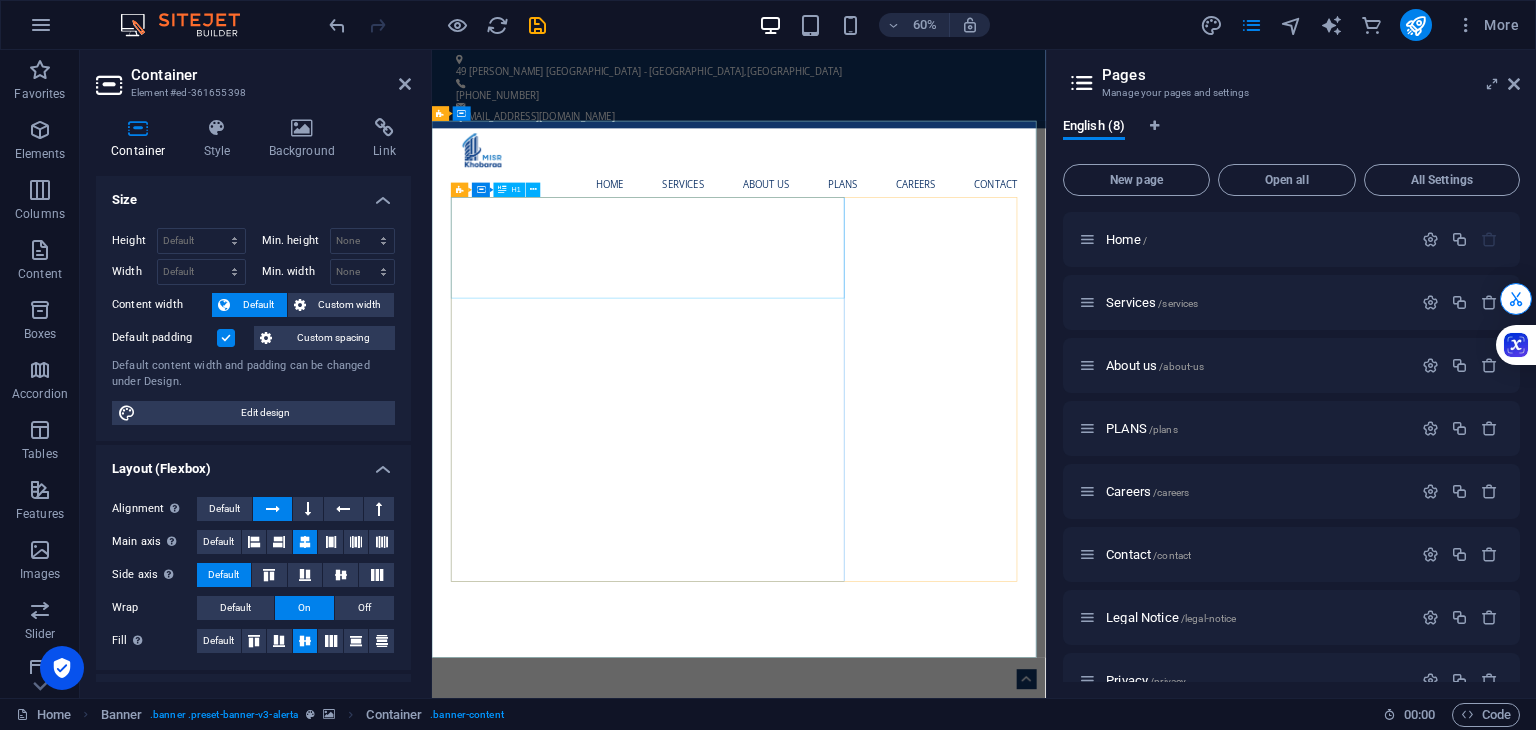 scroll, scrollTop: 0, scrollLeft: 0, axis: both 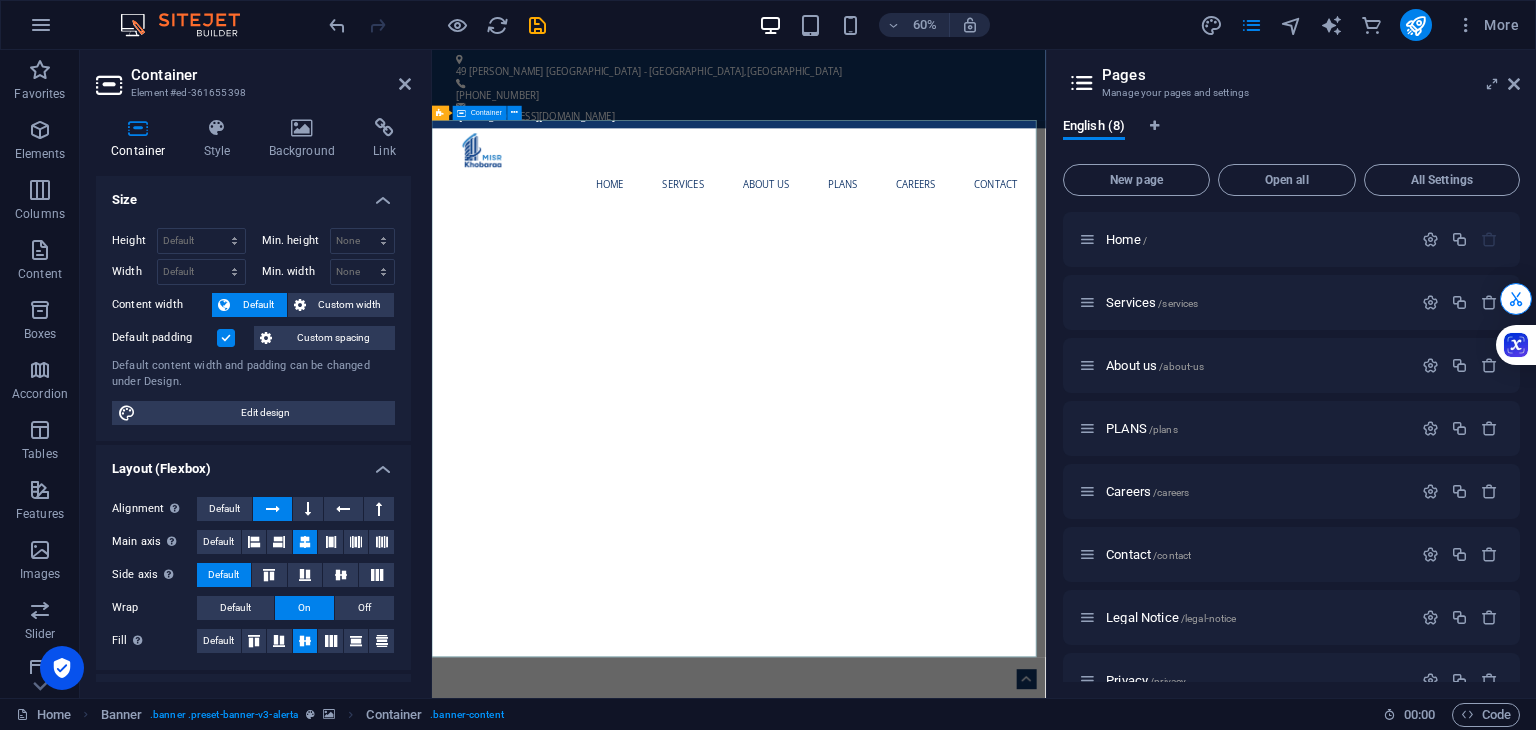 click on "CORPORATE & STARTUP CONSULTATION TOGETHER STEP BY STEP Launching a new venture is now more accessible and impactful than ever, thanks to innovative tools that support sustainable and profitable growth. Modern technology and collaborative platforms enable entrepreneurs to reduce risks while maximizing opportunities. By prioritizing sustainability, you not only enhance your brand's reputation but also attract conscious consumers. This dual approach empowers businesses to excel in a competitive landscape. Embrace the opportunities available [DATE] to tackle challenges and position your venture for enduring success. Learn more ​​​​ REQUEST A QUOTE   I have read and understand the privacy policy. Unreadable? Regenerate Send" at bounding box center [943, 1764] 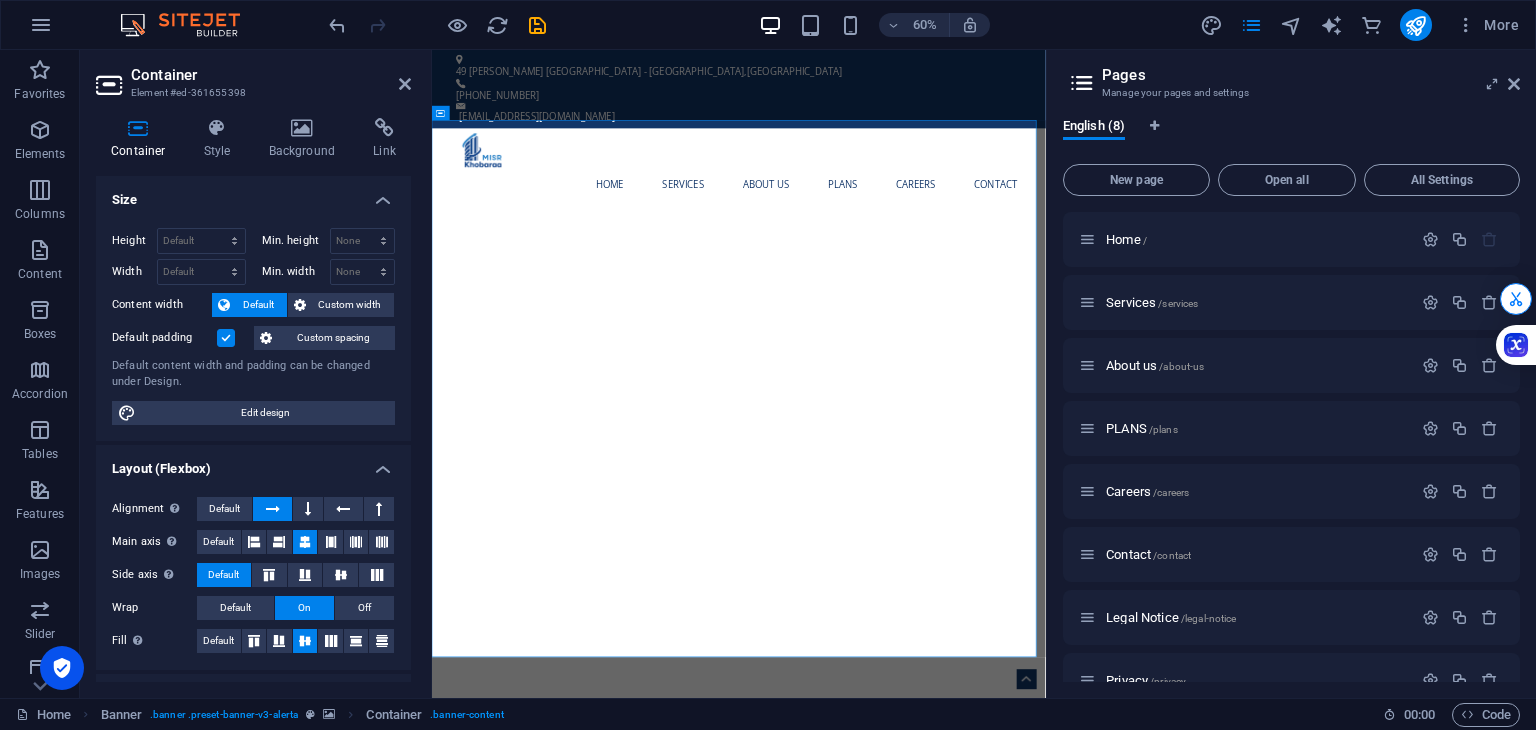 click on "Container" at bounding box center [271, 75] 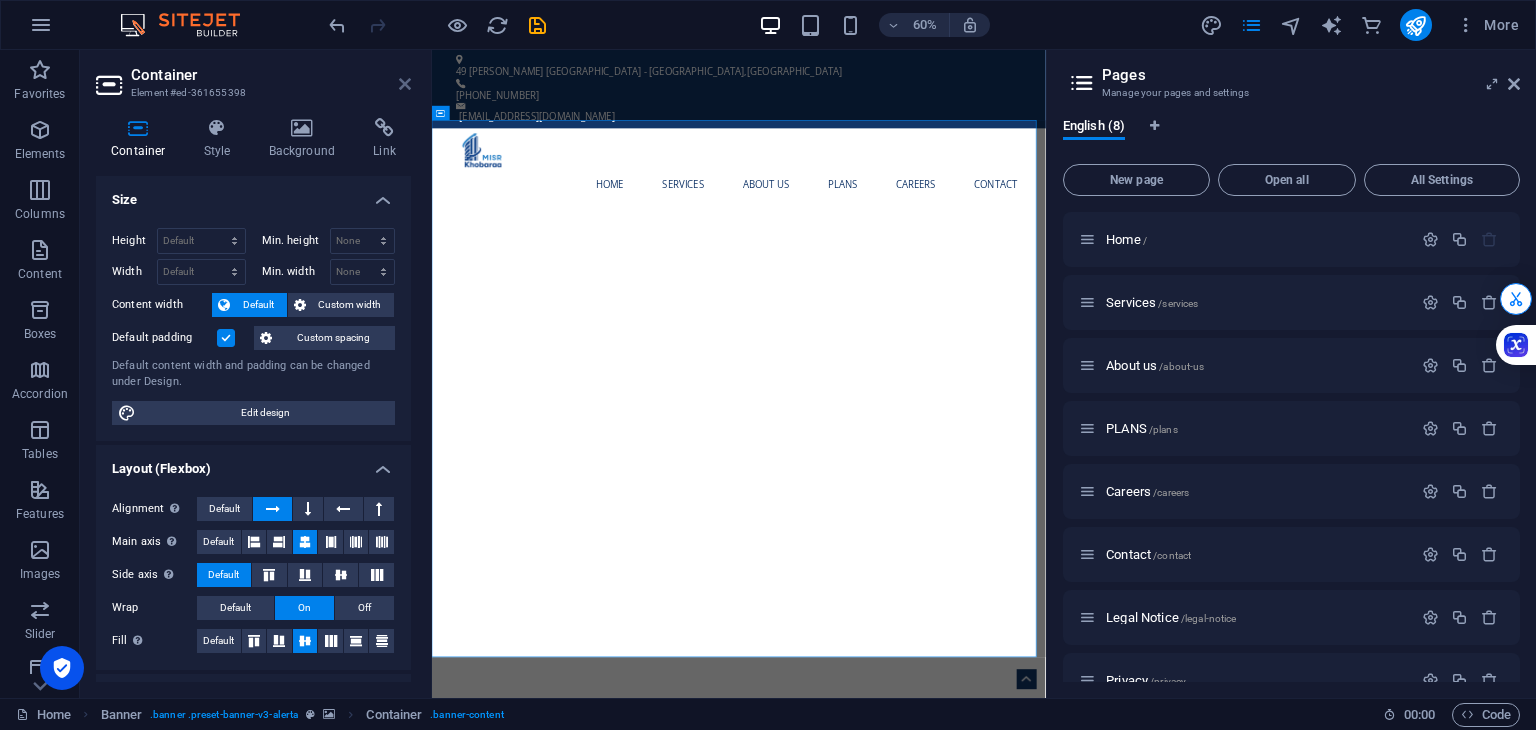 click at bounding box center (405, 84) 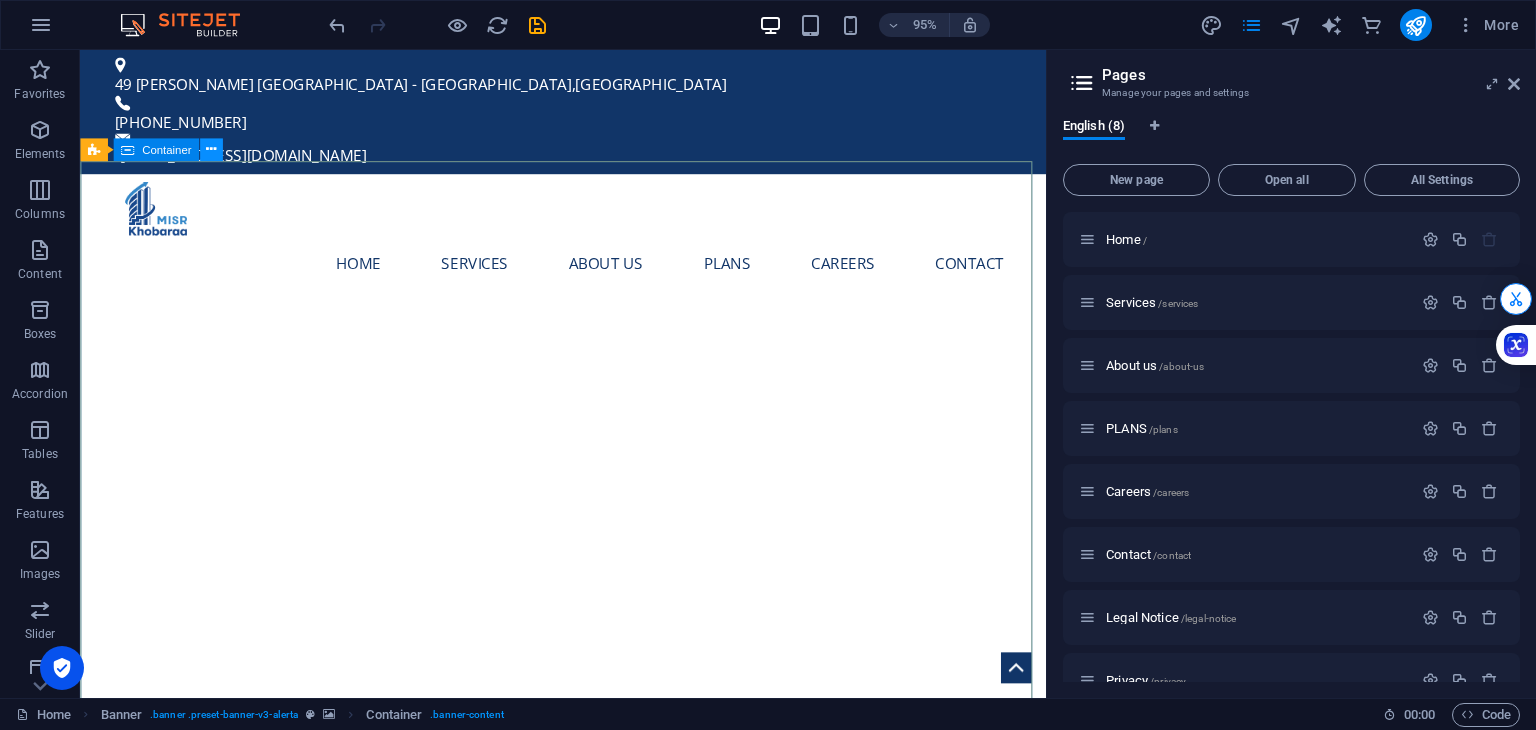 click at bounding box center [211, 150] 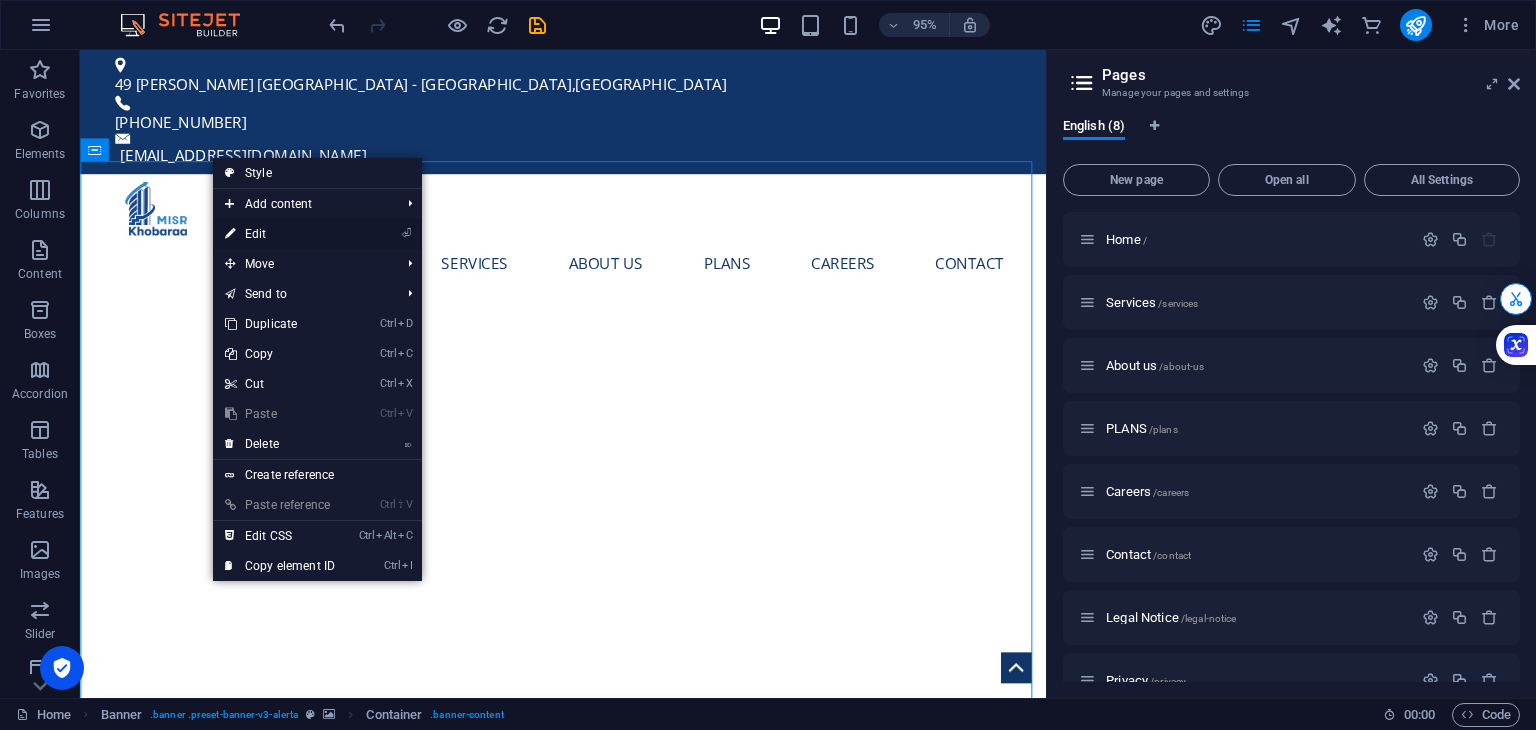 click on "⏎  Edit" at bounding box center (280, 234) 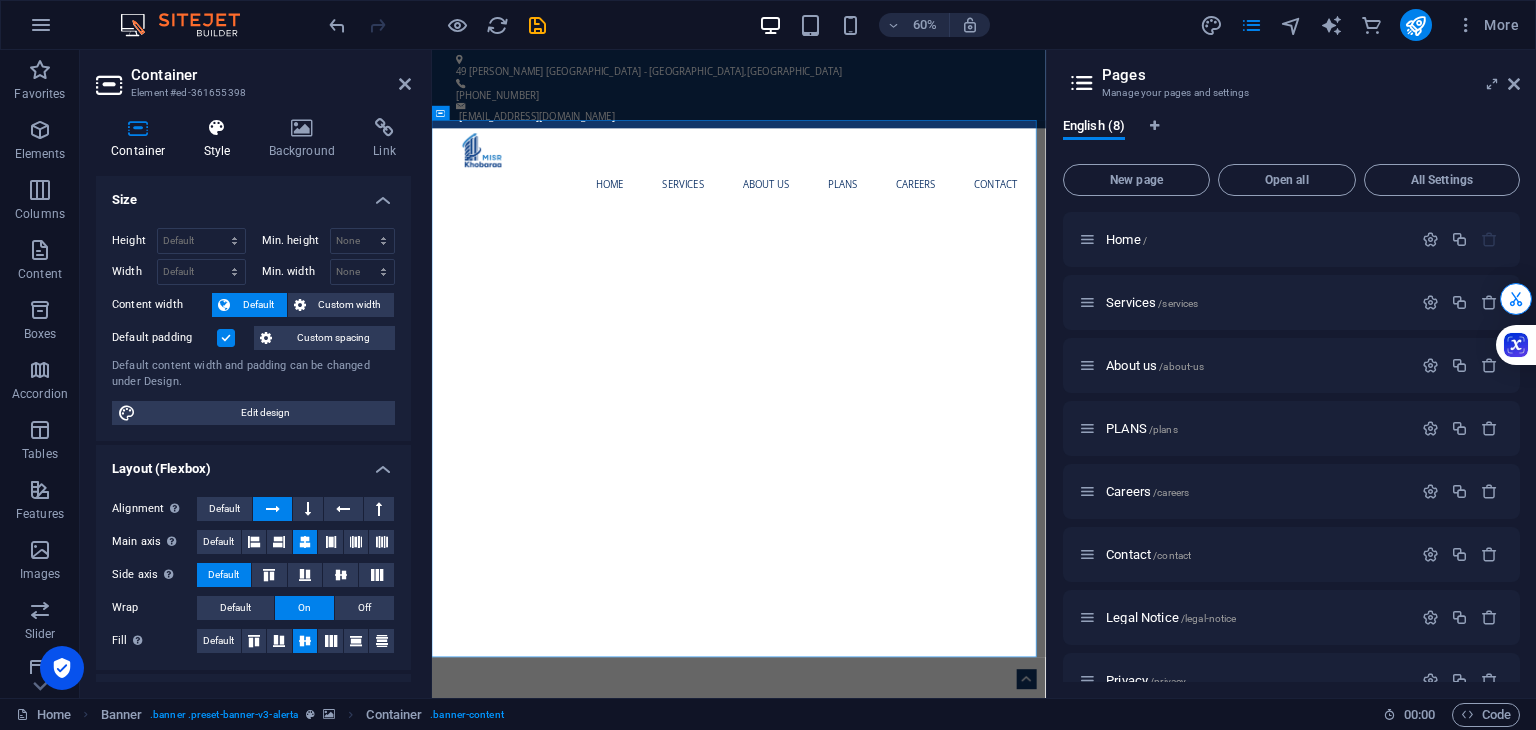 click on "Style" at bounding box center [221, 139] 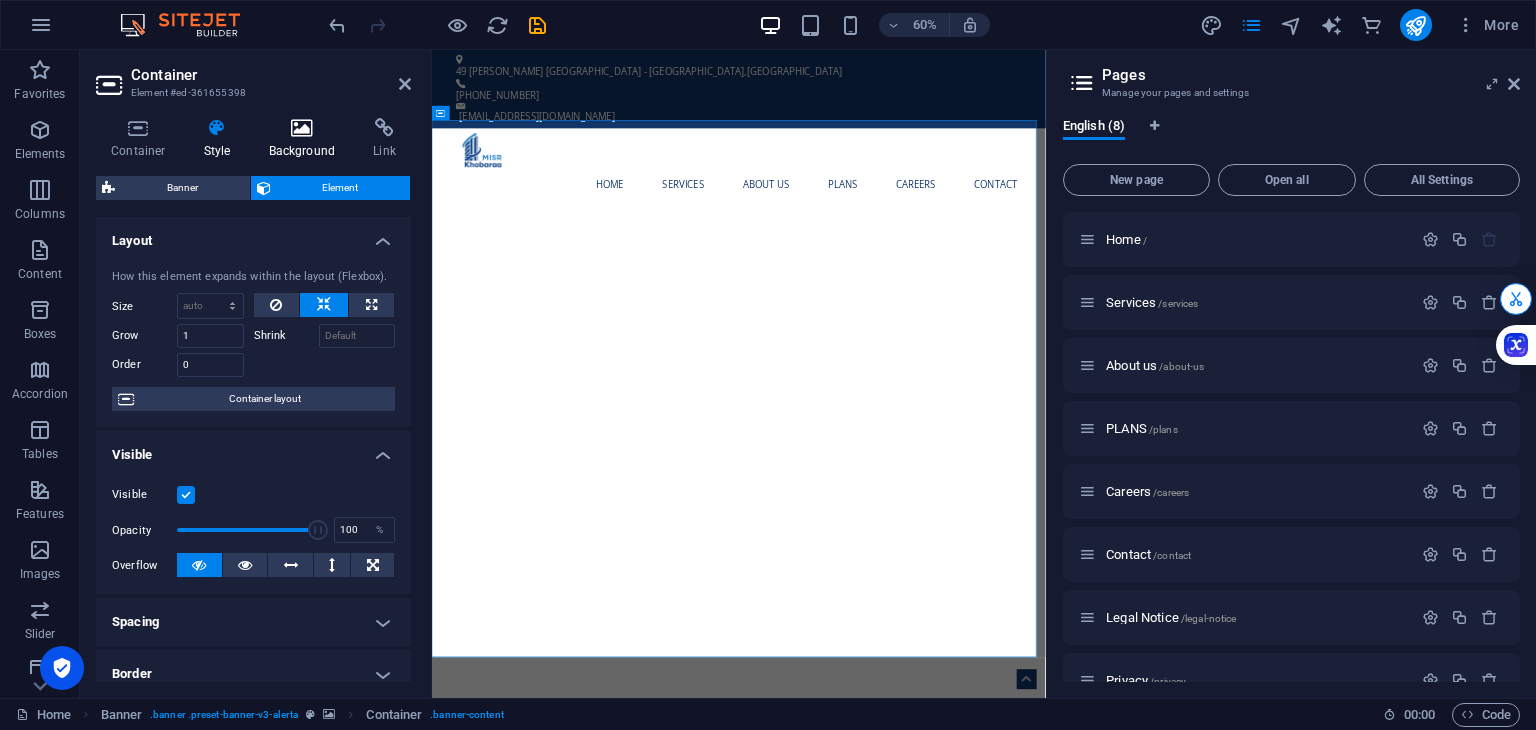 click on "Background" at bounding box center (306, 139) 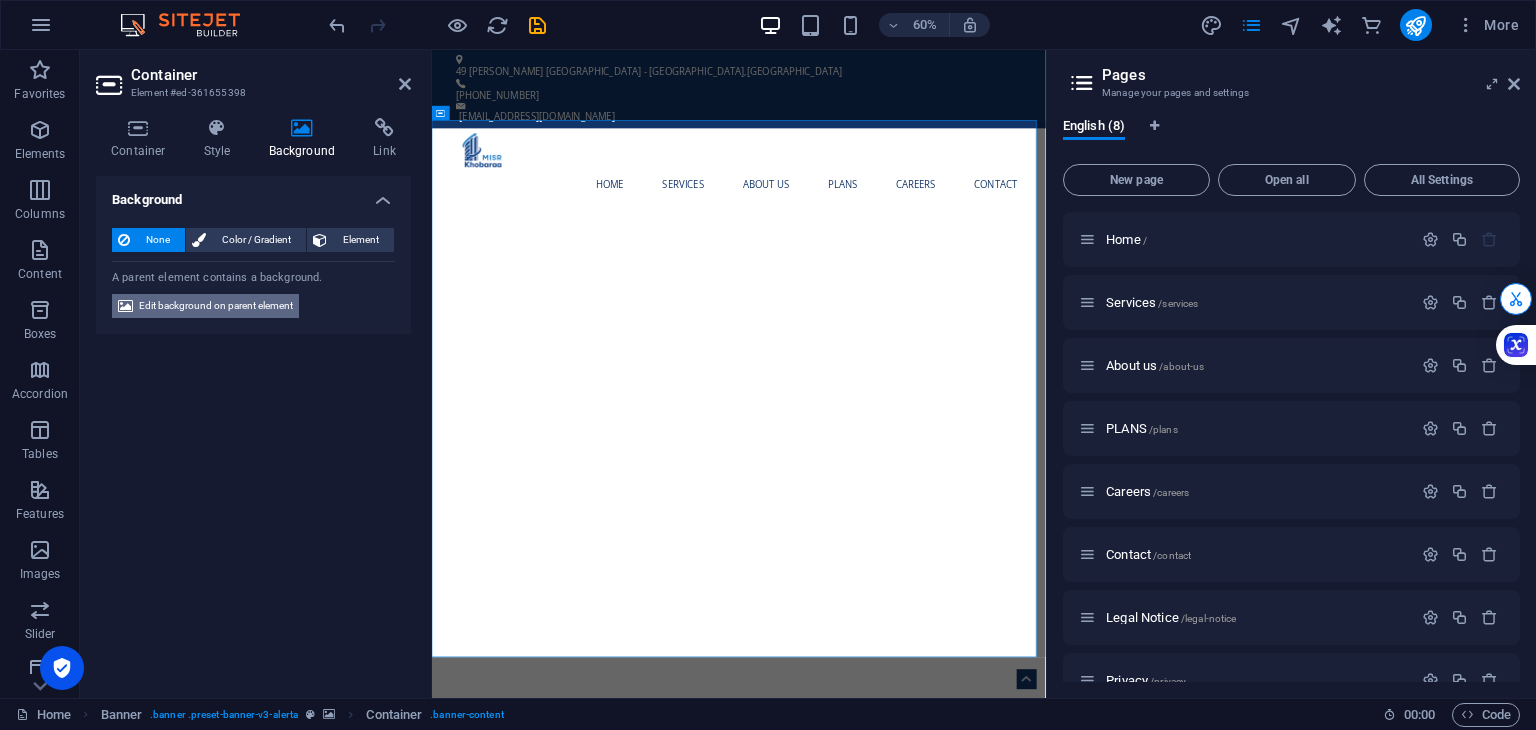click on "Edit background on parent element" at bounding box center (216, 306) 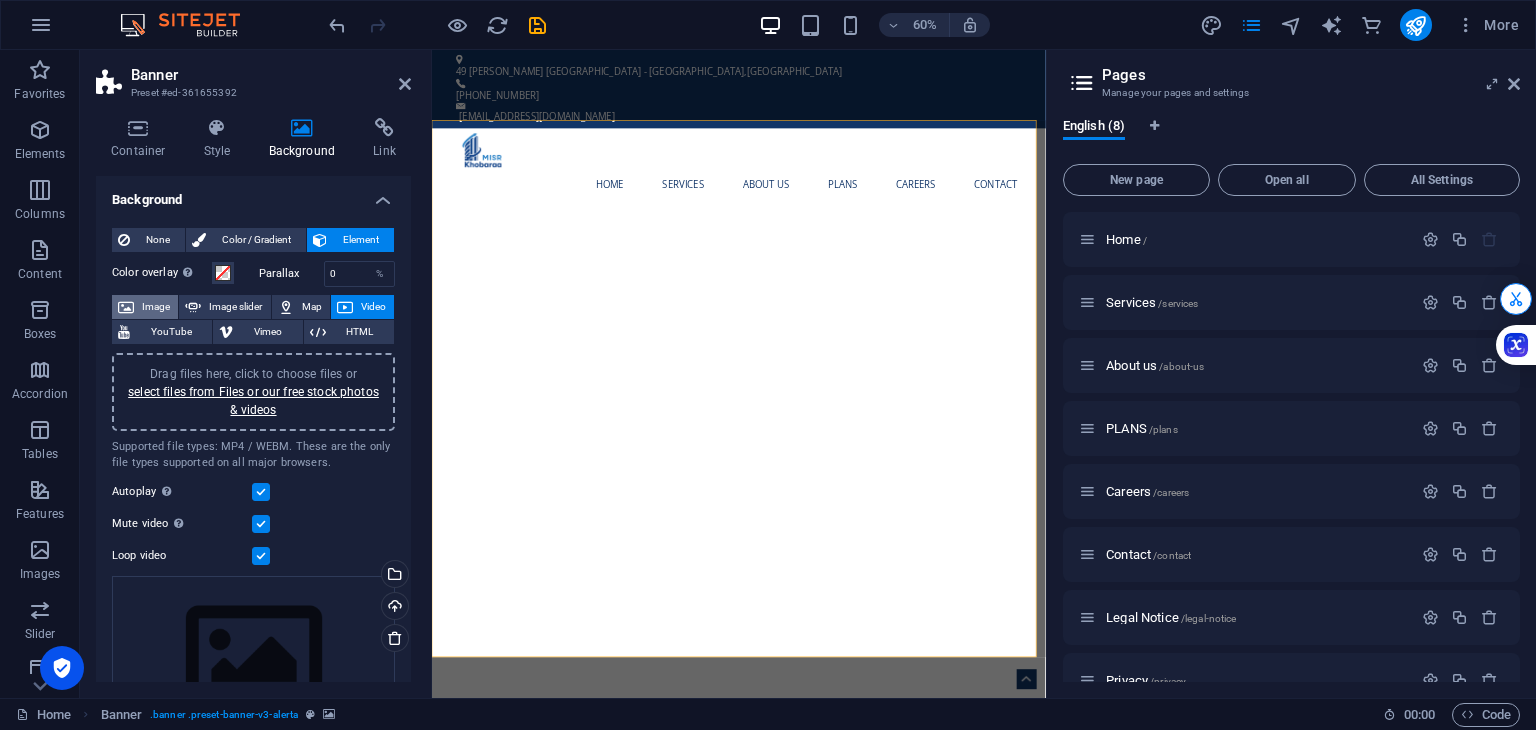 click on "Image" at bounding box center [156, 307] 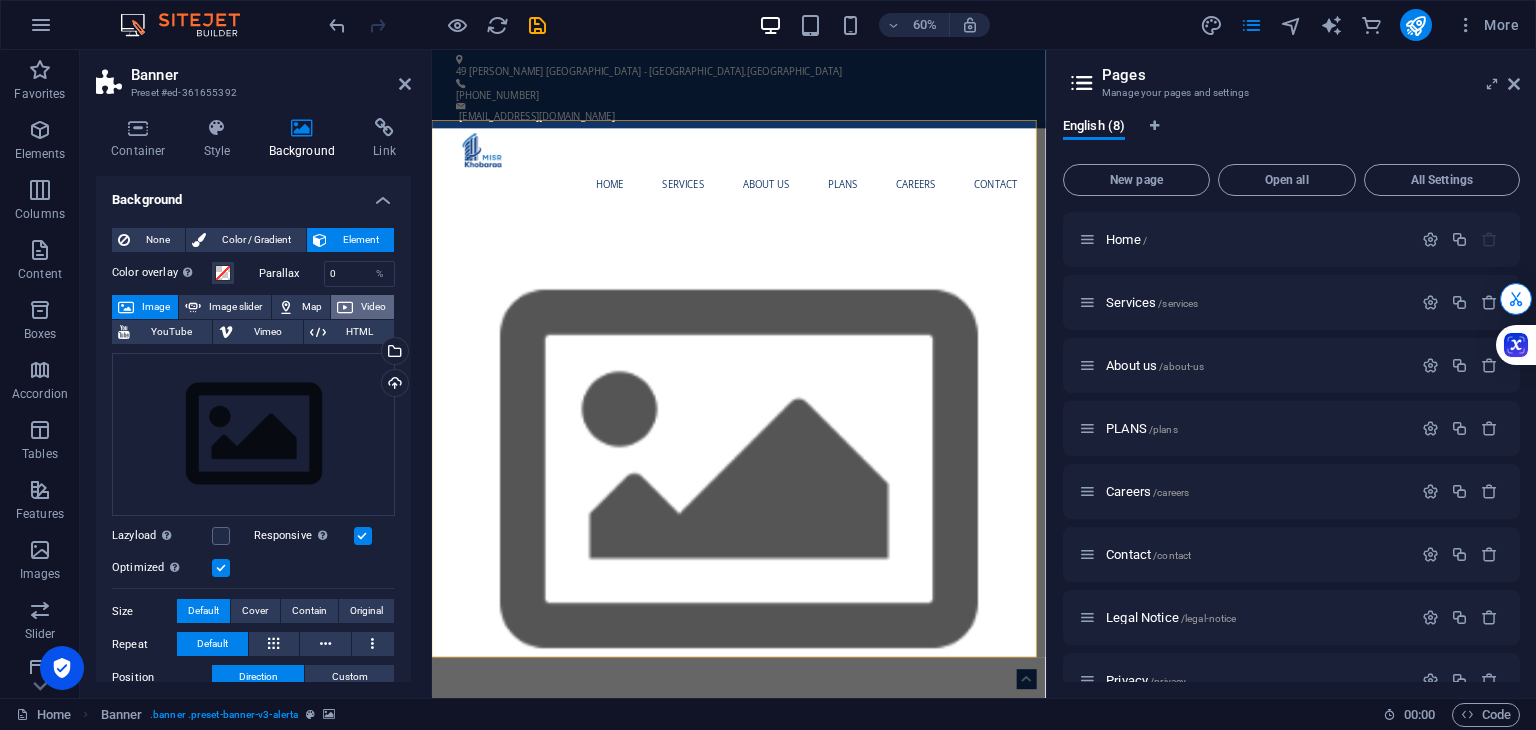 click on "Video" at bounding box center (373, 307) 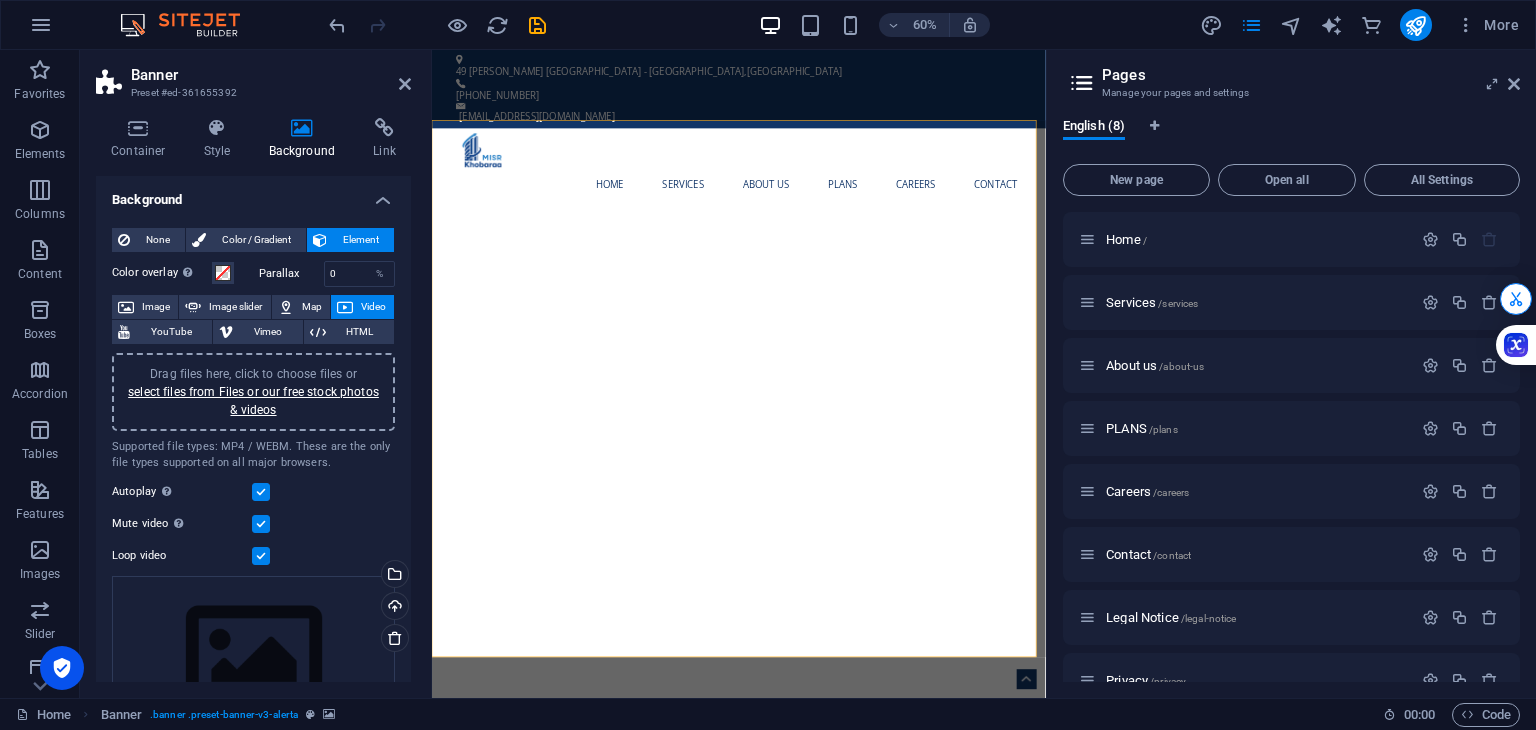 click on "Video" at bounding box center [373, 307] 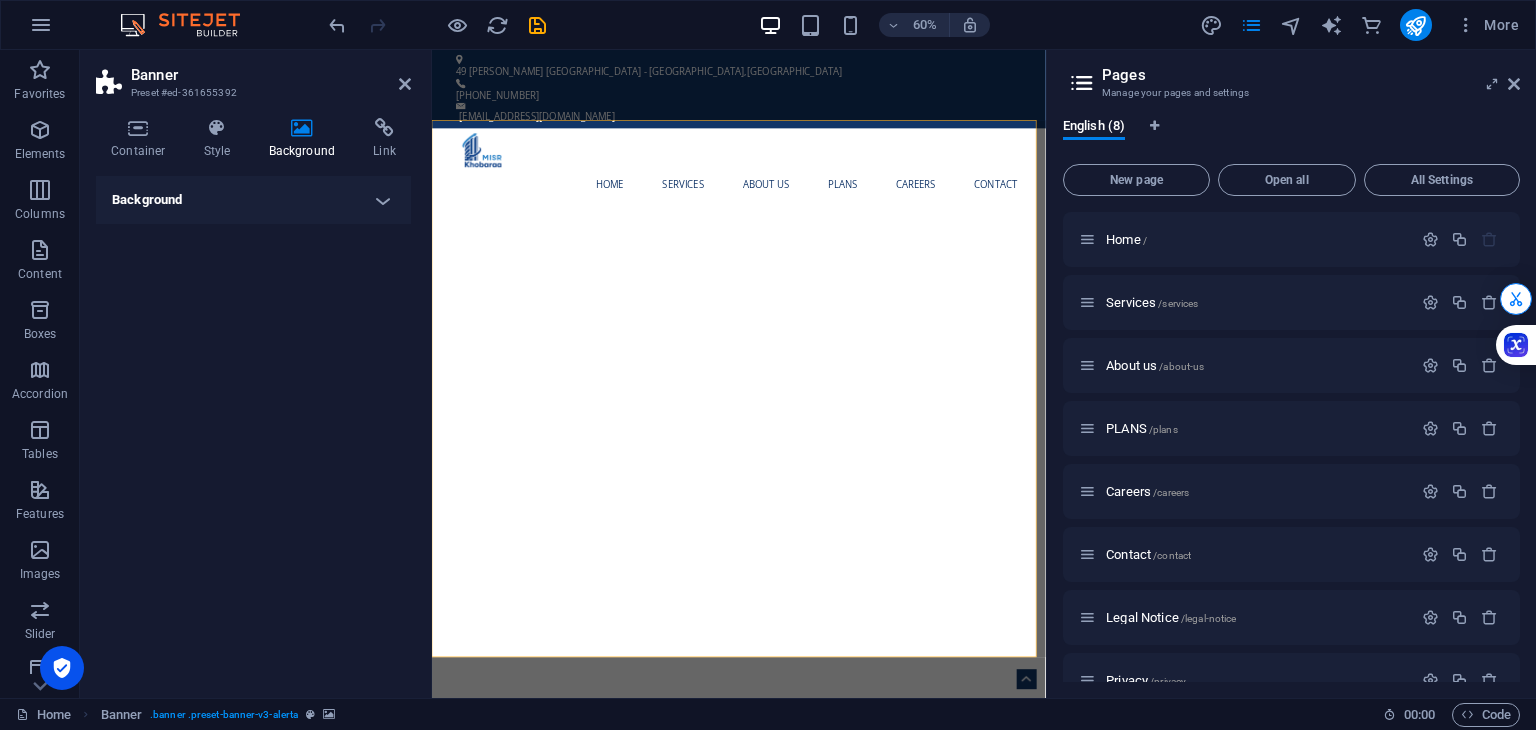 click on "Background" at bounding box center (253, 200) 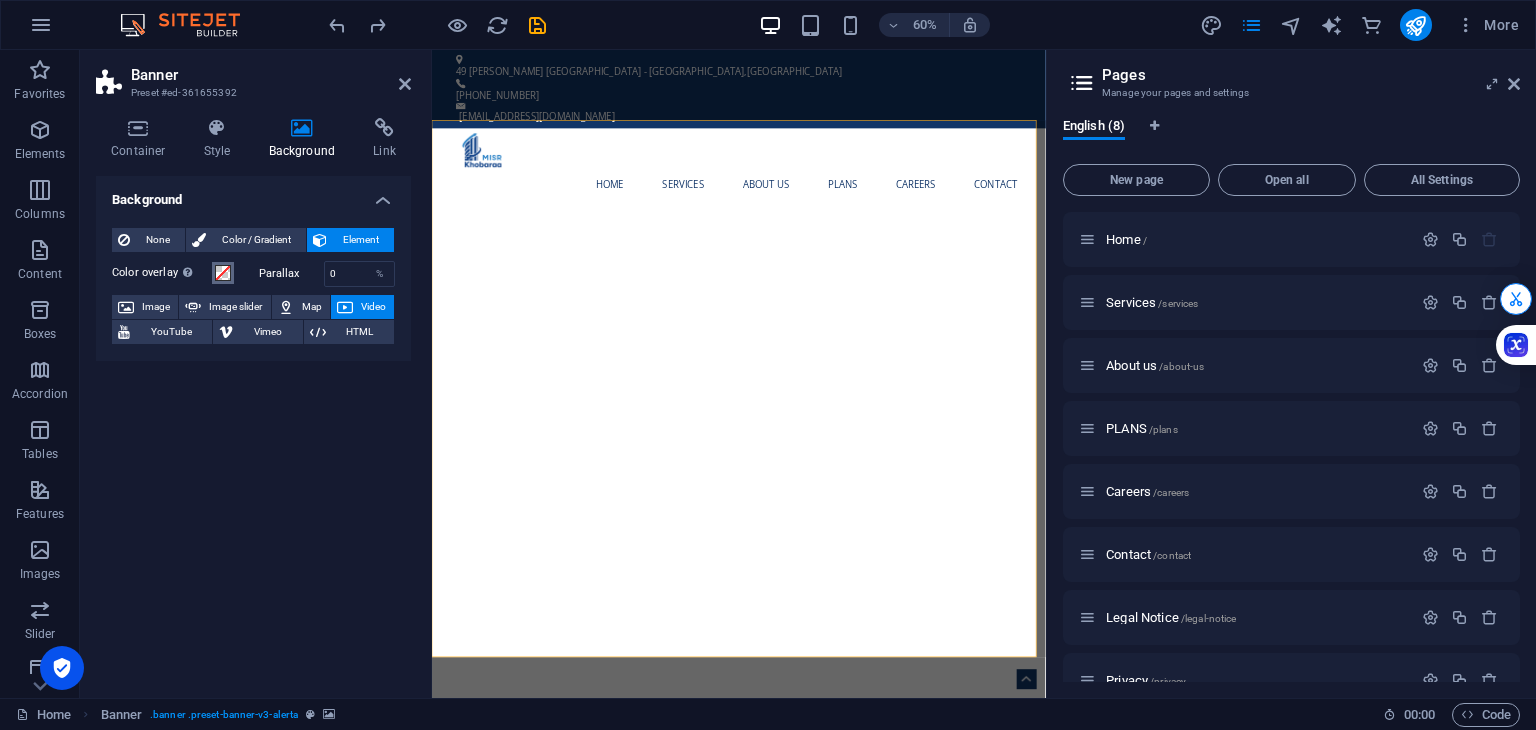 click at bounding box center (223, 273) 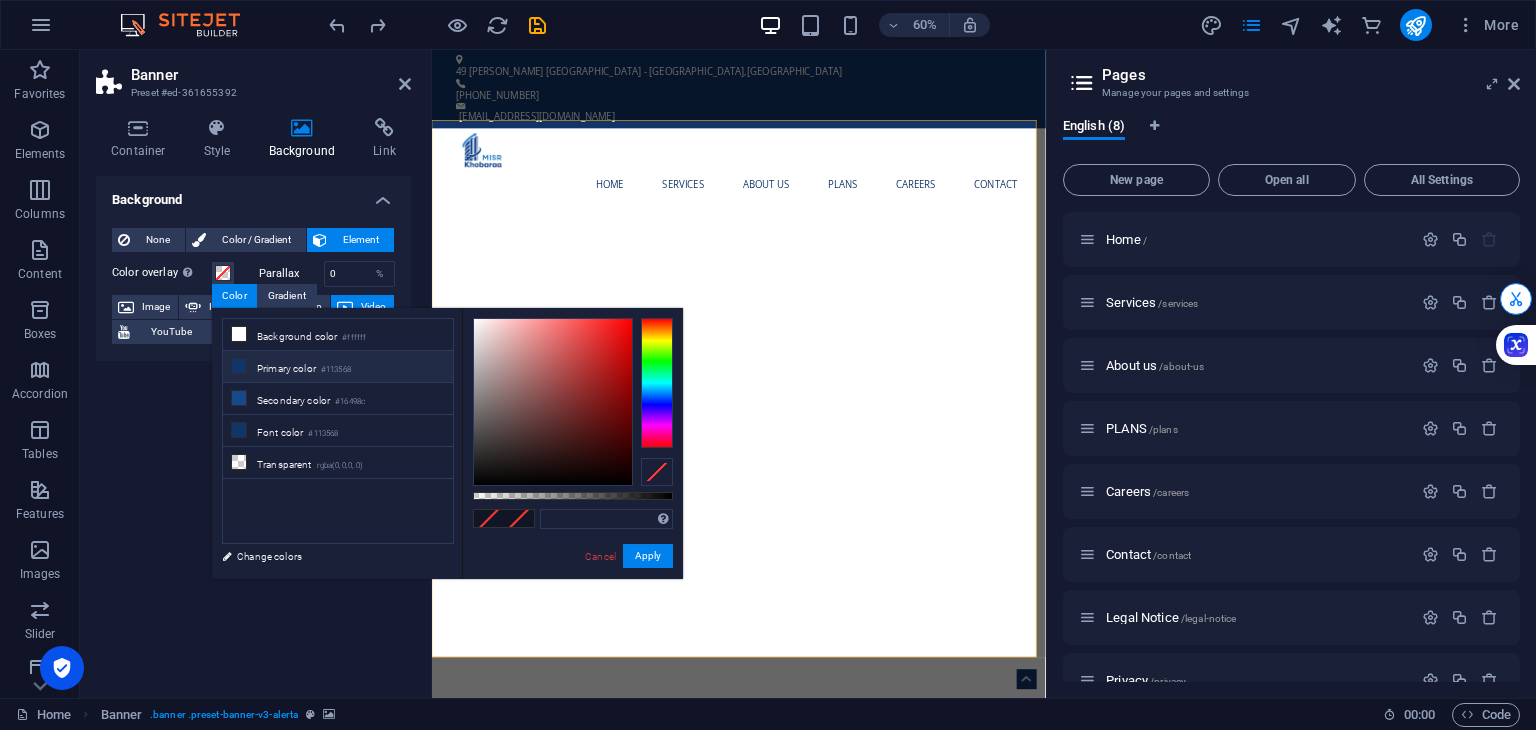click on "Primary color
#113568" at bounding box center (338, 367) 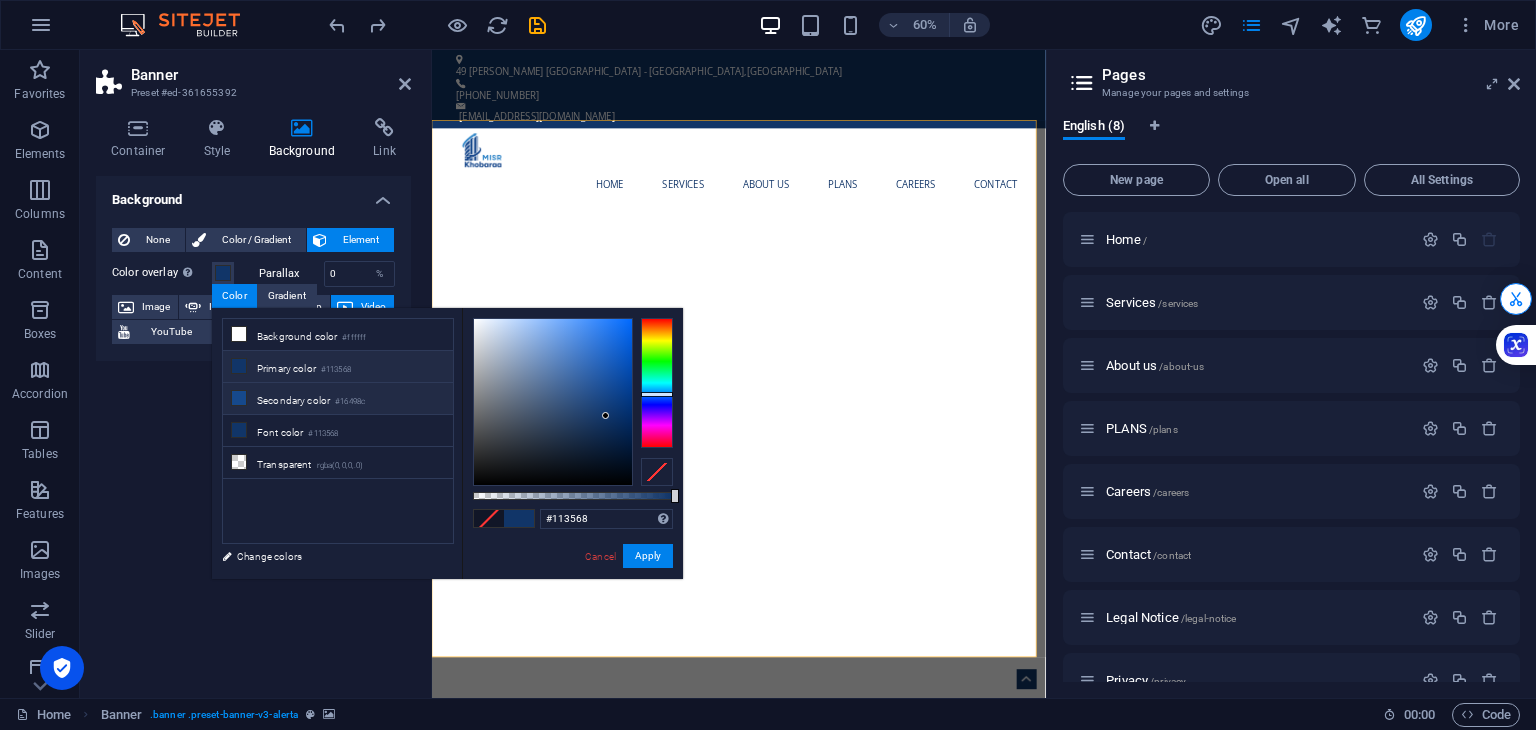 click on "Secondary color
#16498c" at bounding box center (338, 399) 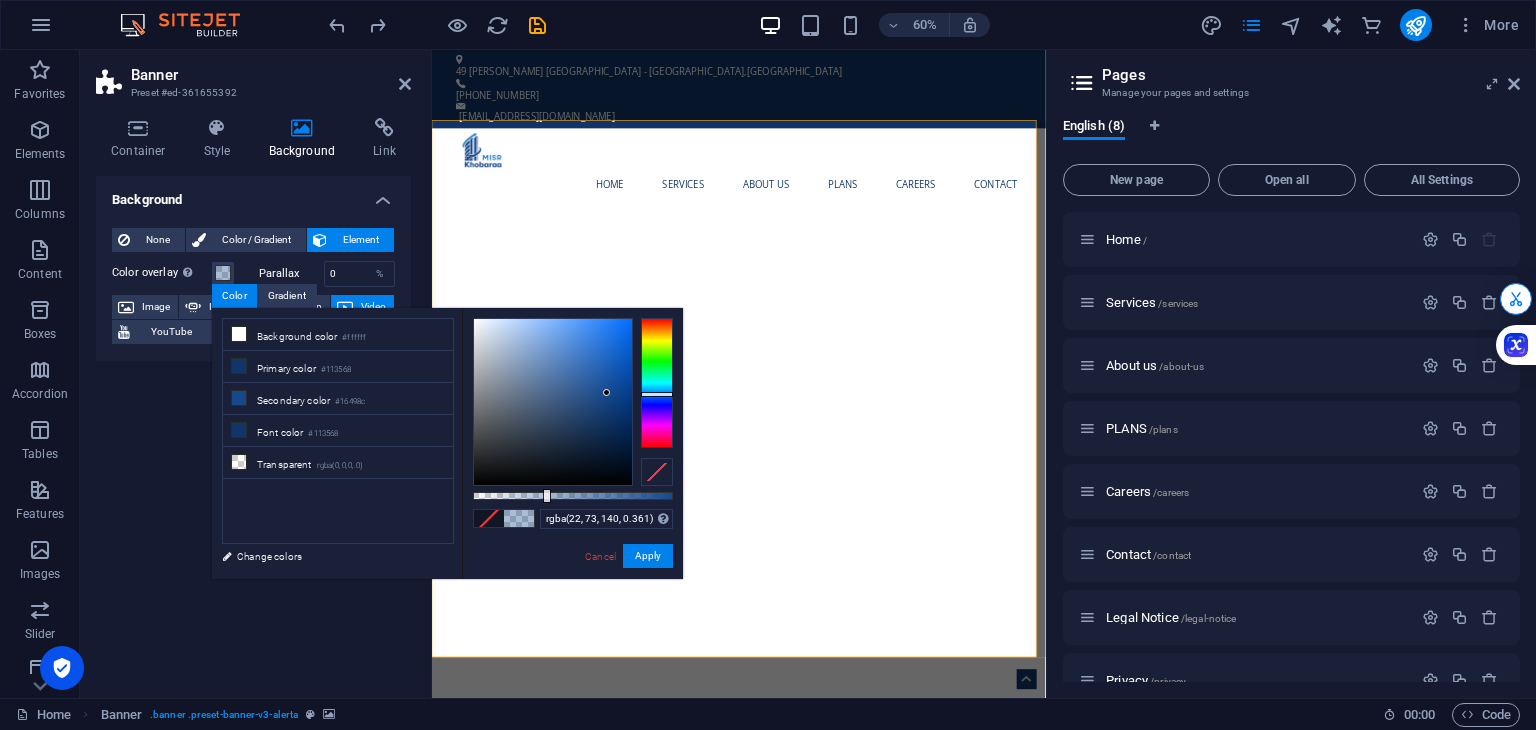 drag, startPoint x: 675, startPoint y: 500, endPoint x: 545, endPoint y: 490, distance: 130.38405 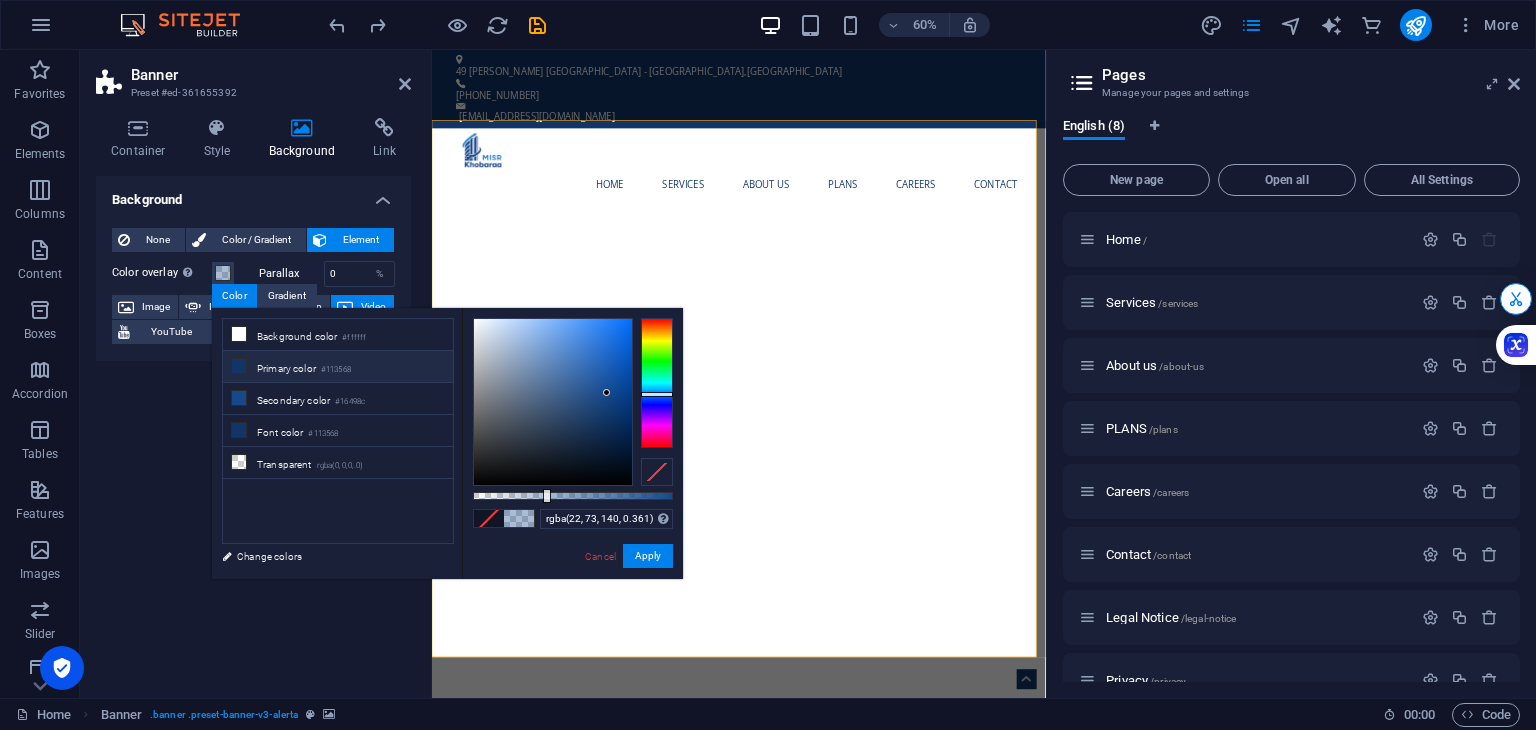 click on "Primary color
#113568" at bounding box center (338, 367) 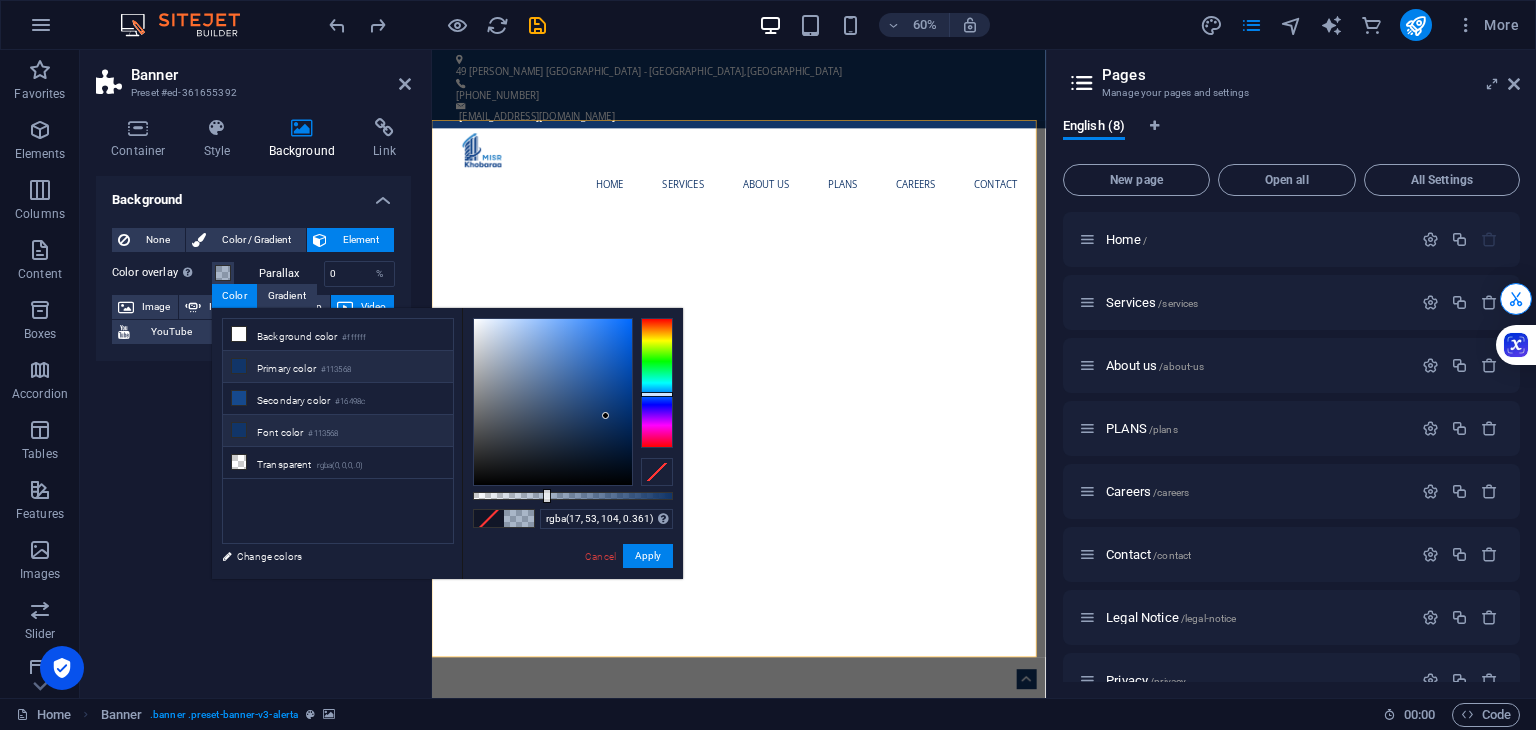 click on "#113568" at bounding box center (323, 434) 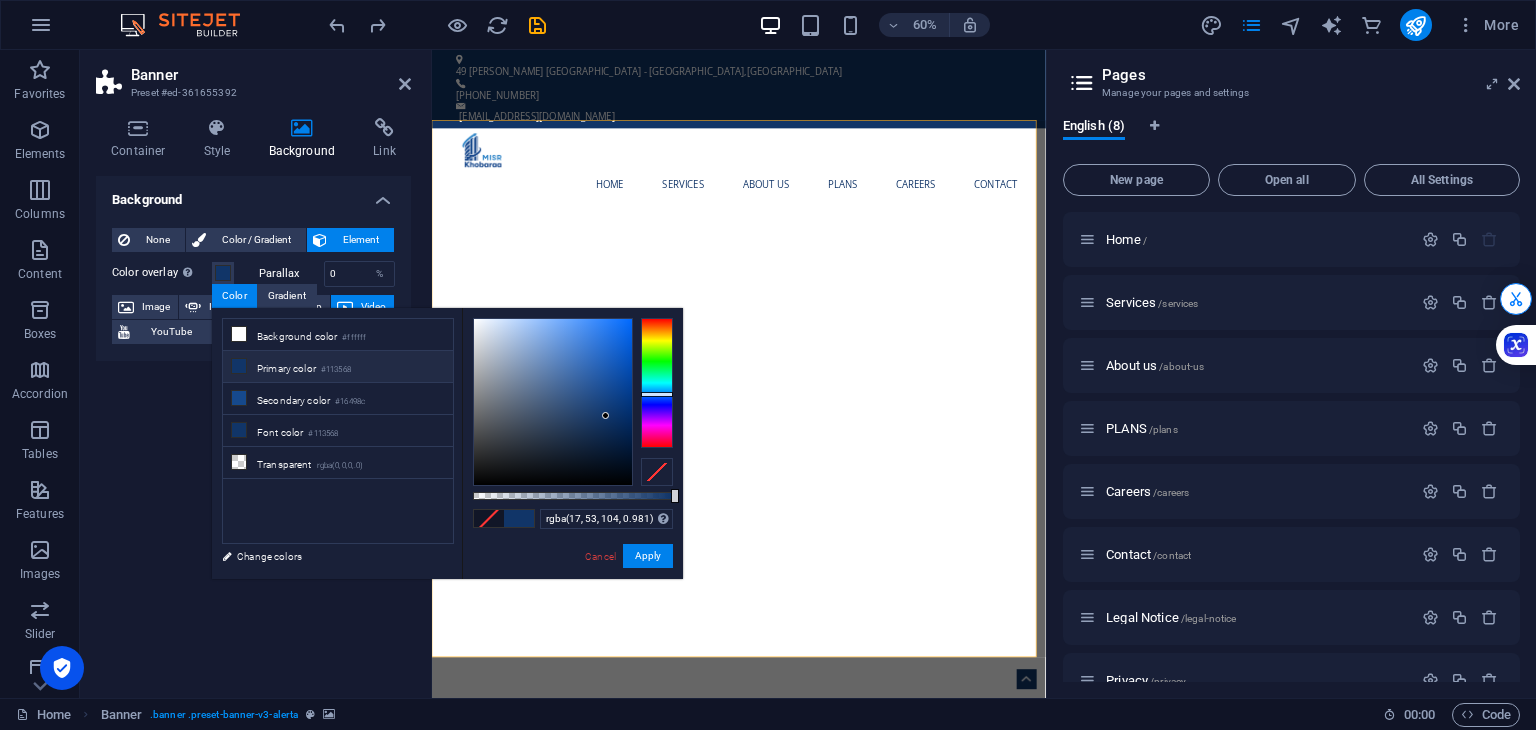 type on "#113568" 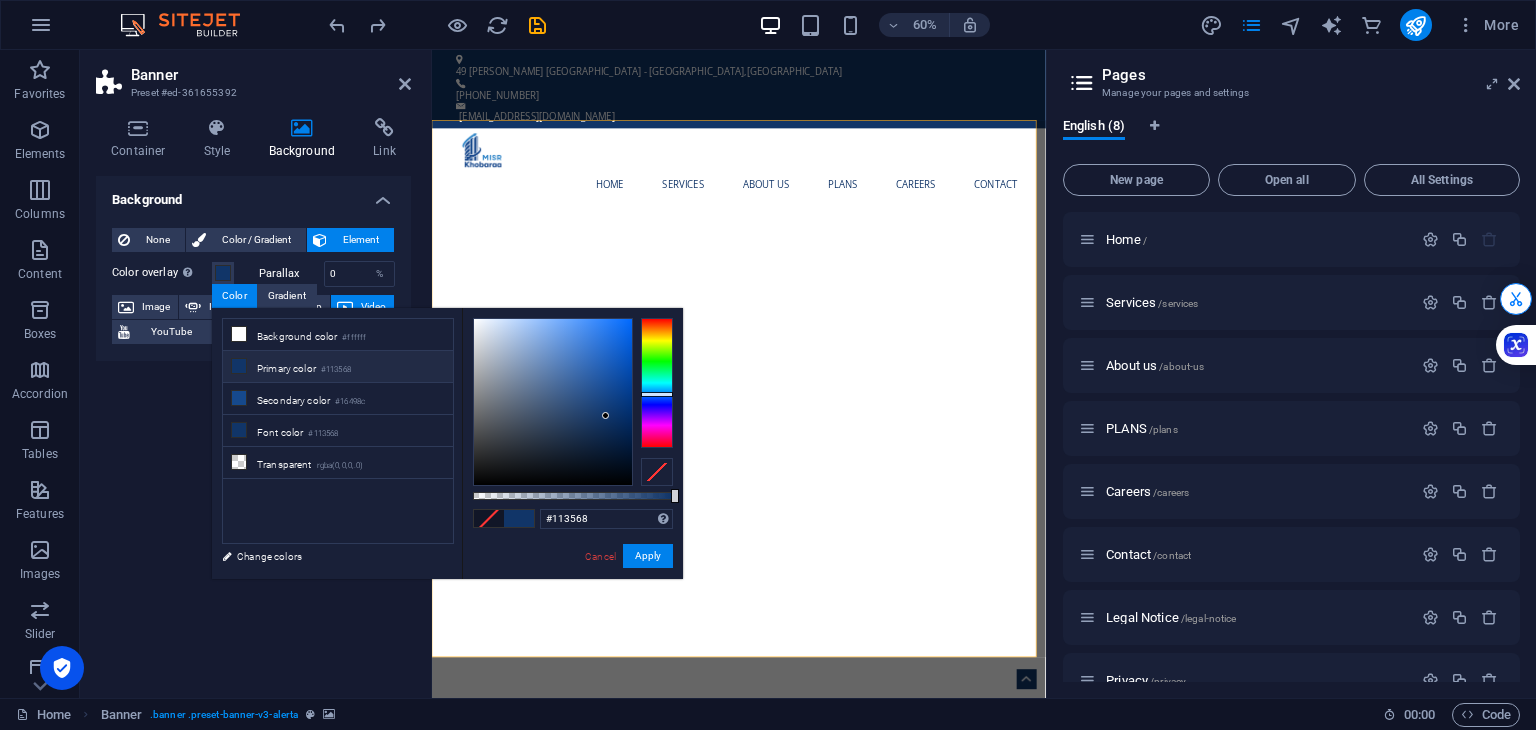 drag, startPoint x: 547, startPoint y: 493, endPoint x: 800, endPoint y: 495, distance: 253.0079 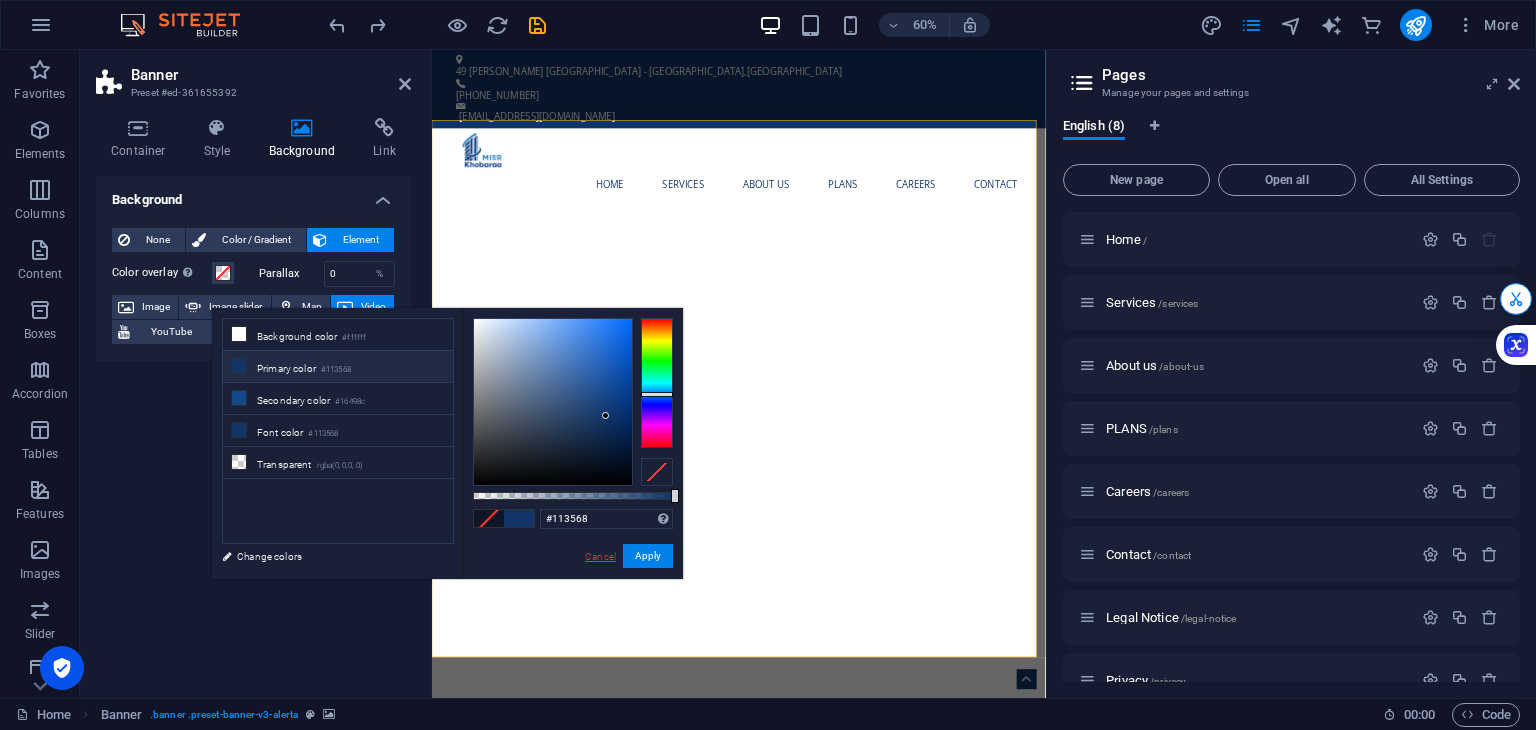 click on "Cancel" at bounding box center [600, 556] 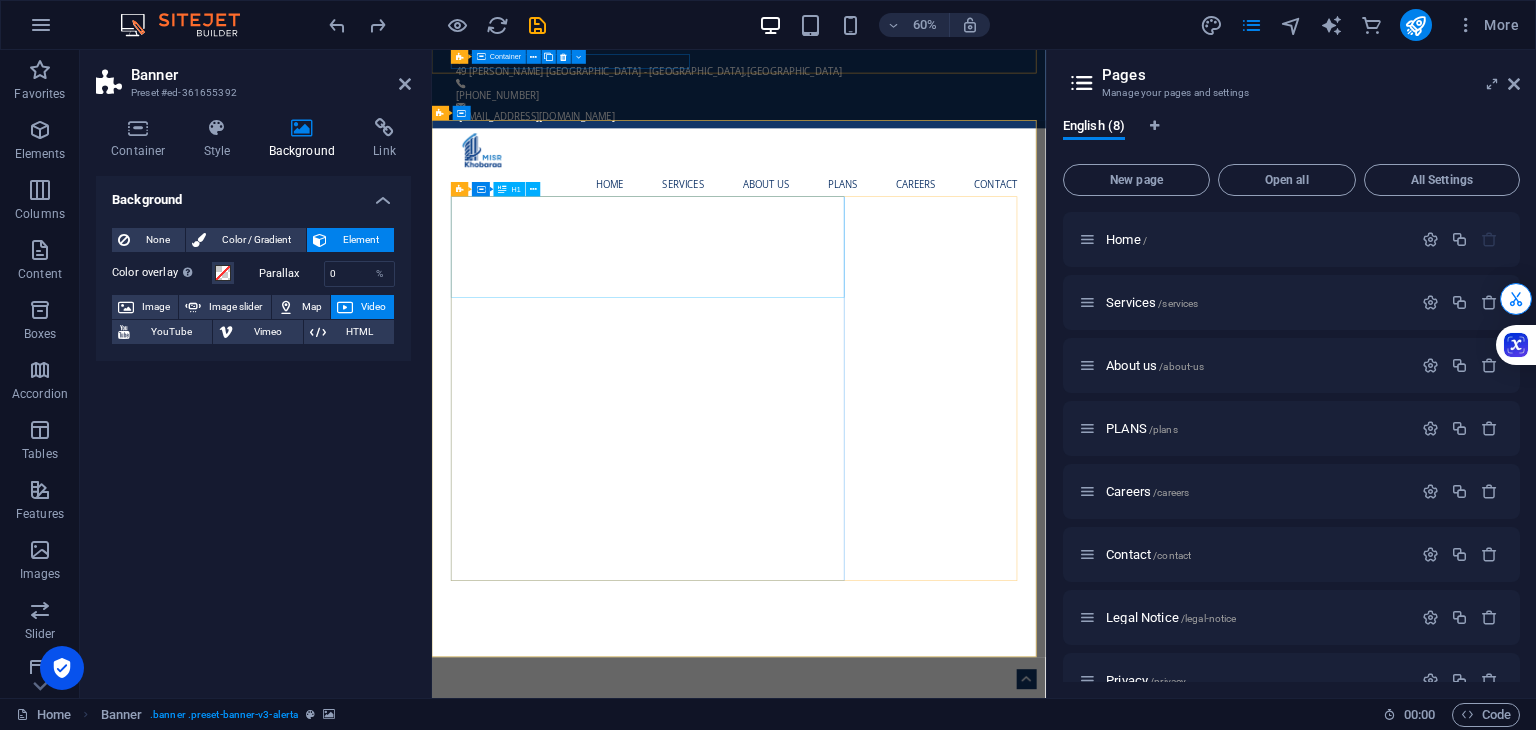 click on "CORPORATE & STARTUP CONSULTATION" at bounding box center [944, 1328] 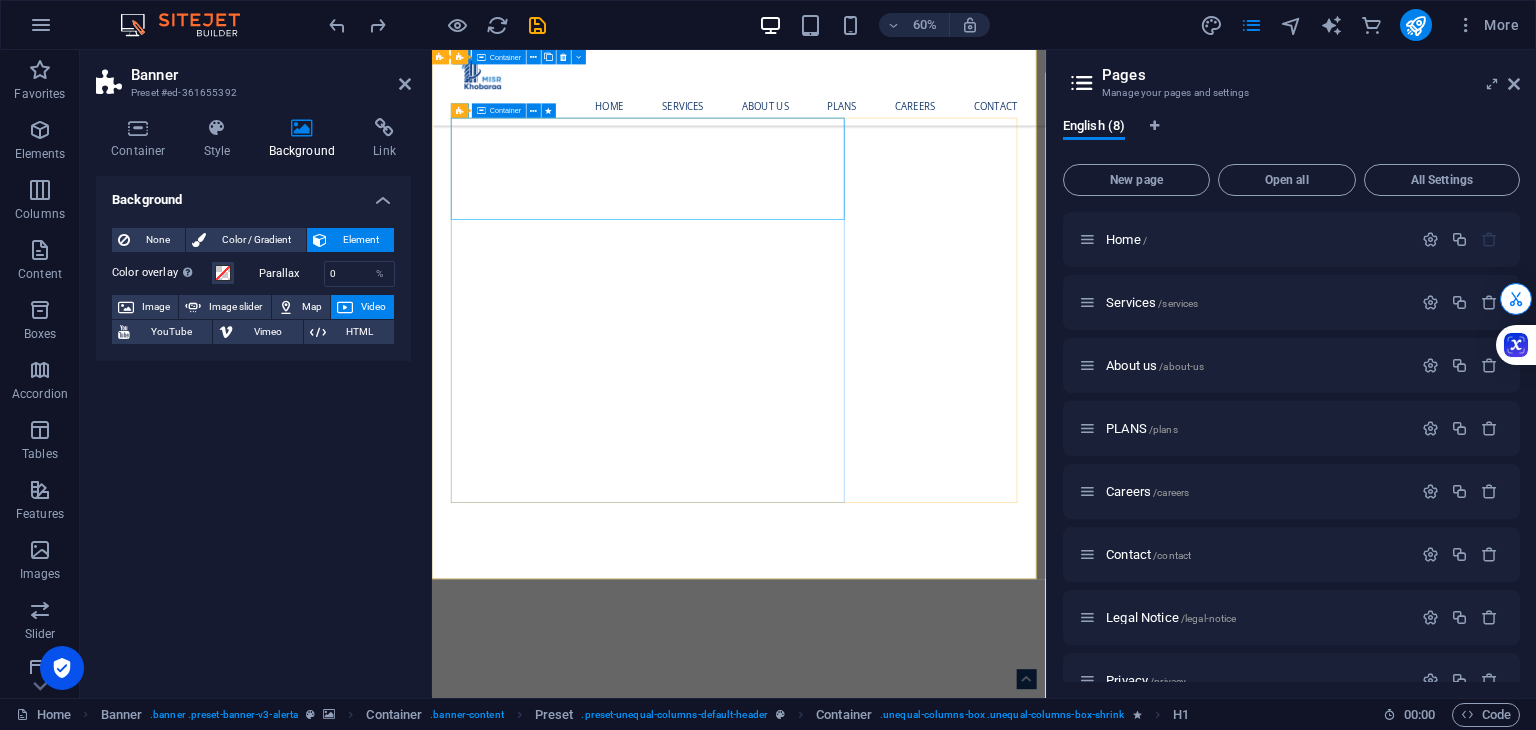 scroll, scrollTop: 0, scrollLeft: 0, axis: both 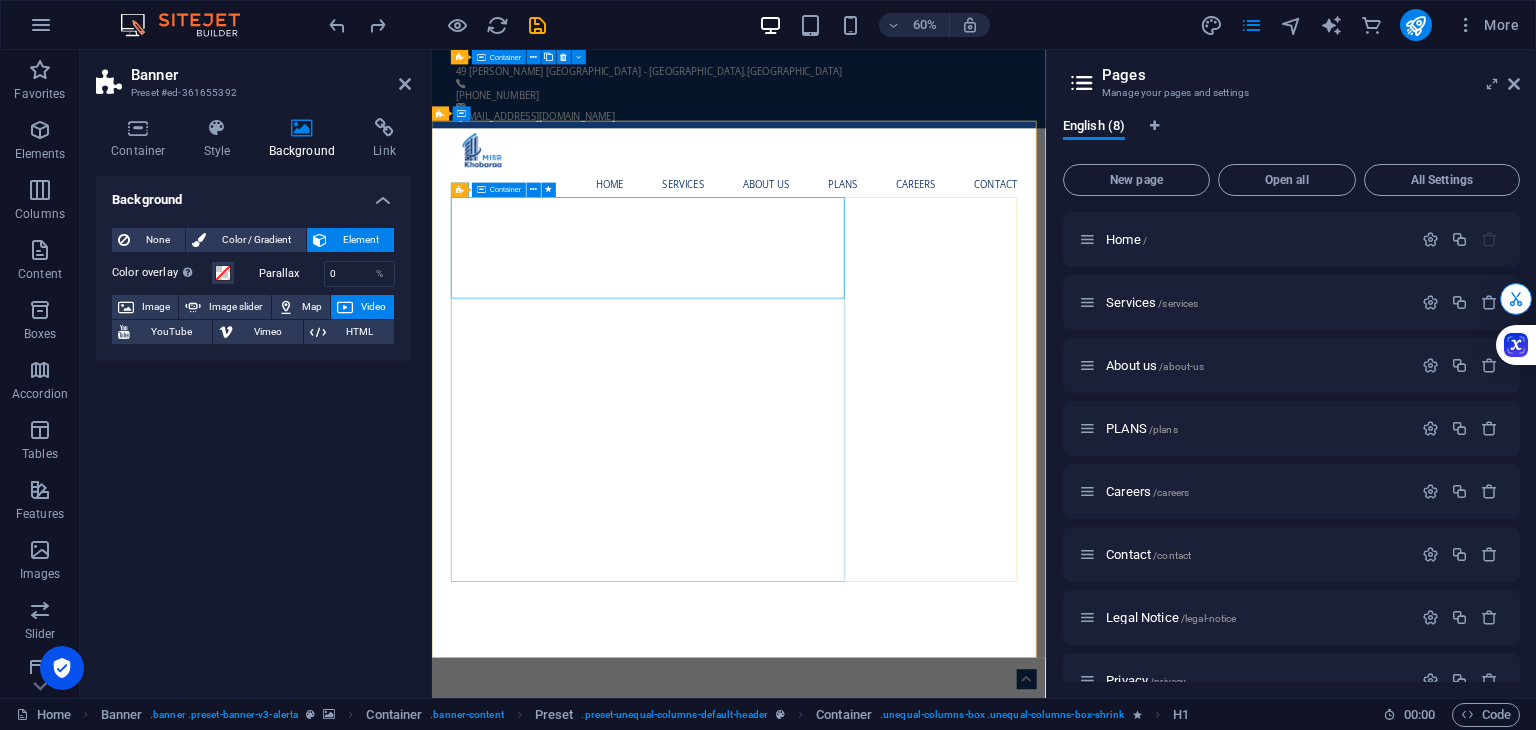 click on "CORPORATE & STARTUP CONSULTATION TOGETHER STEP BY STEP Launching a new venture is now more accessible and impactful than ever, thanks to innovative tools that support sustainable and profitable growth. Modern technology and collaborative platforms enable entrepreneurs to reduce risks while maximizing opportunities. By prioritizing sustainability, you not only enhance your brand's reputation but also attract conscious consumers. This dual approach empowers businesses to excel in a competitive landscape. Embrace the opportunities available [DATE] to tackle challenges and position your venture for enduring success. Learn more" at bounding box center (944, 1464) 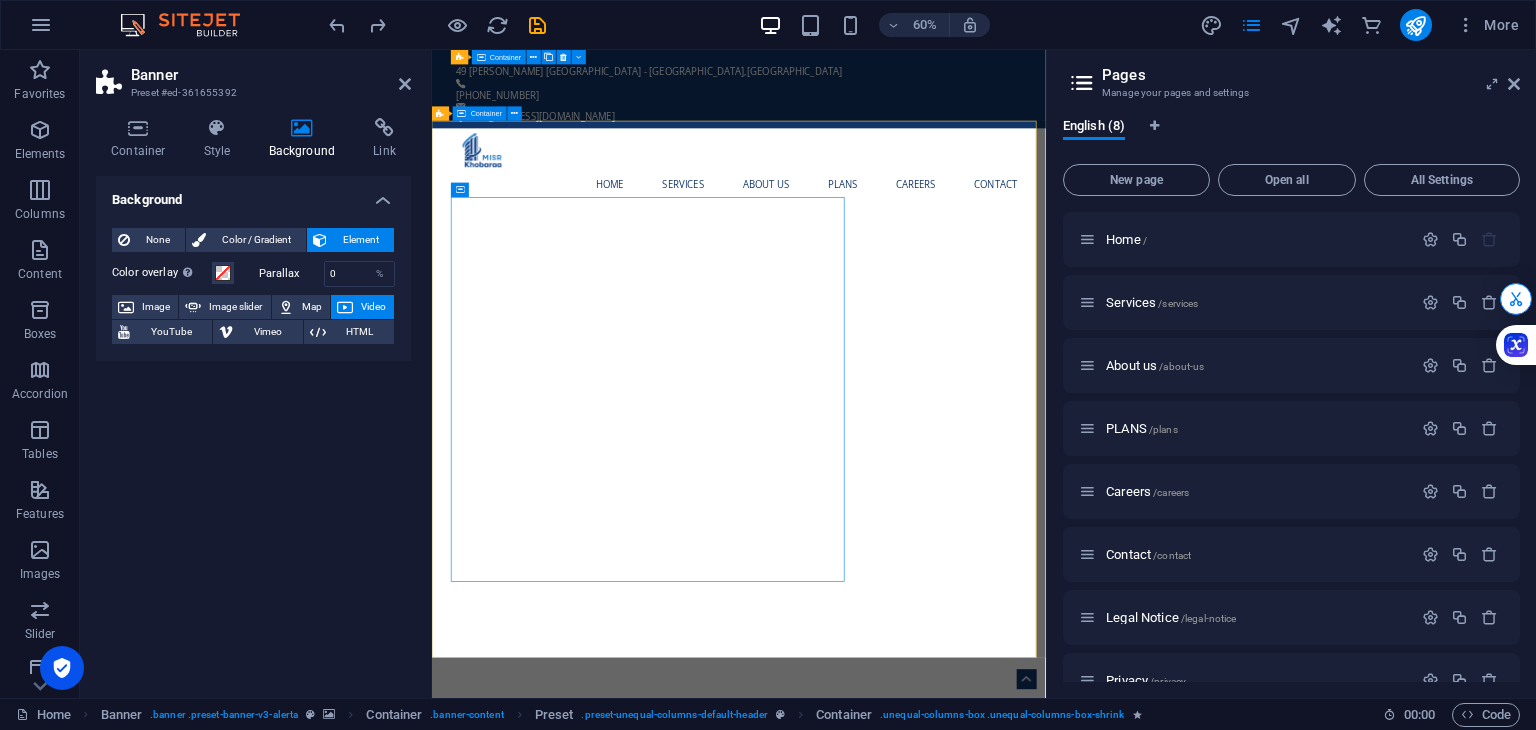 click on "CORPORATE & STARTUP CONSULTATION TOGETHER STEP BY STEP Launching a new venture is now more accessible and impactful than ever, thanks to innovative tools that support sustainable and profitable growth. Modern technology and collaborative platforms enable entrepreneurs to reduce risks while maximizing opportunities. By prioritizing sustainability, you not only enhance your brand's reputation but also attract conscious consumers. This dual approach empowers businesses to excel in a competitive landscape. Embrace the opportunities available [DATE] to tackle challenges and position your venture for enduring success. Learn more ​​​​ REQUEST A QUOTE   I have read and understand the privacy policy. Unreadable? Regenerate Send" at bounding box center (943, 1764) 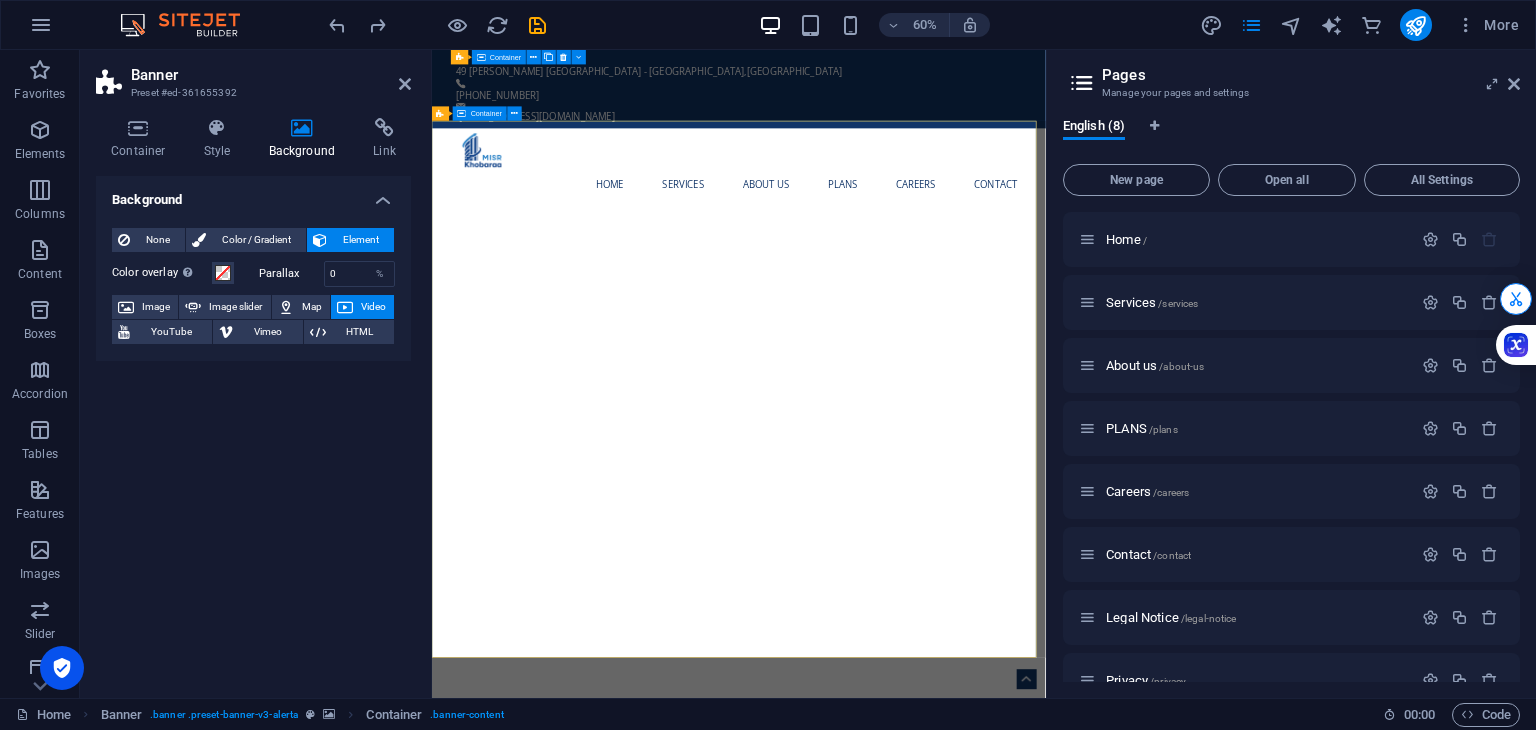 click on "CORPORATE & STARTUP CONSULTATION TOGETHER STEP BY STEP Launching a new venture is now more accessible and impactful than ever, thanks to innovative tools that support sustainable and profitable growth. Modern technology and collaborative platforms enable entrepreneurs to reduce risks while maximizing opportunities. By prioritizing sustainability, you not only enhance your brand's reputation but also attract conscious consumers. This dual approach empowers businesses to excel in a competitive landscape. Embrace the opportunities available [DATE] to tackle challenges and position your venture for enduring success. Learn more ​​​​ REQUEST A QUOTE   I have read and understand the privacy policy. Unreadable? Regenerate Send" at bounding box center [943, 1764] 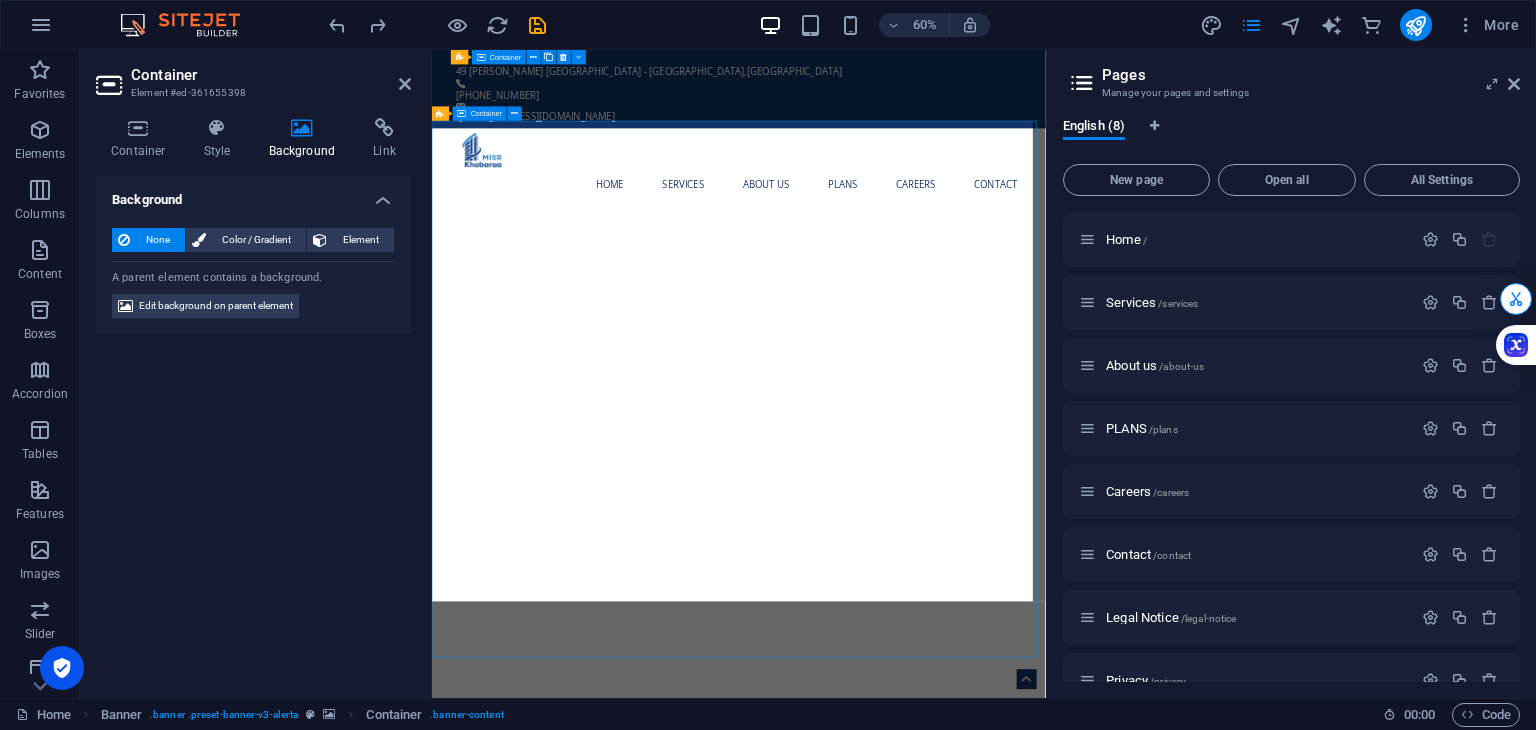 click on "CORPORATE & STARTUP CONSULTATION TOGETHER STEP BY STEP Launching a new venture is now more accessible and impactful than ever, thanks to innovative tools that support sustainable and profitable growth. Modern technology and collaborative platforms enable entrepreneurs to reduce risks while maximizing opportunities. By prioritizing sustainability, you not only enhance your brand's reputation but also attract conscious consumers. This dual approach empowers businesses to excel in a competitive landscape. Embrace the opportunities available [DATE] to tackle challenges and position your venture for enduring success. Learn more ​​​​ REQUEST A QUOTE   I have read and understand the privacy policy. Unreadable? Regenerate Send" at bounding box center [943, 1764] 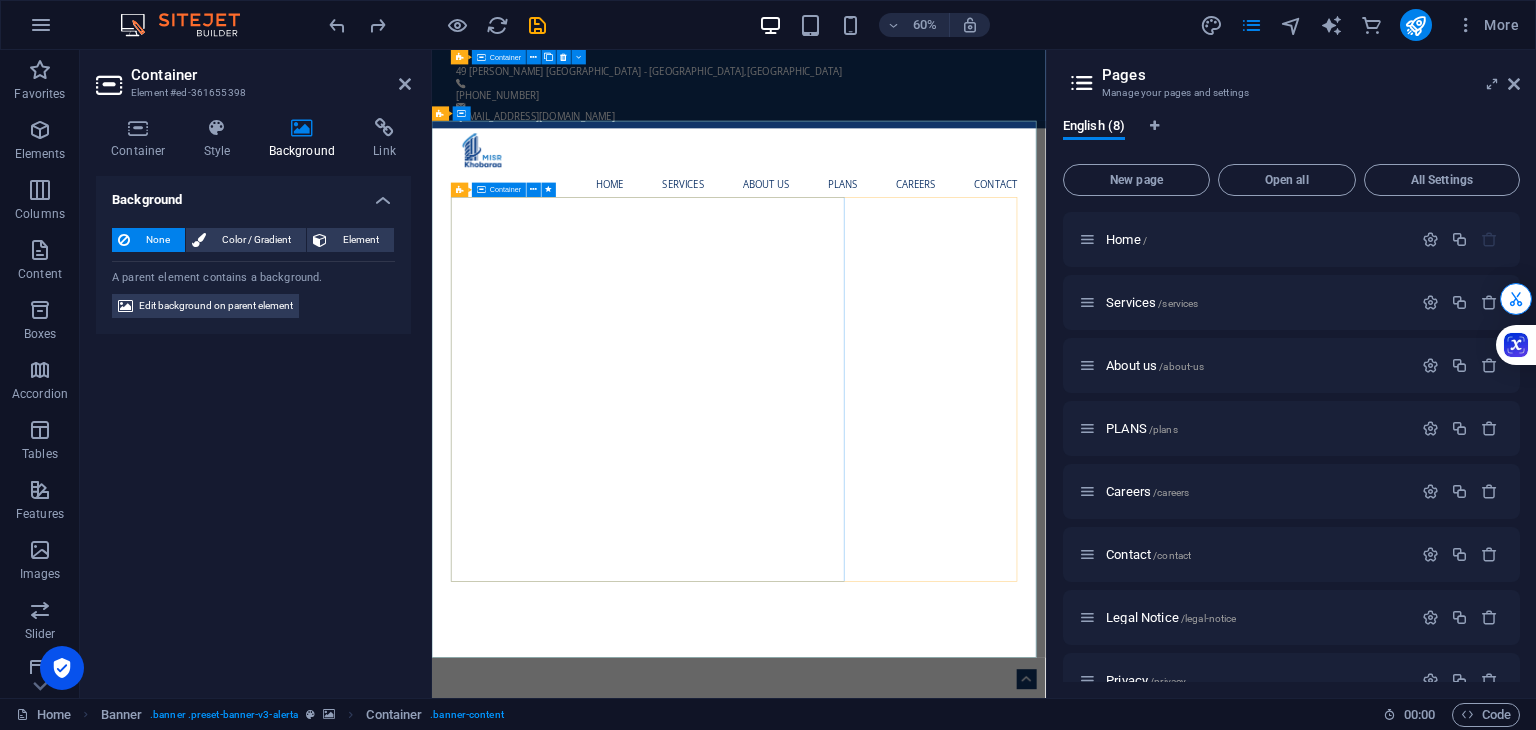 click on "CORPORATE & STARTUP CONSULTATION TOGETHER STEP BY STEP Launching a new venture is now more accessible and impactful than ever, thanks to innovative tools that support sustainable and profitable growth. Modern technology and collaborative platforms enable entrepreneurs to reduce risks while maximizing opportunities. By prioritizing sustainability, you not only enhance your brand's reputation but also attract conscious consumers. This dual approach empowers businesses to excel in a competitive landscape. Embrace the opportunities available [DATE] to tackle challenges and position your venture for enduring success. Learn more" at bounding box center [944, 1464] 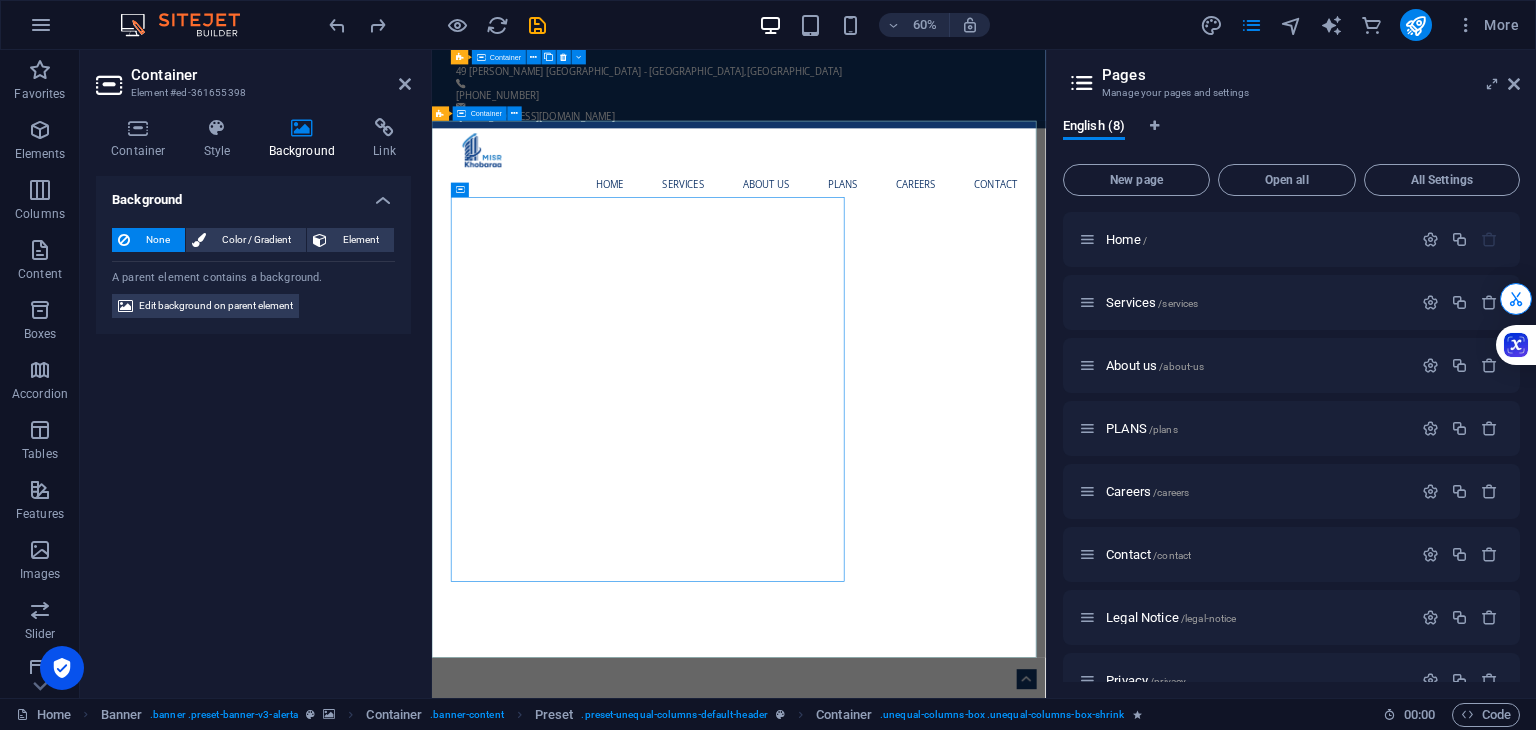 click on "CORPORATE & STARTUP CONSULTATION TOGETHER STEP BY STEP Launching a new venture is now more accessible and impactful than ever, thanks to innovative tools that support sustainable and profitable growth. Modern technology and collaborative platforms enable entrepreneurs to reduce risks while maximizing opportunities. By prioritizing sustainability, you not only enhance your brand's reputation but also attract conscious consumers. This dual approach empowers businesses to excel in a competitive landscape. Embrace the opportunities available [DATE] to tackle challenges and position your venture for enduring success. Learn more ​​​​ REQUEST A QUOTE   I have read and understand the privacy policy. Unreadable? Regenerate Send" at bounding box center (943, 1764) 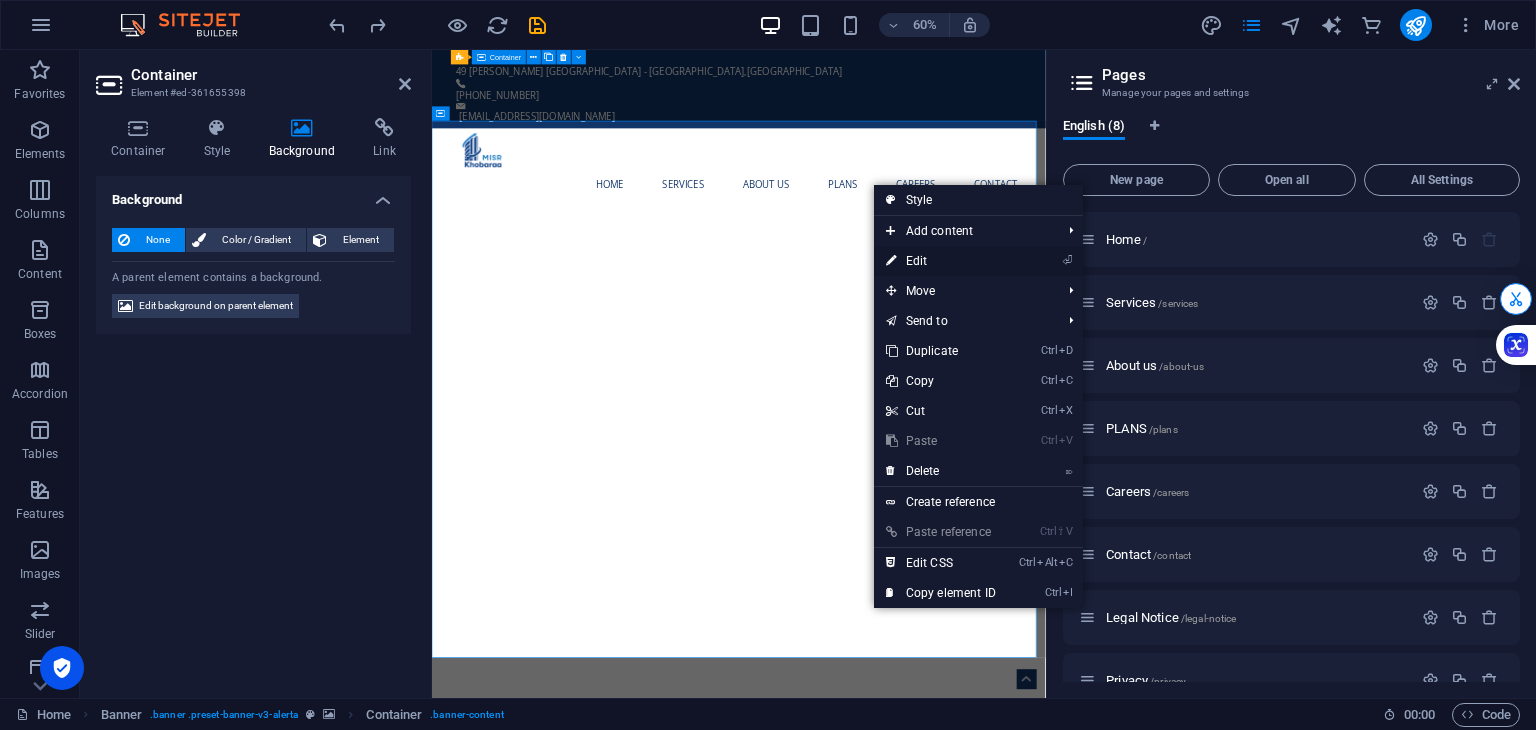 click on "⏎  Edit" at bounding box center (941, 261) 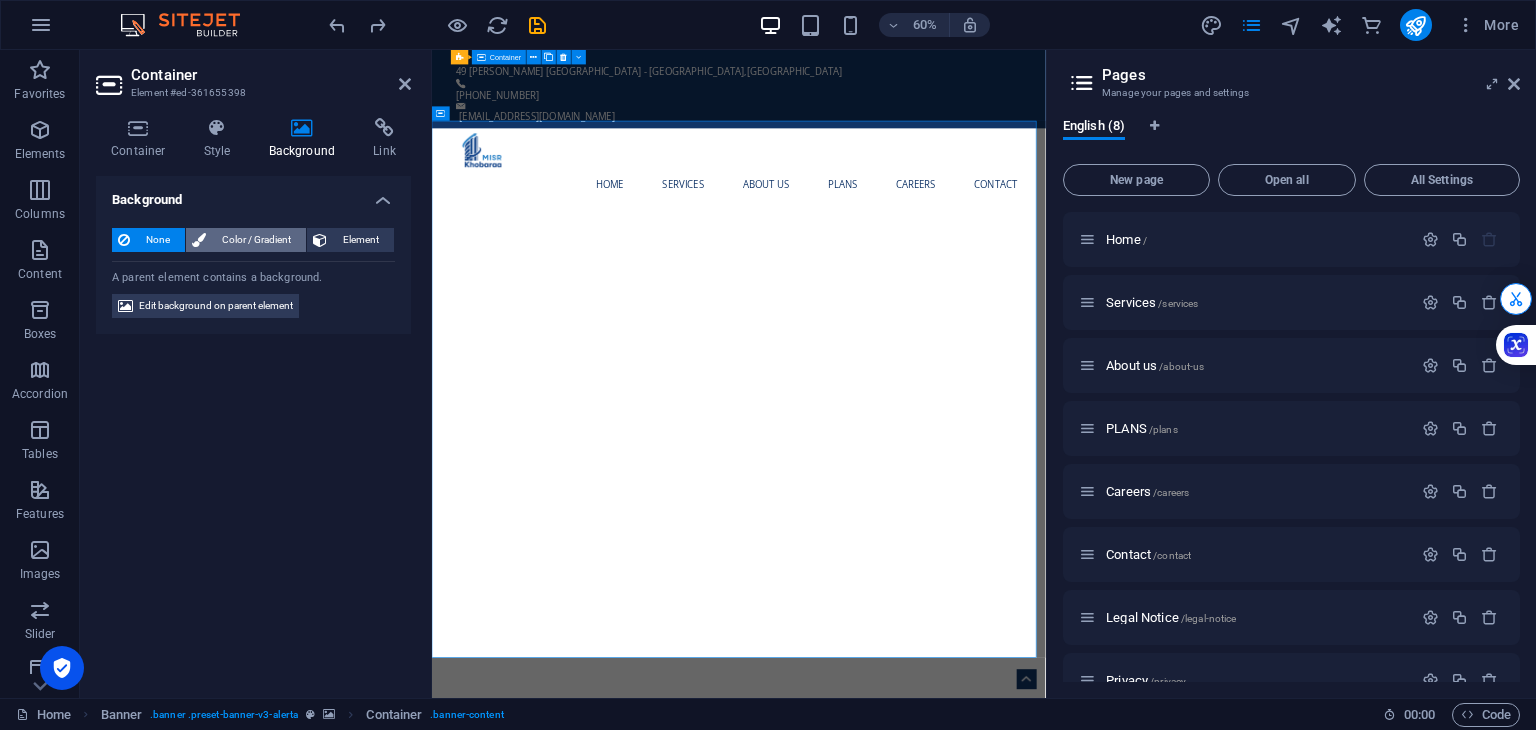 click on "Color / Gradient" at bounding box center (256, 240) 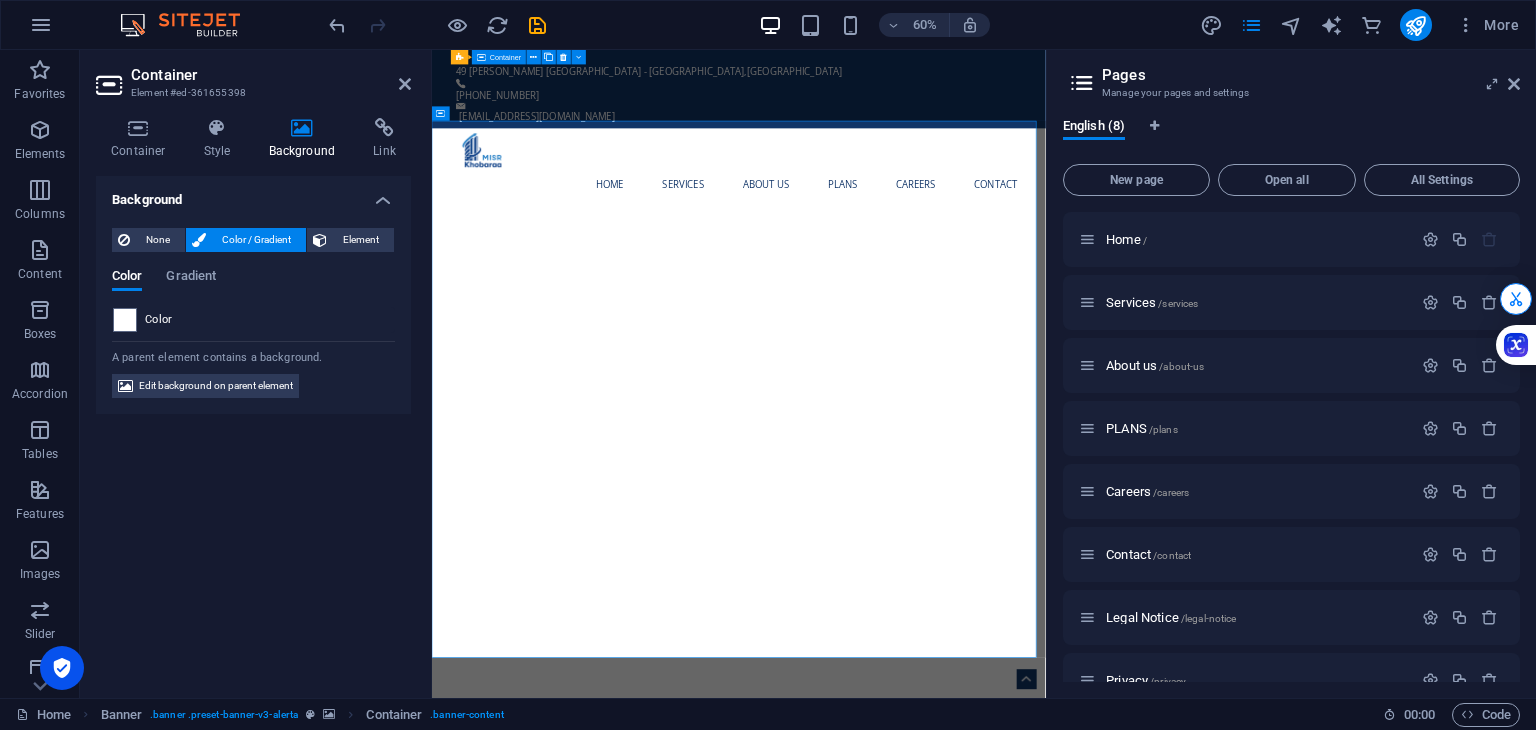 click on "Color / Gradient" at bounding box center (256, 240) 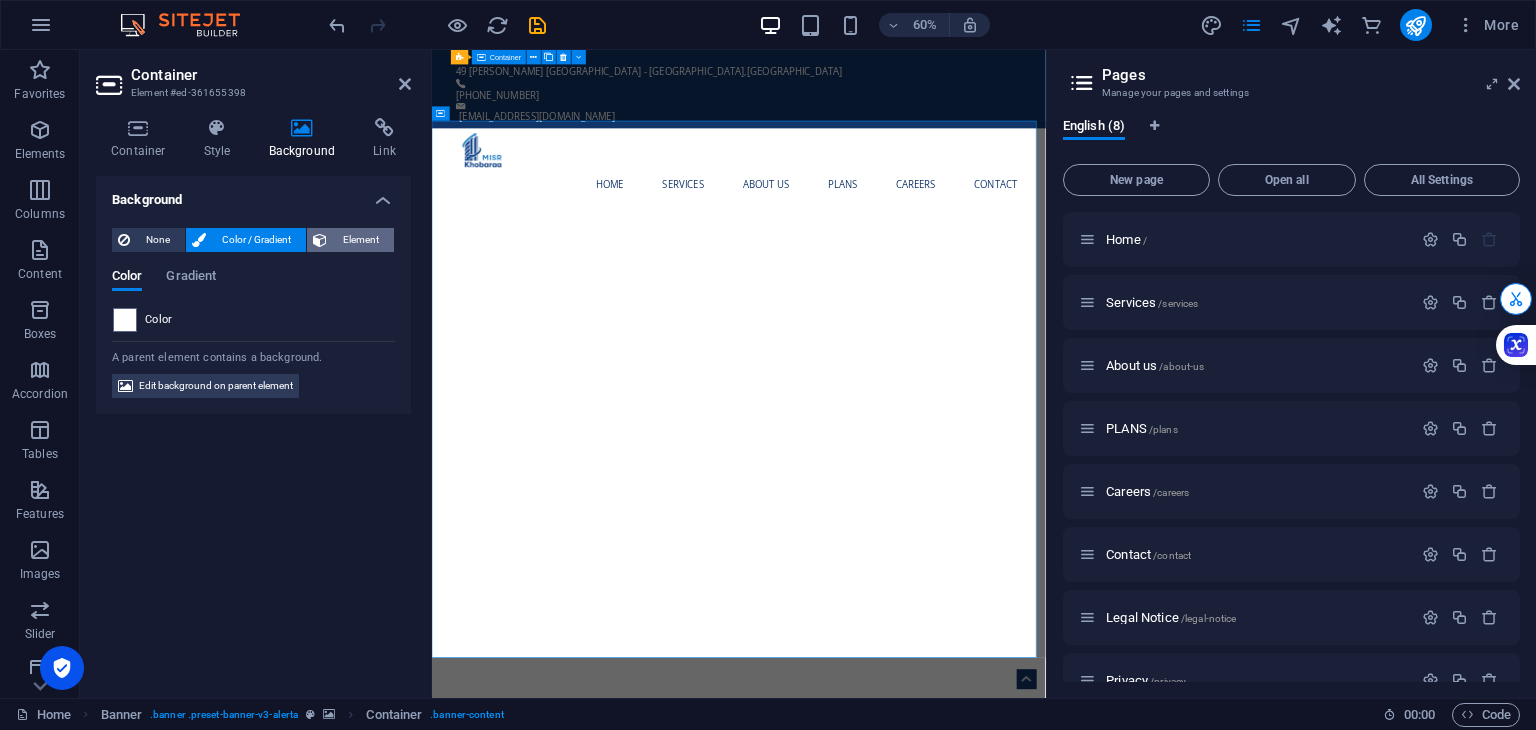 click on "Element" at bounding box center [360, 240] 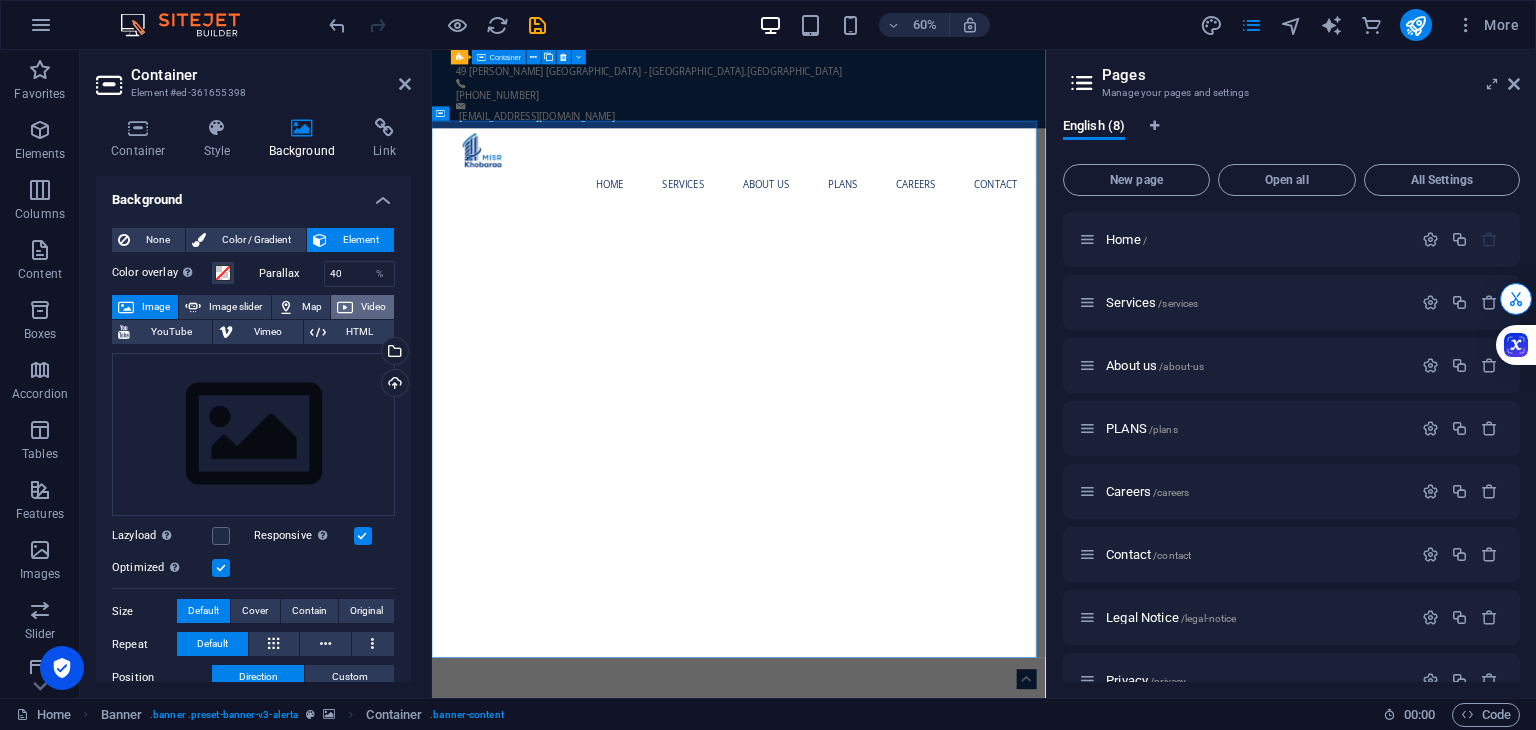 click on "Video" at bounding box center (362, 307) 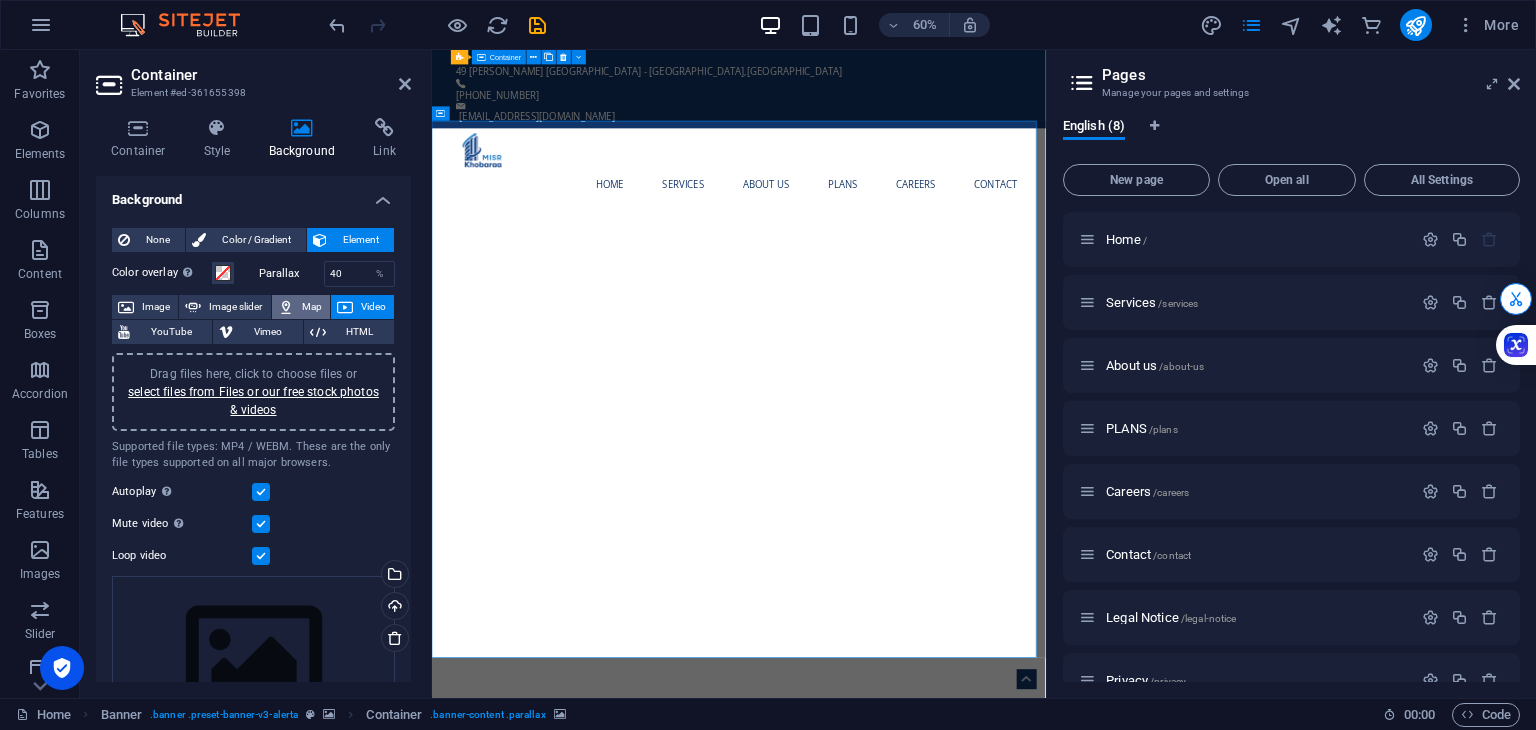 click on "Map" at bounding box center [301, 307] 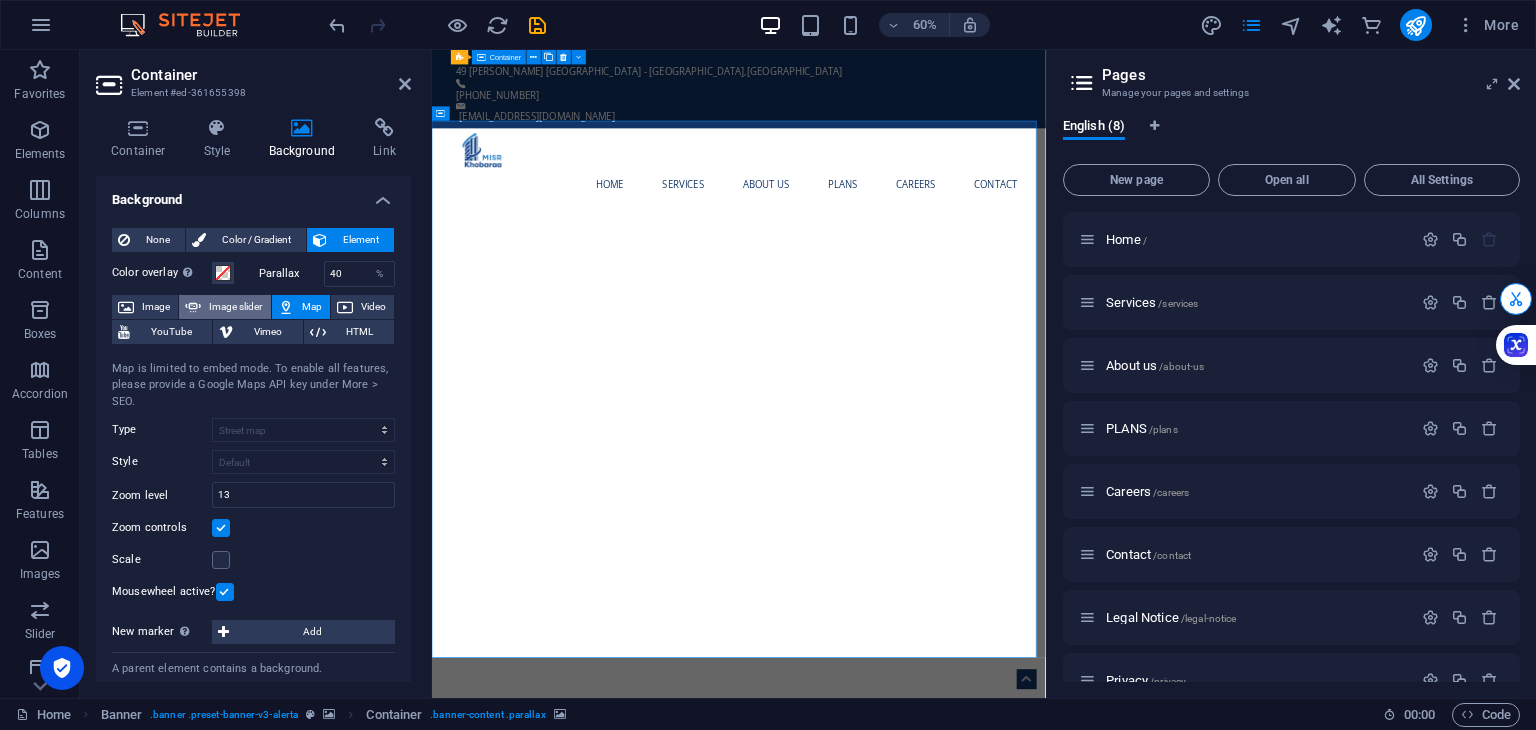 click on "Image slider" at bounding box center [235, 307] 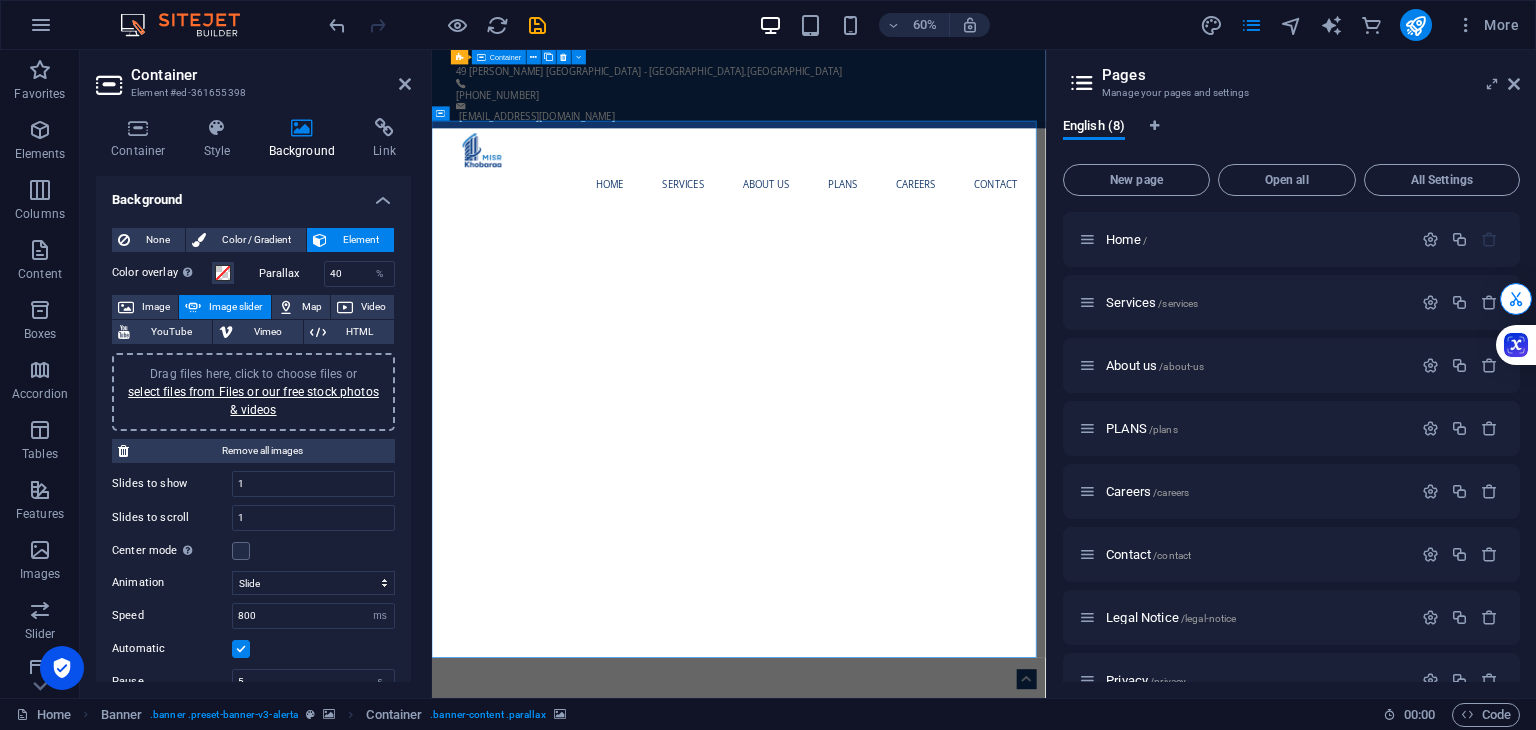 click on "Image slider" at bounding box center (235, 307) 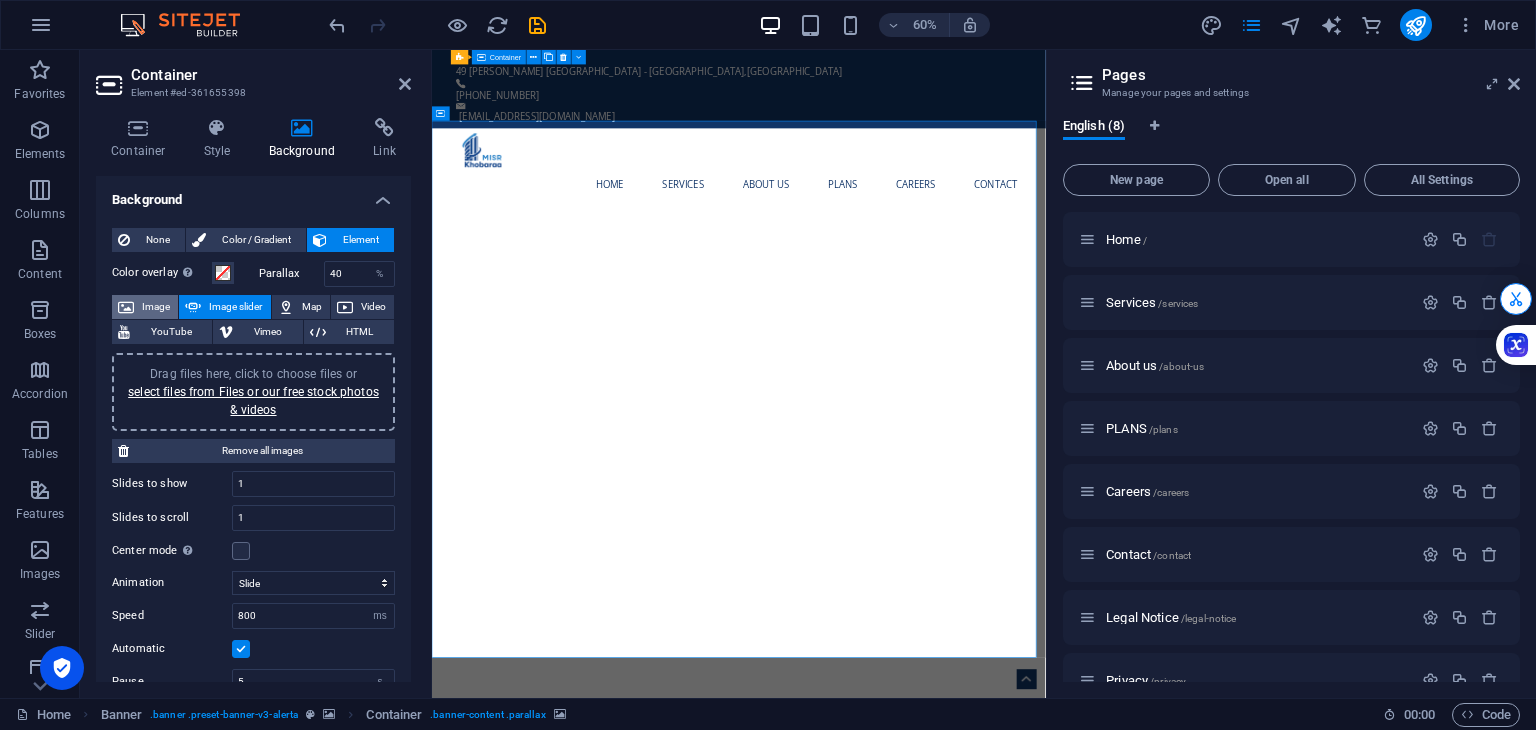 click on "Image" at bounding box center [145, 307] 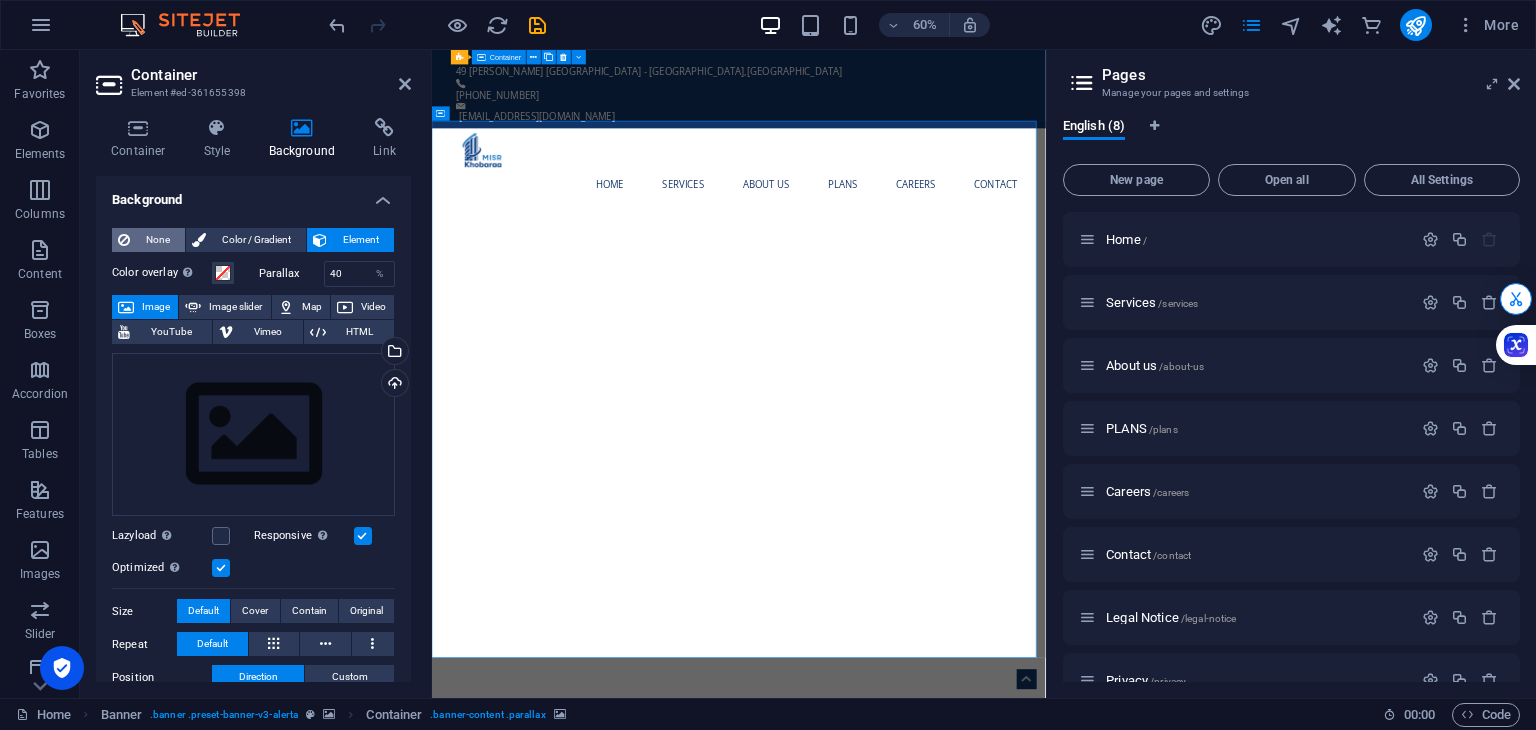 click on "None" at bounding box center [157, 240] 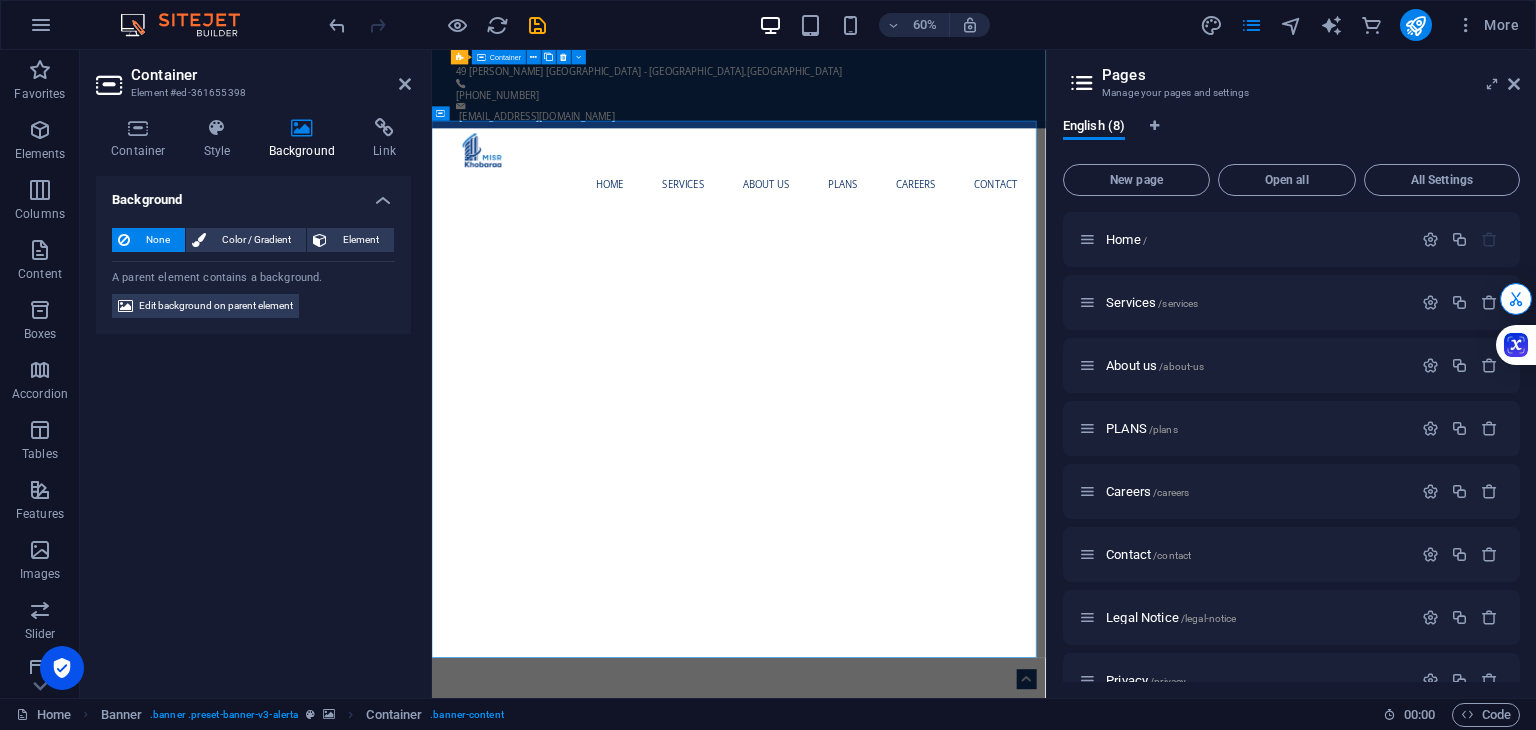 click on "Background None Color / Gradient Element Stretch background to full-width Color overlay Places an overlay over the background to colorize it Parallax 40 % Image Image slider Map Video YouTube Vimeo HTML Drag files here, click to choose files or select files from Files or our free stock photos & videos Select files from the file manager, stock photos, or upload file(s) Upload Lazyload Loading images after the page loads improves page speed. Responsive Automatically load retina image and smartphone optimized sizes. Optimized Images are compressed to improve page speed. Size Default Cover Contain Original Repeat Default Position Direction Custom X offset 50 px rem % vh vw Y offset 50 px rem % vh vw Alternative text The alternative text is used by devices that cannot display images (e.g. image search engines) and should be added to every image to improve website accessibility. Image caption Paragraph Format Normal Heading 1 Heading 2 Heading 3 Heading 4 Heading 5 Heading 6 Code Font Family Arial [US_STATE] Impact 8" at bounding box center (253, 429) 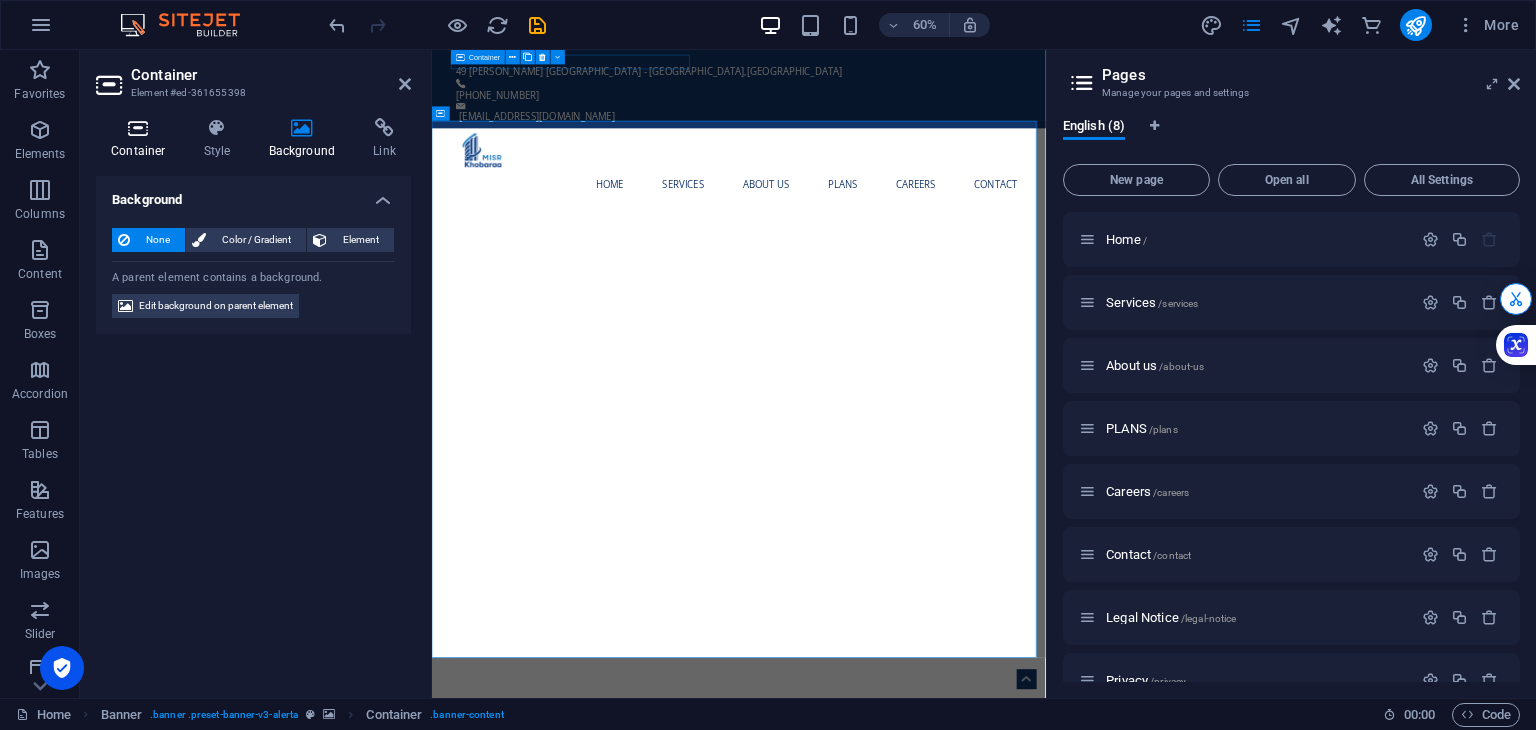 click at bounding box center [138, 128] 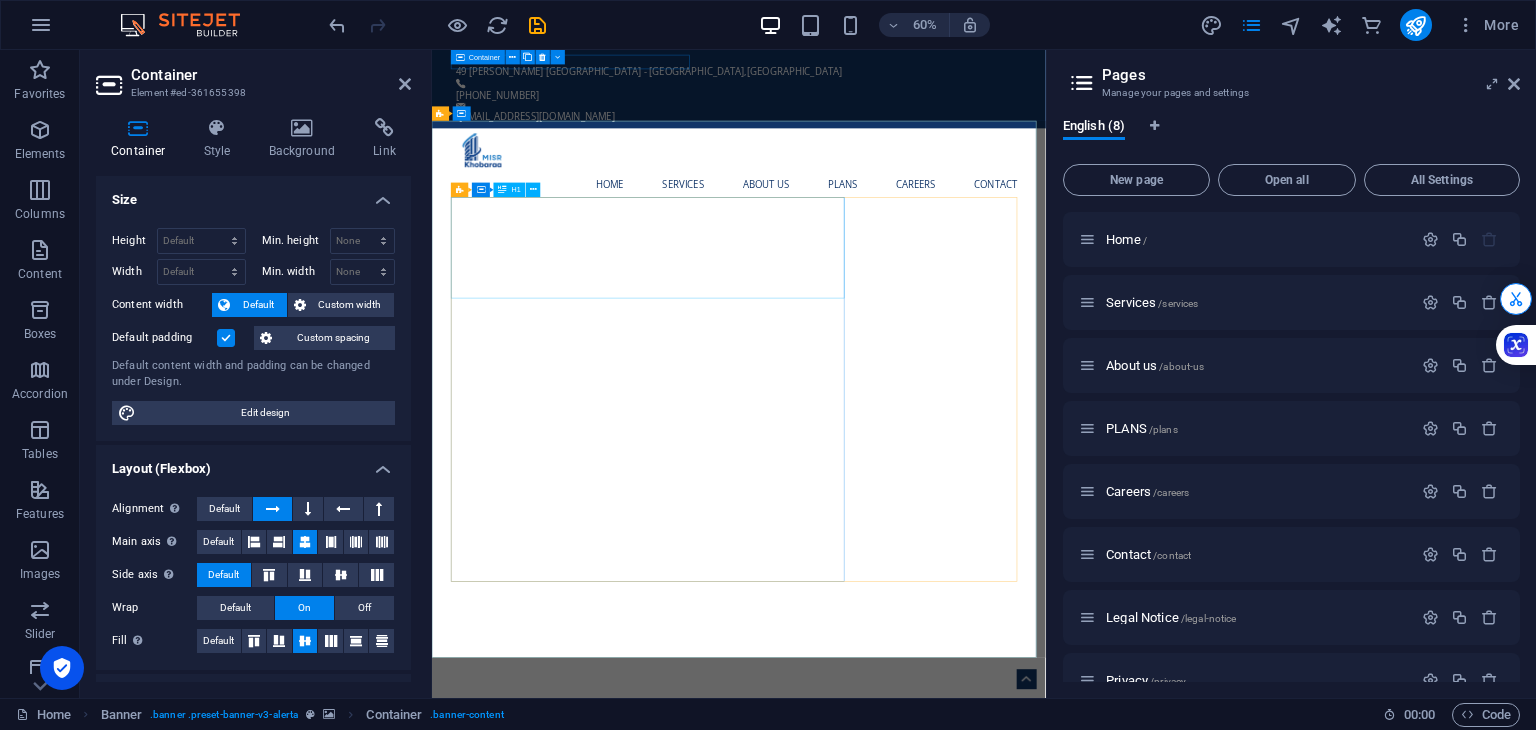 click on "CORPORATE & STARTUP CONSULTATION" at bounding box center [944, 1328] 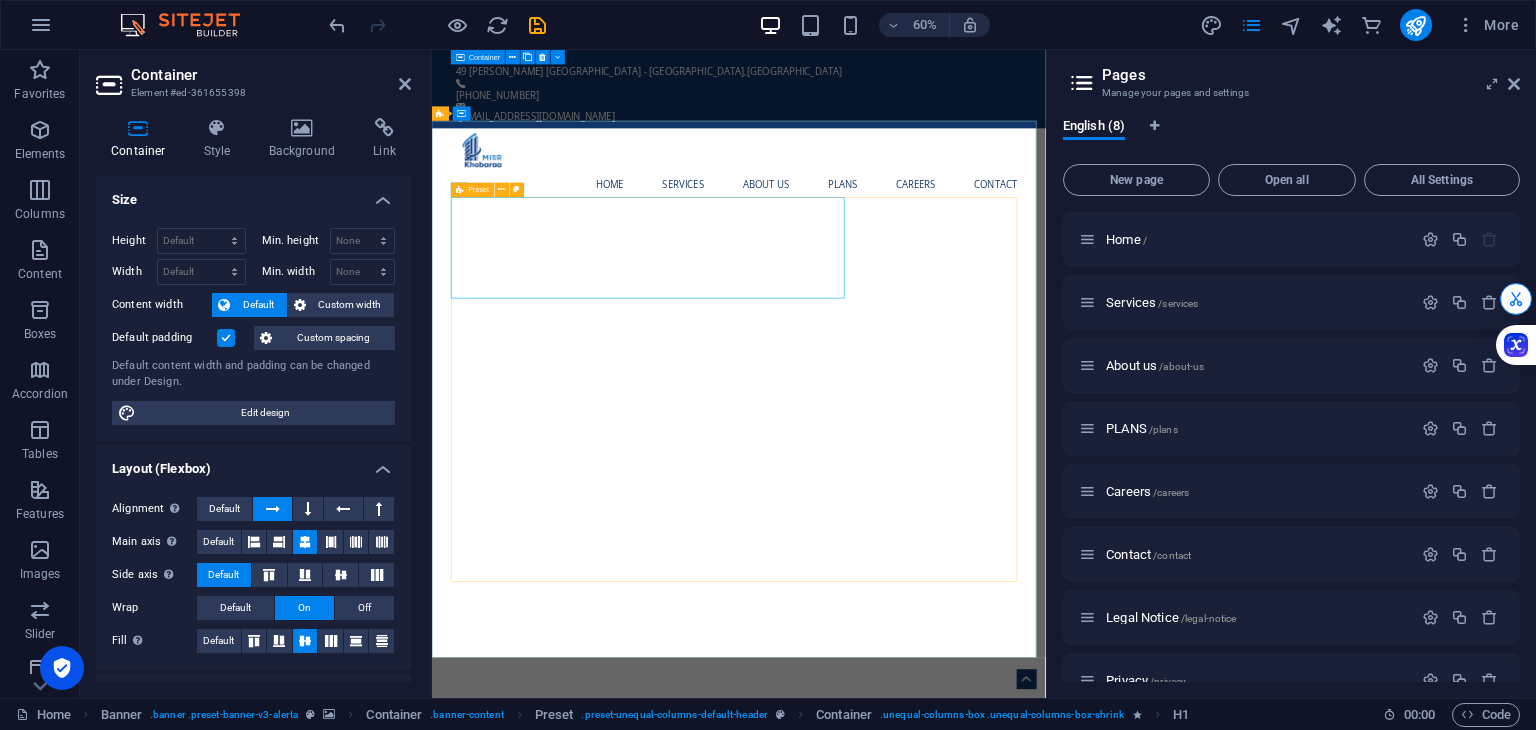 click at bounding box center (460, 189) 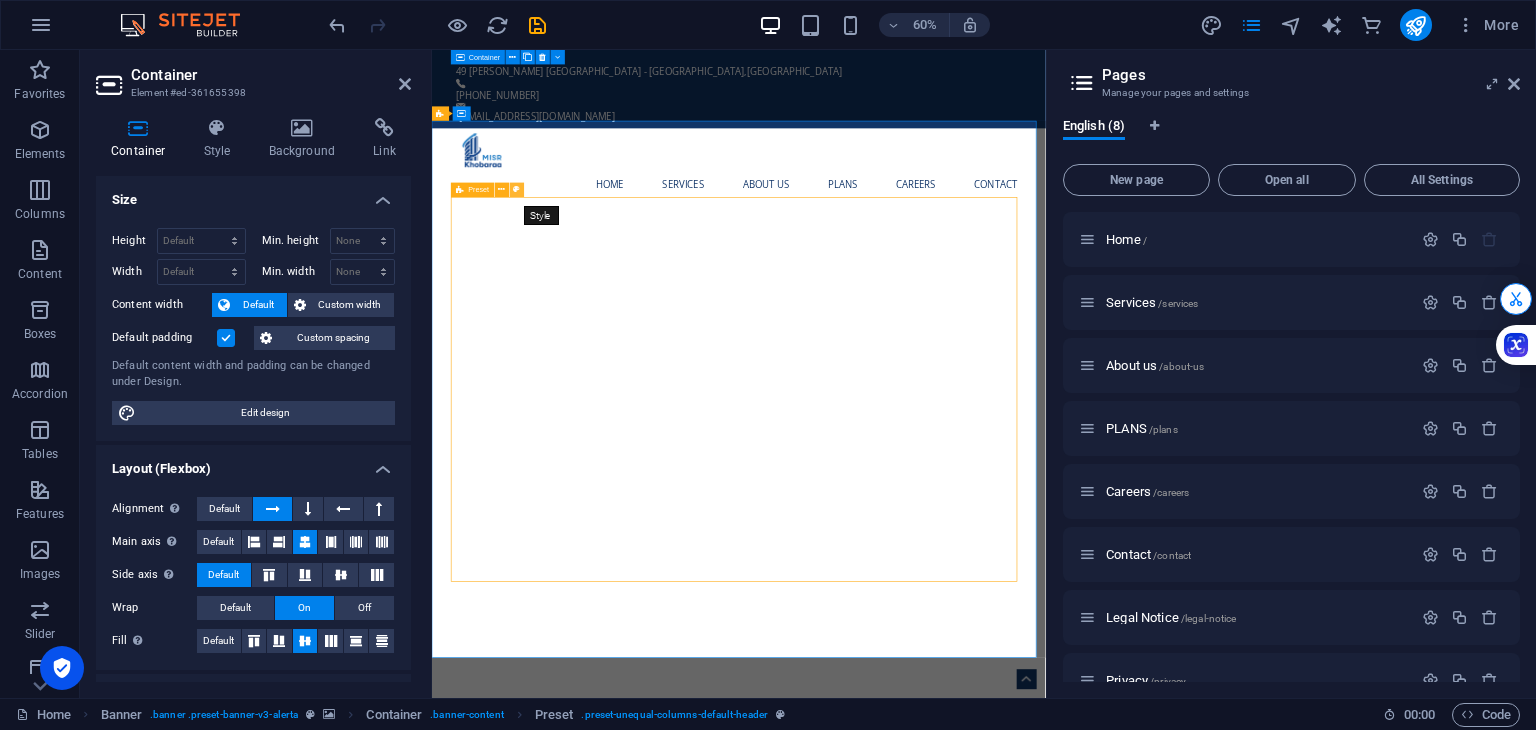 click at bounding box center (517, 189) 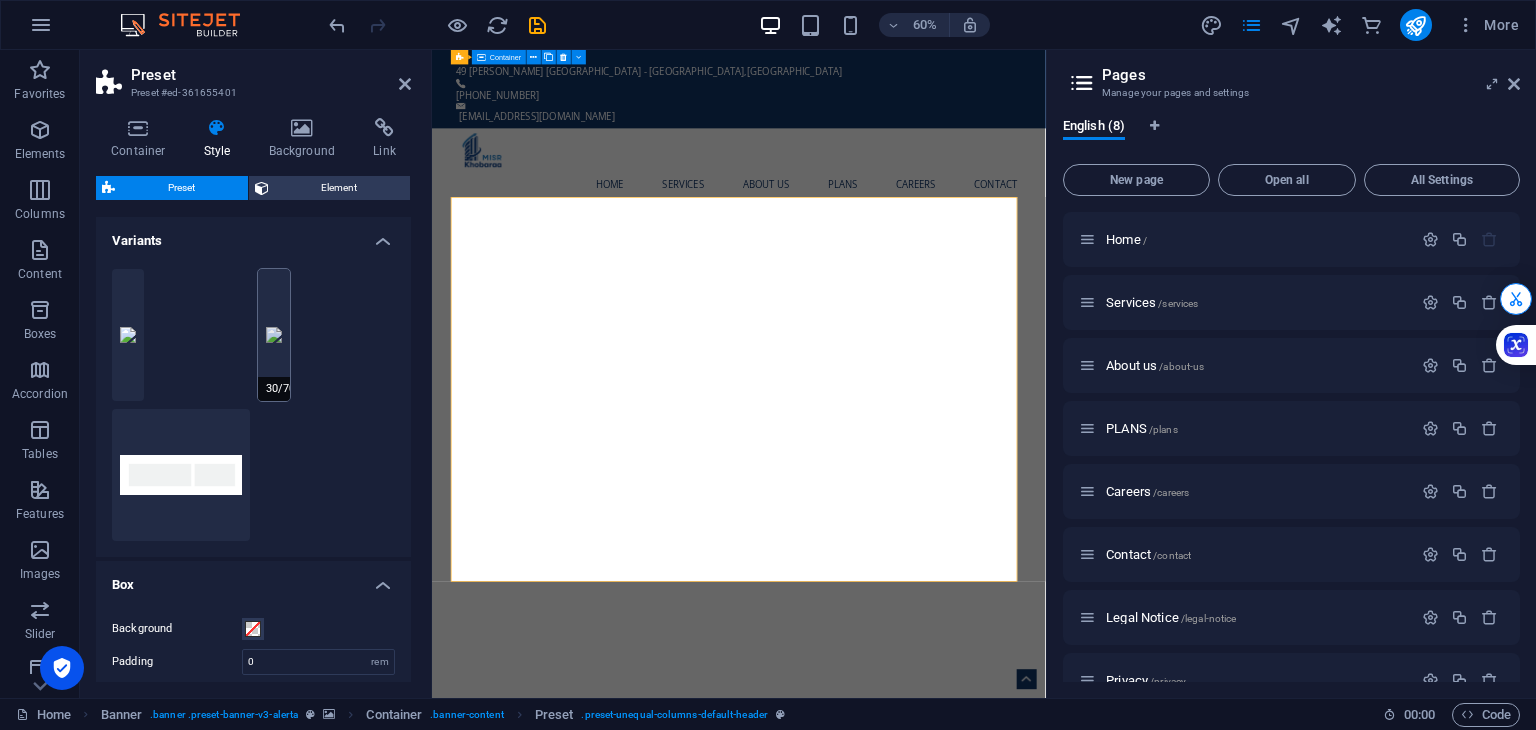 click on "30/70" at bounding box center (274, 335) 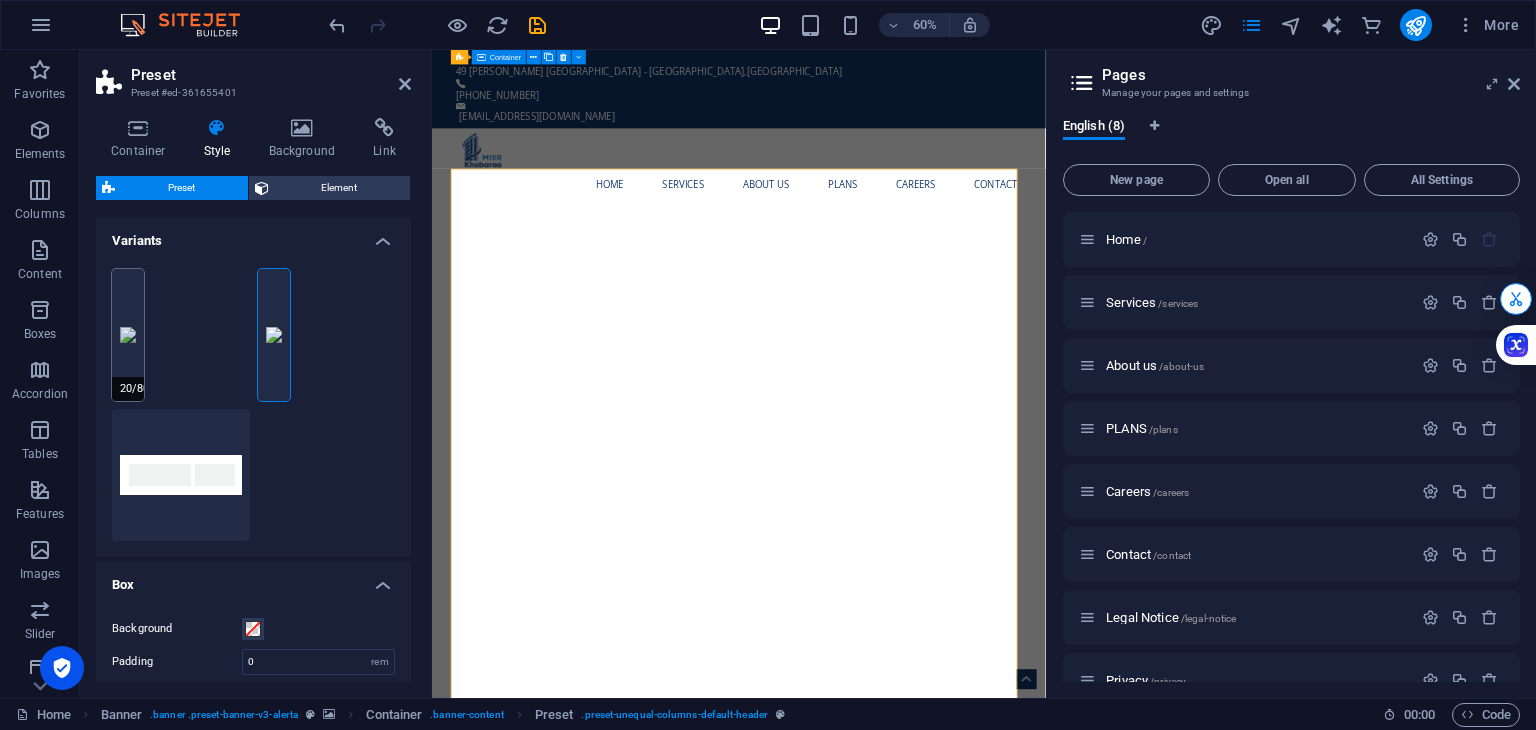 click on "20/80" at bounding box center [128, 335] 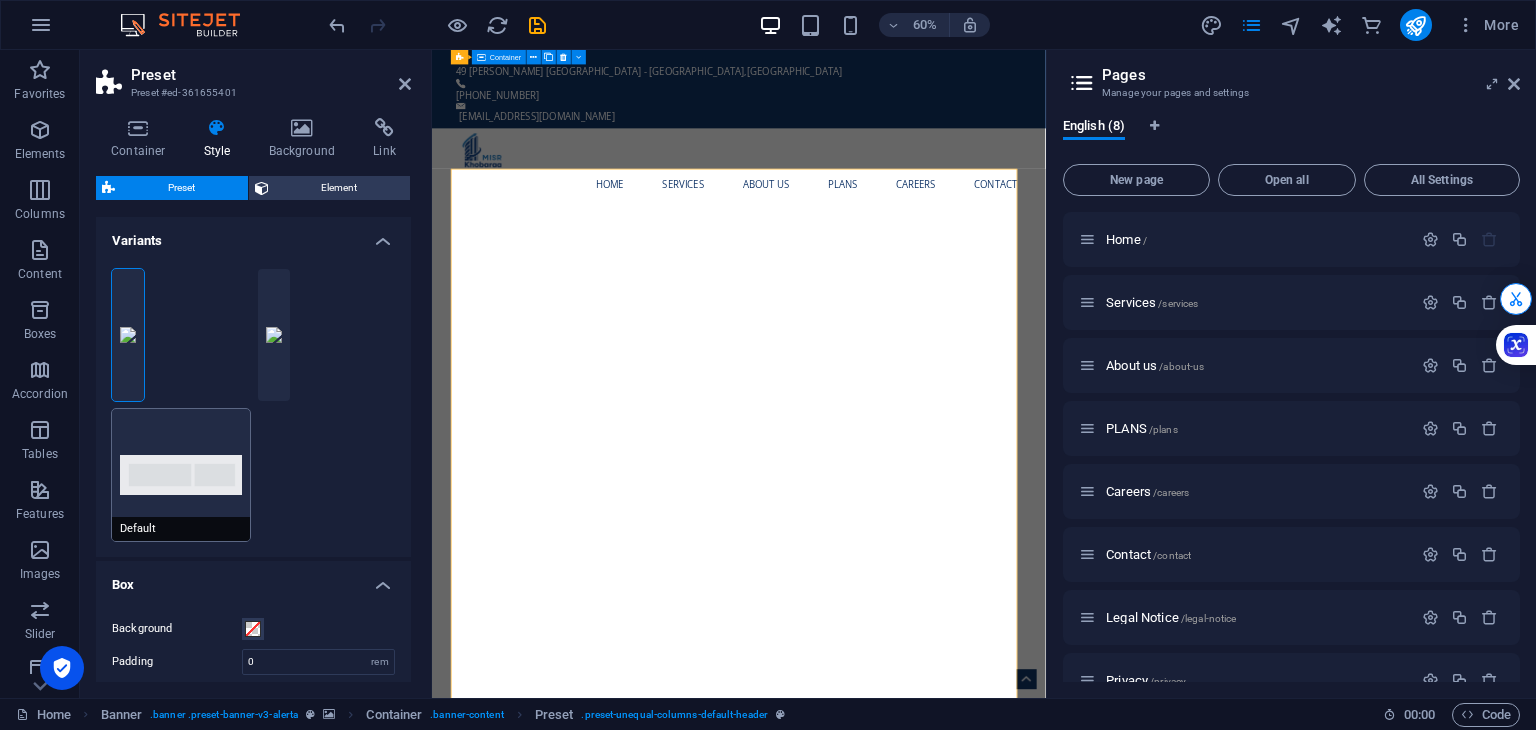 click on "Default" at bounding box center (181, 475) 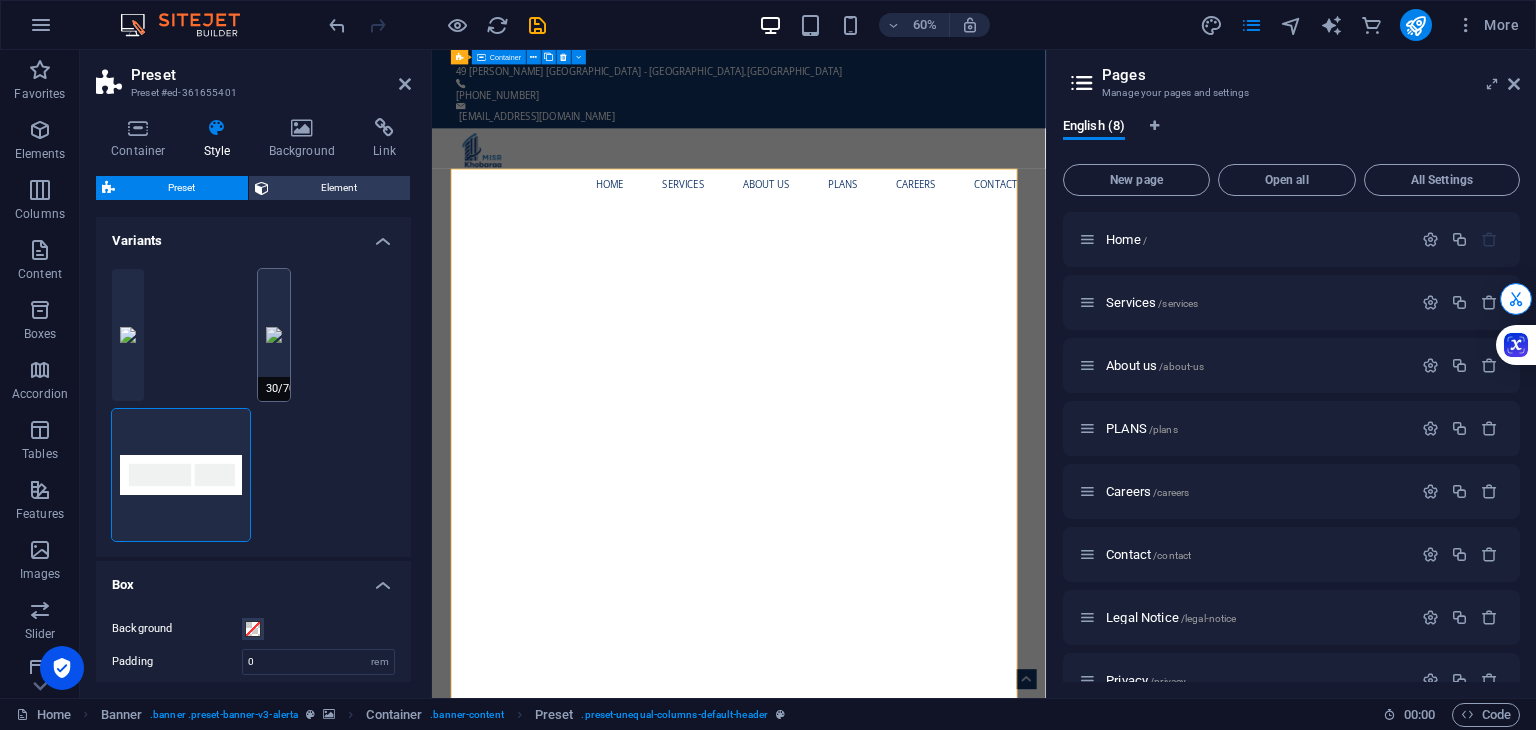 click on "30/70" at bounding box center [274, 335] 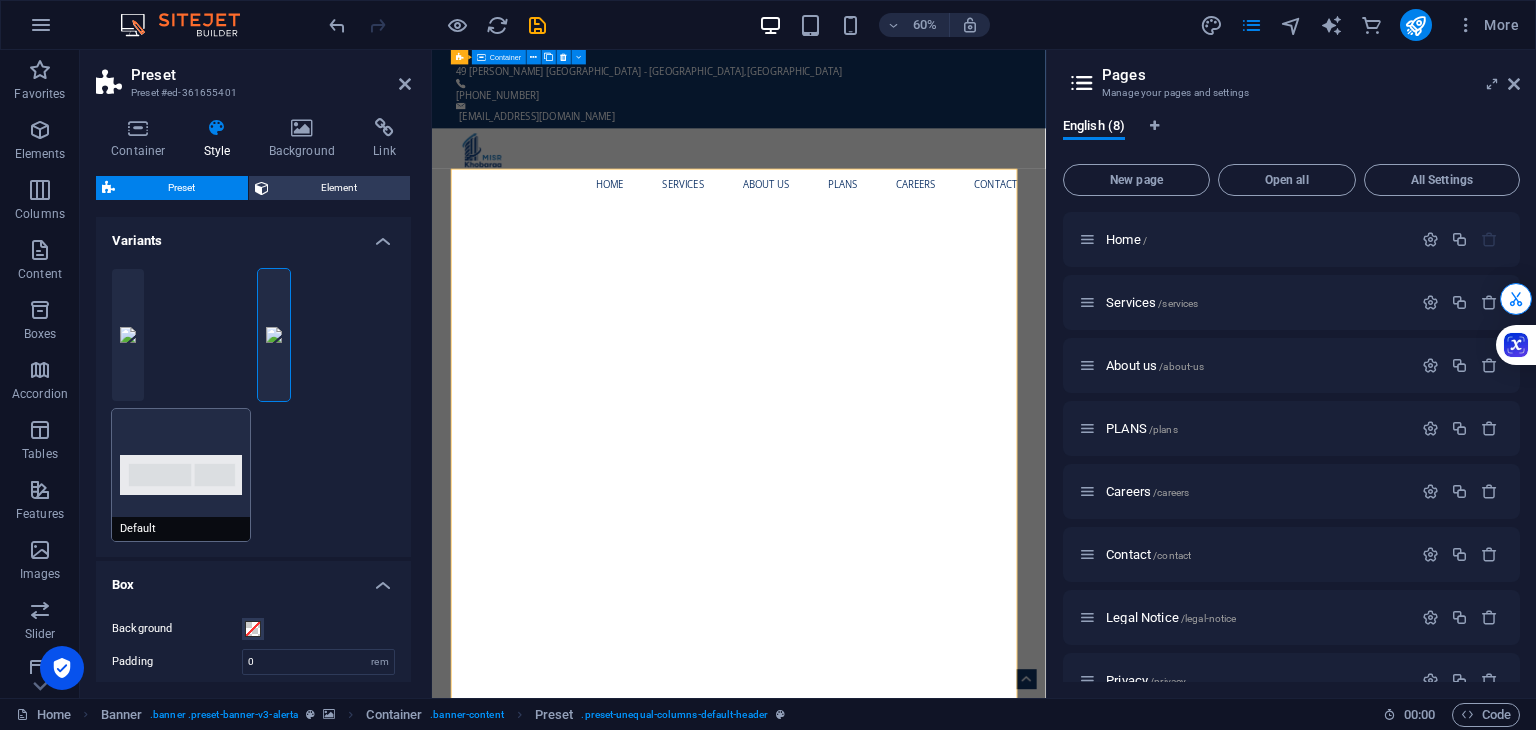 click on "Default" at bounding box center (181, 475) 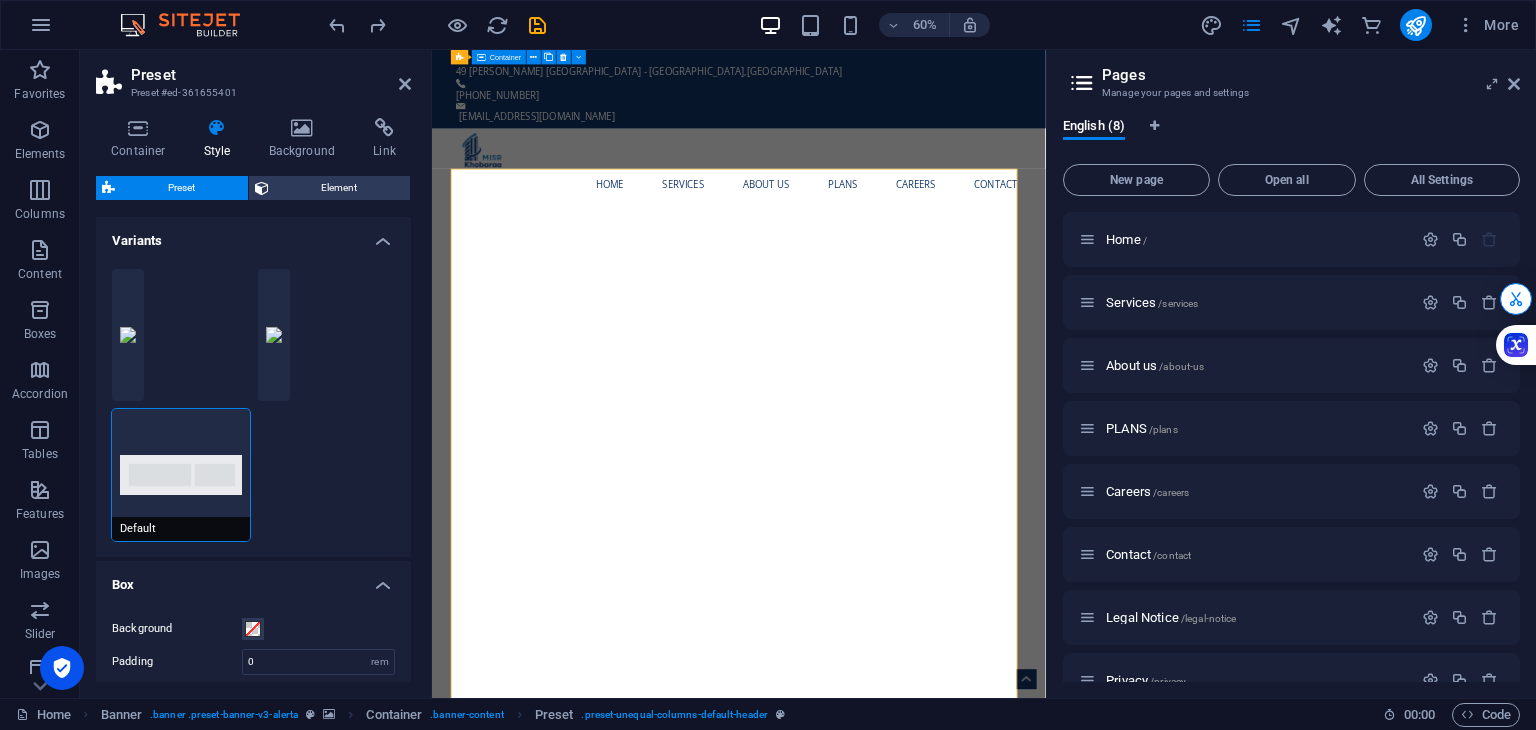 type on "30" 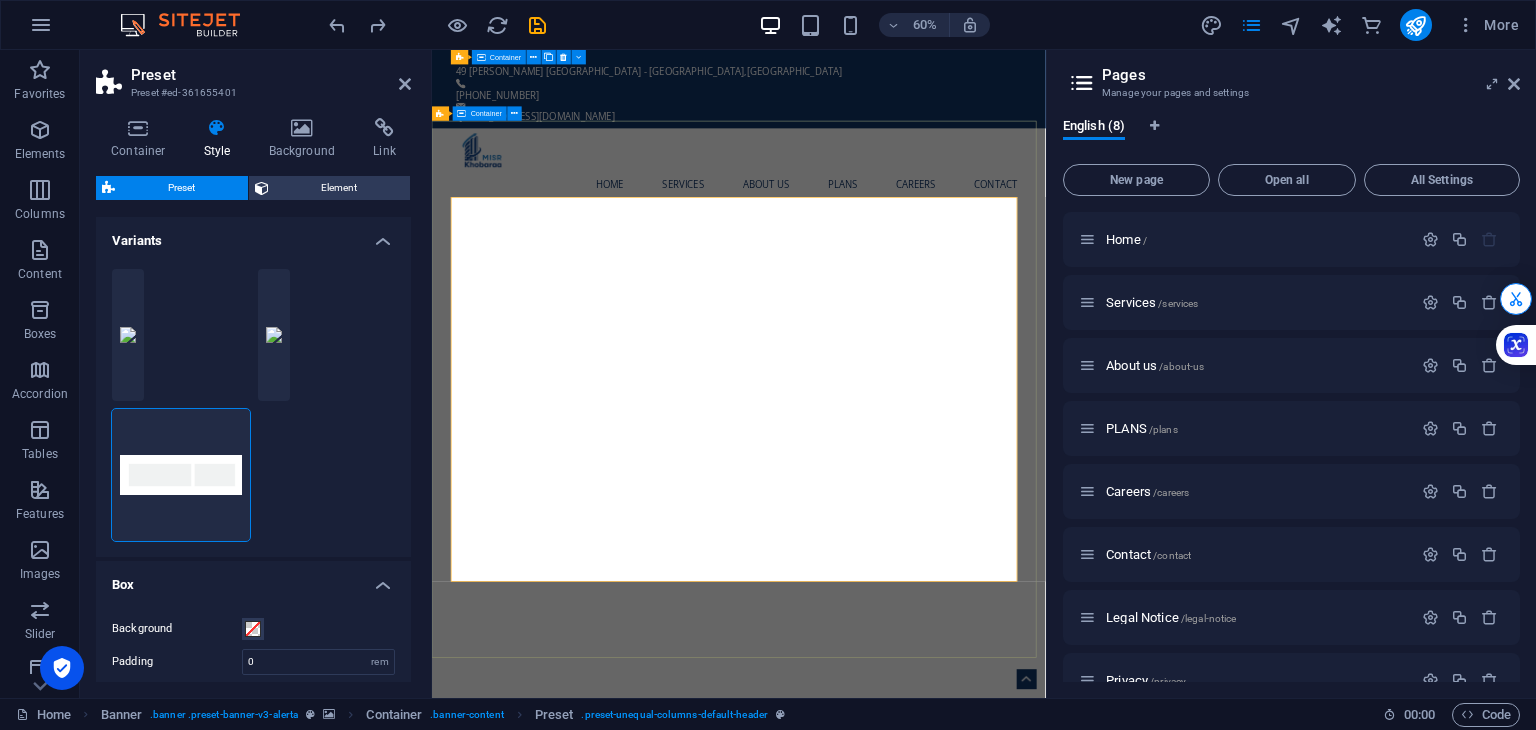 click on "CORPORATE & STARTUP CONSULTATION TOGETHER STEP BY STEP Launching a new venture is now more accessible and impactful than ever, thanks to innovative tools that support sustainable and profitable growth. Modern technology and collaborative platforms enable entrepreneurs to reduce risks while maximizing opportunities. By prioritizing sustainability, you not only enhance your brand's reputation but also attract conscious consumers. This dual approach empowers businesses to excel in a competitive landscape. Embrace the opportunities available [DATE] to tackle challenges and position your venture for enduring success. Learn more ​​​​ REQUEST A QUOTE   I have read and understand the privacy policy. Unreadable? Regenerate Send" at bounding box center [943, 1764] 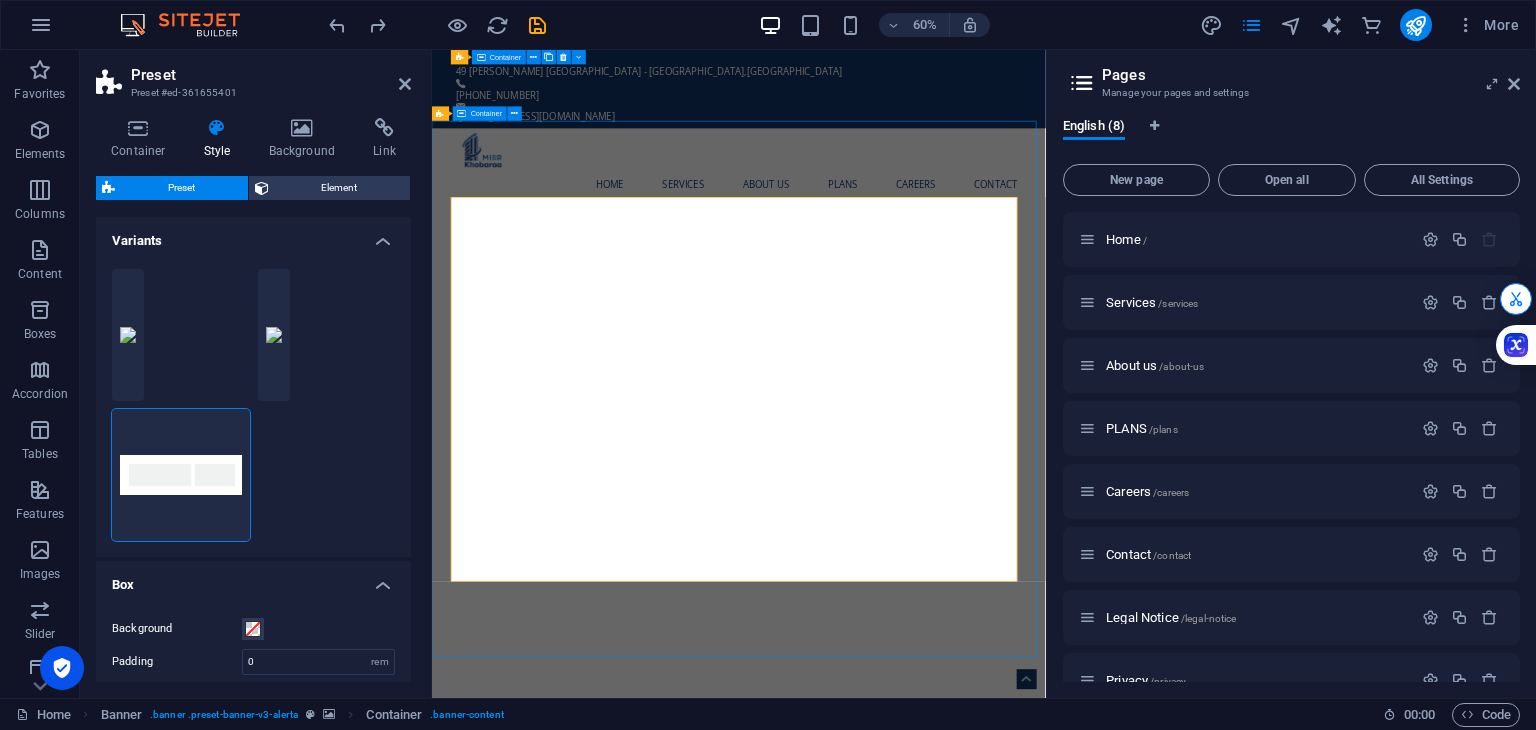 click on "CORPORATE & STARTUP CONSULTATION TOGETHER STEP BY STEP Launching a new venture is now more accessible and impactful than ever, thanks to innovative tools that support sustainable and profitable growth. Modern technology and collaborative platforms enable entrepreneurs to reduce risks while maximizing opportunities. By prioritizing sustainability, you not only enhance your brand's reputation but also attract conscious consumers. This dual approach empowers businesses to excel in a competitive landscape. Embrace the opportunities available [DATE] to tackle challenges and position your venture for enduring success. Learn more ​​​​ REQUEST A QUOTE   I have read and understand the privacy policy. Unreadable? Regenerate Send" at bounding box center (943, 1764) 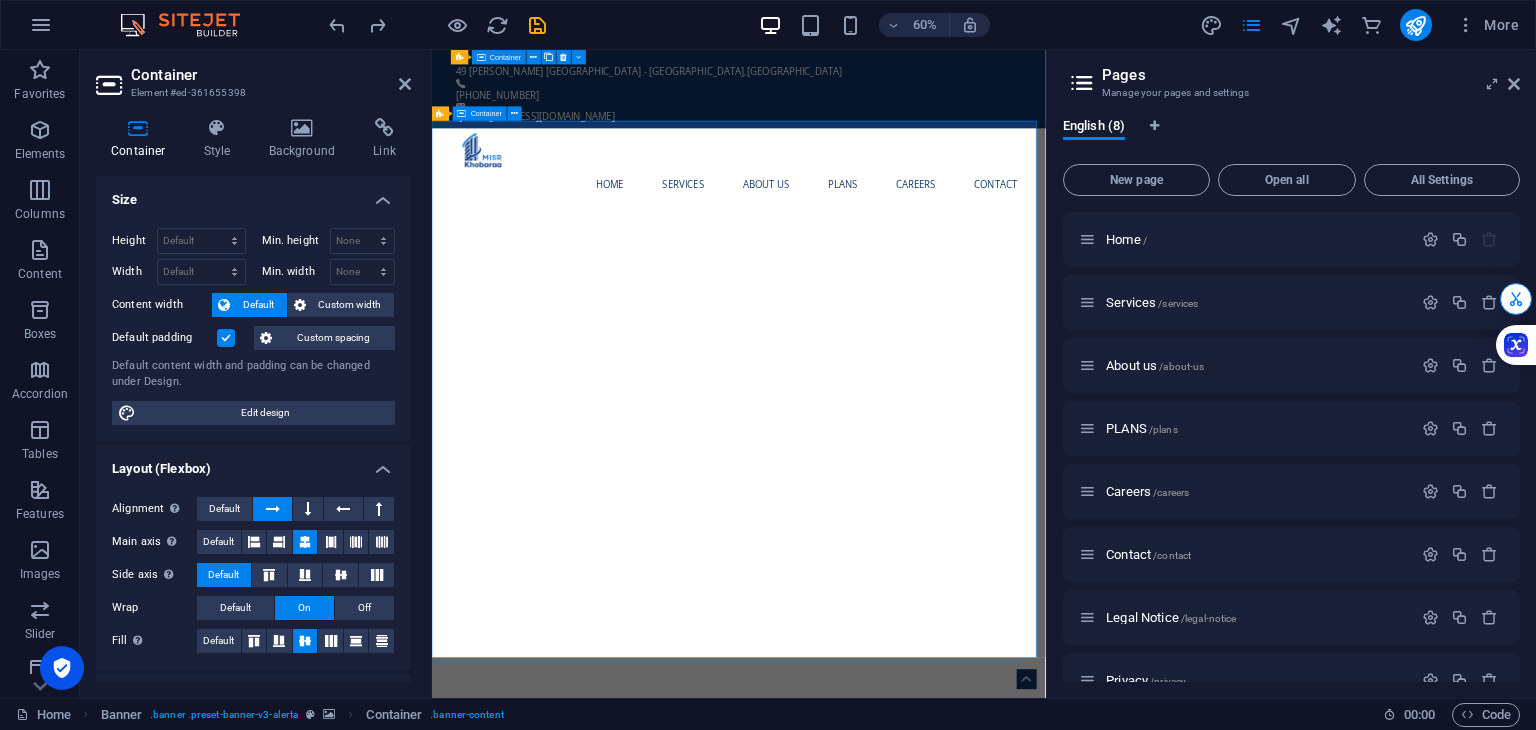 click on "CORPORATE & STARTUP CONSULTATION TOGETHER STEP BY STEP Launching a new venture is now more accessible and impactful than ever, thanks to innovative tools that support sustainable and profitable growth. Modern technology and collaborative platforms enable entrepreneurs to reduce risks while maximizing opportunities. By prioritizing sustainability, you not only enhance your brand's reputation but also attract conscious consumers. This dual approach empowers businesses to excel in a competitive landscape. Embrace the opportunities available [DATE] to tackle challenges and position your venture for enduring success. Learn more ​​​​ REQUEST A QUOTE   I have read and understand the privacy policy. Unreadable? Regenerate Send" at bounding box center (943, 1764) 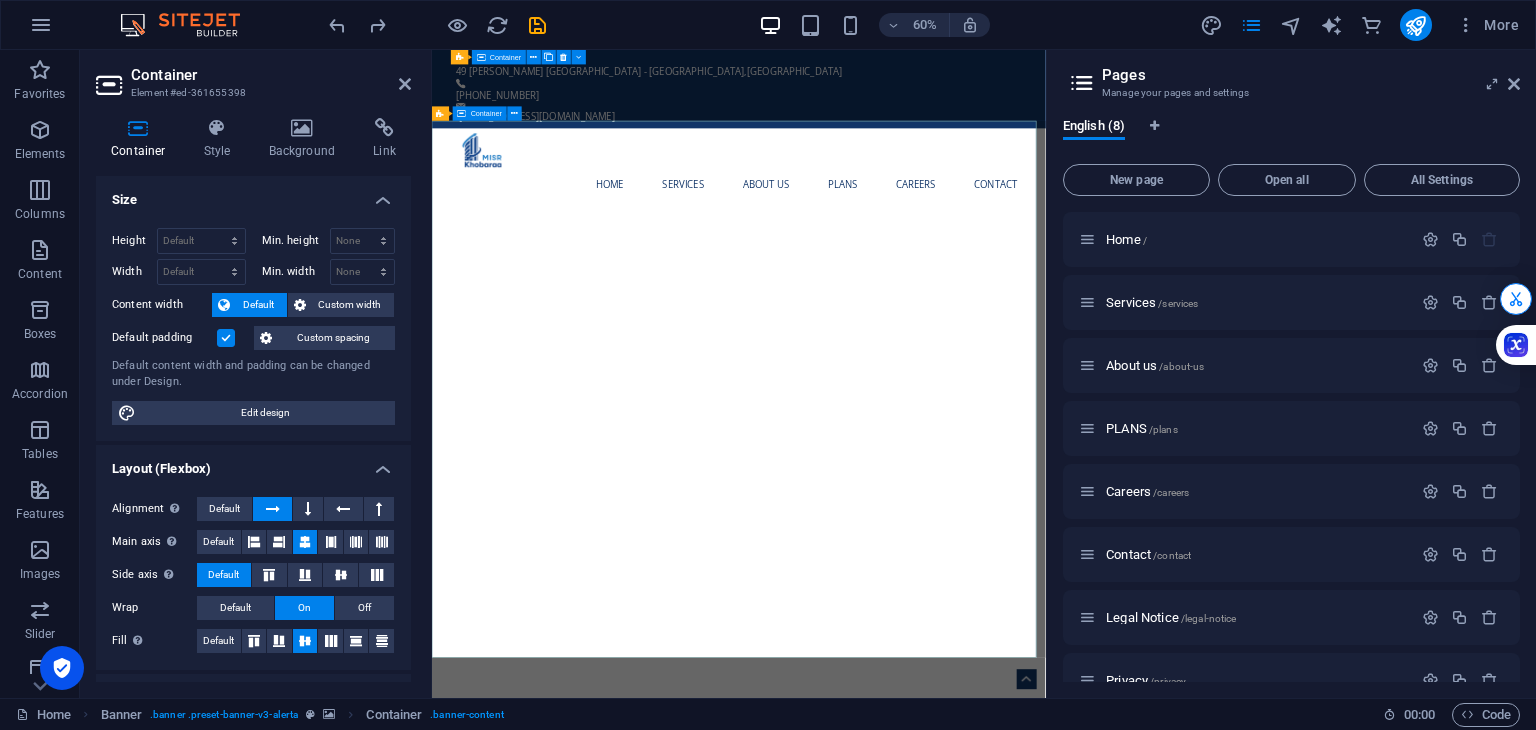 click on "CORPORATE & STARTUP CONSULTATION TOGETHER STEP BY STEP Launching a new venture is now more accessible and impactful than ever, thanks to innovative tools that support sustainable and profitable growth. Modern technology and collaborative platforms enable entrepreneurs to reduce risks while maximizing opportunities. By prioritizing sustainability, you not only enhance your brand's reputation but also attract conscious consumers. This dual approach empowers businesses to excel in a competitive landscape. Embrace the opportunities available [DATE] to tackle challenges and position your venture for enduring success. Learn more ​​​​ REQUEST A QUOTE   I have read and understand the privacy policy. Unreadable? Regenerate Send" at bounding box center (943, 1764) 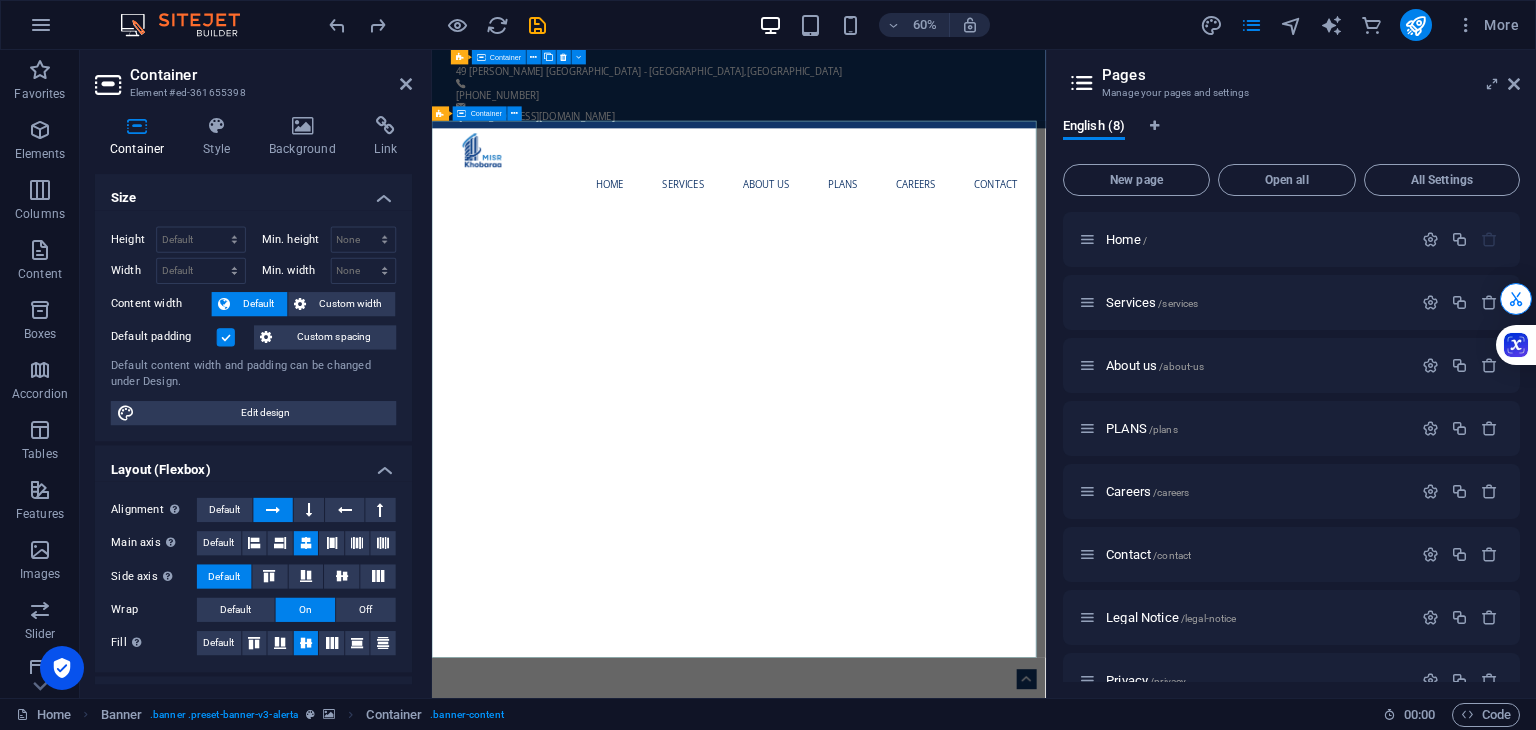 click on "CORPORATE & STARTUP CONSULTATION TOGETHER STEP BY STEP Launching a new venture is now more accessible and impactful than ever, thanks to innovative tools that support sustainable and profitable growth. Modern technology and collaborative platforms enable entrepreneurs to reduce risks while maximizing opportunities. By prioritizing sustainability, you not only enhance your brand's reputation but also attract conscious consumers. This dual approach empowers businesses to excel in a competitive landscape. Embrace the opportunities available [DATE] to tackle challenges and position your venture for enduring success. Learn more ​​​​ REQUEST A QUOTE   I have read and understand the privacy policy. Unreadable? Regenerate Send" at bounding box center [943, 1764] 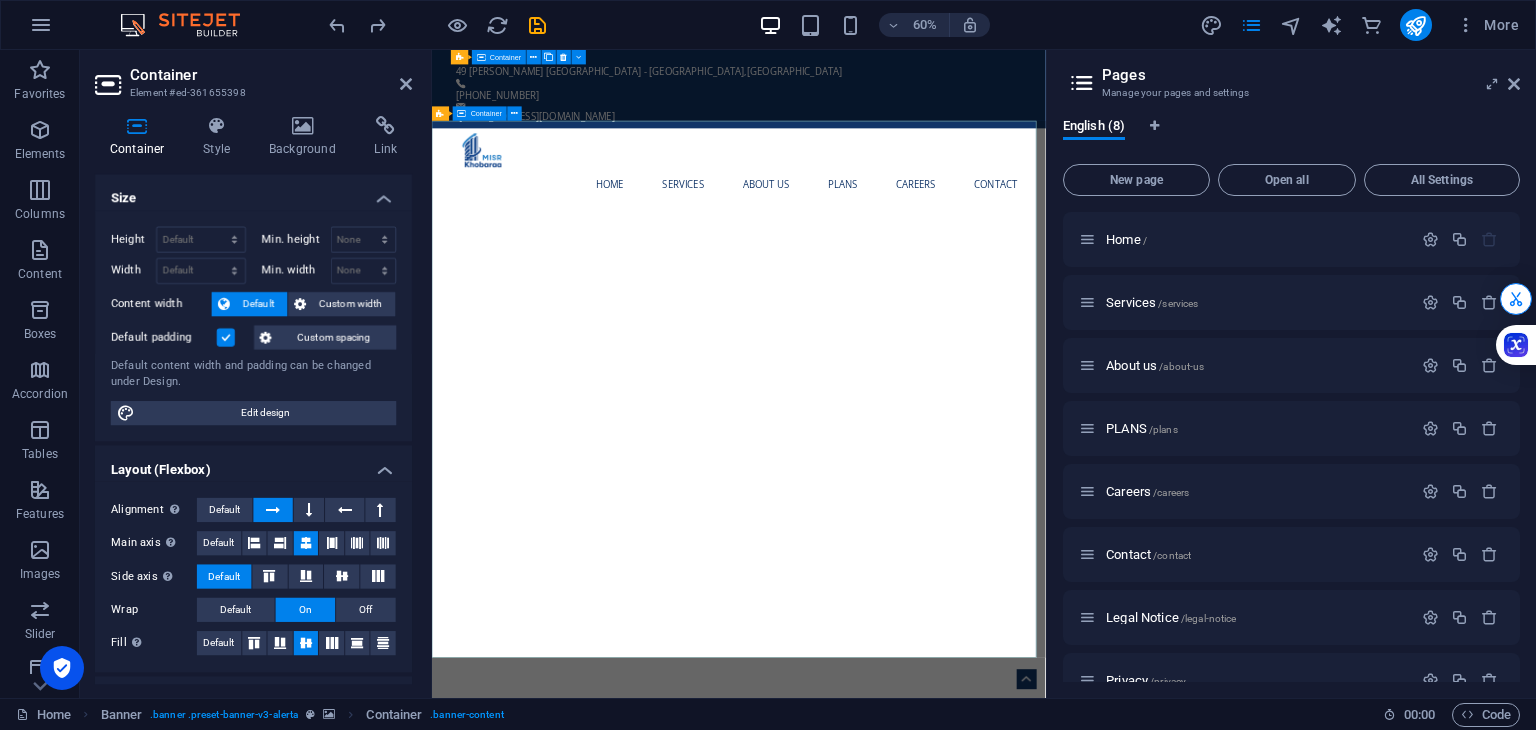 click on "CORPORATE & STARTUP CONSULTATION TOGETHER STEP BY STEP Launching a new venture is now more accessible and impactful than ever, thanks to innovative tools that support sustainable and profitable growth. Modern technology and collaborative platforms enable entrepreneurs to reduce risks while maximizing opportunities. By prioritizing sustainability, you not only enhance your brand's reputation but also attract conscious consumers. This dual approach empowers businesses to excel in a competitive landscape. Embrace the opportunities available [DATE] to tackle challenges and position your venture for enduring success. Learn more ​​​​ REQUEST A QUOTE   I have read and understand the privacy policy. Unreadable? Regenerate Send" at bounding box center [943, 1764] 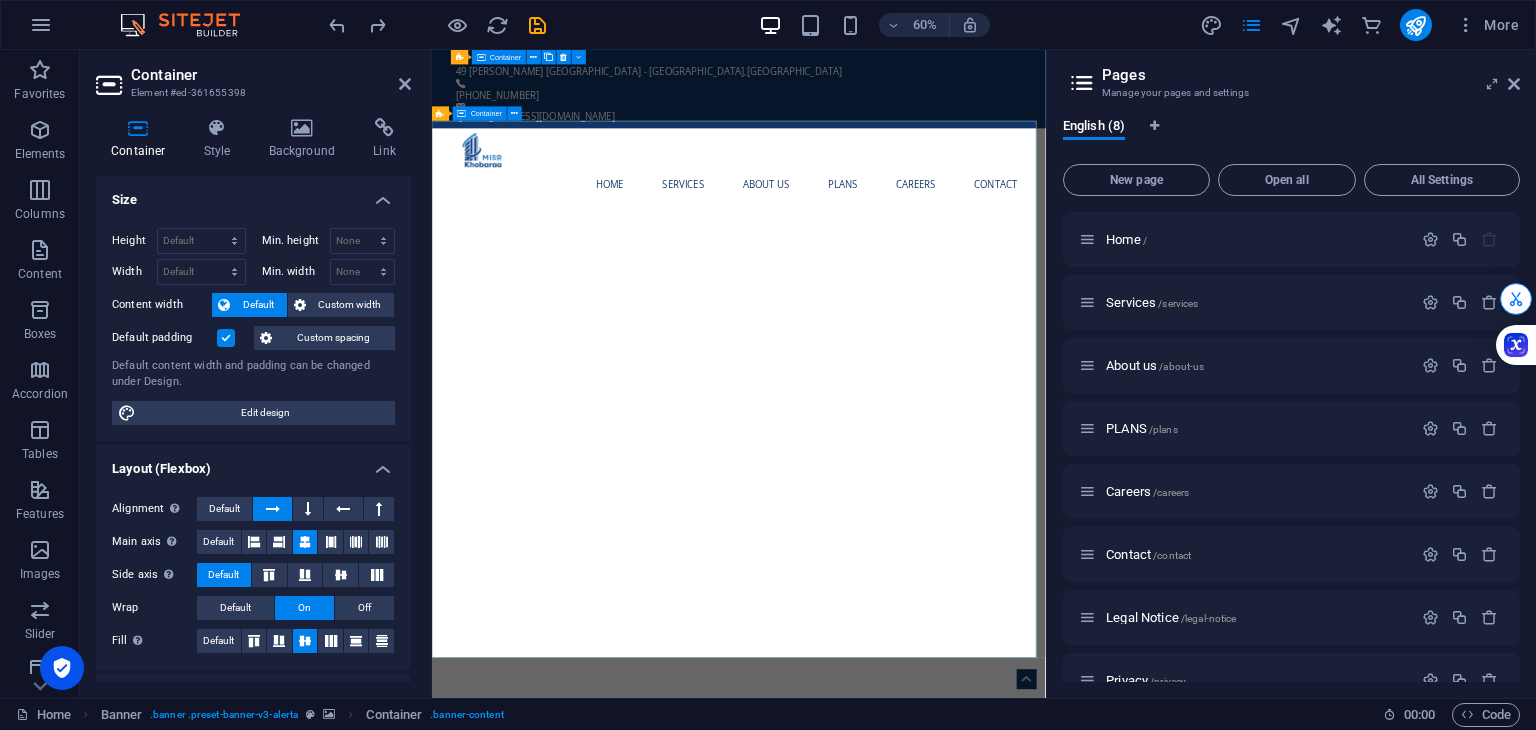 click on "CORPORATE & STARTUP CONSULTATION TOGETHER STEP BY STEP Launching a new venture is now more accessible and impactful than ever, thanks to innovative tools that support sustainable and profitable growth. Modern technology and collaborative platforms enable entrepreneurs to reduce risks while maximizing opportunities. By prioritizing sustainability, you not only enhance your brand's reputation but also attract conscious consumers. This dual approach empowers businesses to excel in a competitive landscape. Embrace the opportunities available [DATE] to tackle challenges and position your venture for enduring success. Learn more ​​​​ REQUEST A QUOTE   I have read and understand the privacy policy. Unreadable? Regenerate Send" at bounding box center (943, 1764) 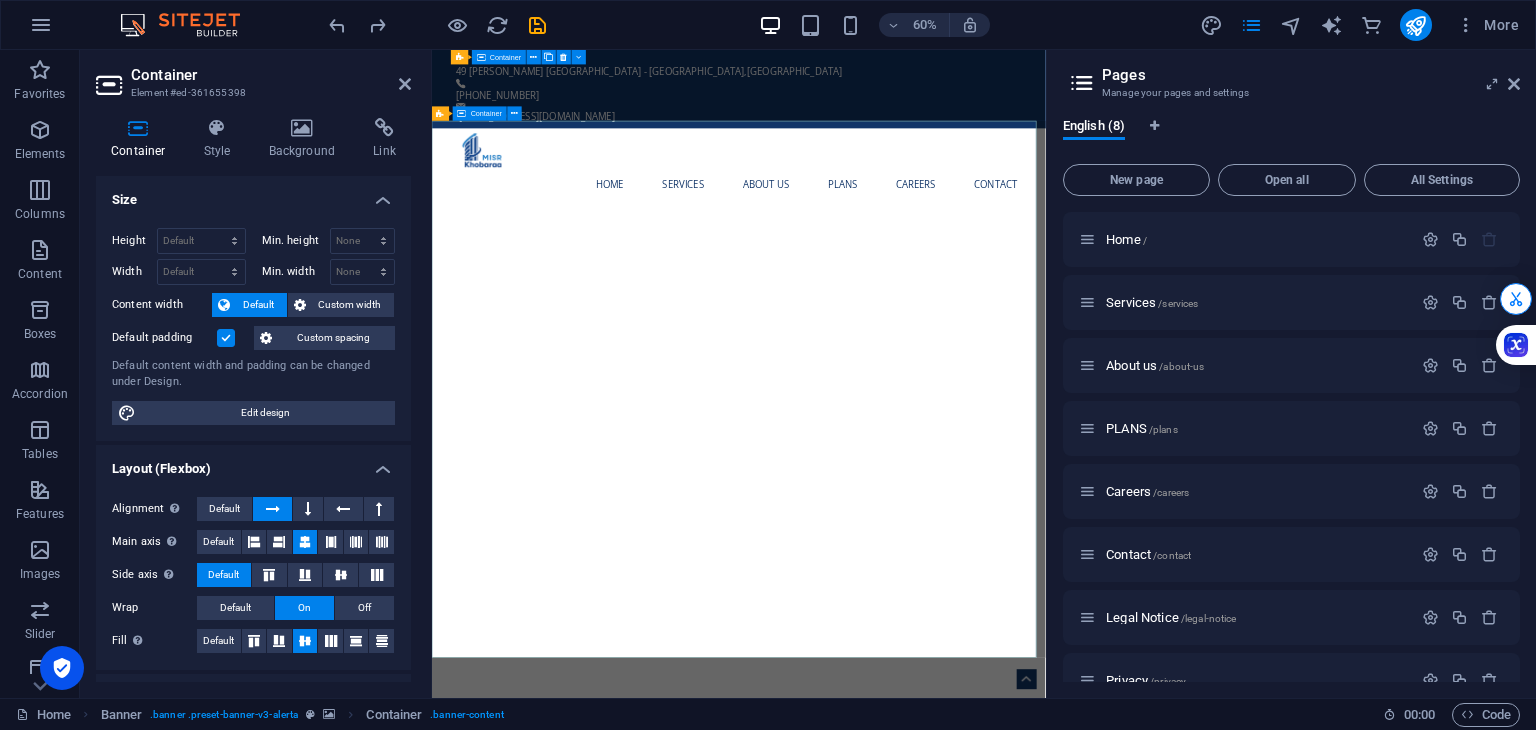 click on "CORPORATE & STARTUP CONSULTATION TOGETHER STEP BY STEP Launching a new venture is now more accessible and impactful than ever, thanks to innovative tools that support sustainable and profitable growth. Modern technology and collaborative platforms enable entrepreneurs to reduce risks while maximizing opportunities. By prioritizing sustainability, you not only enhance your brand's reputation but also attract conscious consumers. This dual approach empowers businesses to excel in a competitive landscape. Embrace the opportunities available [DATE] to tackle challenges and position your venture for enduring success. Learn more ​​​​ REQUEST A QUOTE   I have read and understand the privacy policy. Unreadable? Regenerate Send" at bounding box center (943, 1764) 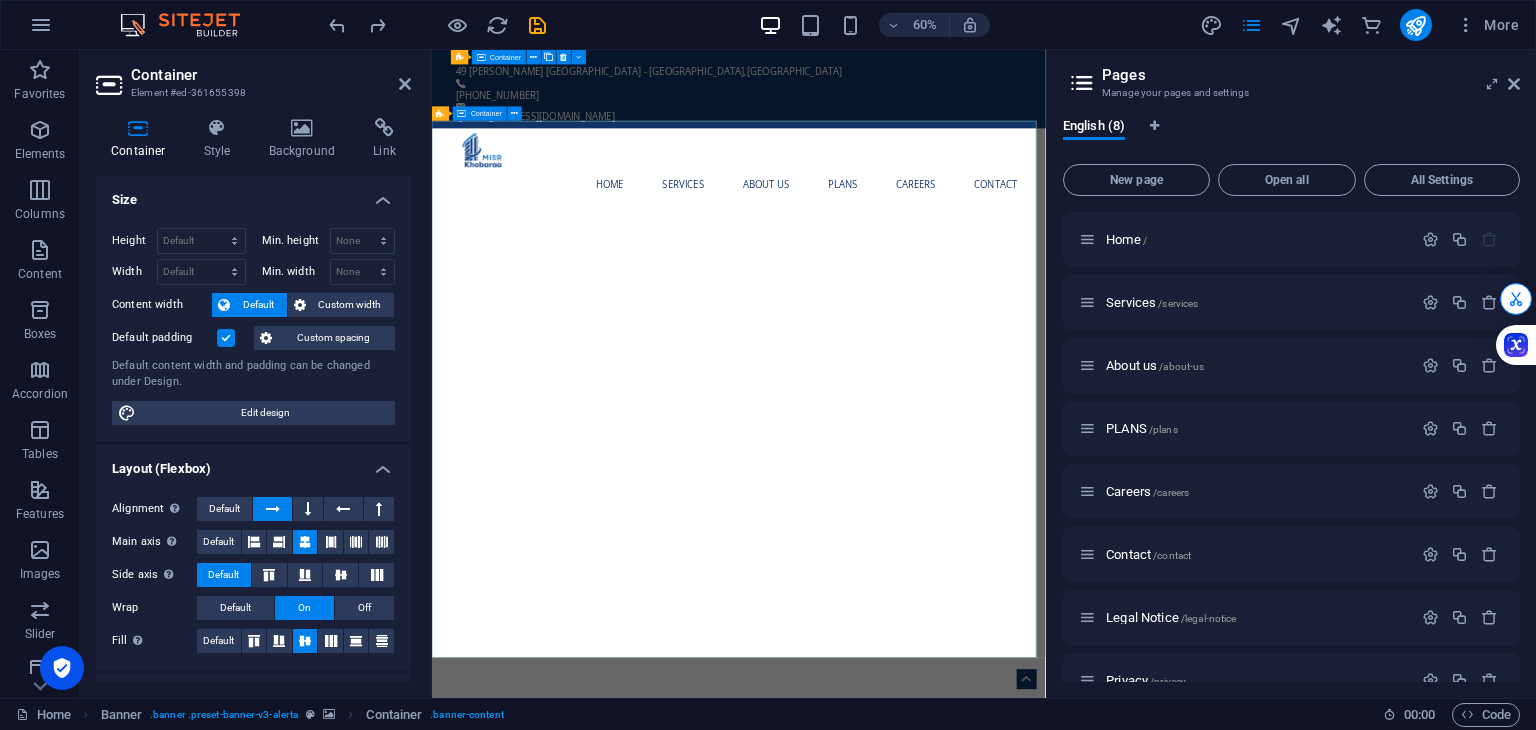 drag, startPoint x: 515, startPoint y: 1053, endPoint x: 858, endPoint y: 566, distance: 595.666 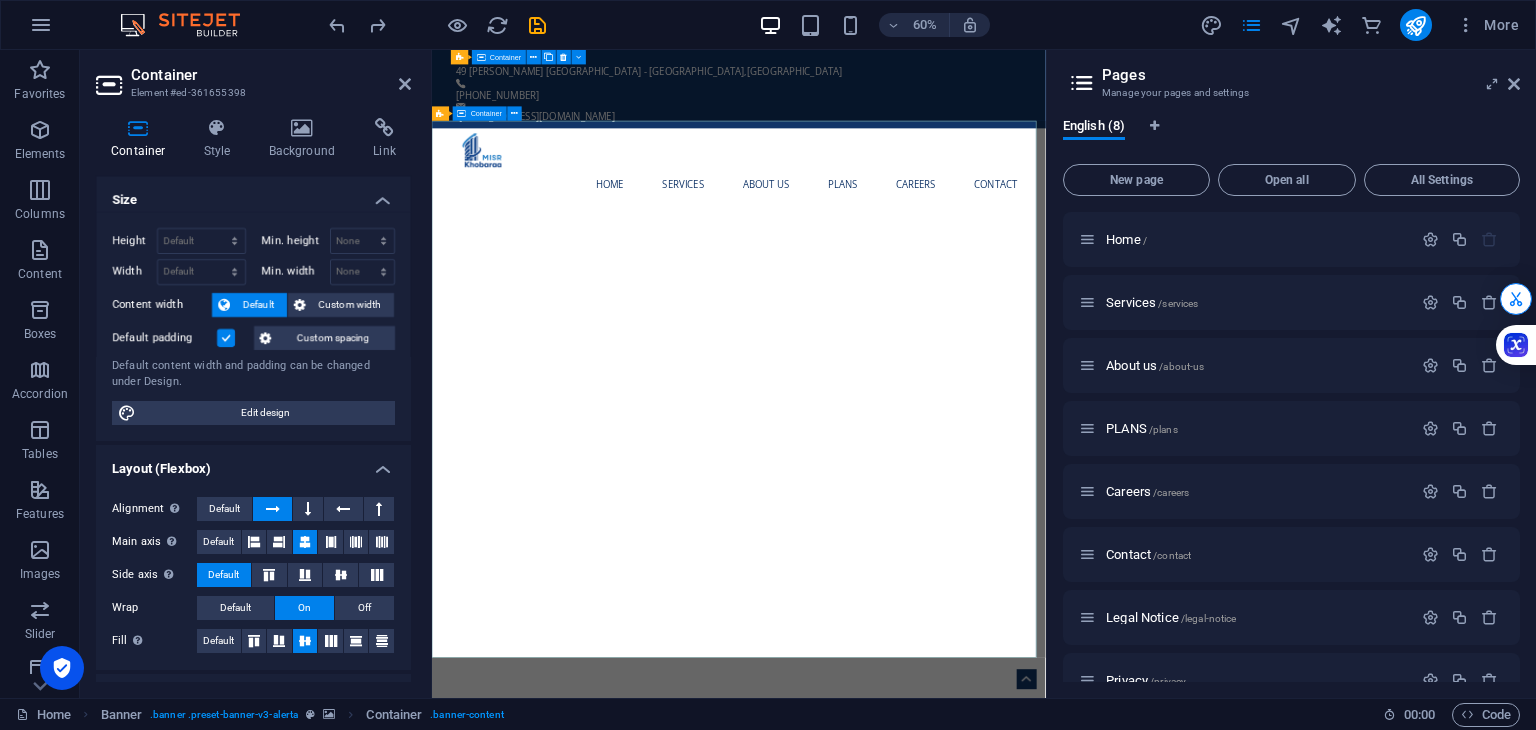 click on "CORPORATE & STARTUP CONSULTATION TOGETHER STEP BY STEP Launching a new venture is now more accessible and impactful than ever, thanks to innovative tools that support sustainable and profitable growth. Modern technology and collaborative platforms enable entrepreneurs to reduce risks while maximizing opportunities. By prioritizing sustainability, you not only enhance your brand's reputation but also attract conscious consumers. This dual approach empowers businesses to excel in a competitive landscape. Embrace the opportunities available [DATE] to tackle challenges and position your venture for enduring success. Learn more ​​​​ REQUEST A QUOTE   I have read and understand the privacy policy. Unreadable? Regenerate Send" at bounding box center (943, 1764) 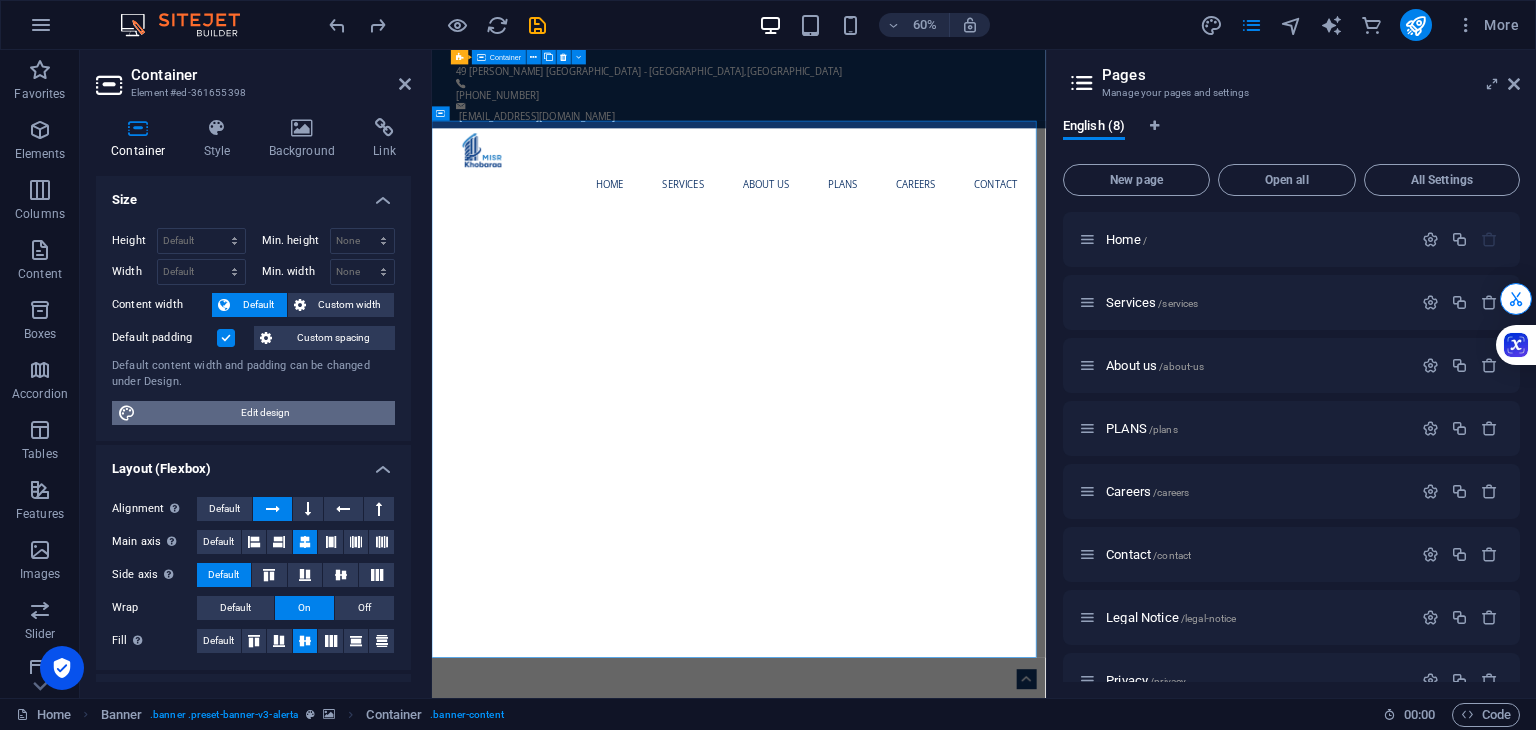 click on "Edit design" at bounding box center (265, 413) 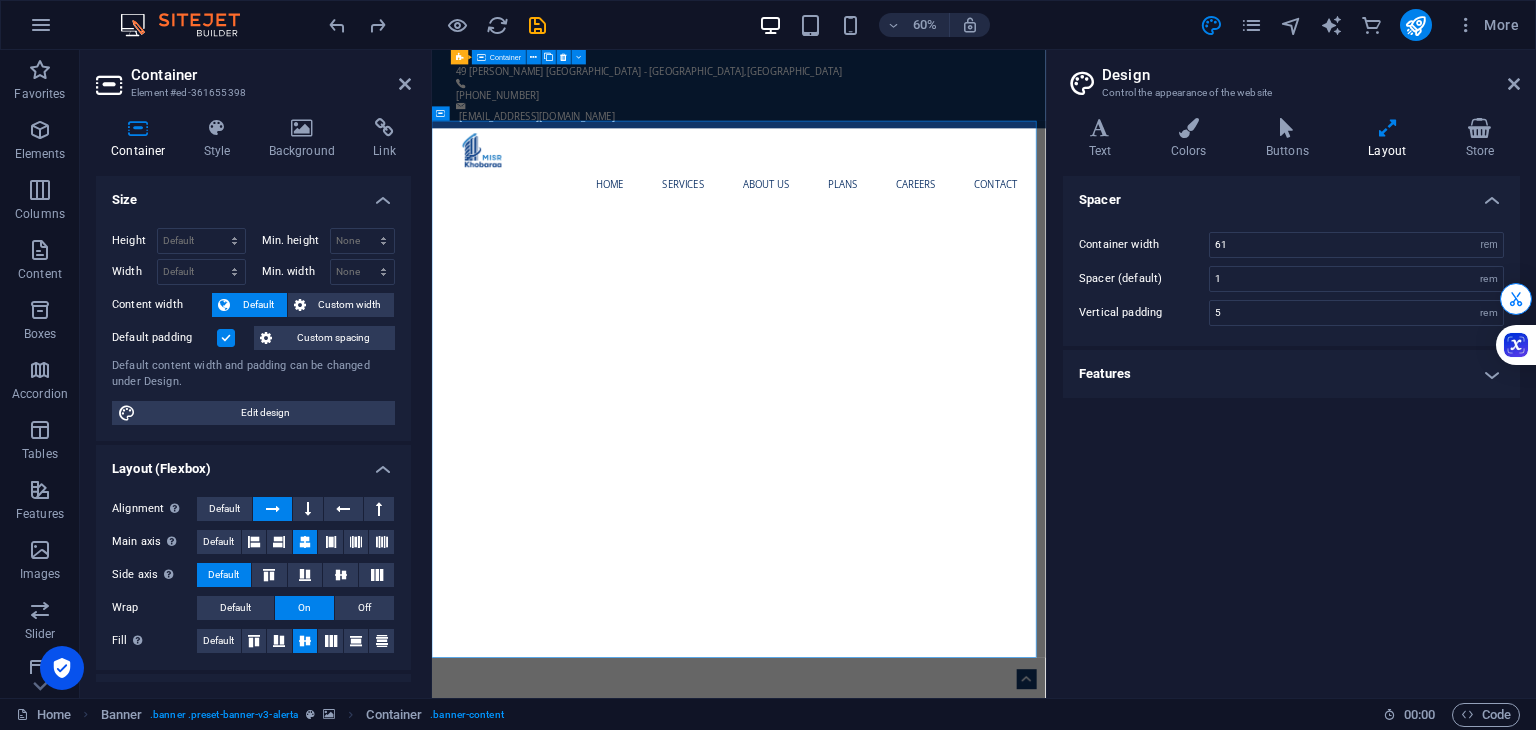 click at bounding box center [1387, 128] 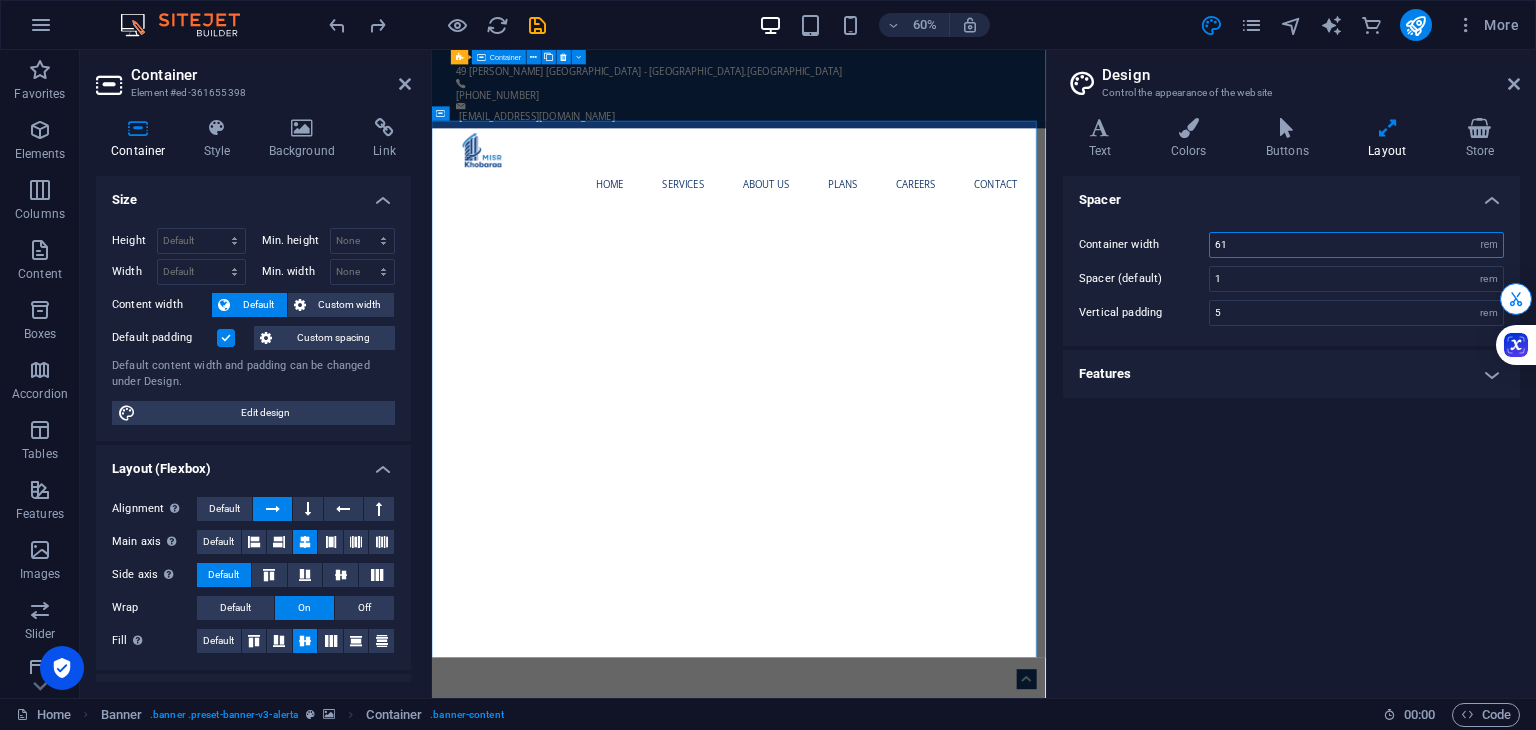 click on "61" at bounding box center (1356, 245) 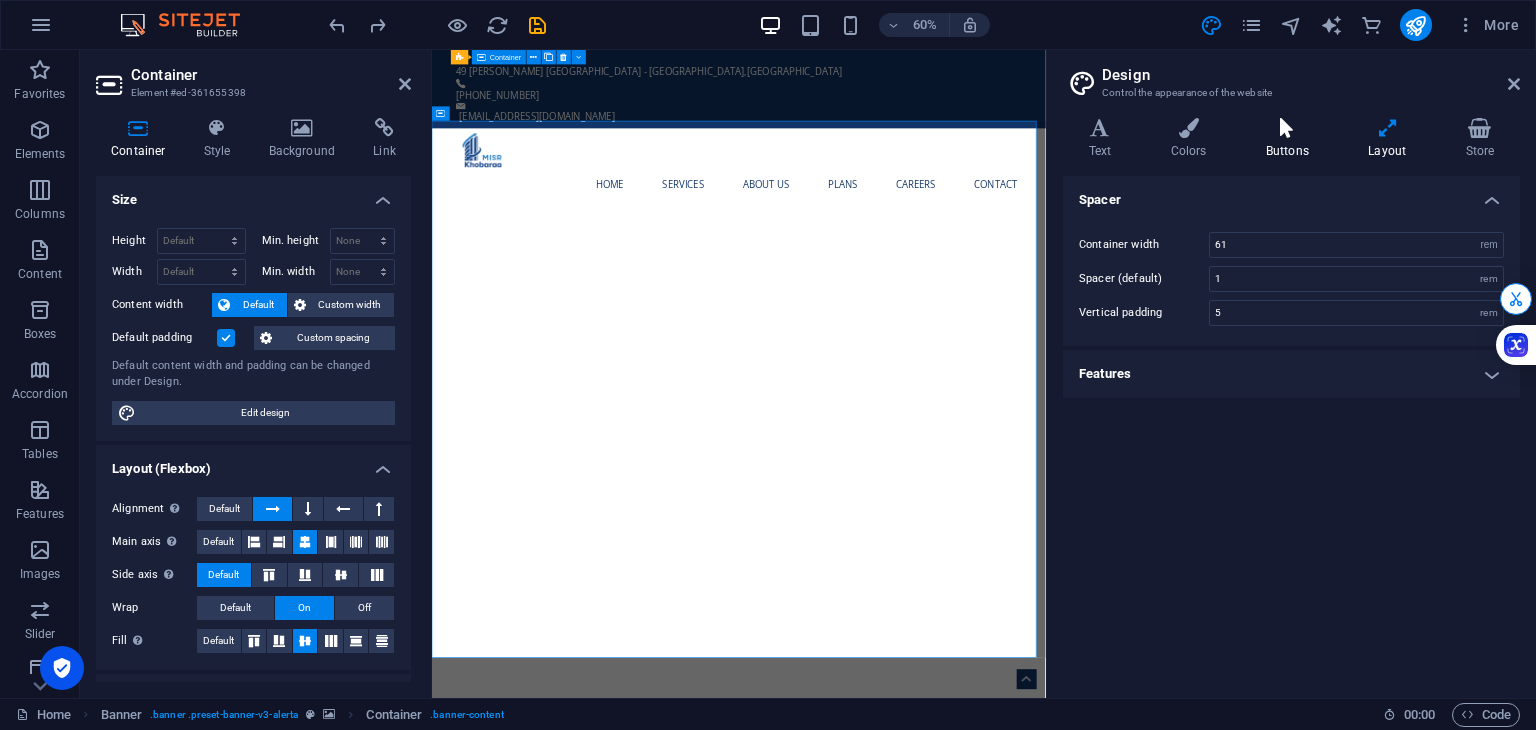 click on "Buttons" at bounding box center [1291, 139] 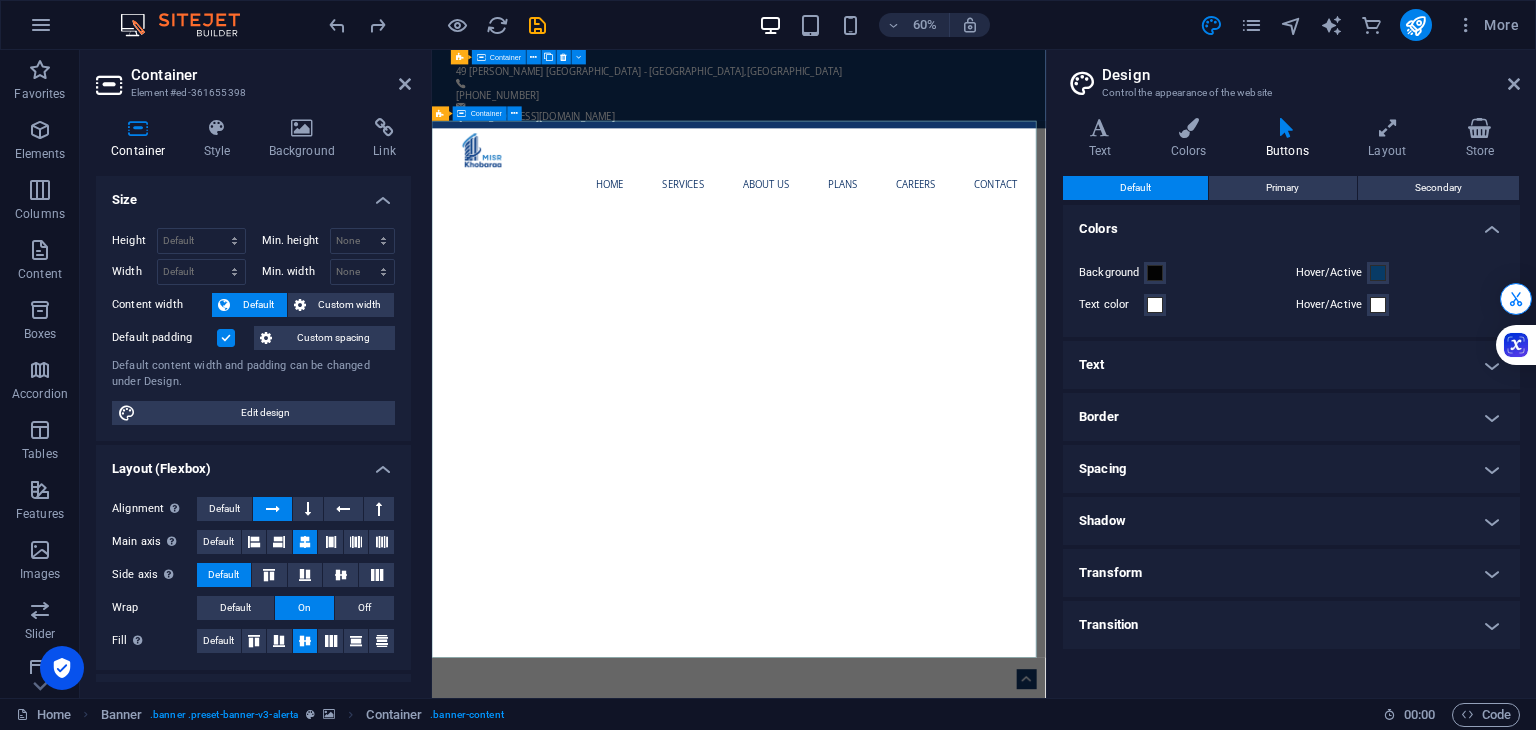 click on "CORPORATE & STARTUP CONSULTATION TOGETHER STEP BY STEP Launching a new venture is now more accessible and impactful than ever, thanks to innovative tools that support sustainable and profitable growth. Modern technology and collaborative platforms enable entrepreneurs to reduce risks while maximizing opportunities. By prioritizing sustainability, you not only enhance your brand's reputation but also attract conscious consumers. This dual approach empowers businesses to excel in a competitive landscape. Embrace the opportunities available [DATE] to tackle challenges and position your venture for enduring success. Learn more ​​​​ REQUEST A QUOTE   I have read and understand the privacy policy. Unreadable? Regenerate Send" at bounding box center [943, 1764] 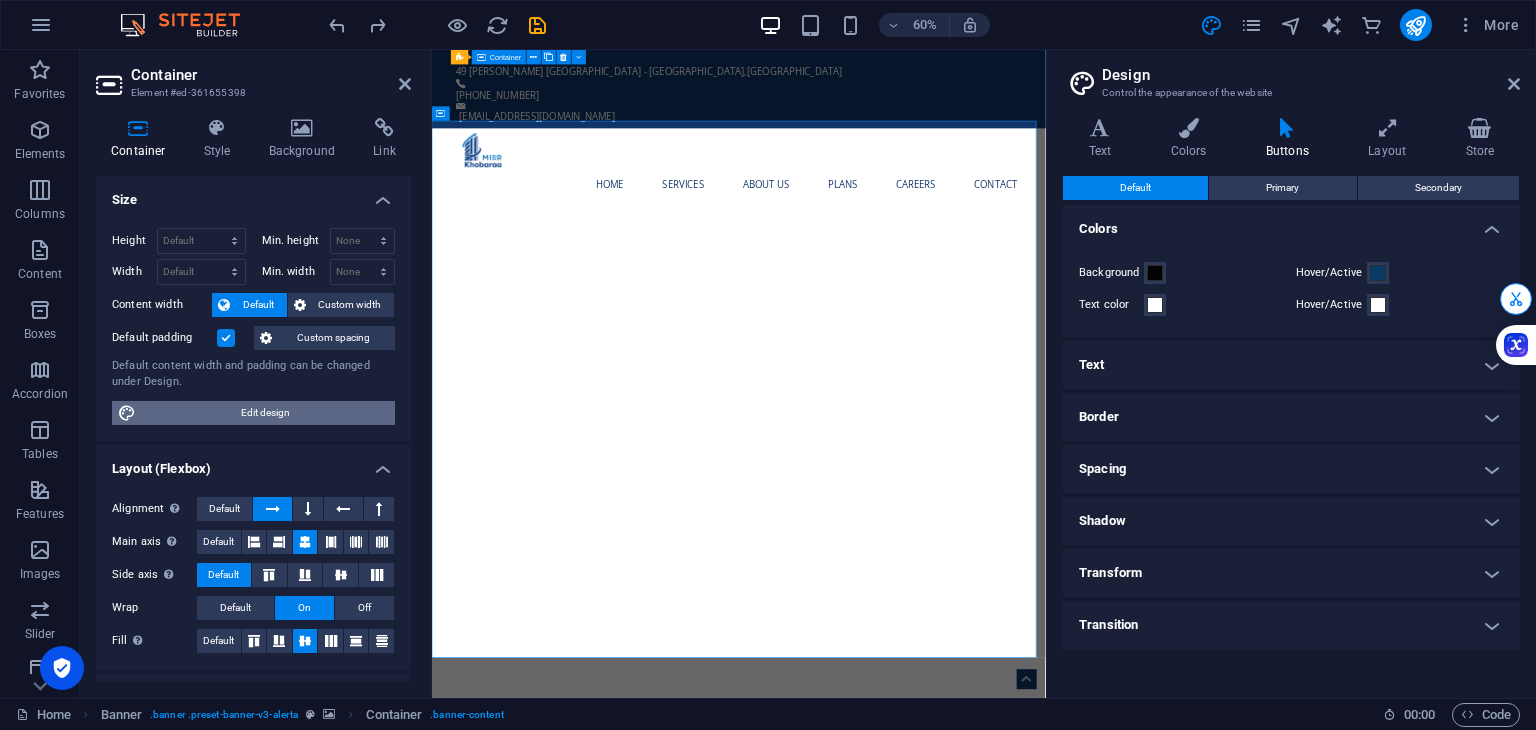 click on "Edit design" at bounding box center [265, 413] 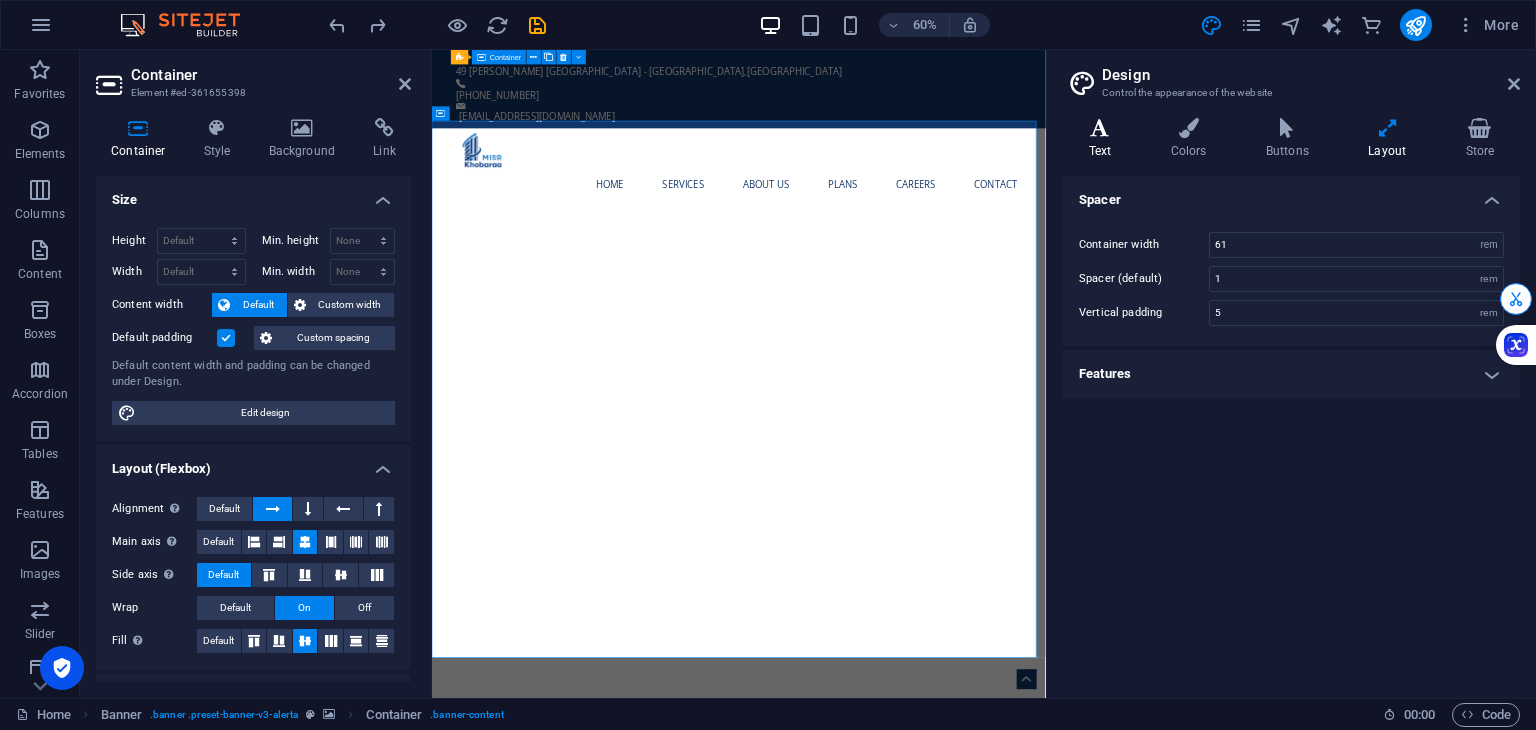 click on "Text" at bounding box center [1104, 139] 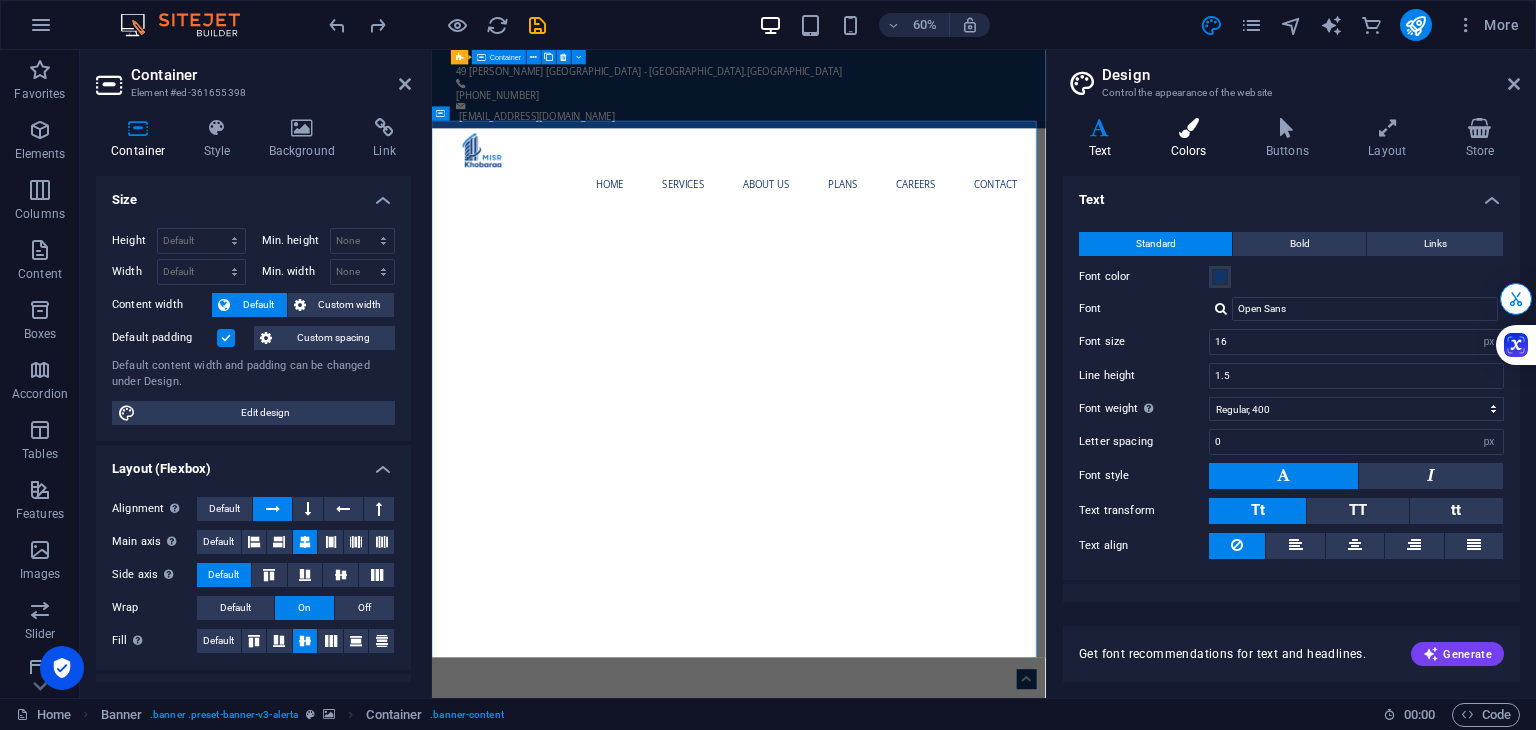 click on "Colors" at bounding box center (1192, 139) 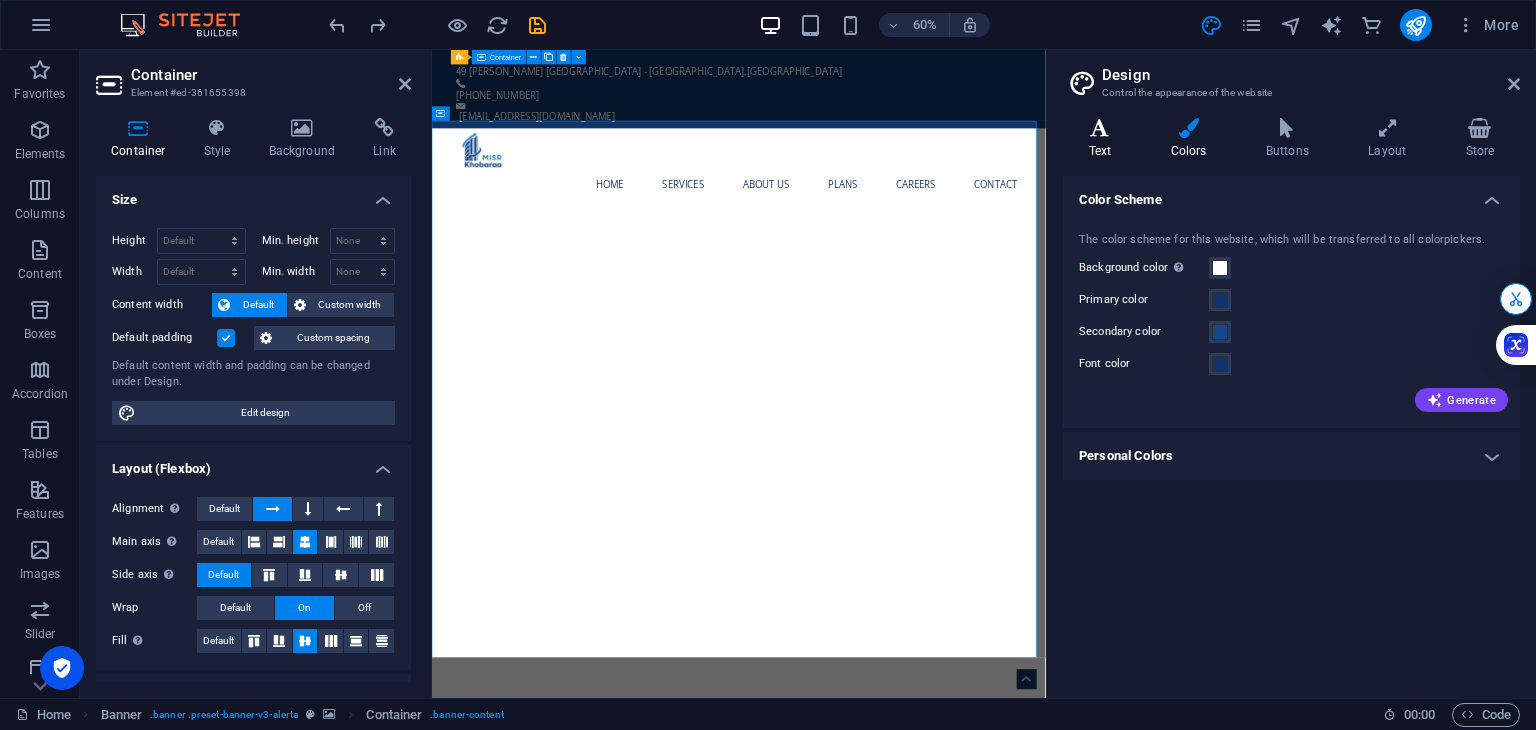 click at bounding box center (1100, 128) 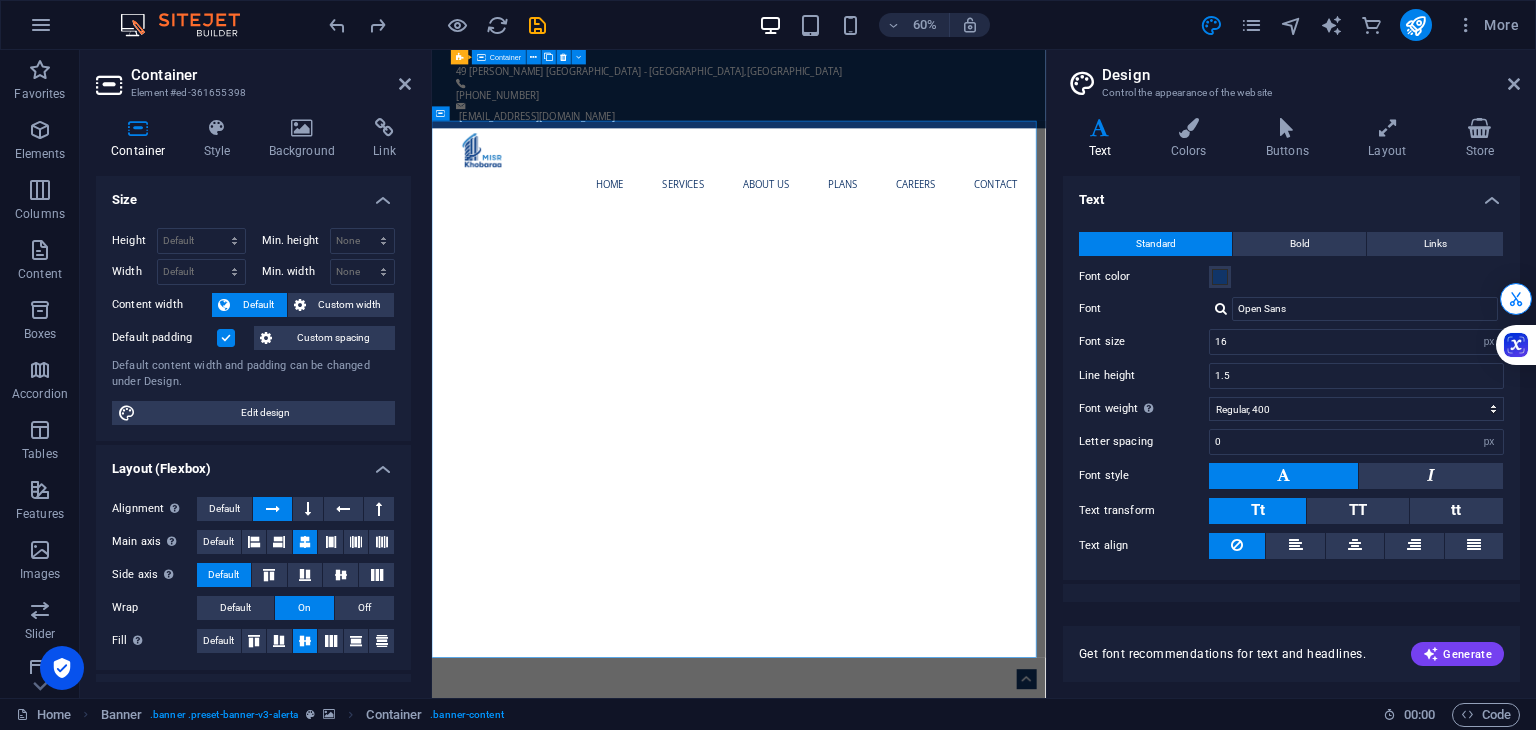 scroll, scrollTop: 27, scrollLeft: 0, axis: vertical 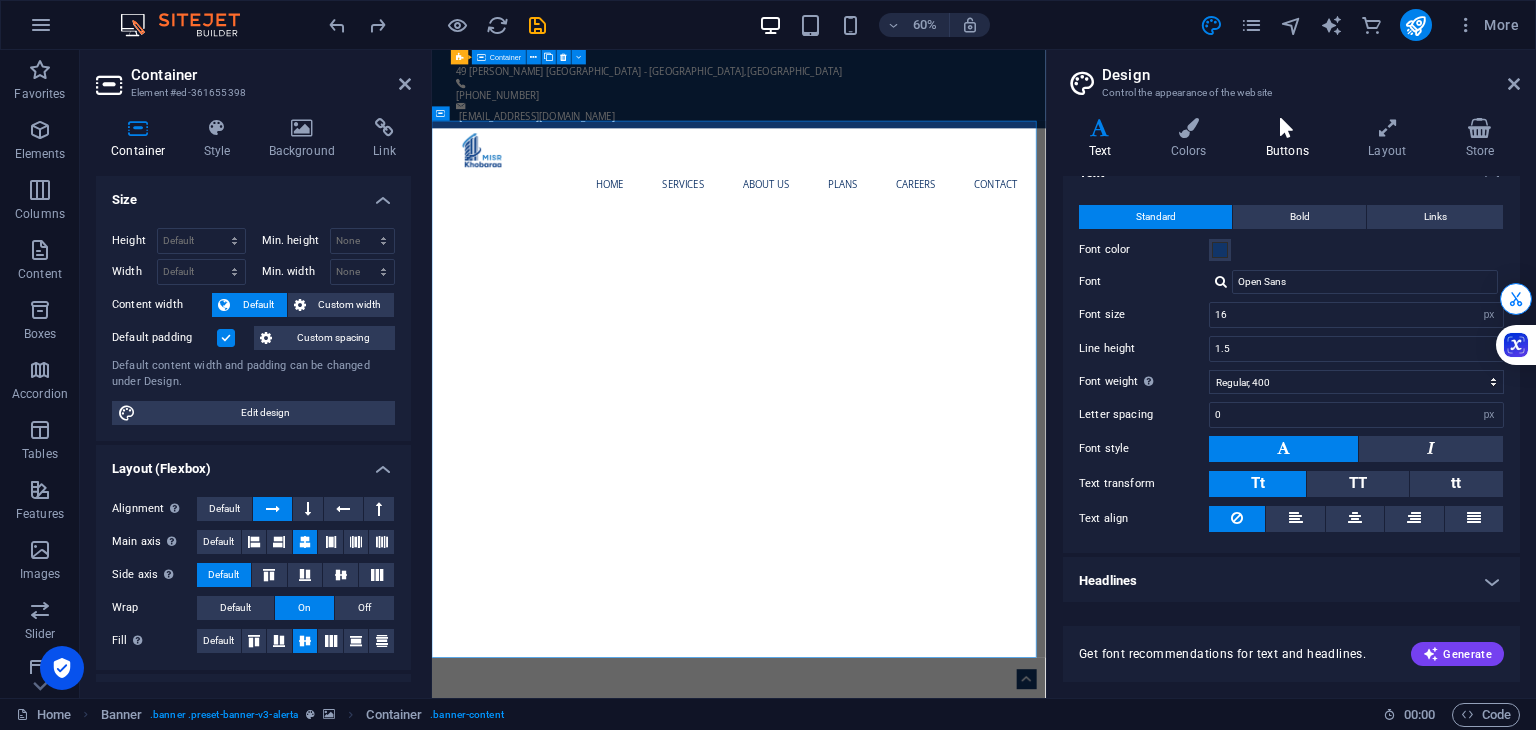 click at bounding box center (1287, 128) 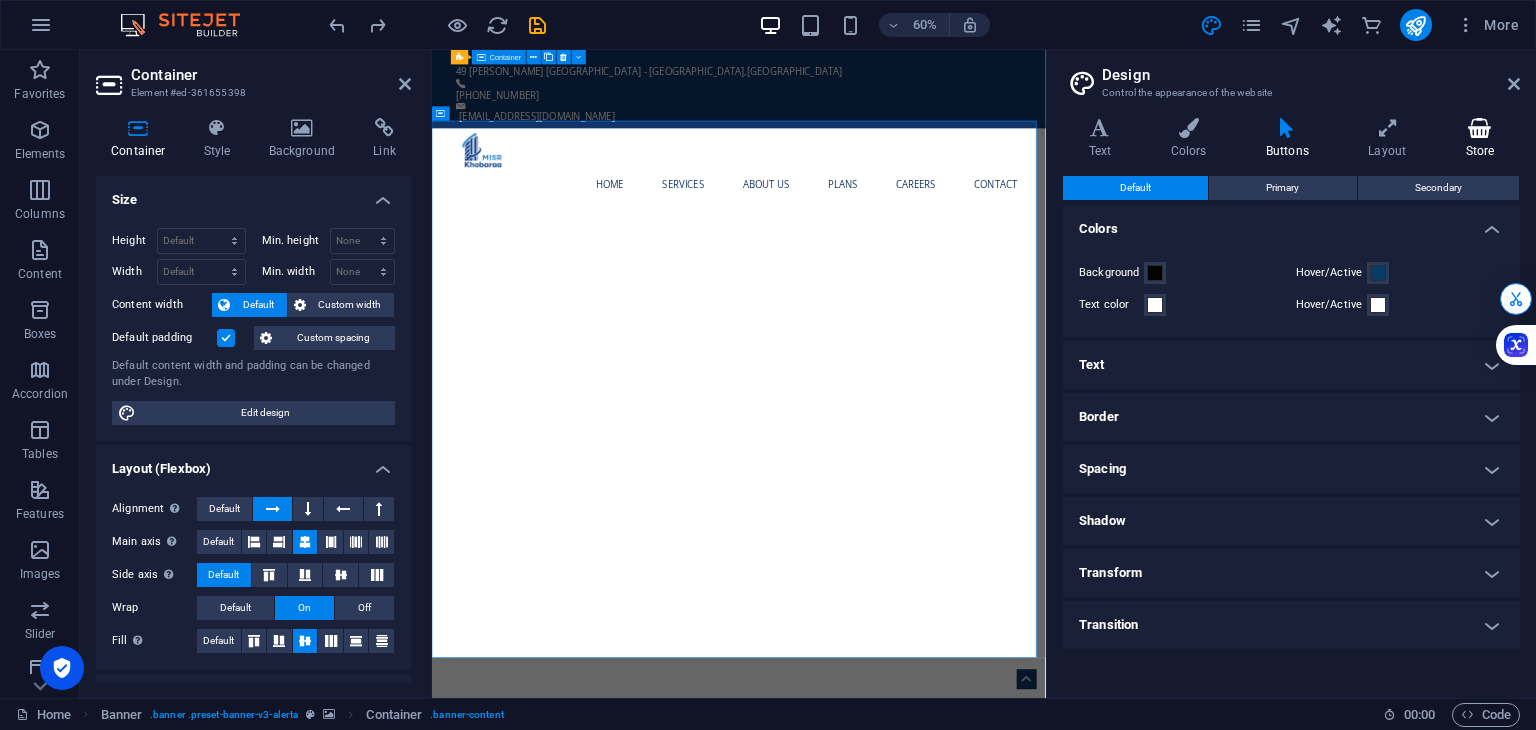 click on "Store" at bounding box center [1480, 139] 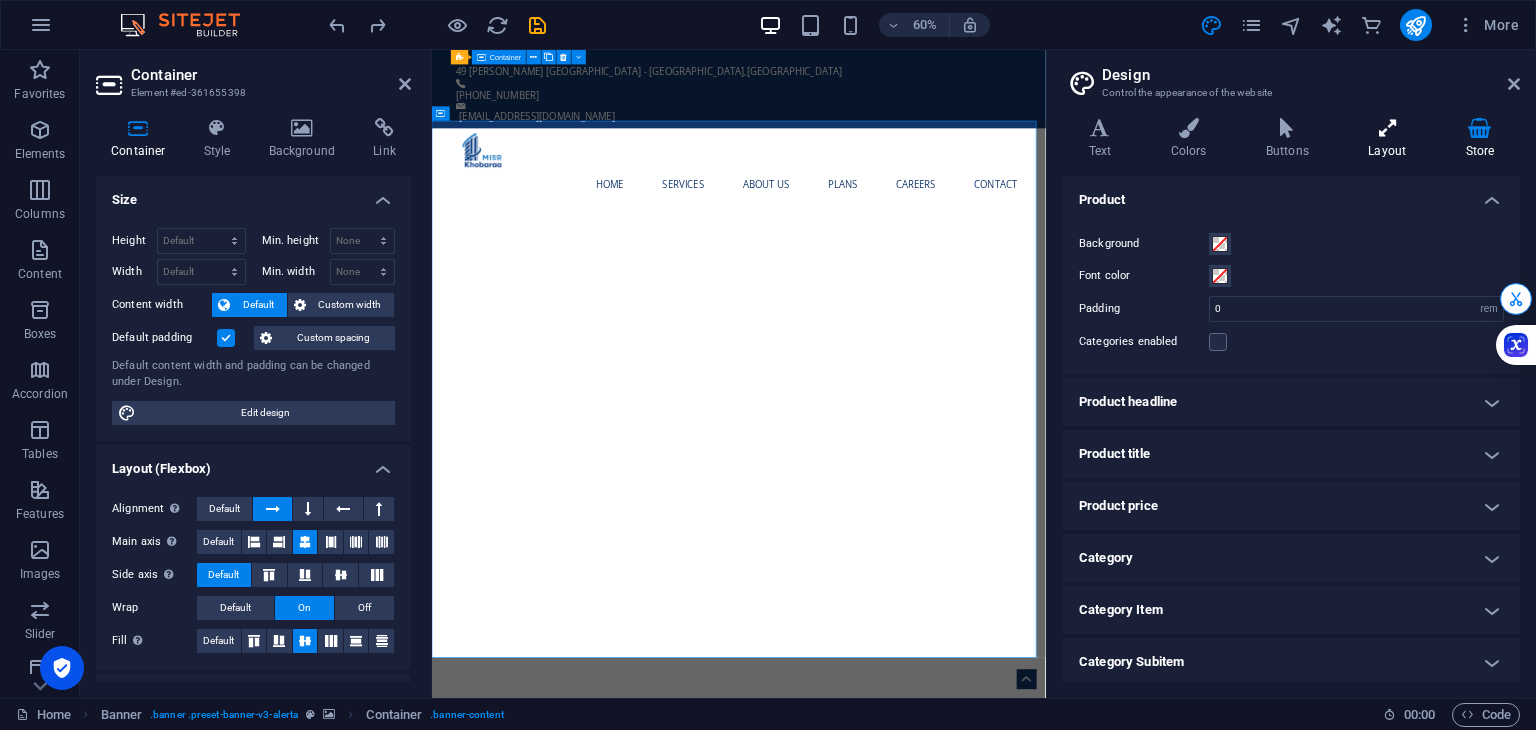 click at bounding box center (1387, 128) 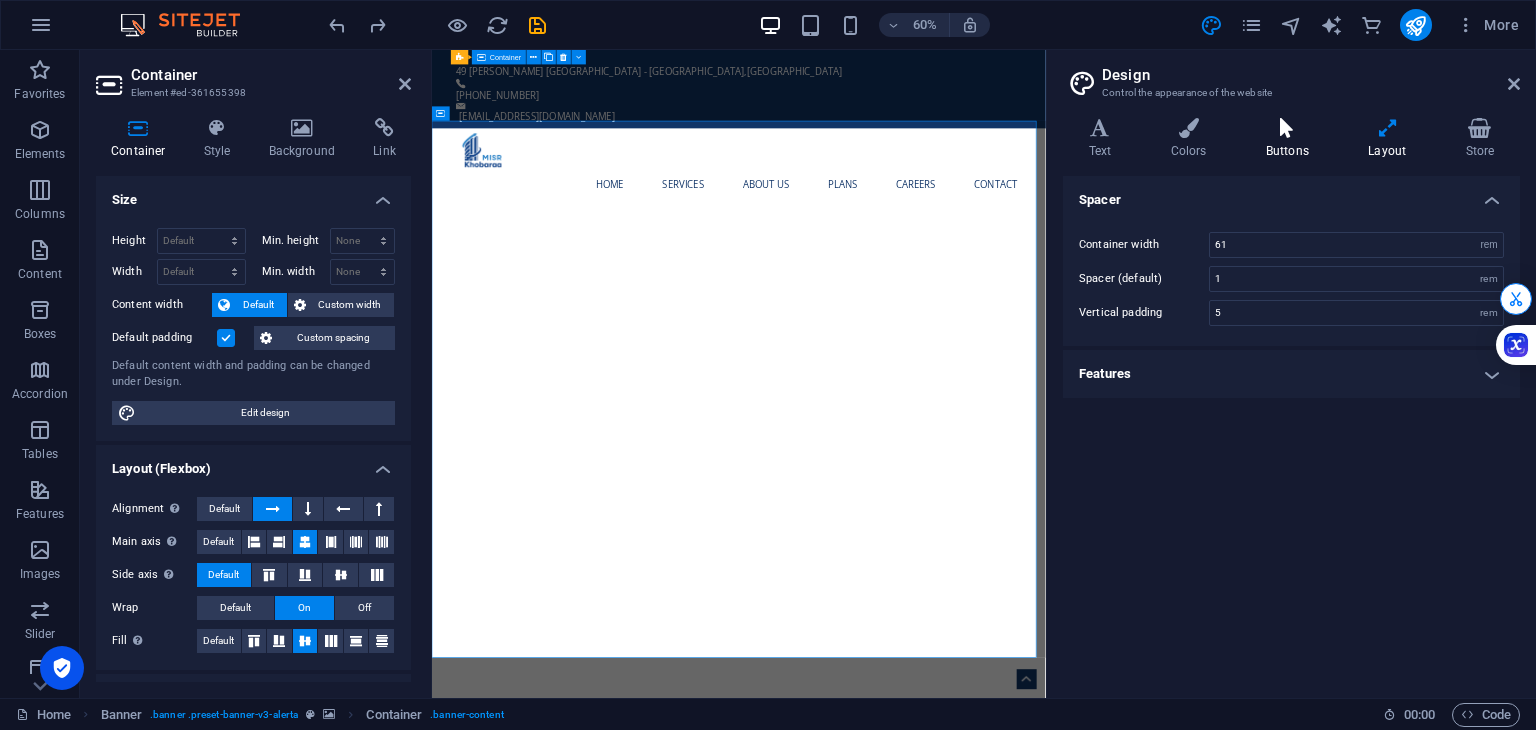 click on "Buttons" at bounding box center (1291, 139) 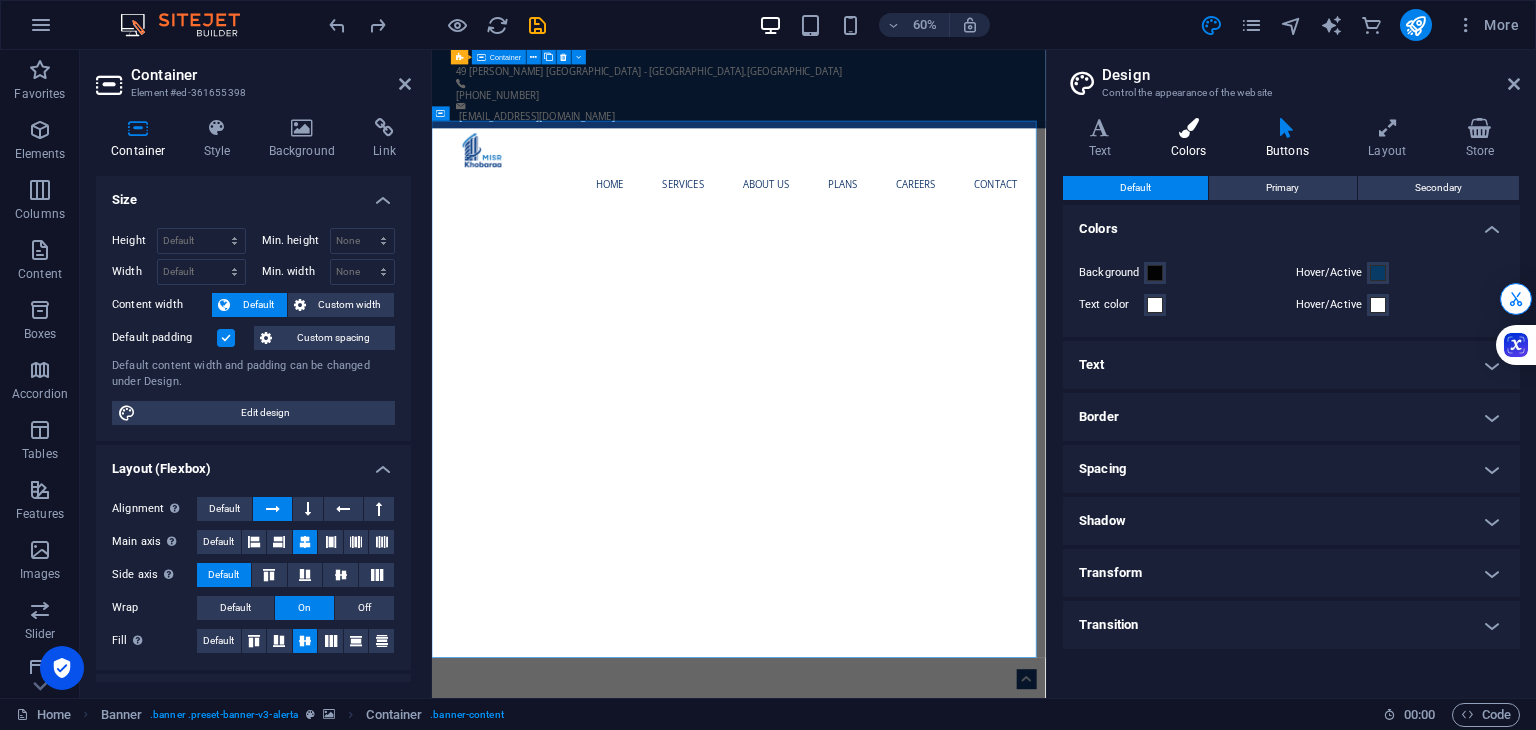 click at bounding box center [1188, 128] 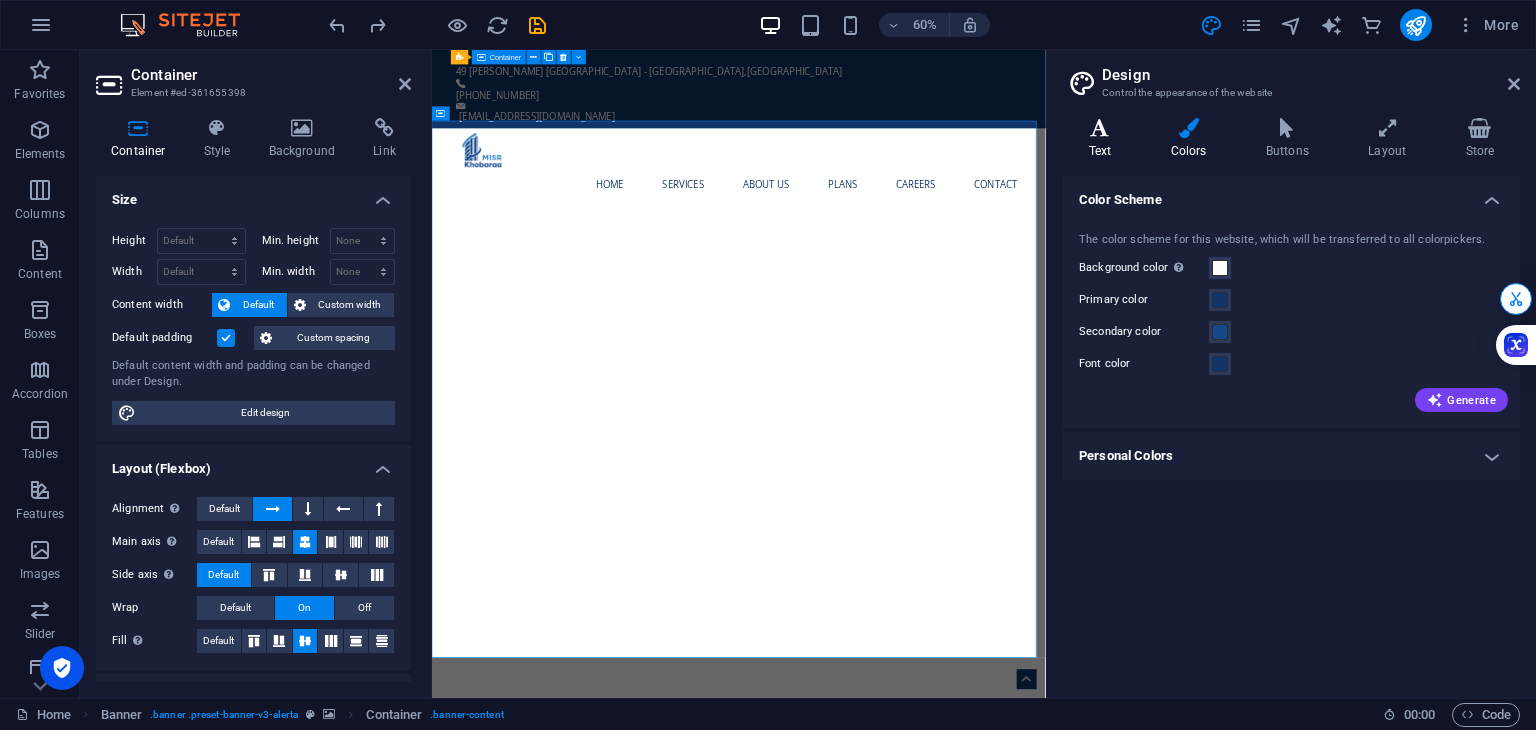 click at bounding box center (1100, 128) 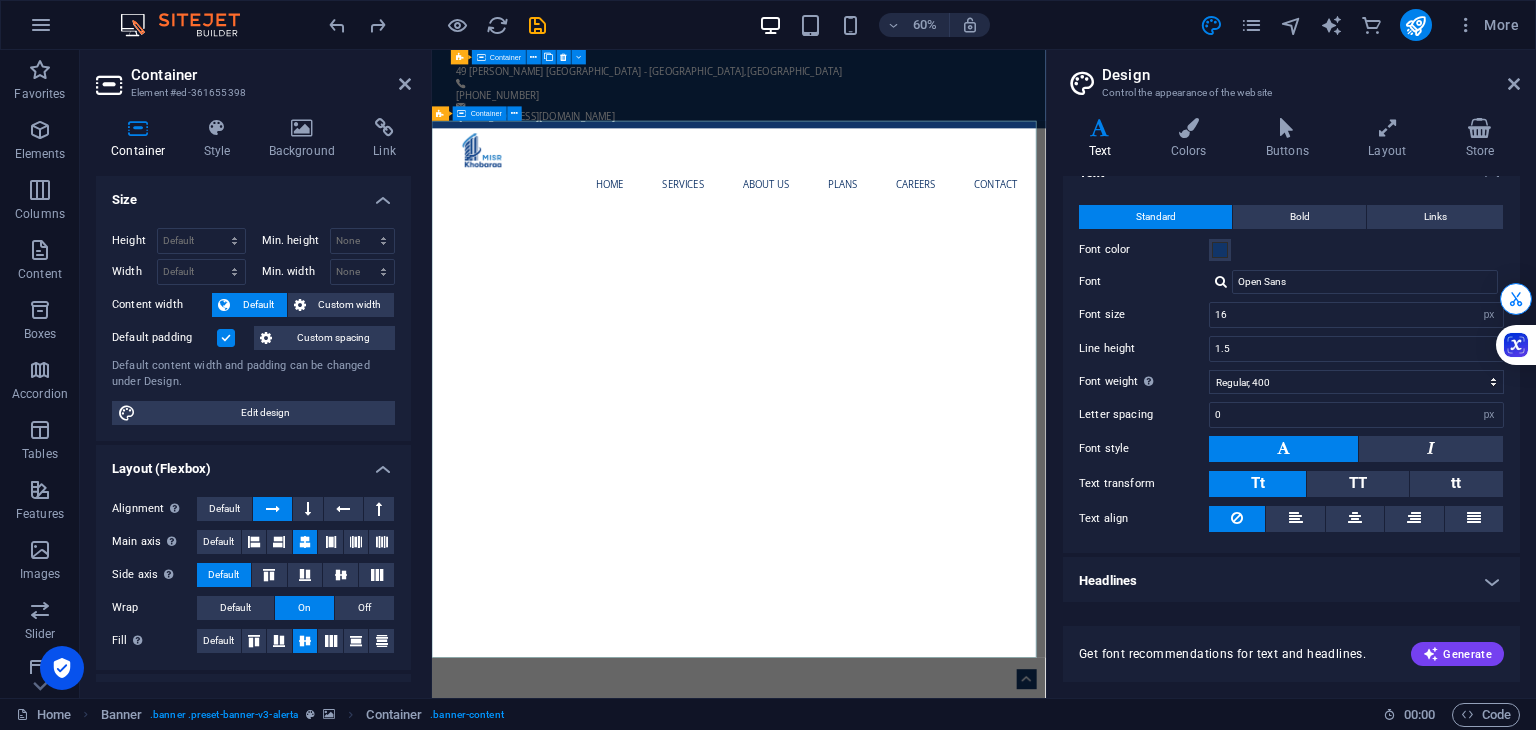click on "CORPORATE & STARTUP CONSULTATION TOGETHER STEP BY STEP Launching a new venture is now more accessible and impactful than ever, thanks to innovative tools that support sustainable and profitable growth. Modern technology and collaborative platforms enable entrepreneurs to reduce risks while maximizing opportunities. By prioritizing sustainability, you not only enhance your brand's reputation but also attract conscious consumers. This dual approach empowers businesses to excel in a competitive landscape. Embrace the opportunities available [DATE] to tackle challenges and position your venture for enduring success. Learn more ​​​​ REQUEST A QUOTE   I have read and understand the privacy policy. Unreadable? Regenerate Send" at bounding box center [943, 1764] 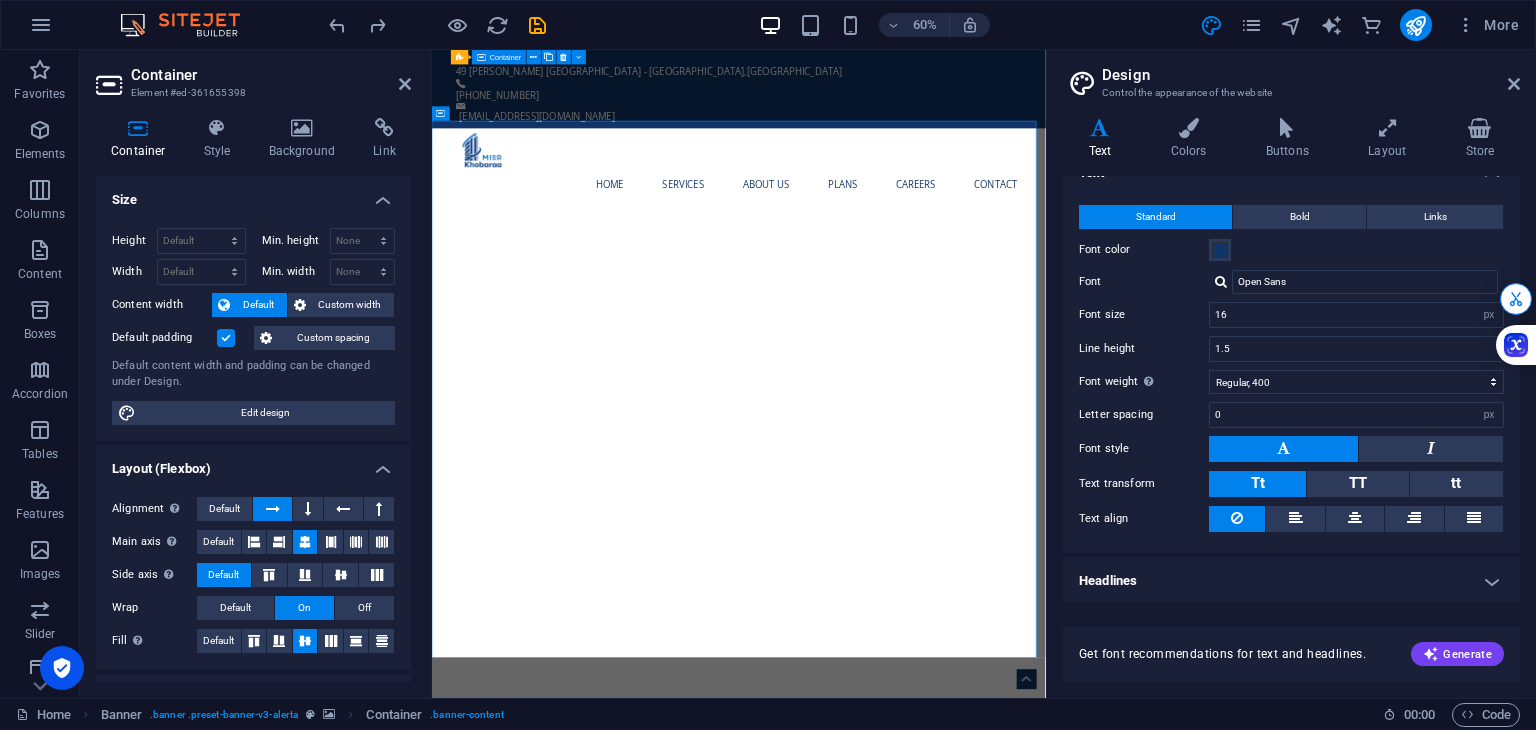 click on "Container Style Background Link Size Height Default px rem % vh vw Min. height None px rem % vh vw Width Default px rem % em vh vw Min. width None px rem % vh vw Content width Default Custom width Width Default px rem % em vh vw Min. width None px rem % vh vw Default padding Custom spacing Default content width and padding can be changed under Design. Edit design Layout (Flexbox) Alignment Determines the flex direction. Default Main axis Determine how elements should behave along the main axis inside this container (justify content). Default Side axis Control the vertical direction of the element inside of the container (align items). Default Wrap Default On Off Fill Controls the distances and direction of elements on the y-axis across several lines (align content). Default Accessibility ARIA helps assistive technologies (like screen readers) to understand the role, state, and behavior of web elements Role The ARIA role defines the purpose of an element.  None Alert Article Banner Comment Fan" at bounding box center [253, 400] 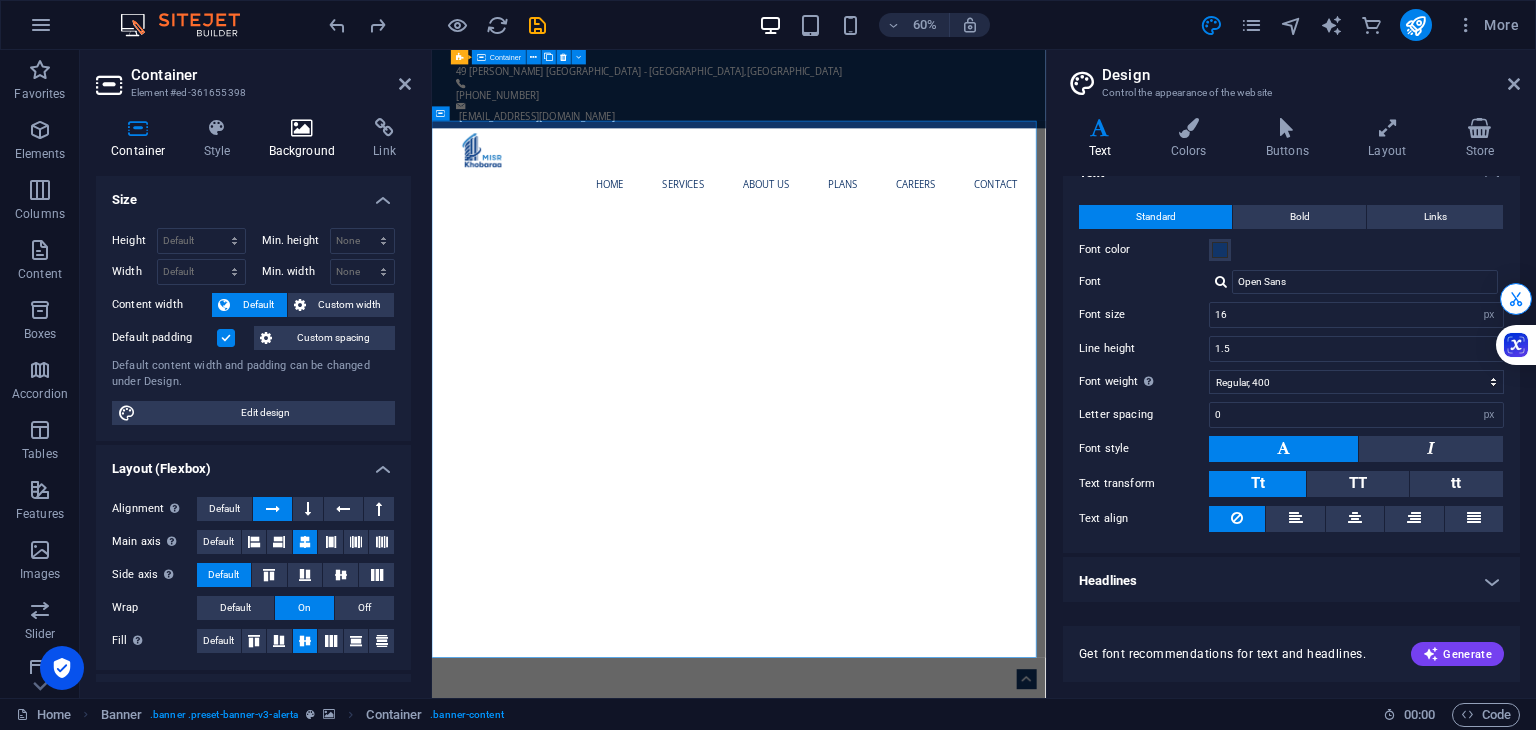click at bounding box center (302, 128) 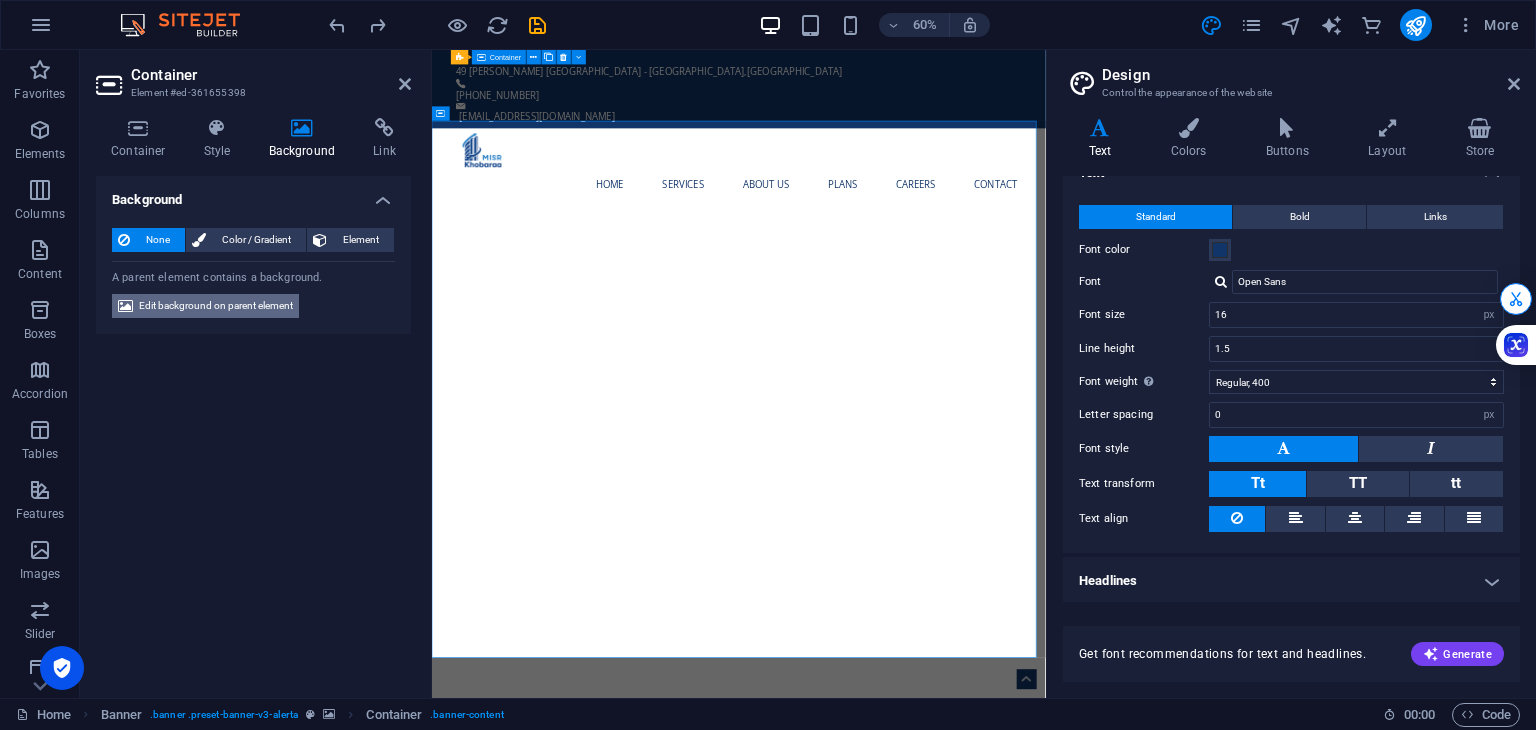 click on "Edit background on parent element" at bounding box center (216, 306) 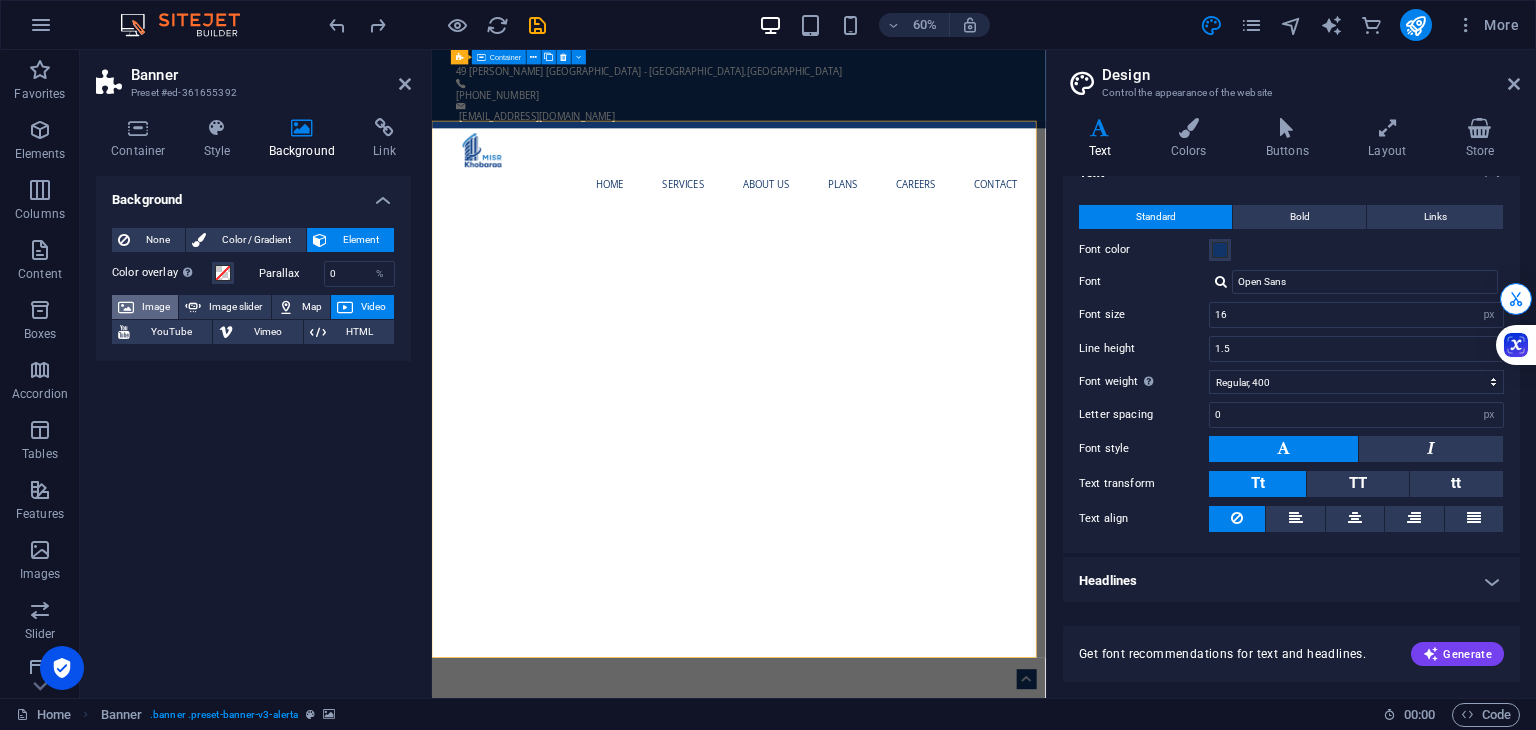 click on "Image" at bounding box center [145, 307] 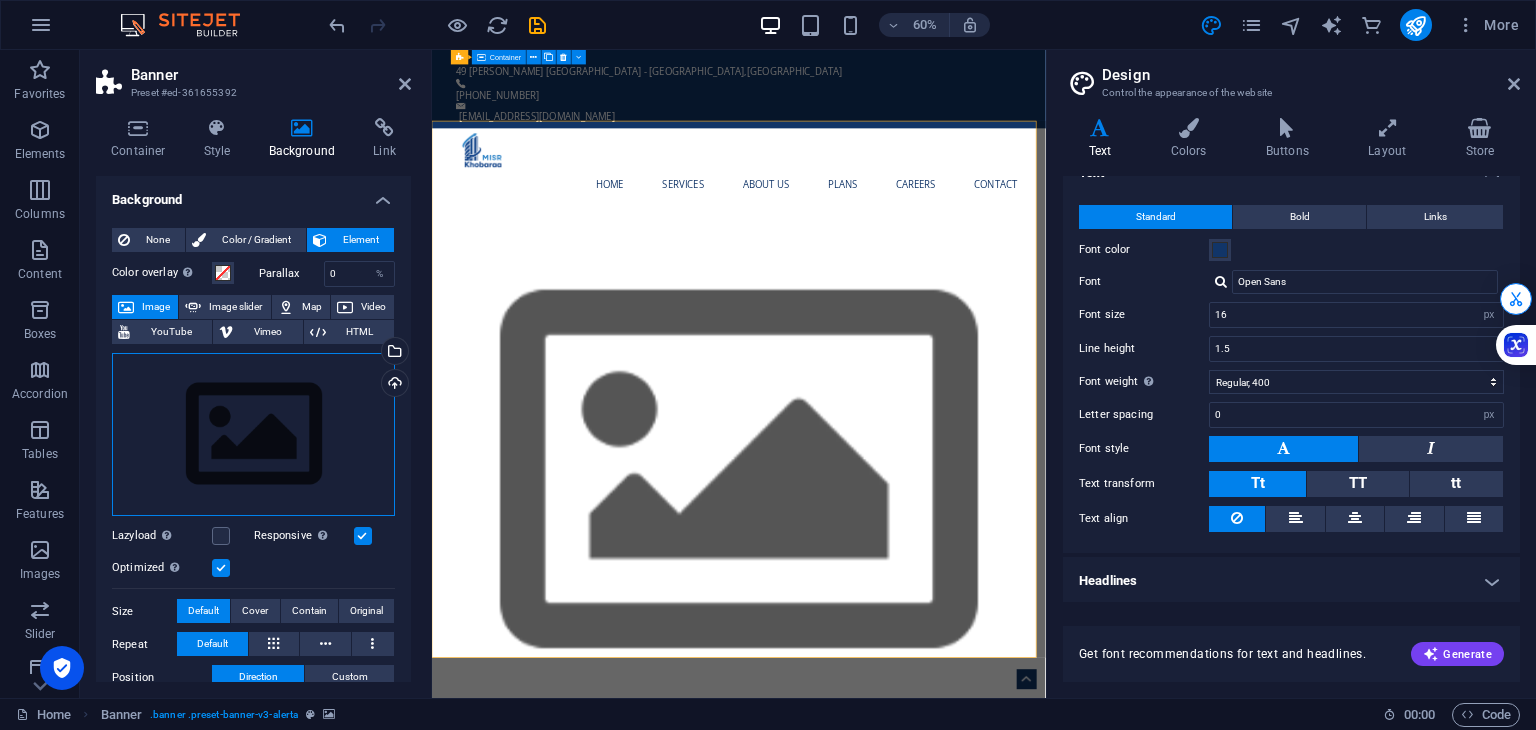 click on "Drag files here, click to choose files or select files from Files or our free stock photos & videos" at bounding box center [253, 435] 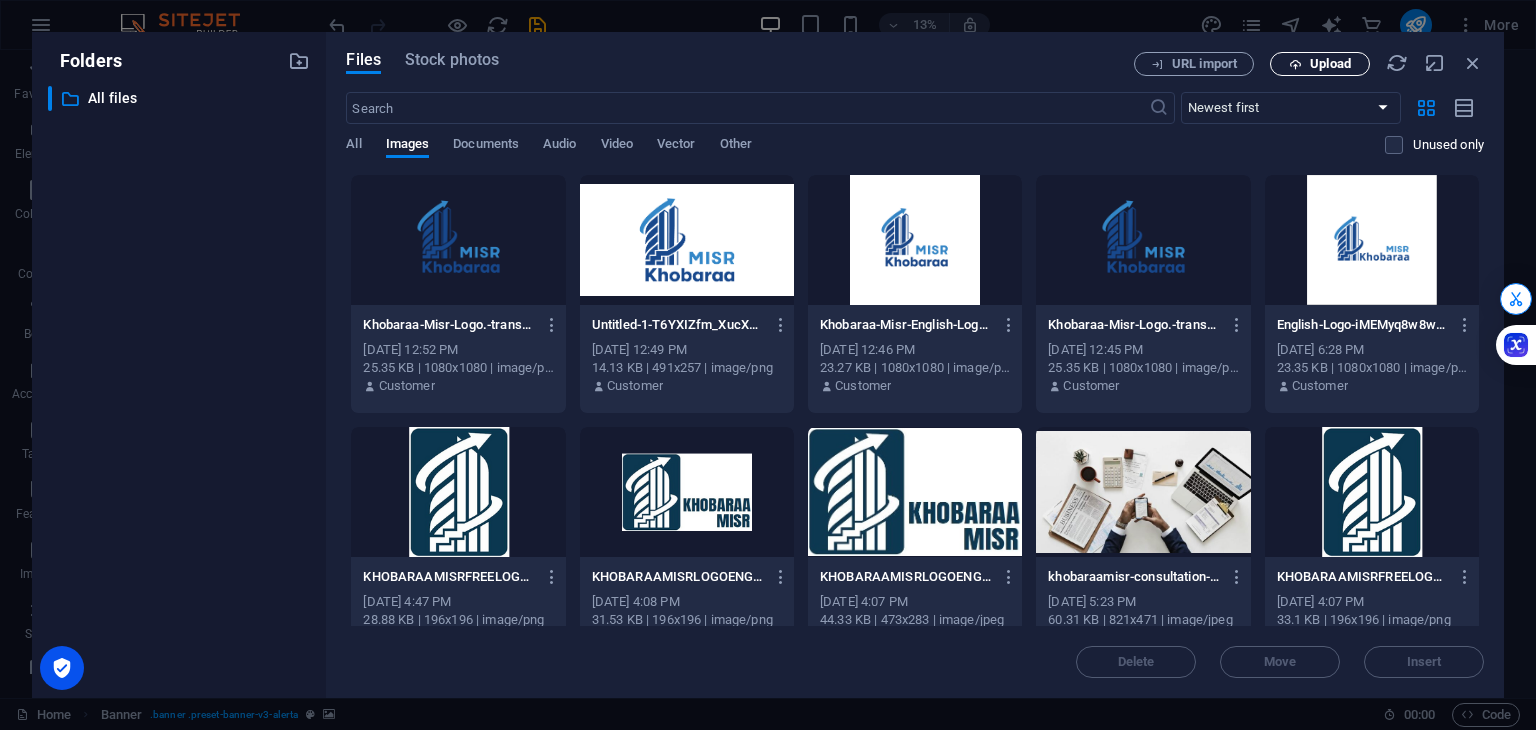 click on "Upload" at bounding box center [1330, 64] 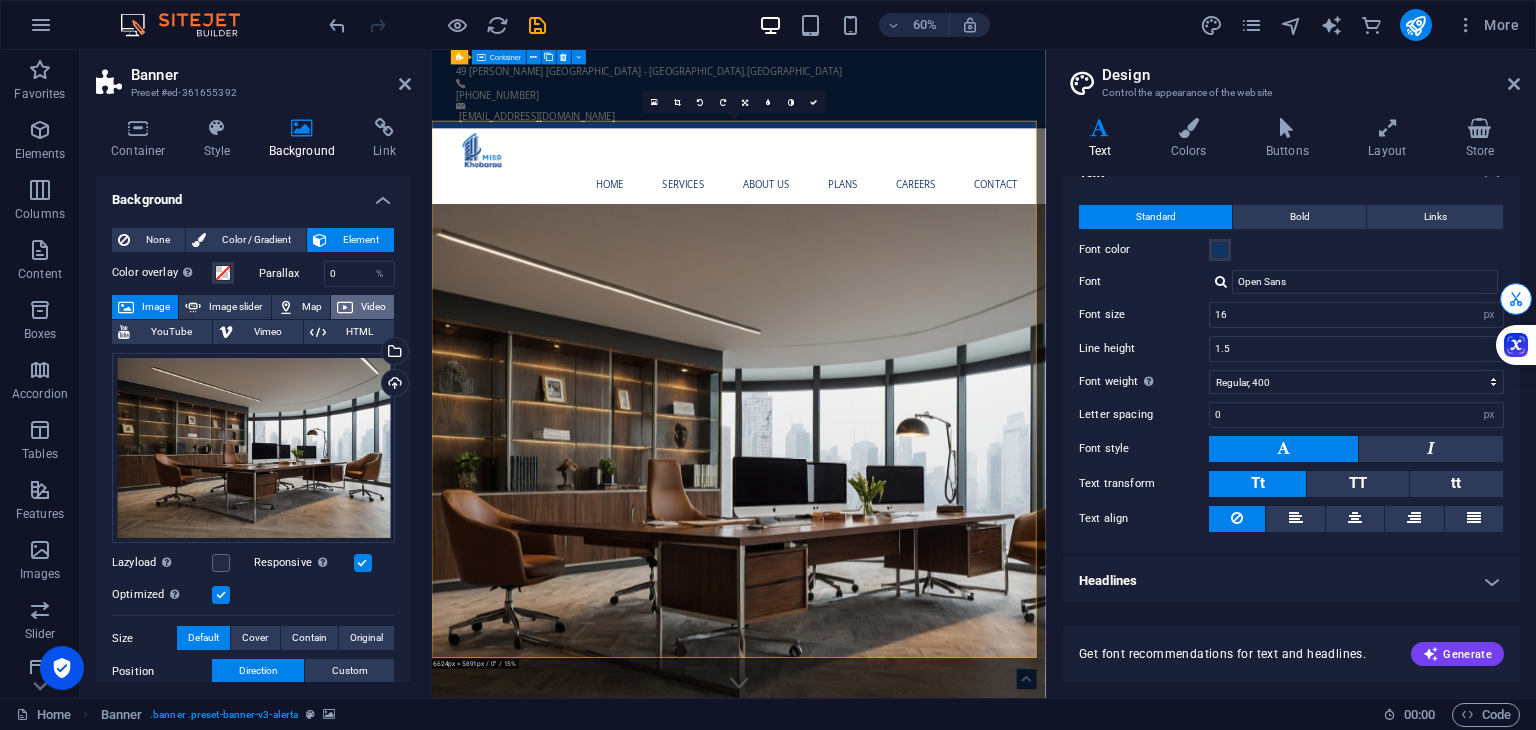 click at bounding box center [345, 307] 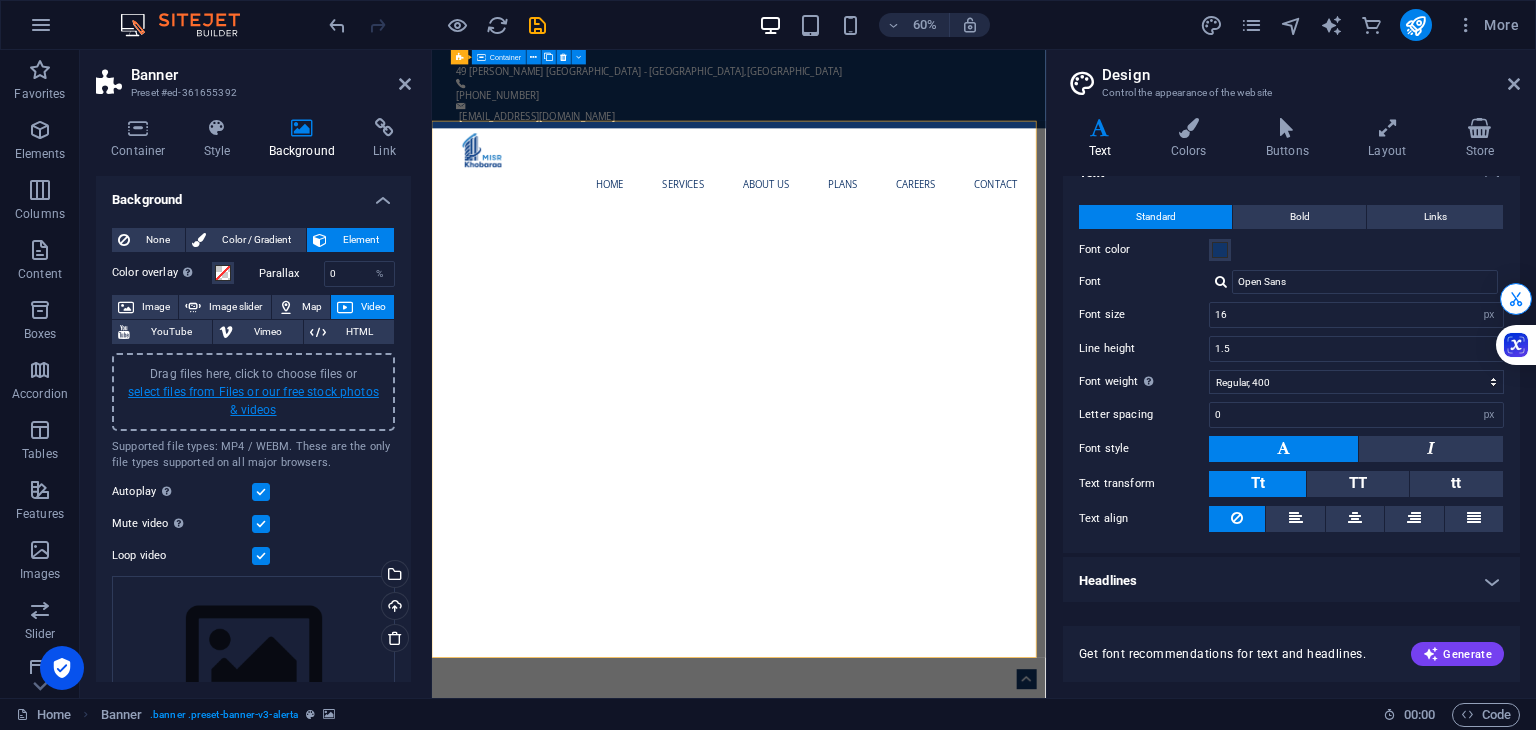 click on "select files from Files or our free stock photos & videos" at bounding box center (253, 401) 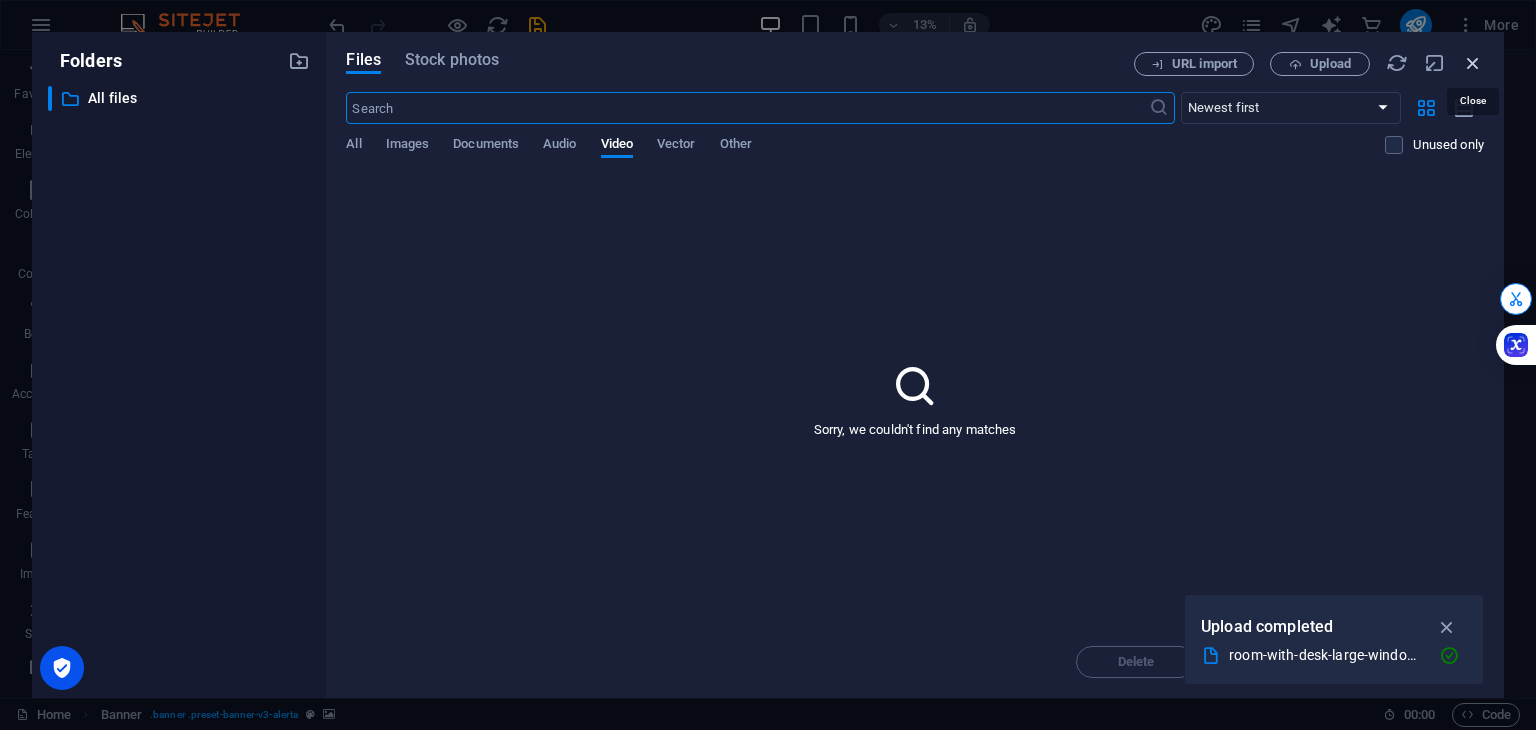 click at bounding box center (1473, 63) 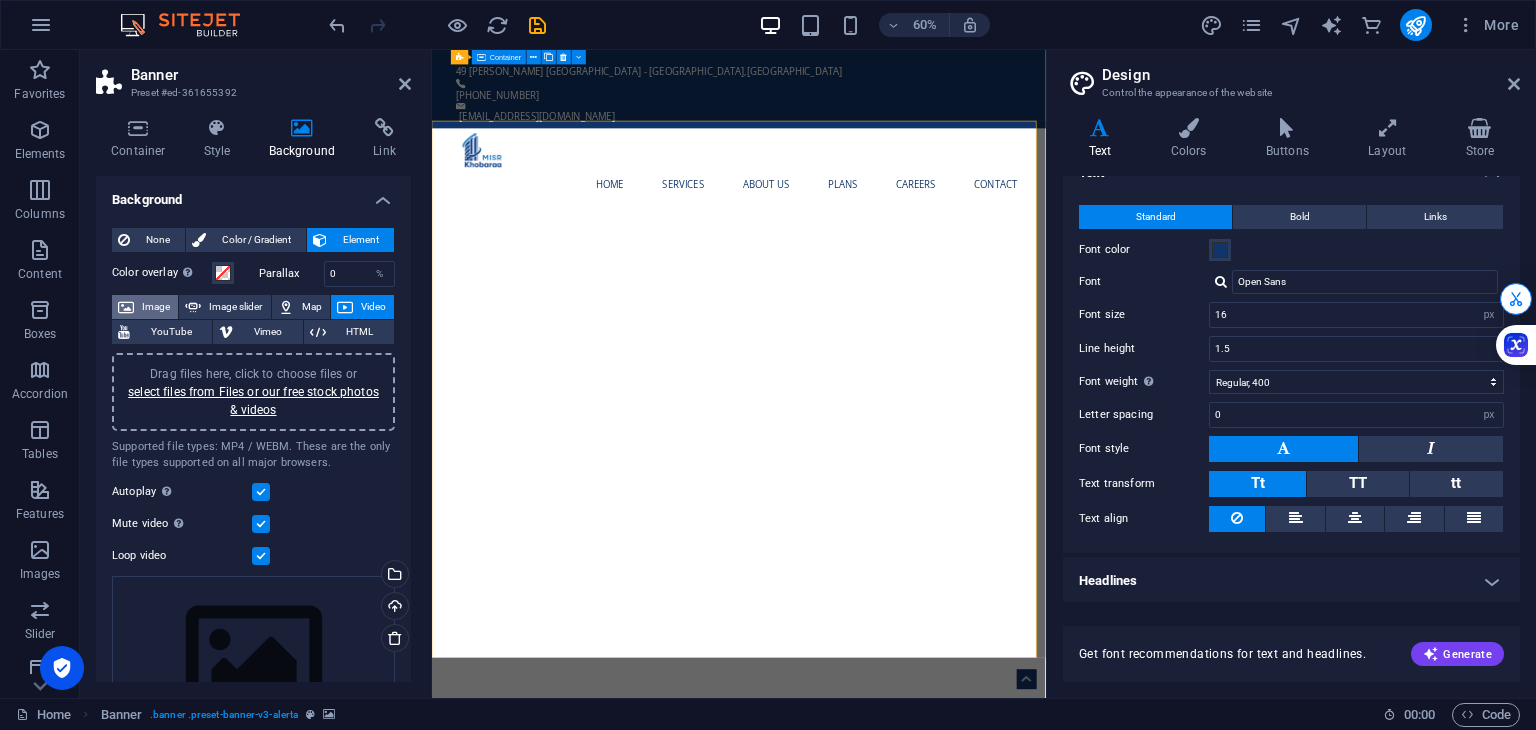 click on "Image" at bounding box center (156, 307) 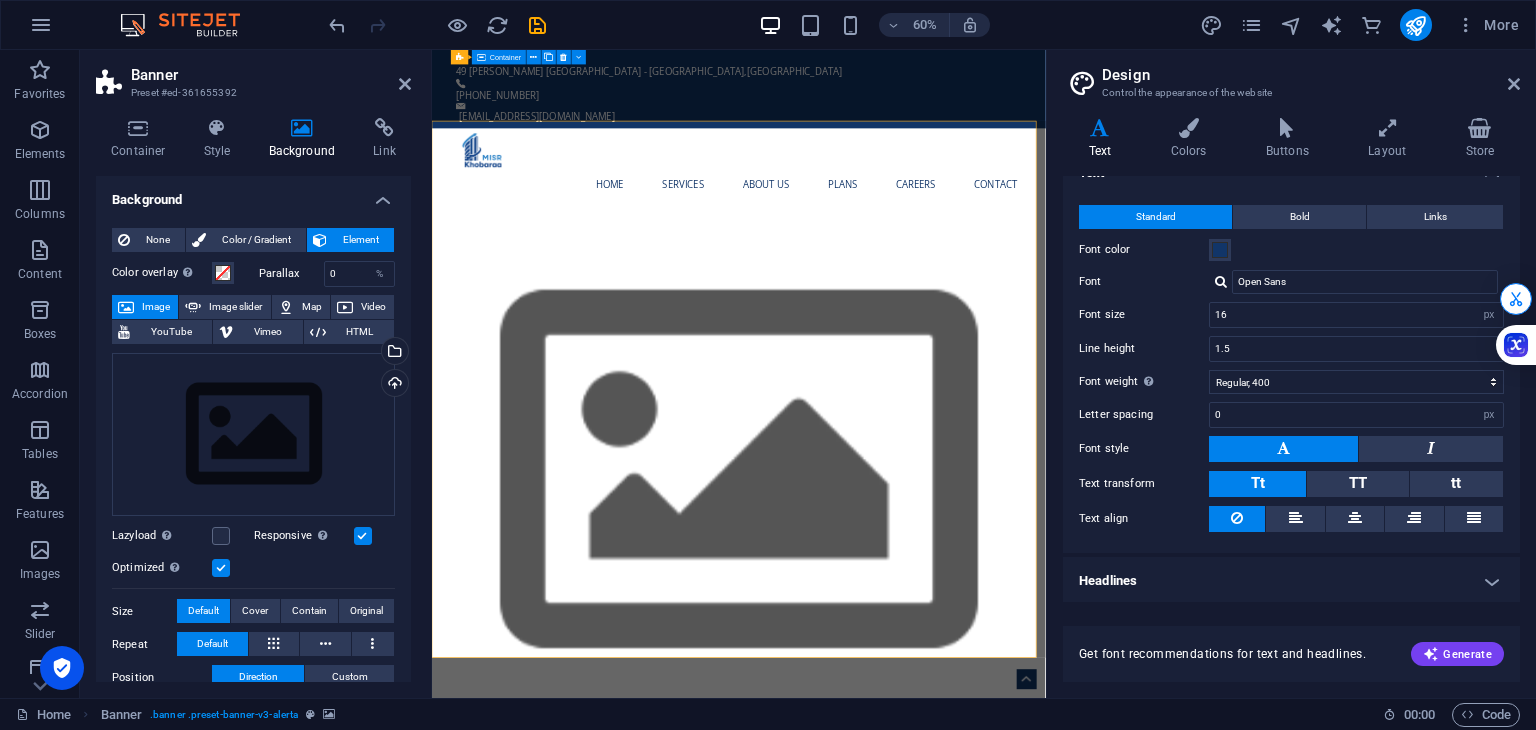type 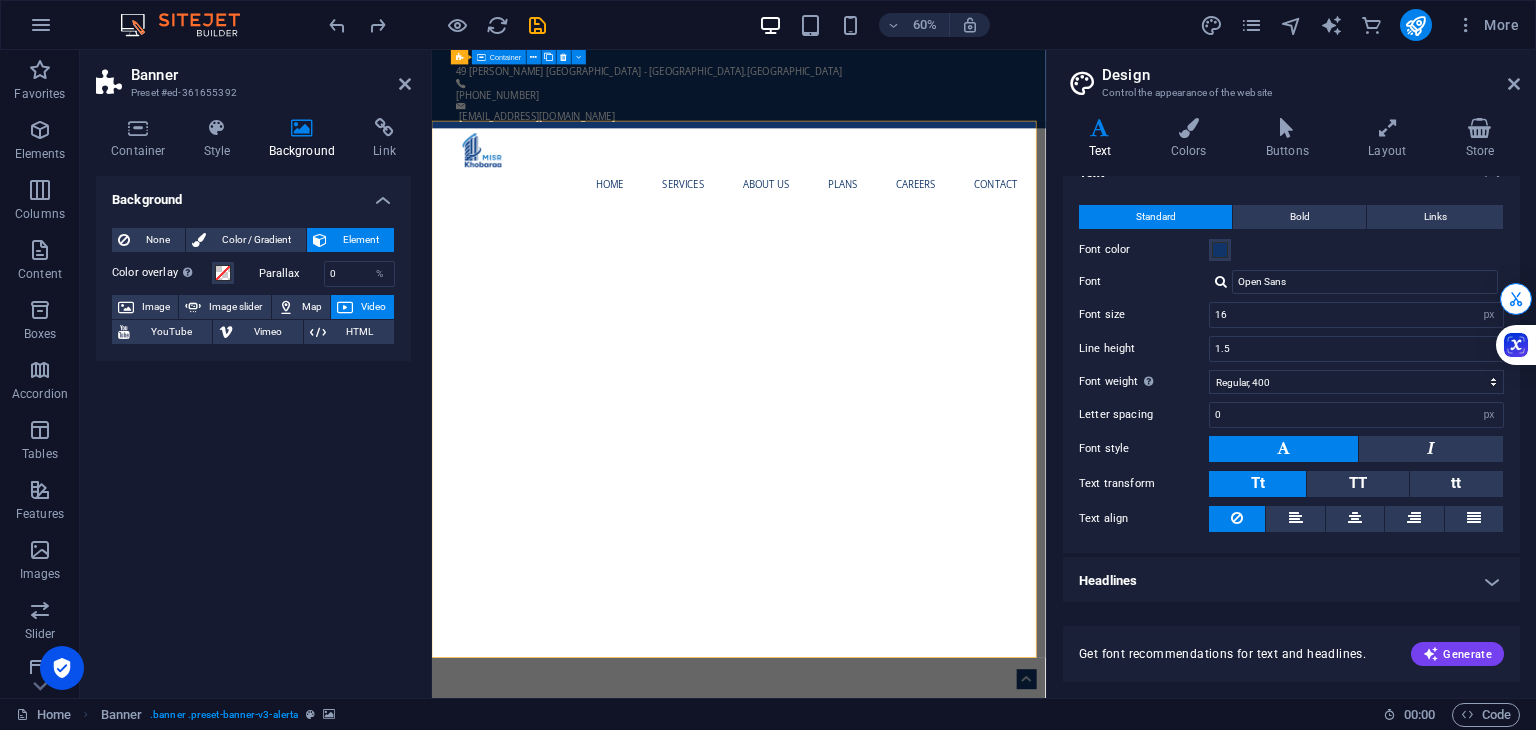 click at bounding box center [345, 307] 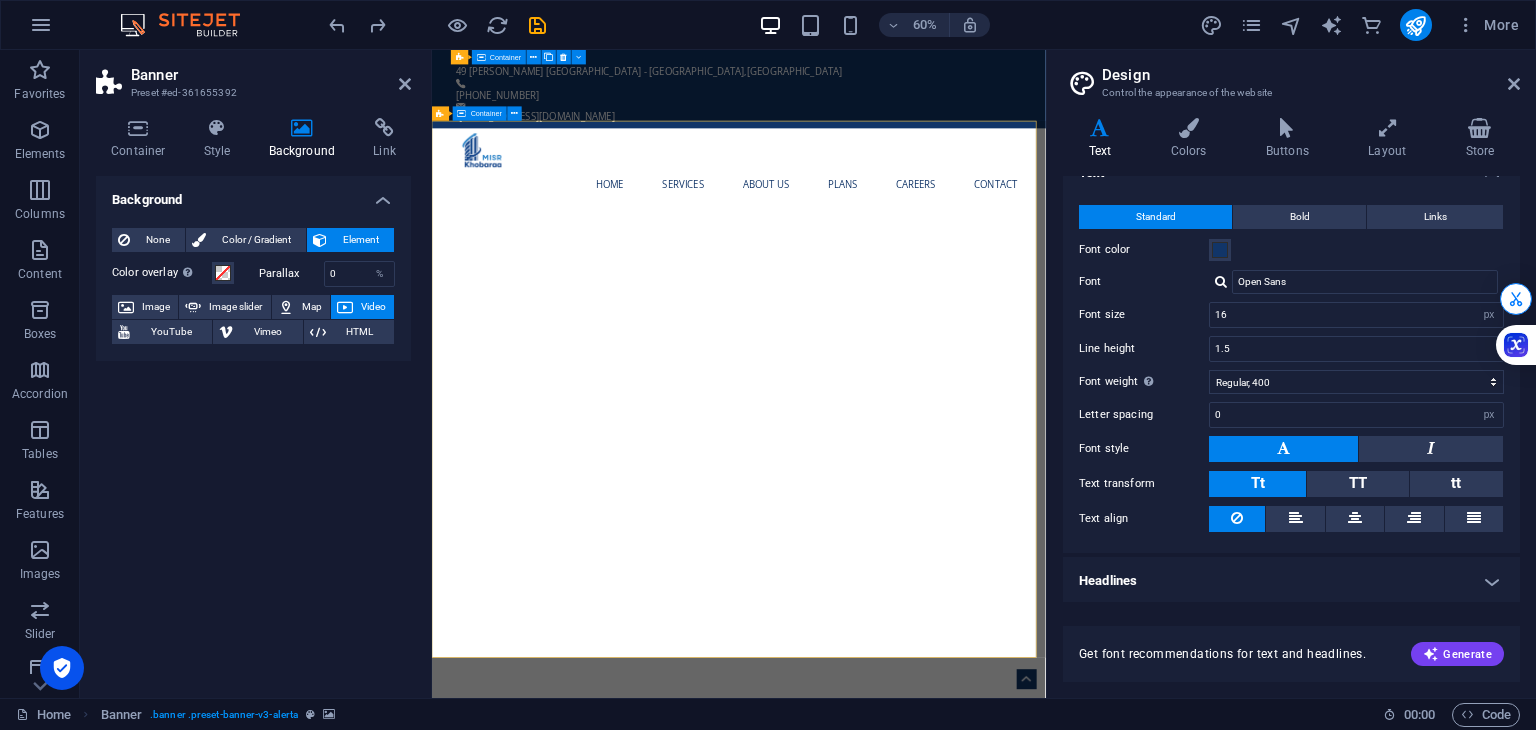 click on "CORPORATE & STARTUP CONSULTATION TOGETHER STEP BY STEP Launching a new venture is now more accessible and impactful than ever, thanks to innovative tools that support sustainable and profitable growth. Modern technology and collaborative platforms enable entrepreneurs to reduce risks while maximizing opportunities. By prioritizing sustainability, you not only enhance your brand's reputation but also attract conscious consumers. This dual approach empowers businesses to excel in a competitive landscape. Embrace the opportunities available [DATE] to tackle challenges and position your venture for enduring success. Learn more ​​​​ REQUEST A QUOTE   I have read and understand the privacy policy. Unreadable? Regenerate Send" at bounding box center [943, 1764] 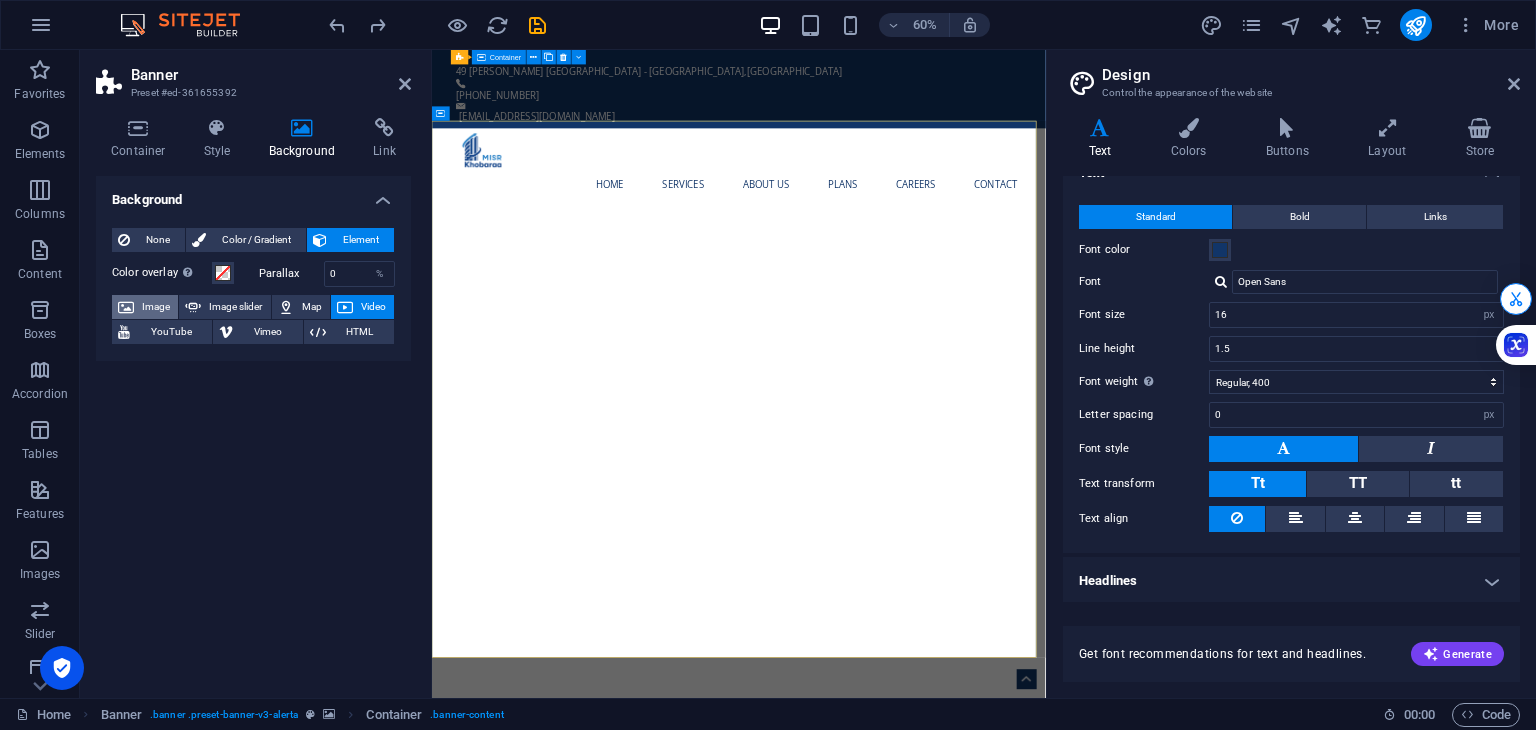 click on "Image" at bounding box center [156, 307] 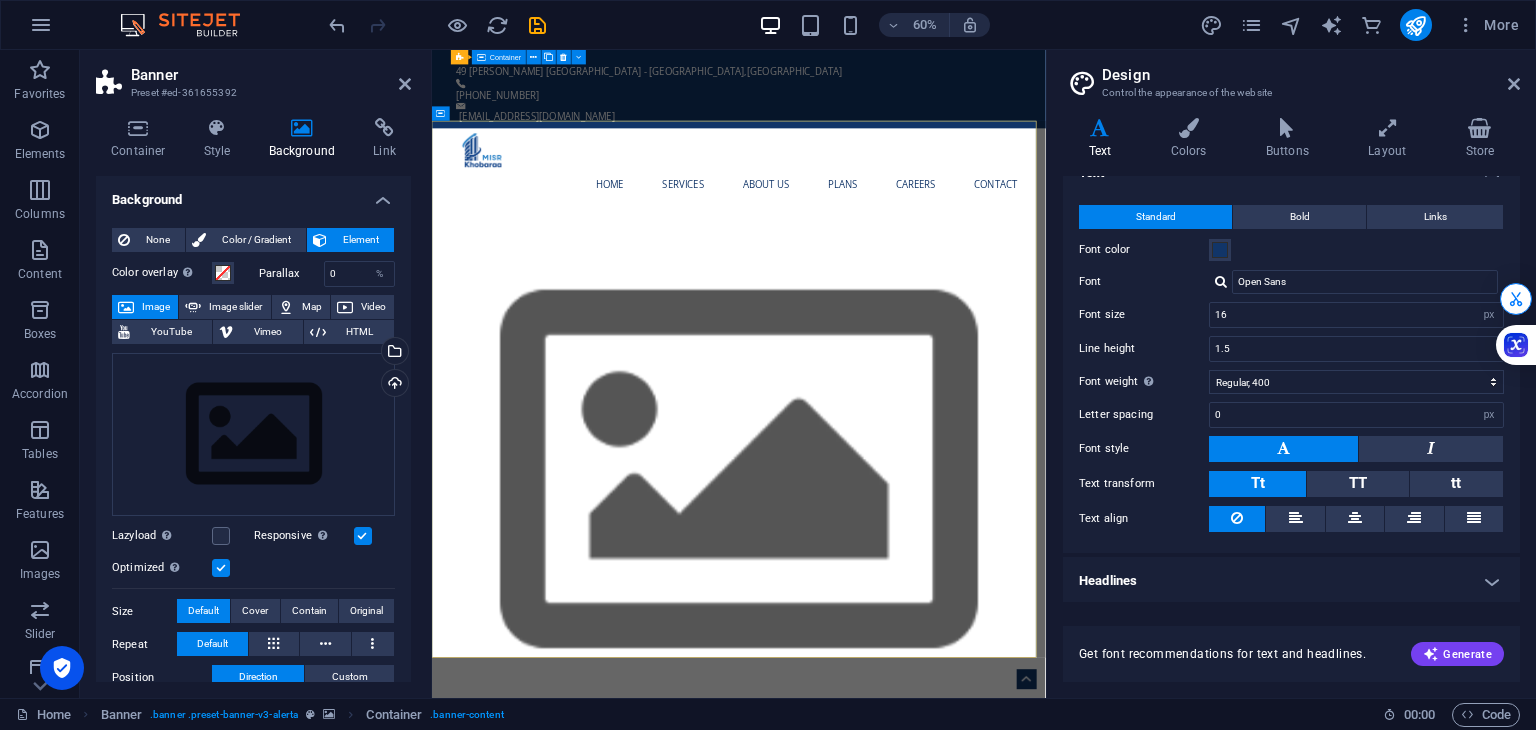 click on "Drag files here, click to choose files or select files from Files or our free stock photos & videos Select files from the file manager, stock photos, or upload file(s) Upload Lazyload Loading images after the page loads improves page speed. Responsive Automatically load retina image and smartphone optimized sizes. Optimized Images are compressed to improve page speed. Size Default Cover Contain Original Repeat Default Position Direction Custom X offset 50 px rem % vh vw Y offset 50 px rem % vh vw" at bounding box center [253, 552] 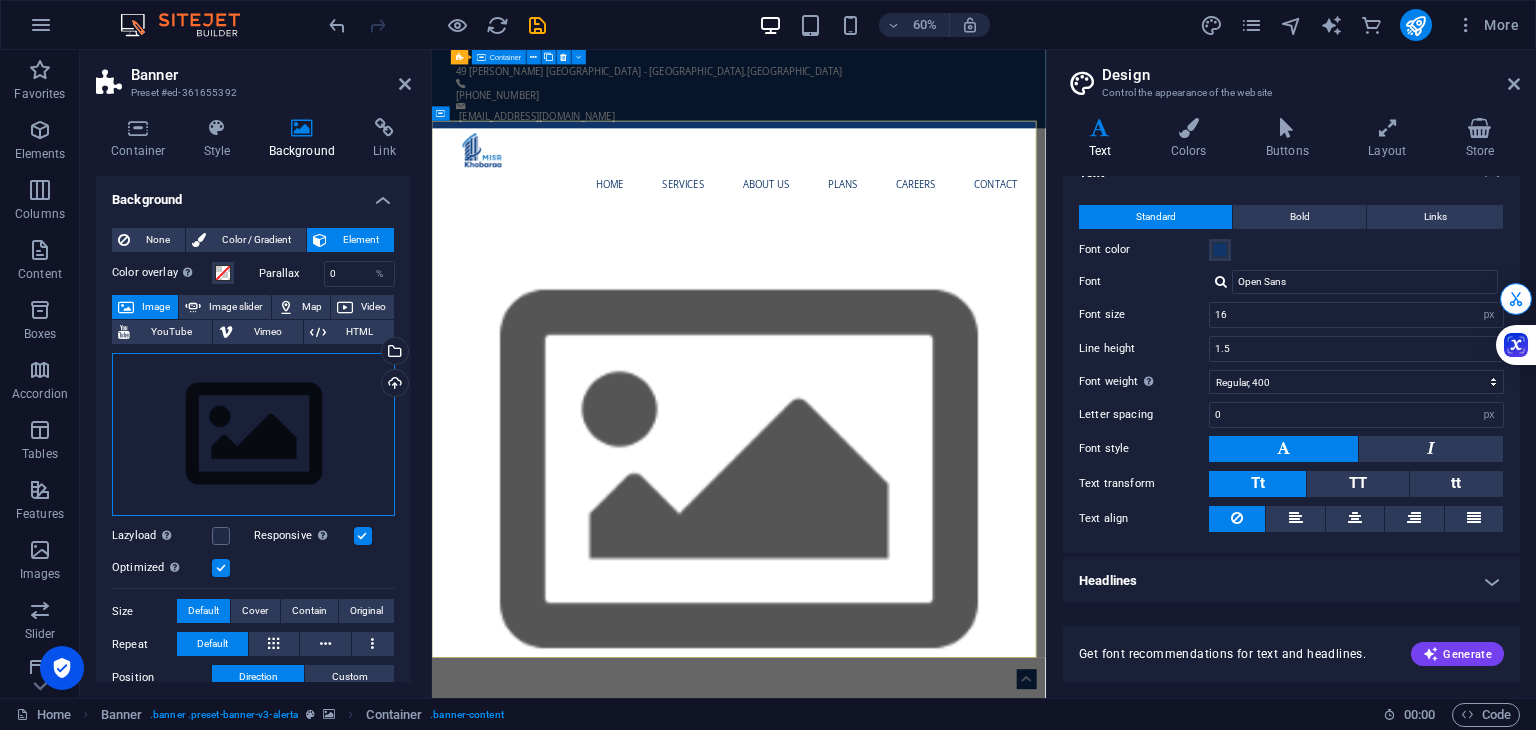 click on "Drag files here, click to choose files or select files from Files or our free stock photos & videos" at bounding box center (253, 435) 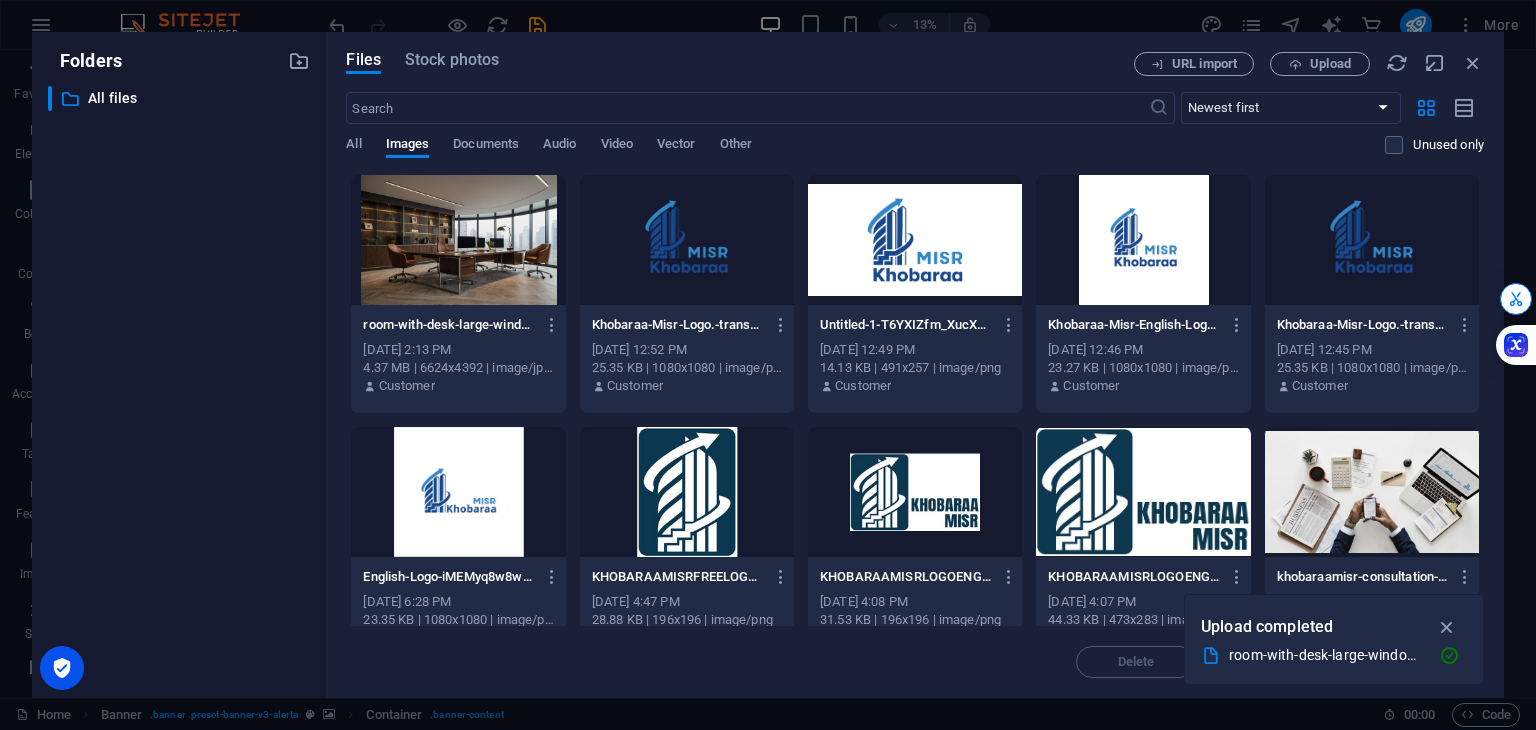 click at bounding box center [458, 240] 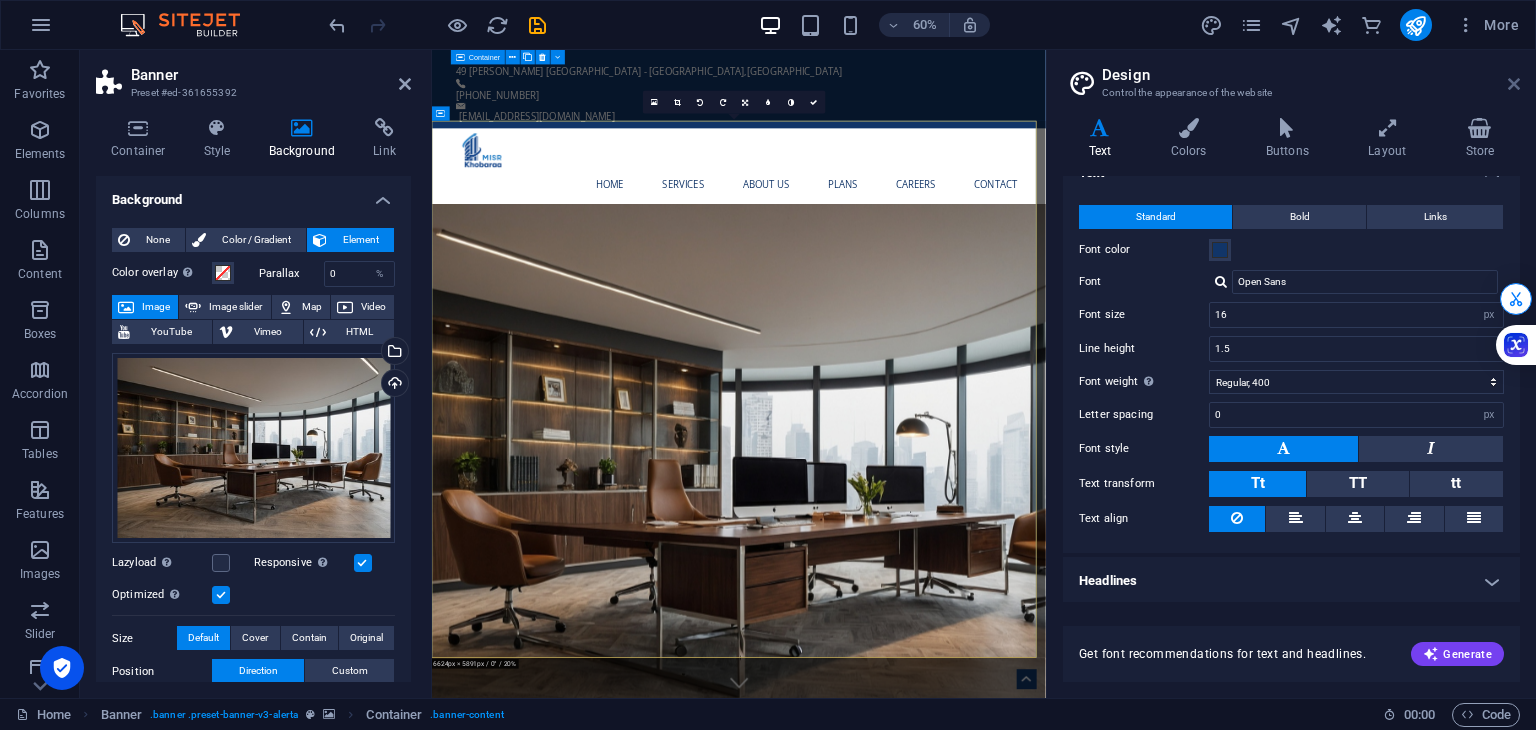 click at bounding box center (1514, 84) 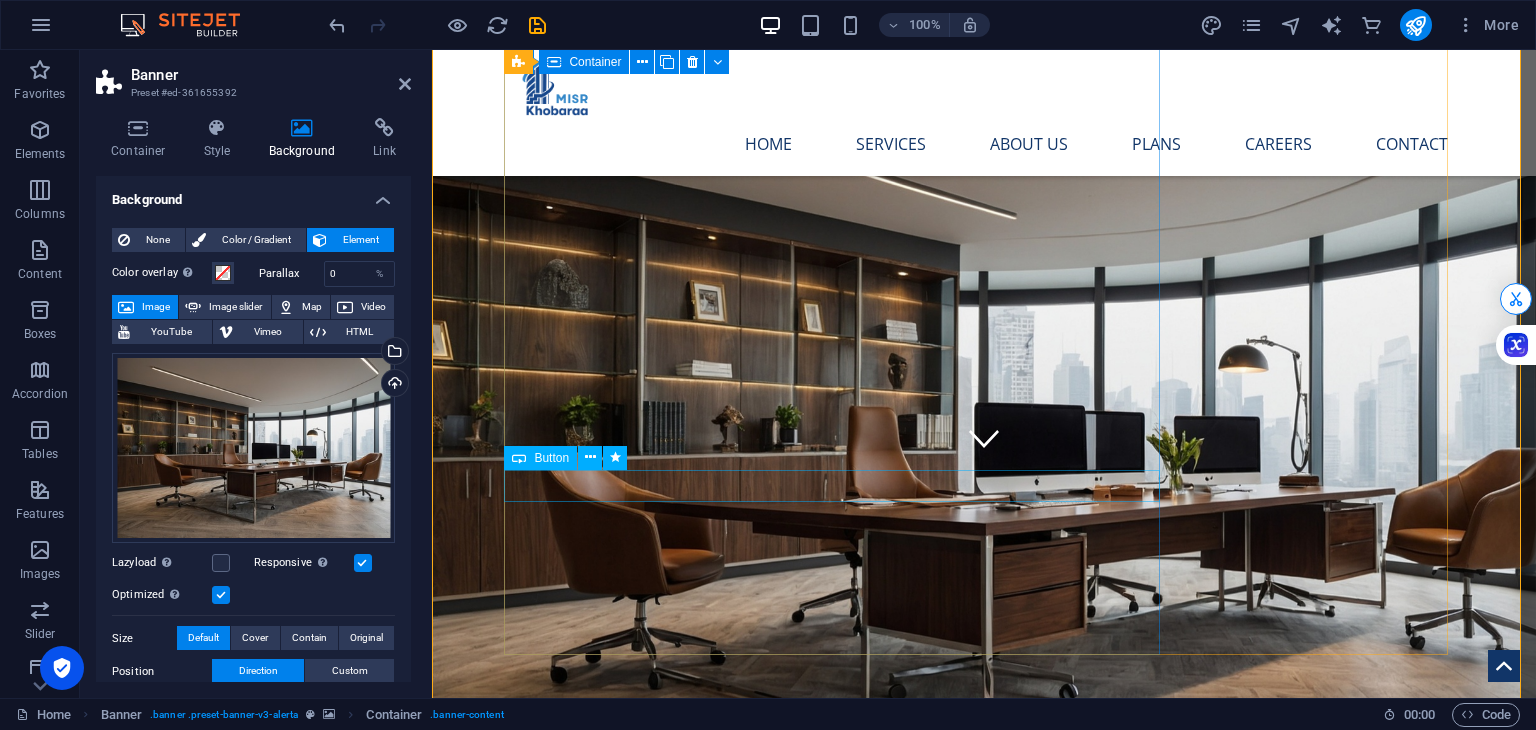 scroll, scrollTop: 232, scrollLeft: 0, axis: vertical 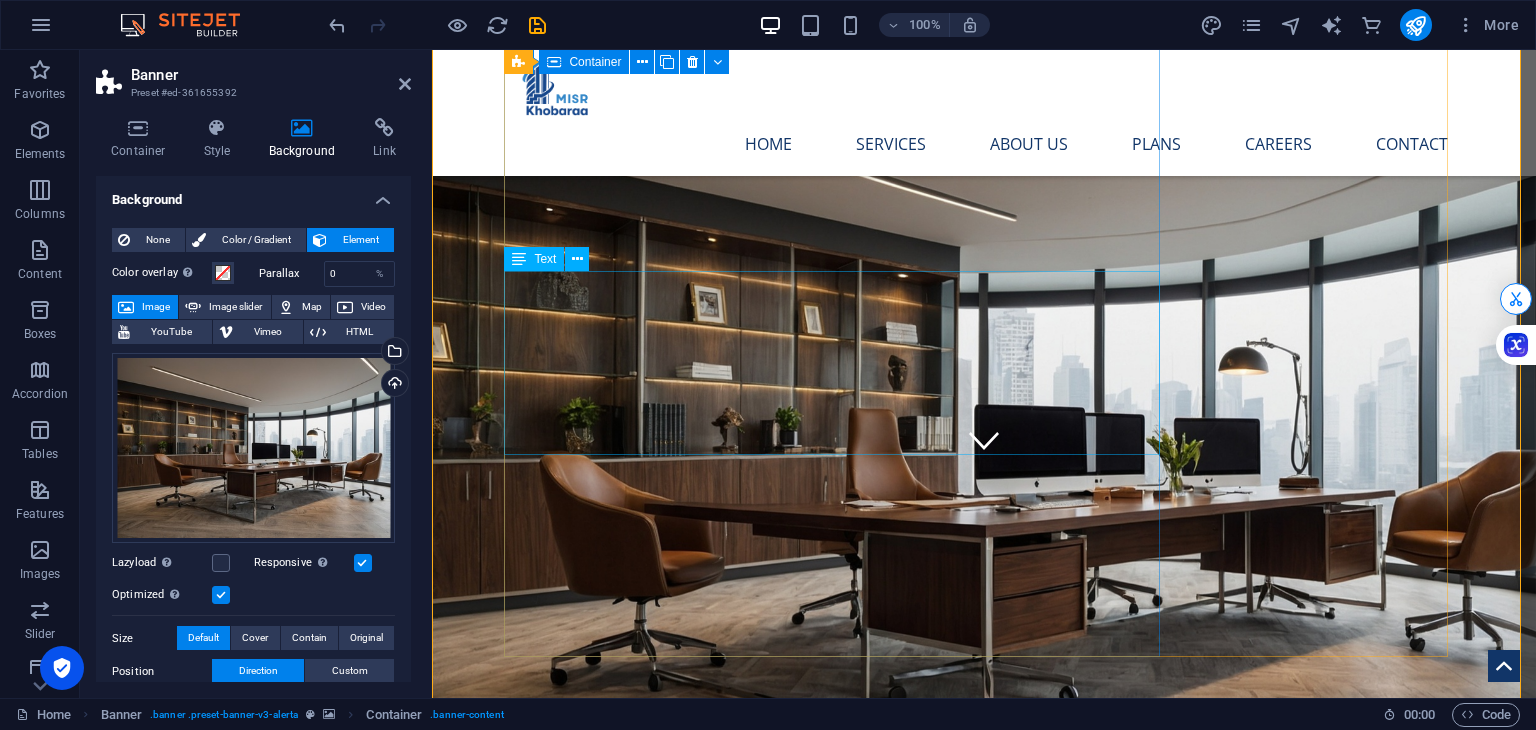 click on "Launching a new venture is now more accessible and impactful than ever, thanks to innovative tools that support sustainable and profitable growth. Modern technology and collaborative platforms enable entrepreneurs to reduce risks while maximizing opportunities. By prioritizing sustainability, you not only enhance your brand's reputation but also attract conscious consumers. This dual approach empowers businesses to excel in a competitive landscape. Embrace the opportunities available [DATE] to tackle challenges and position your venture for enduring success." at bounding box center [984, 1156] 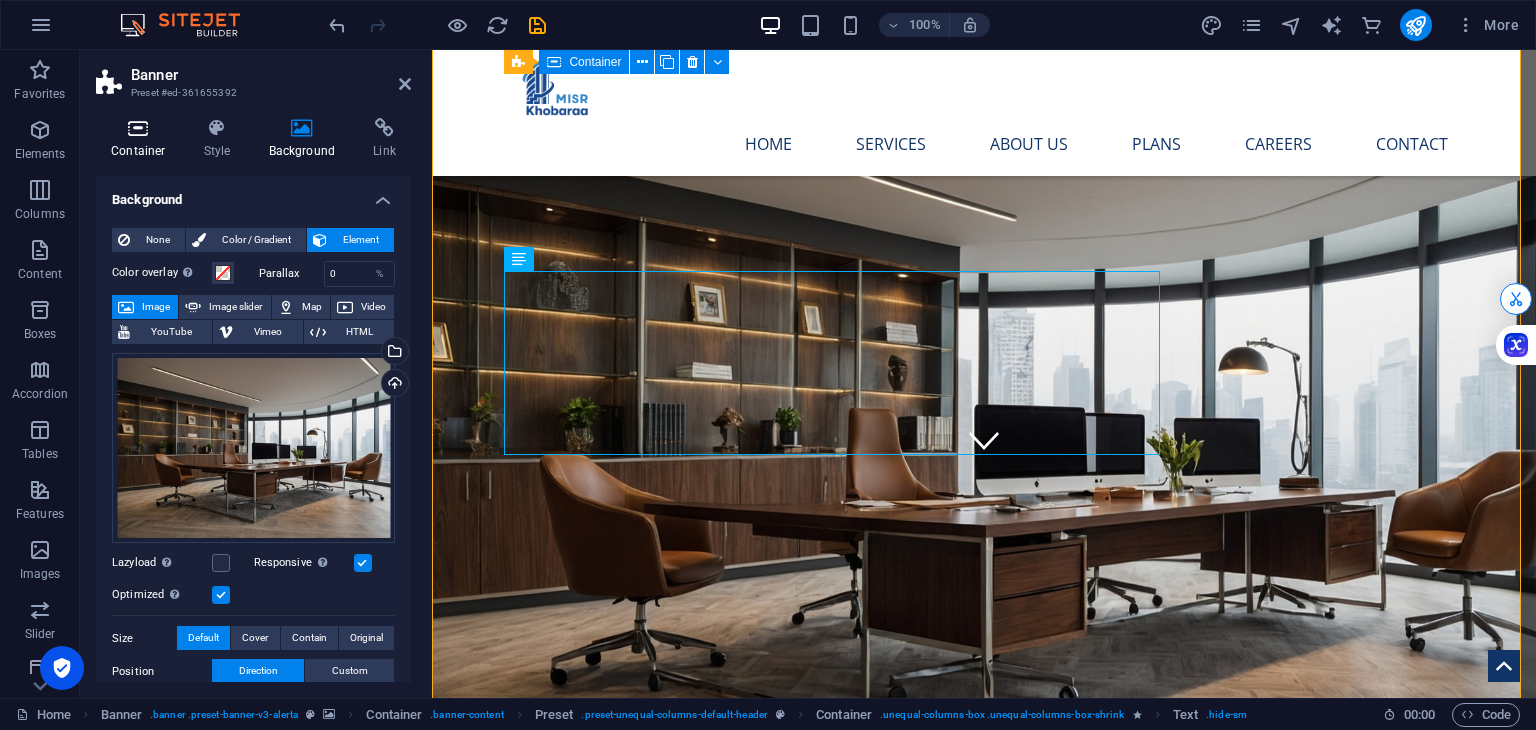 click on "Container" at bounding box center [142, 139] 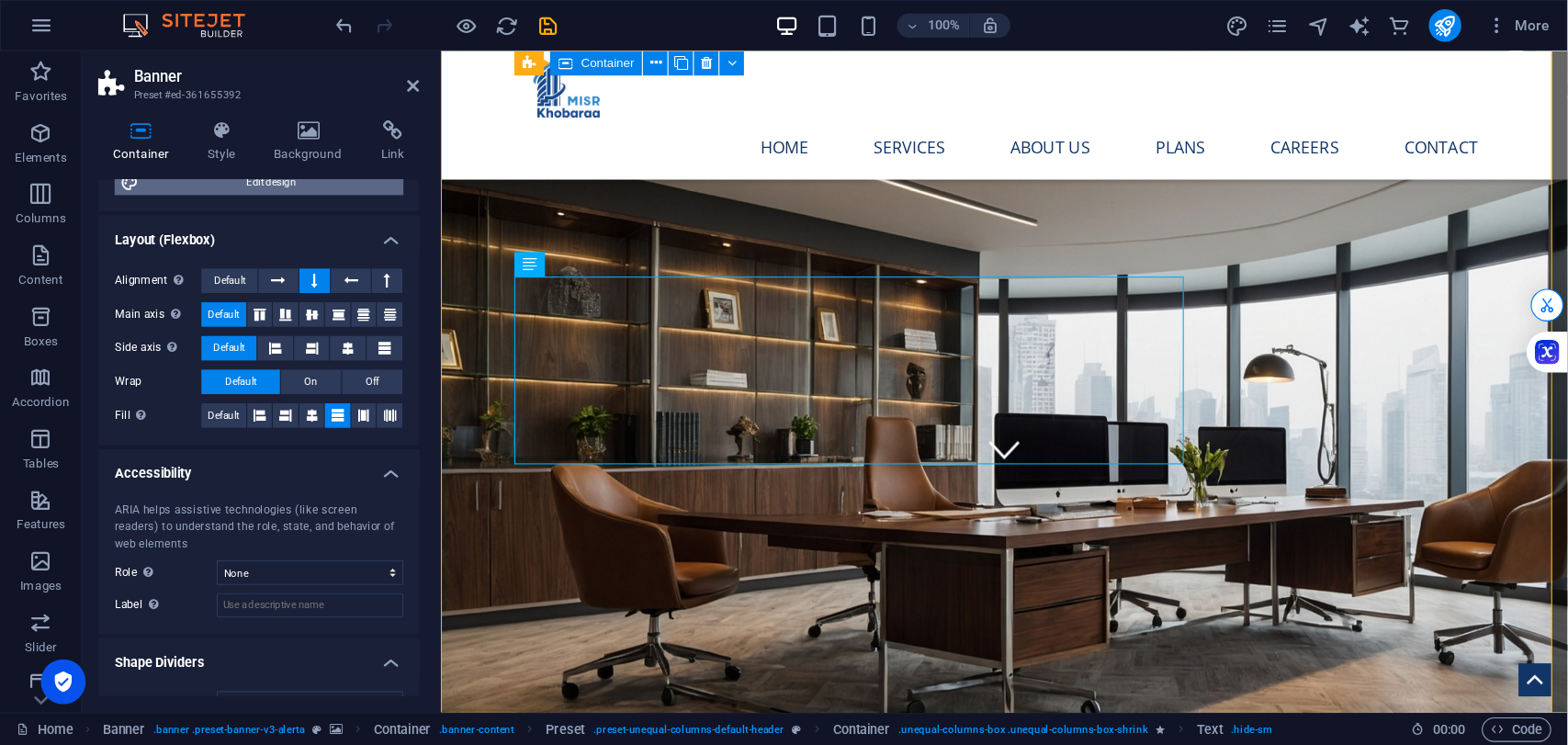 scroll, scrollTop: 277, scrollLeft: 0, axis: vertical 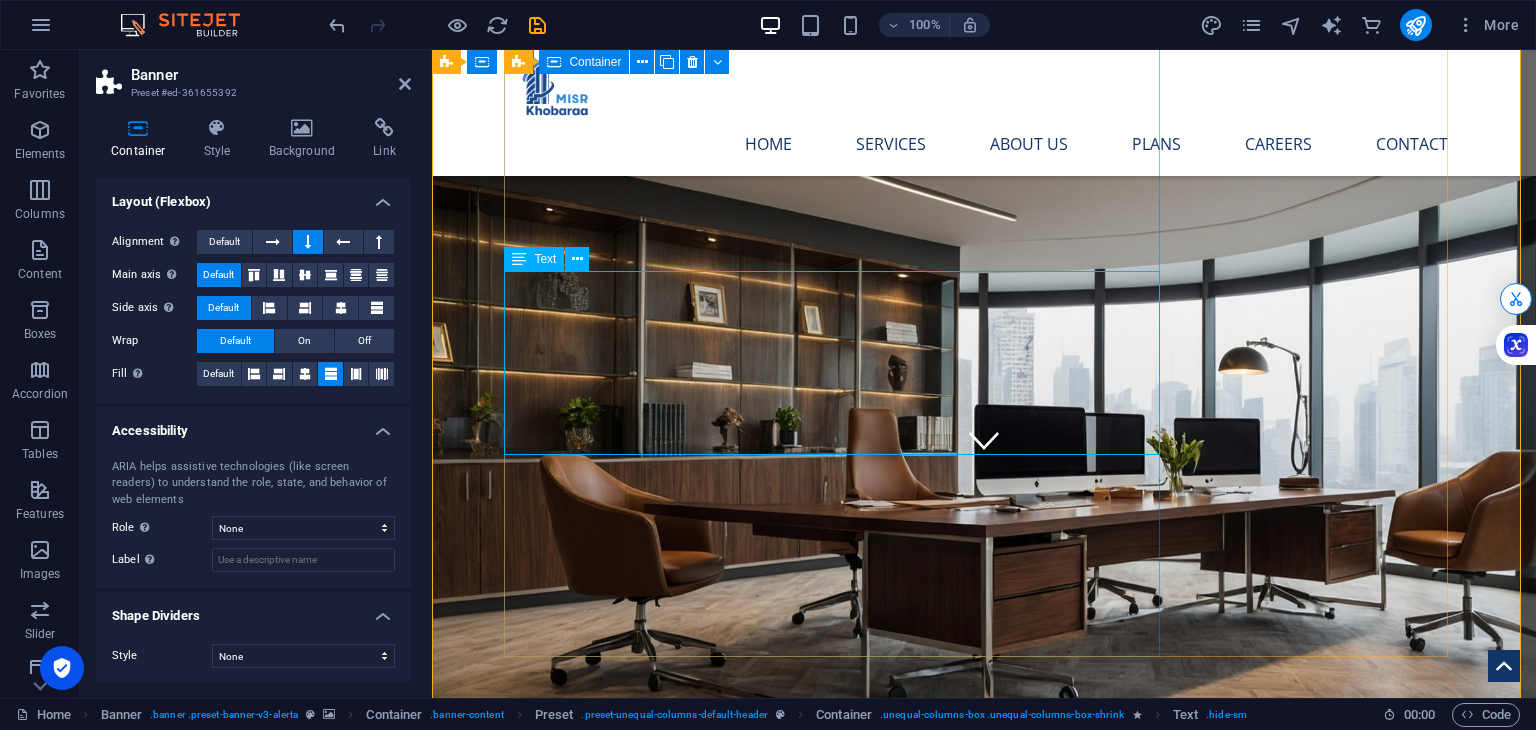 click on "Launching a new venture is now more accessible and impactful than ever, thanks to innovative tools that support sustainable and profitable growth. Modern technology and collaborative platforms enable entrepreneurs to reduce risks while maximizing opportunities. By prioritizing sustainability, you not only enhance your brand's reputation but also attract conscious consumers. This dual approach empowers businesses to excel in a competitive landscape. Embrace the opportunities available [DATE] to tackle challenges and position your venture for enduring success." at bounding box center (984, 1156) 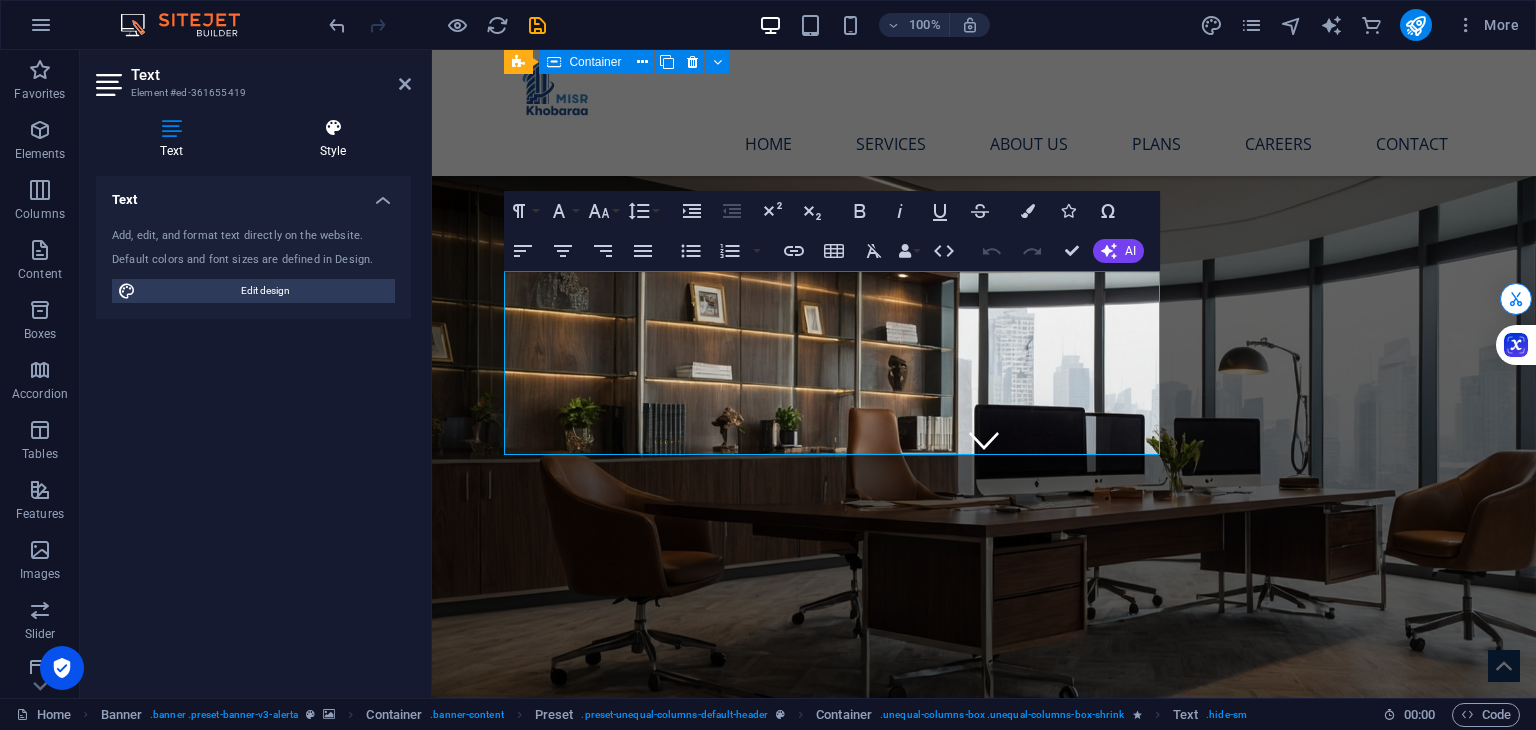 click on "Style" at bounding box center [333, 139] 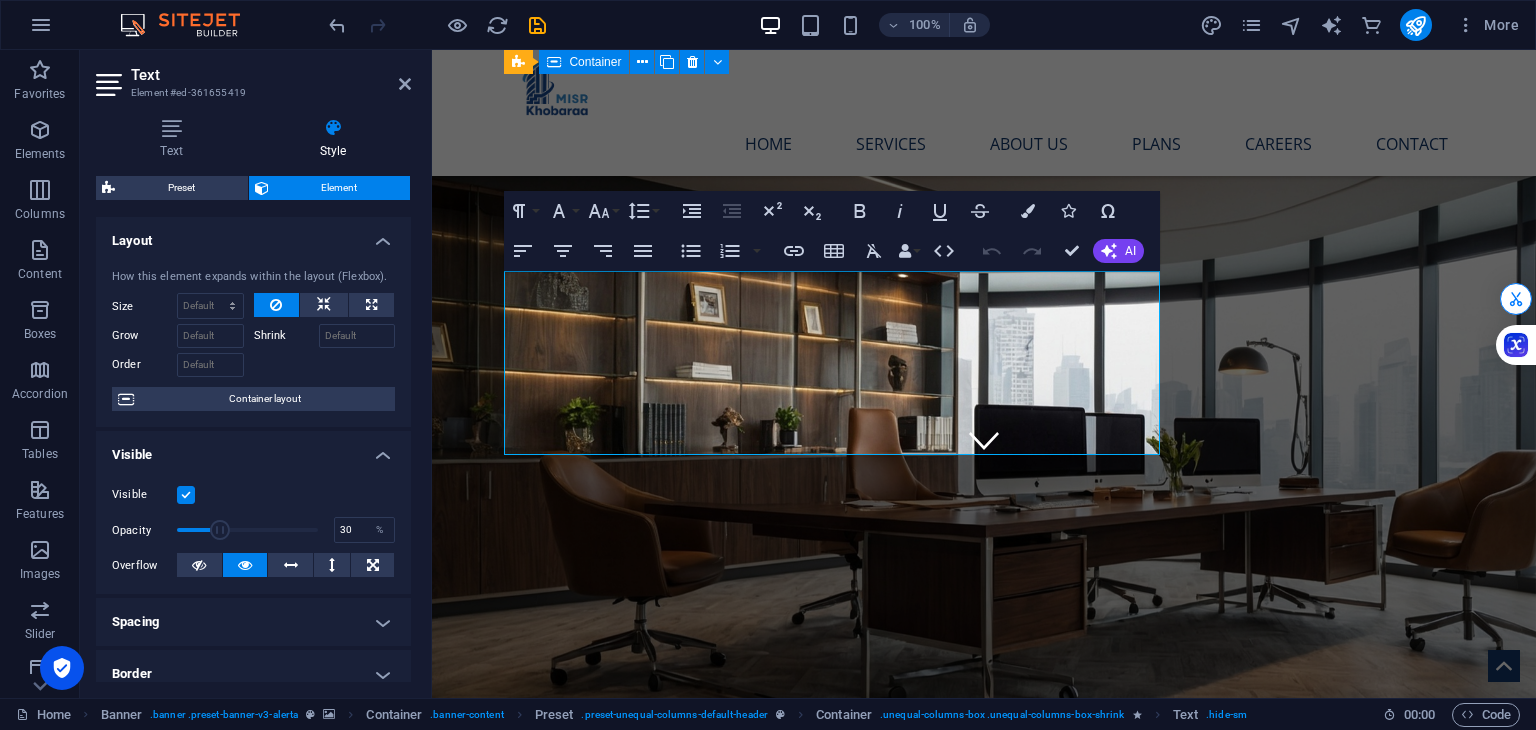 drag, startPoint x: 305, startPoint y: 521, endPoint x: 217, endPoint y: 503, distance: 89.822044 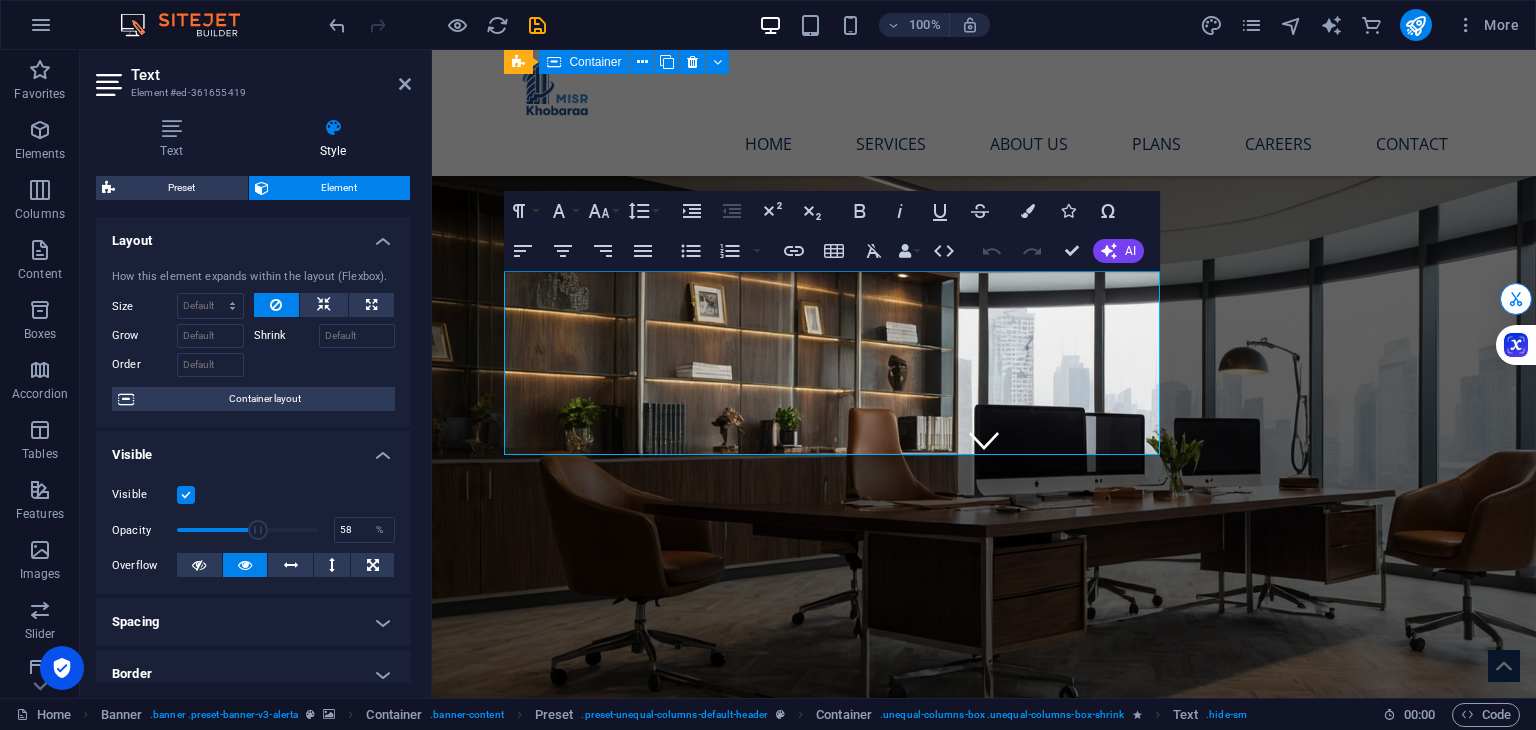 drag, startPoint x: 217, startPoint y: 522, endPoint x: 256, endPoint y: 522, distance: 39 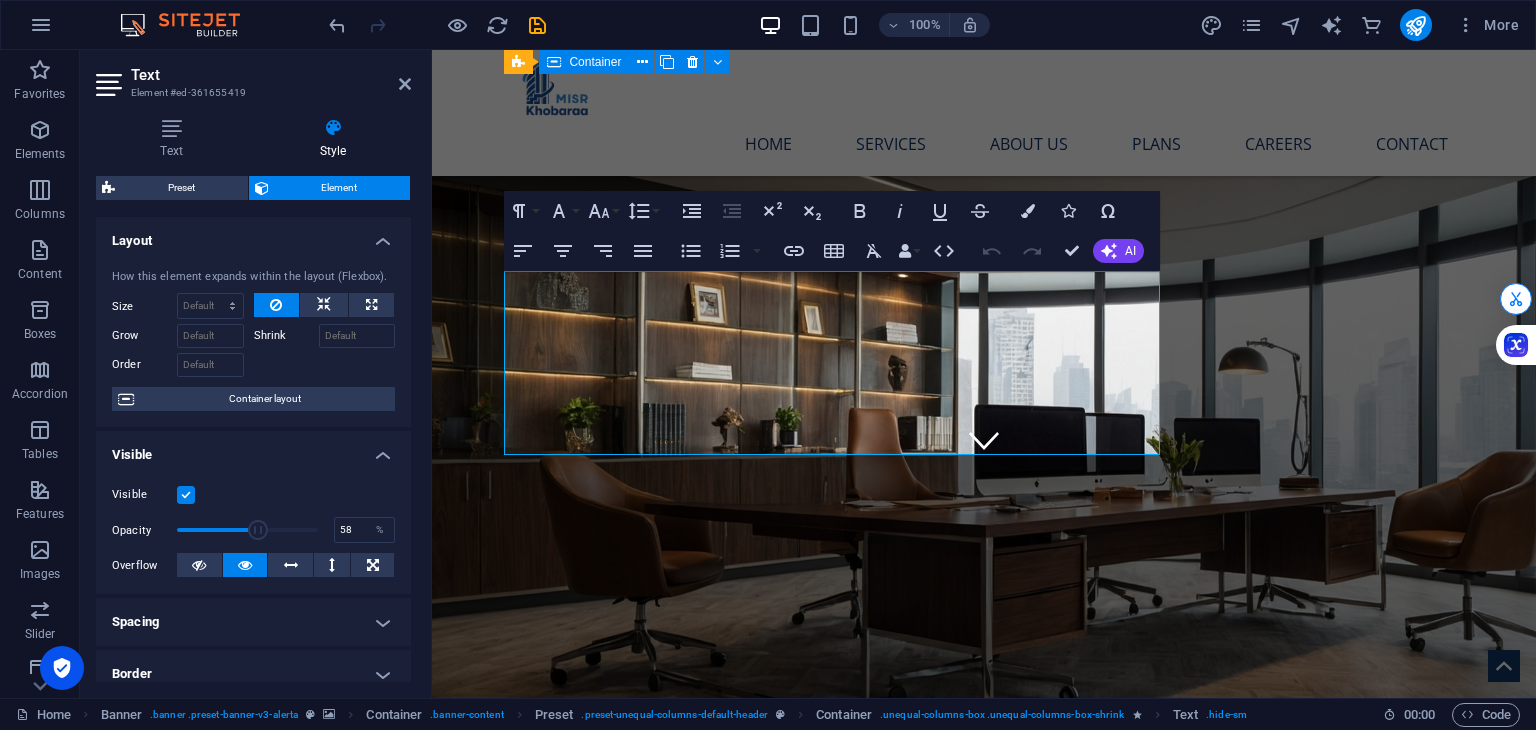 click at bounding box center (258, 530) 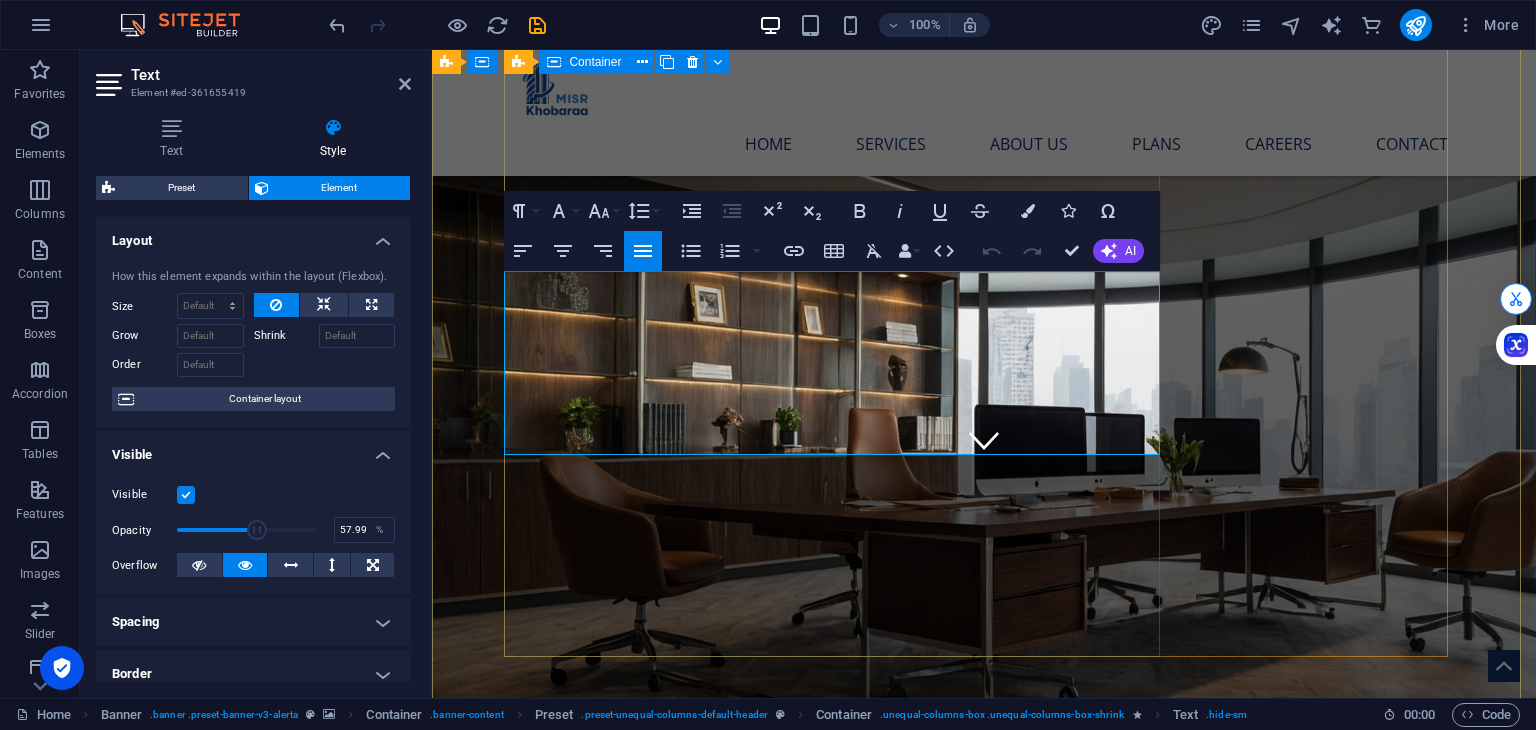 click on "Launching a new venture is now more accessible and impactful than ever, thanks to innovative tools that support sustainable and profitable growth. Modern technology and collaborative platforms enable entrepreneurs to reduce risks while maximizing opportunities. By prioritizing sustainability, you not only enhance your brand's reputation but also attract conscious consumers. This dual approach empowers businesses to excel in a competitive landscape. Embrace the opportunities available [DATE] to tackle challenges and position your venture for enduring success." at bounding box center (984, 1156) 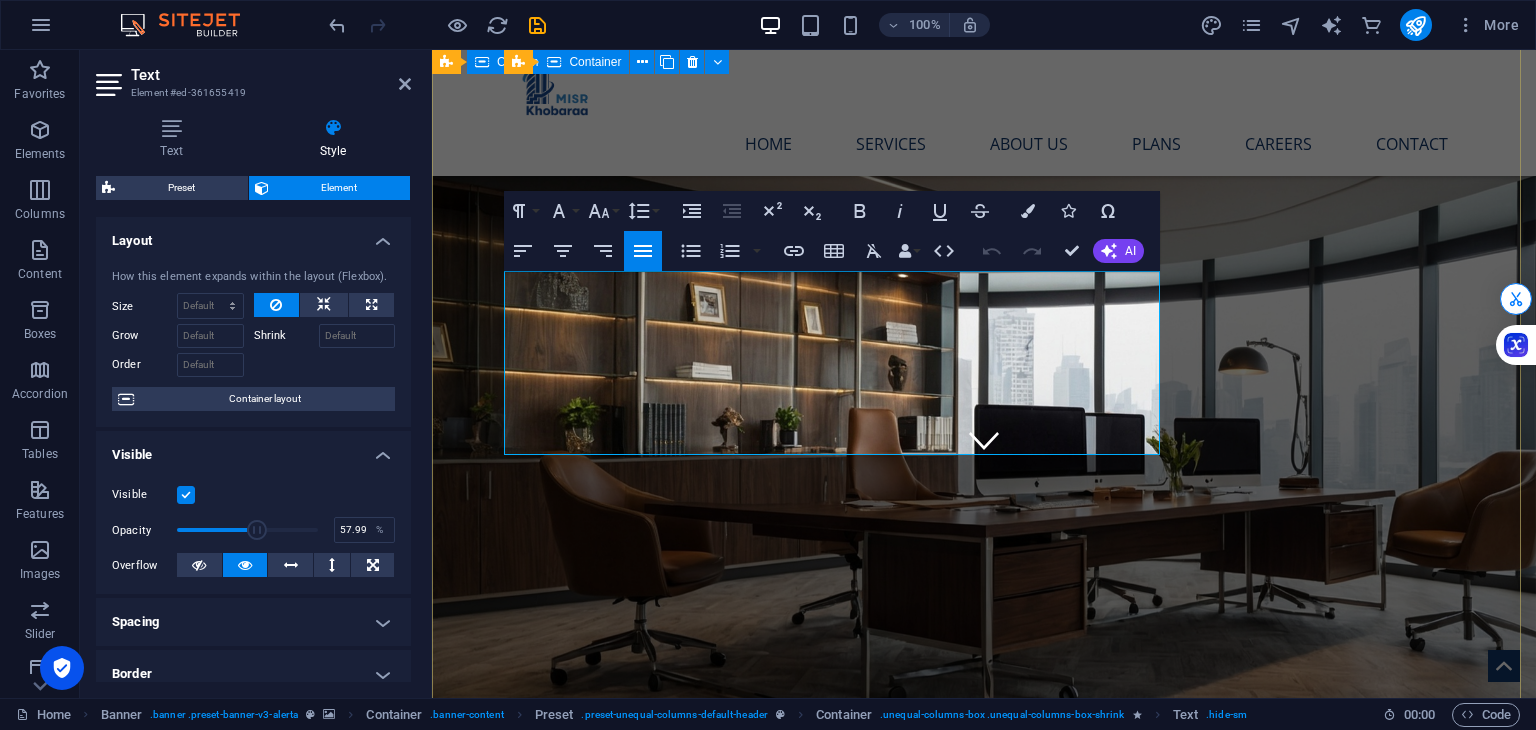 drag, startPoint x: 1069, startPoint y: 443, endPoint x: 496, endPoint y: 264, distance: 600.3082 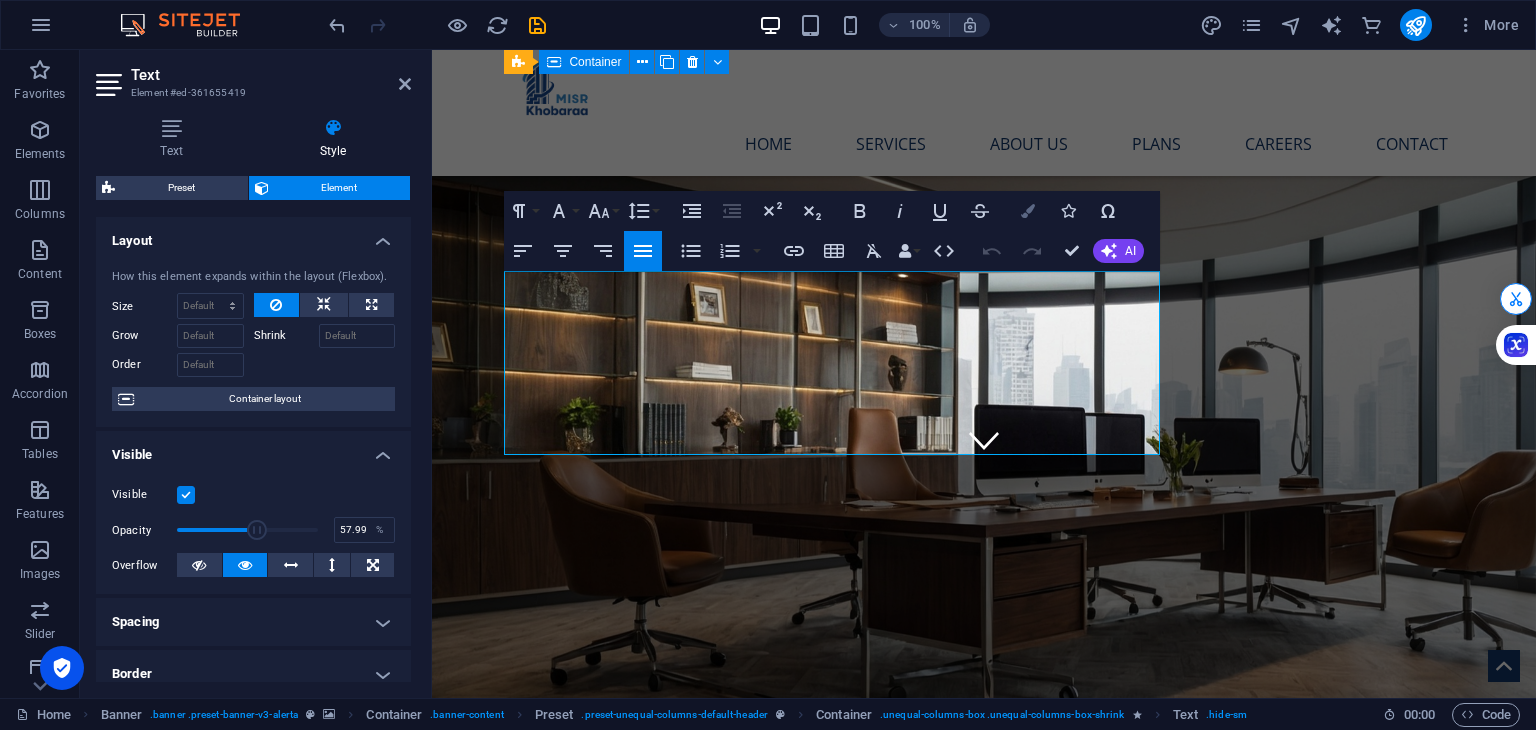 click on "Colors" at bounding box center [1028, 211] 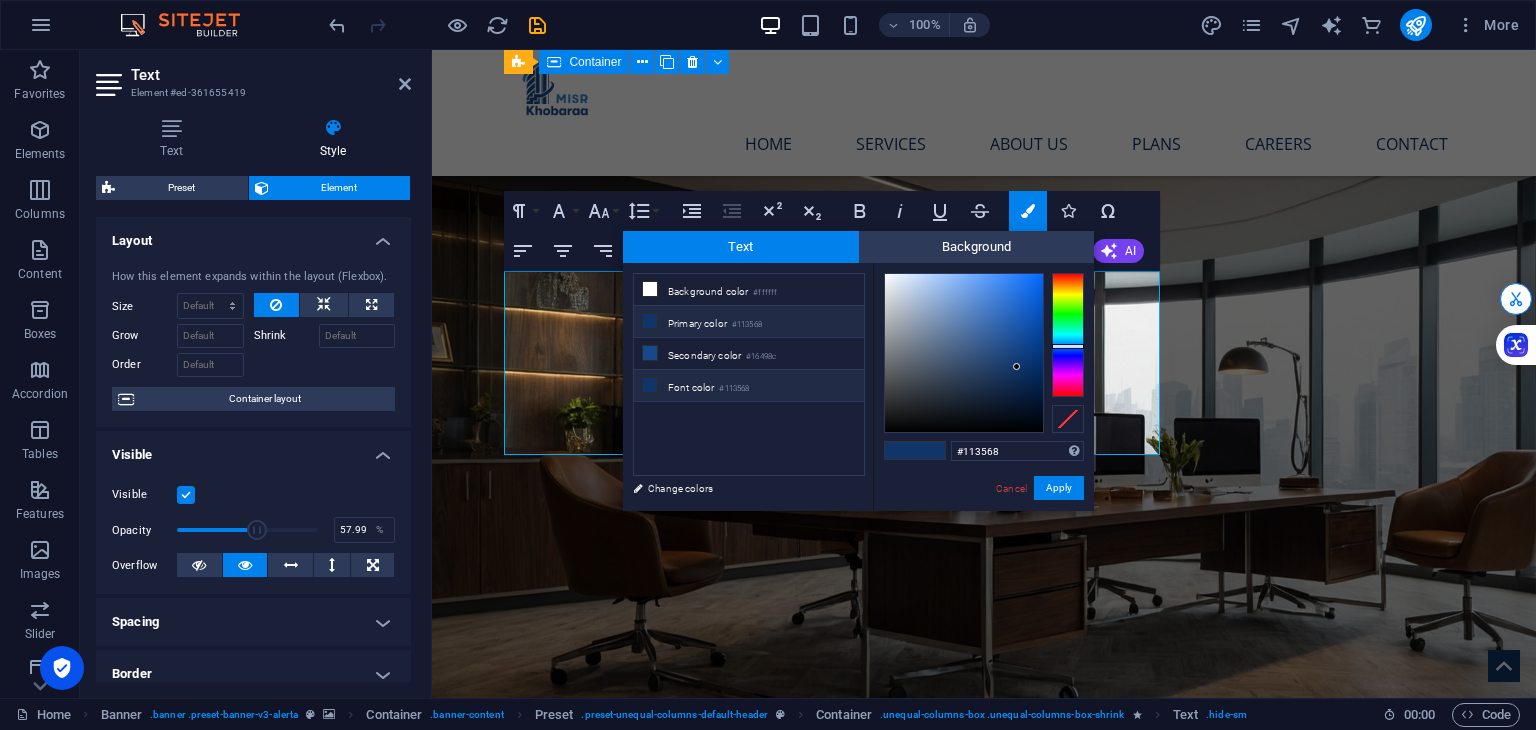 click on "Font color
#113568" at bounding box center (749, 386) 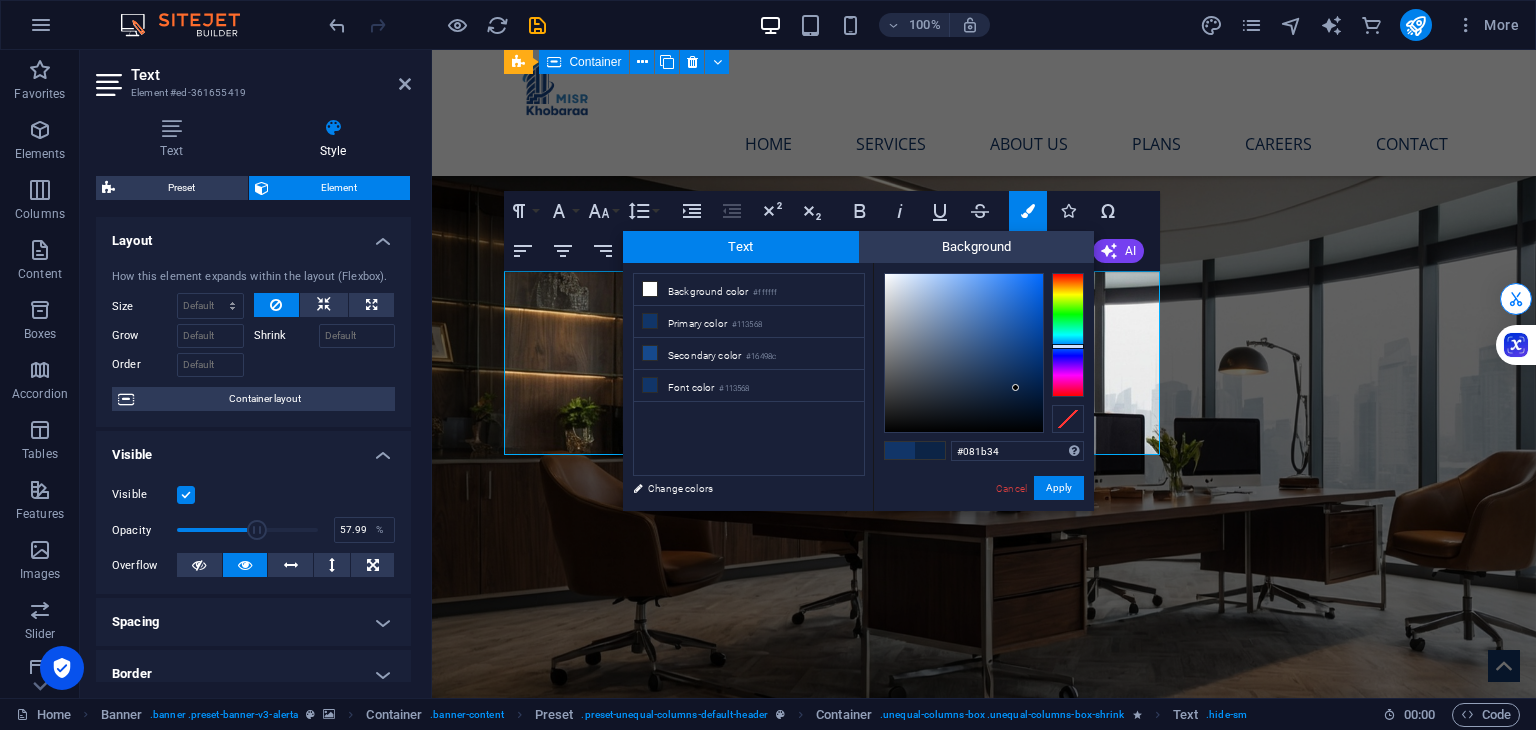 type on "#081a33" 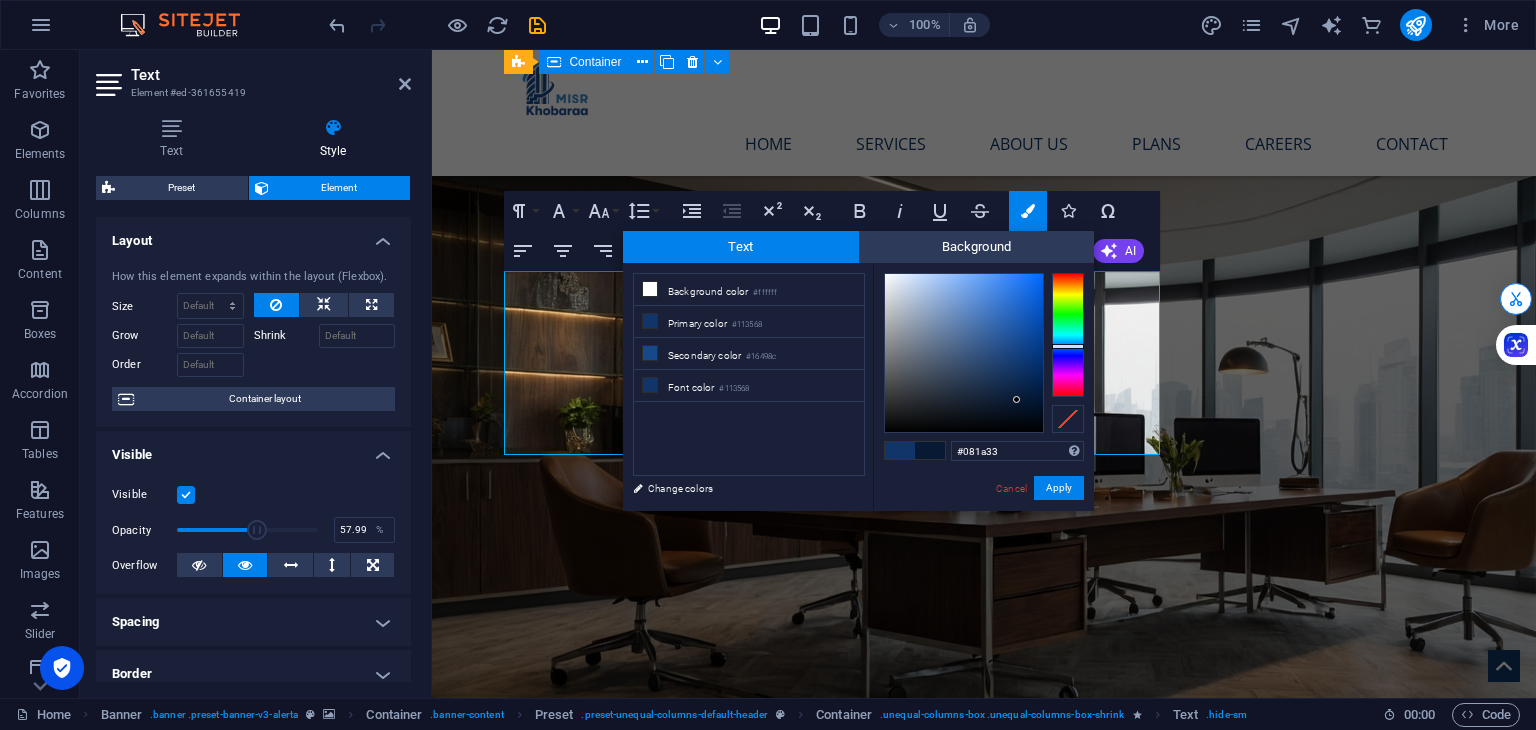 drag, startPoint x: 1016, startPoint y: 365, endPoint x: 1017, endPoint y: 400, distance: 35.014282 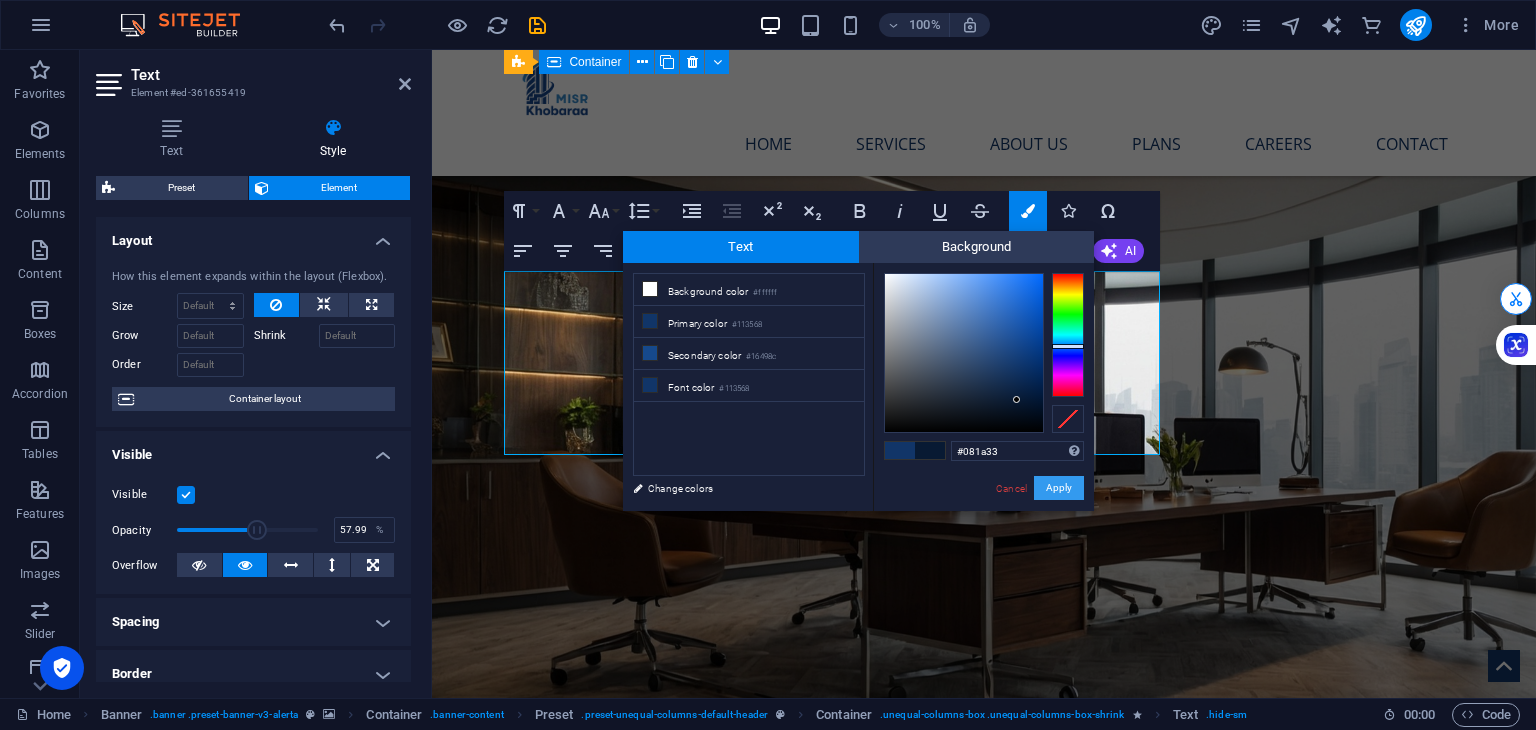 click on "Apply" at bounding box center (1059, 488) 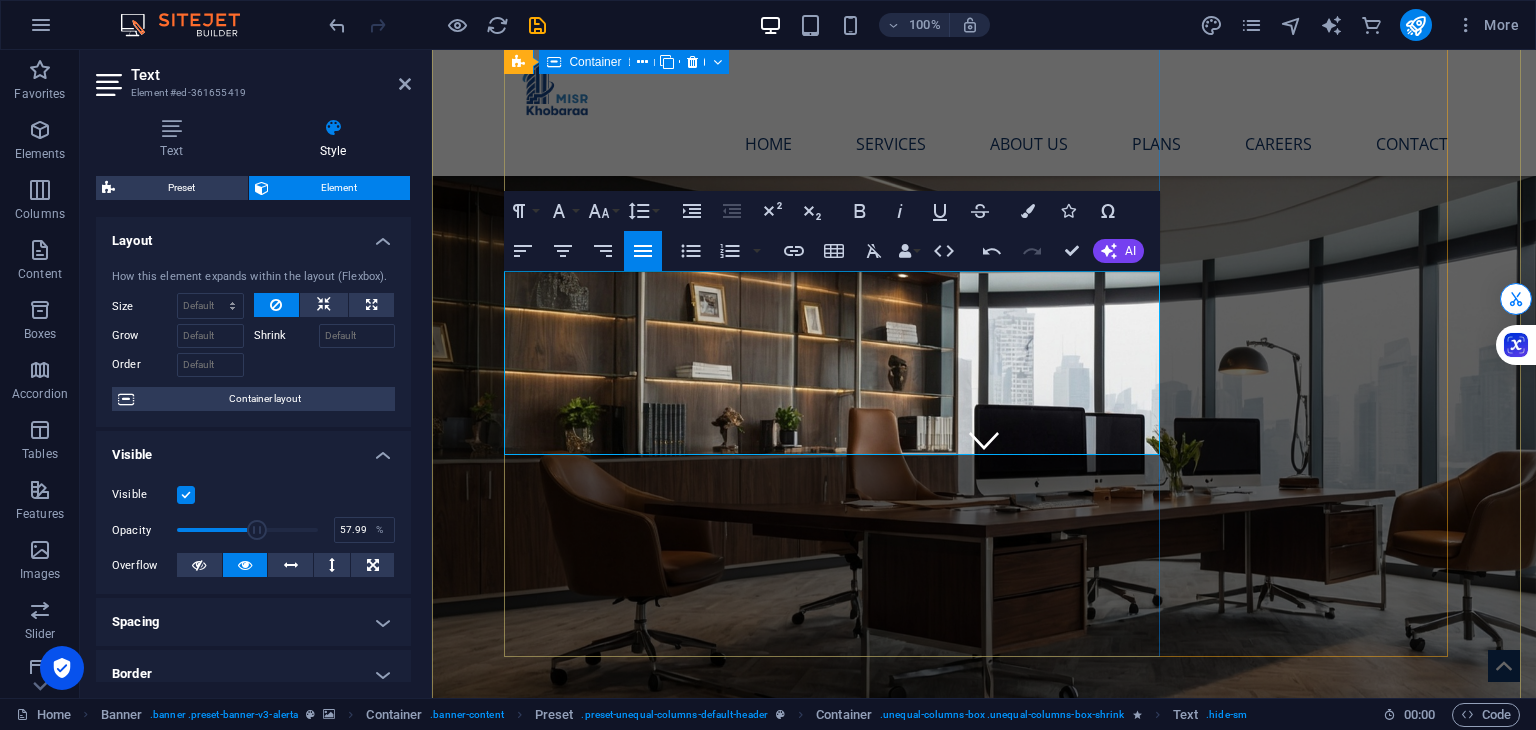 click on "CORPORATE & STARTUP CONSULTATION TOGETHER STEP BY STEP Launching a new venture is now more accessible and impactful than ever, thanks to innovative tools that support sustainable and profitable growth. Modern technology and collaborative platforms enable entrepreneurs to reduce risks while maximizing opportunities. By prioritizing sustainability, you not only enhance your brand's reputation but also attract conscious consumers. This dual approach empowers businesses to excel in a competitive landscape. Embrace the opportunities available [DATE] to tackle challenges and position your venture for enduring success. Learn more" at bounding box center (984, 1091) 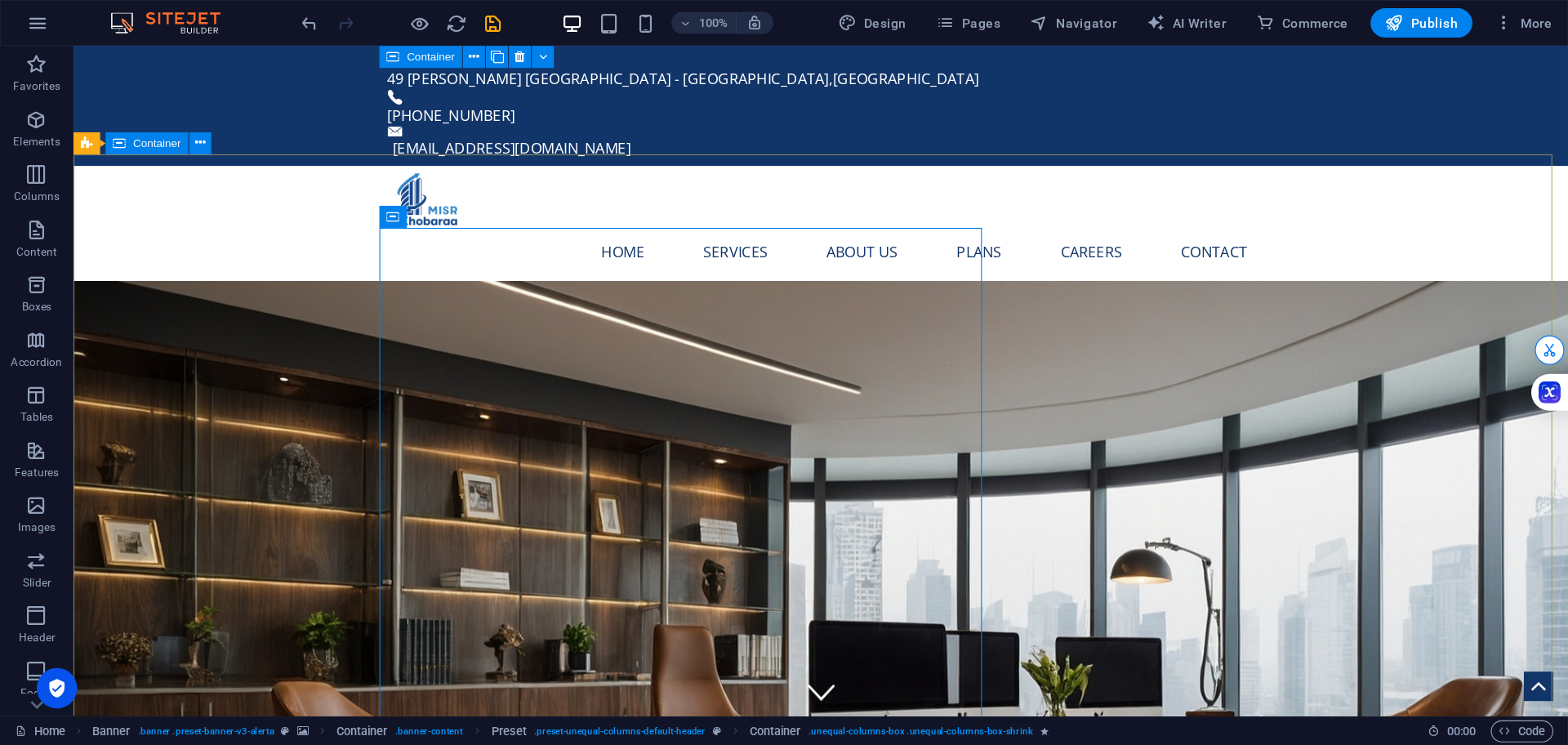 scroll, scrollTop: 60, scrollLeft: 0, axis: vertical 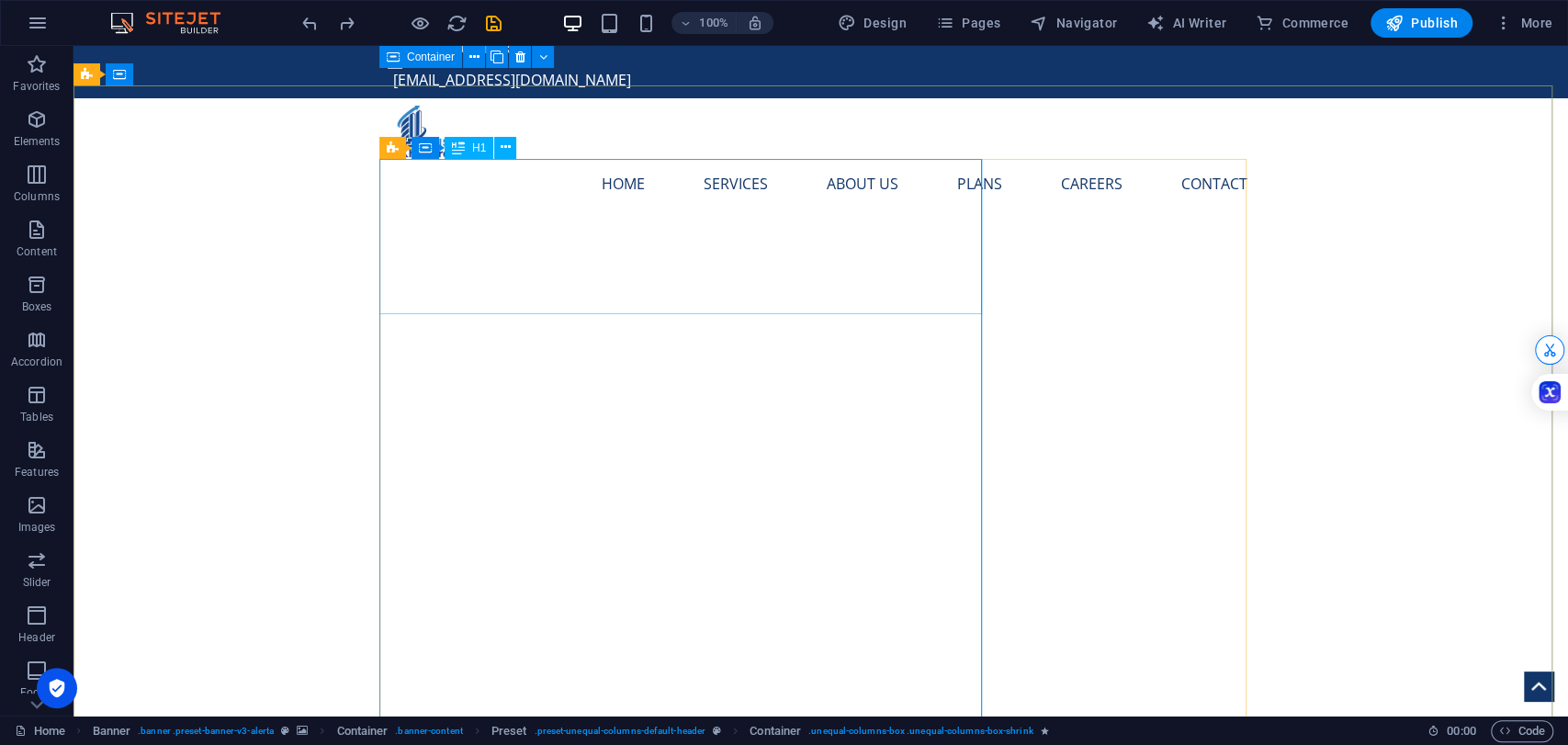 click on "CORPORATE & STARTUP CONSULTATION" at bounding box center [821, 1066] 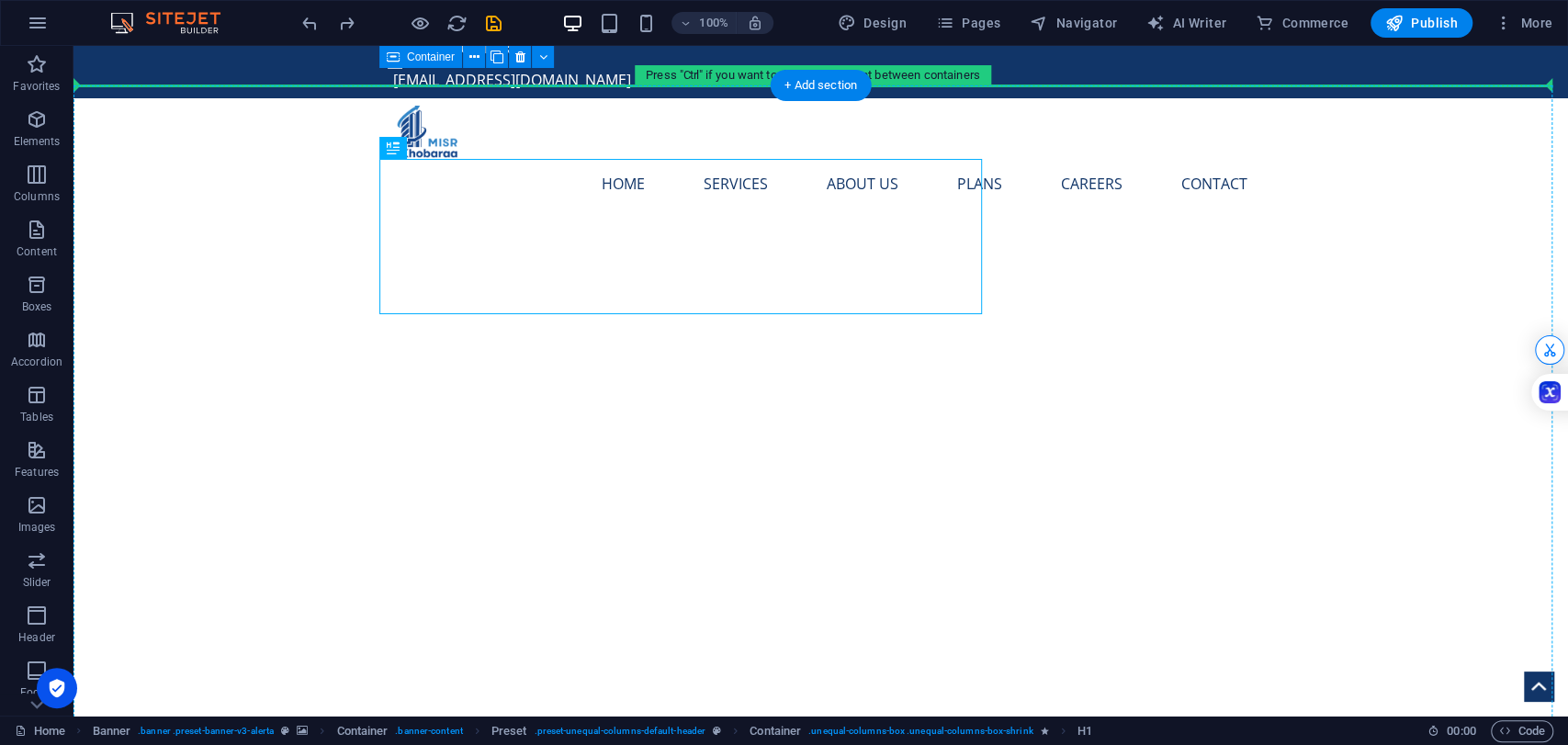 drag, startPoint x: 479, startPoint y: 197, endPoint x: 218, endPoint y: 171, distance: 262.29182 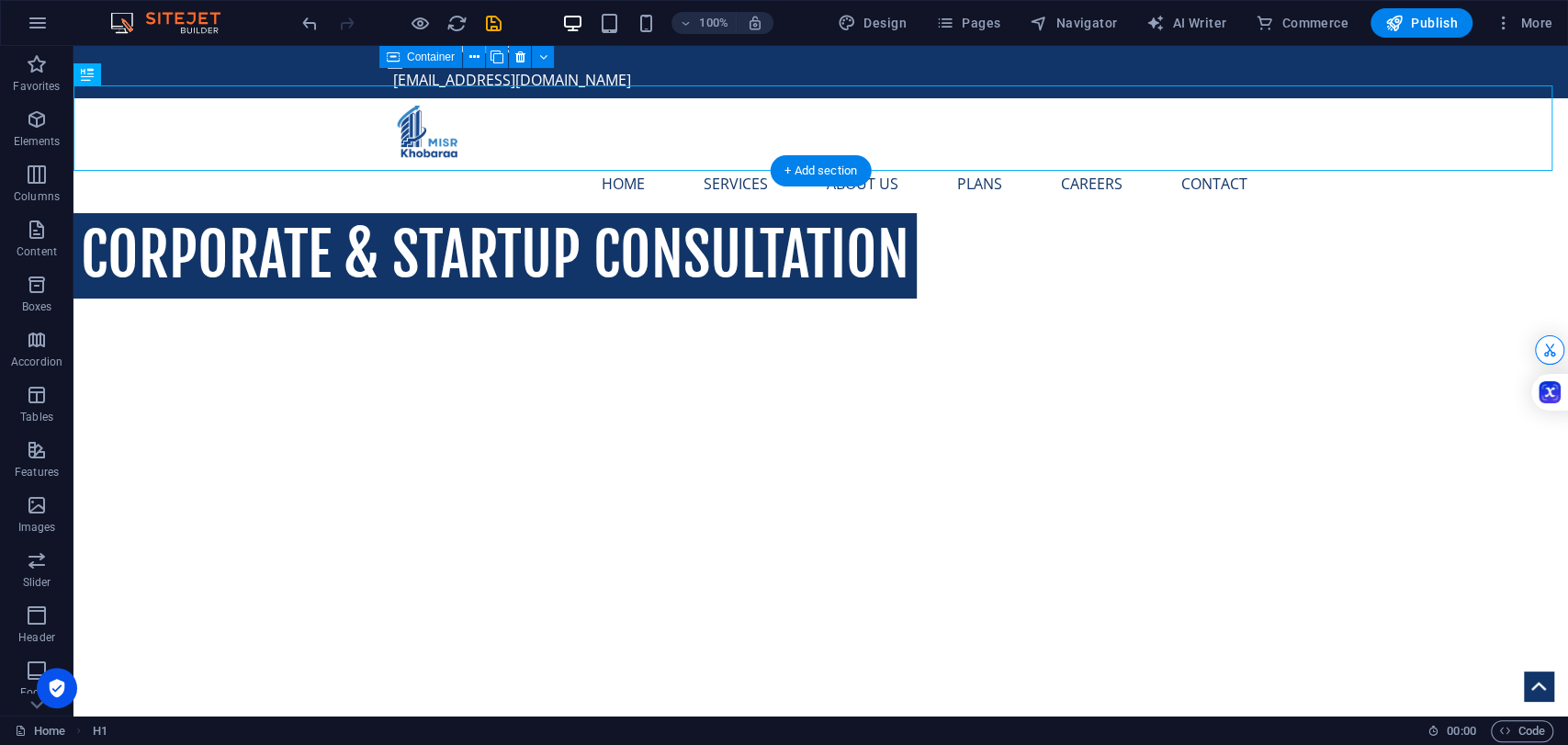 click on "TOGETHER STEP BY STEP Launching a new venture is now more accessible and impactful than ever, thanks to innovative tools that support sustainable and profitable growth. Modern technology and collaborative platforms enable entrepreneurs to reduce risks while maximizing opportunities. By prioritizing sustainability, you not only enhance your brand's reputation but also attract conscious consumers. This dual approach empowers businesses to excel in a competitive landscape. Embrace the opportunities available [DATE] to tackle challenges and position your venture for enduring success. Learn more ​​​​ REQUEST A QUOTE   I have read and understand the privacy policy. Unreadable? Regenerate Send" at bounding box center [820, 1508] 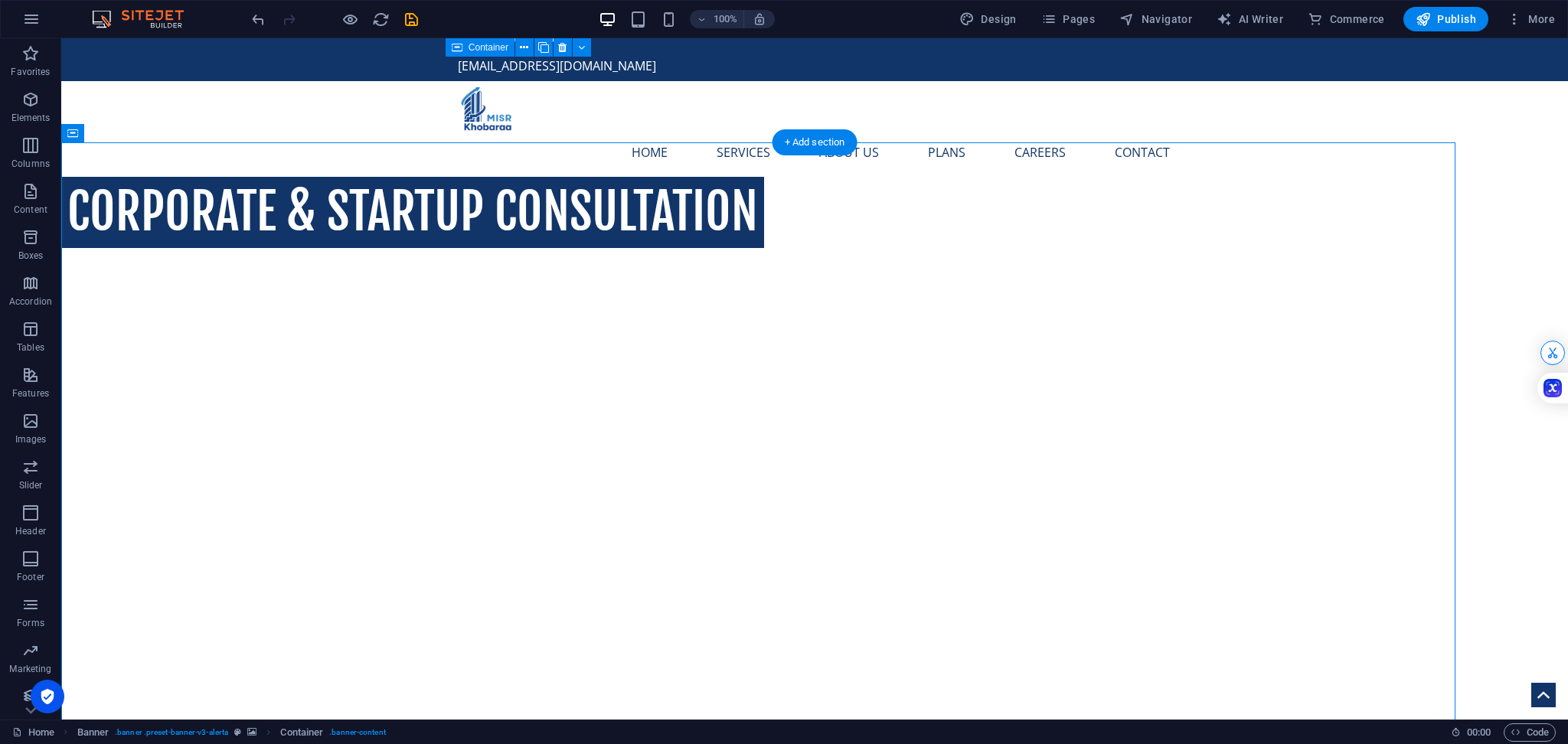 scroll, scrollTop: 57, scrollLeft: 0, axis: vertical 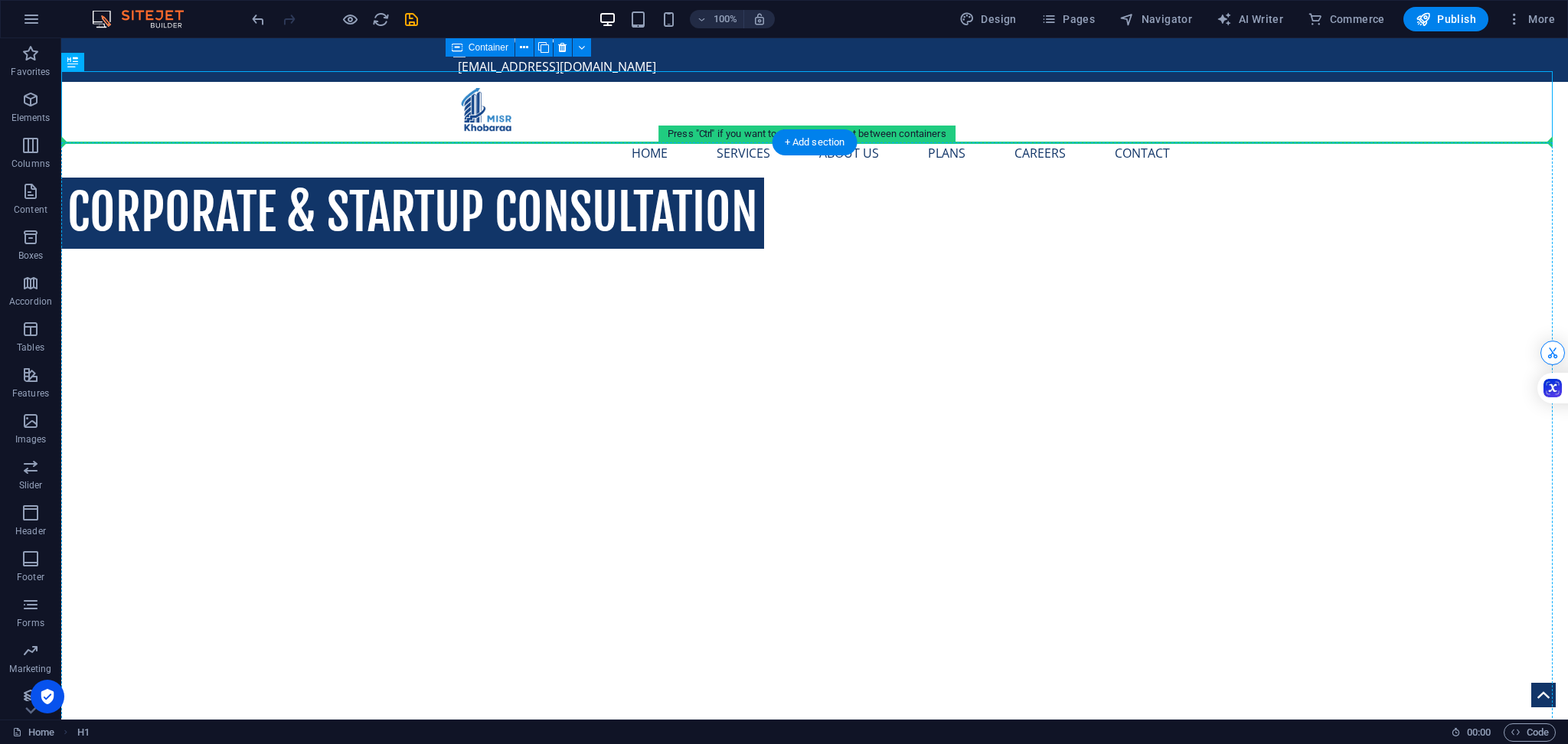 drag, startPoint x: 208, startPoint y: 106, endPoint x: 200, endPoint y: 211, distance: 105.30432 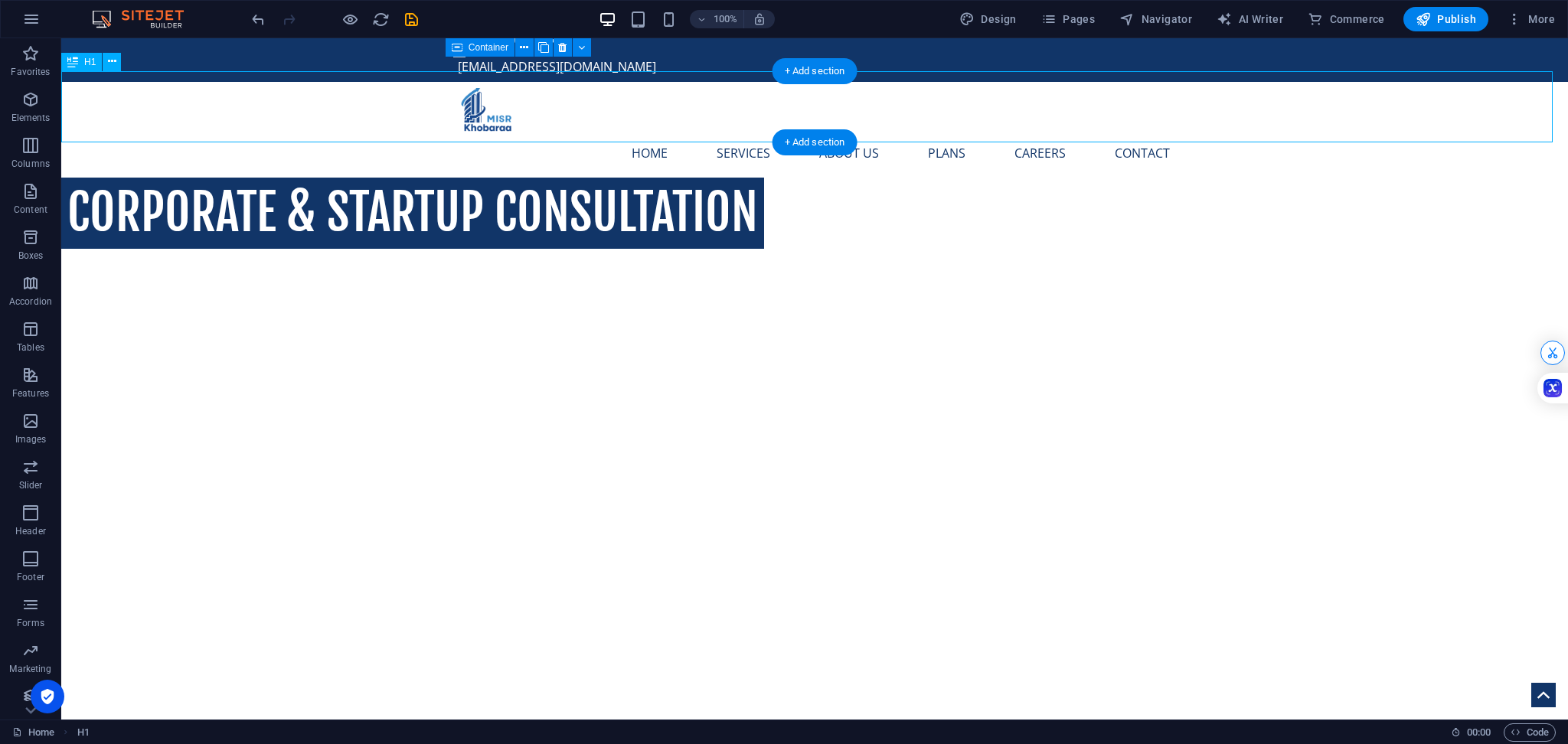 click on "CORPORATE & STARTUP CONSULTATION" at bounding box center [815, 213] 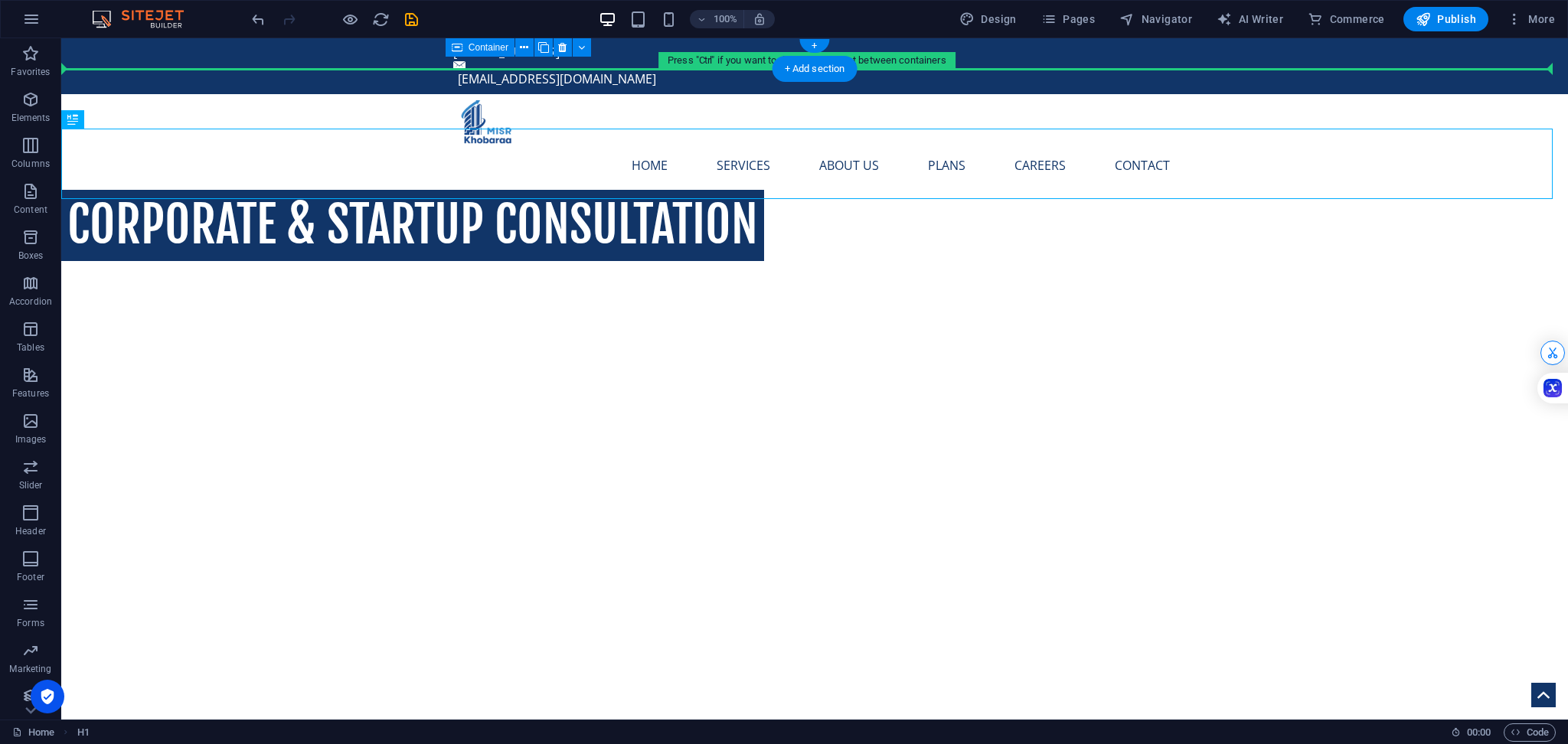 scroll, scrollTop: 0, scrollLeft: 0, axis: both 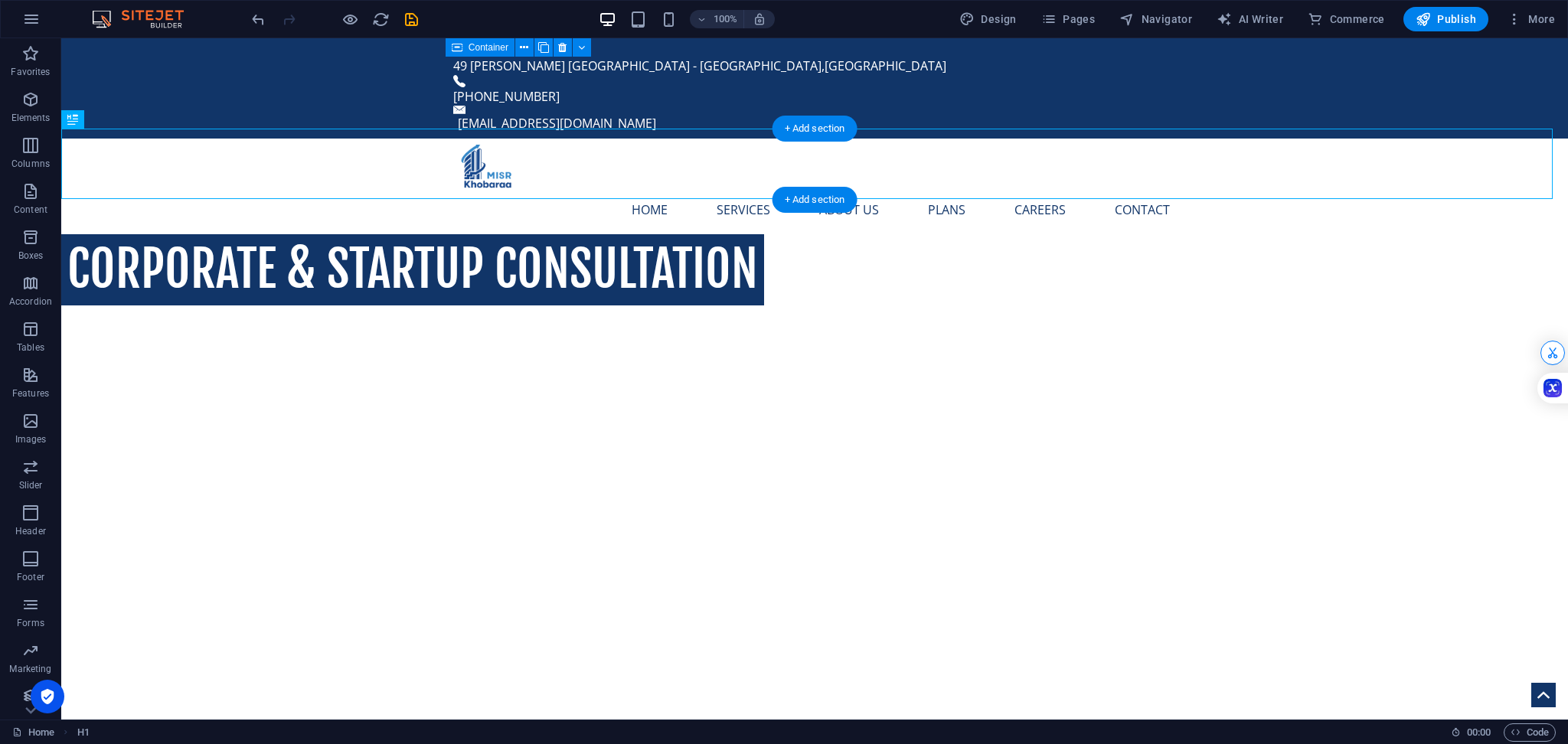 drag, startPoint x: 109, startPoint y: 87, endPoint x: 303, endPoint y: 152, distance: 204.5996 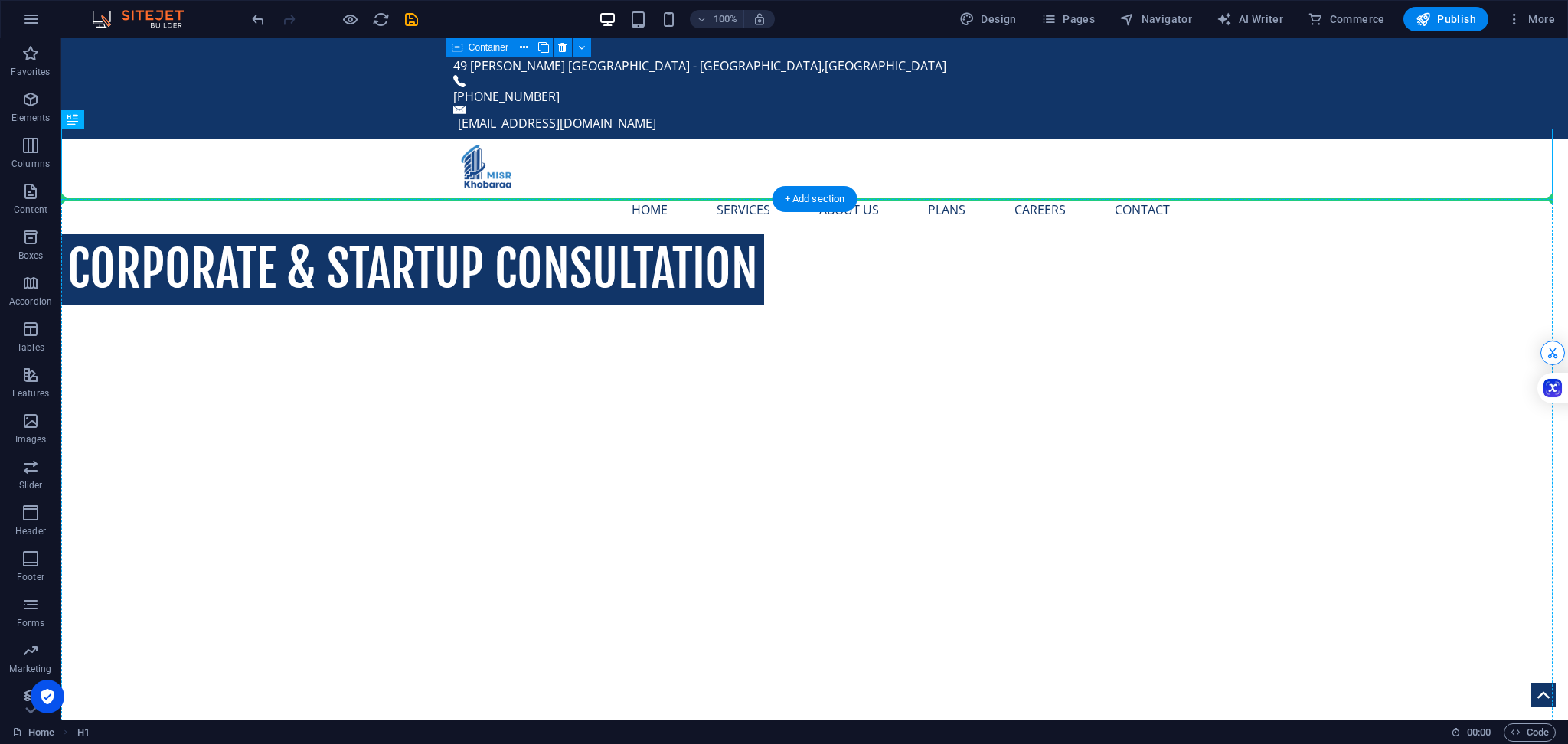 drag, startPoint x: 303, startPoint y: 152, endPoint x: 284, endPoint y: 279, distance: 128.4134 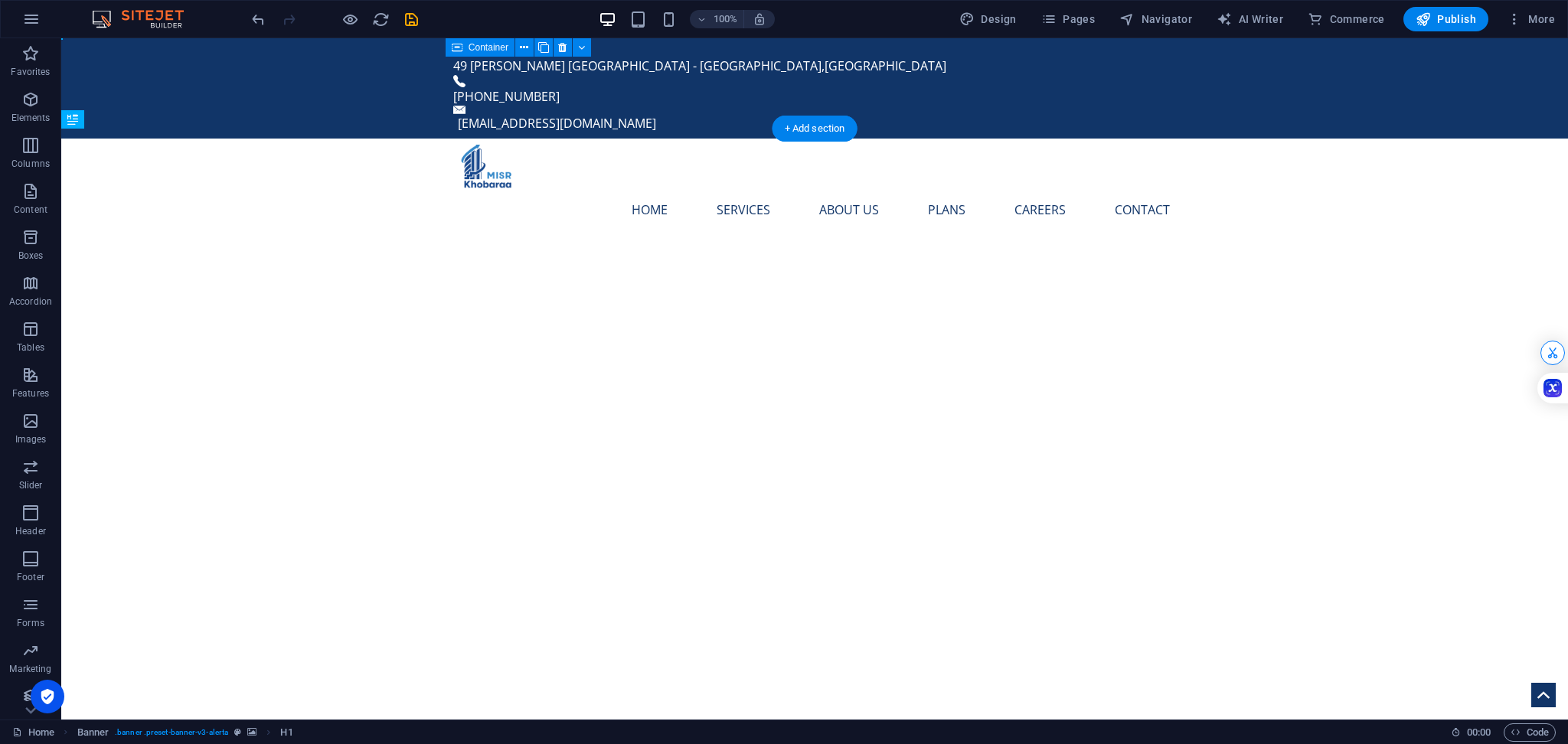 drag, startPoint x: 253, startPoint y: 175, endPoint x: 263, endPoint y: 282, distance: 107.46627 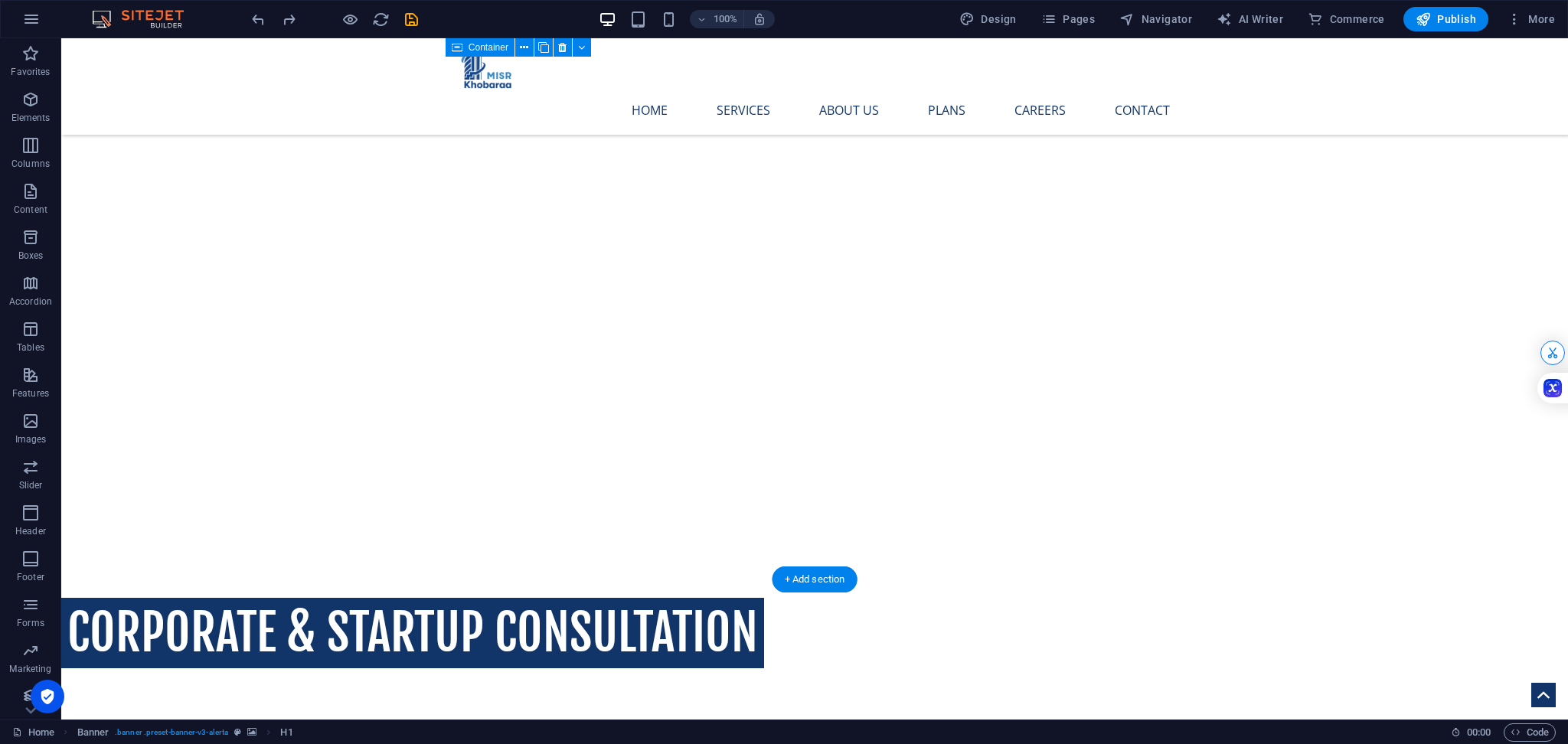 scroll, scrollTop: 0, scrollLeft: 0, axis: both 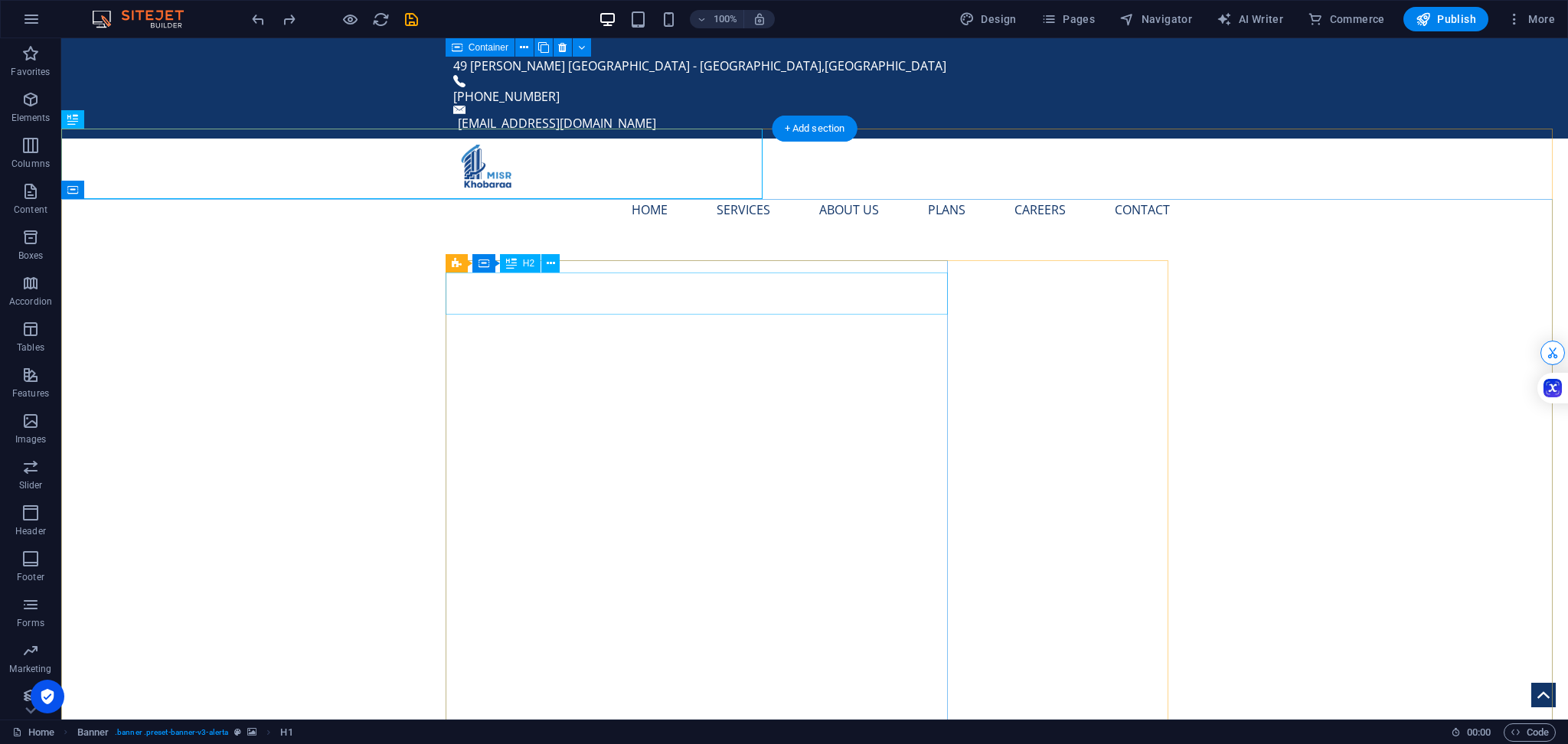 click on "TOGETHER STEP BY STEP" at bounding box center [815, 1085] 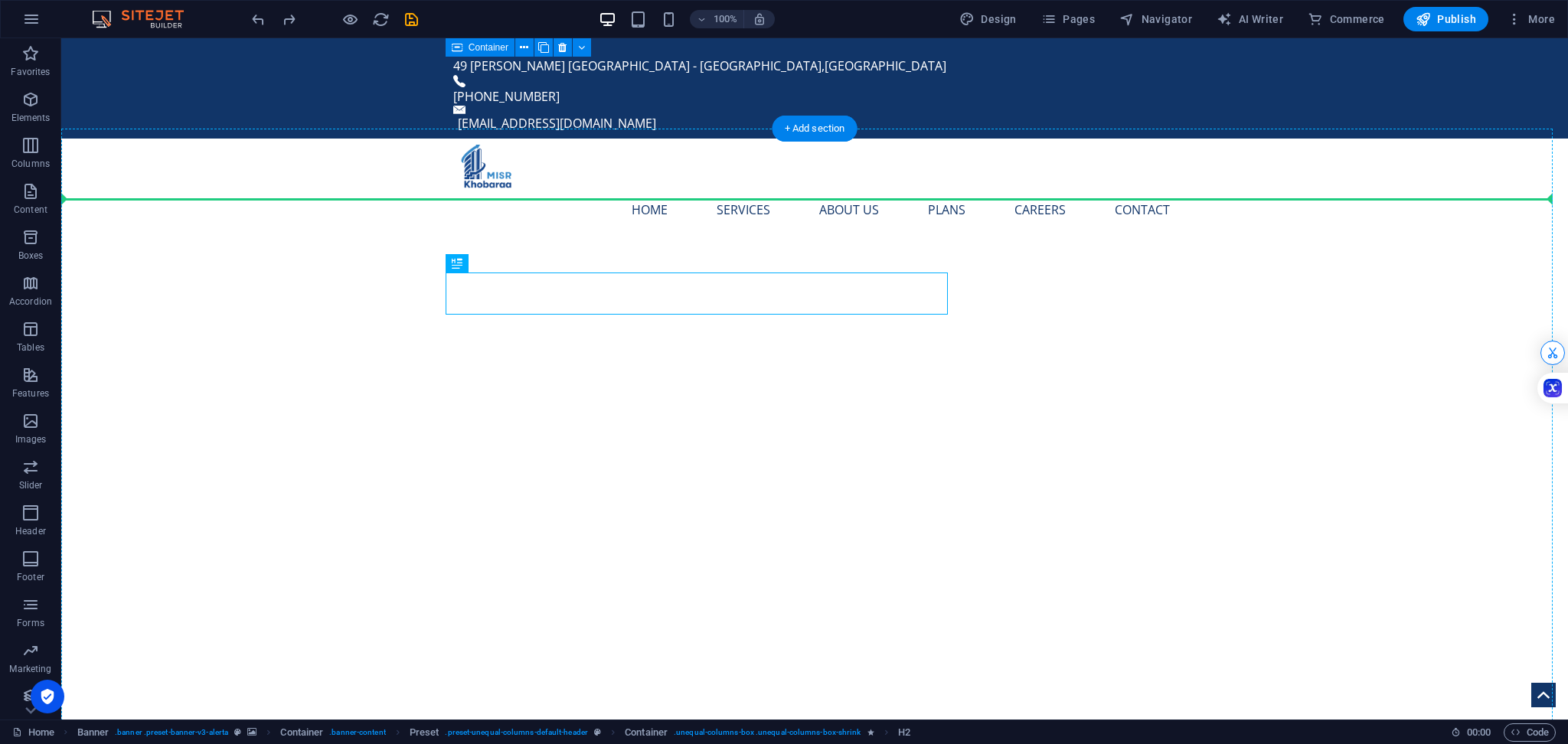 drag, startPoint x: 534, startPoint y: 291, endPoint x: 155, endPoint y: 251, distance: 381.10497 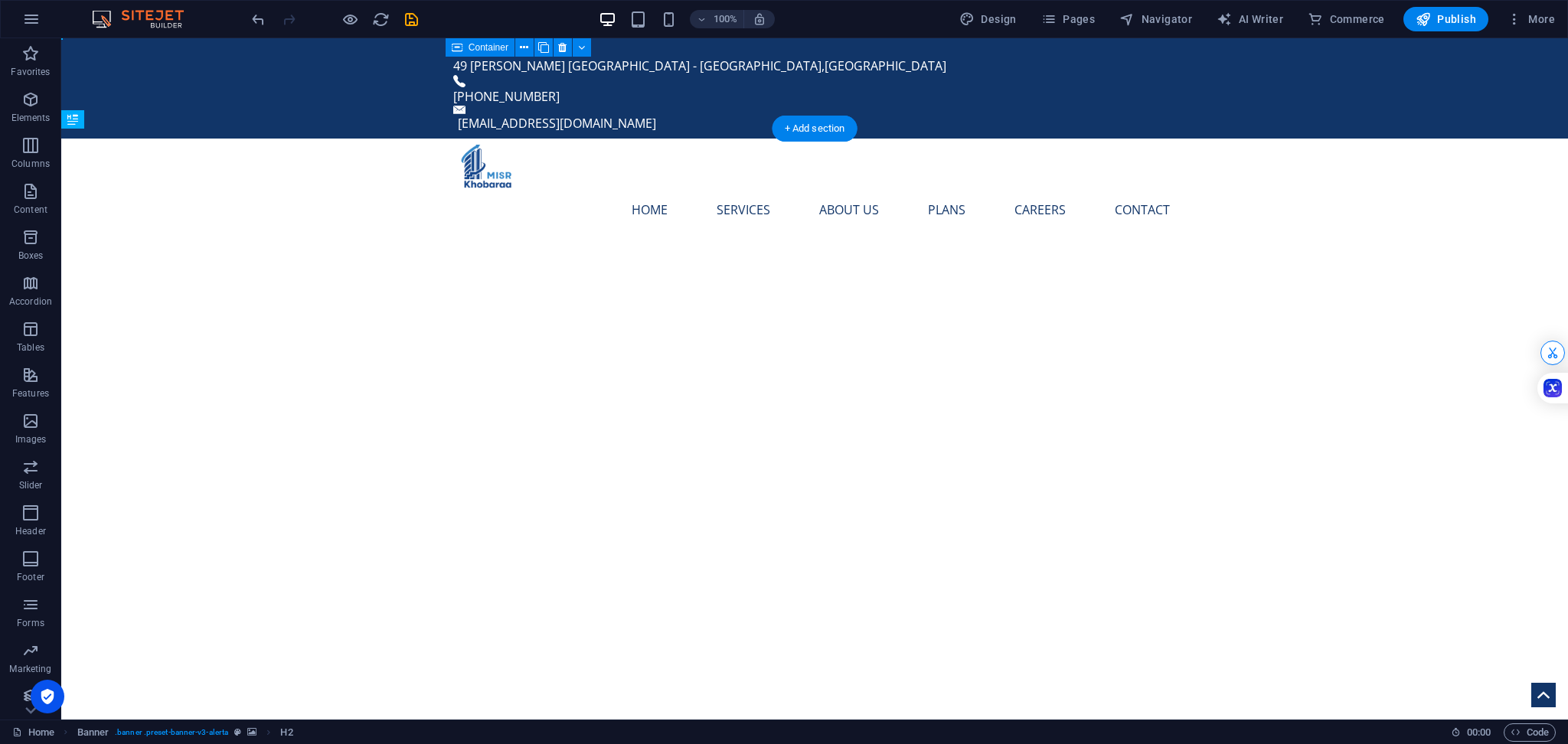 drag, startPoint x: 162, startPoint y: 218, endPoint x: 155, endPoint y: 279, distance: 61.400326 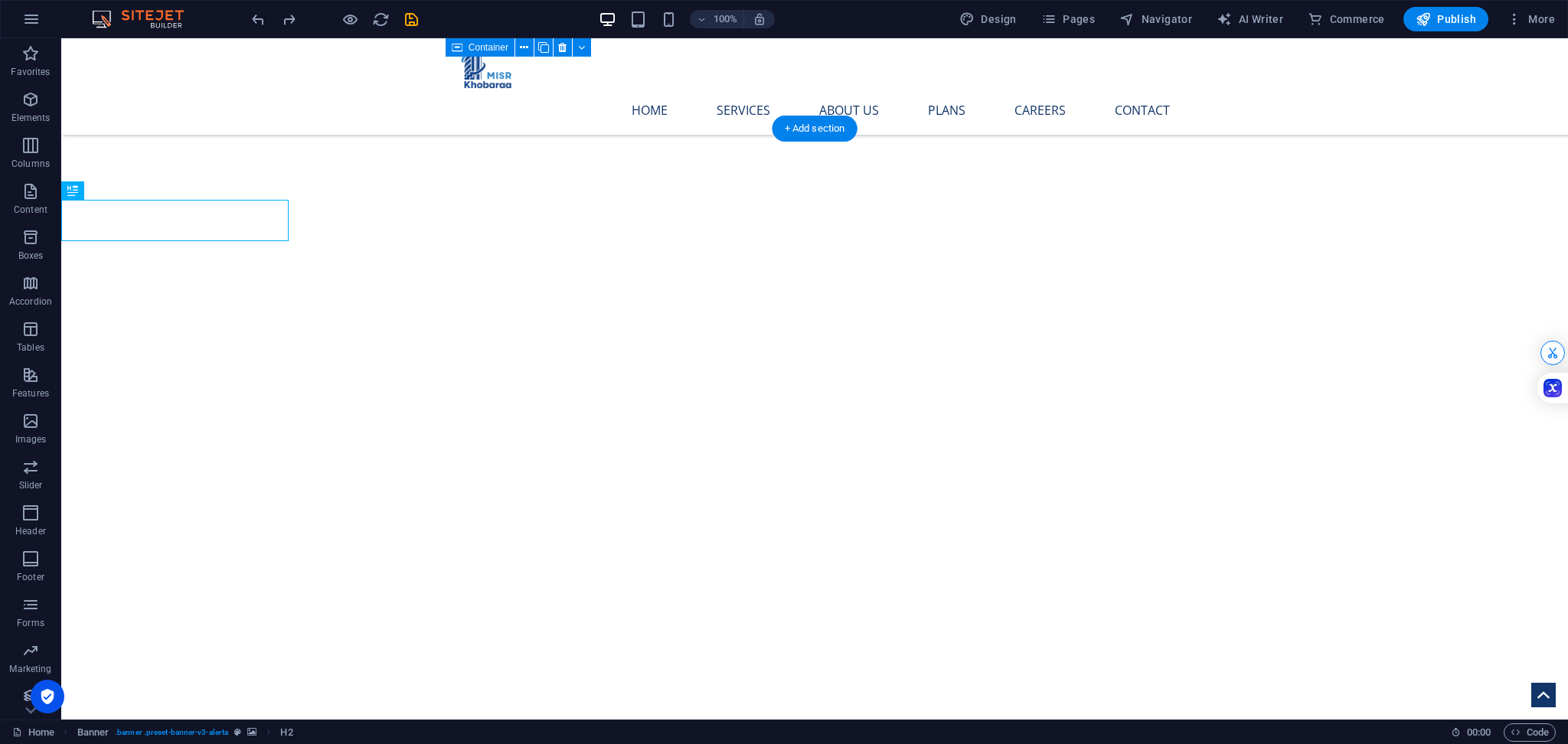 scroll, scrollTop: 0, scrollLeft: 0, axis: both 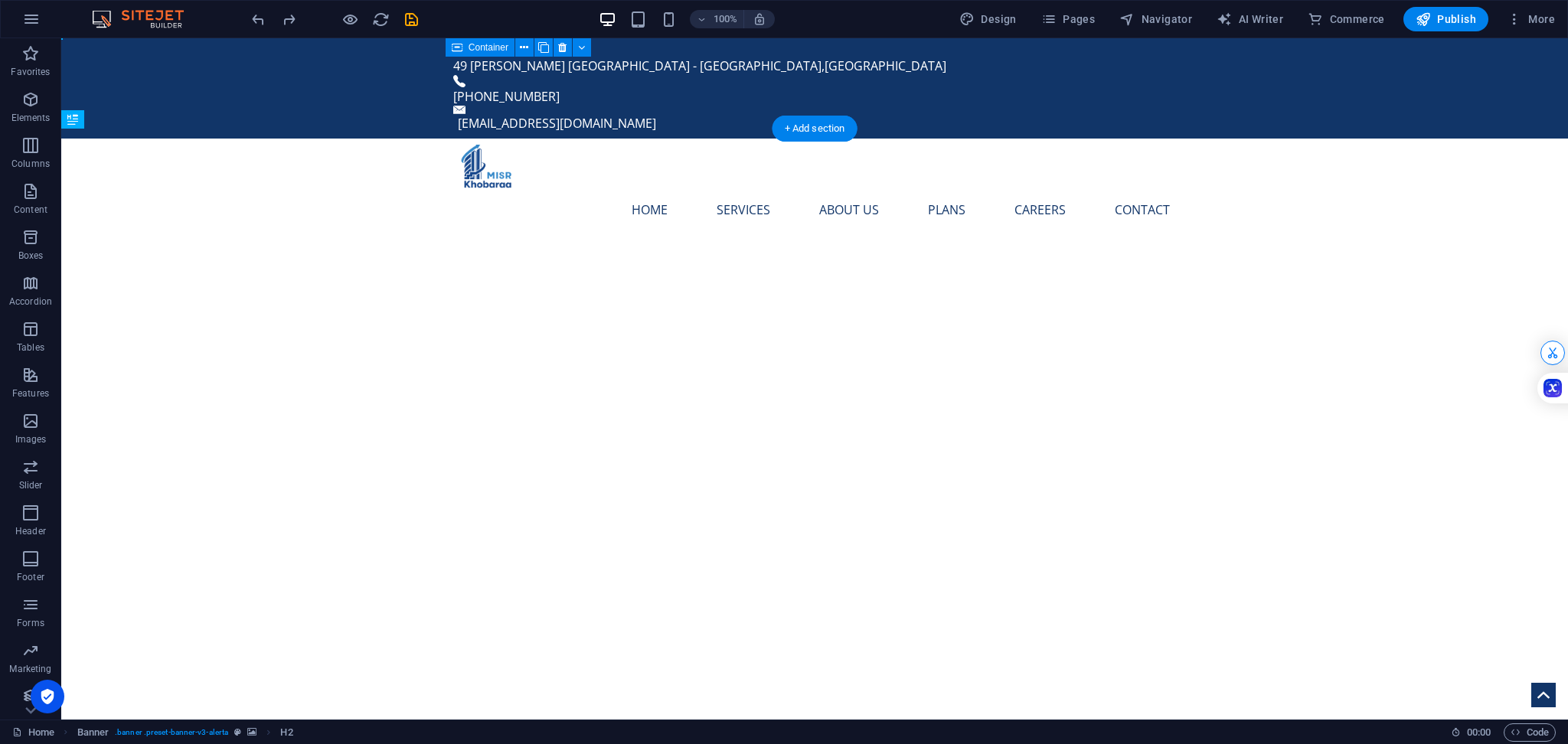 drag, startPoint x: 201, startPoint y: 214, endPoint x: 198, endPoint y: 203, distance: 11.40175 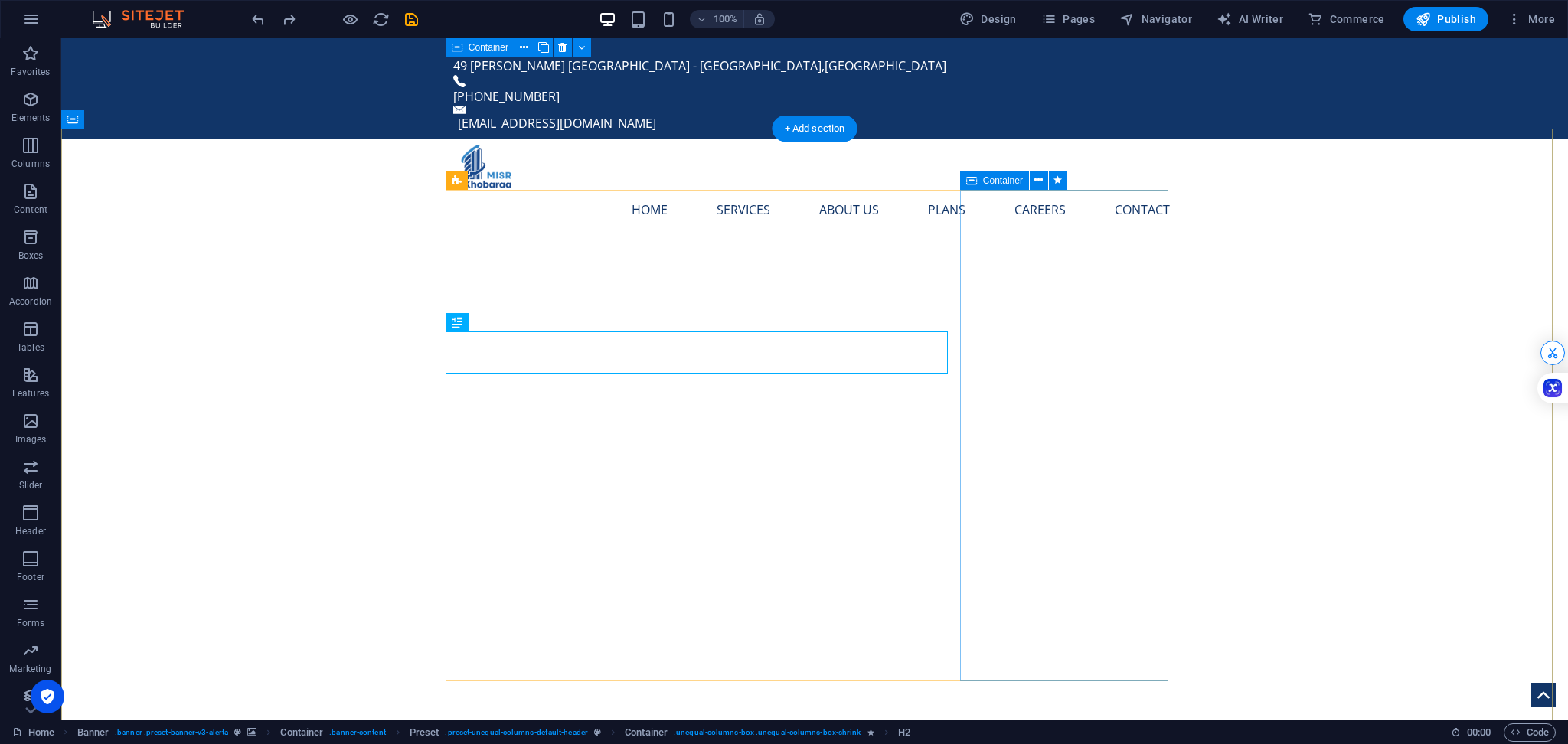 click on "​​​​ REQUEST A QUOTE   I have read and understand the privacy policy. Unreadable? Regenerate Send" at bounding box center [815, 1421] 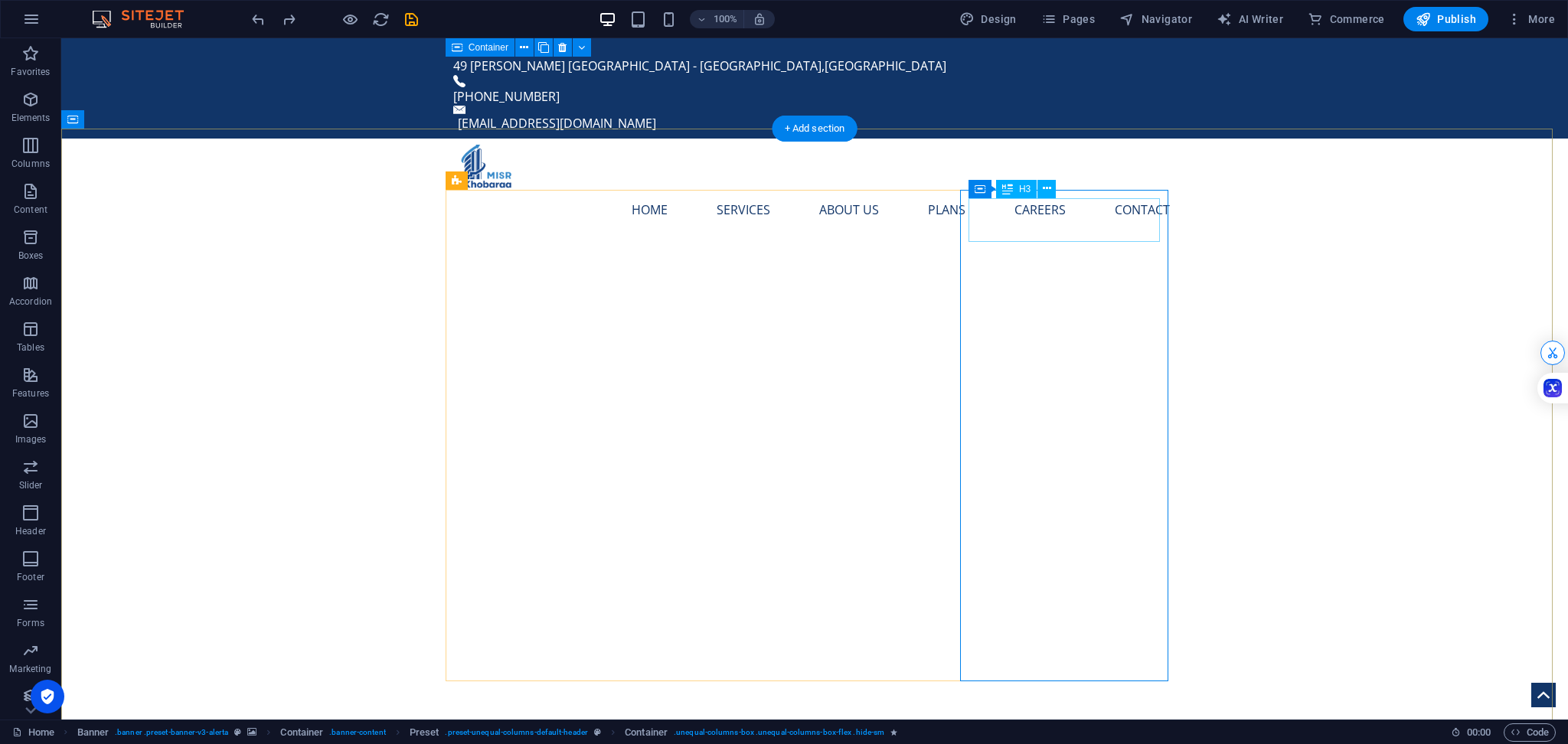 click on "​​​​ REQUEST A QUOTE" at bounding box center (815, 1225) 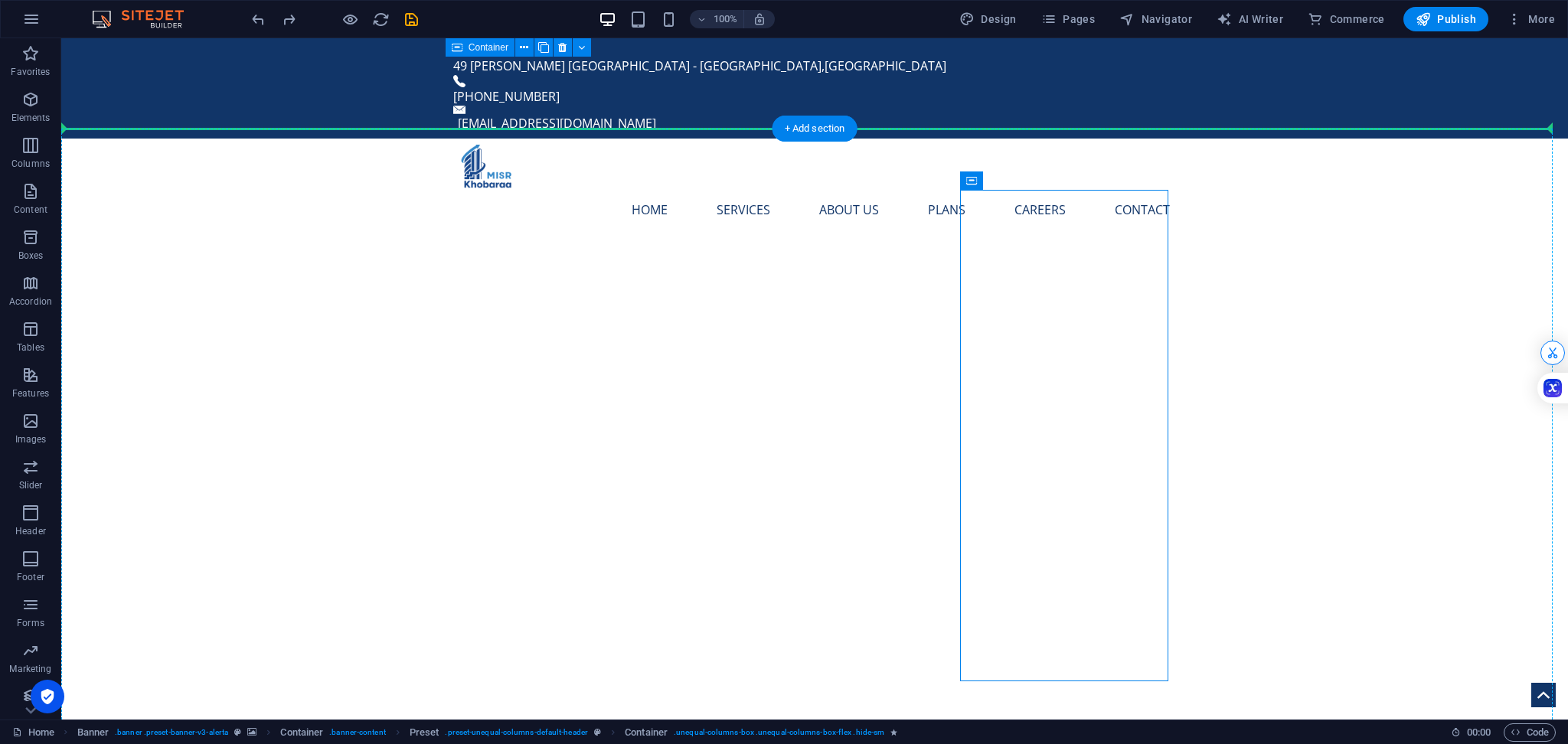 drag, startPoint x: 1159, startPoint y: 198, endPoint x: 1472, endPoint y: 187, distance: 313.19323 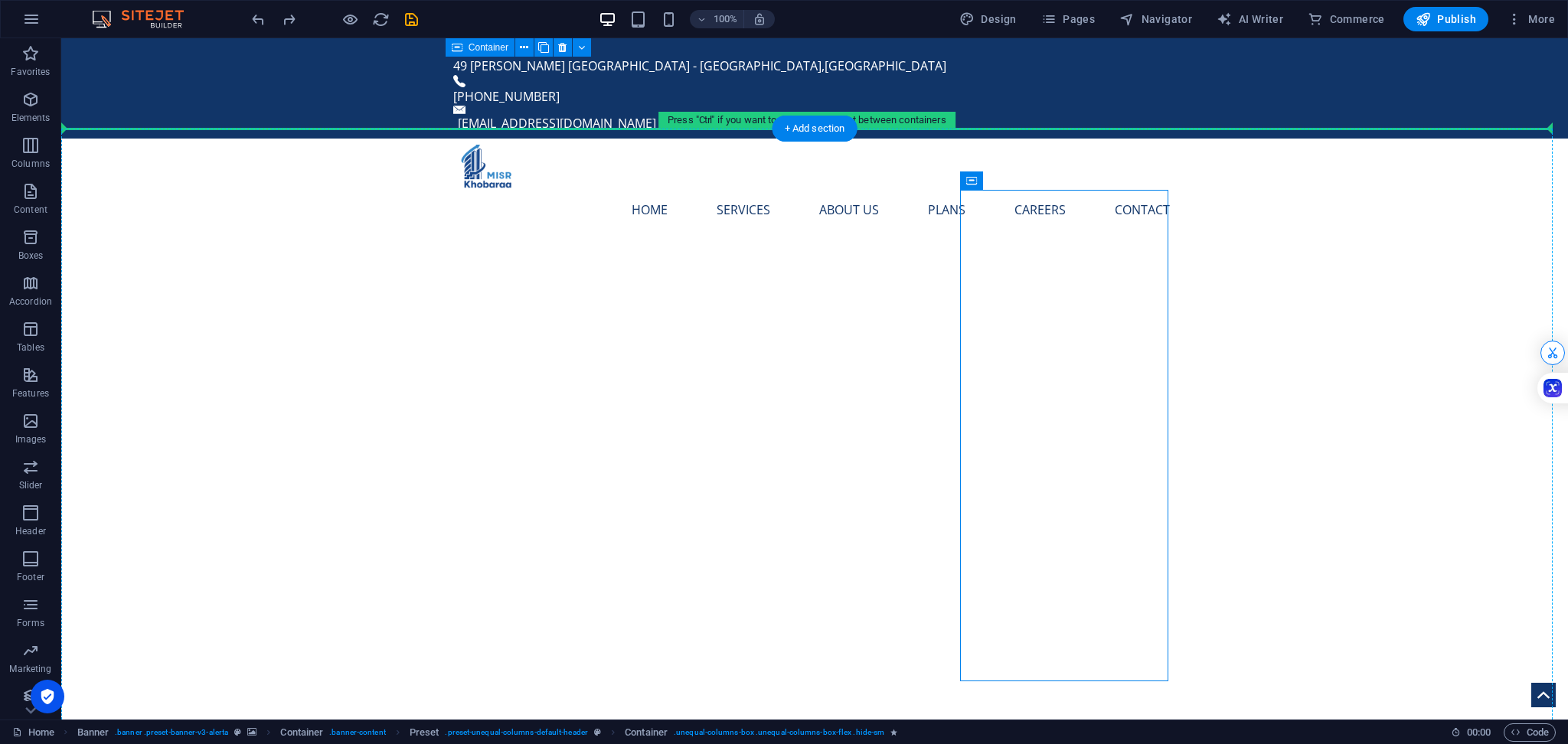 drag, startPoint x: 1117, startPoint y: 197, endPoint x: 1409, endPoint y: 225, distance: 293.33939 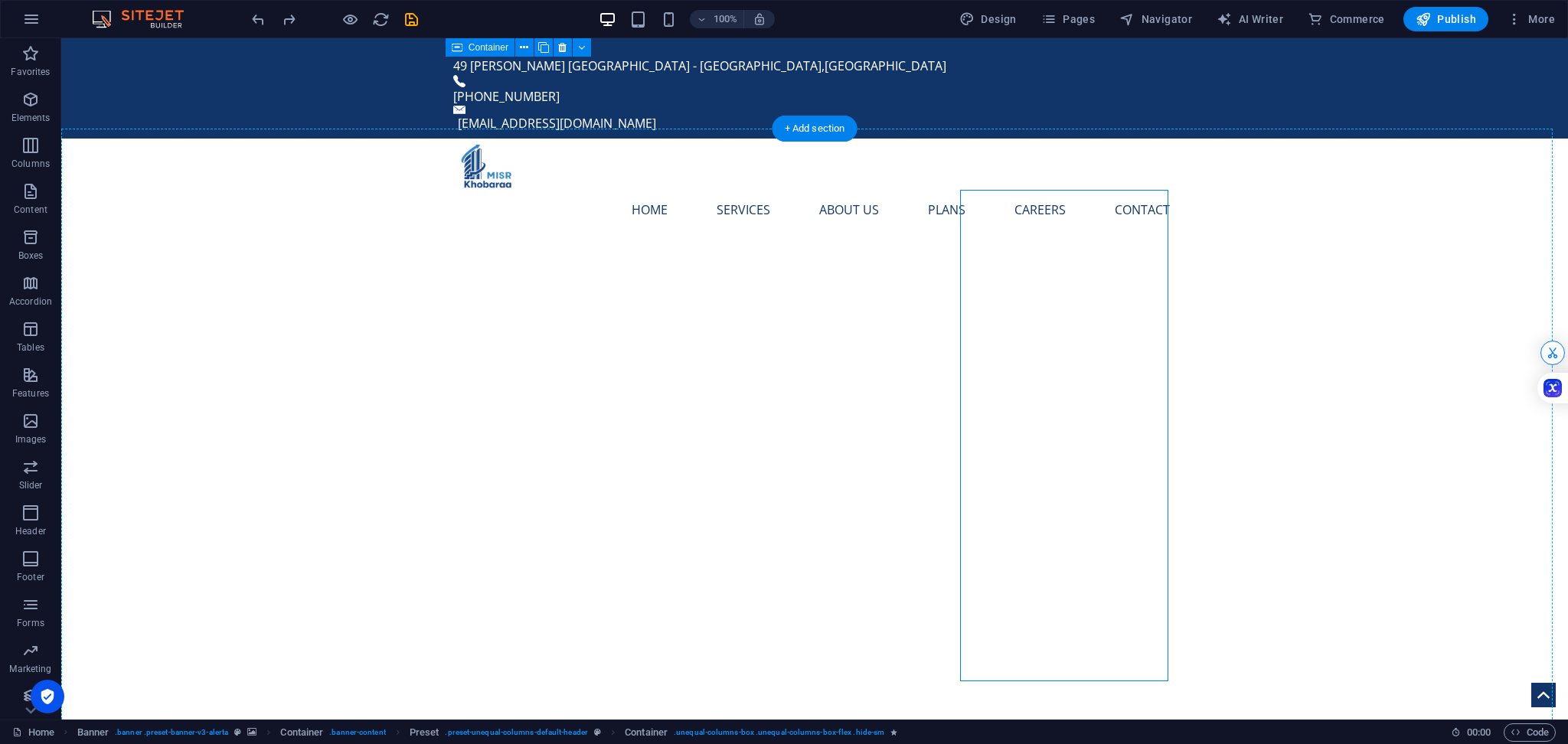 drag, startPoint x: 1090, startPoint y: 193, endPoint x: 1528, endPoint y: 530, distance: 552.6418 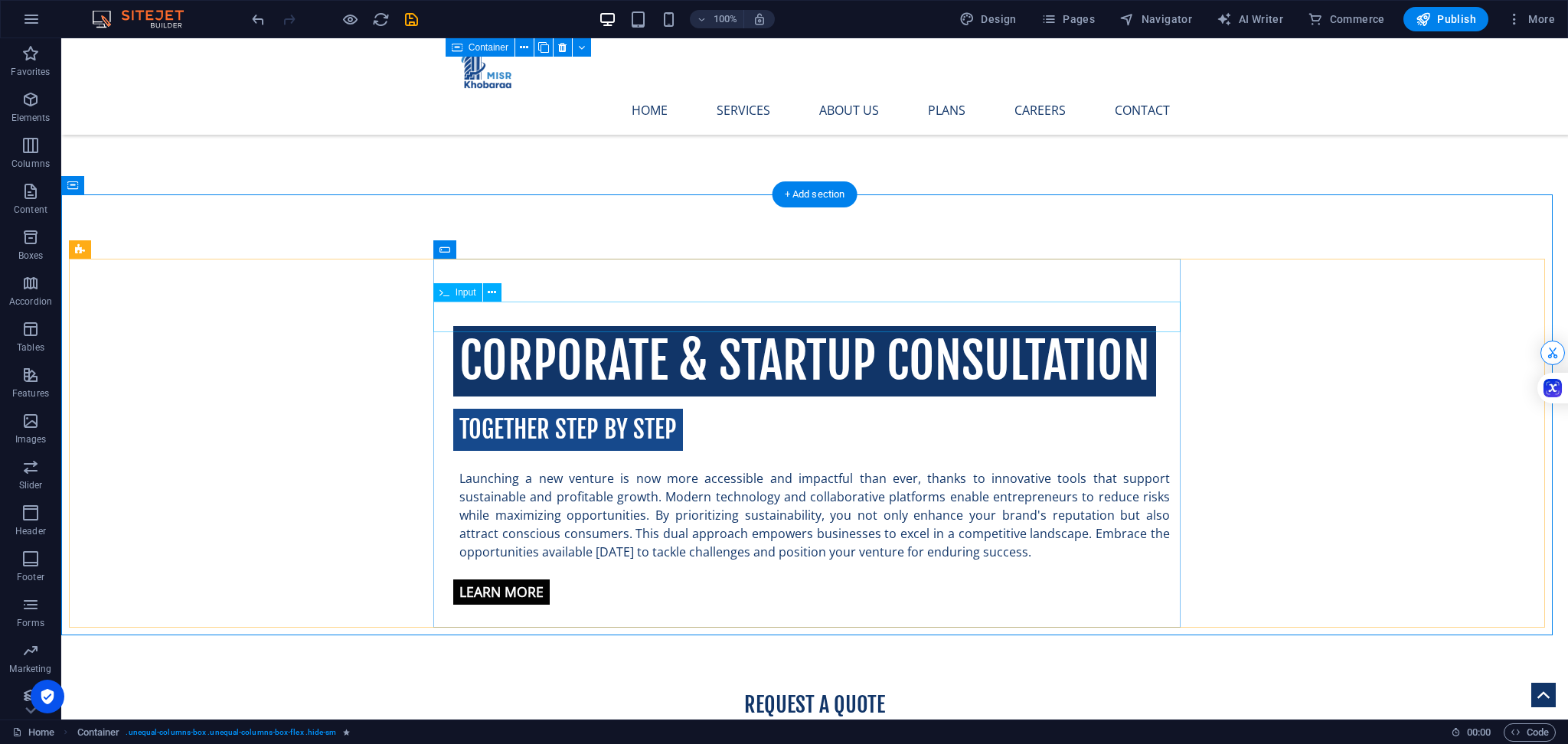 scroll, scrollTop: 498, scrollLeft: 0, axis: vertical 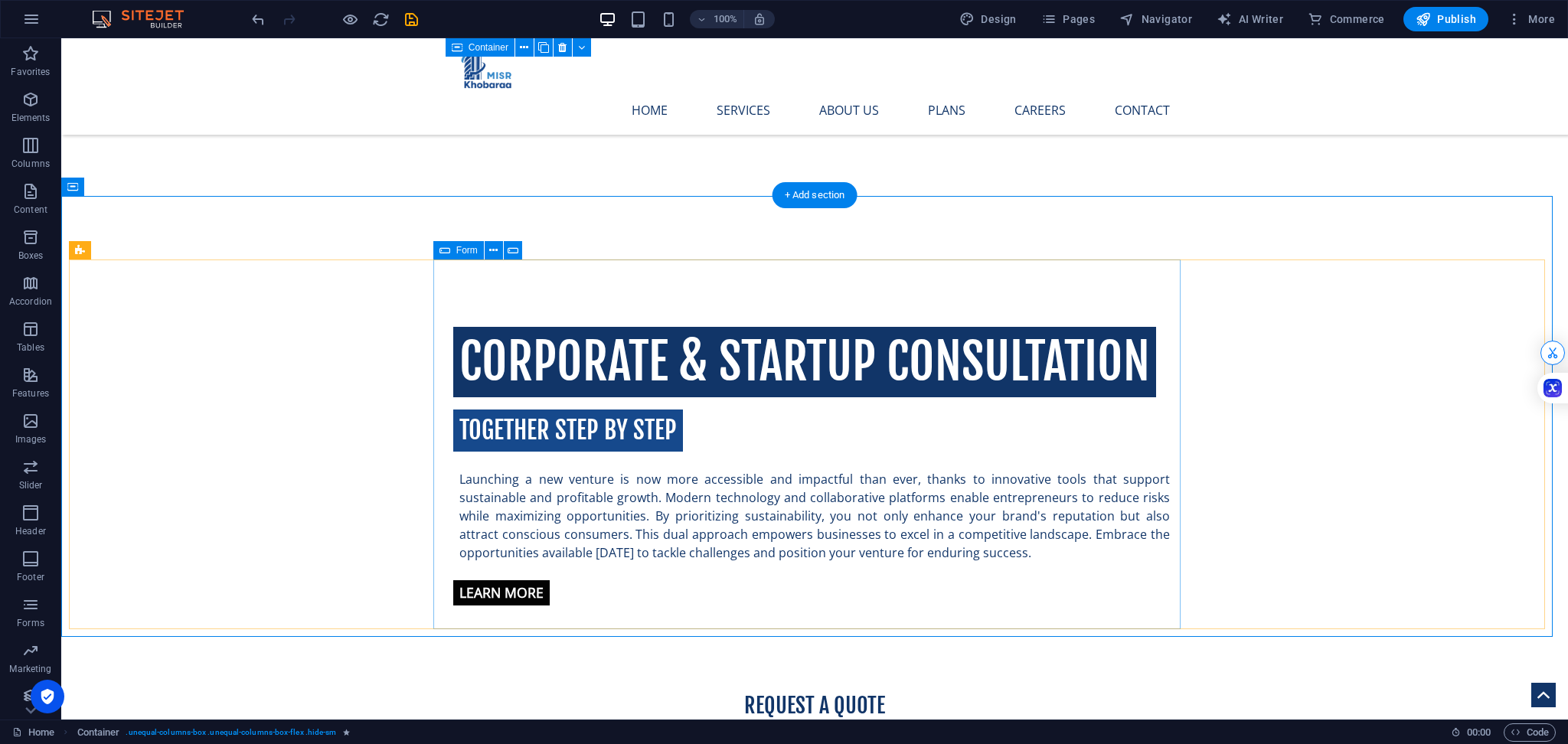 click on "I have read and understand the privacy policy. Unreadable? Regenerate Send" at bounding box center [815, 920] 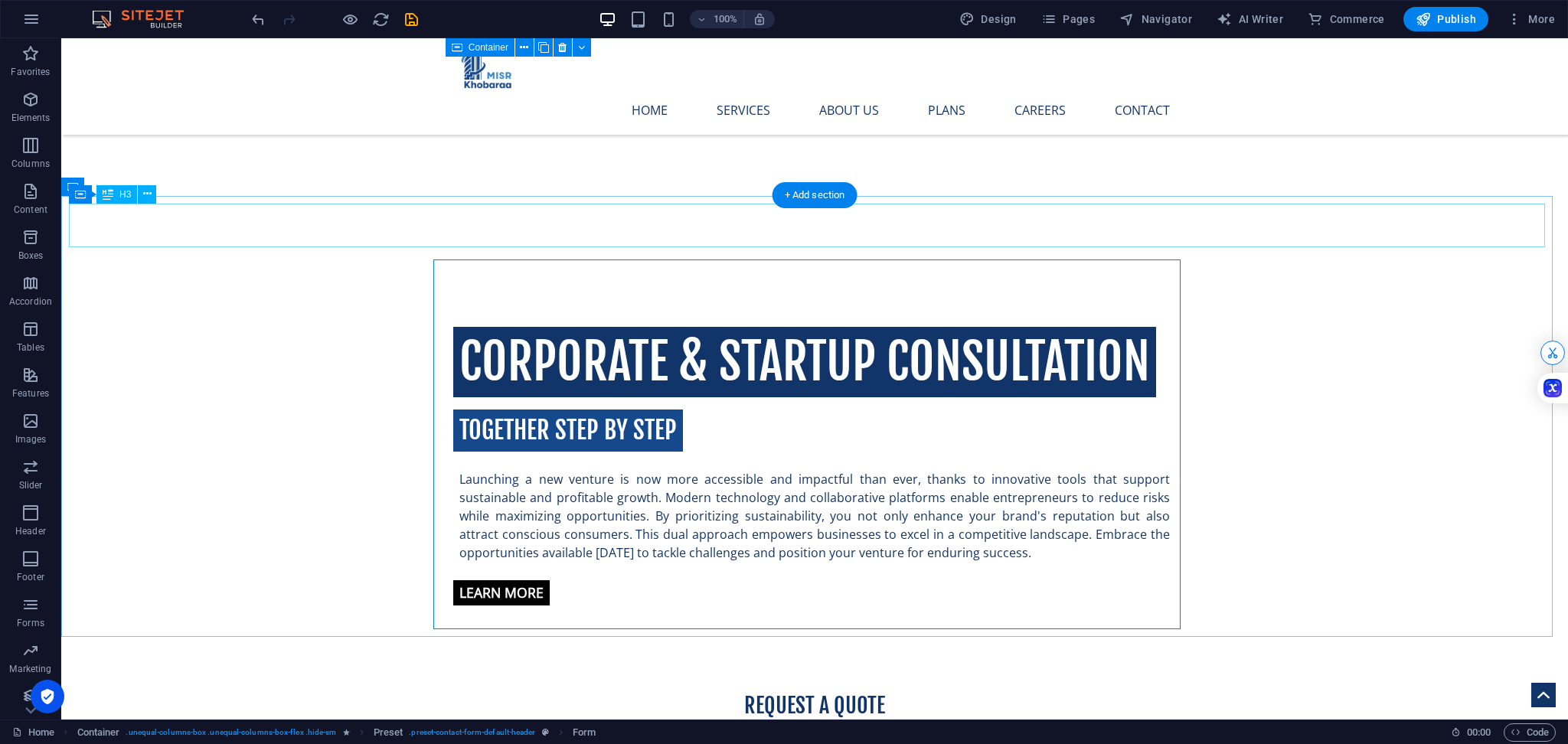 click on "​​​​ REQUEST A QUOTE" at bounding box center (815, 697) 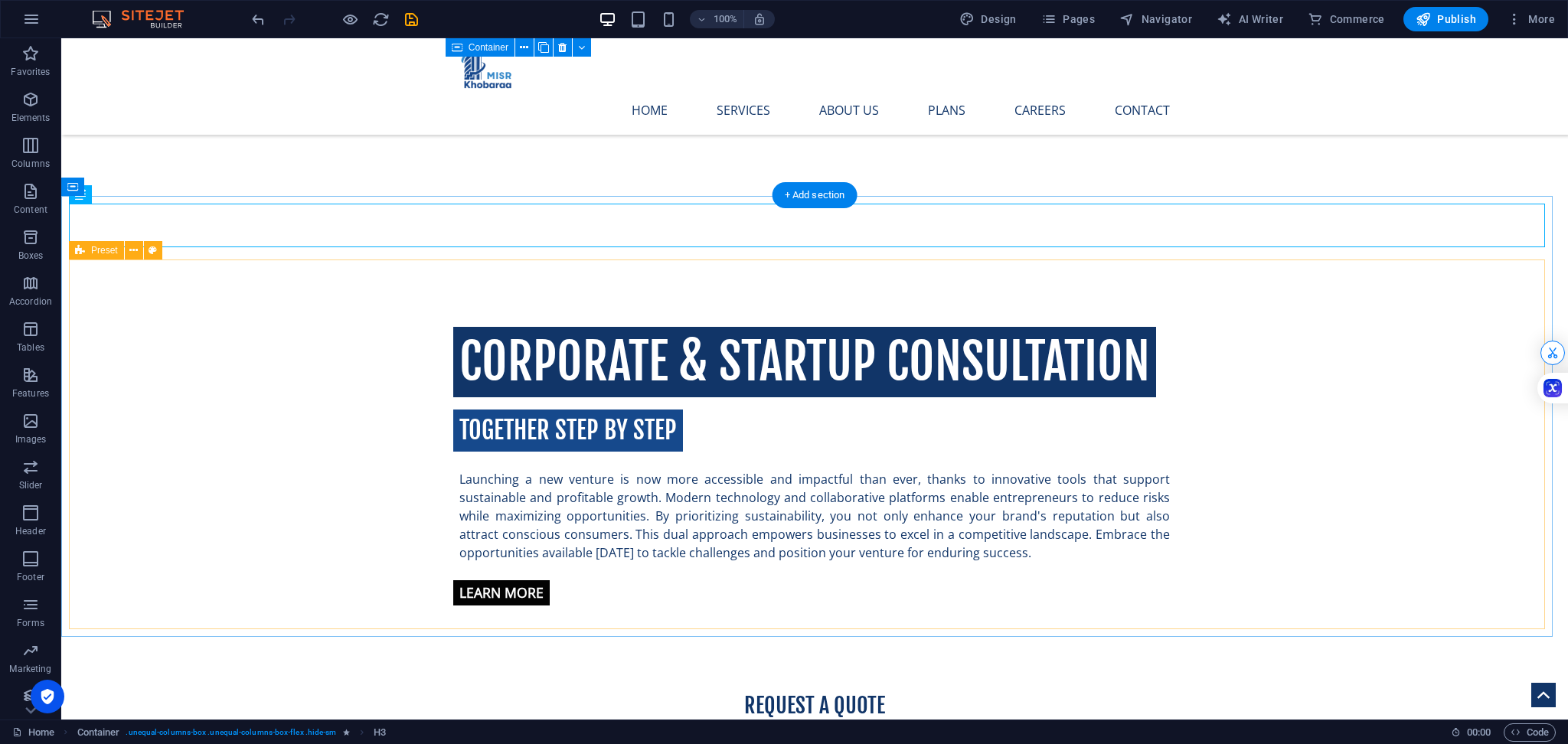 click on "I have read and understand the privacy policy. Unreadable? Regenerate Send" at bounding box center [815, 920] 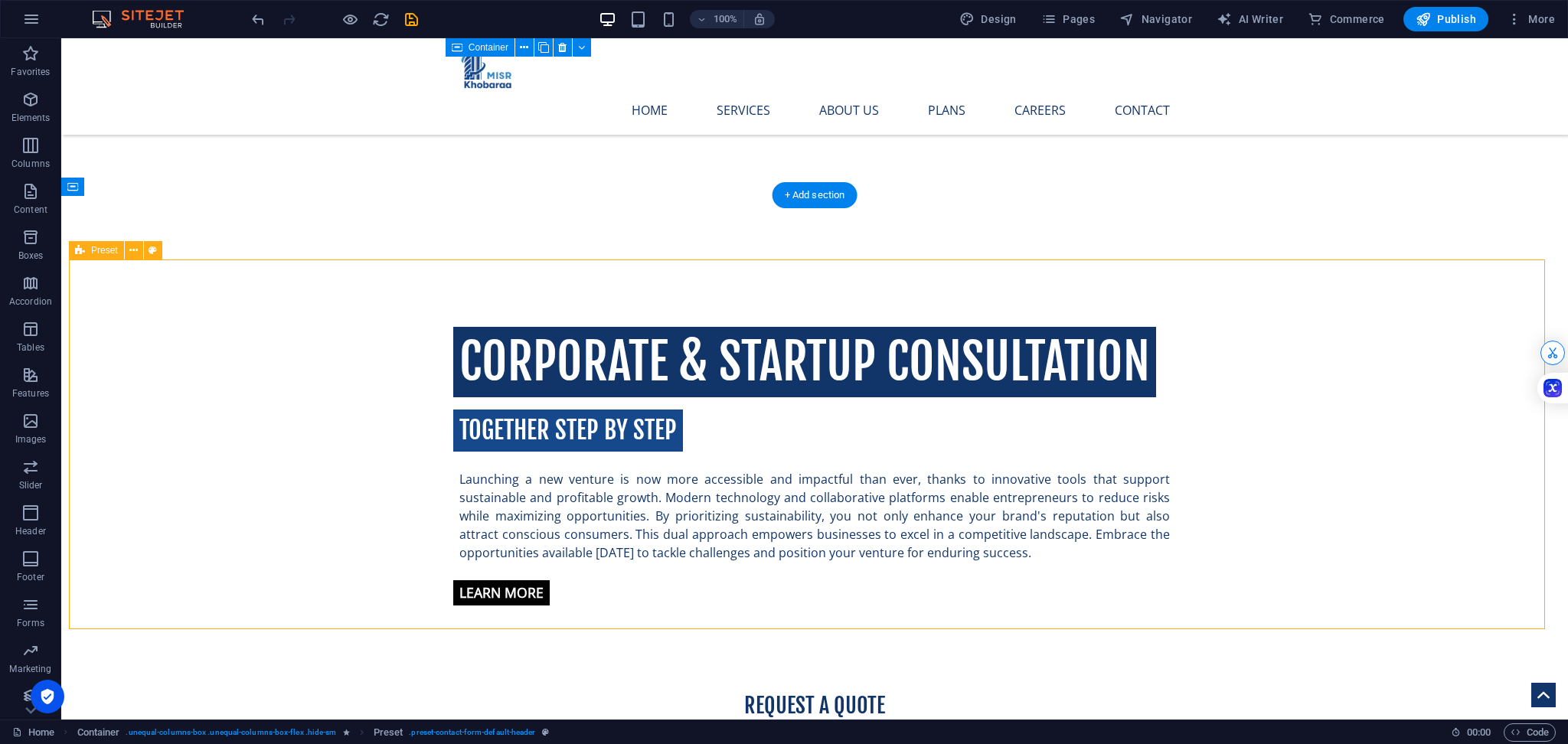 click on "I have read and understand the privacy policy. Unreadable? Regenerate Send" at bounding box center (815, 920) 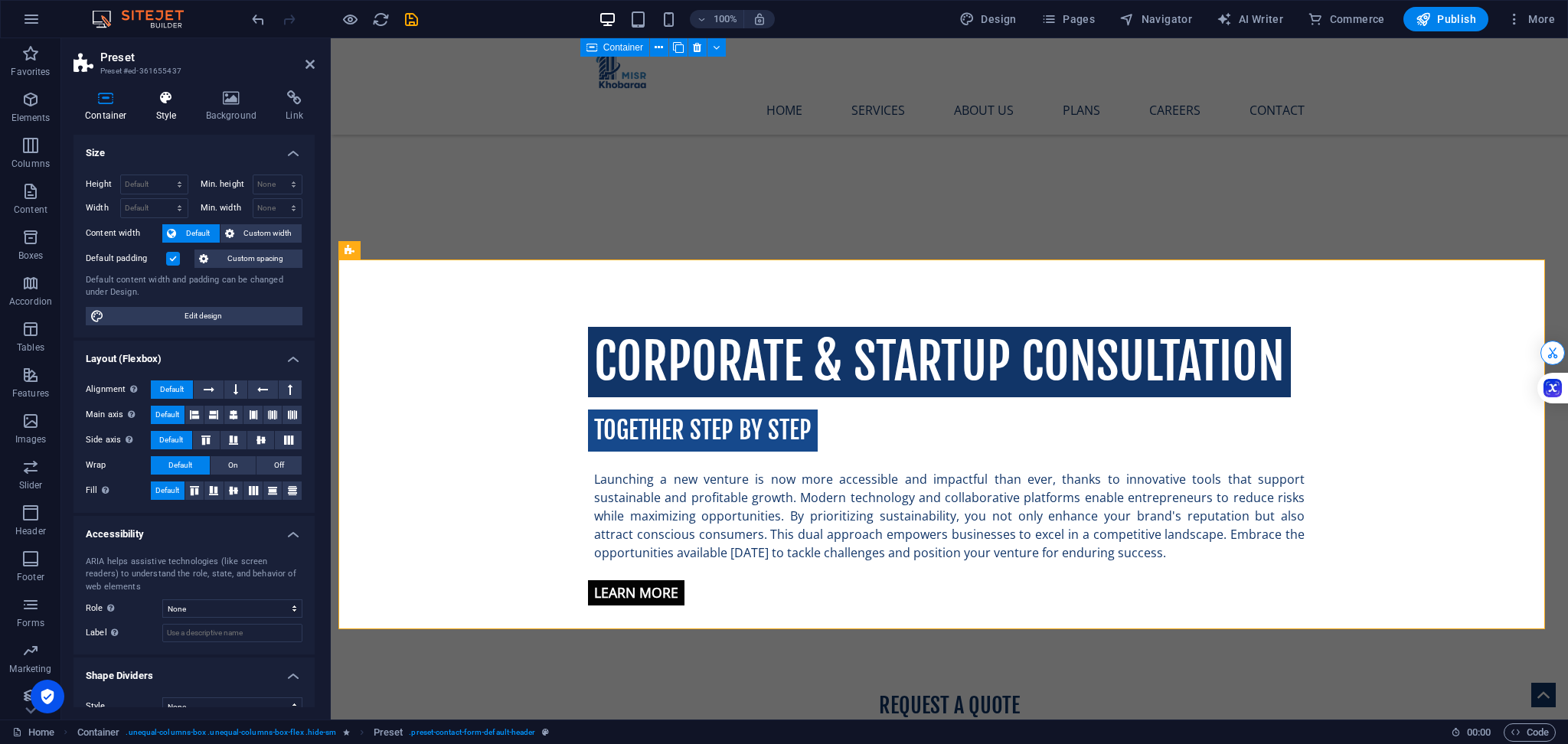 click on "Style" at bounding box center [169, 106] 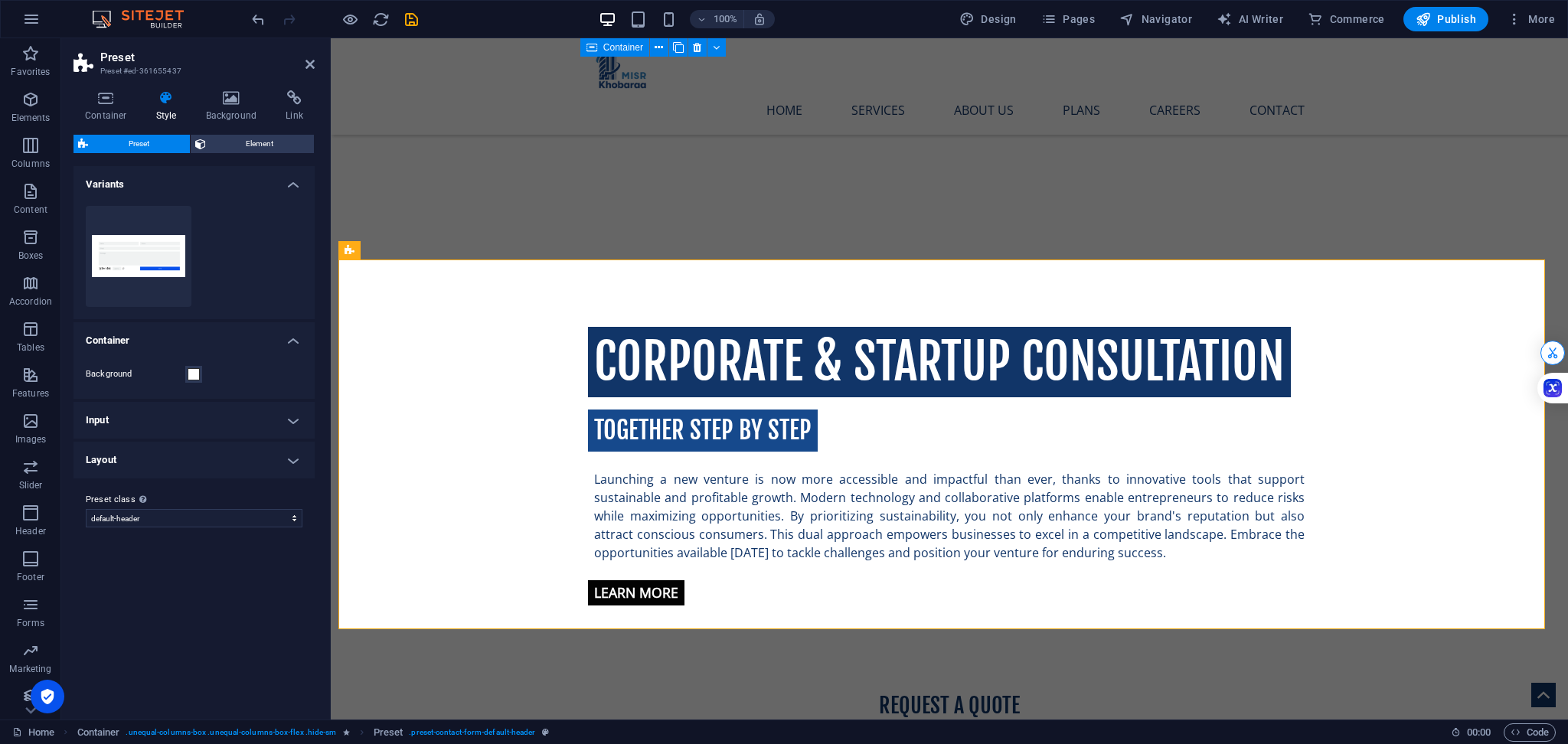 click on "Container" at bounding box center [194, 336] 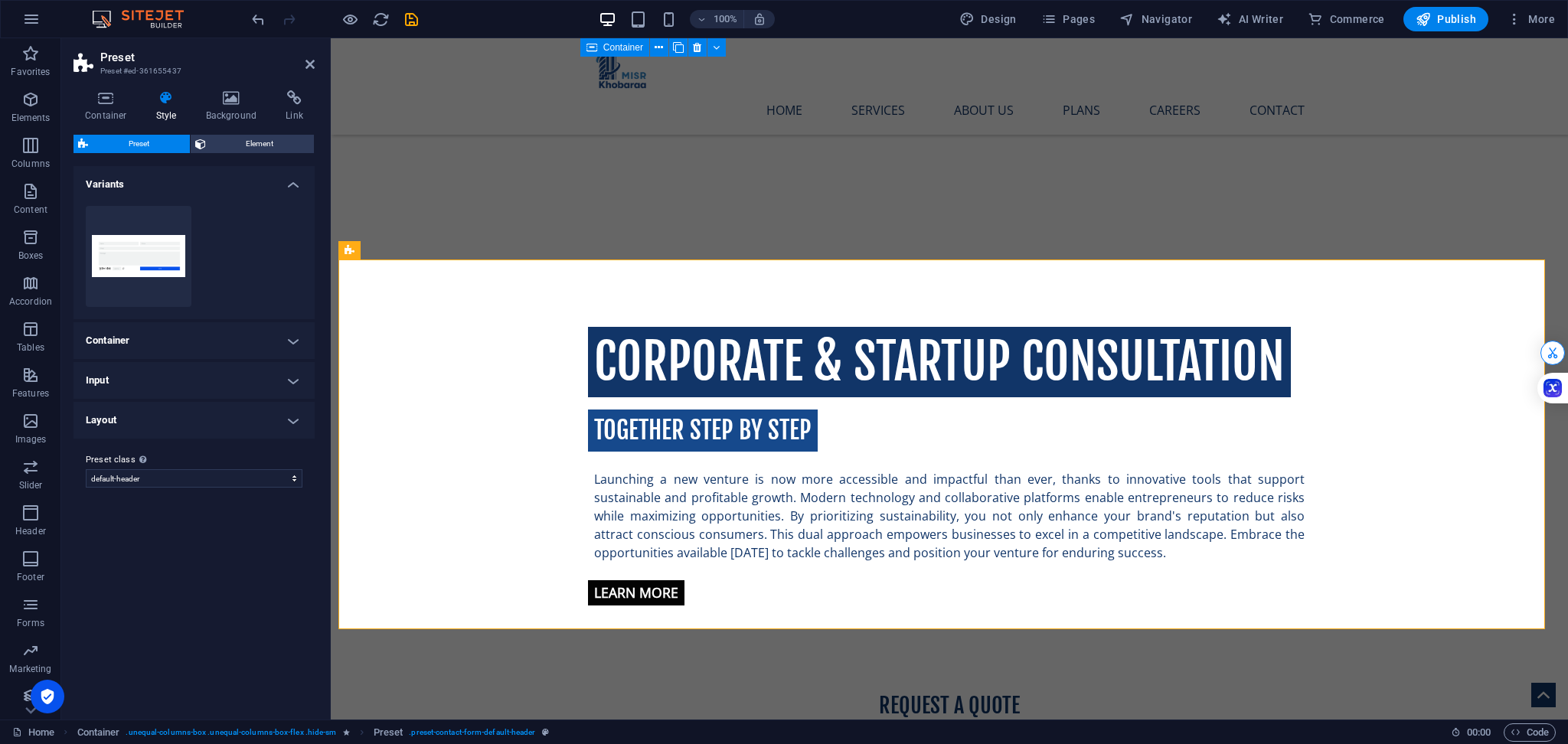 click on "Layout" at bounding box center [194, 420] 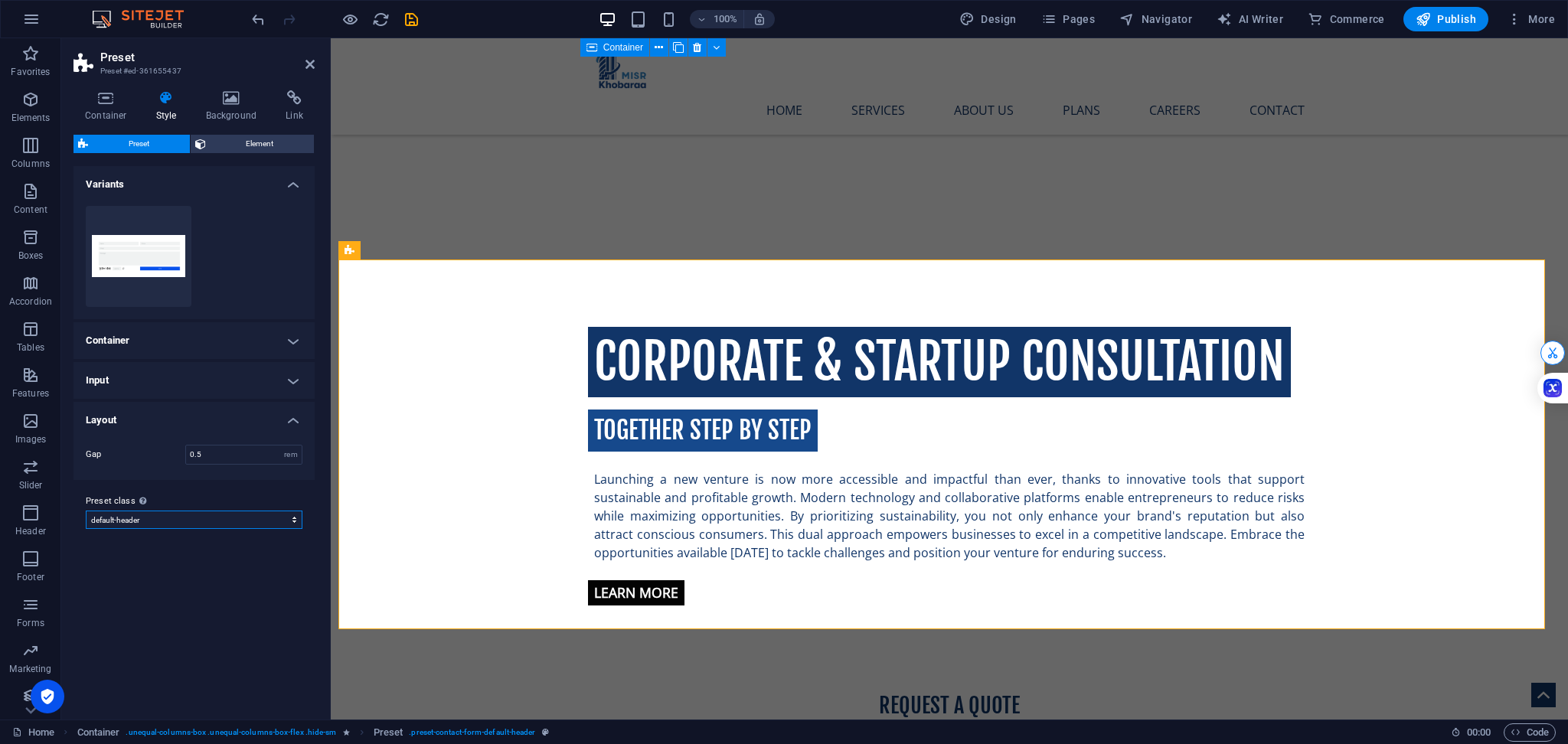 click on "default-header two-rows Add preset class" at bounding box center (194, 520) 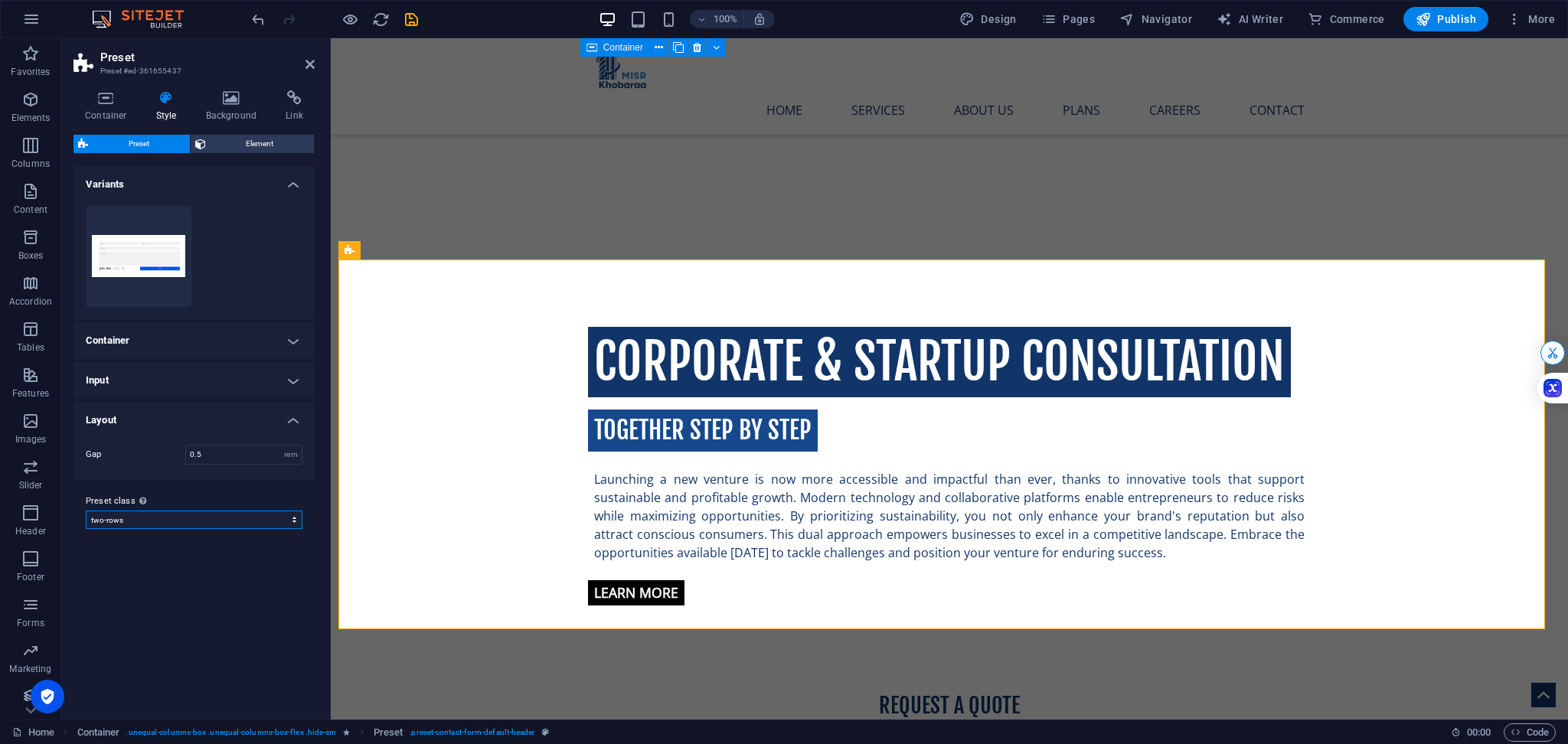 click on "default-header two-rows Add preset class" at bounding box center [194, 520] 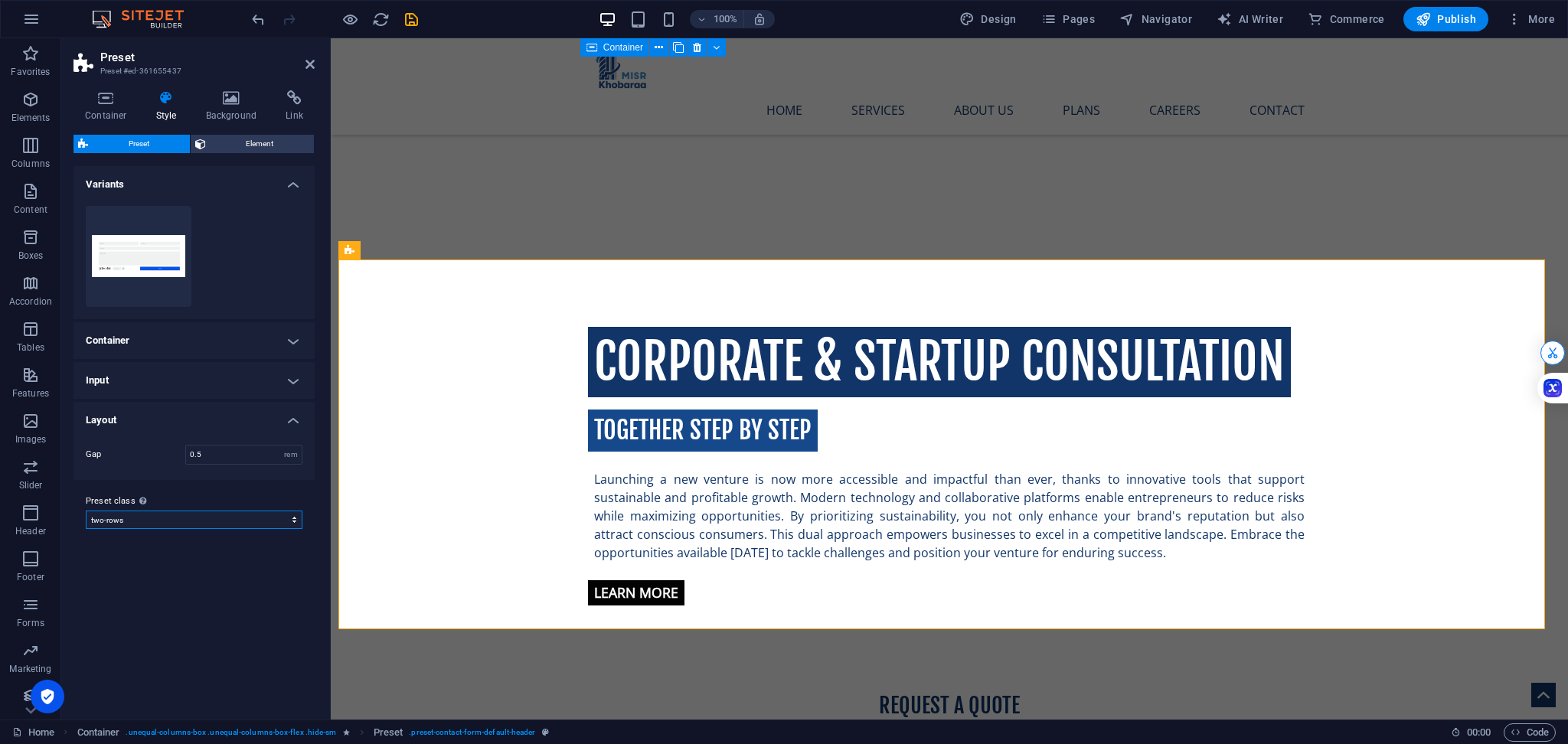select on "preset-contact-form-two-rows" 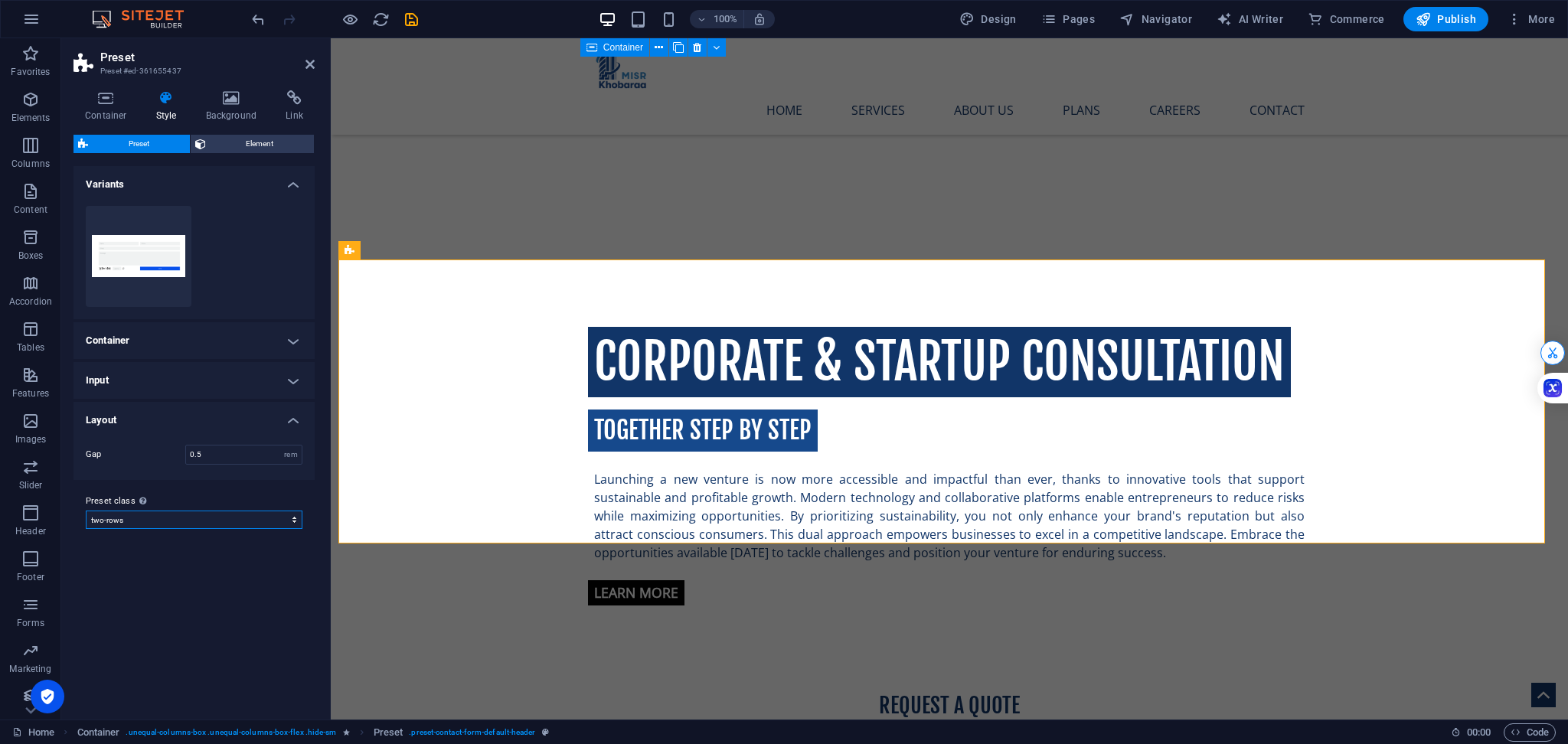 click on "default-header two-rows Add preset class" at bounding box center [194, 520] 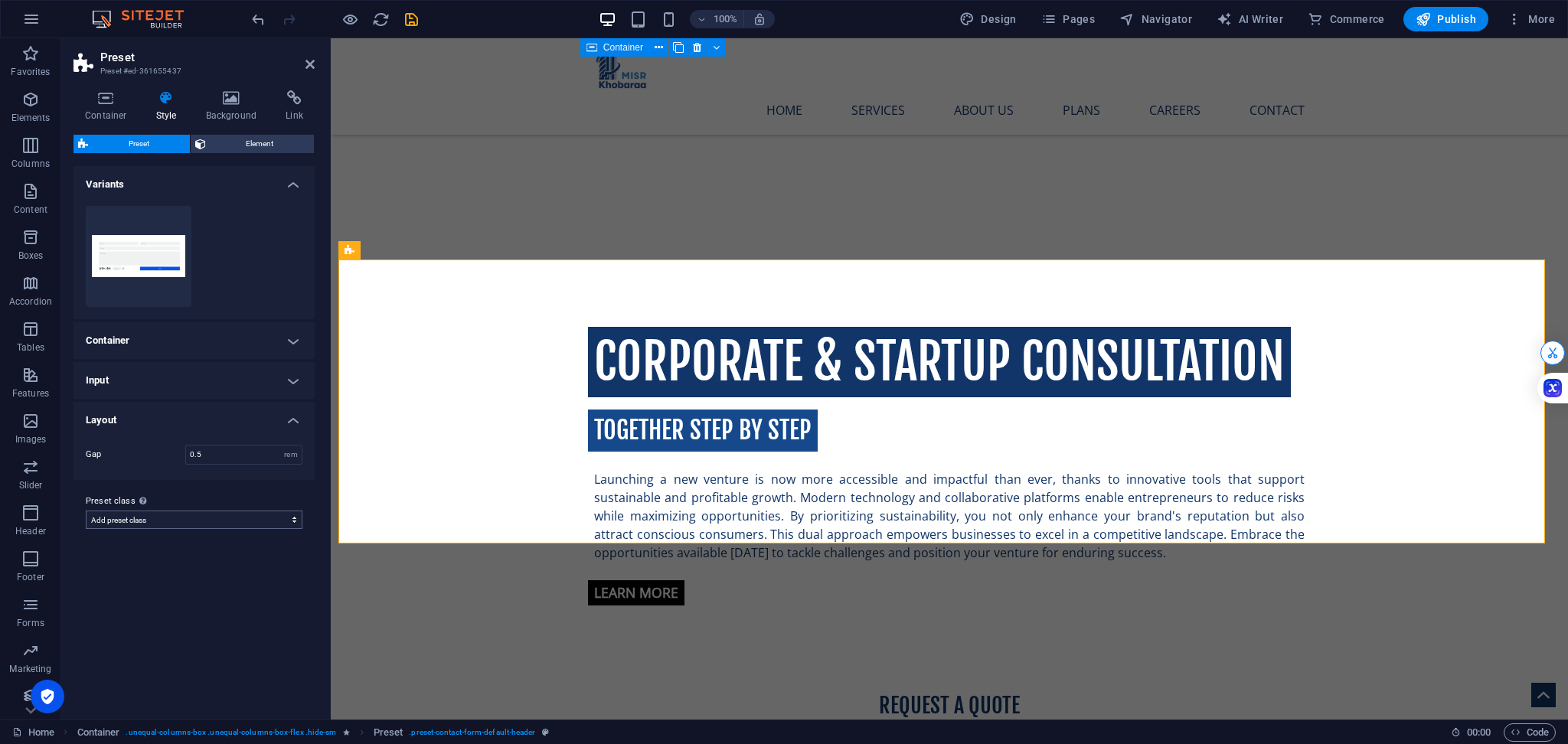 click on "default-header two-rows Add preset class" at bounding box center (194, 520) 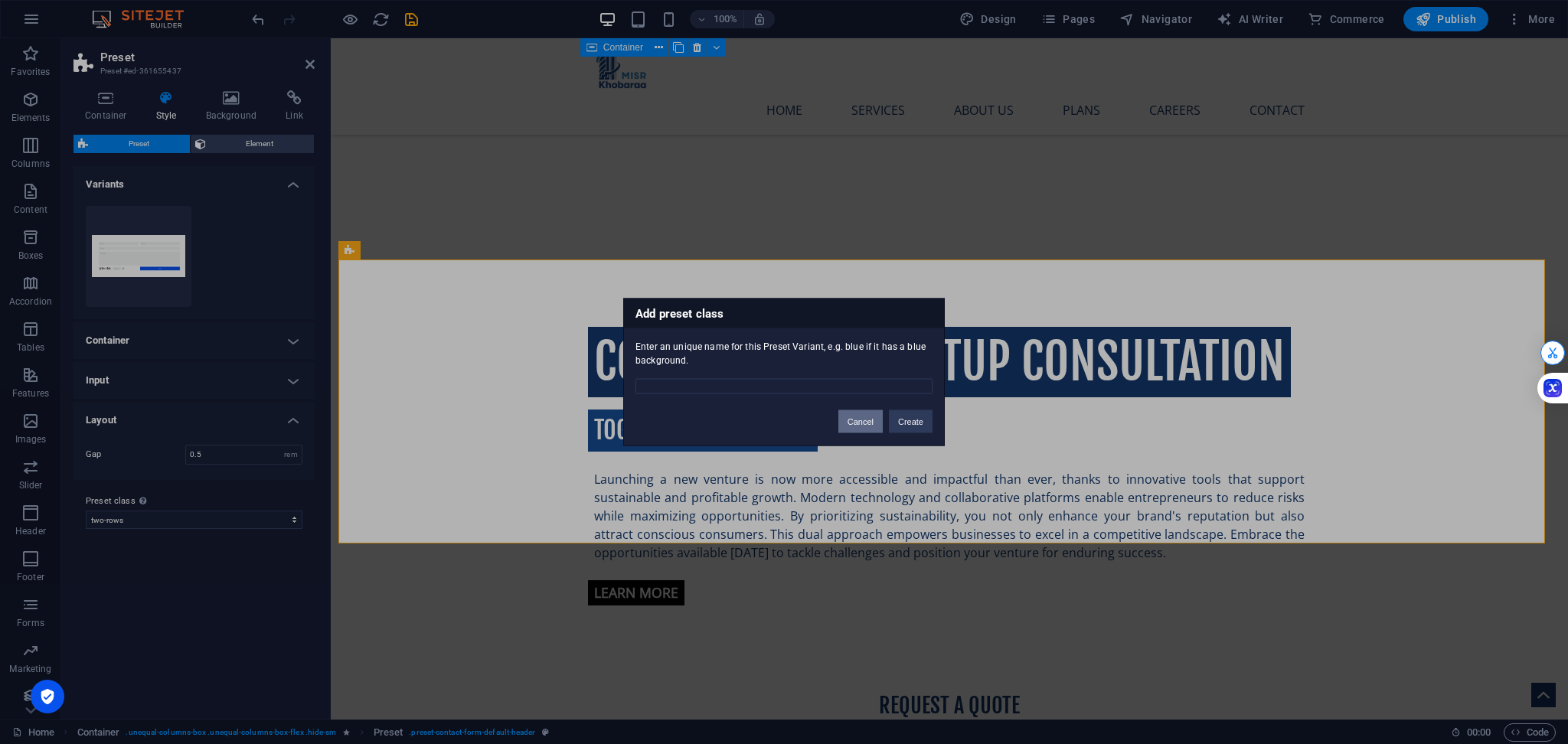 click on "Cancel" at bounding box center (861, 422) 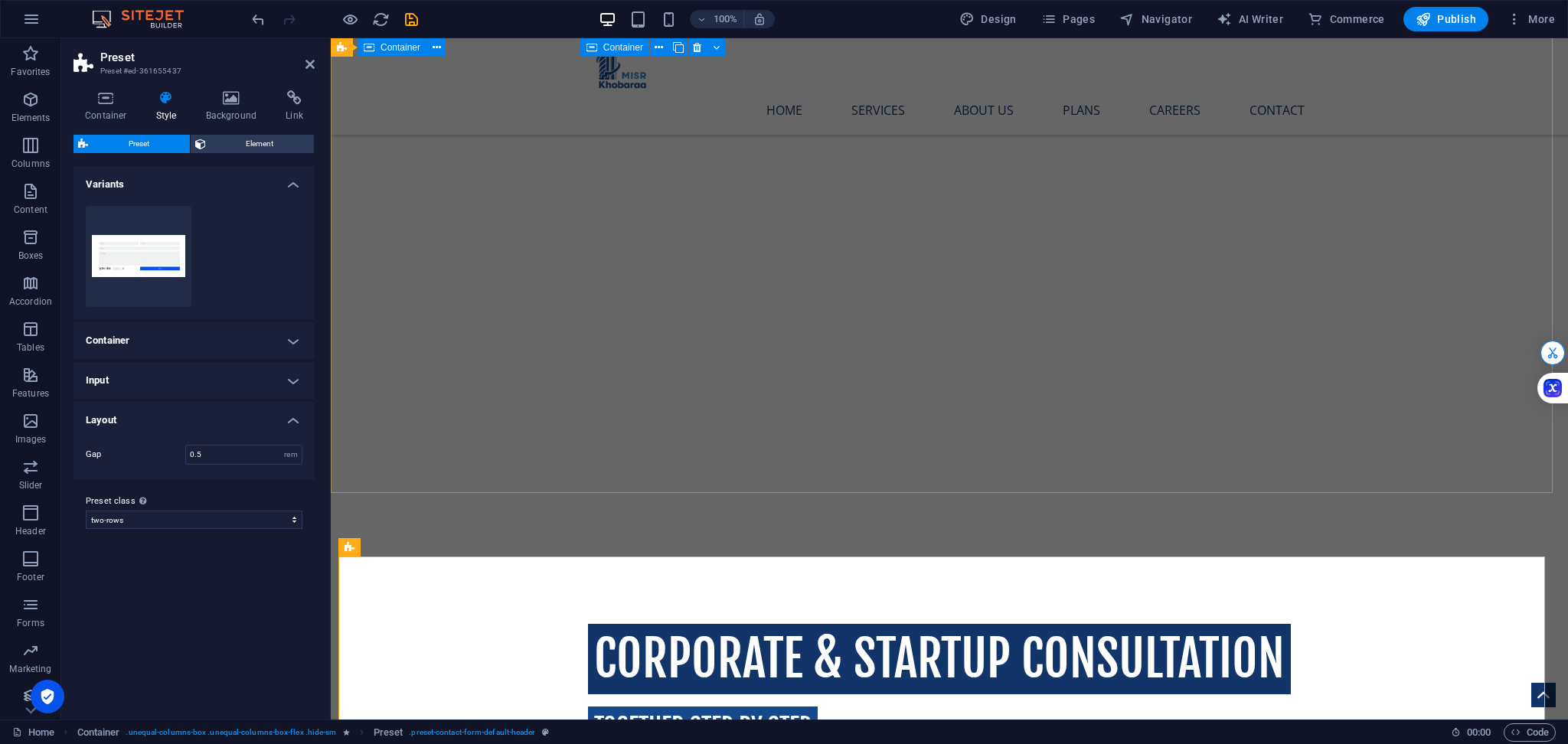 scroll, scrollTop: 201, scrollLeft: 0, axis: vertical 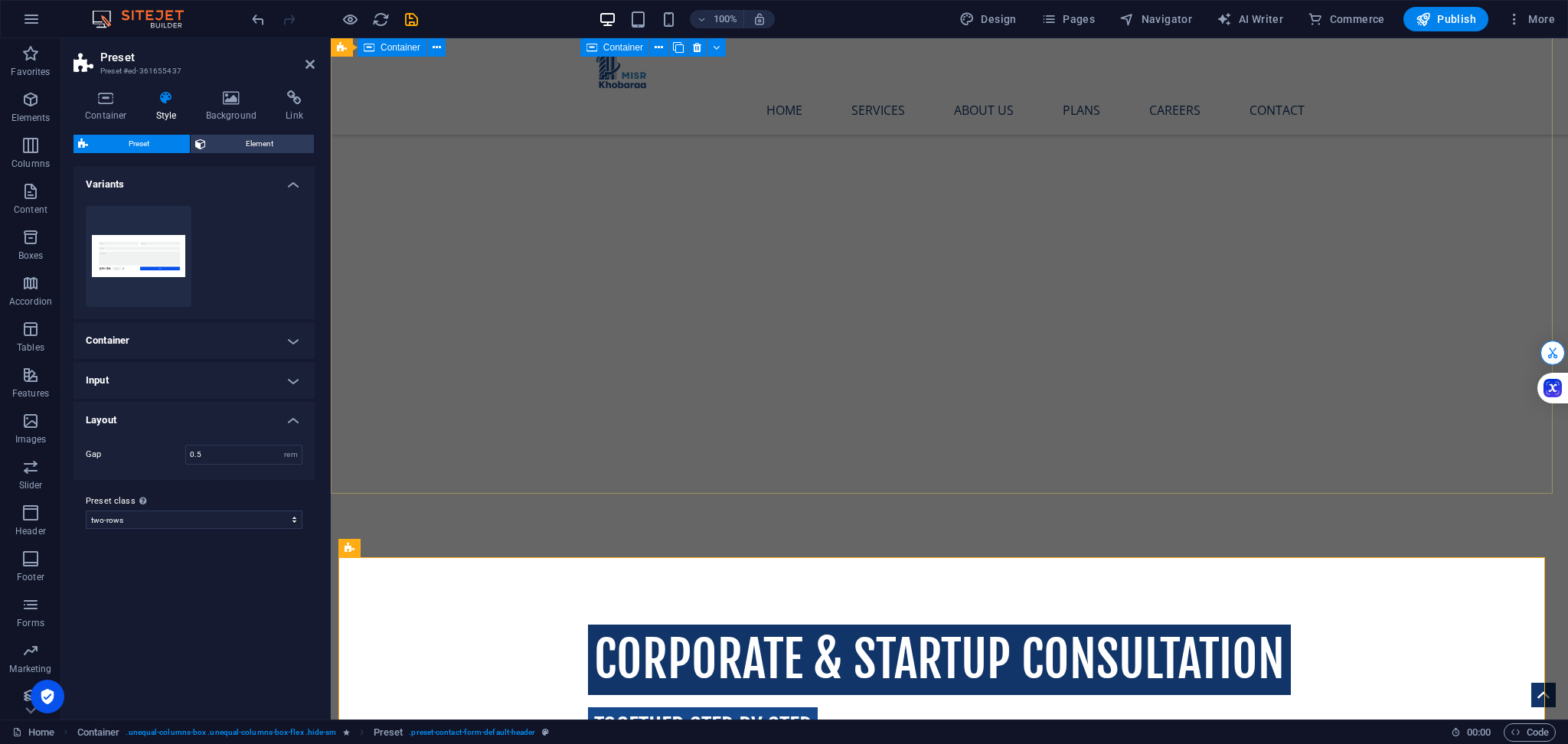 click on "CORPORATE & STARTUP CONSULTATION TOGETHER STEP BY STEP Launching a new venture is now more accessible and impactful than ever, thanks to innovative tools that support sustainable and profitable growth. Modern technology and collaborative platforms enable entrepreneurs to reduce risks while maximizing opportunities. By prioritizing sustainability, you not only enhance your brand's reputation but also attract conscious consumers. This dual approach empowers businesses to excel in a competitive landscape. Embrace the opportunities available [DATE] to tackle challenges and position your venture for enduring success. Learn more" at bounding box center [949, 764] 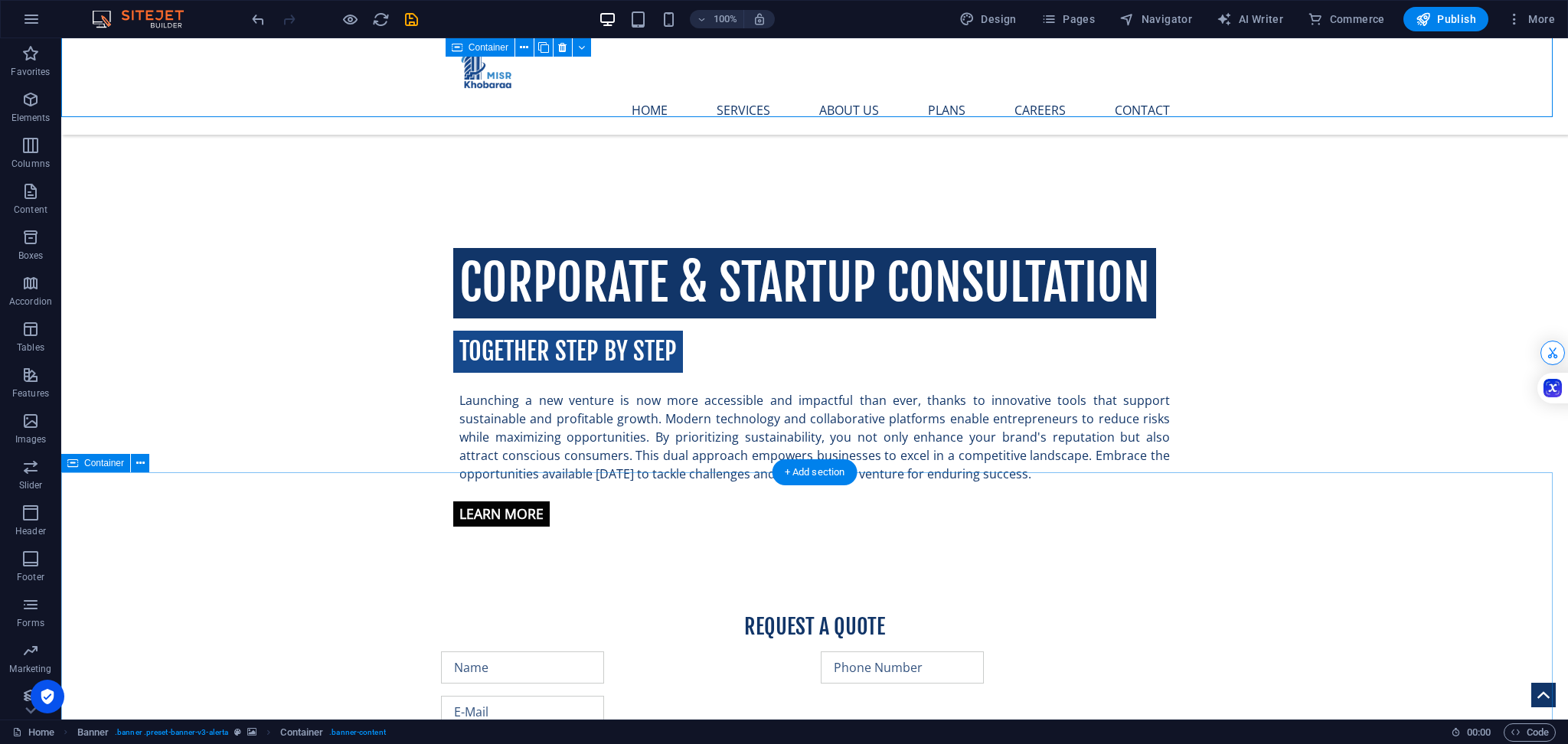 scroll, scrollTop: 579, scrollLeft: 0, axis: vertical 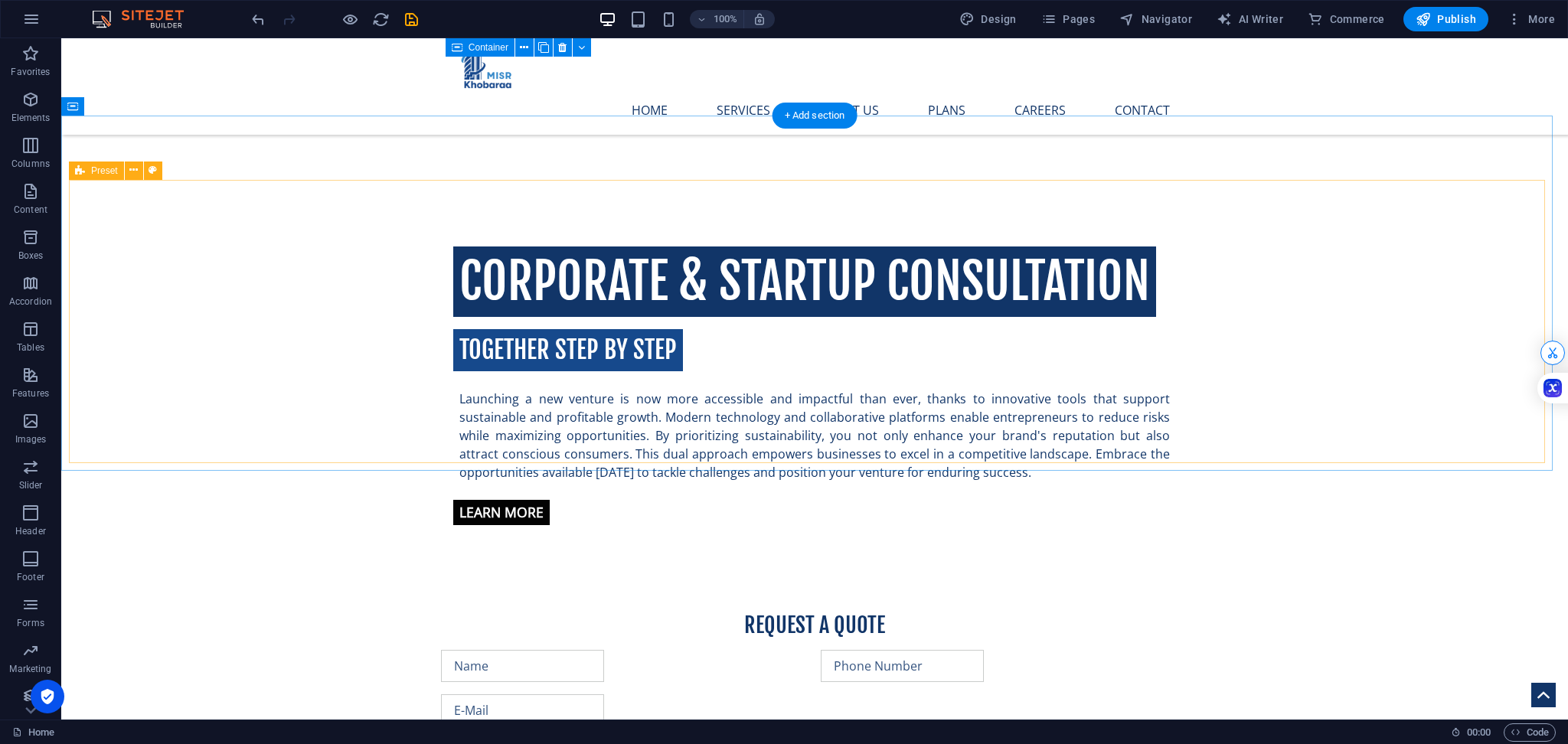 click on "I have read and understand the privacy policy. Unreadable? Regenerate Send" at bounding box center (815, 798) 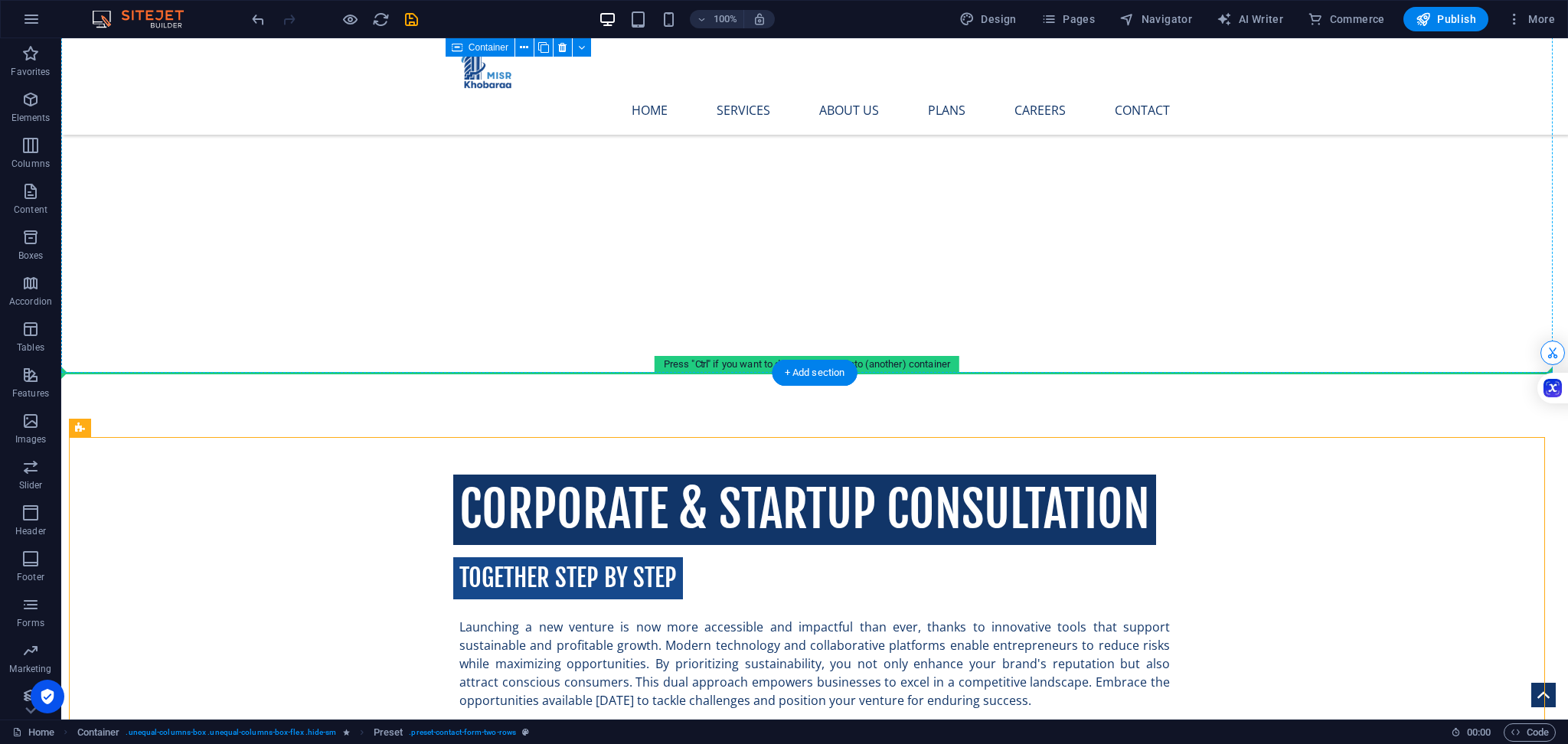 scroll, scrollTop: 263, scrollLeft: 0, axis: vertical 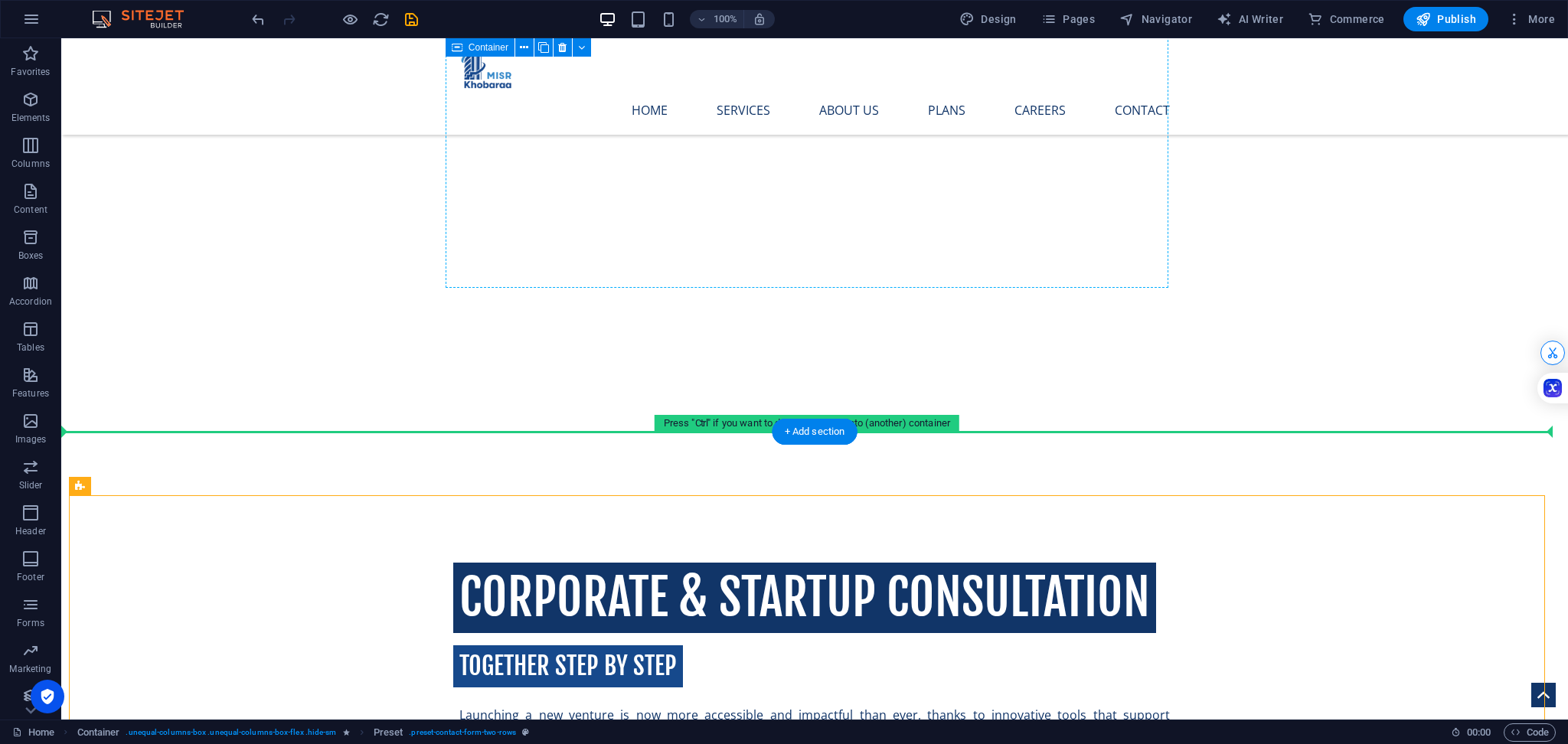 drag, startPoint x: 230, startPoint y: 325, endPoint x: 937, endPoint y: 239, distance: 712.211 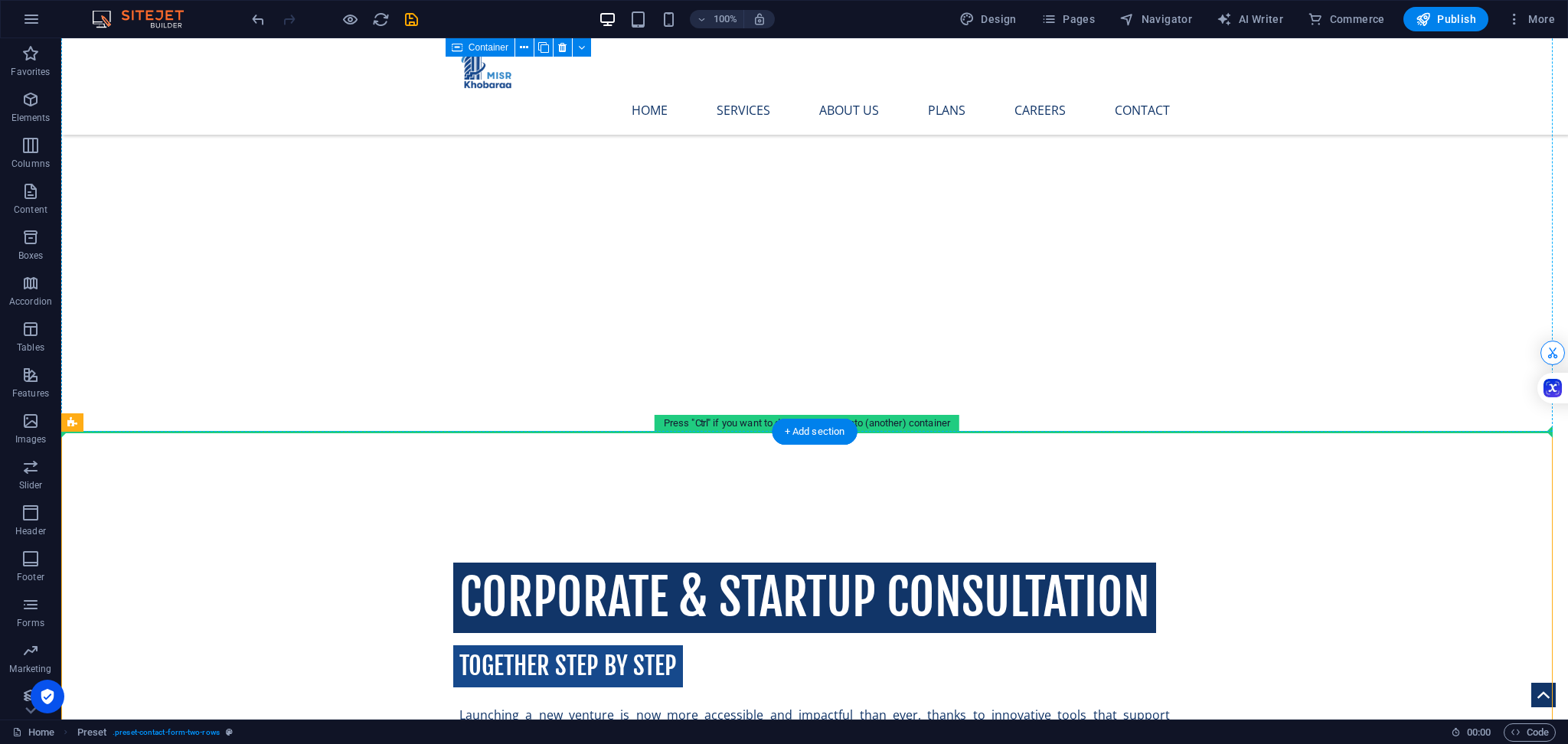 drag, startPoint x: 957, startPoint y: 468, endPoint x: 1209, endPoint y: 234, distance: 343.8895 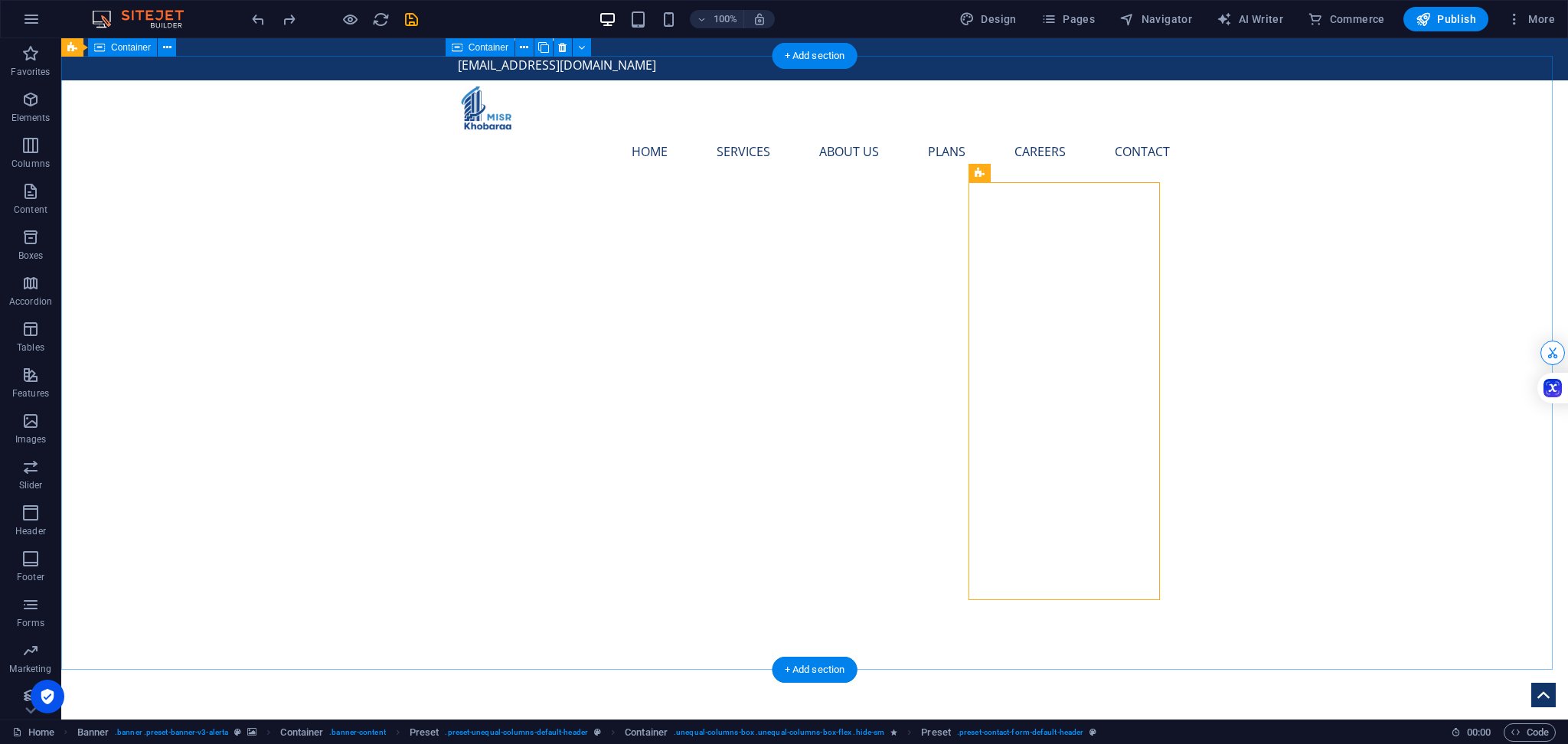 scroll, scrollTop: 52, scrollLeft: 0, axis: vertical 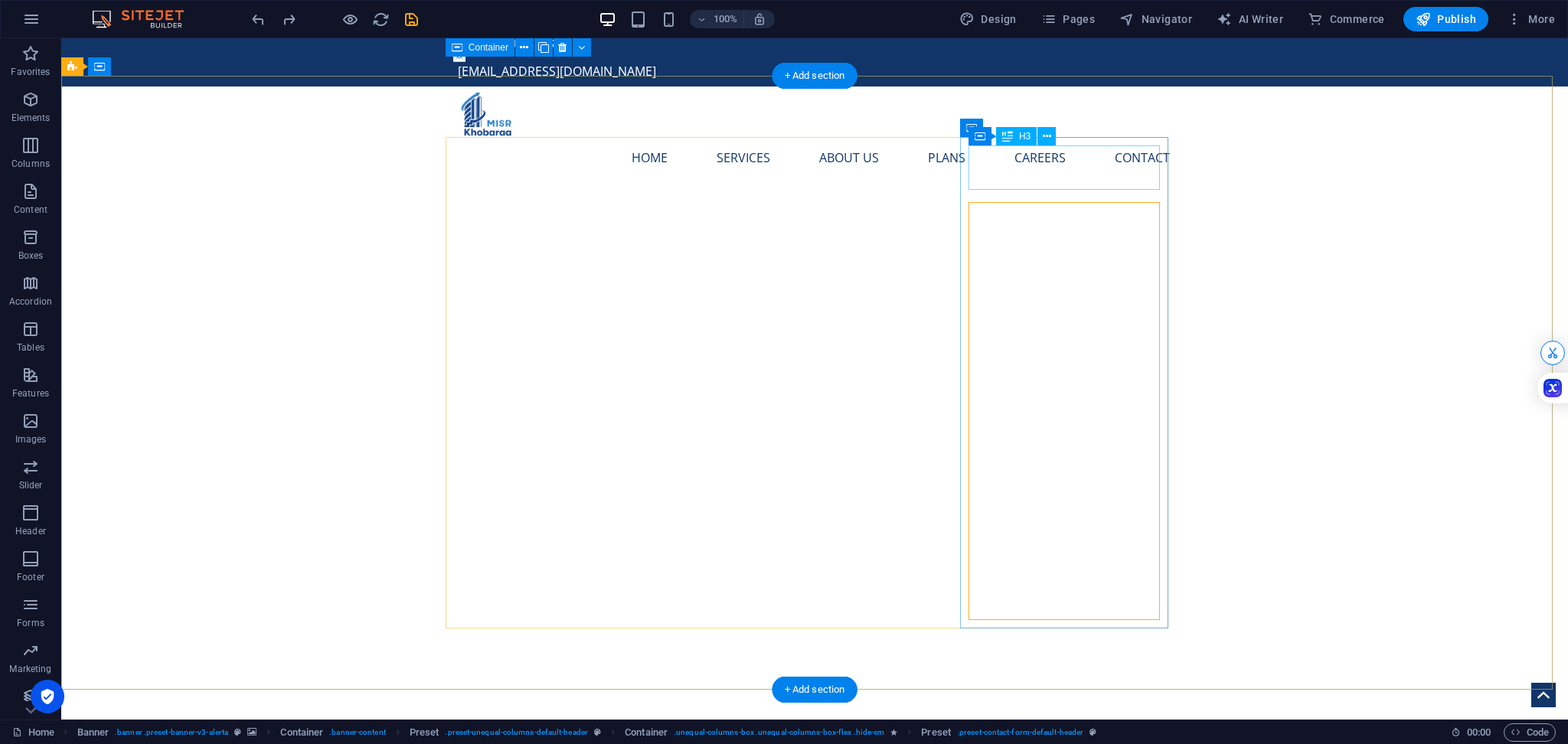 click on "​​​​ REQUEST A QUOTE" at bounding box center [815, 1173] 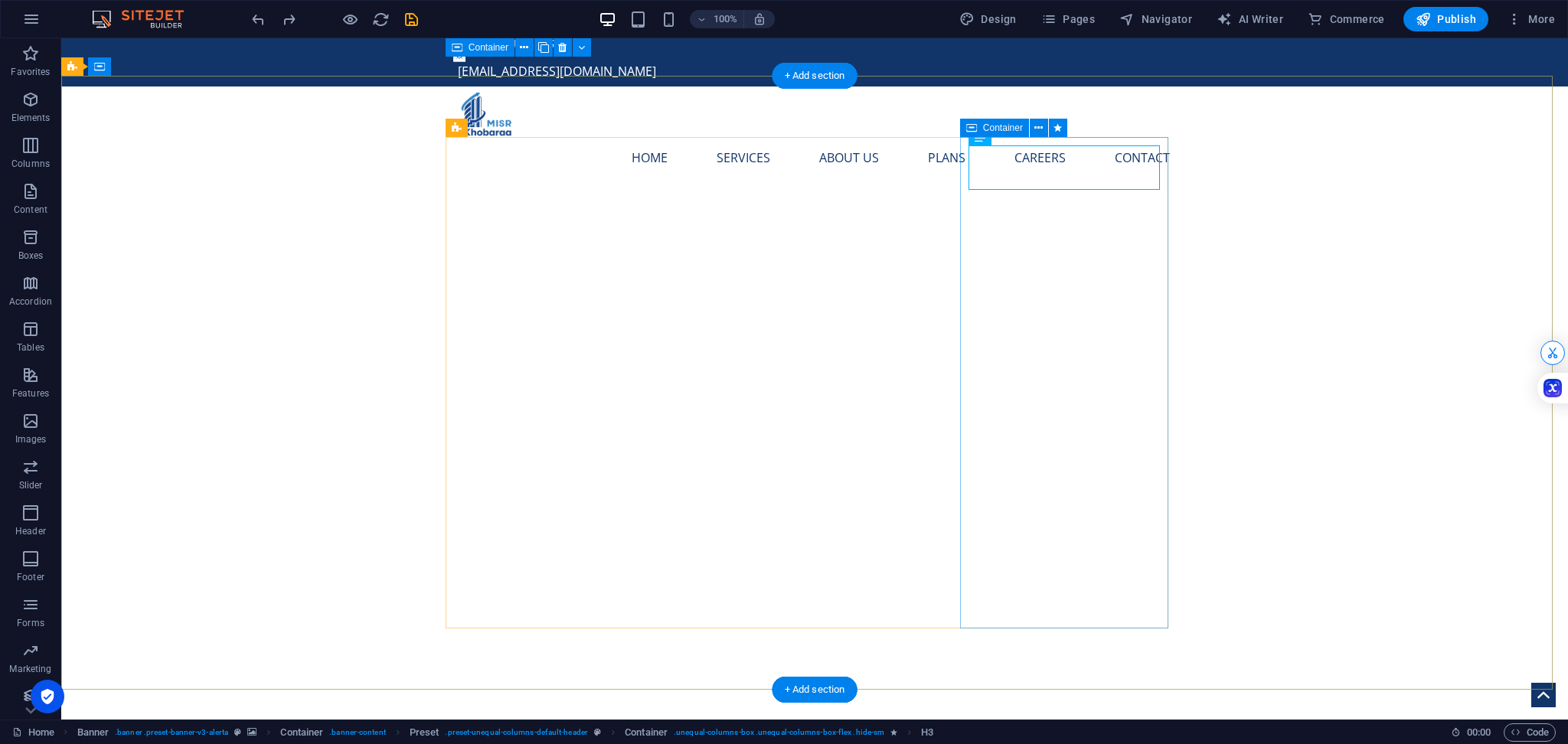 click on "​​​​ REQUEST A QUOTE   I have read and understand the privacy policy. Unreadable? Regenerate Send" at bounding box center (815, 1369) 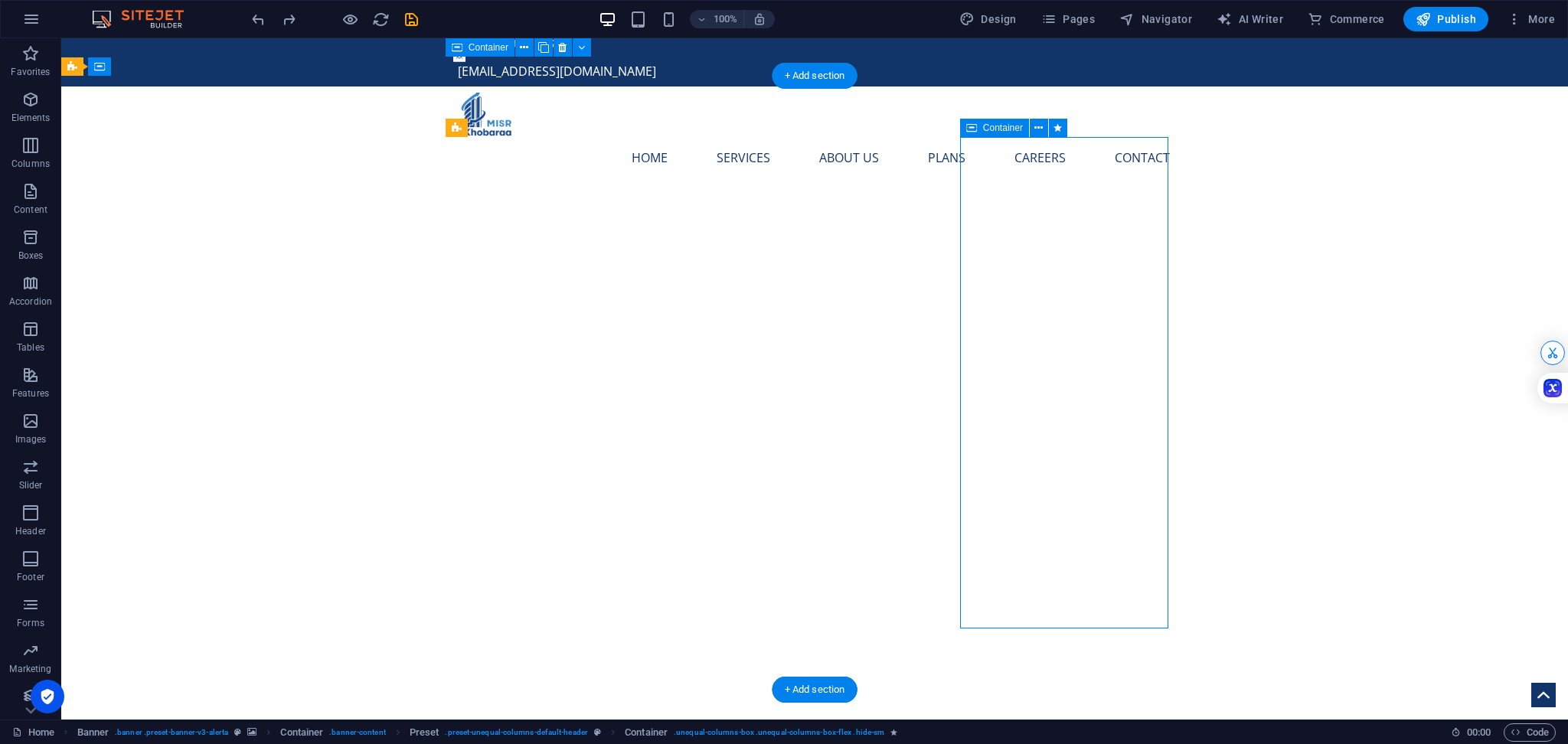click on "​​​​ REQUEST A QUOTE   I have read and understand the privacy policy. Unreadable? Regenerate Send" at bounding box center [815, 1369] 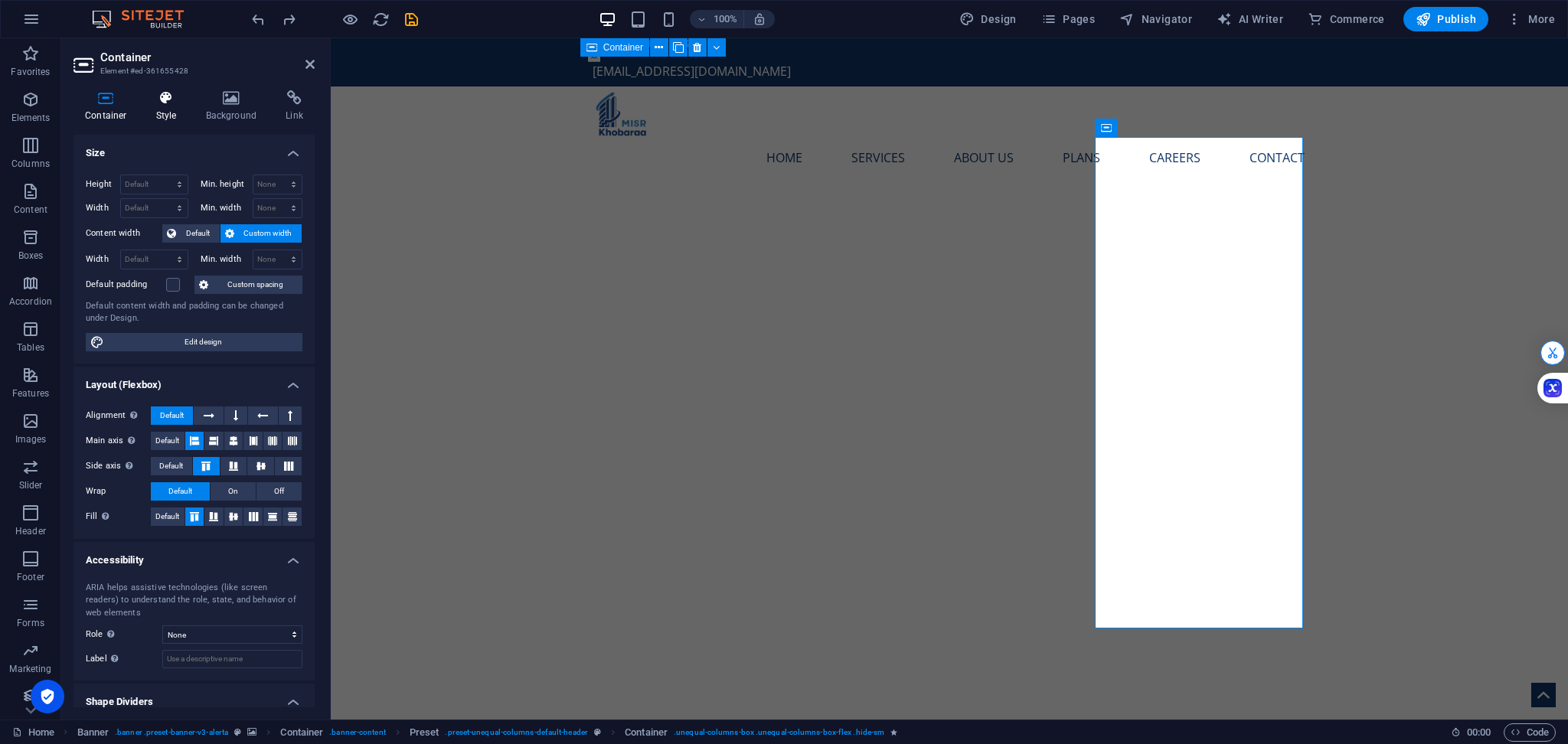 click at bounding box center (166, 98) 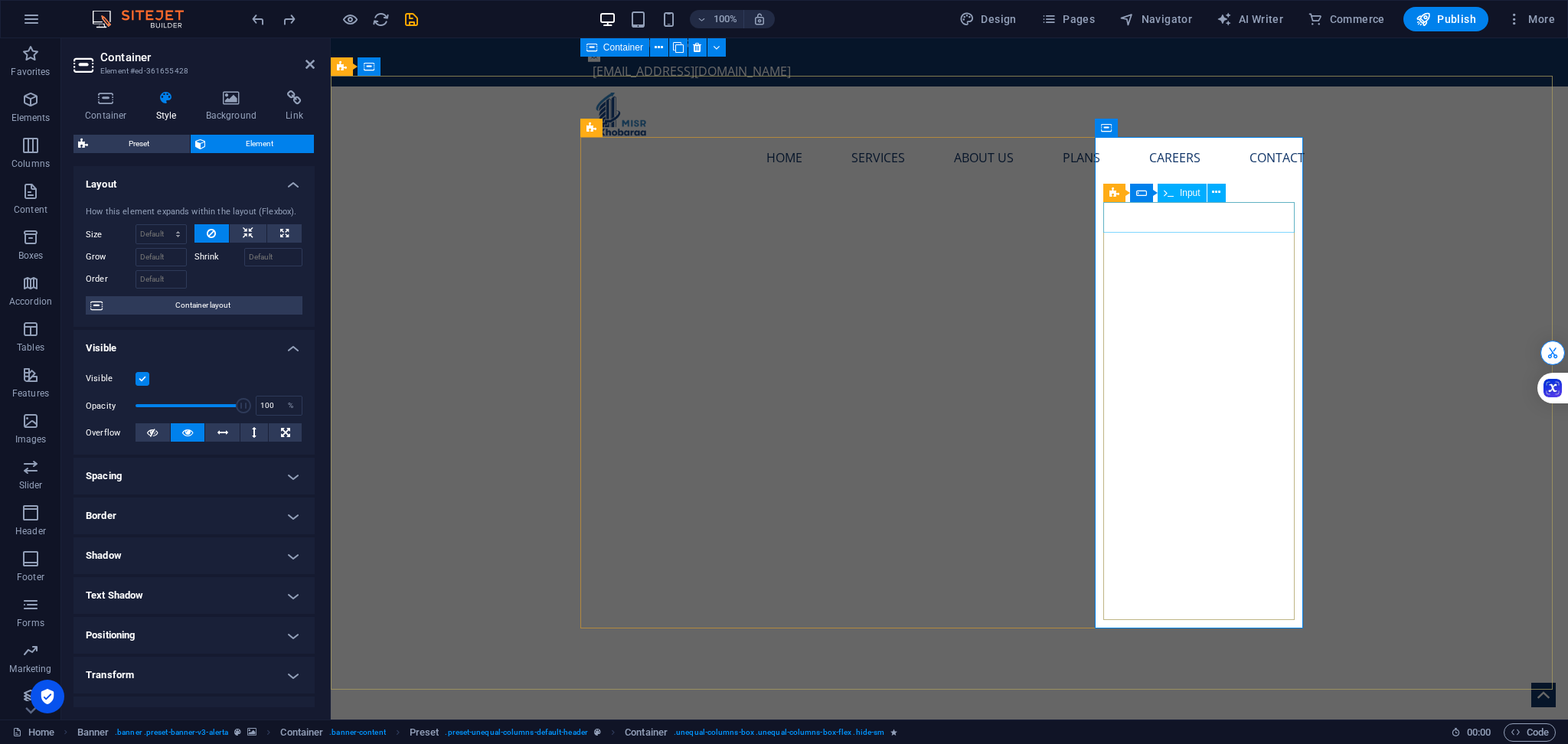 click at bounding box center (677, 1222) 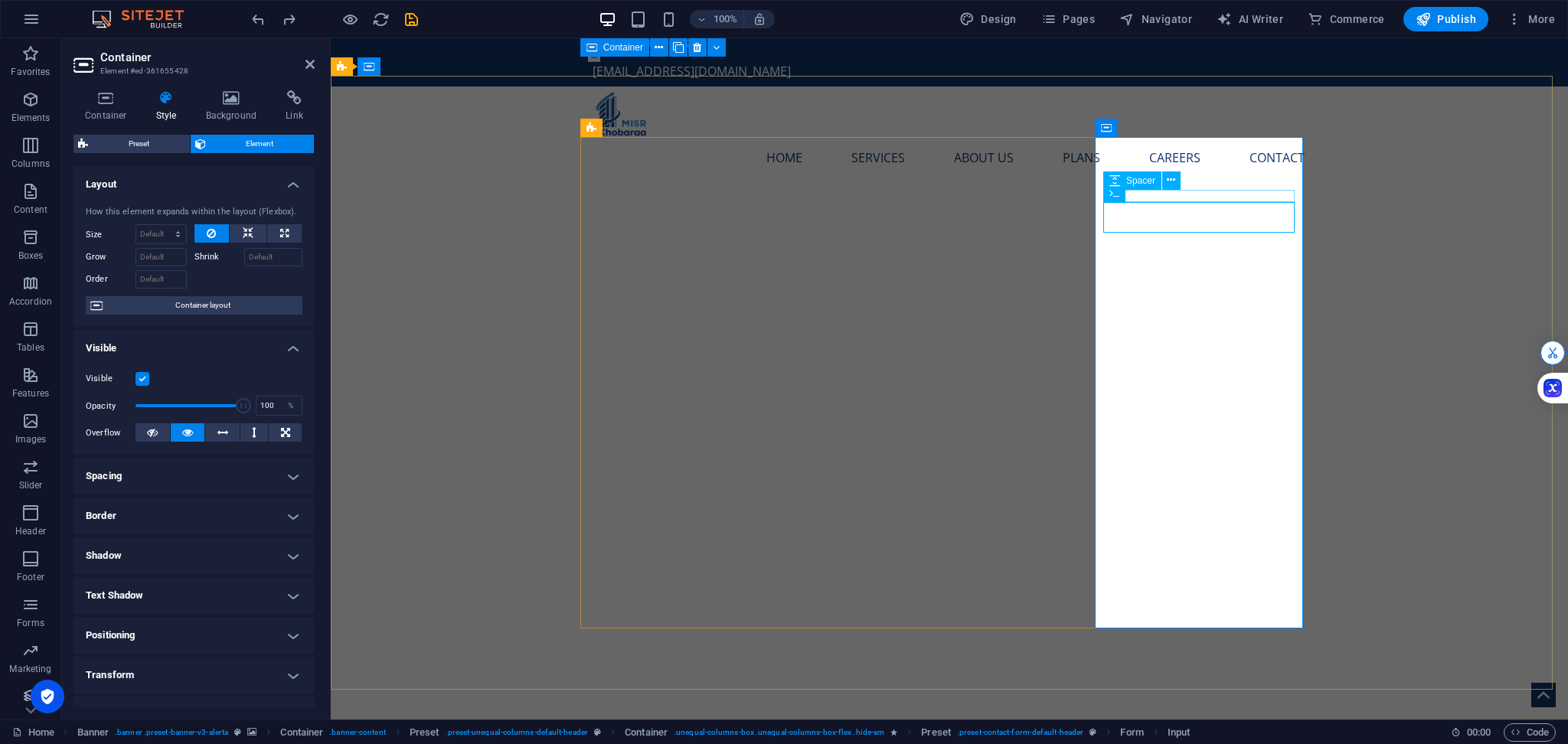 click at bounding box center (949, 1201) 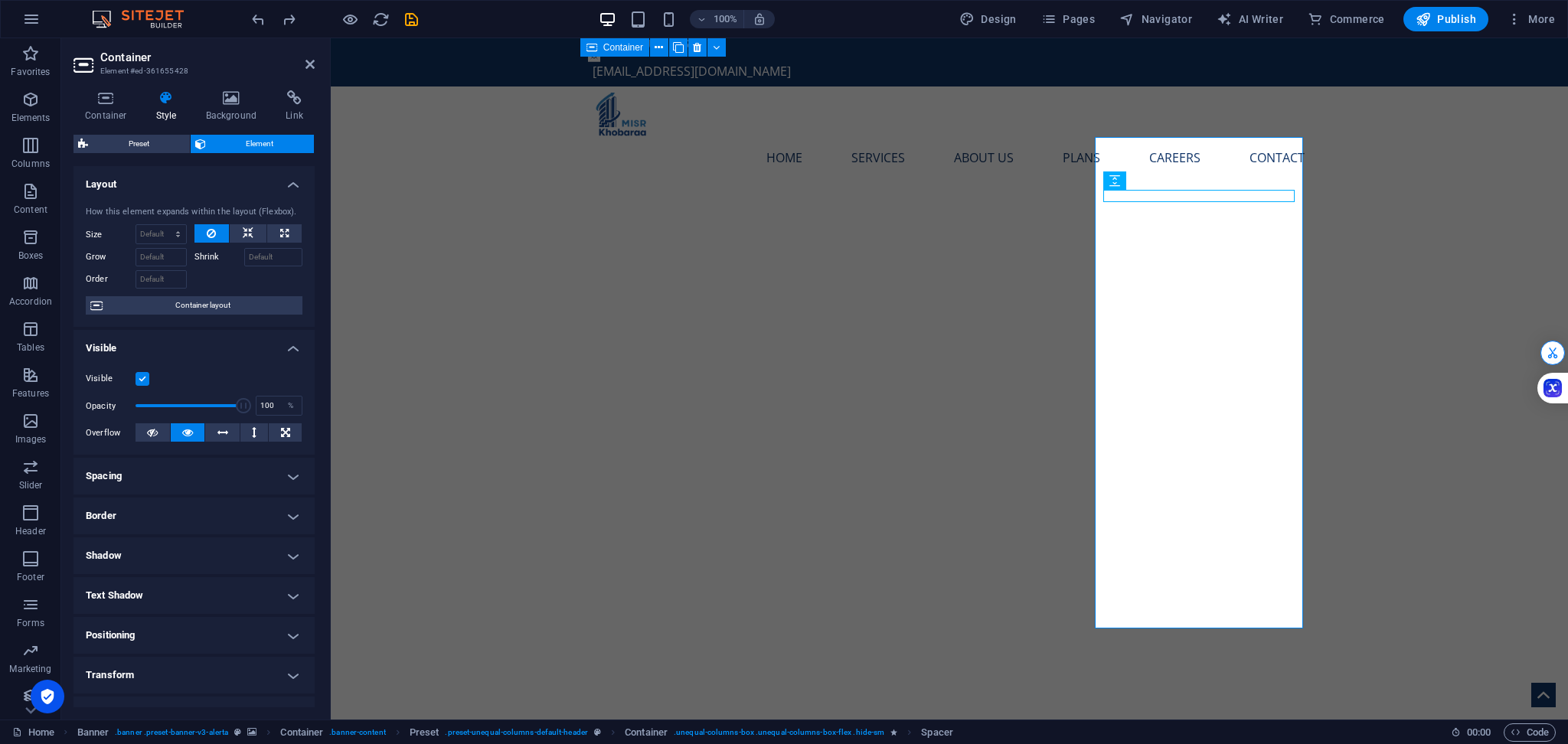 click on "Border" at bounding box center [194, 516] 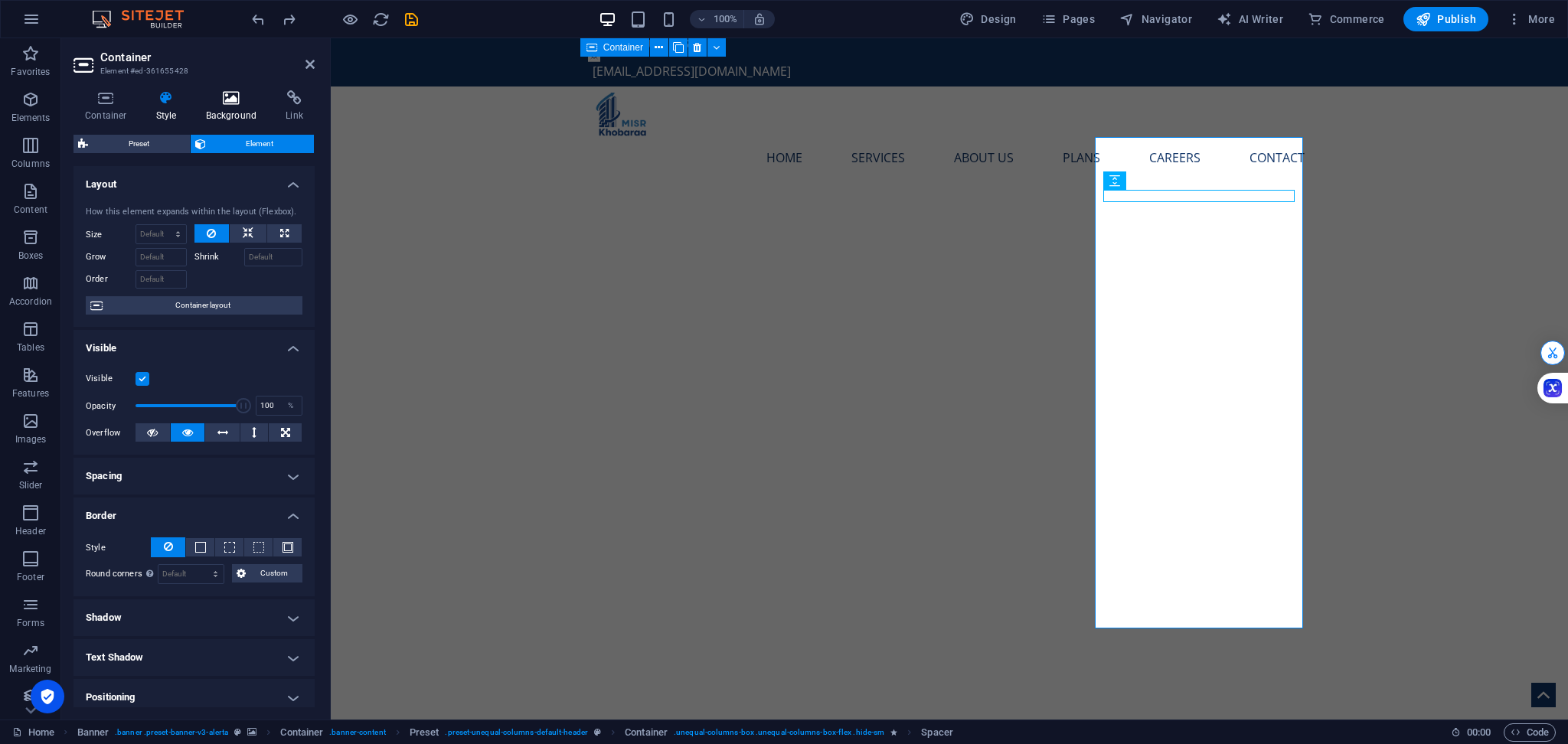 click at bounding box center [231, 98] 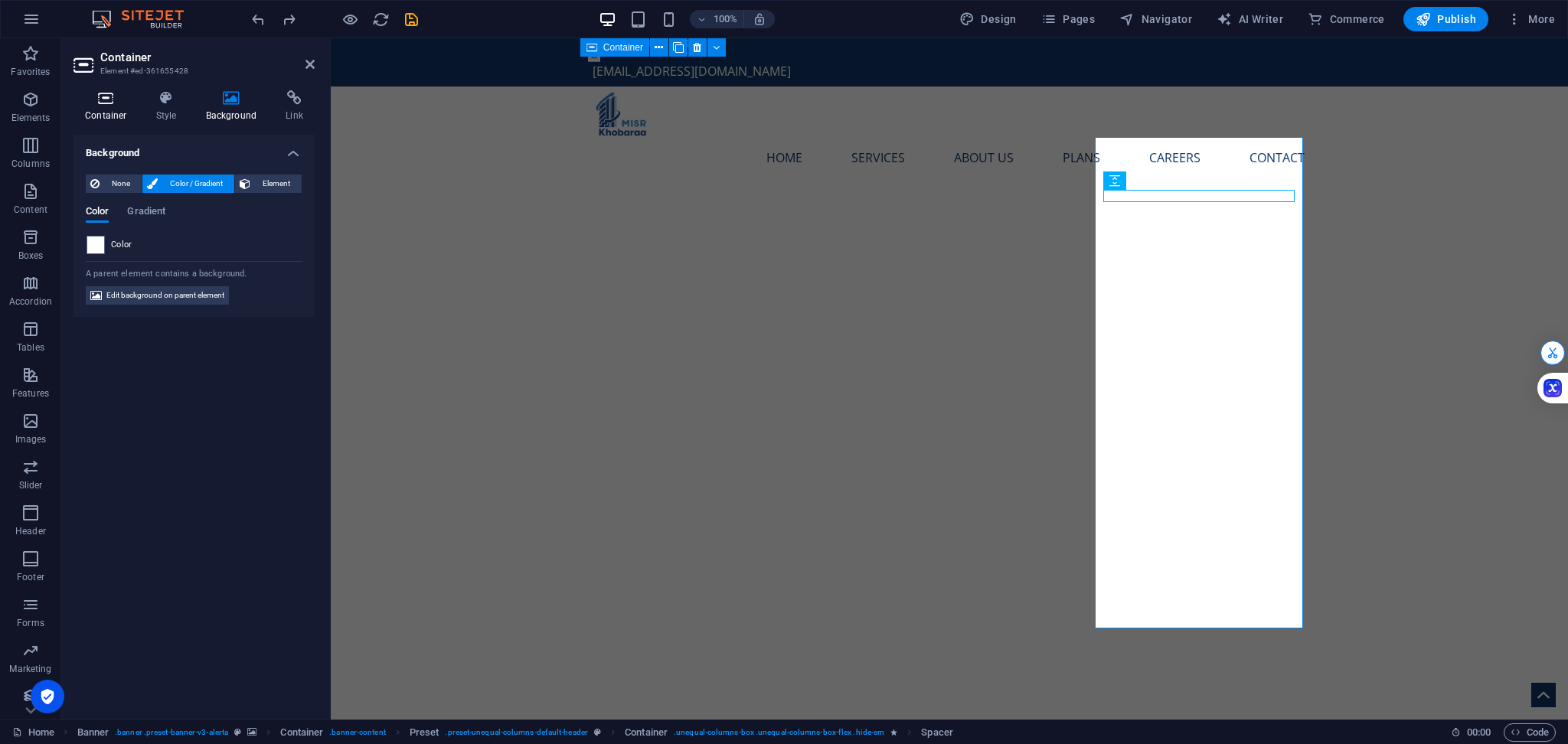 click at bounding box center [106, 98] 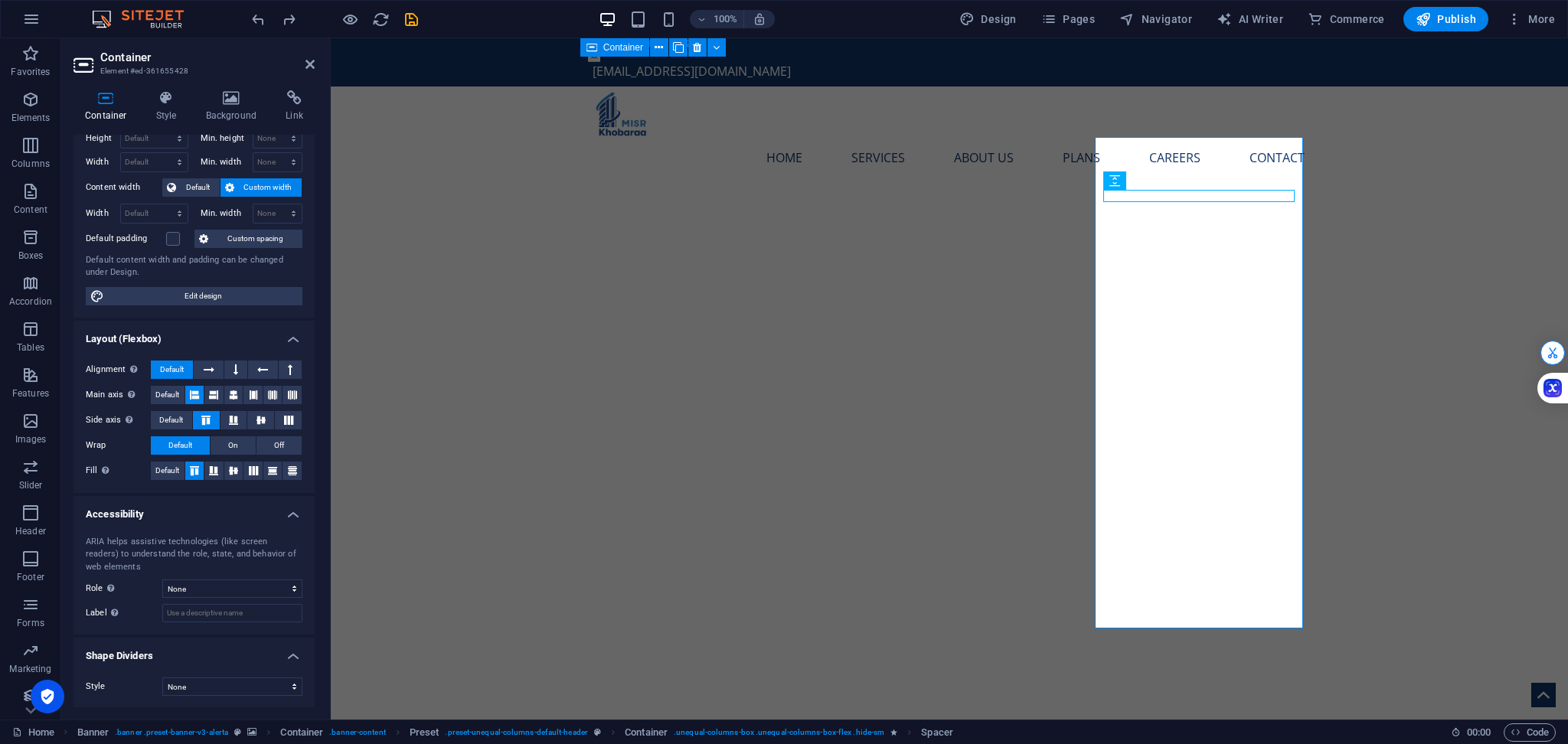 scroll, scrollTop: 0, scrollLeft: 0, axis: both 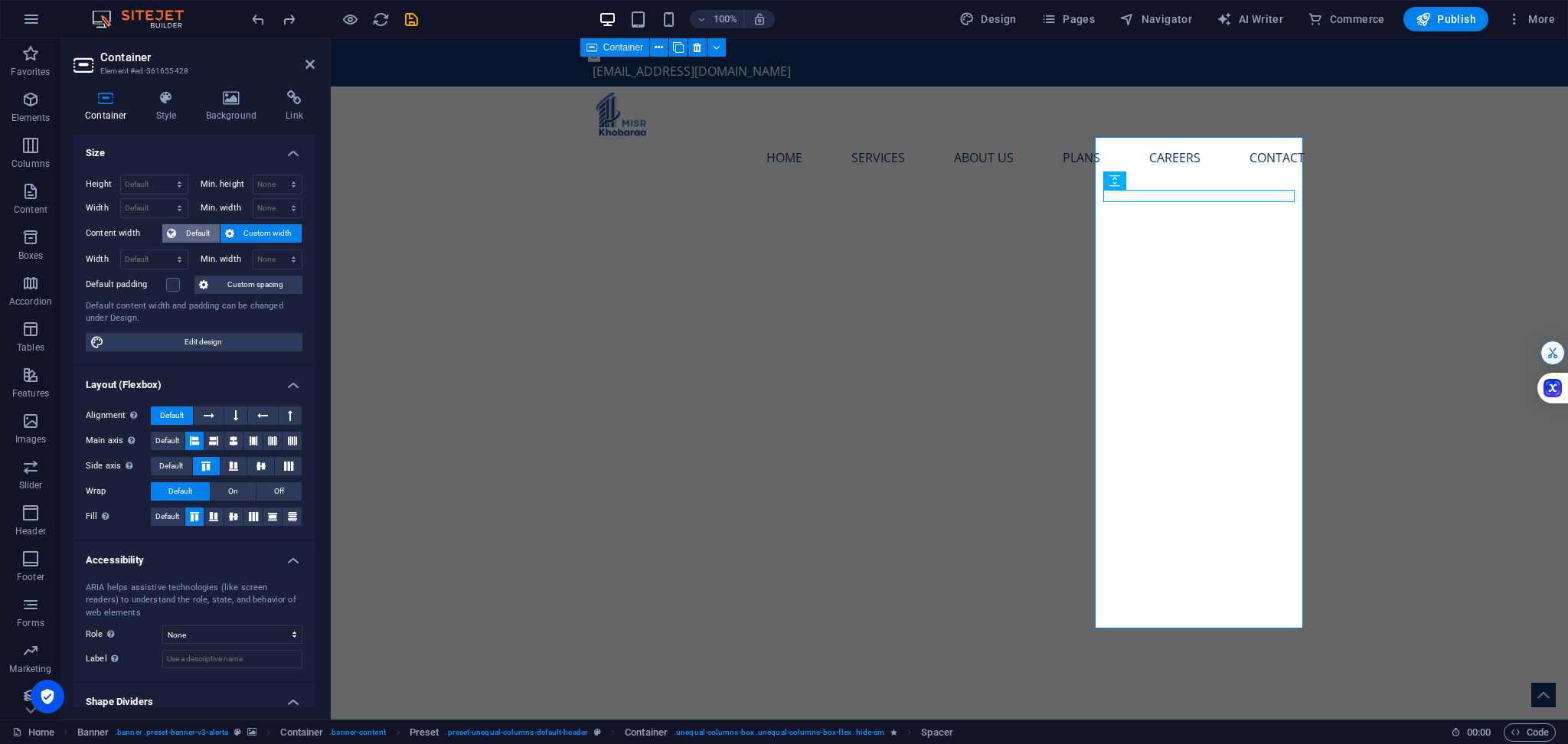 click on "Default" at bounding box center (198, 233) 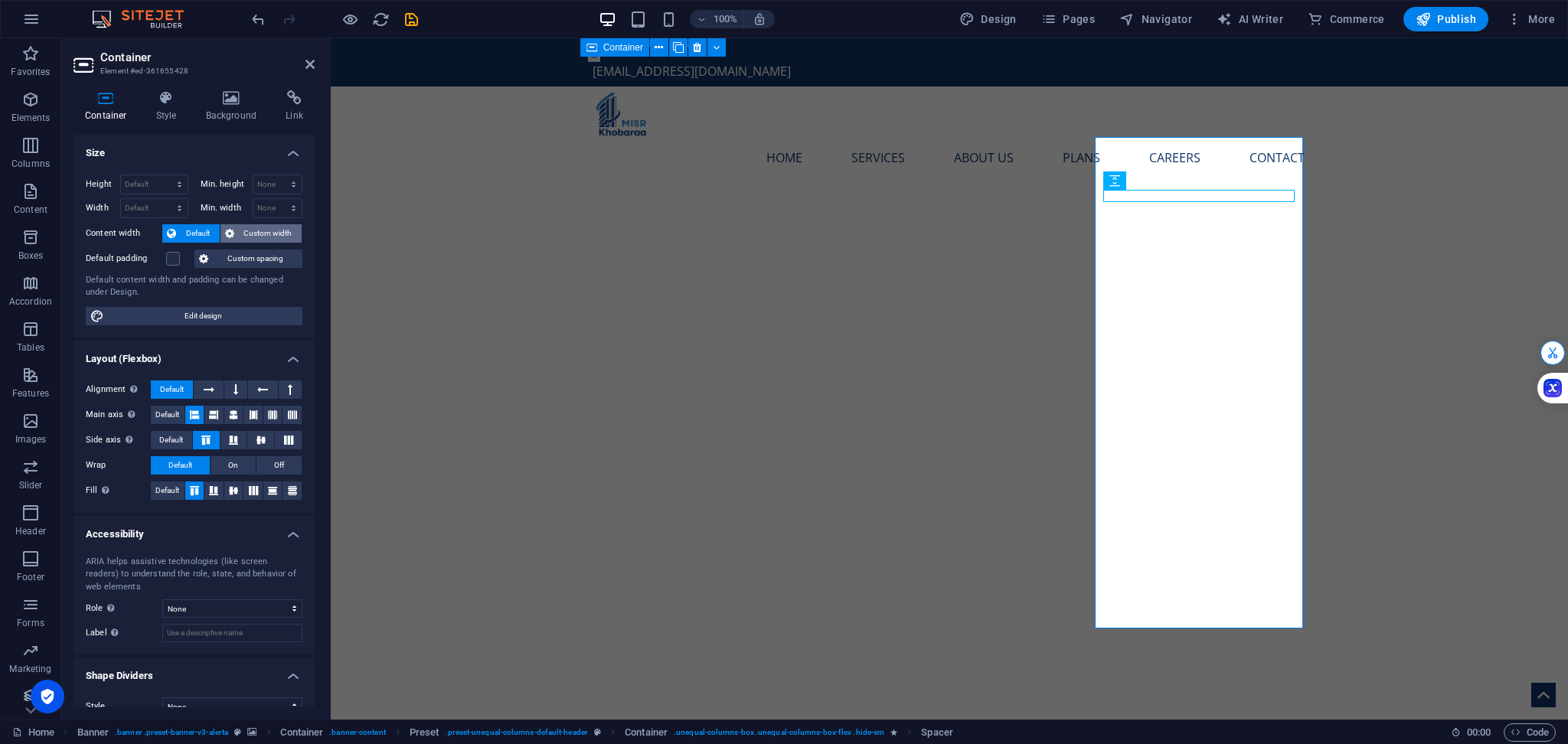 click on "Custom width" at bounding box center (268, 233) 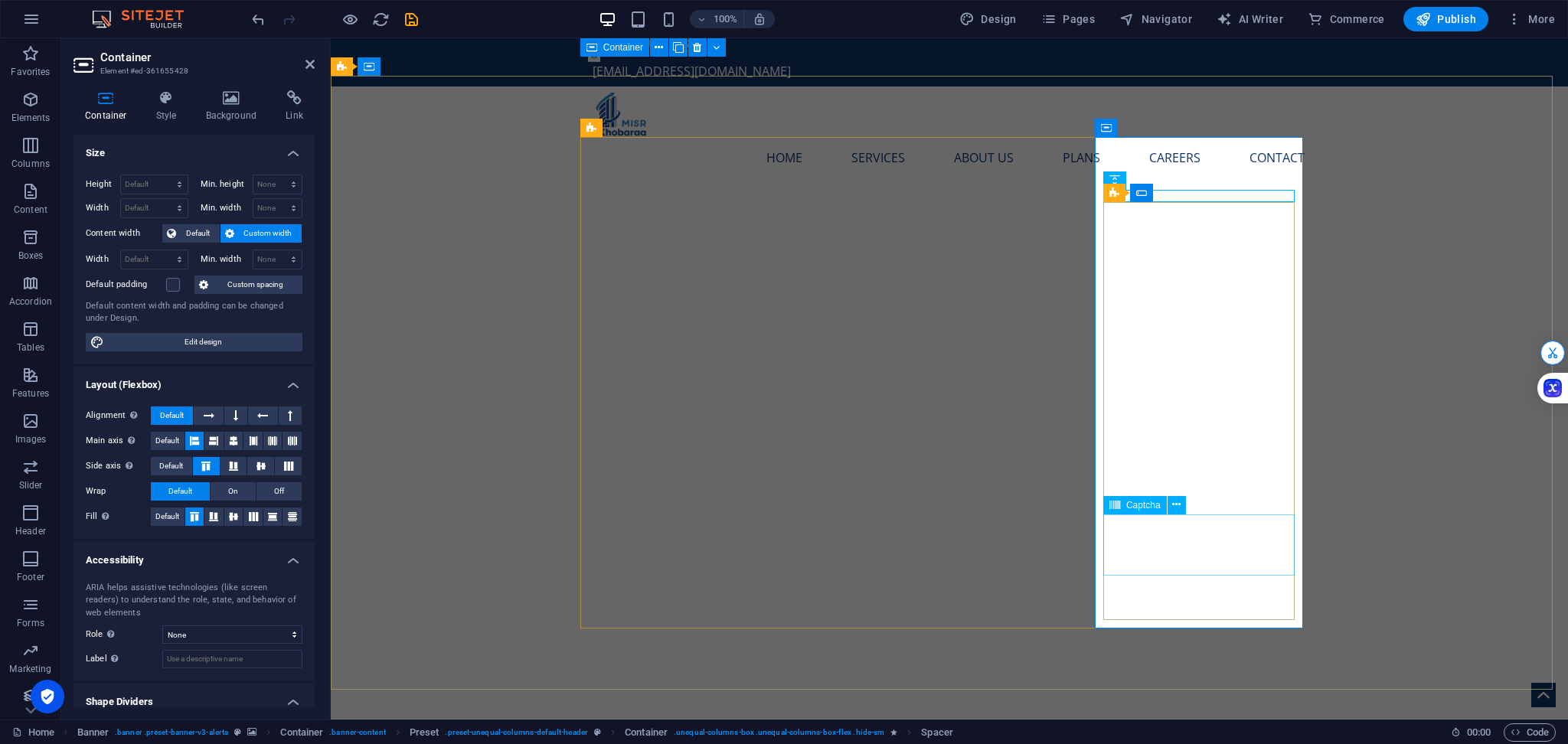 click on "Unreadable? Regenerate" at bounding box center (949, 1527) 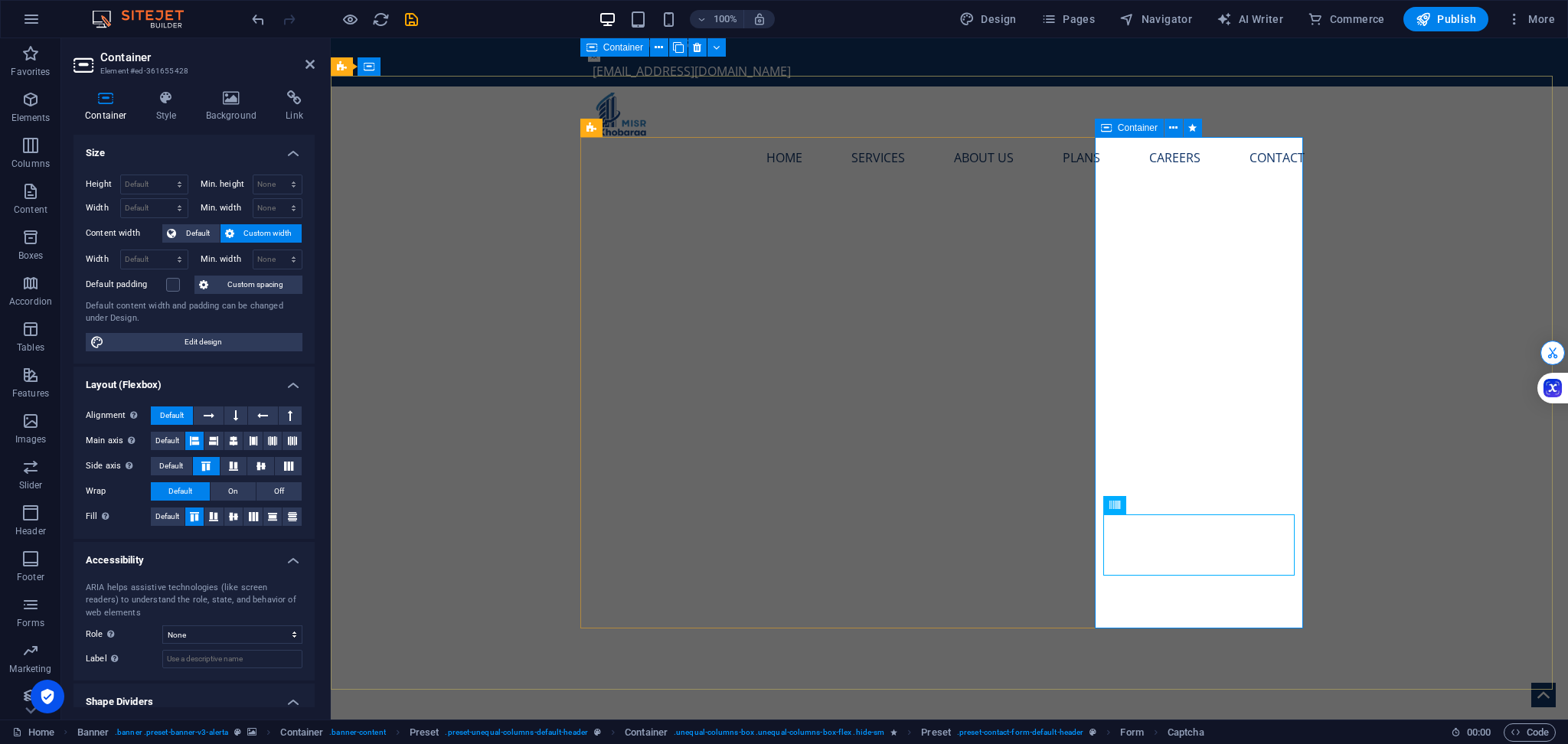 click on "​​​​ REQUEST A QUOTE   I have read and understand the privacy policy. Unreadable? Regenerate Send" at bounding box center (949, 1369) 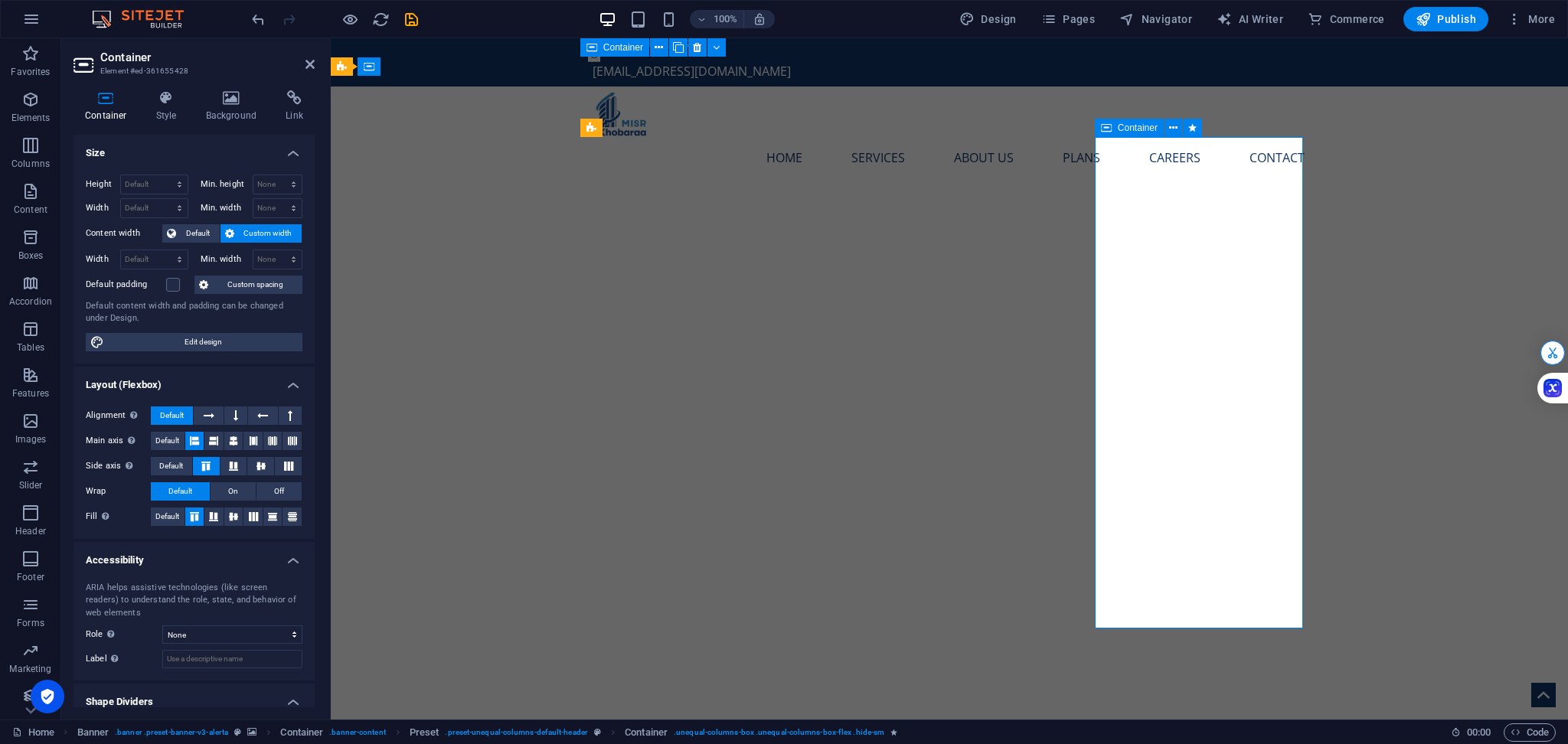 click on "​​​​ REQUEST A QUOTE   I have read and understand the privacy policy. Unreadable? Regenerate Send" at bounding box center [949, 1369] 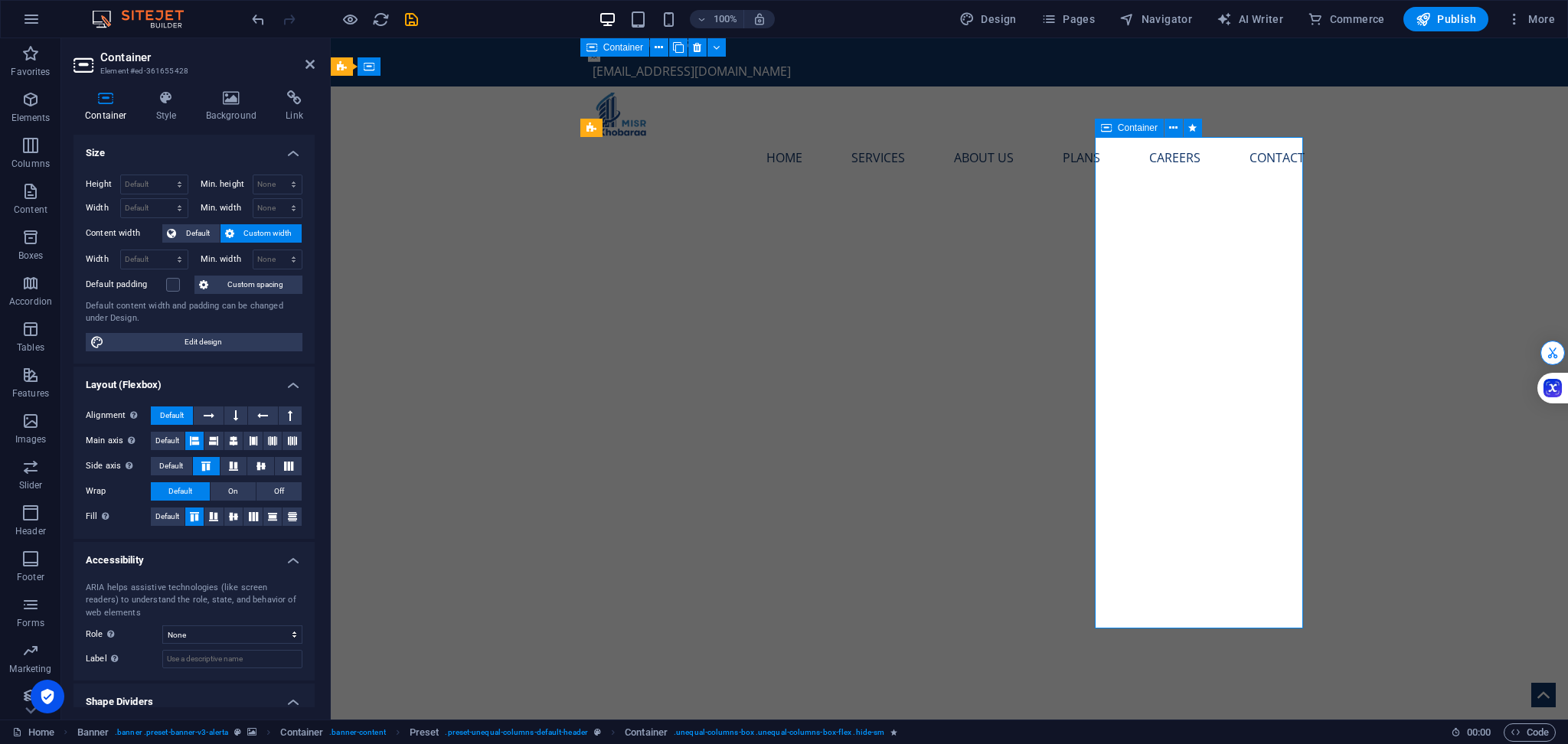 click on "​​​​ REQUEST A QUOTE   I have read and understand the privacy policy. Unreadable? Regenerate Send" at bounding box center [949, 1369] 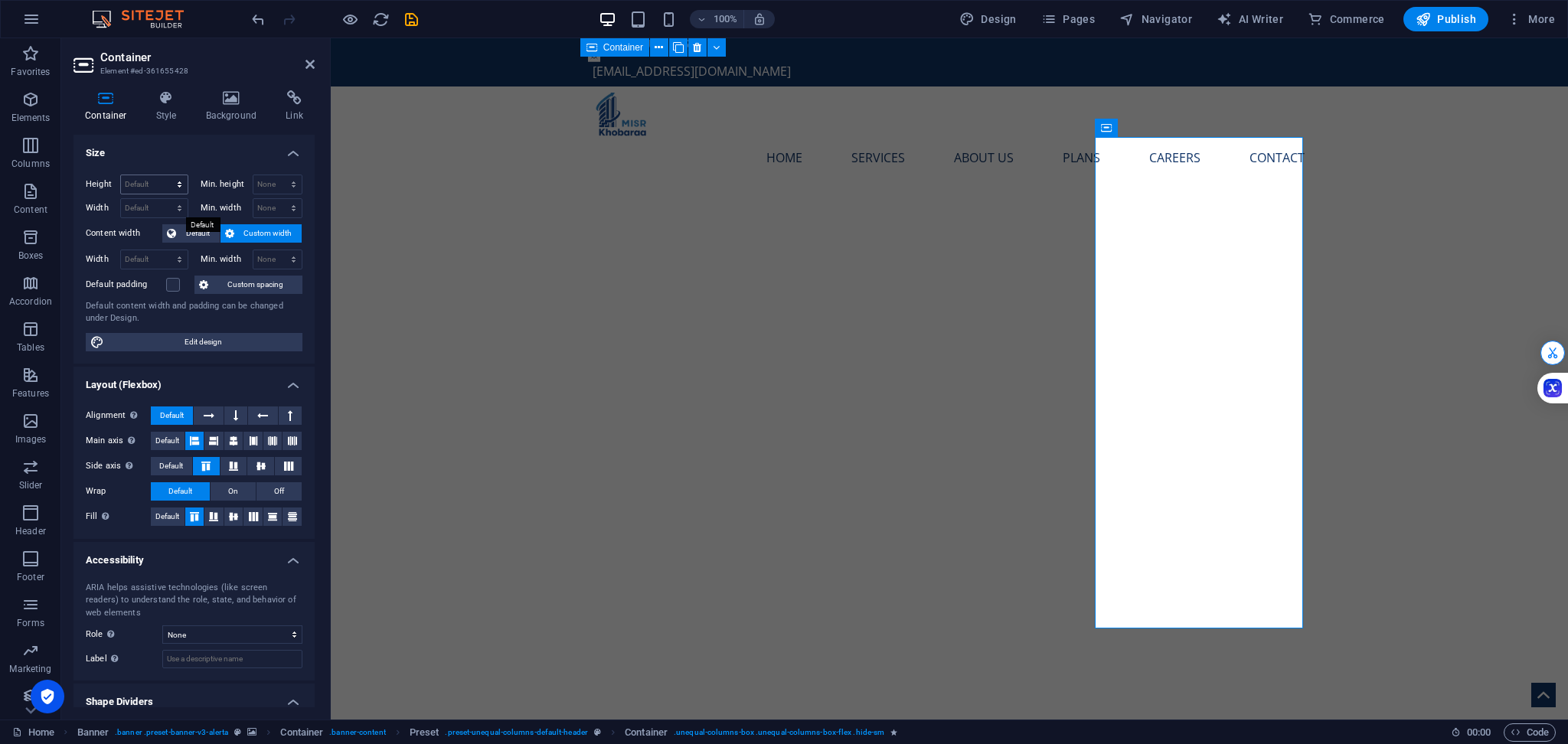 scroll, scrollTop: 46, scrollLeft: 0, axis: vertical 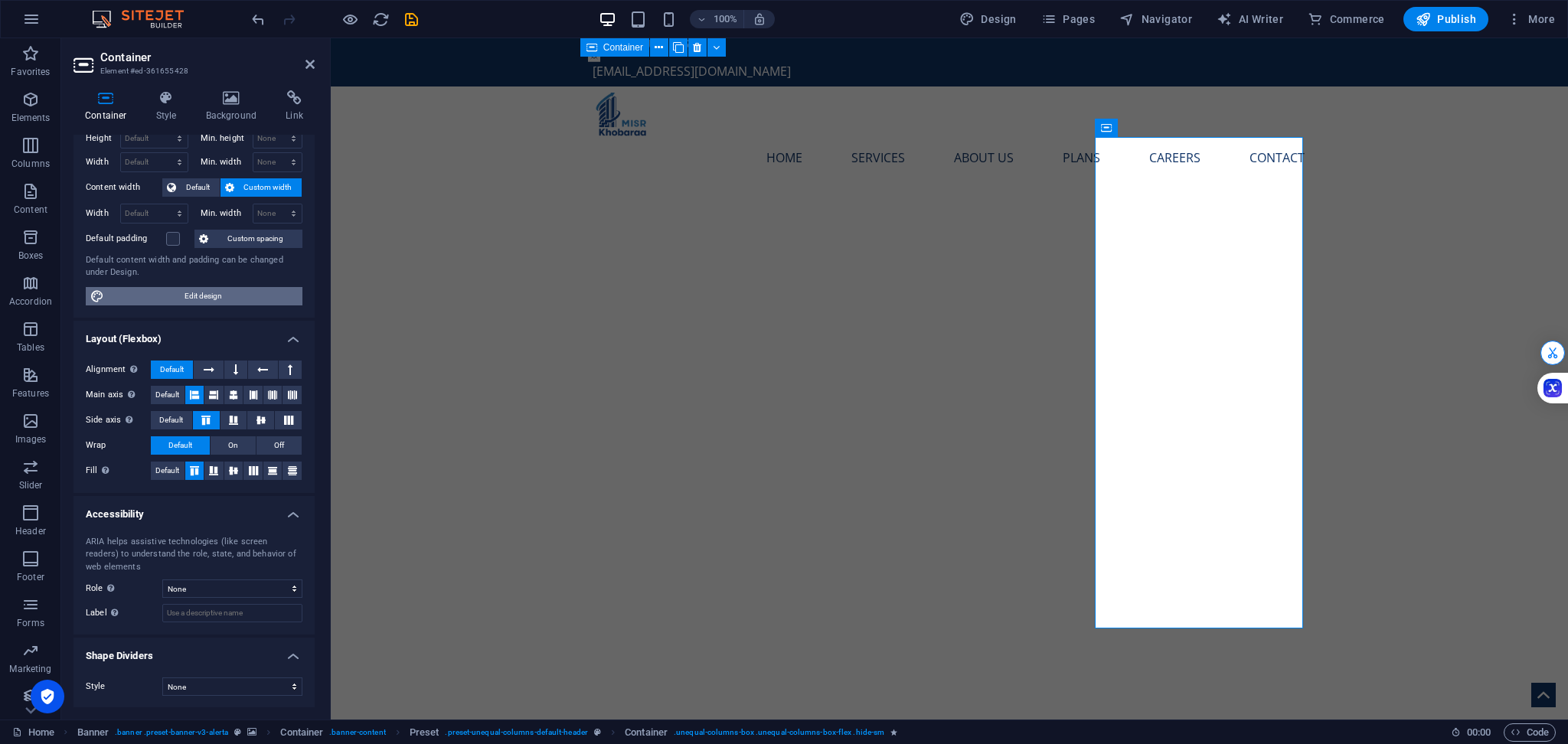 click on "Edit design" at bounding box center (203, 296) 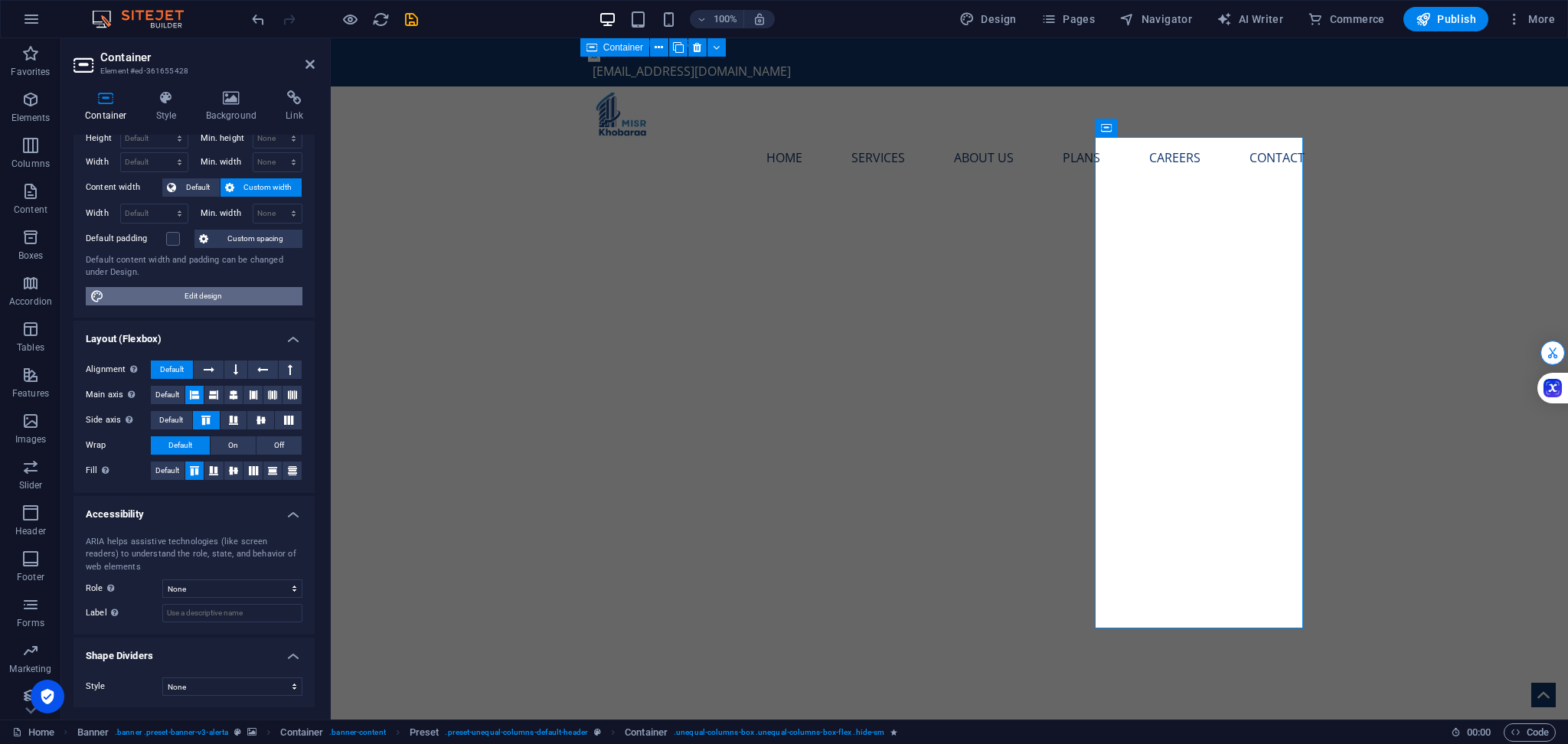 select on "rem" 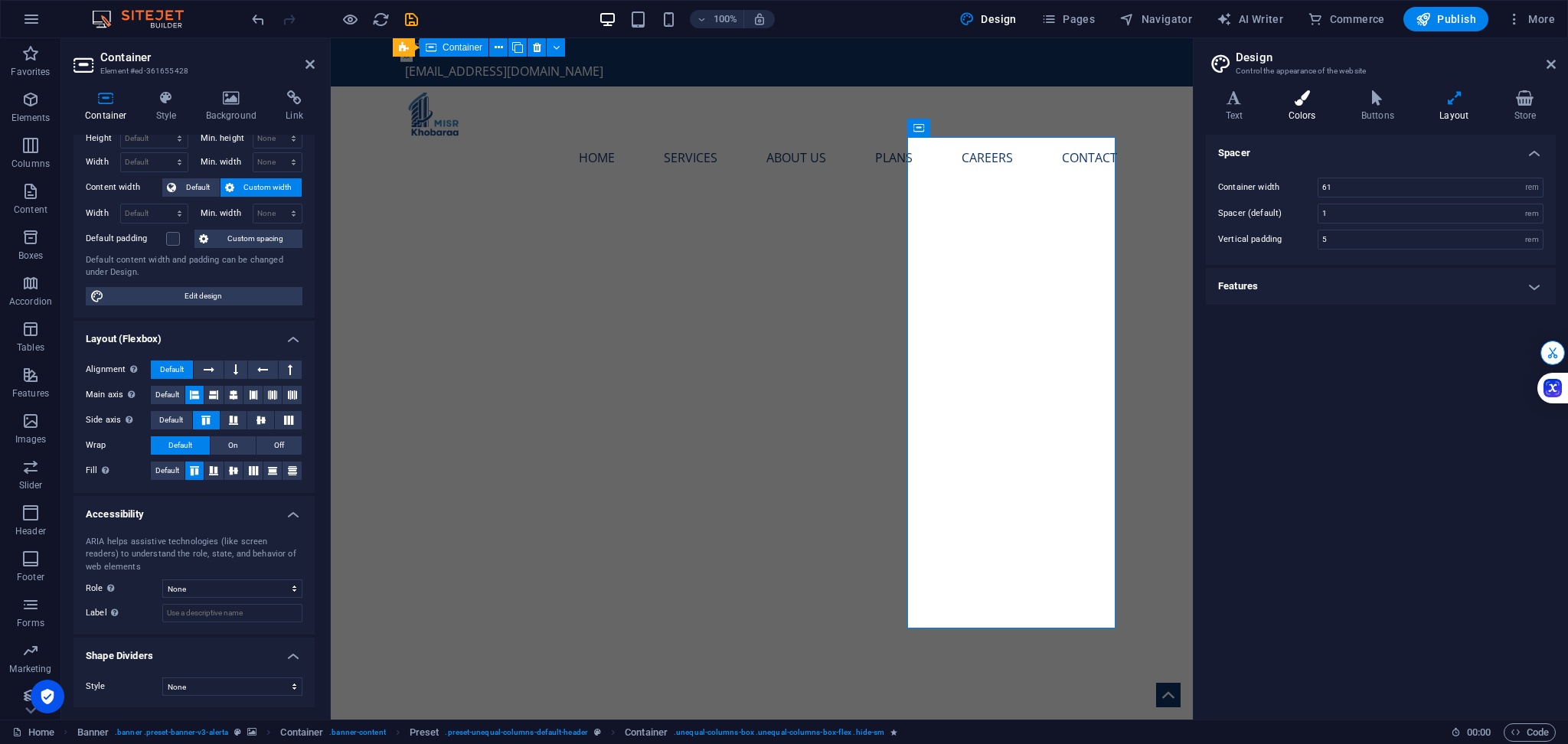 click at bounding box center (1302, 98) 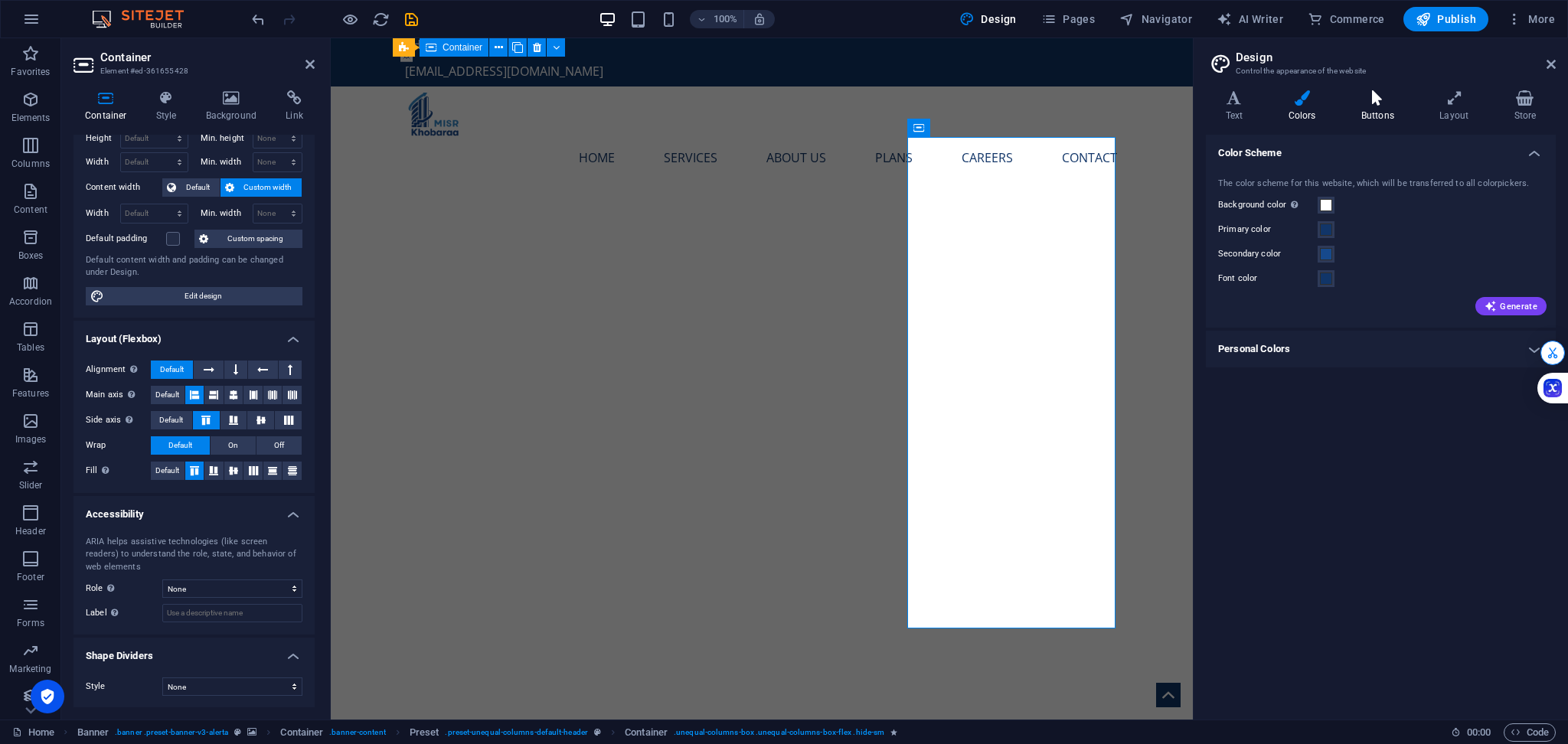 click at bounding box center [1377, 98] 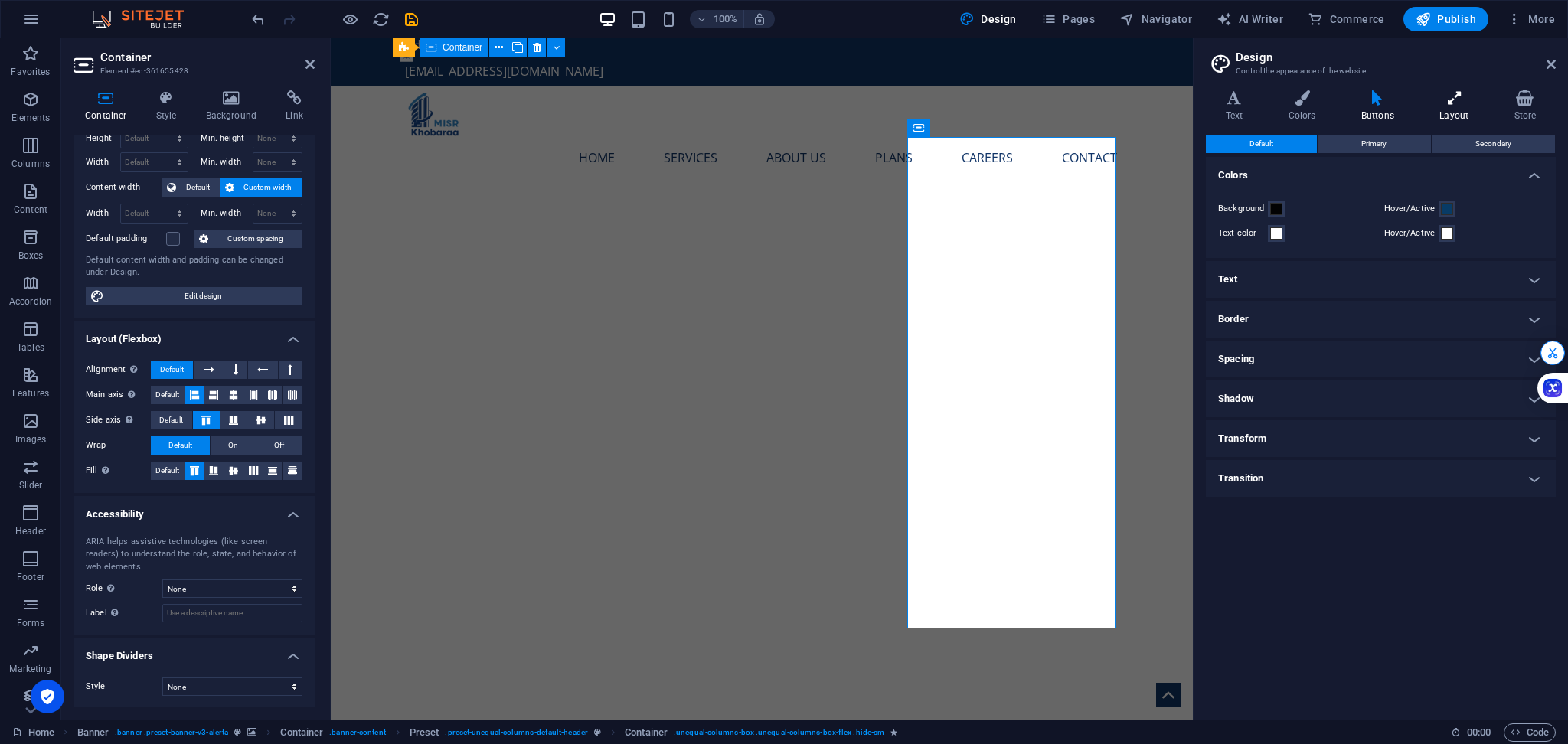 click at bounding box center [1454, 98] 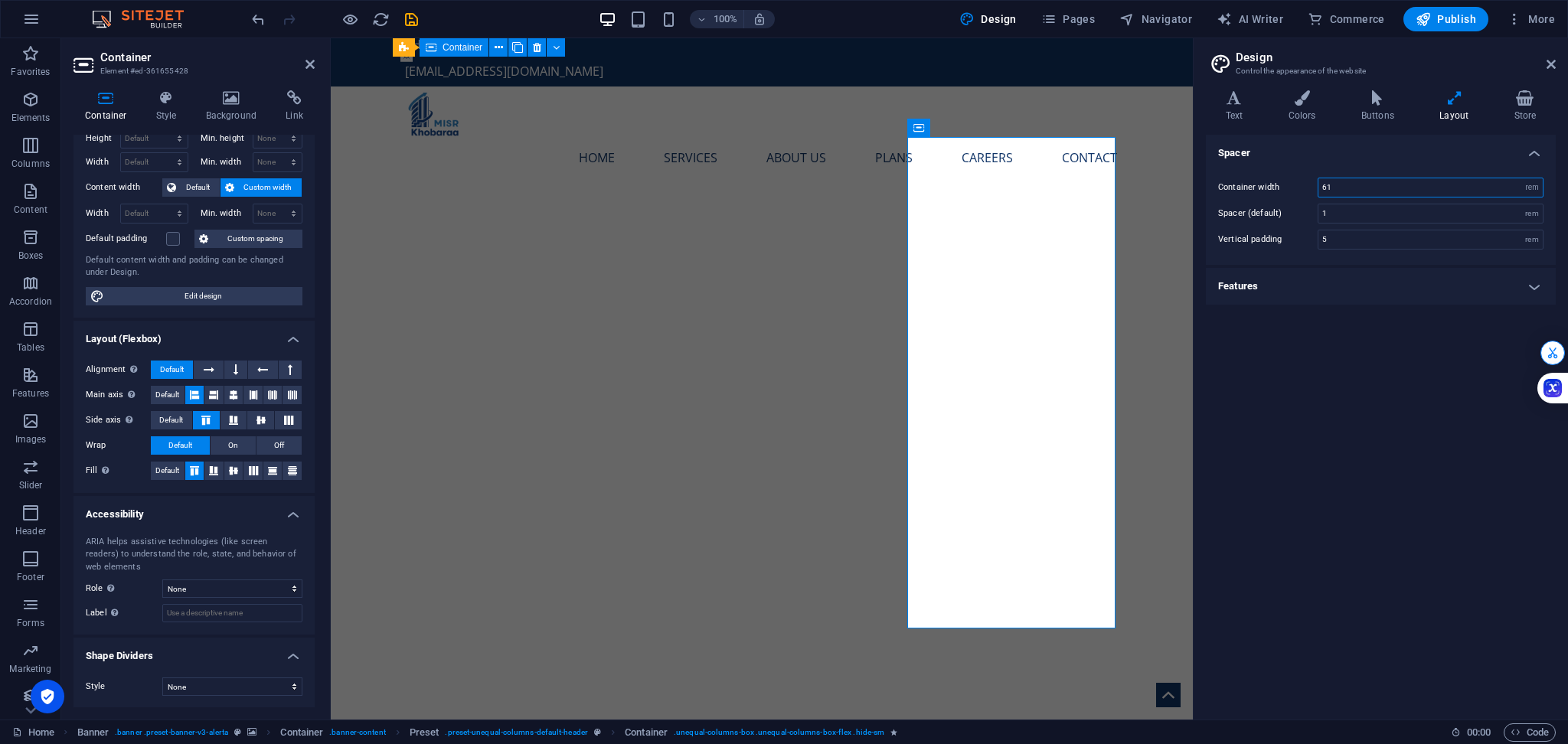 click on "61" at bounding box center [1430, 188] 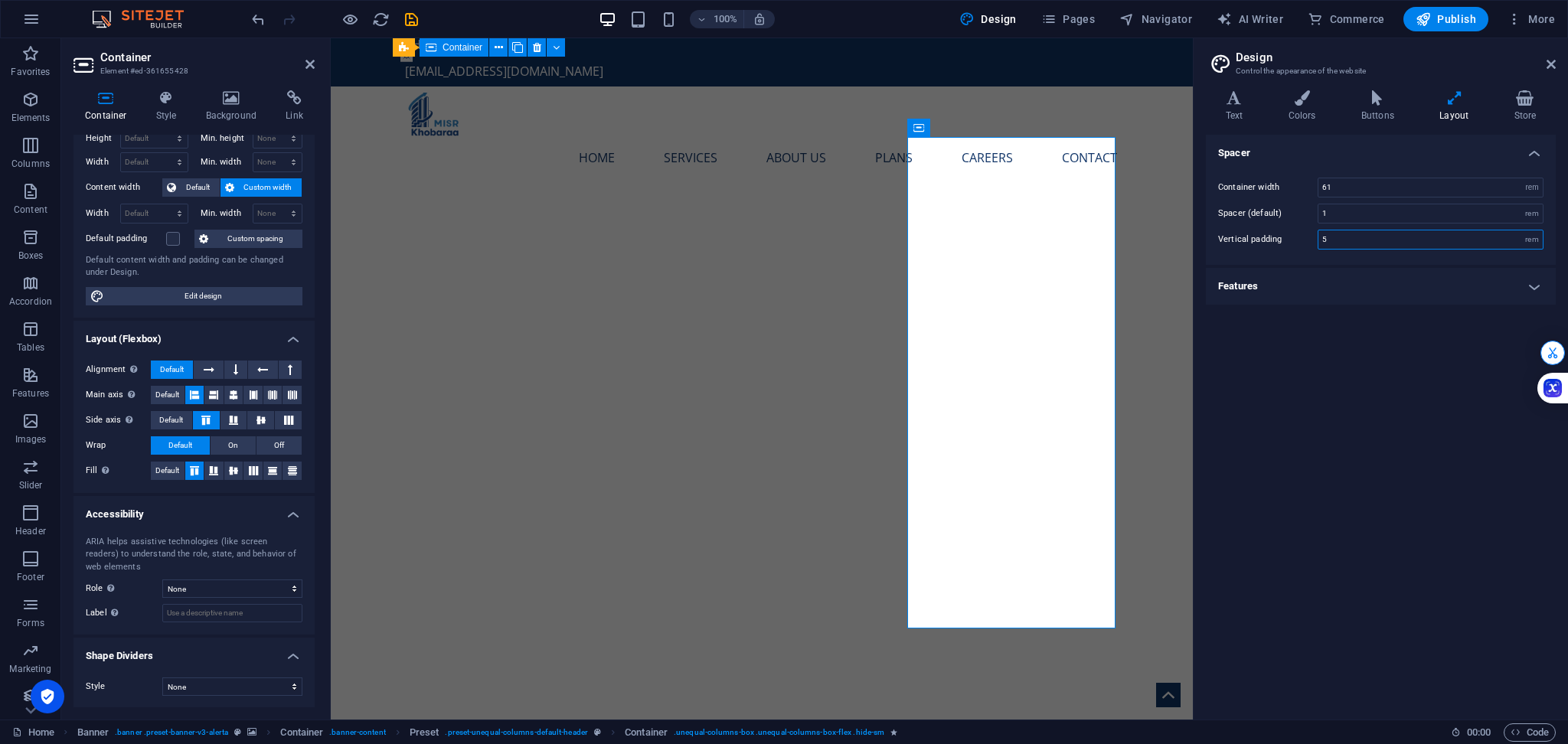 click on "5" at bounding box center (1430, 240) 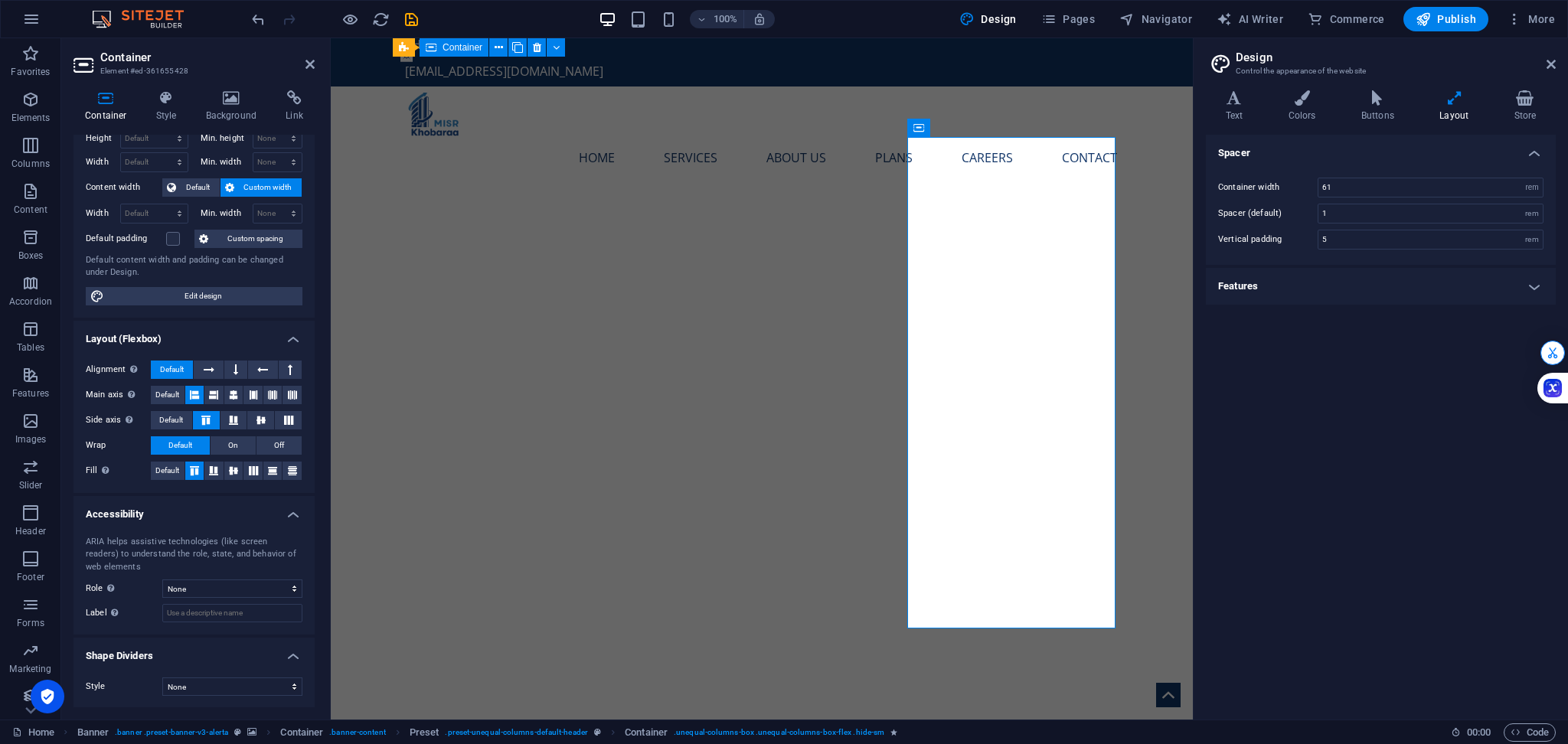click on "Features" at bounding box center (1380, 286) 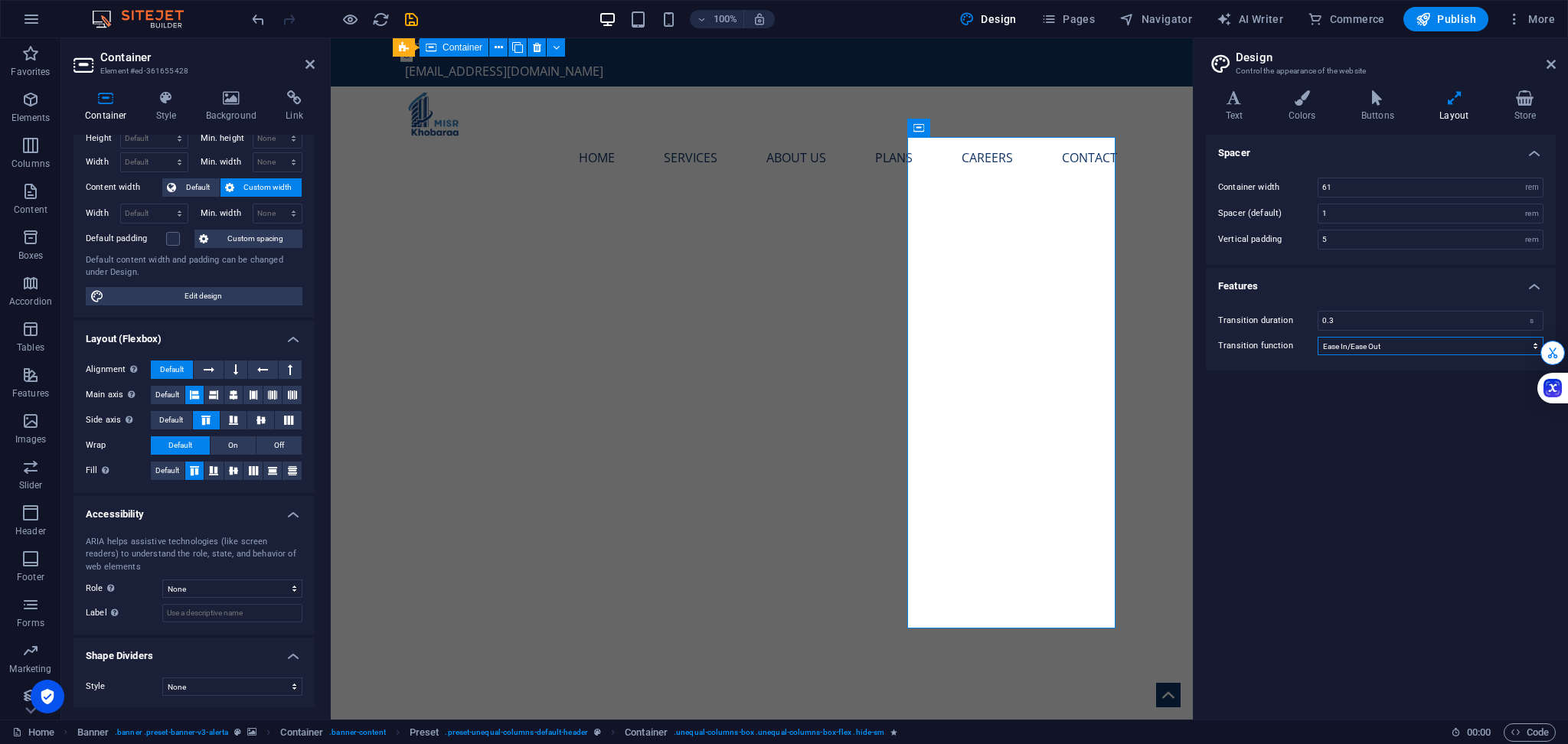 click on "Ease Ease In Ease Out Ease In/Ease Out Linear" at bounding box center (1430, 346) 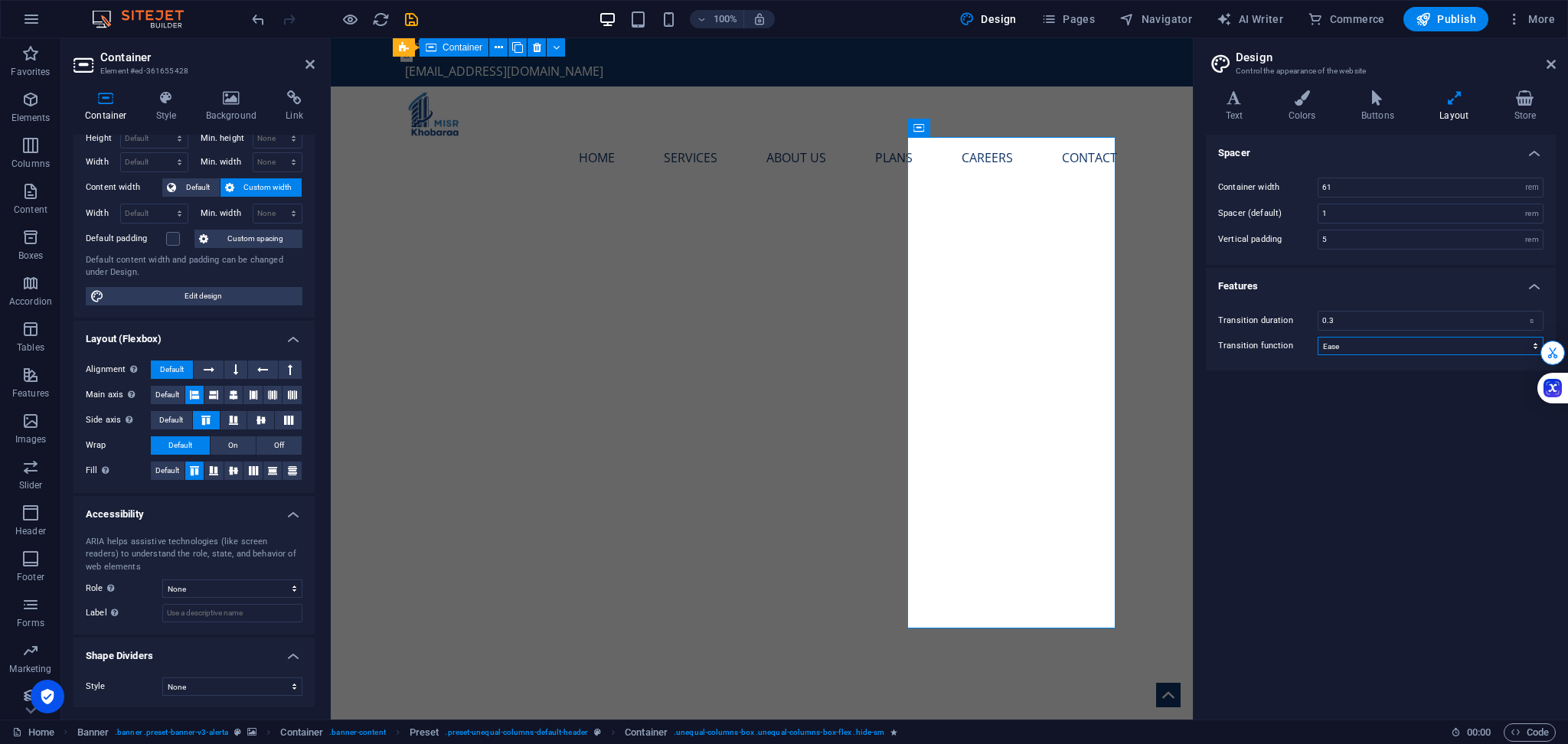 click on "Ease Ease In Ease Out Ease In/Ease Out Linear" at bounding box center [1430, 346] 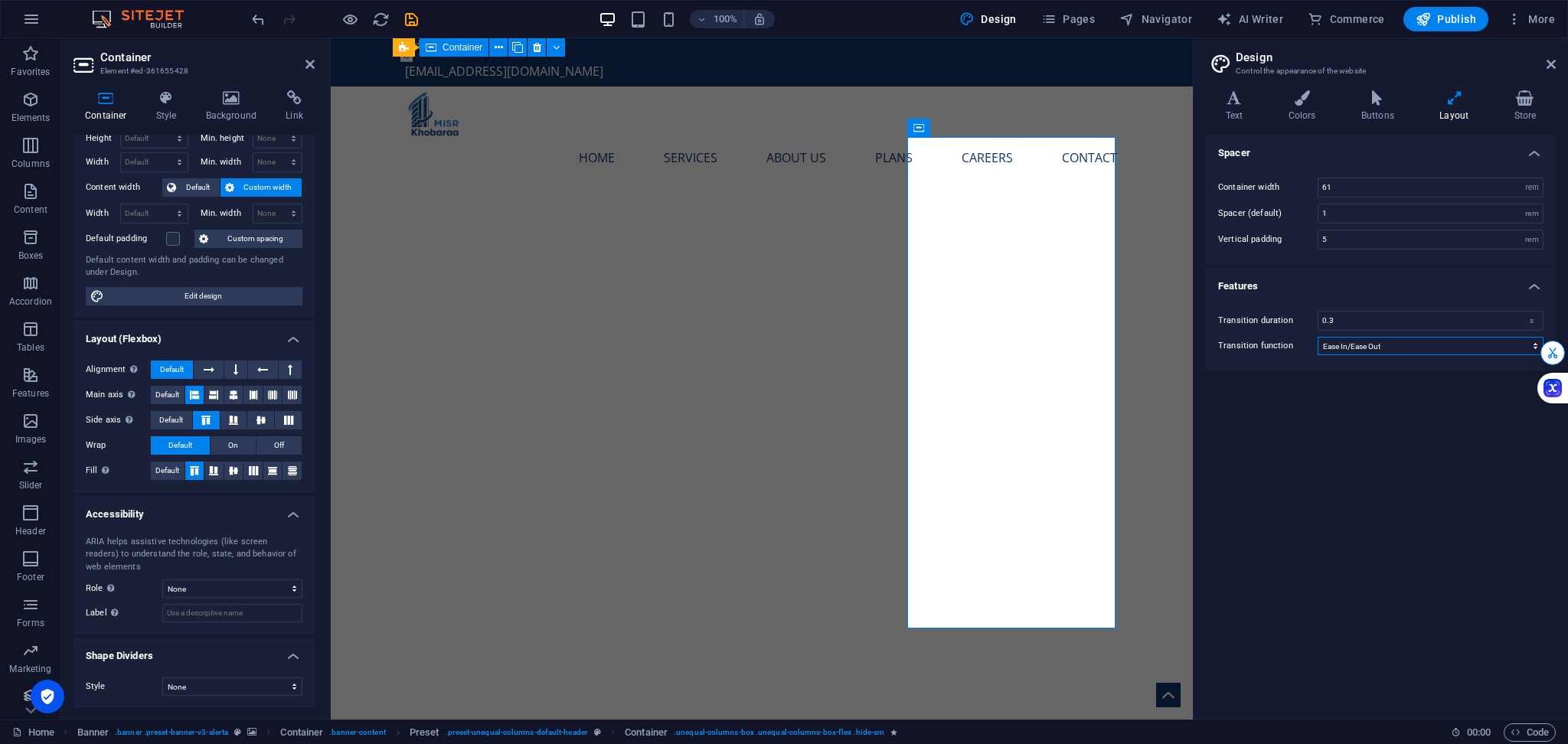 click on "Ease Ease In Ease Out Ease In/Ease Out Linear" at bounding box center [1430, 346] 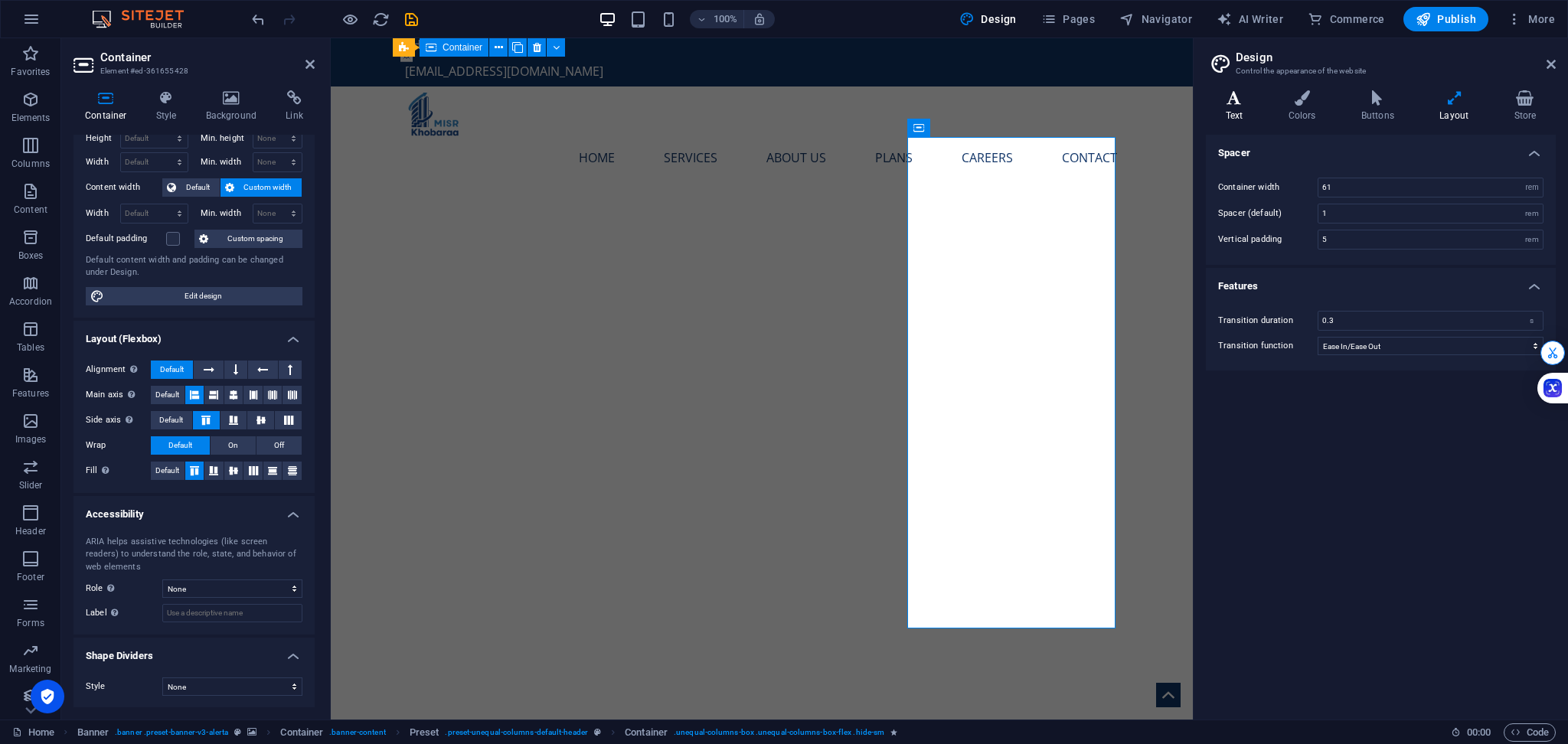 click at bounding box center (1234, 98) 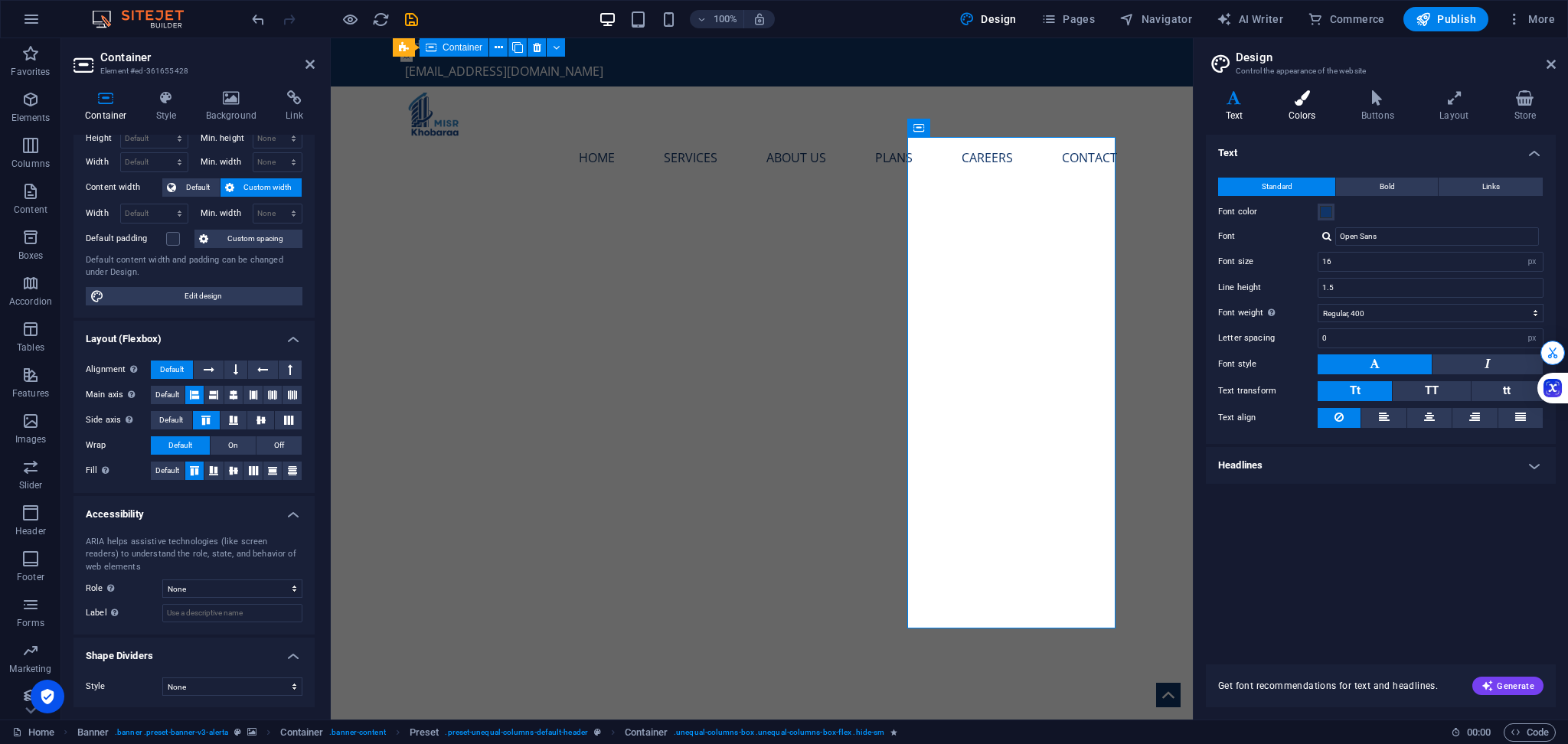 click at bounding box center [1302, 98] 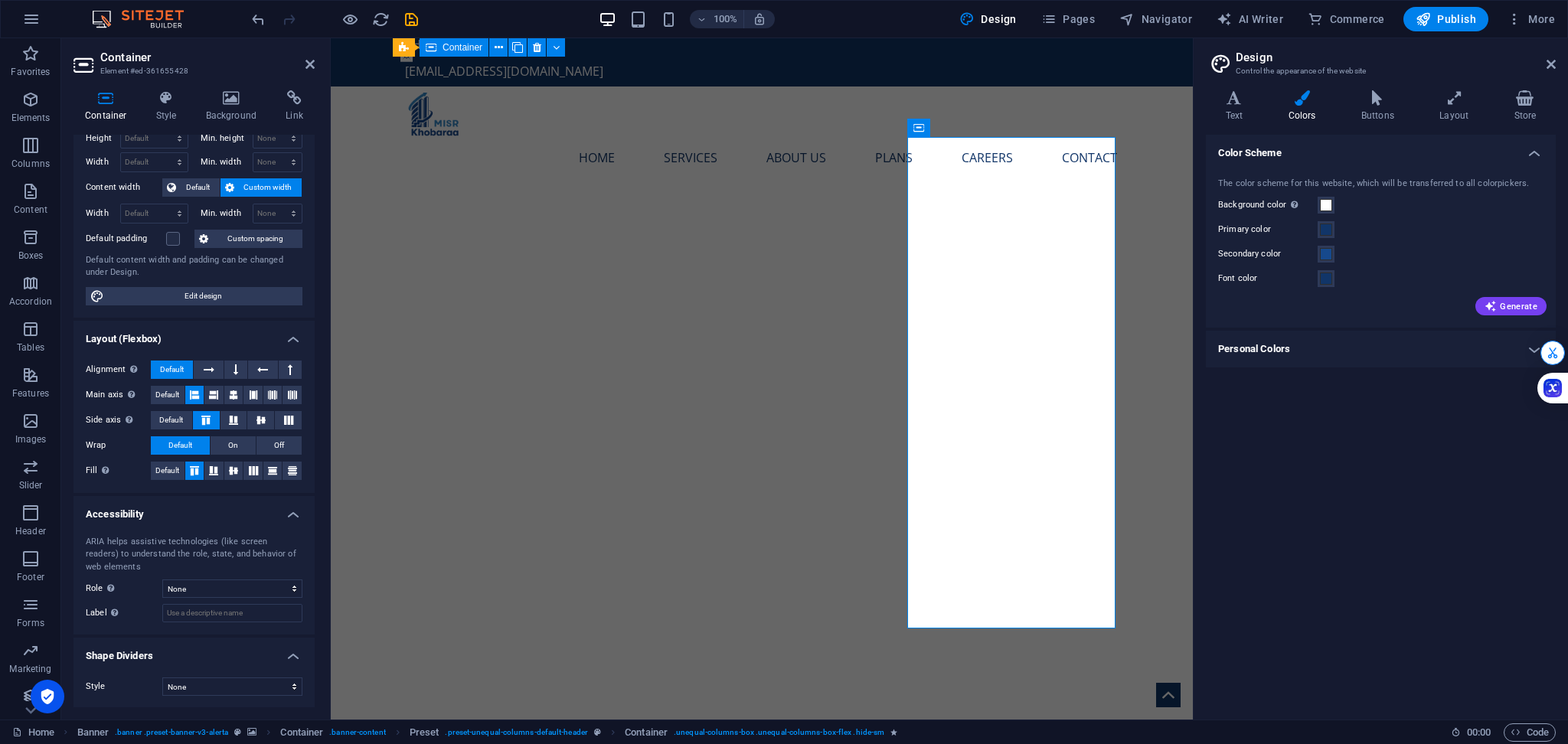 click on "Personal Colors" at bounding box center [1380, 349] 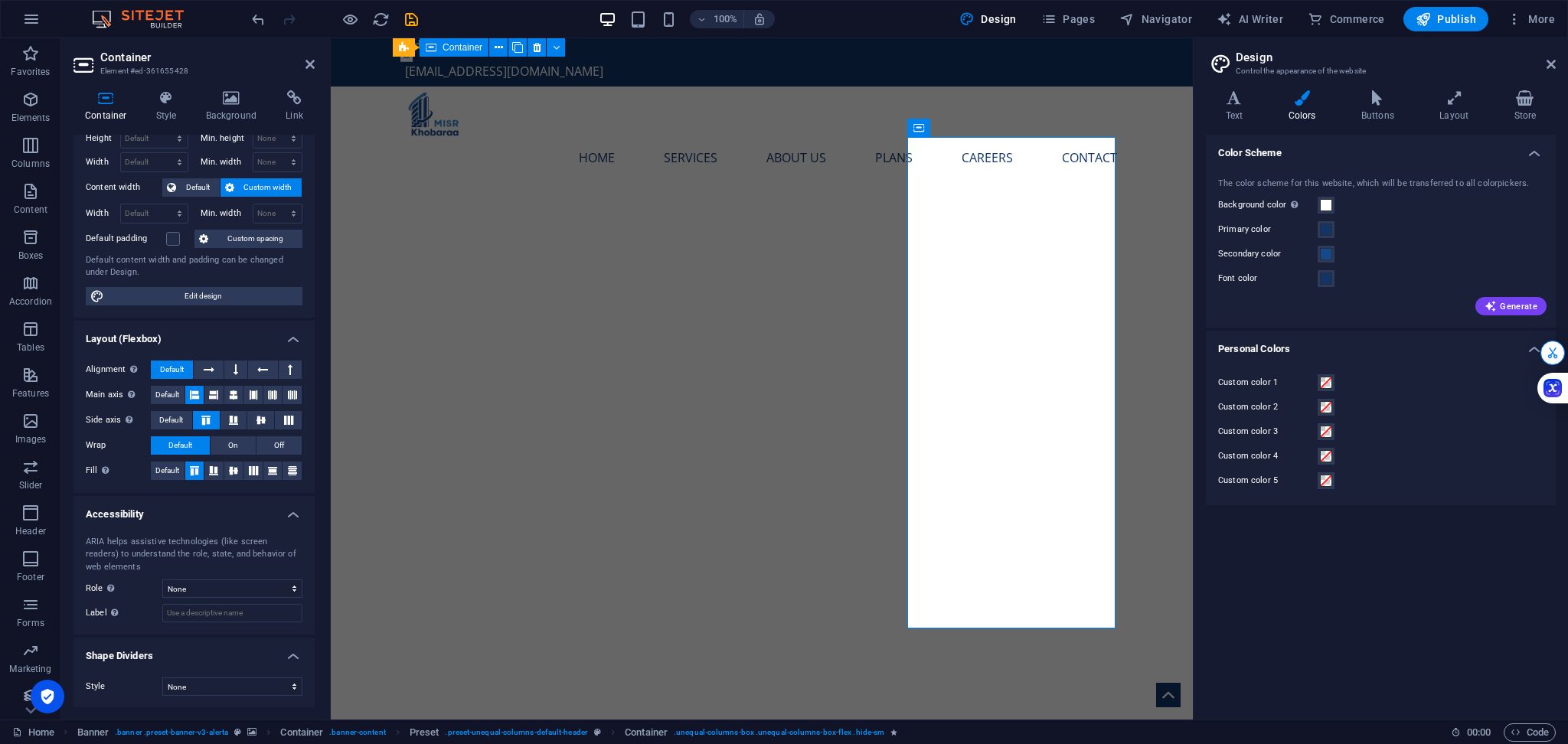 click at bounding box center [1302, 98] 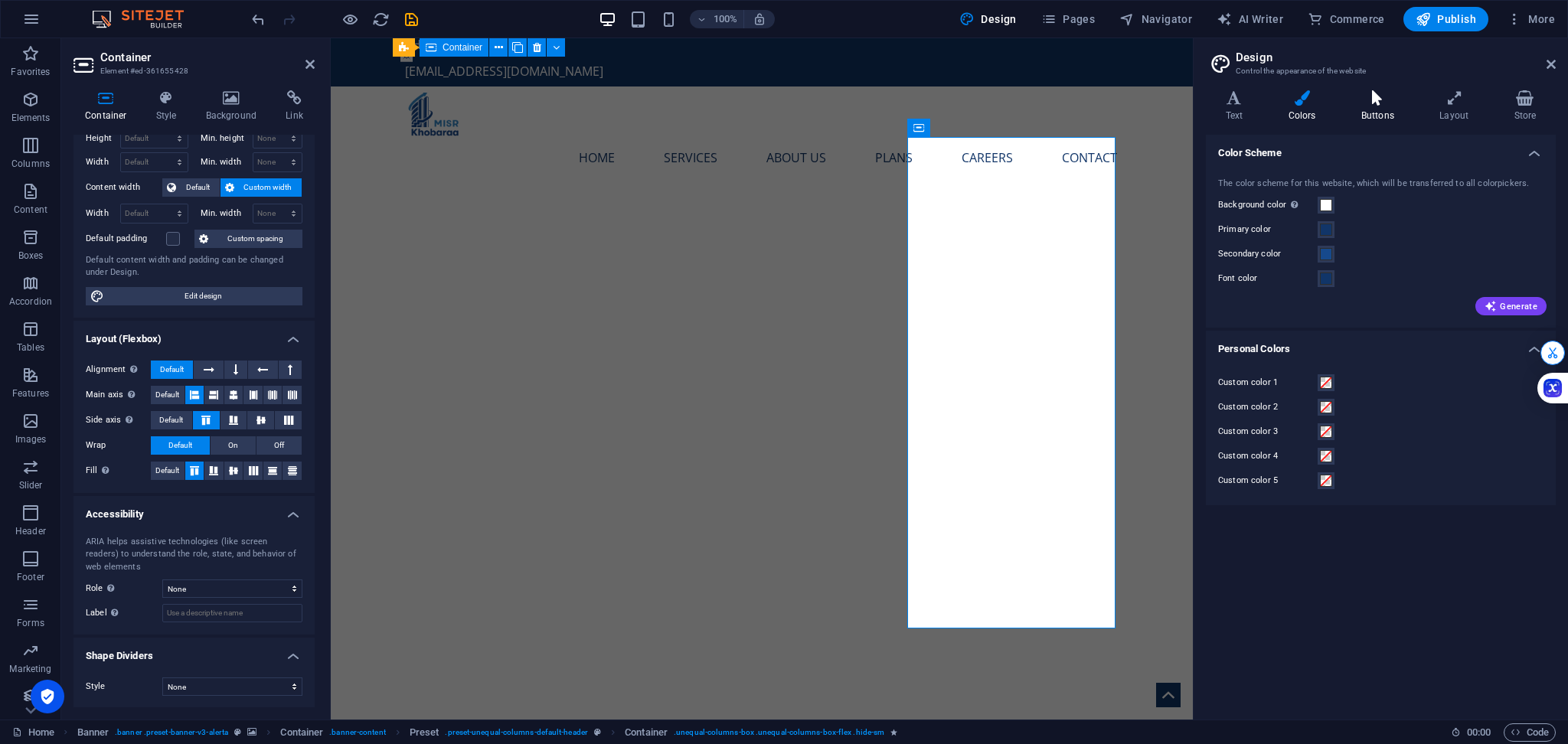 click at bounding box center (1377, 98) 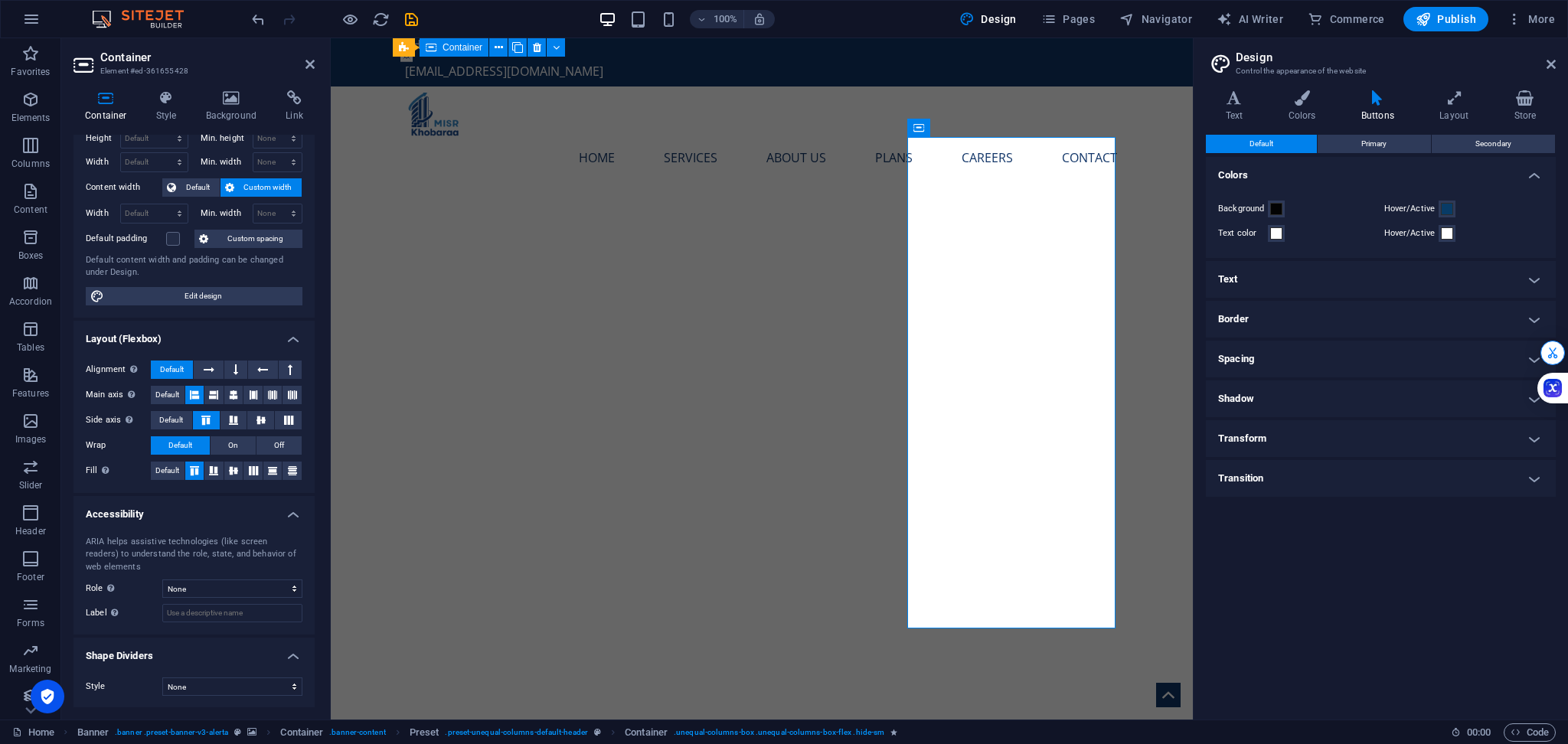 click on "Transform" at bounding box center (1380, 439) 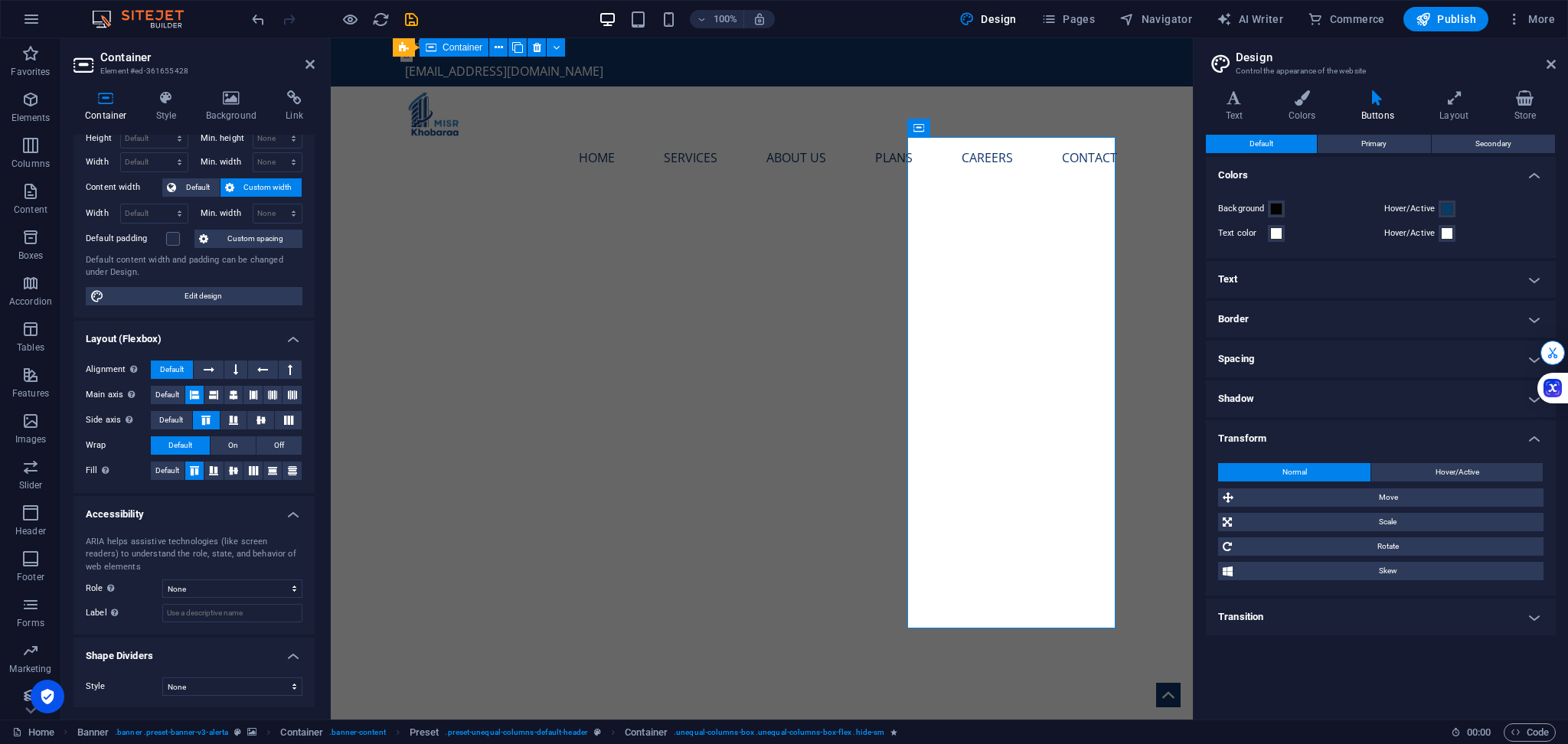 drag, startPoint x: 1236, startPoint y: 453, endPoint x: 1270, endPoint y: 423, distance: 45.343136 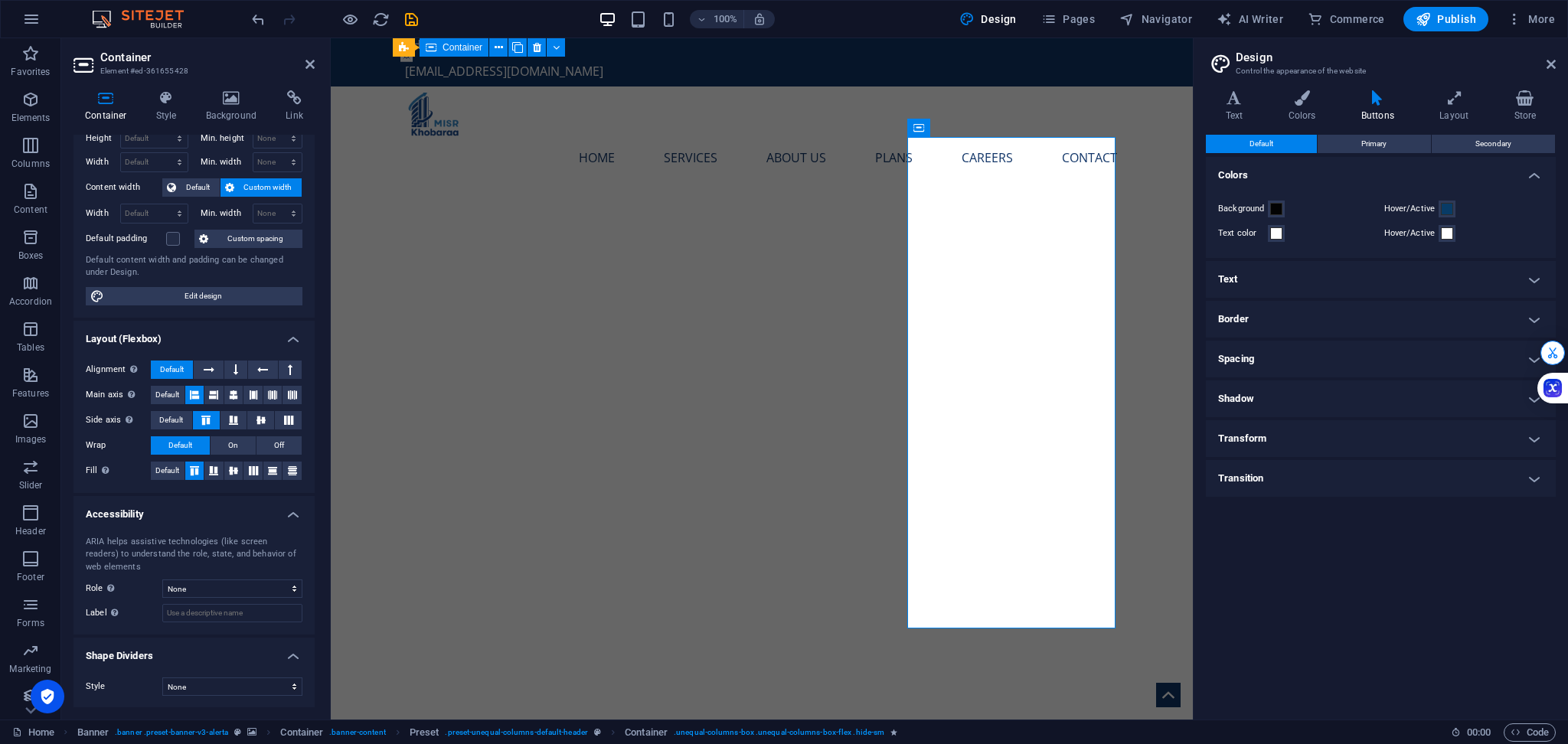 click on "Transition" at bounding box center (1380, 478) 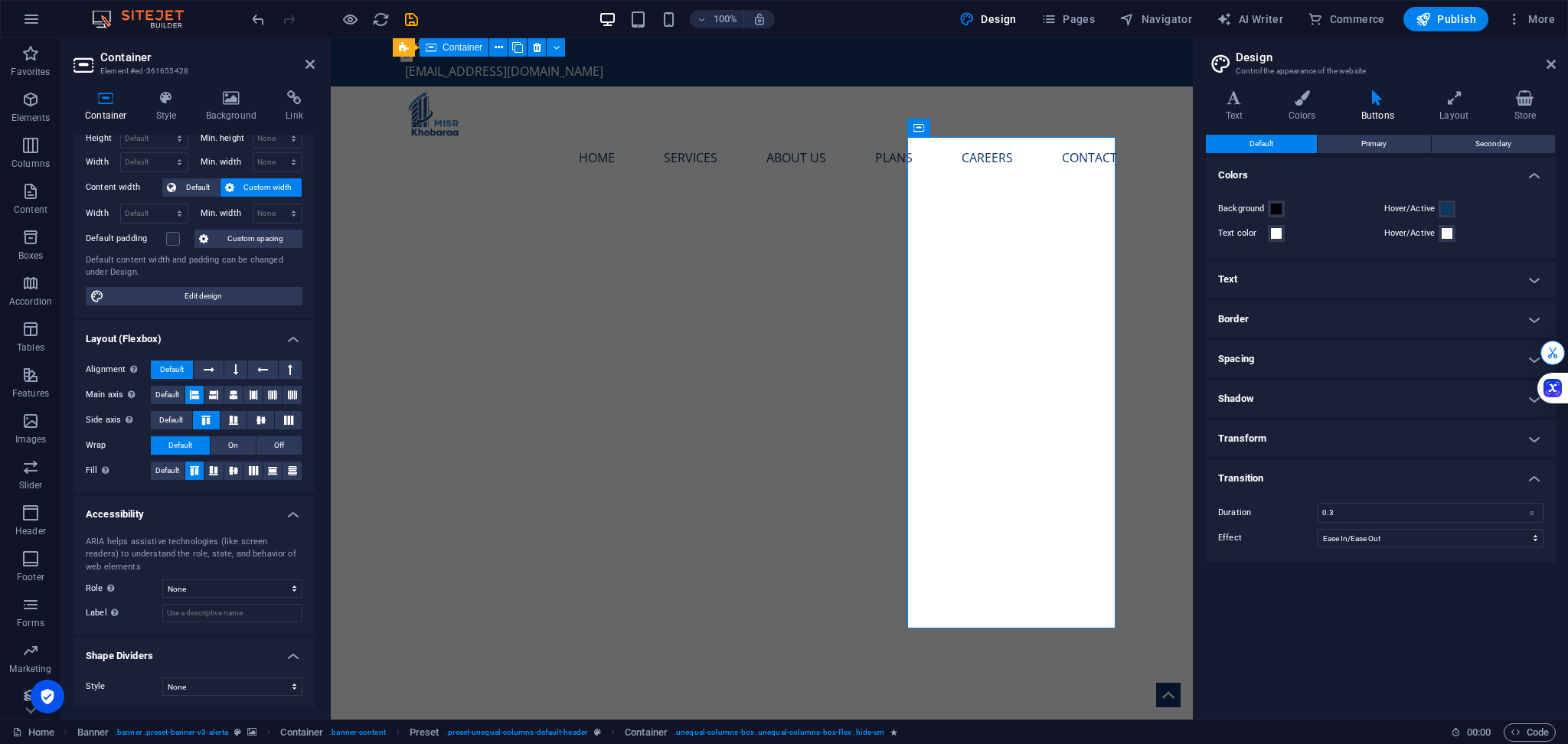 click on "Spacing" at bounding box center [1380, 359] 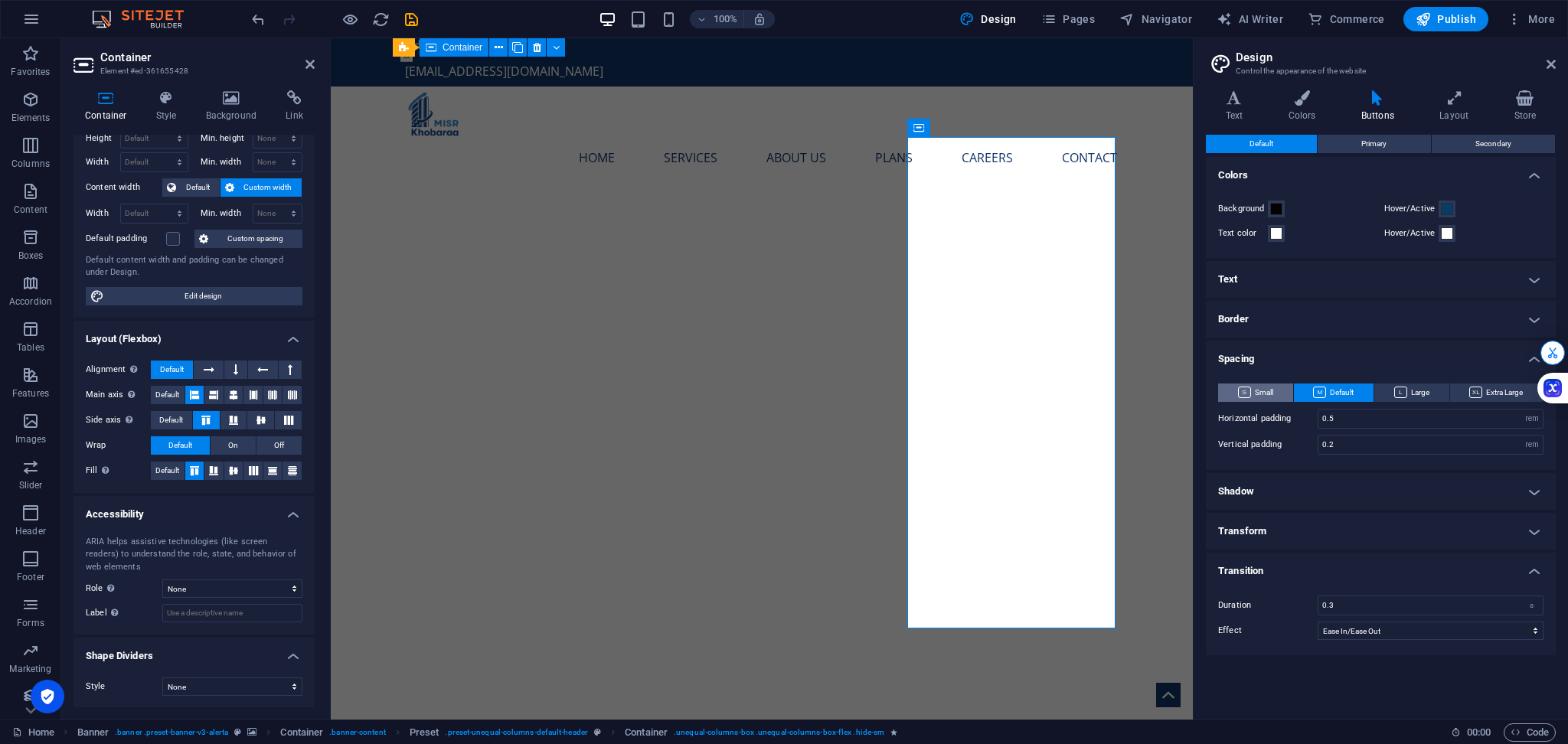 click on "Small" at bounding box center (1256, 393) 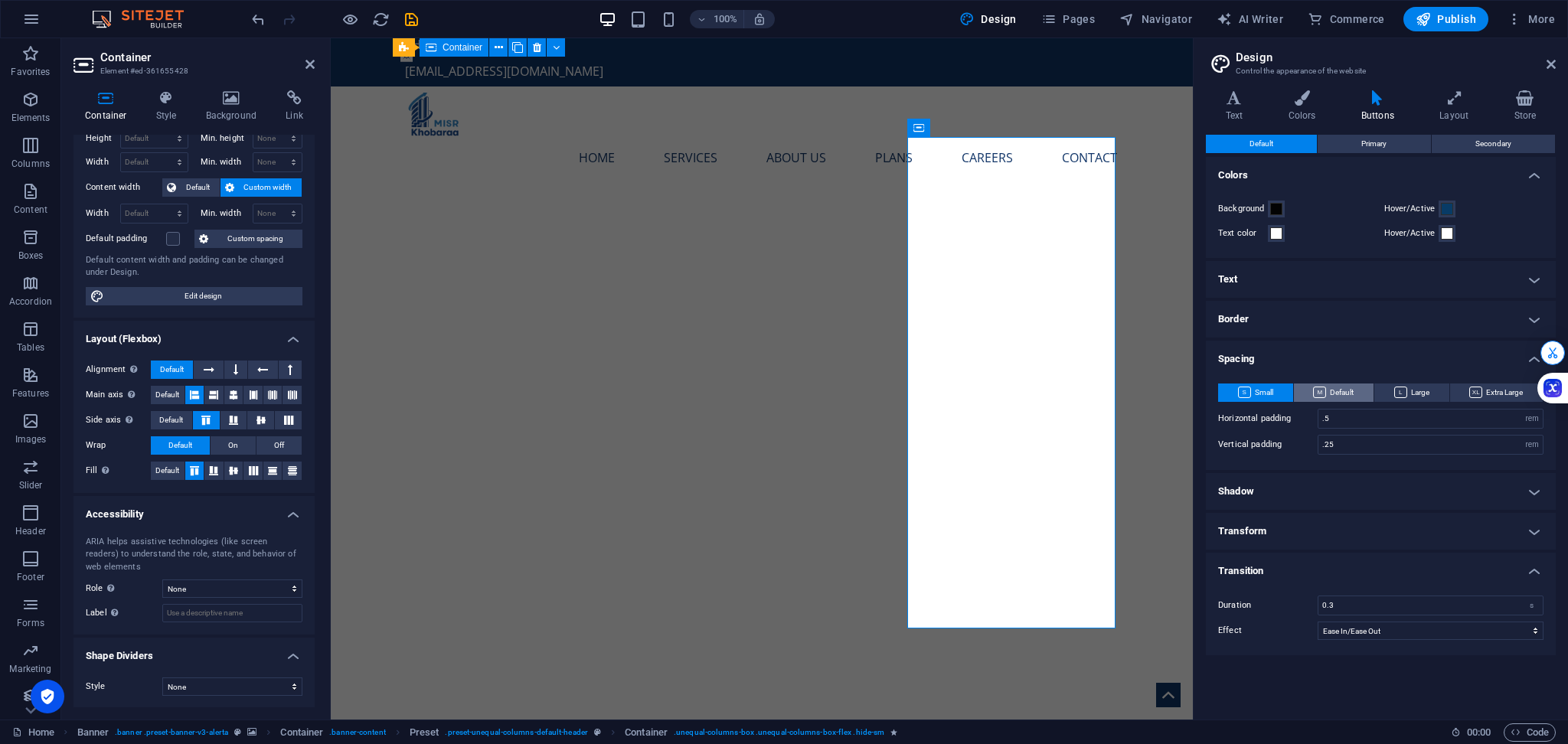 click on "Default" at bounding box center (1333, 393) 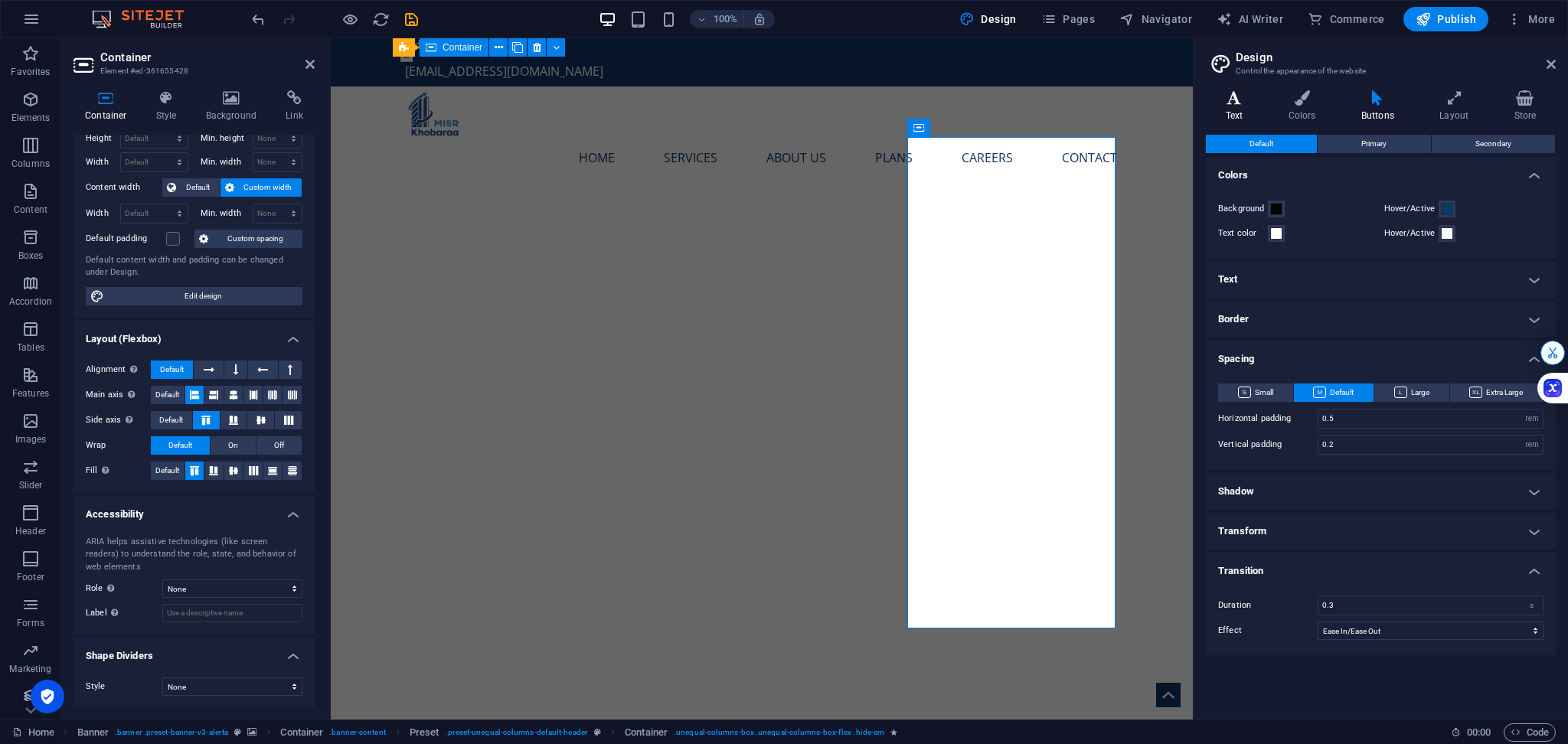 click on "Text" at bounding box center (1237, 106) 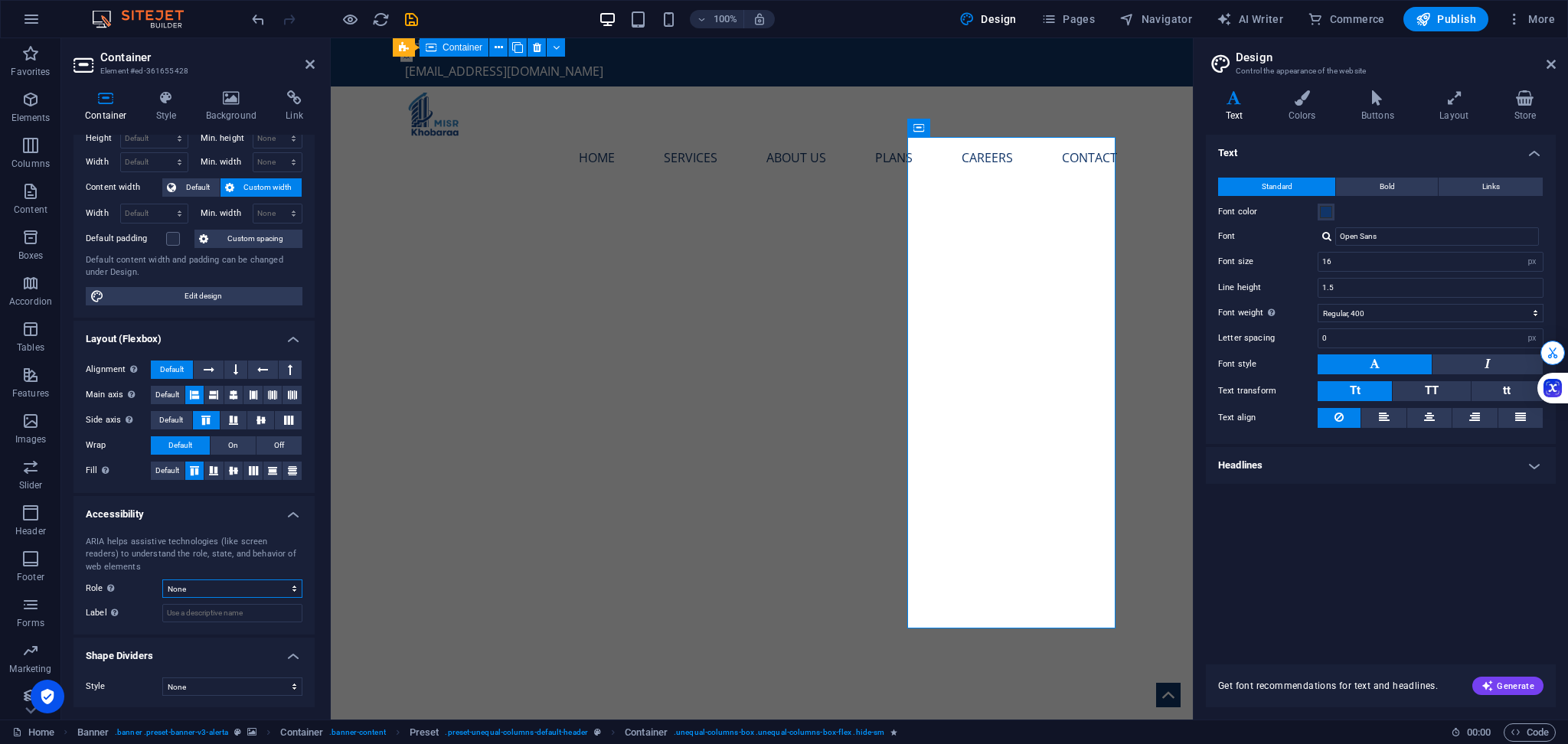 click on "None Alert Article Banner Comment Complementary Dialog Footer Header Marquee Presentation Region Section Separator Status Timer" at bounding box center (232, 589) 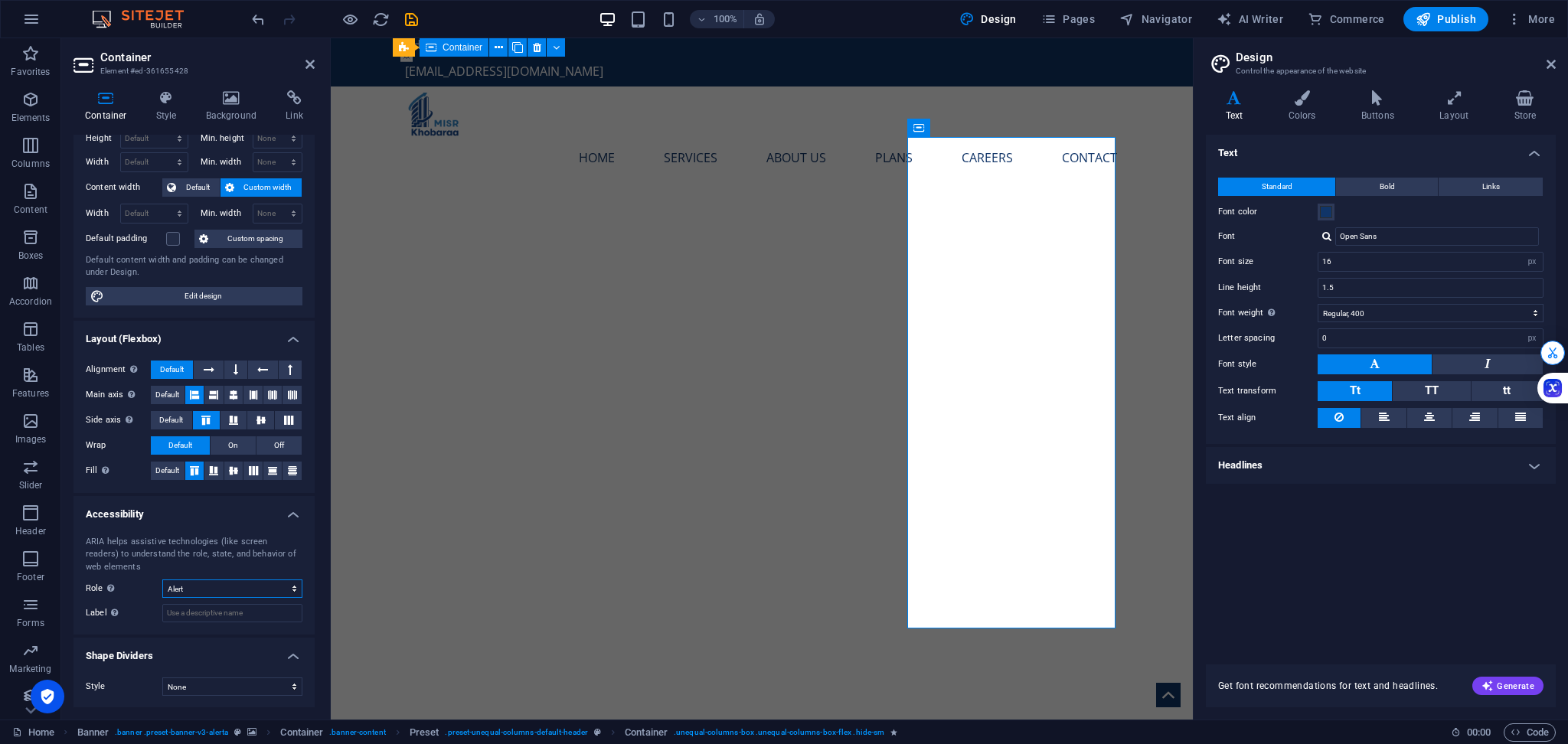 click on "None Alert Article Banner Comment Complementary Dialog Footer Header Marquee Presentation Region Section Separator Status Timer" at bounding box center [232, 589] 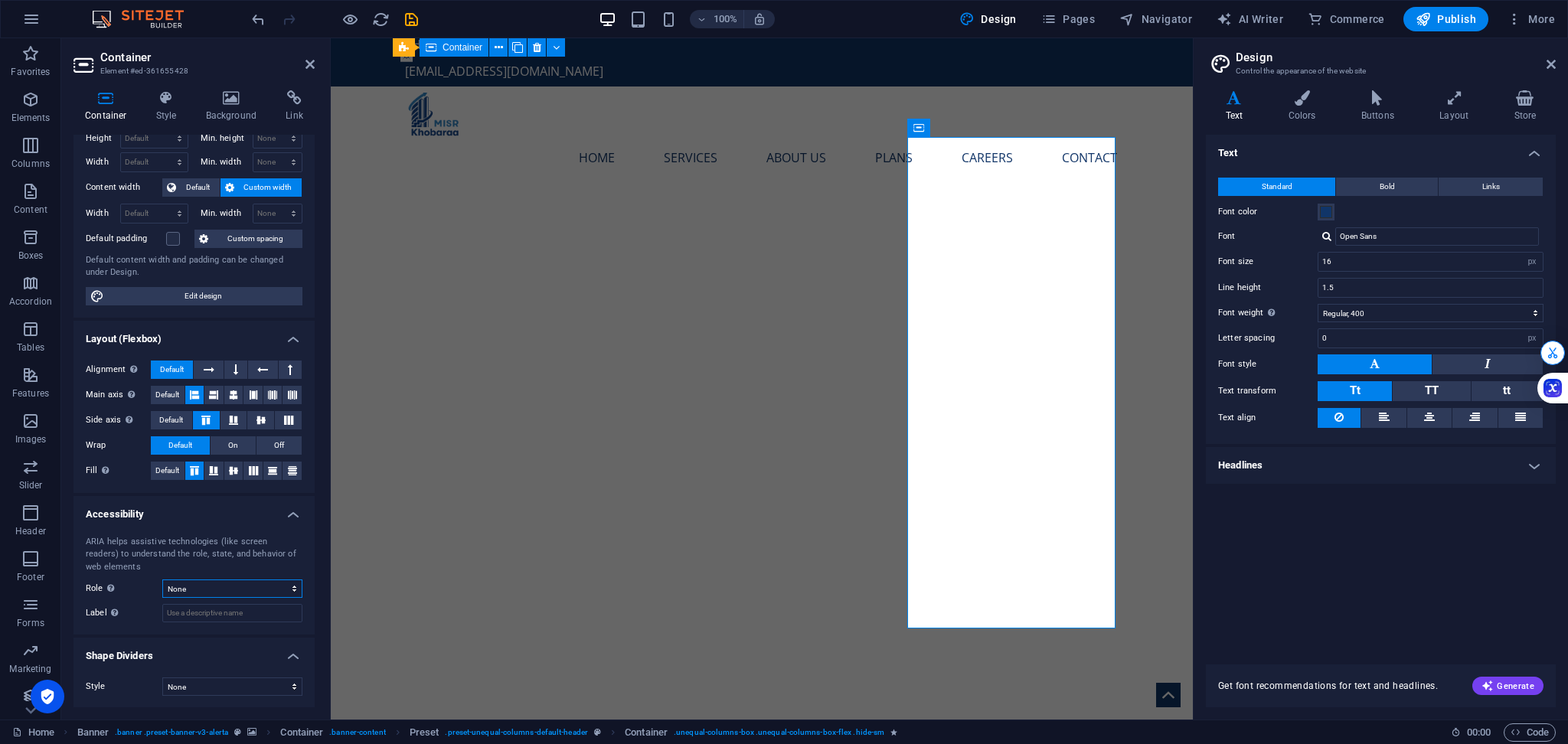 click on "None Alert Article Banner Comment Complementary Dialog Footer Header Marquee Presentation Region Section Separator Status Timer" at bounding box center [232, 589] 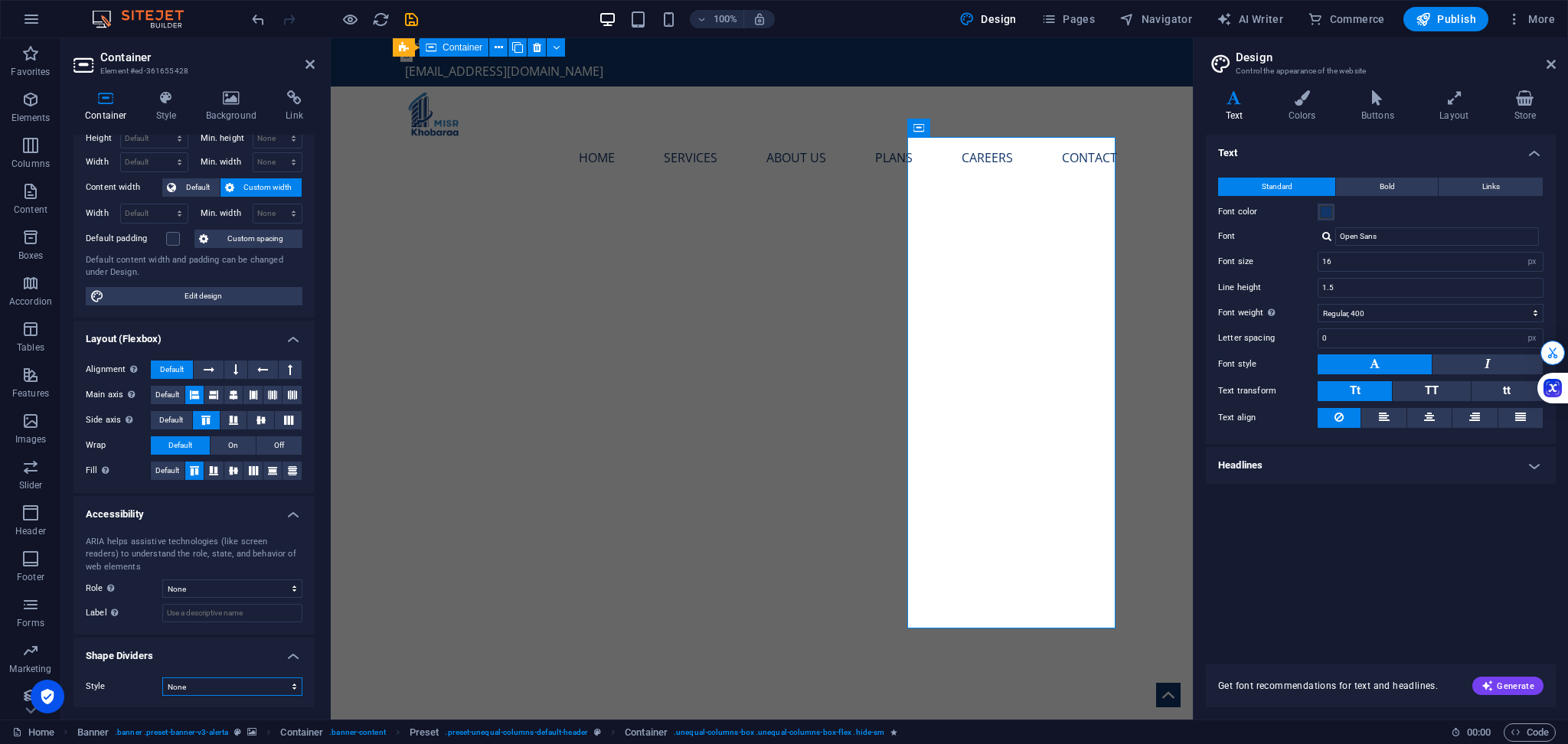 click on "None Triangle Square Diagonal Polygon 1 Polygon 2 Zigzag Multiple Zigzags Waves Multiple Waves Half Circle Circle Circle Shadow Blocks Hexagons Clouds Multiple Clouds Fan Pyramids Book Paint Drip Fire Shredded Paper Arrow" at bounding box center (232, 687) 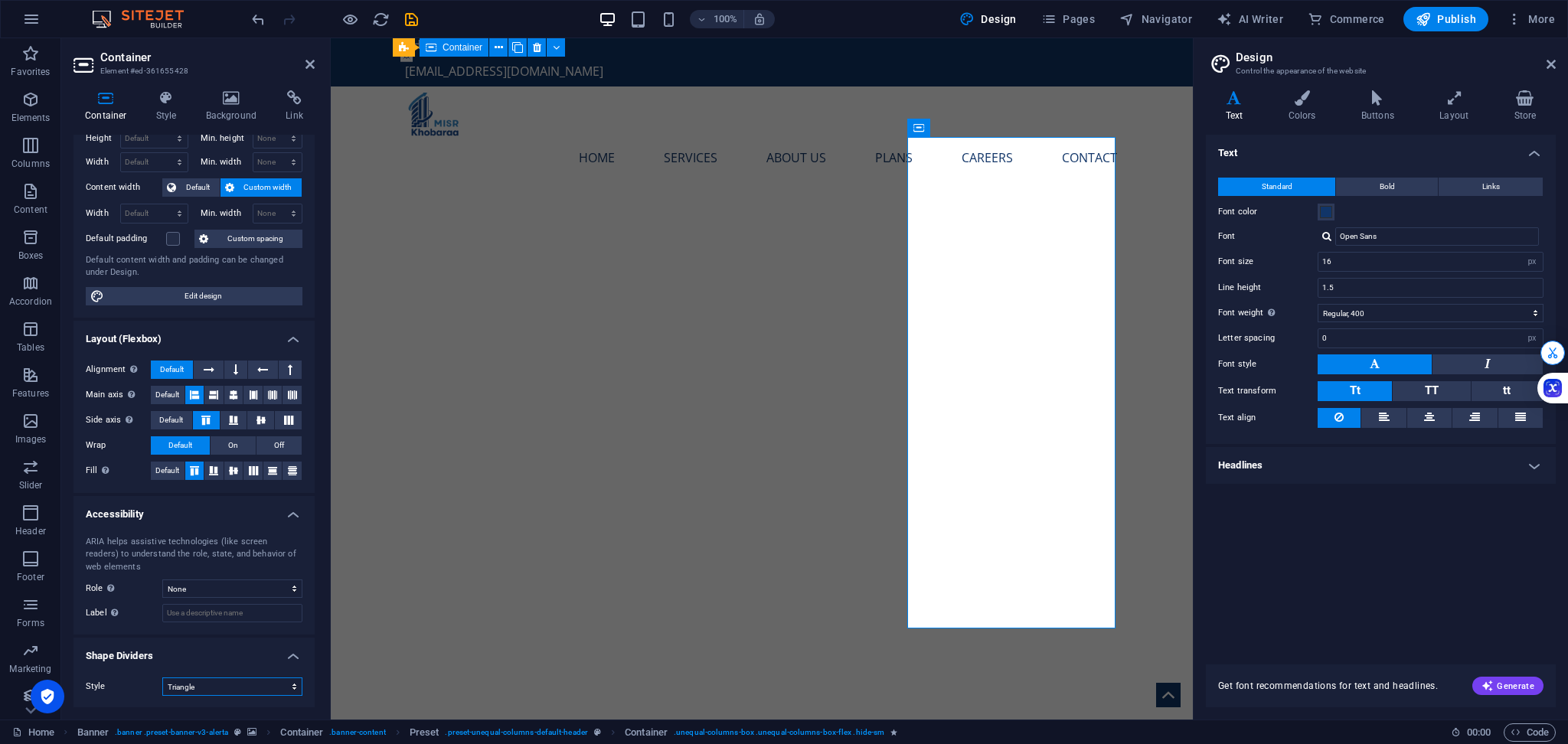 click on "None Triangle Square Diagonal Polygon 1 Polygon 2 Zigzag Multiple Zigzags Waves Multiple Waves Half Circle Circle Circle Shadow Blocks Hexagons Clouds Multiple Clouds Fan Pyramids Book Paint Drip Fire Shredded Paper Arrow" at bounding box center [232, 687] 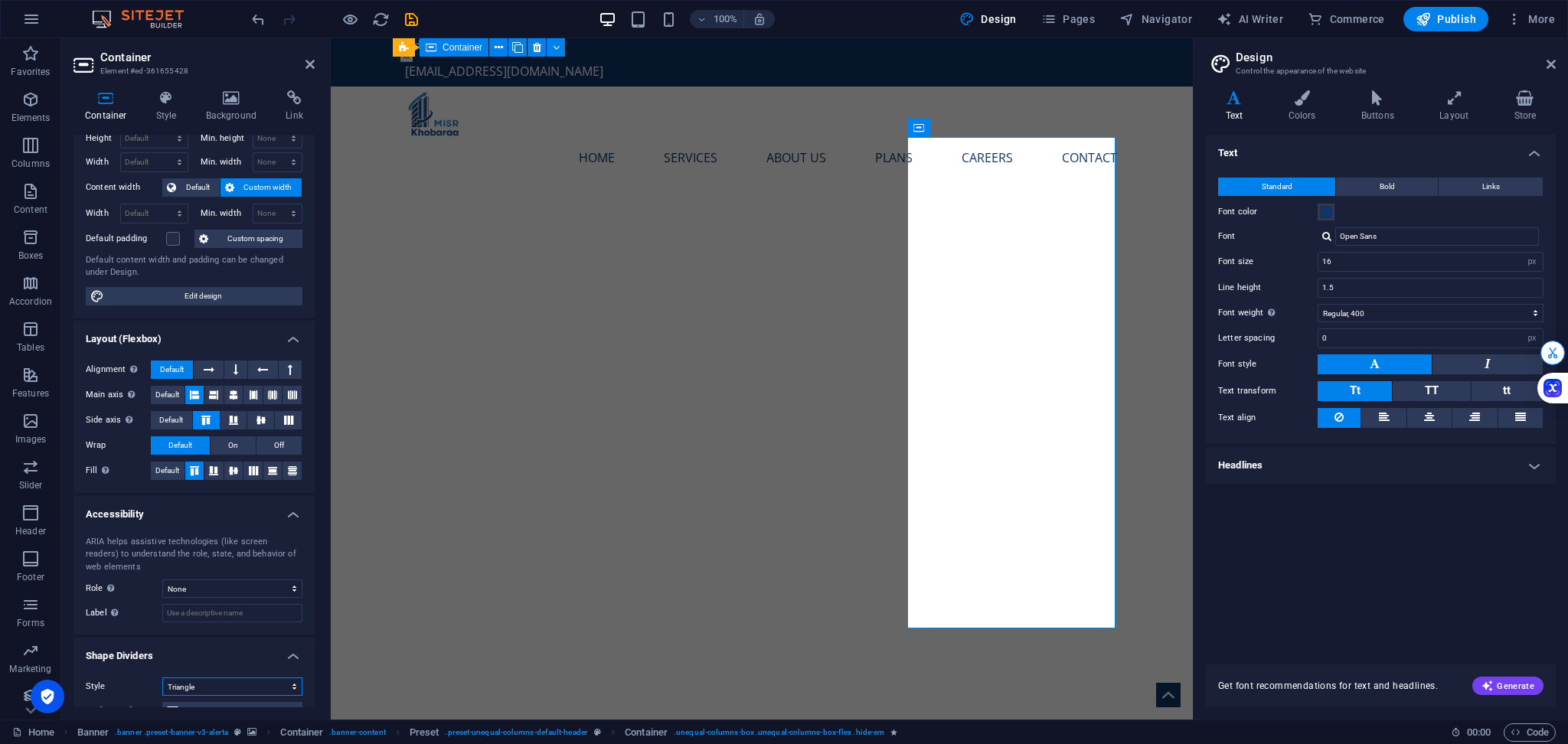 click on "None Triangle Square Diagonal Polygon 1 Polygon 2 Zigzag Multiple Zigzags Waves Multiple Waves Half Circle Circle Circle Shadow Blocks Hexagons Clouds Multiple Clouds Fan Pyramids Book Paint Drip Fire Shredded Paper Arrow" at bounding box center (232, 687) 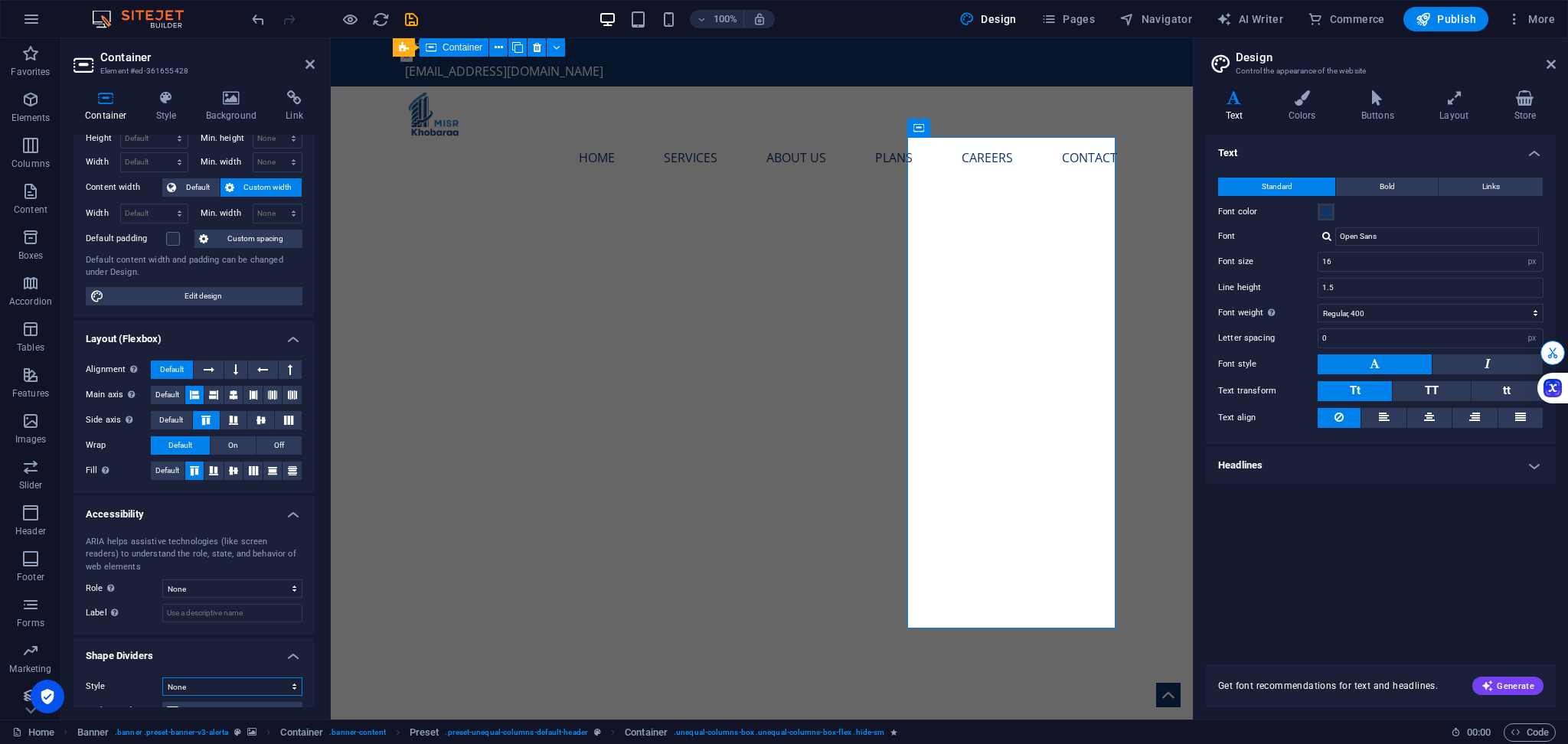 click on "None Triangle Square Diagonal Polygon 1 Polygon 2 Zigzag Multiple Zigzags Waves Multiple Waves Half Circle Circle Circle Shadow Blocks Hexagons Clouds Multiple Clouds Fan Pyramids Book Paint Drip Fire Shredded Paper Arrow" at bounding box center (232, 687) 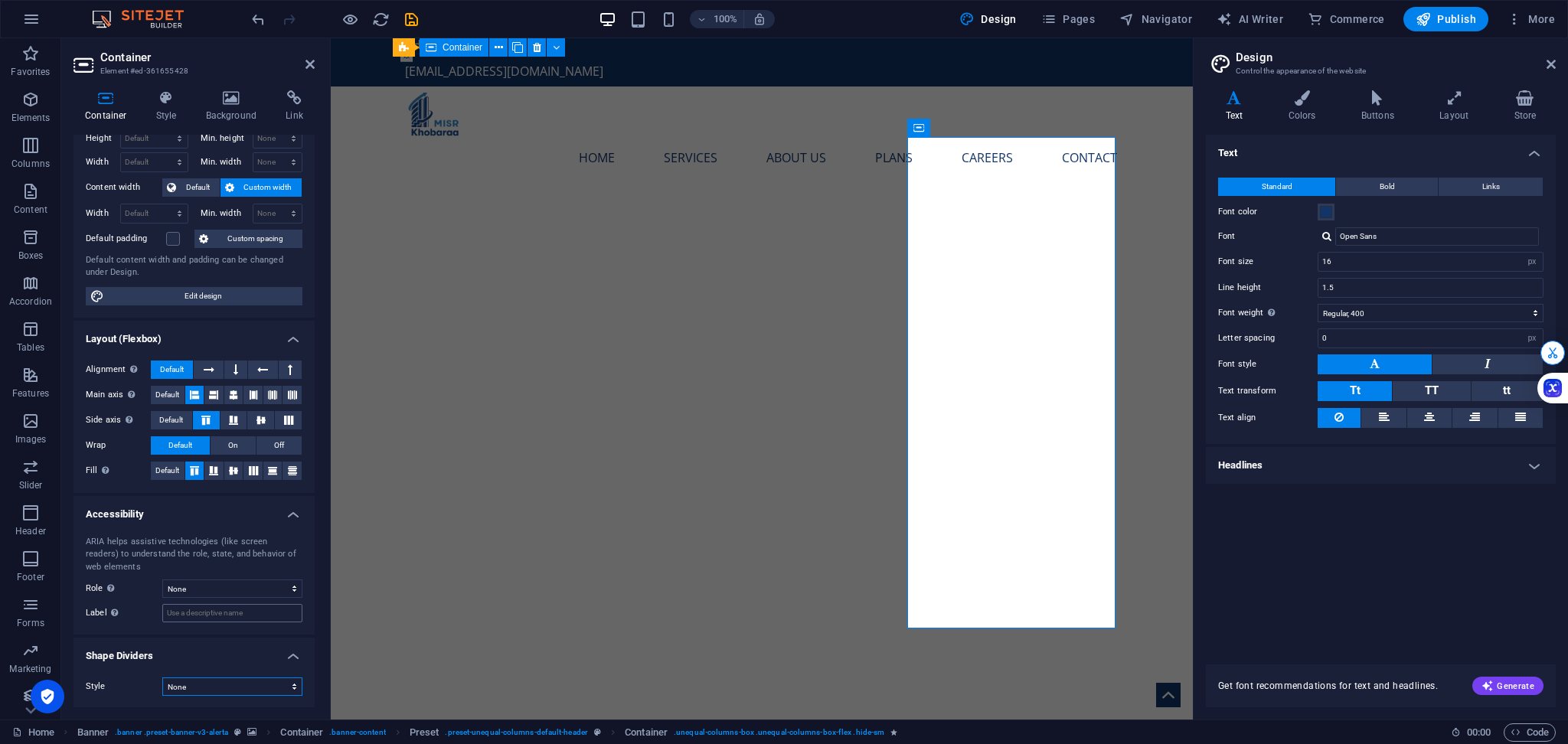 scroll, scrollTop: 0, scrollLeft: 0, axis: both 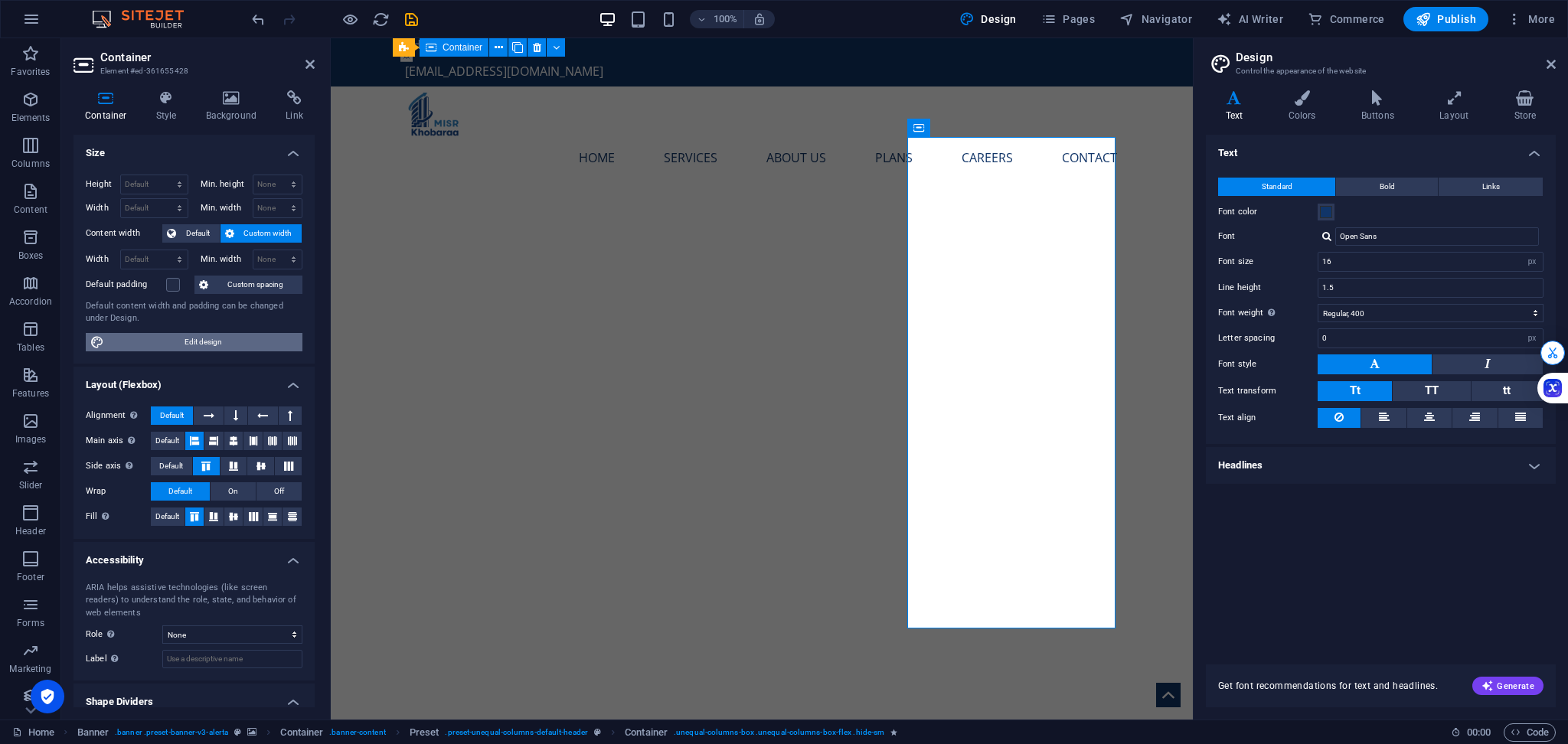 click on "Edit design" at bounding box center [203, 342] 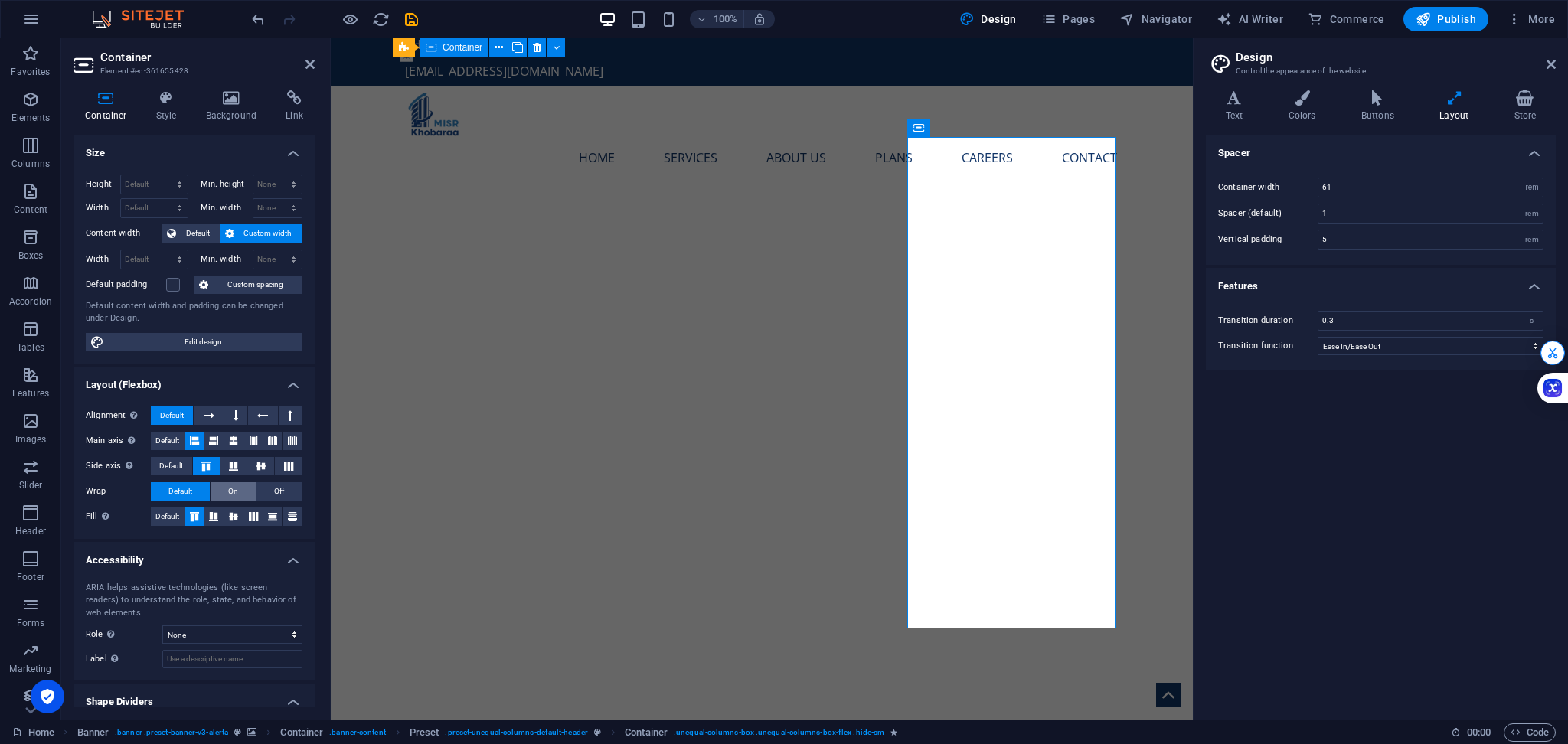 click on "On" at bounding box center [233, 491] 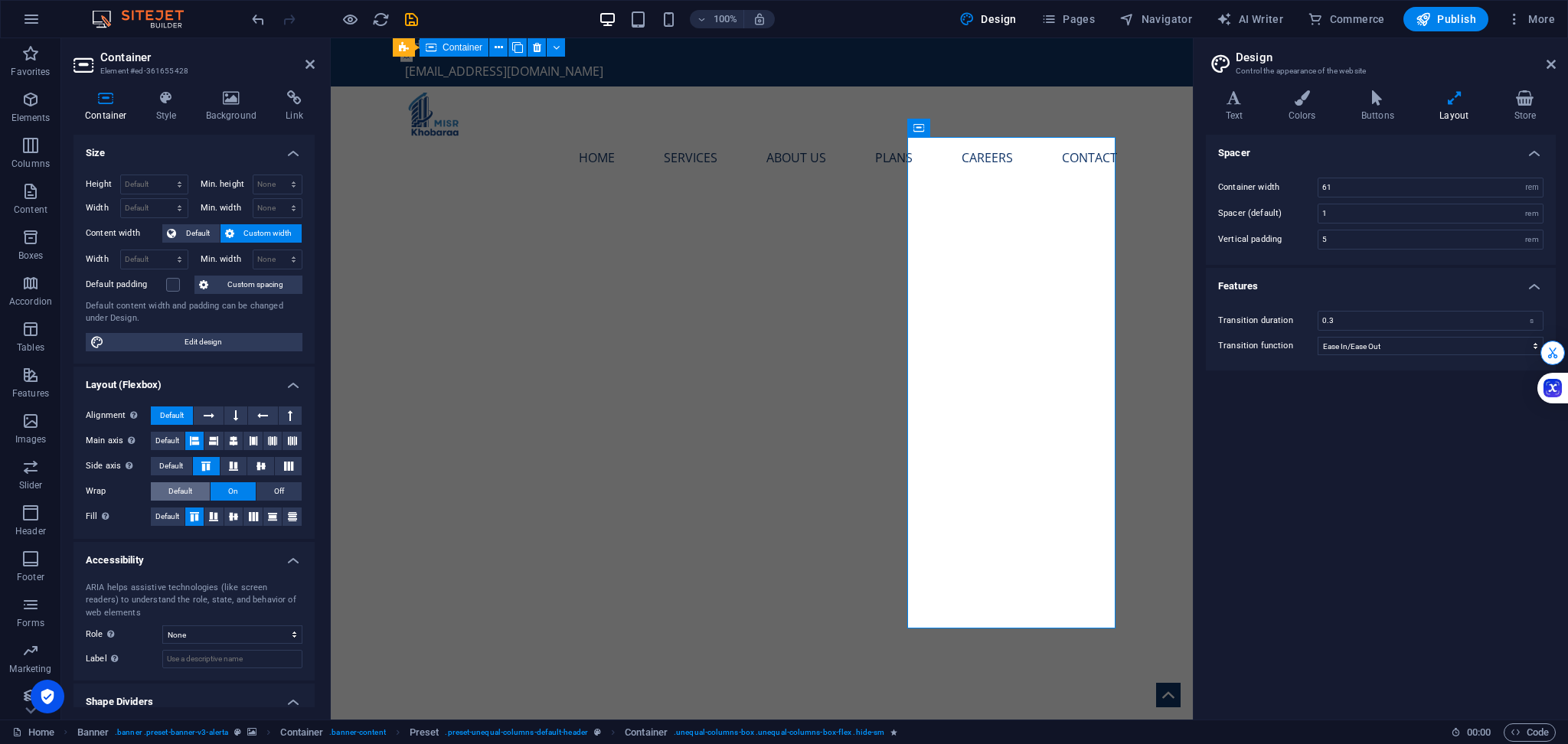 click on "Default" at bounding box center [180, 491] 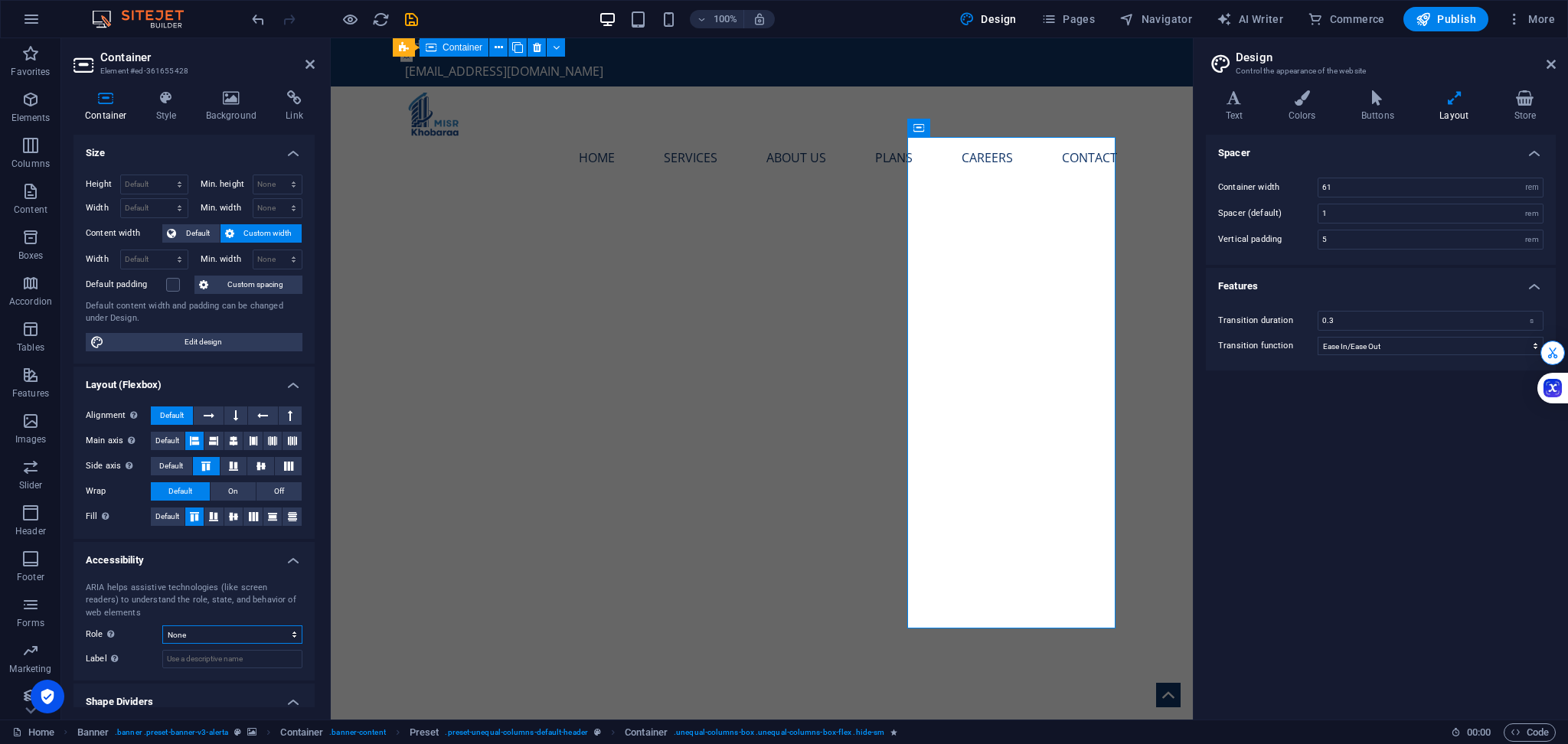 click on "None Alert Article Banner Comment Complementary Dialog Footer Header Marquee Presentation Region Section Separator Status Timer" at bounding box center (232, 635) 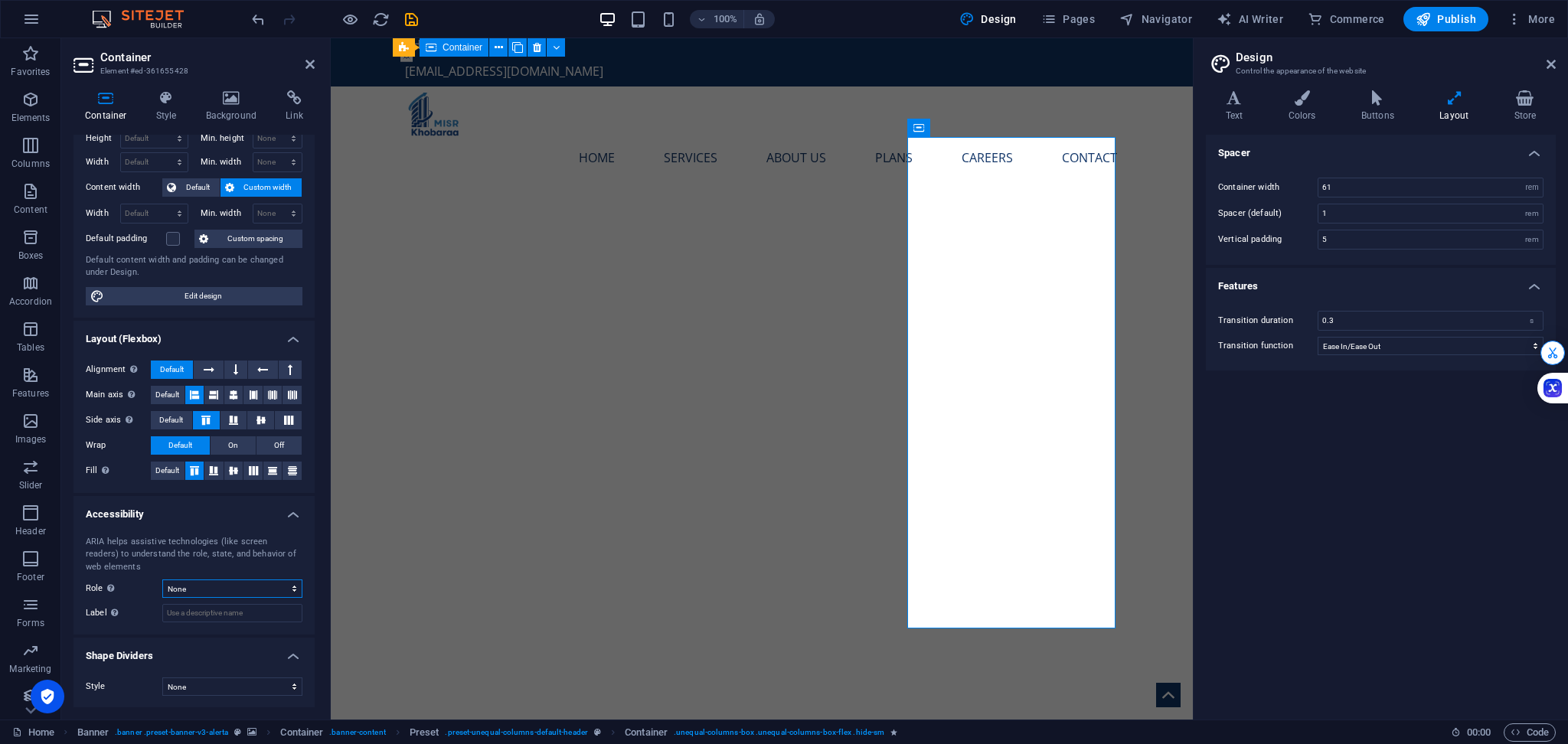 scroll, scrollTop: 0, scrollLeft: 0, axis: both 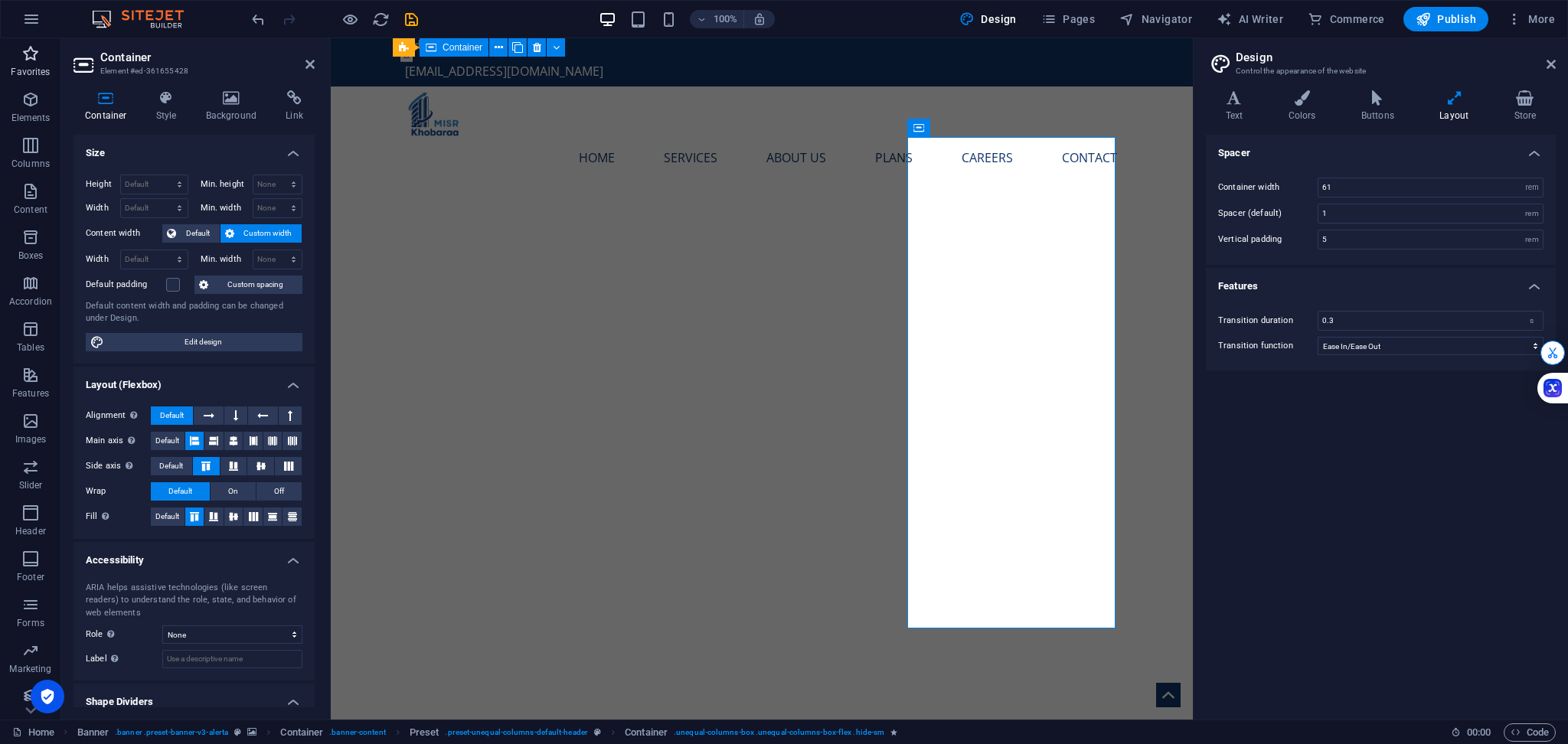 click at bounding box center (31, 54) 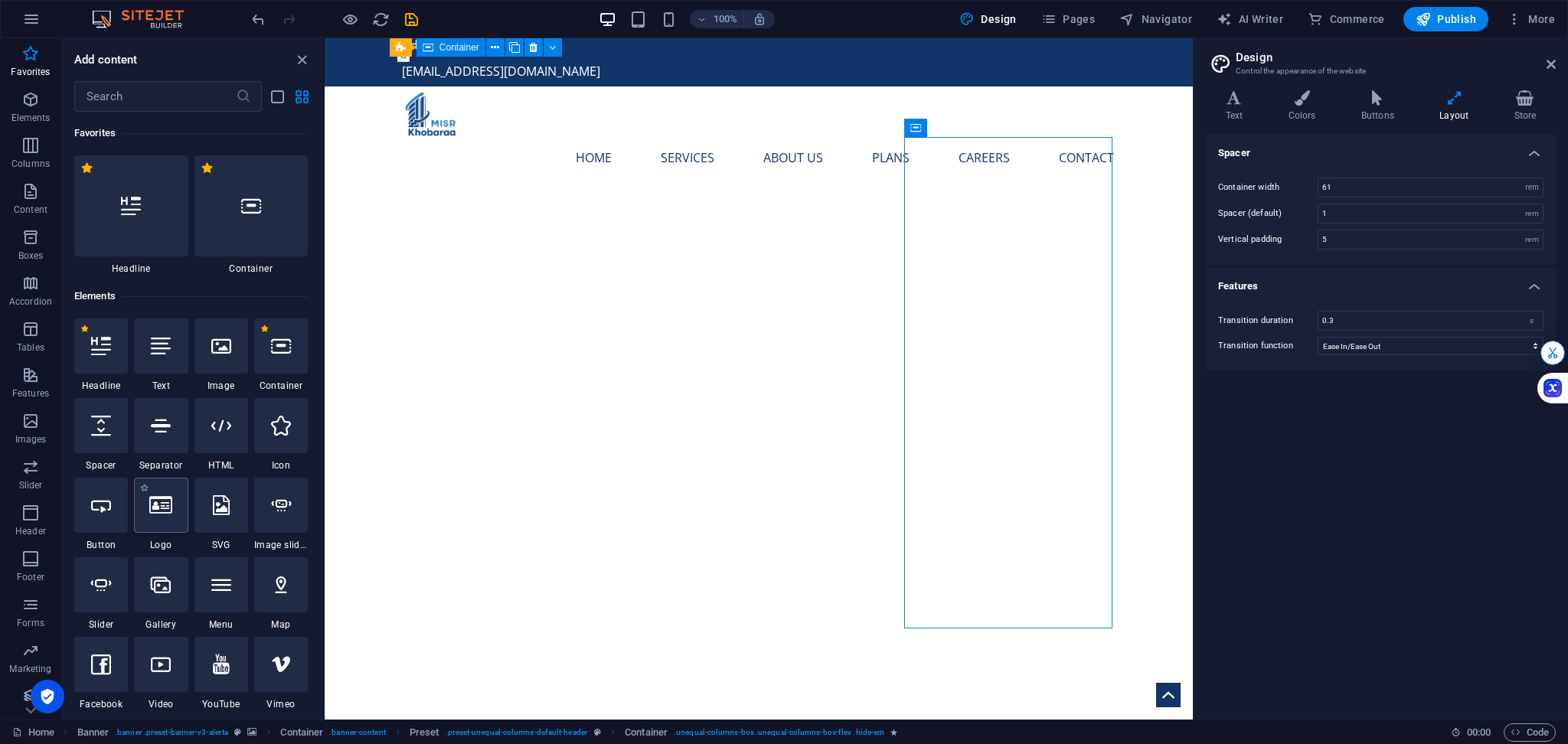 click at bounding box center [161, 505] 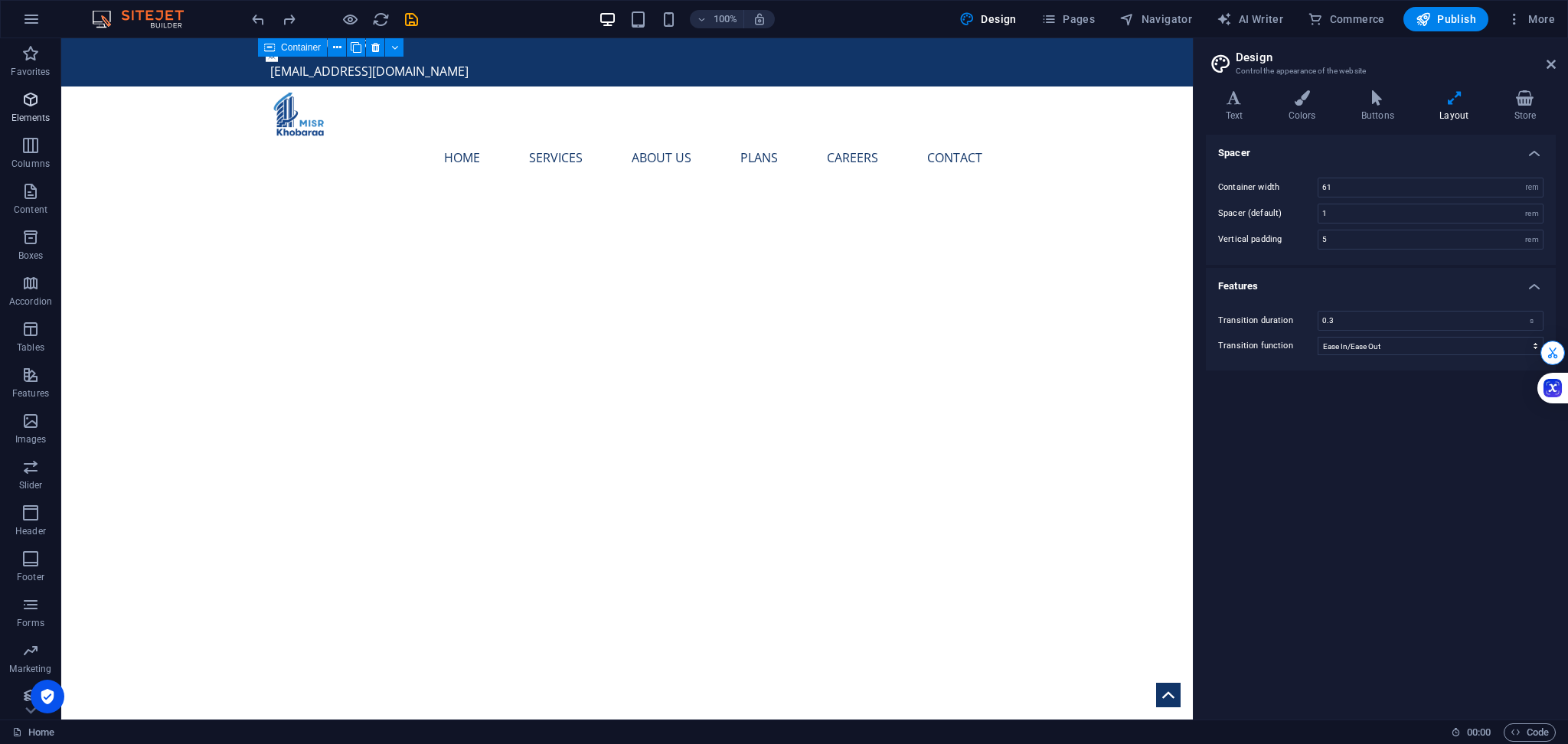 click at bounding box center [31, 100] 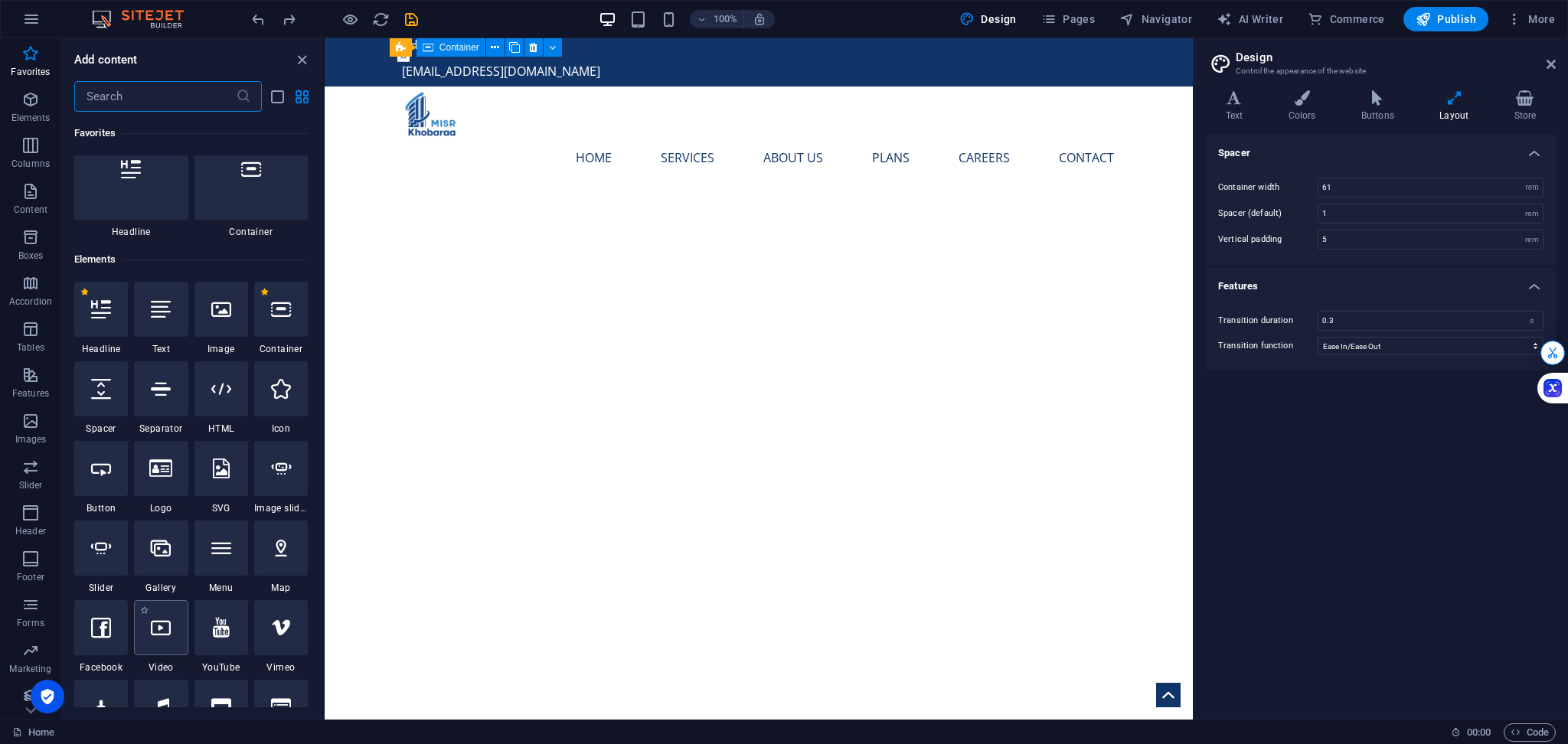 scroll, scrollTop: 29, scrollLeft: 0, axis: vertical 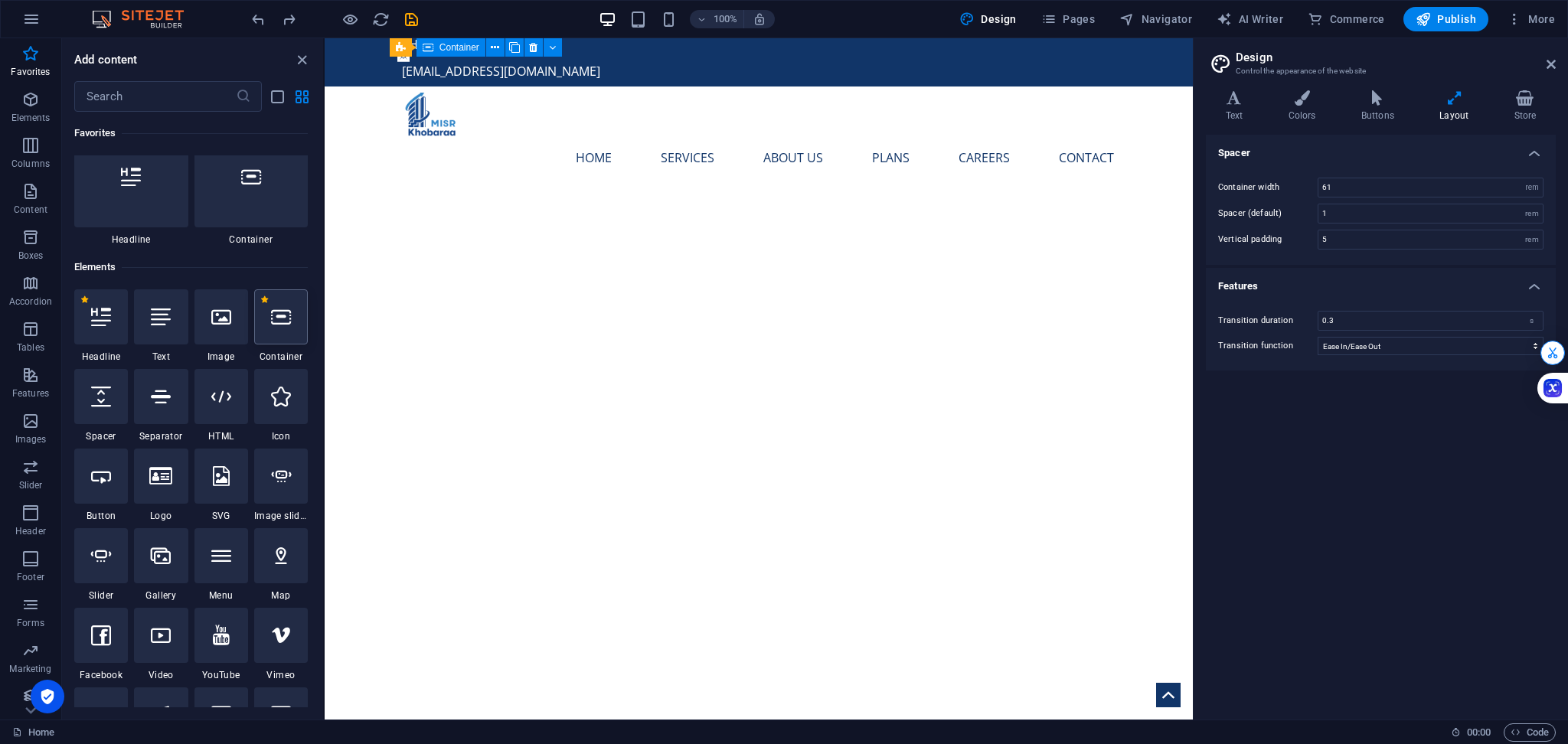click at bounding box center (281, 317) 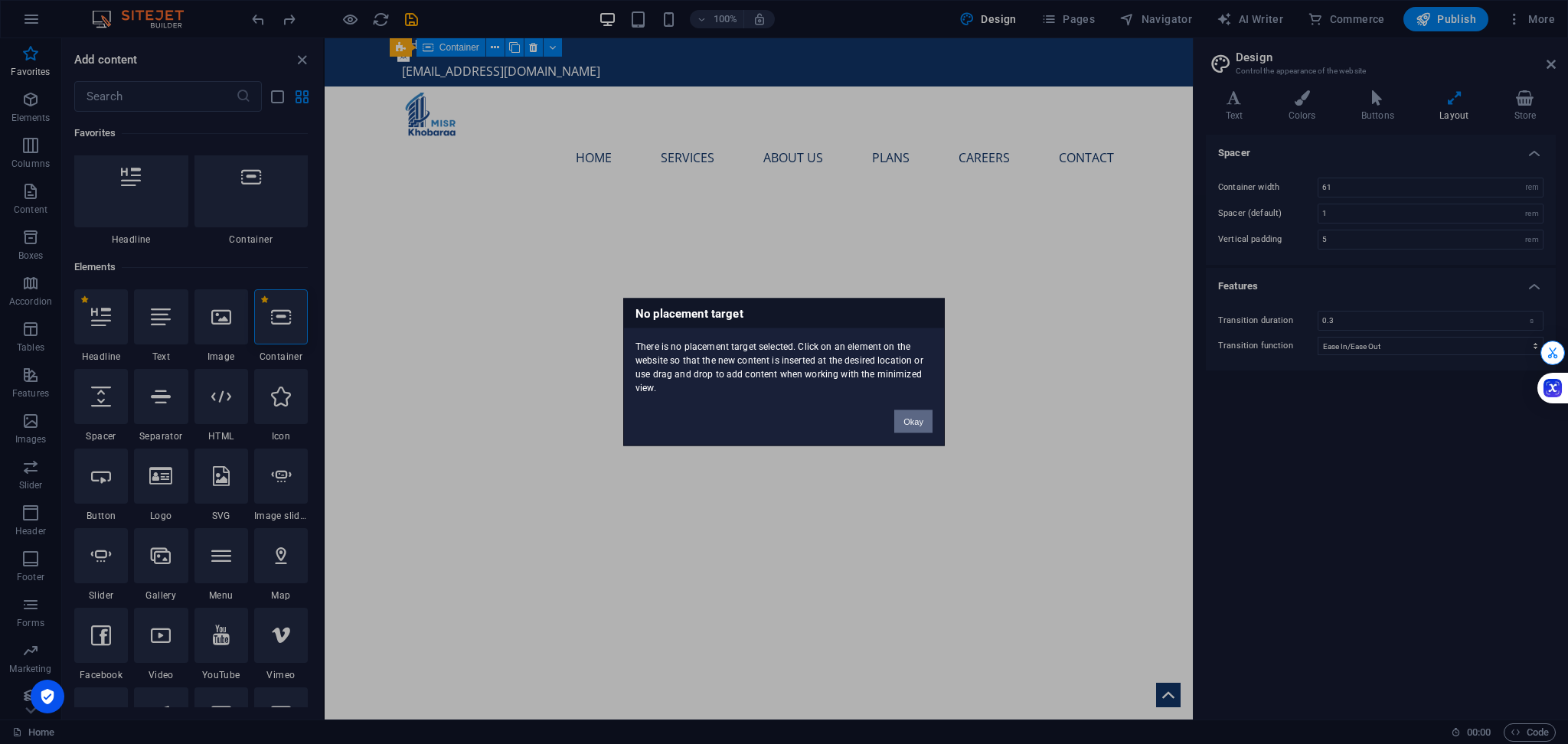 click on "Okay" at bounding box center (913, 422) 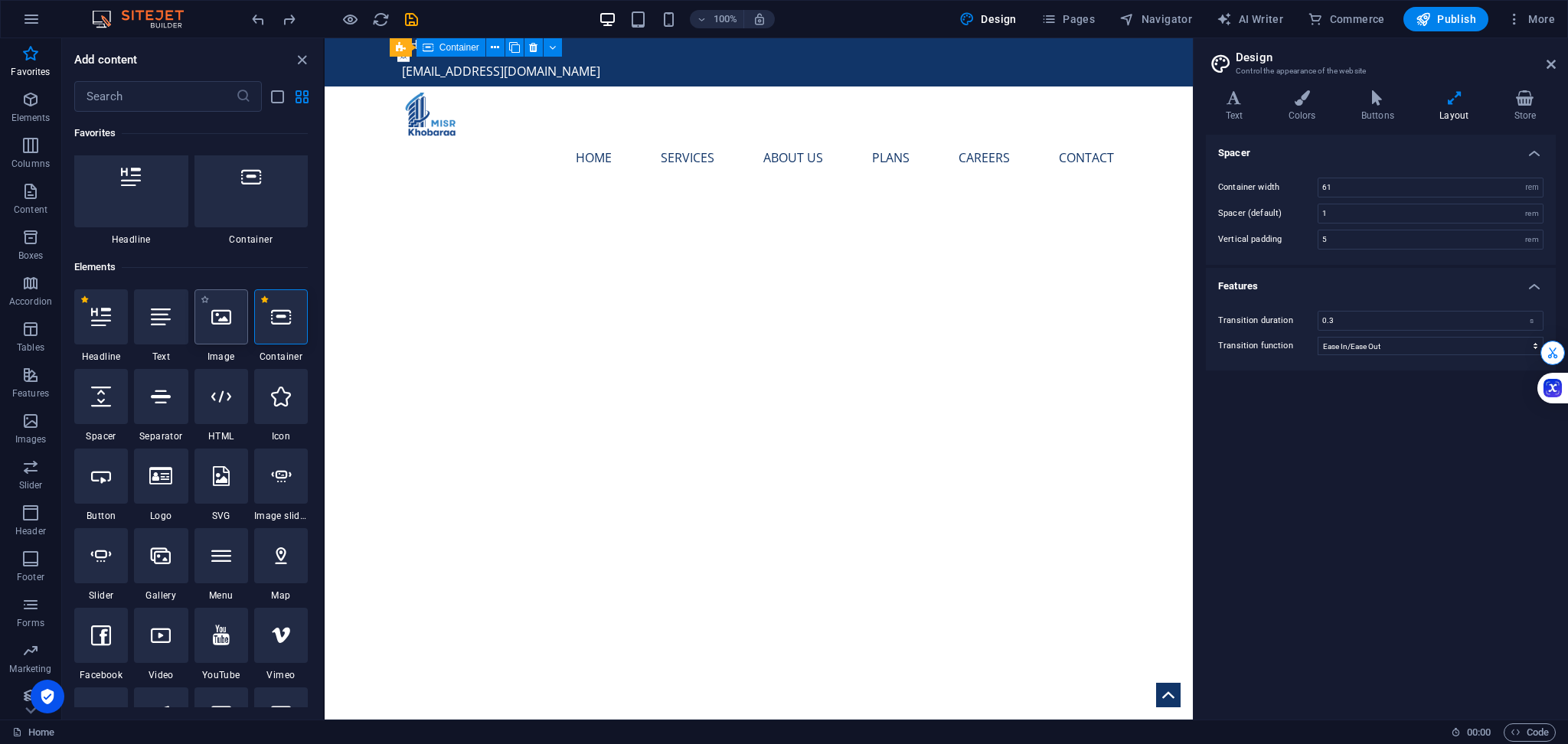 click at bounding box center (221, 317) 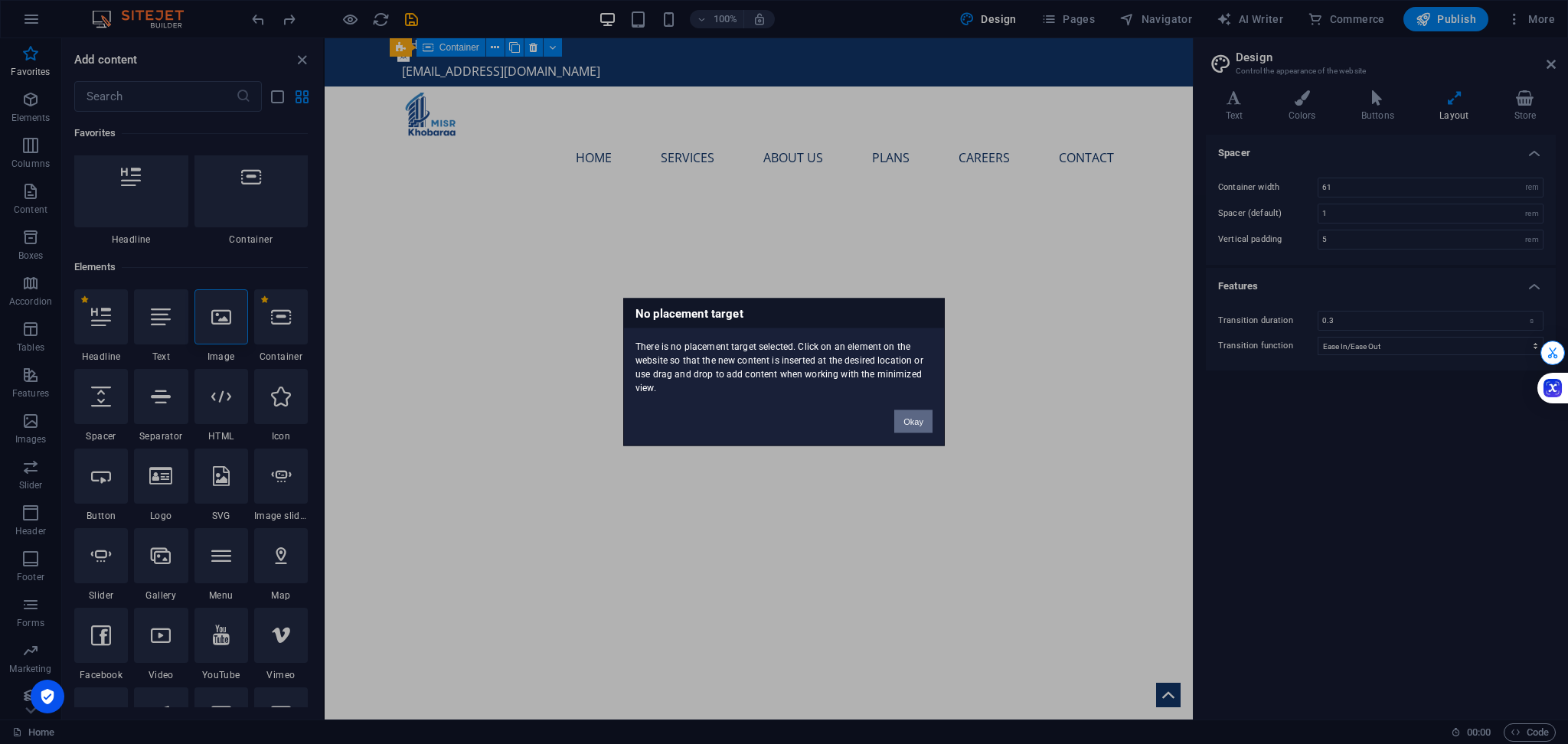 click on "Okay" at bounding box center (913, 422) 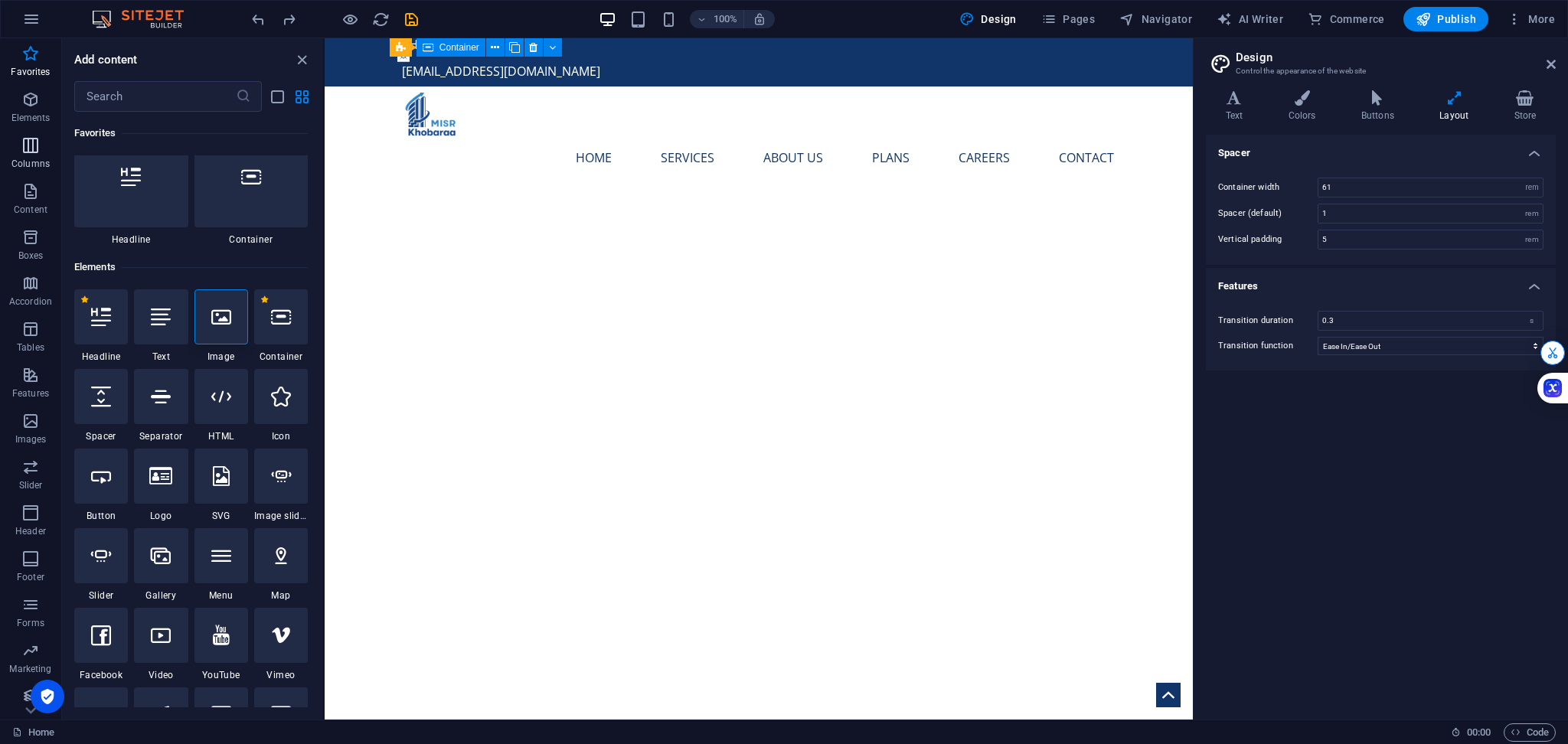 click at bounding box center [31, 145] 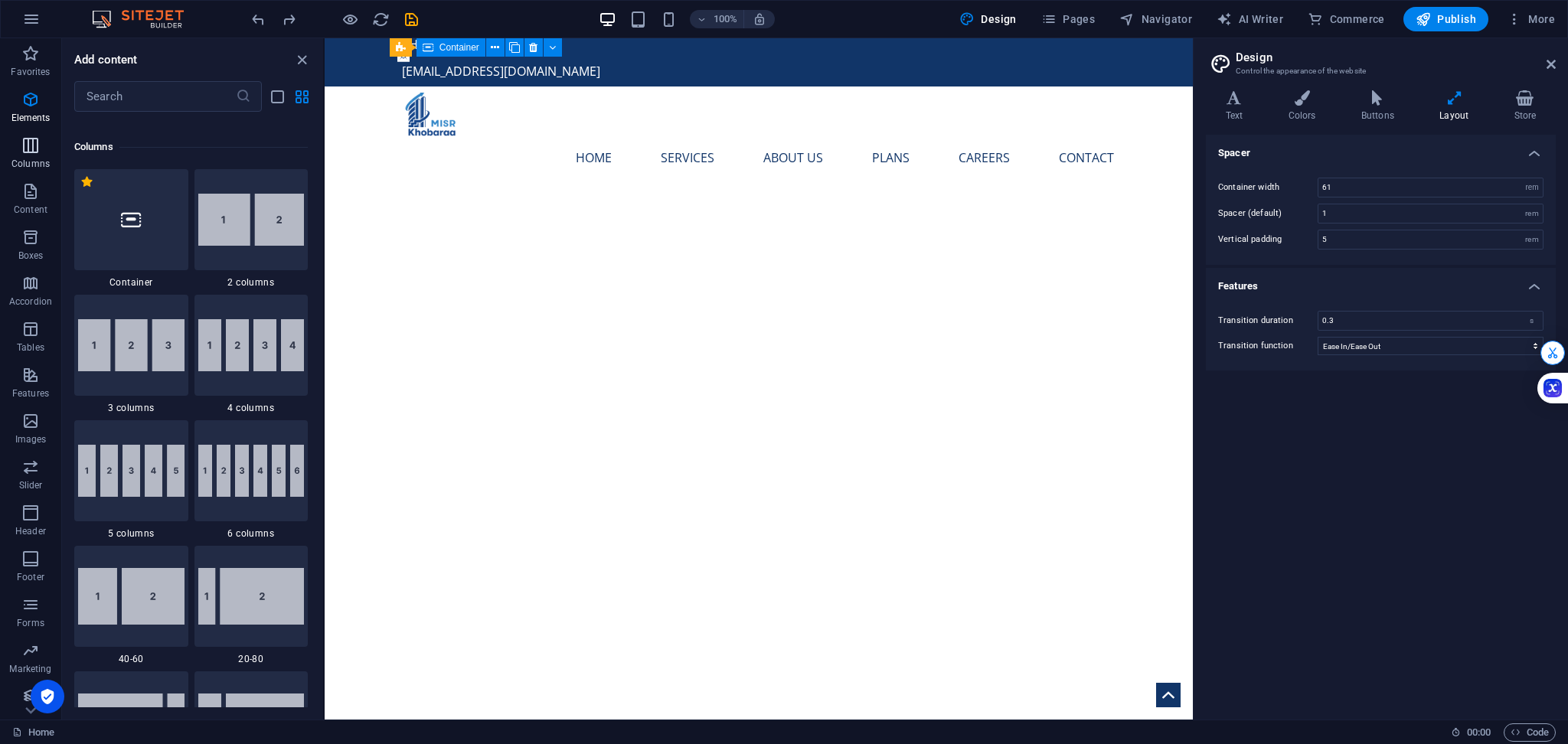 scroll, scrollTop: 758, scrollLeft: 0, axis: vertical 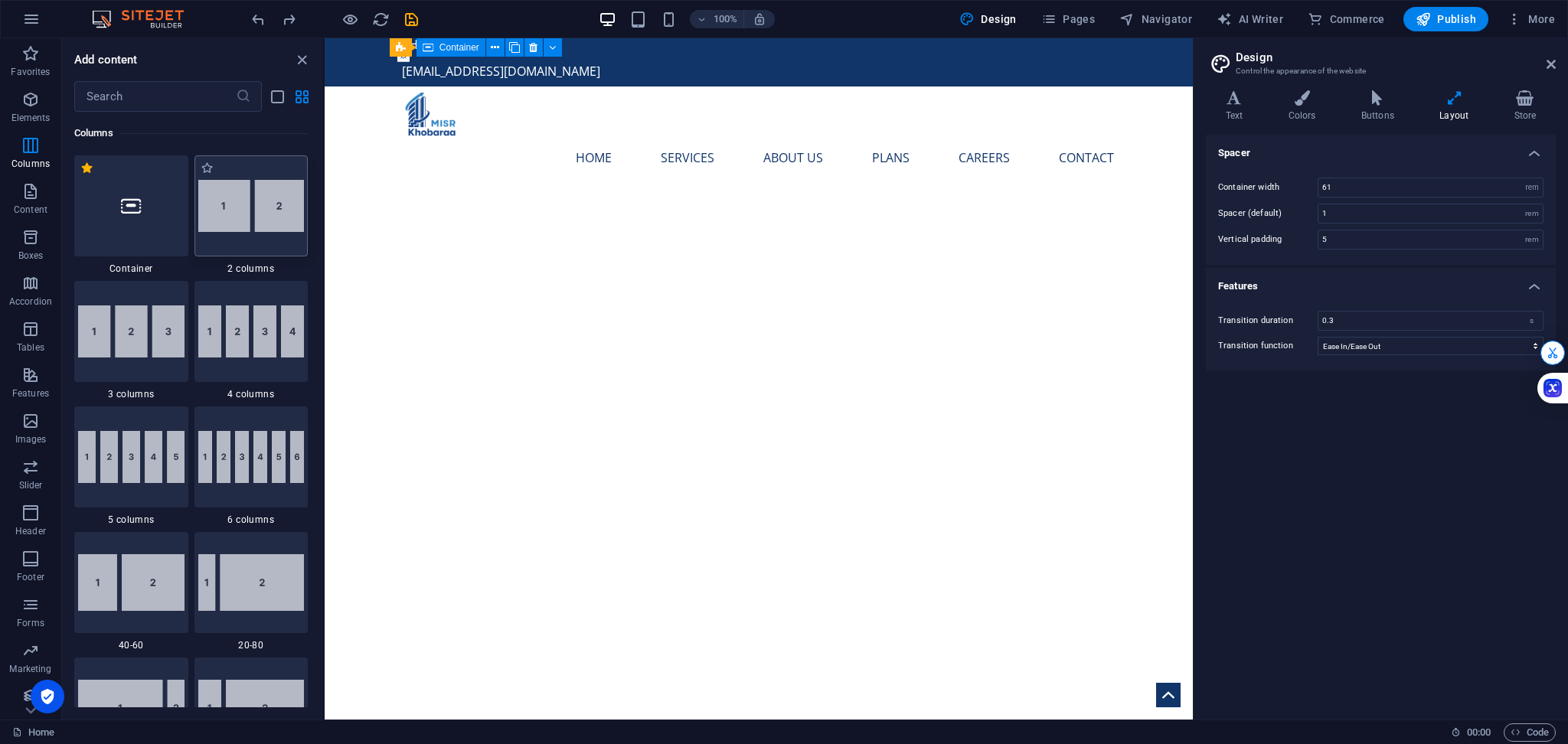 click at bounding box center [251, 206] 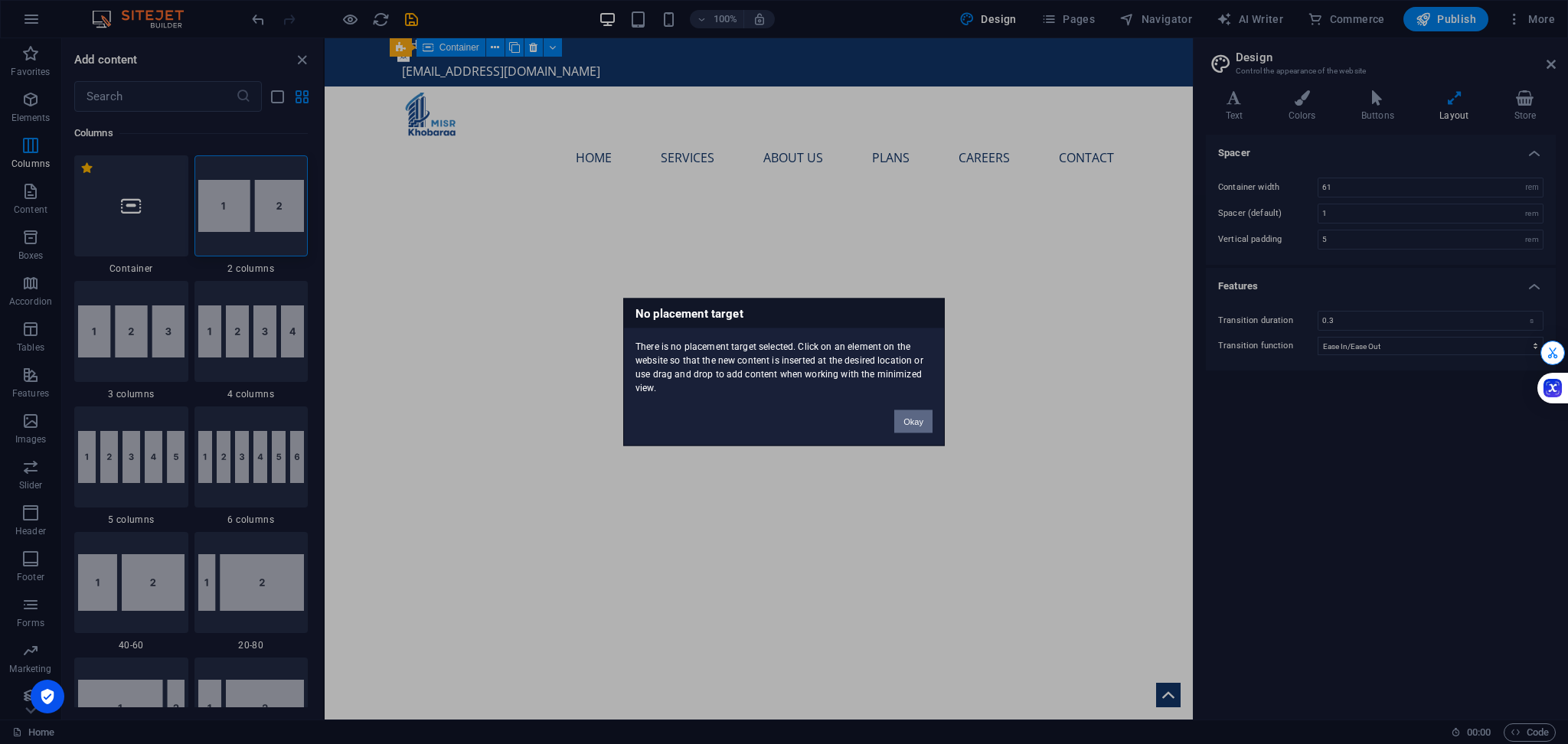 click on "Okay" at bounding box center (913, 422) 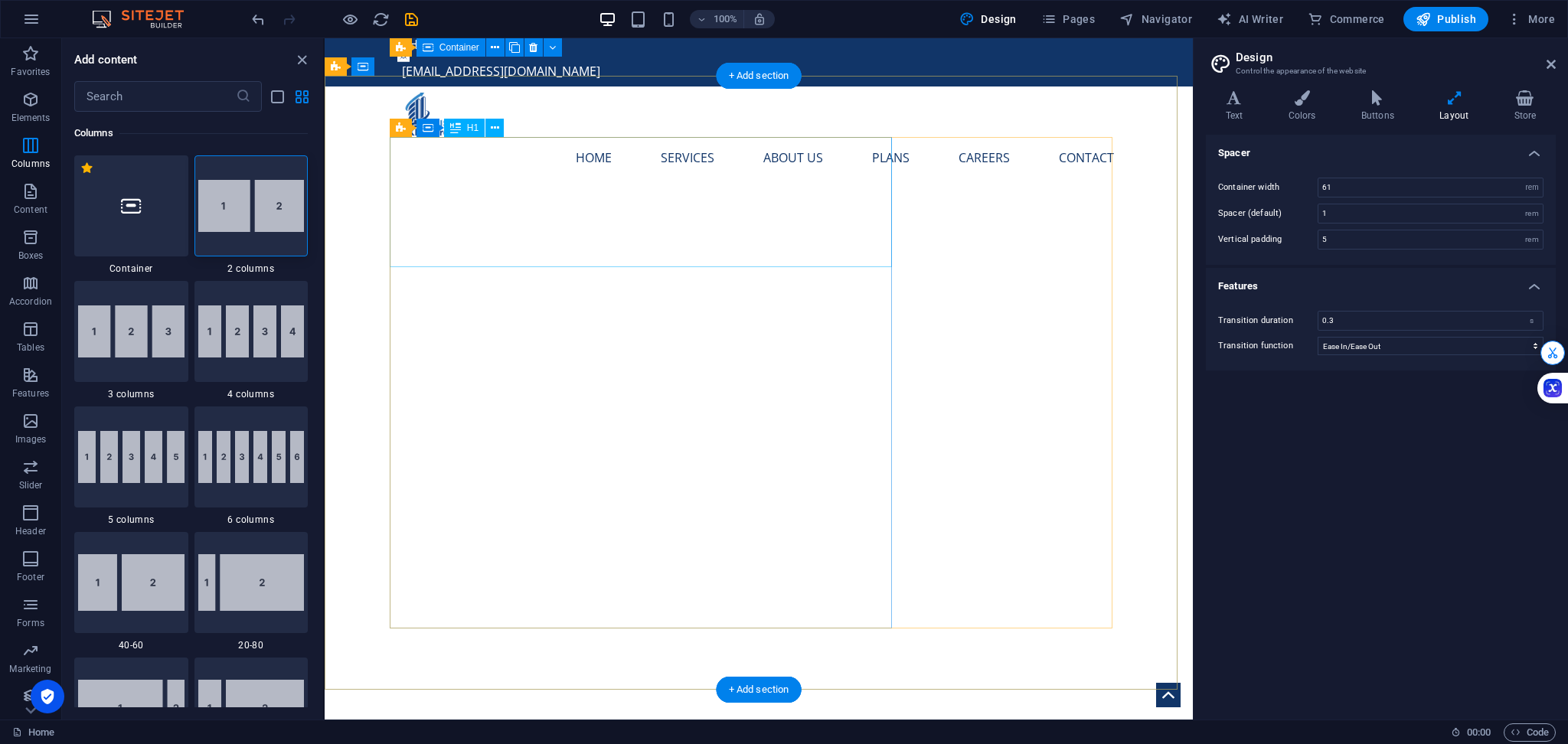 click on "CORPORATE & STARTUP CONSULTATION" at bounding box center (759, 892) 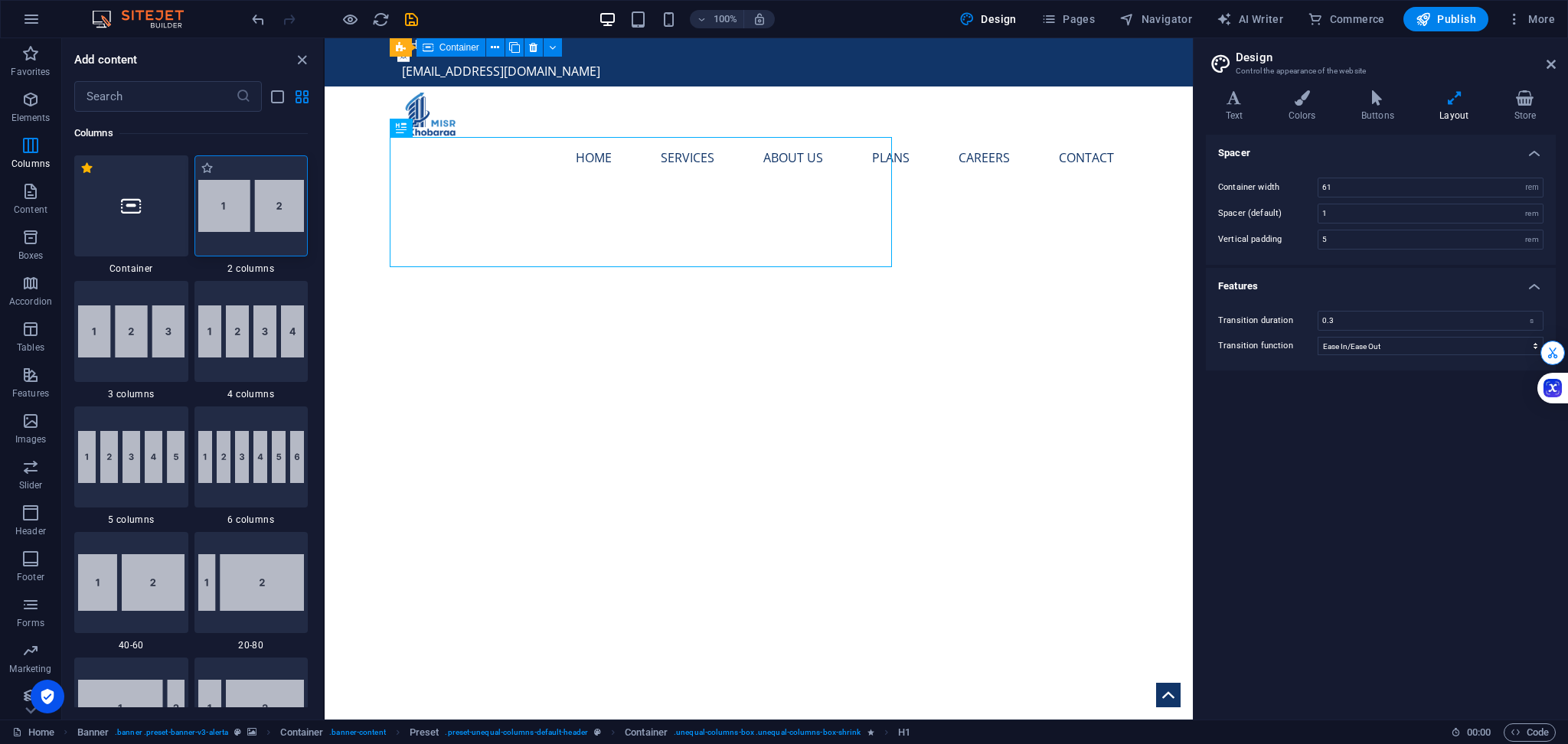 click at bounding box center (251, 206) 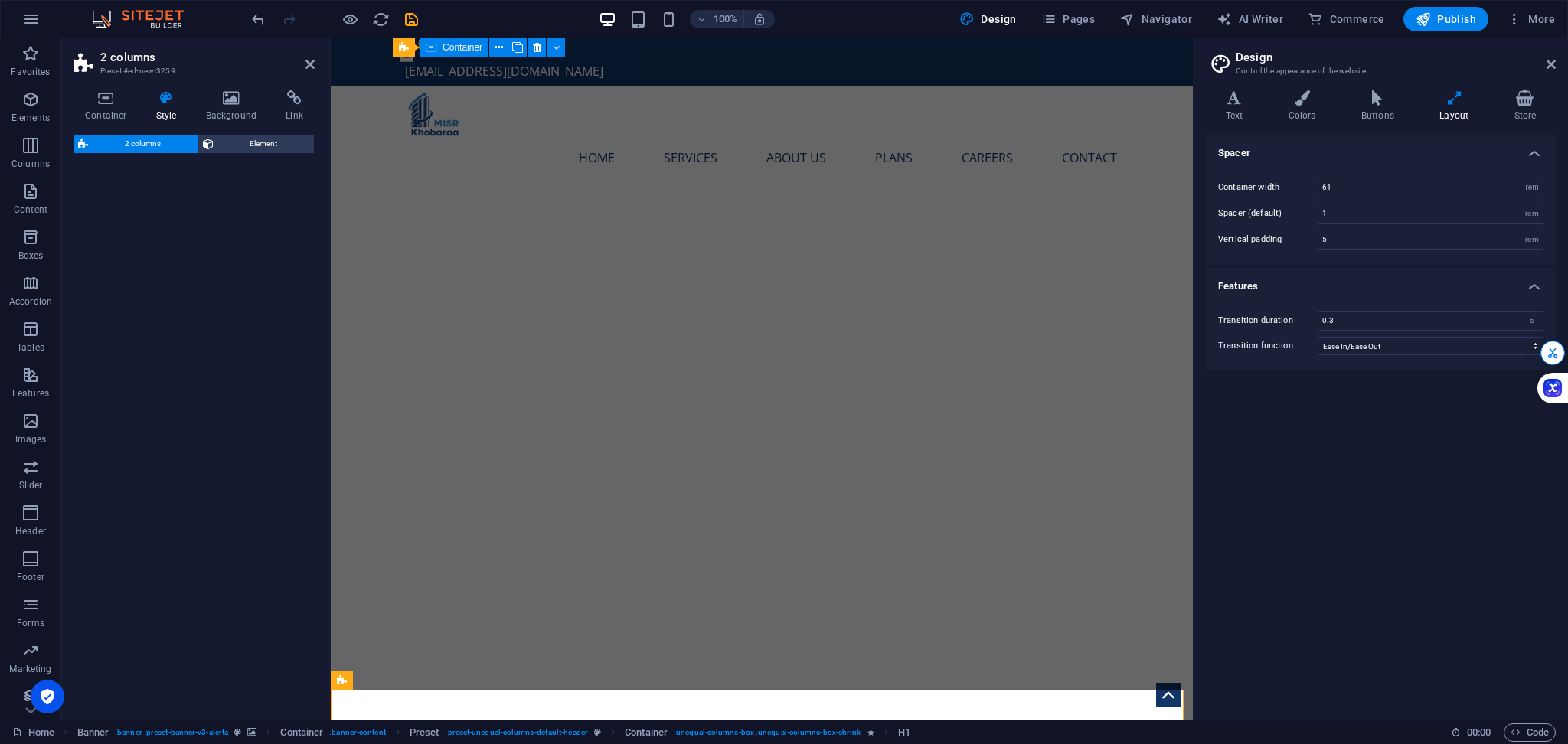select on "rem" 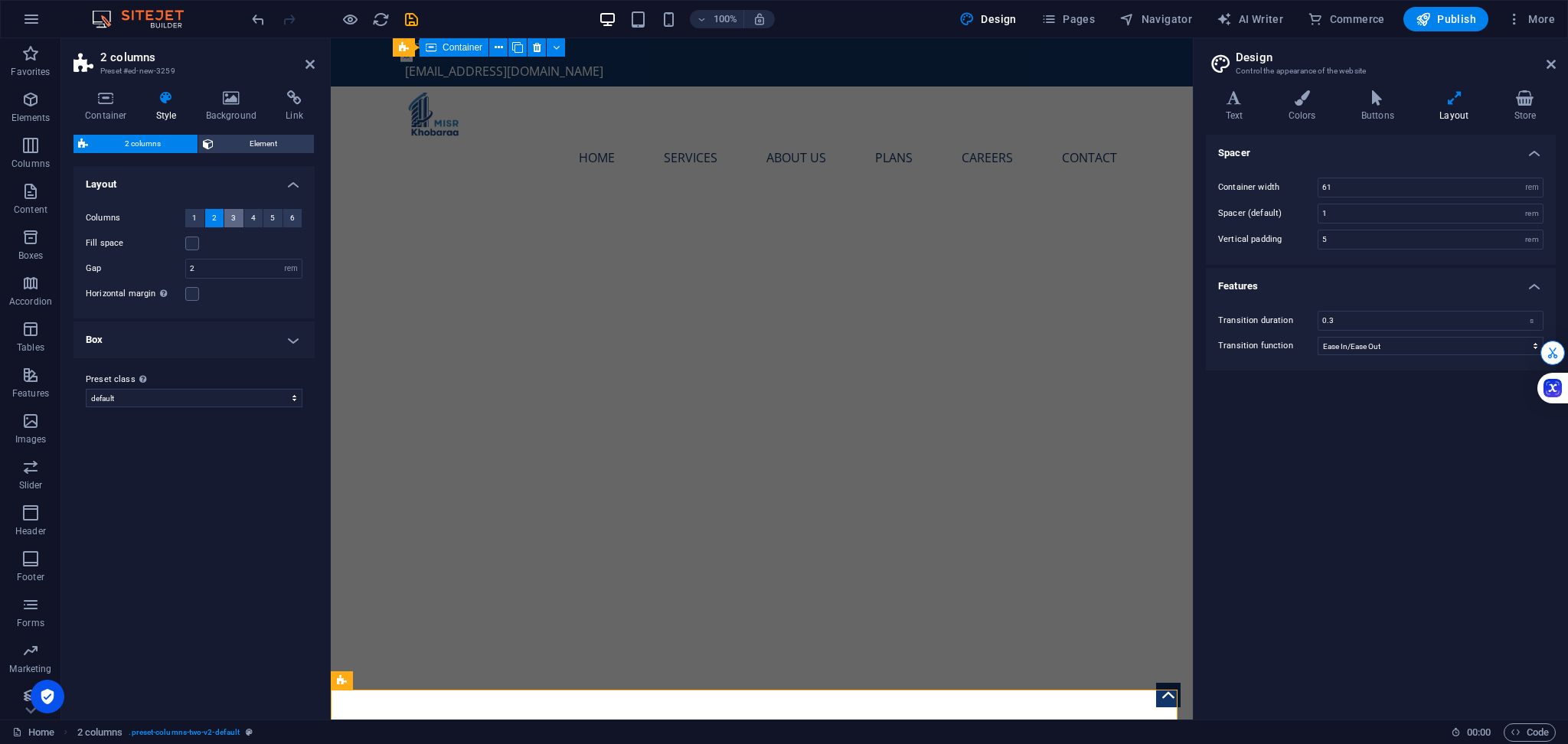 click on "3" at bounding box center (234, 218) 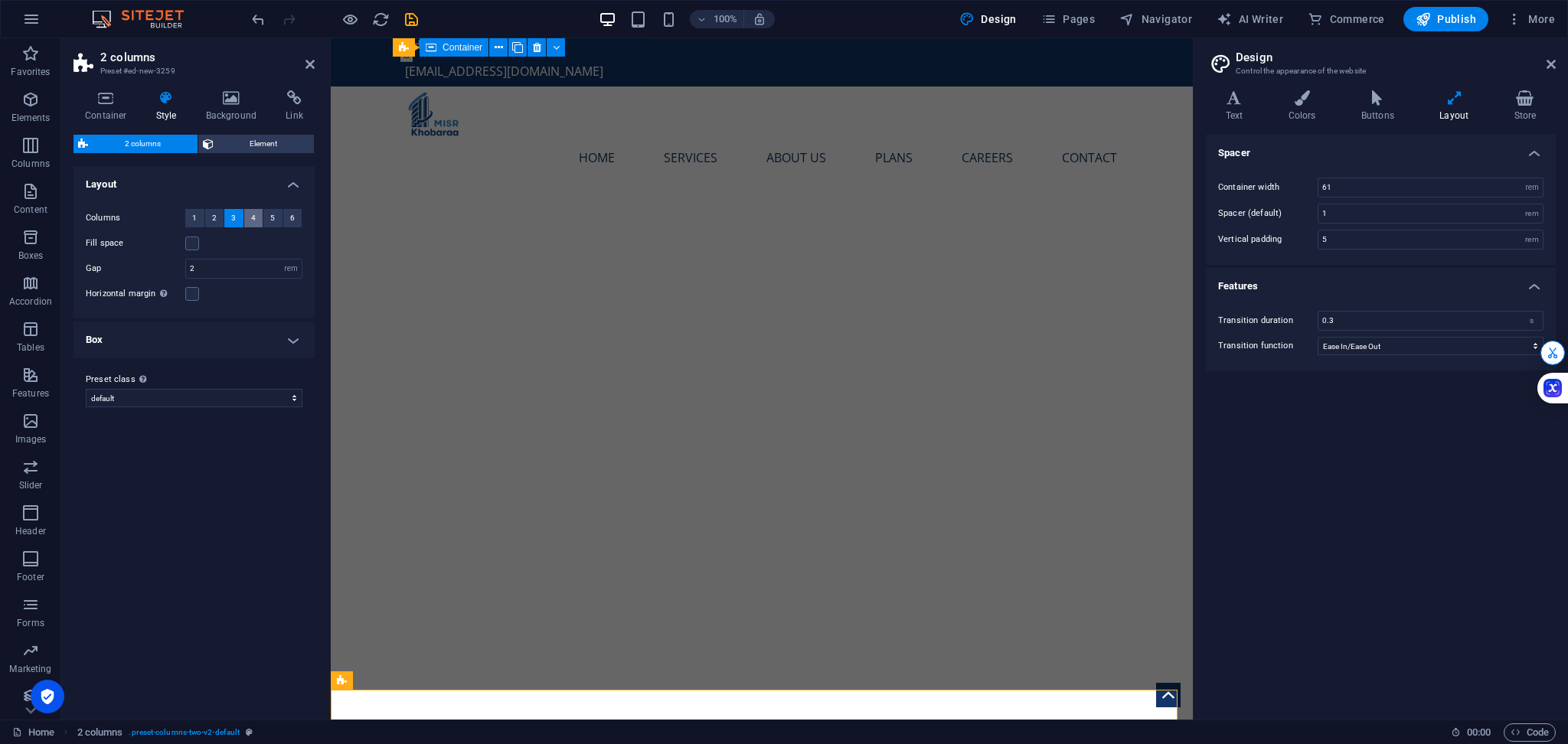click on "4" at bounding box center (253, 218) 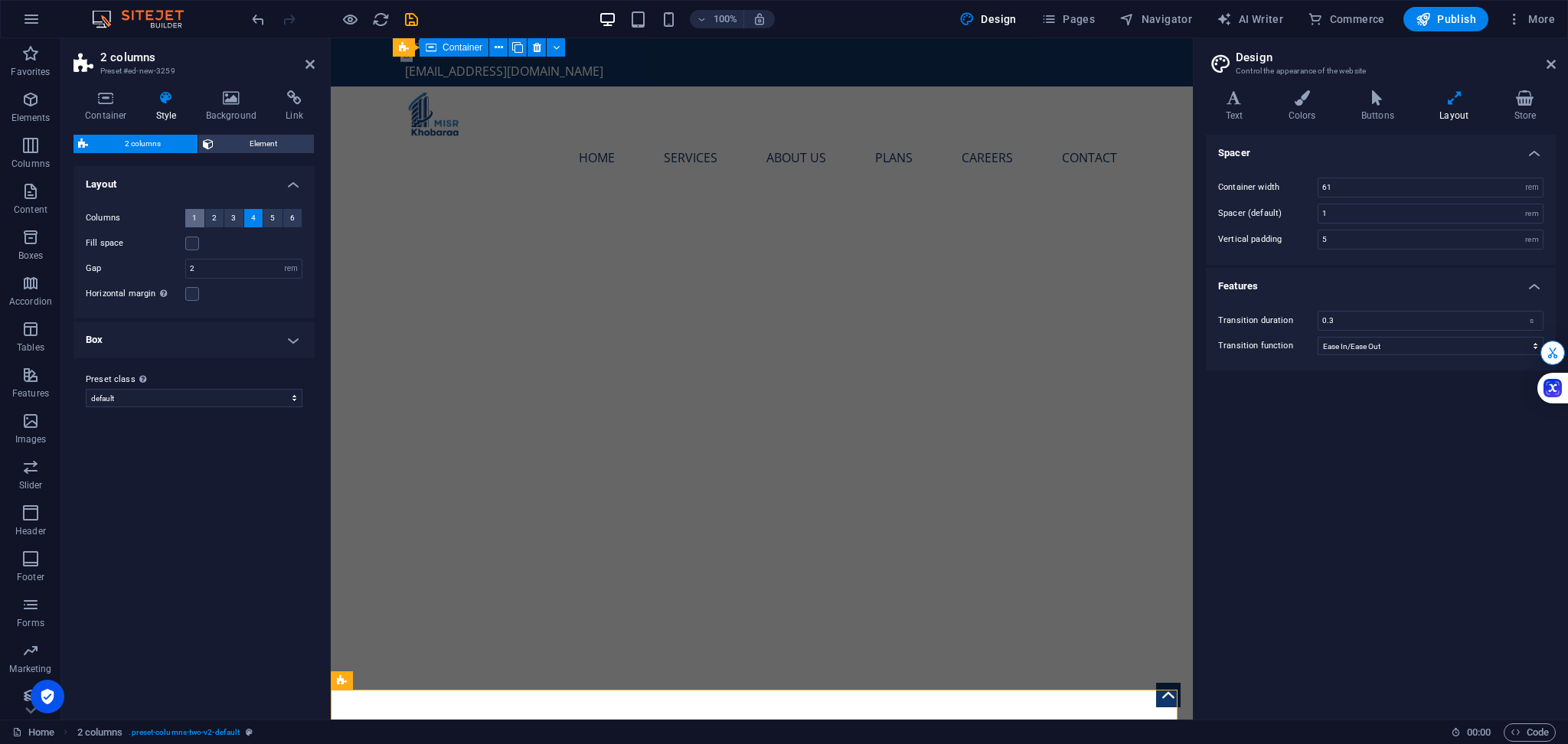click on "1" at bounding box center [194, 218] 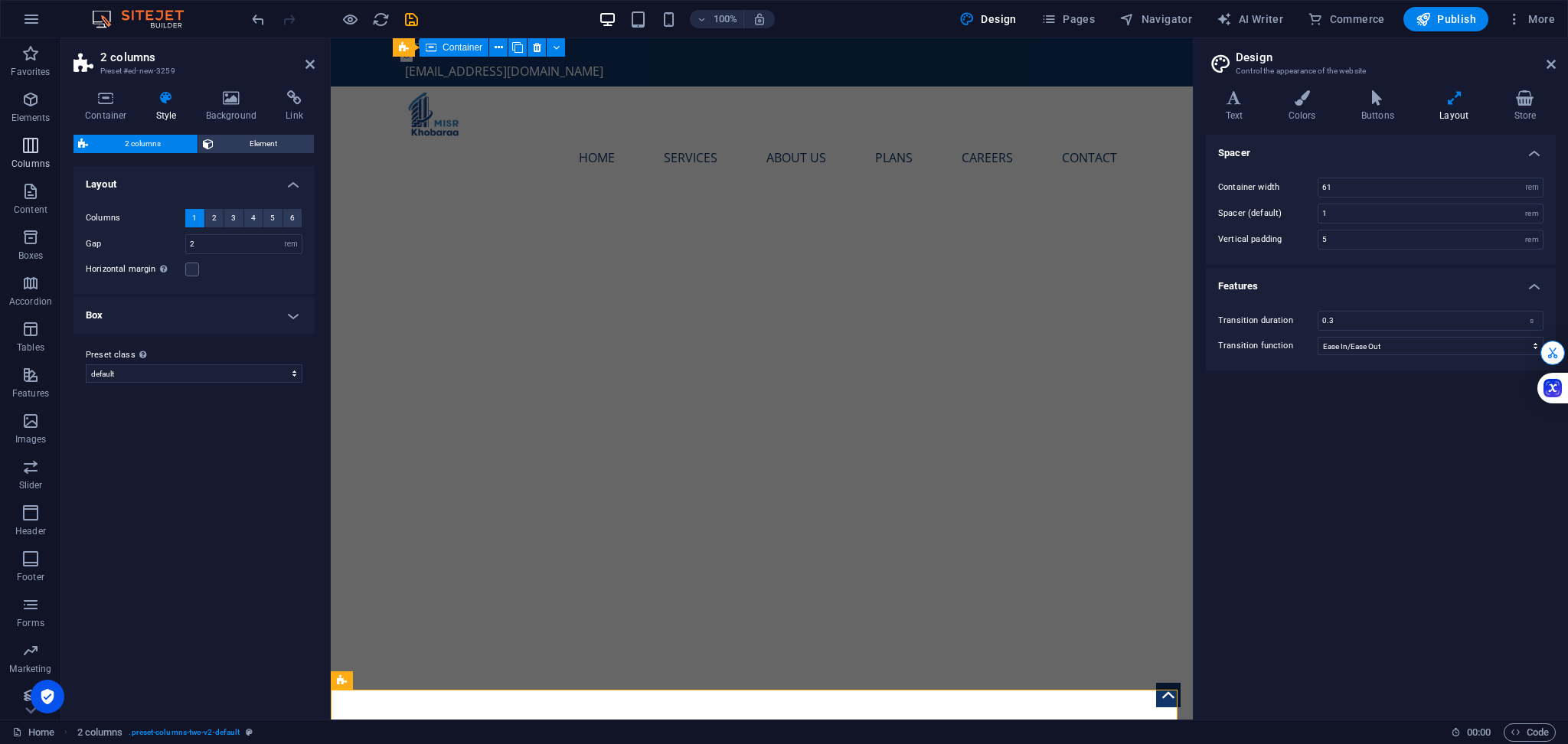 click at bounding box center (31, 145) 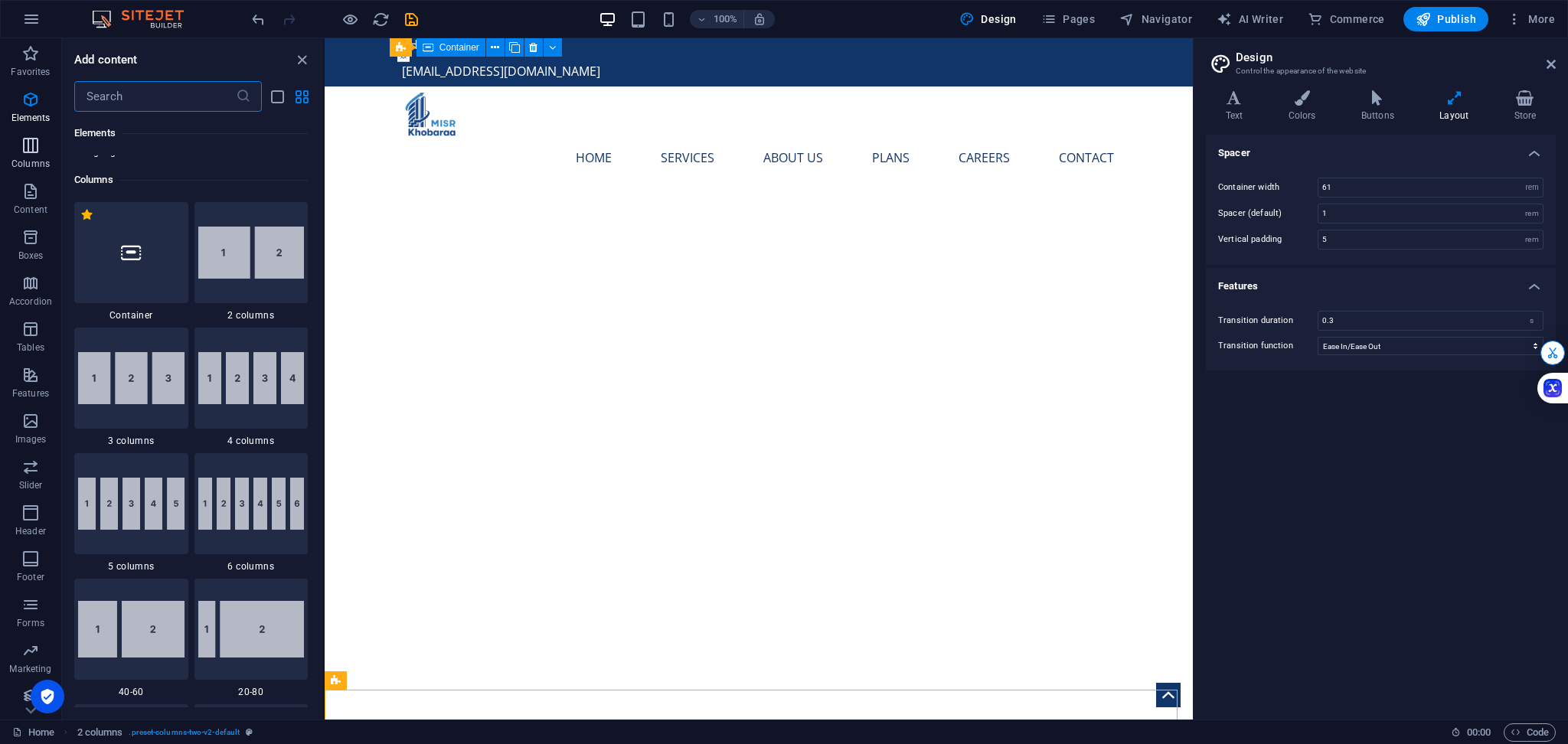 scroll, scrollTop: 757, scrollLeft: 0, axis: vertical 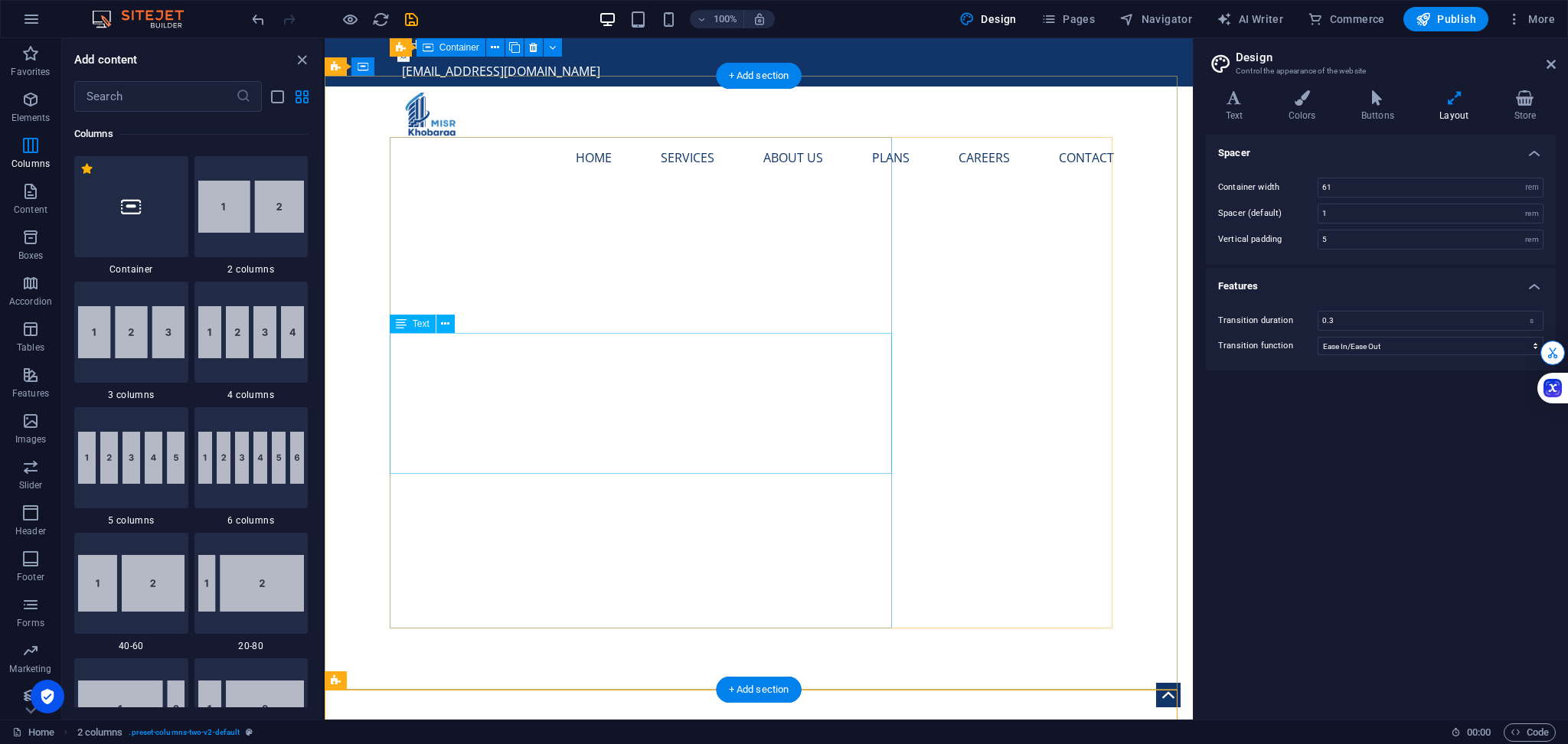 click on "Launching a new venture is now more accessible and impactful than ever, thanks to innovative tools that support sustainable and profitable growth. Modern technology and collaborative platforms enable entrepreneurs to reduce risks while maximizing opportunities. By prioritizing sustainability, you not only enhance your brand's reputation but also attract conscious consumers. This dual approach empowers businesses to excel in a competitive landscape. Embrace the opportunities available [DATE] to tackle challenges and position your venture for enduring success." at bounding box center [759, 1046] 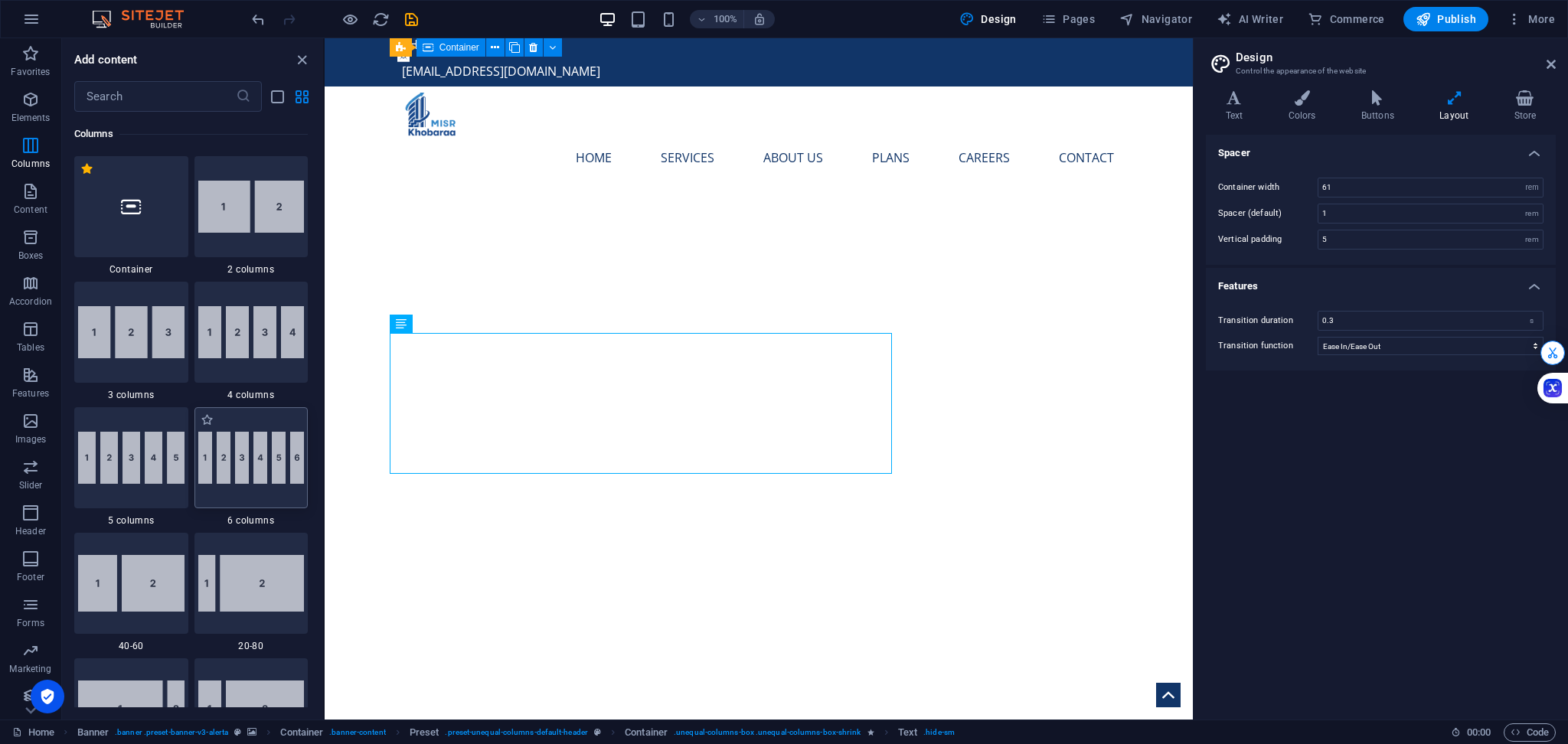 click at bounding box center (251, 458) 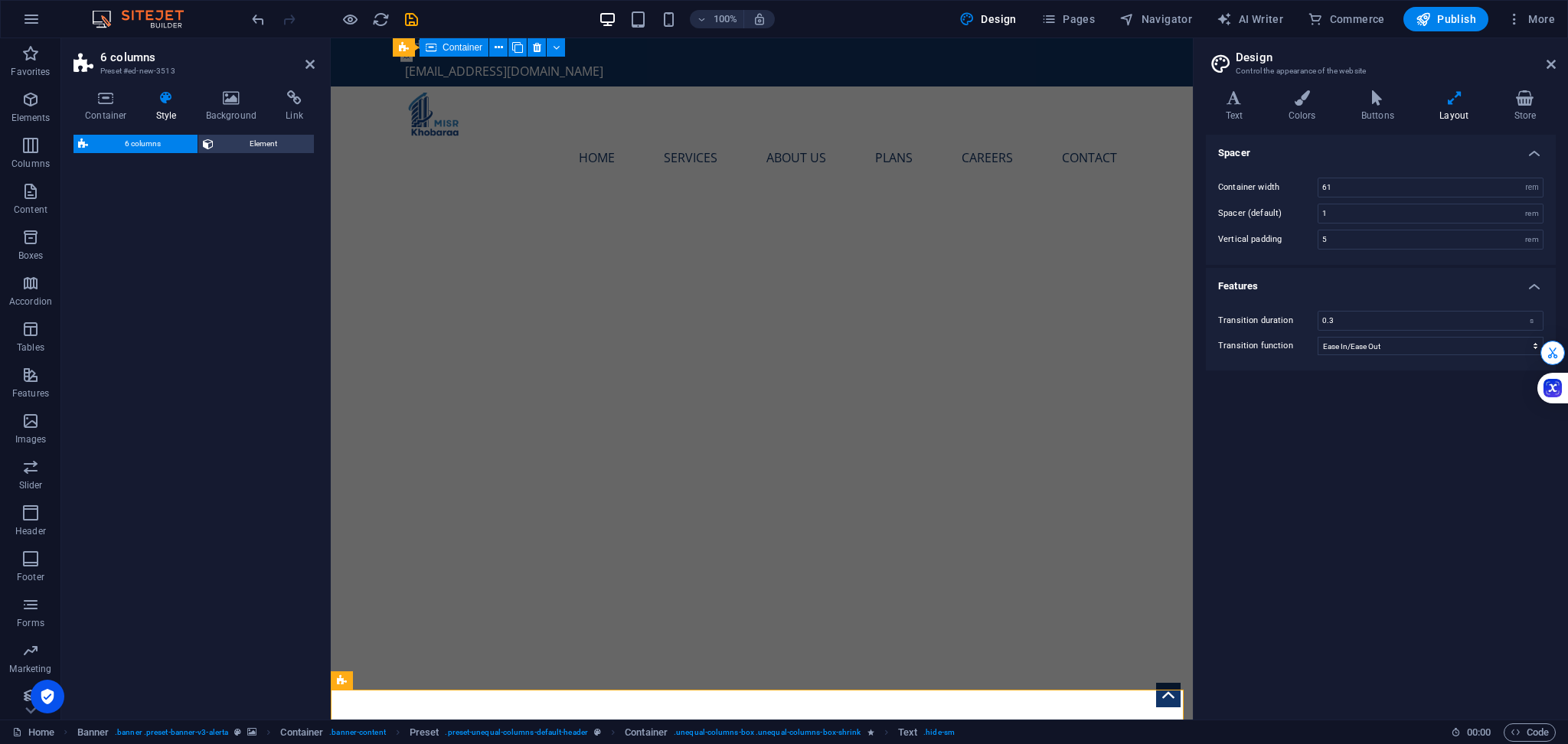 select on "rem" 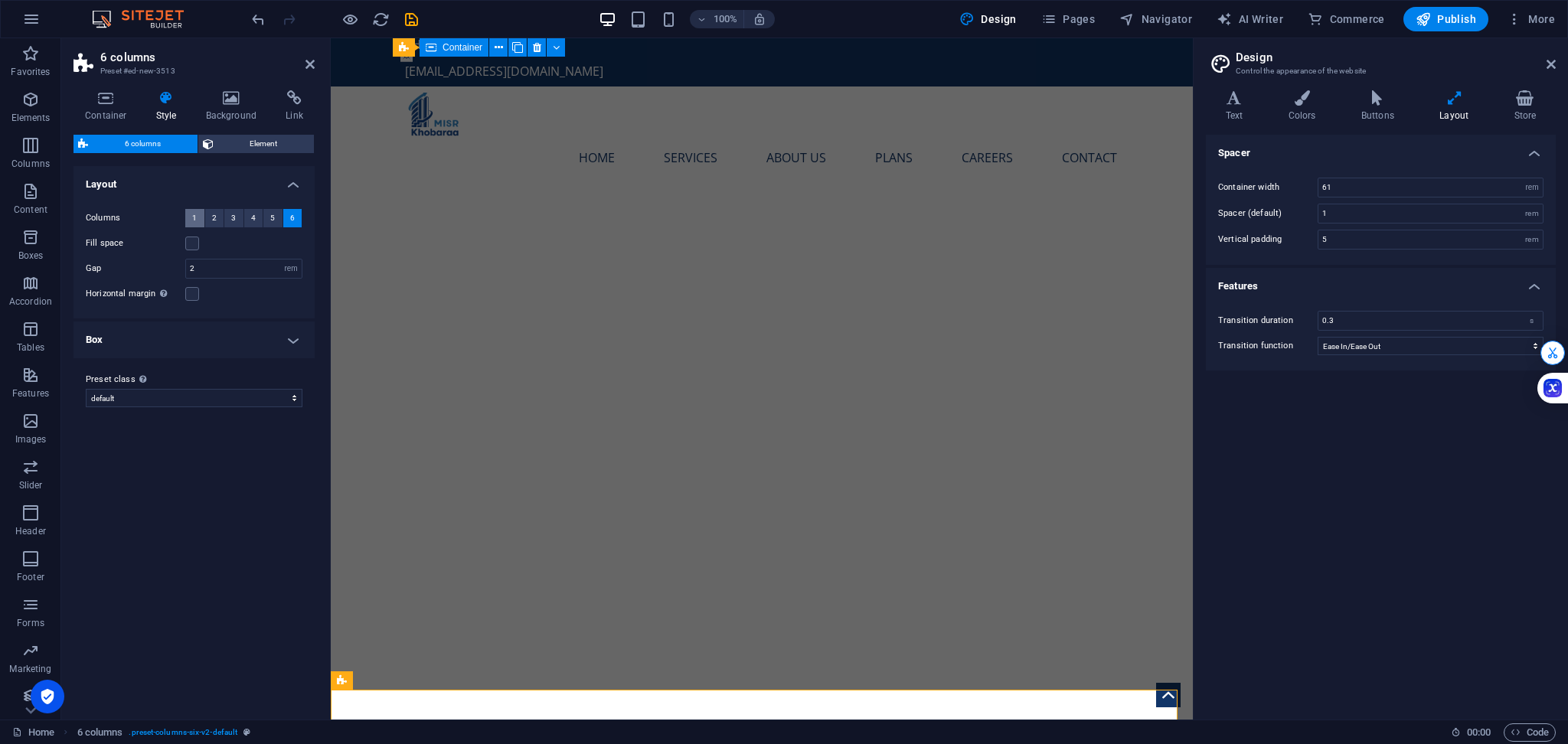 click on "1" at bounding box center (194, 218) 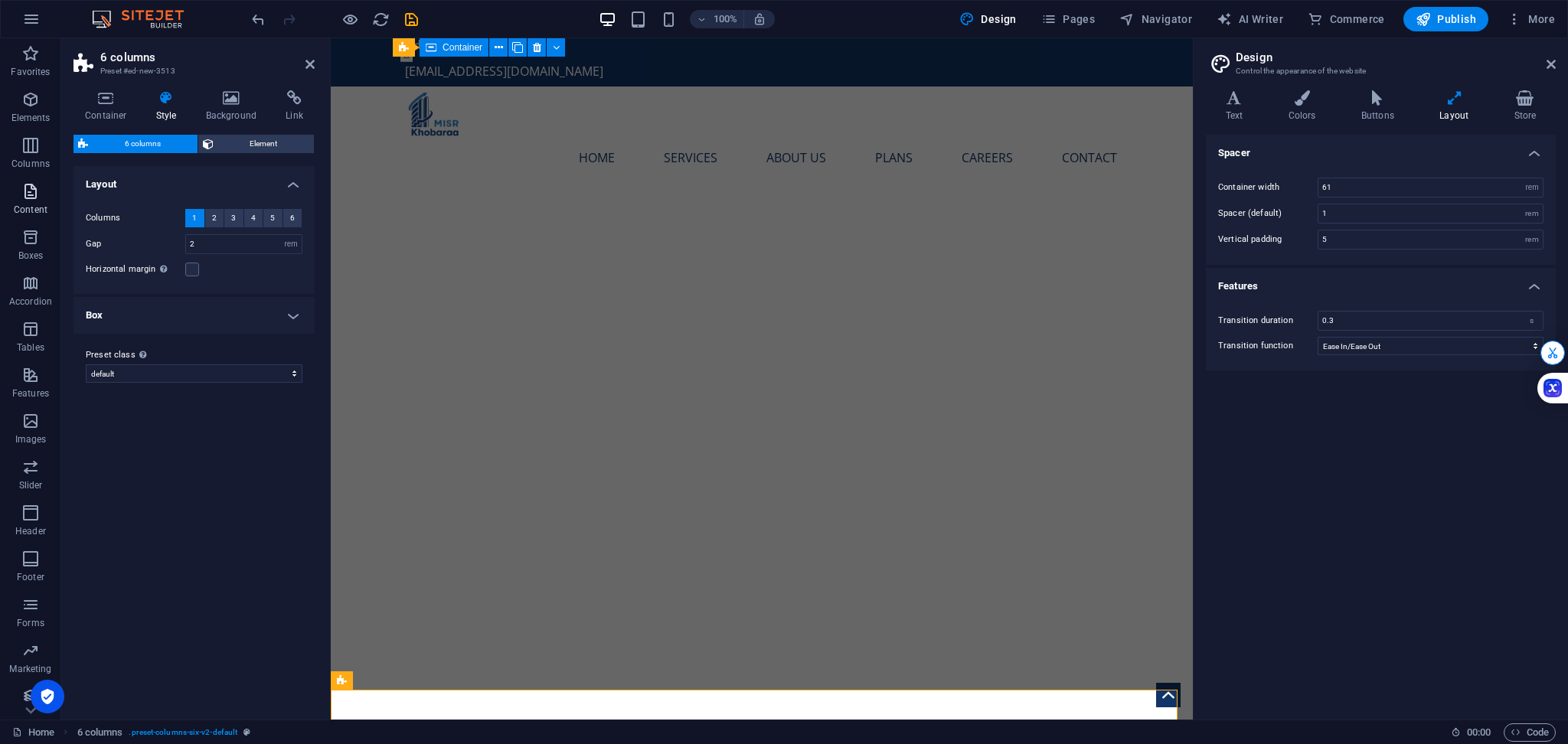 click at bounding box center [31, 191] 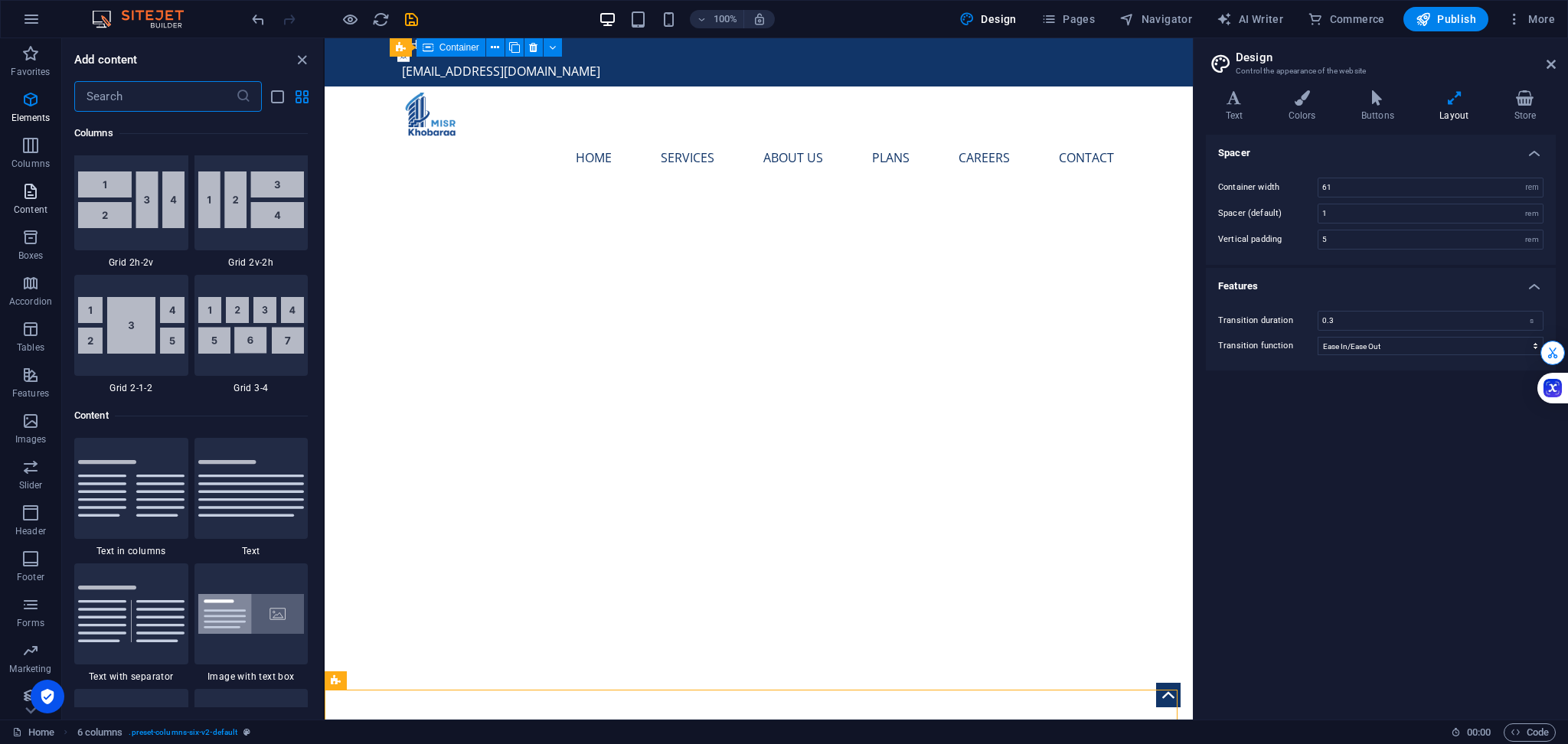 scroll, scrollTop: 2677, scrollLeft: 0, axis: vertical 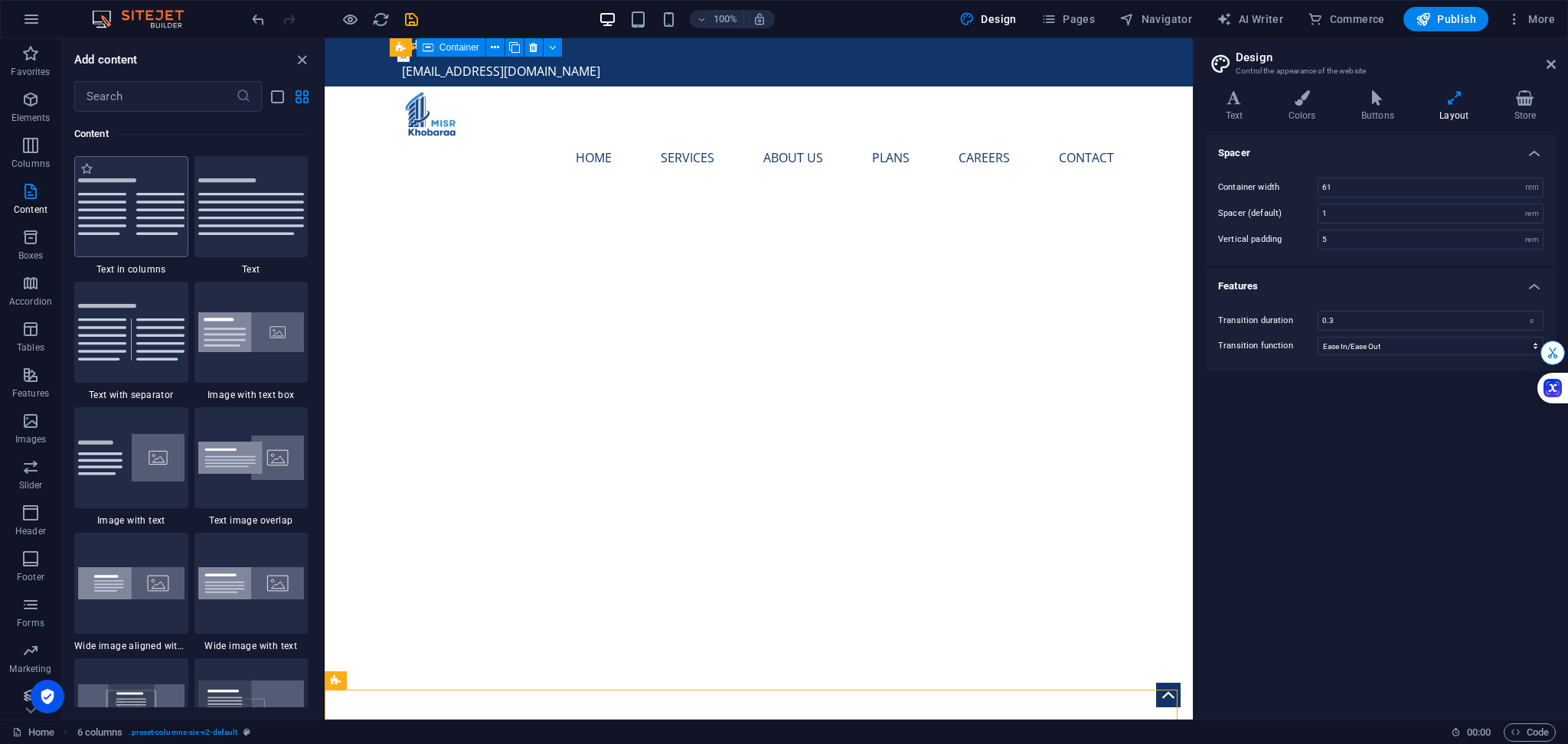 click at bounding box center (131, 207) 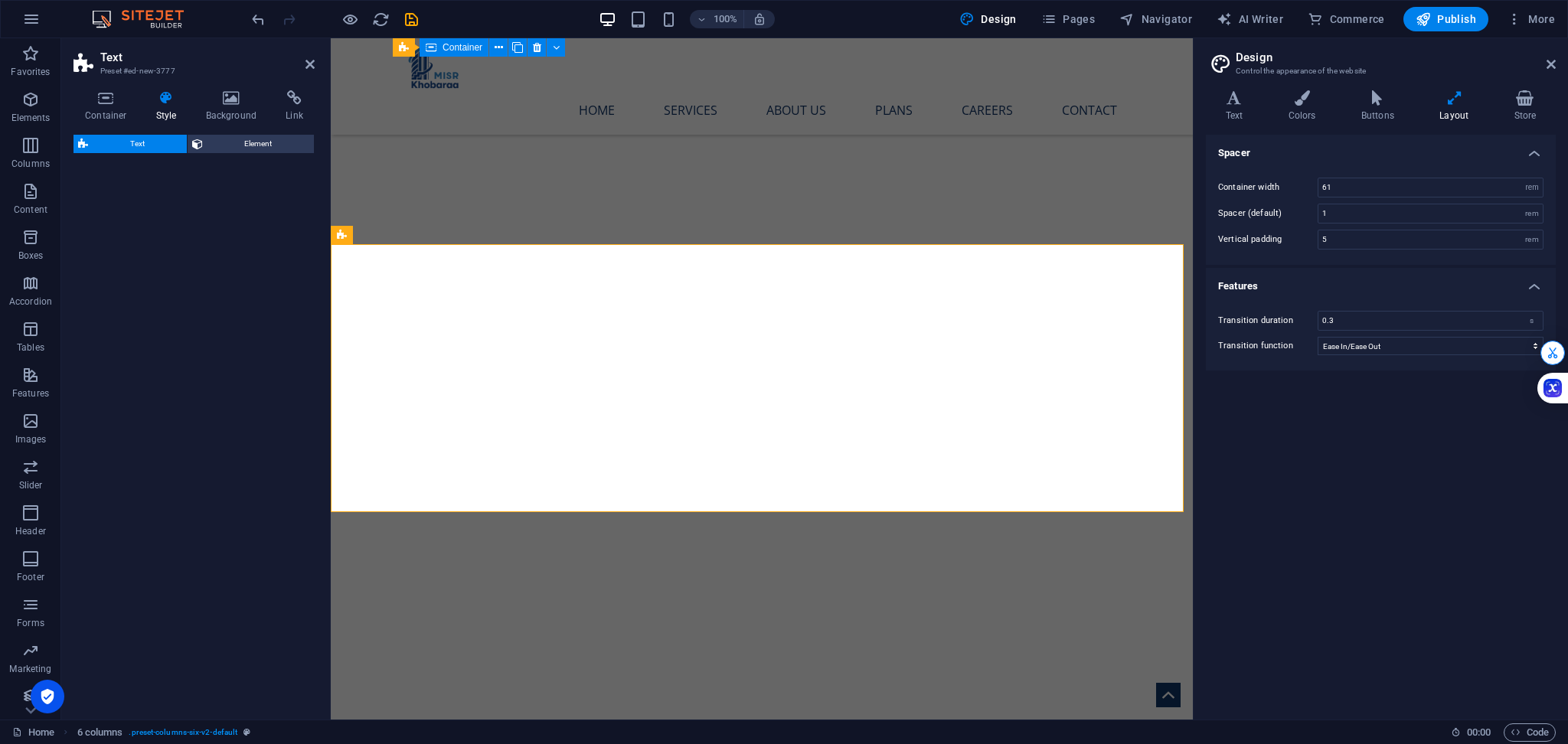 select on "rem" 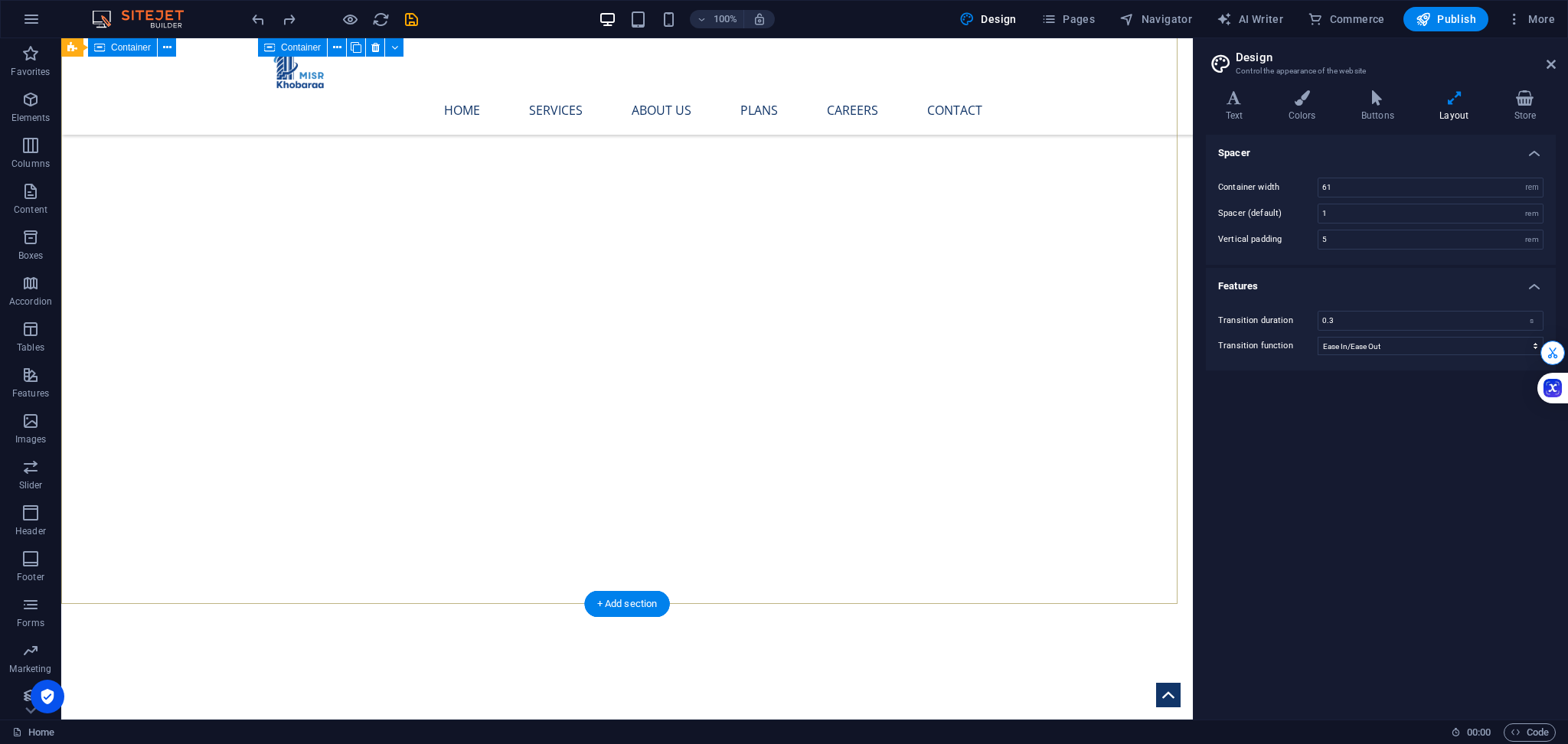 scroll, scrollTop: 0, scrollLeft: 0, axis: both 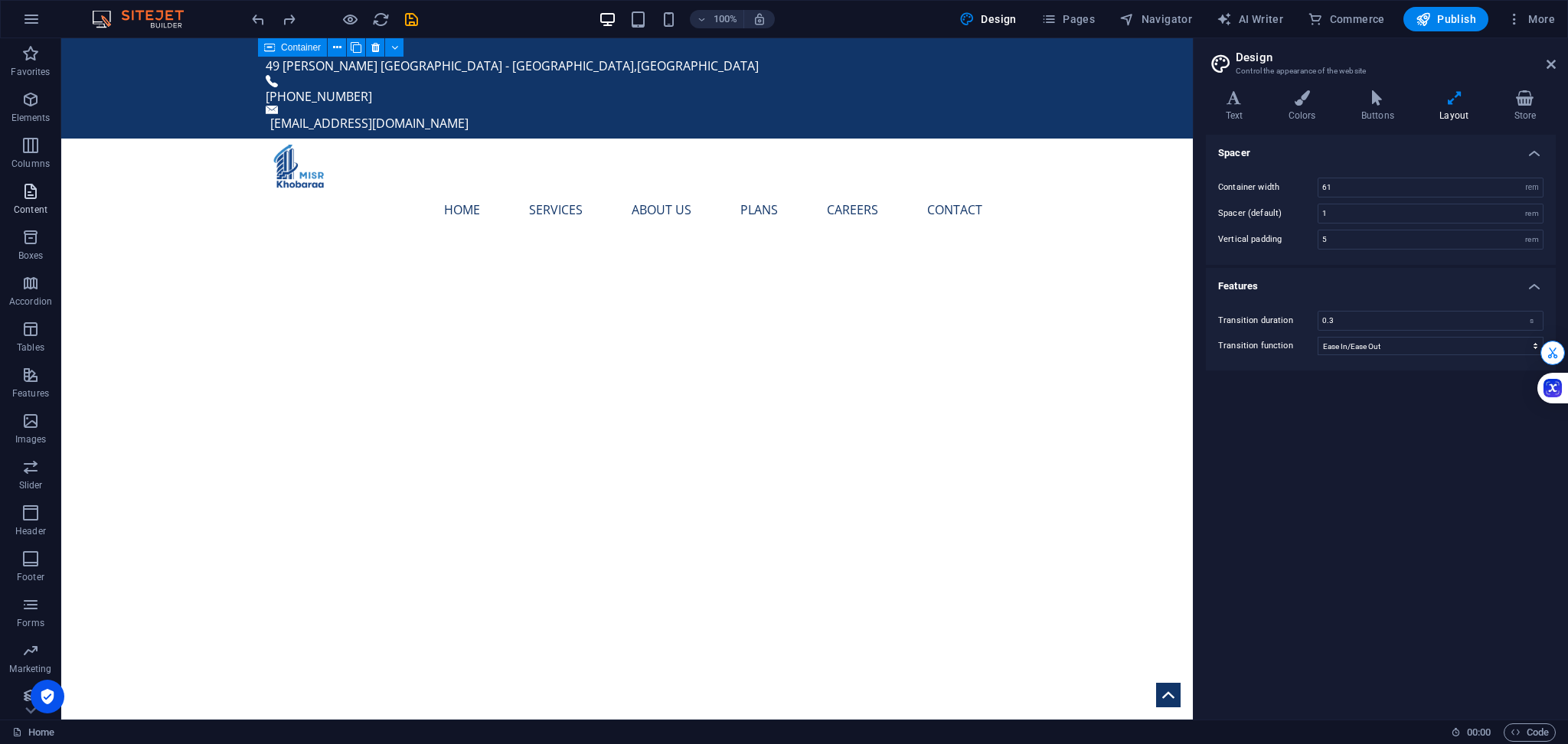 click on "Content" at bounding box center [31, 210] 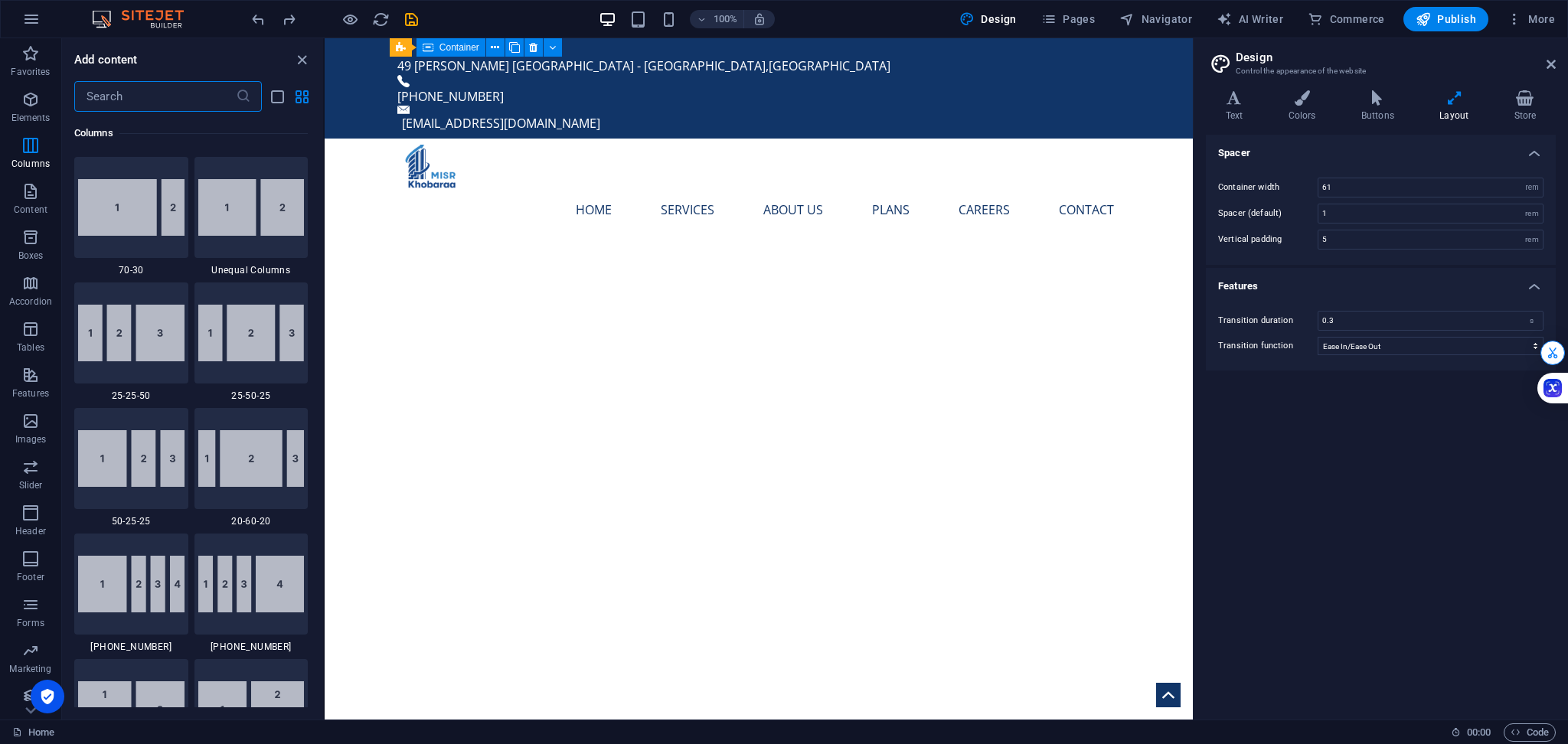 scroll, scrollTop: 1368, scrollLeft: 0, axis: vertical 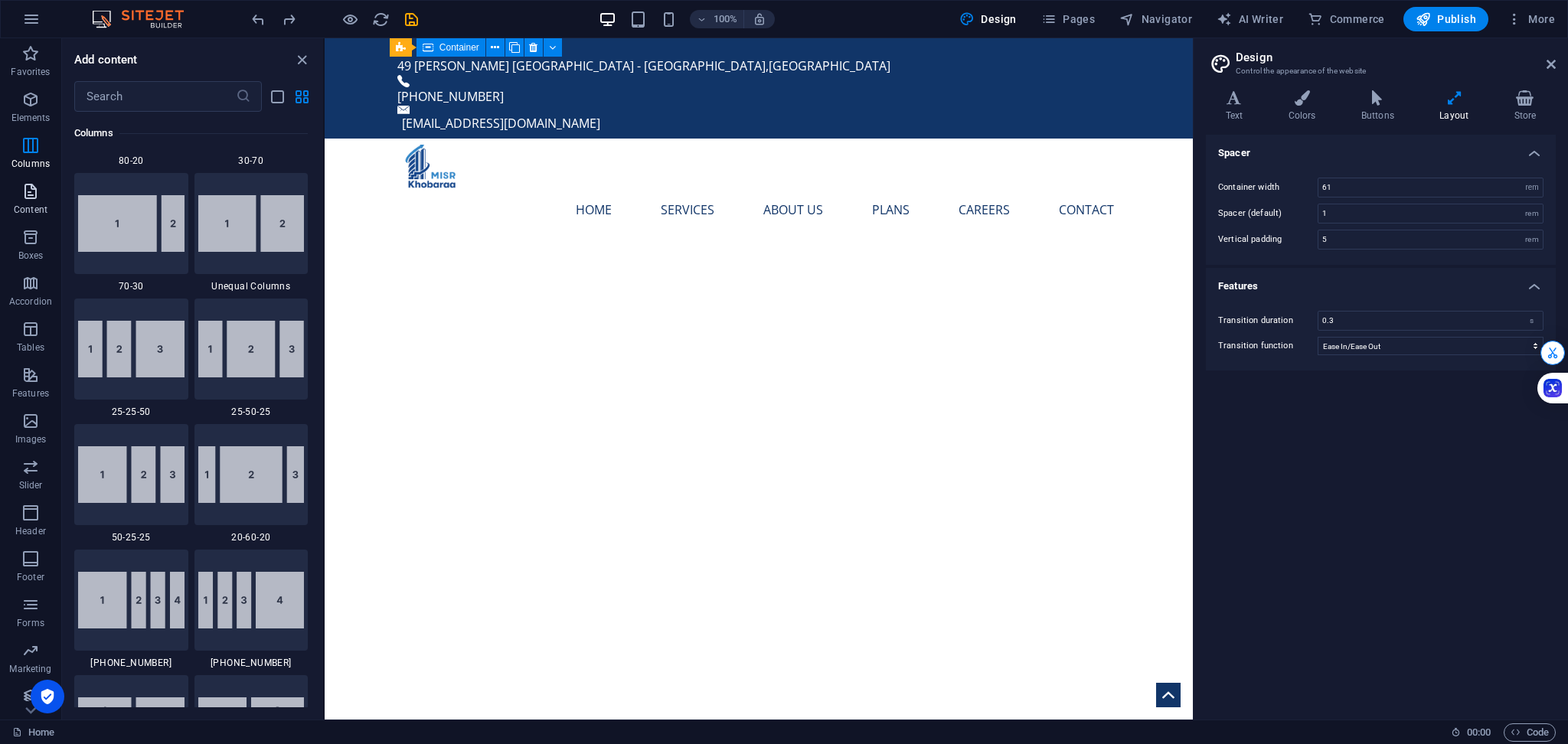 click at bounding box center (31, 191) 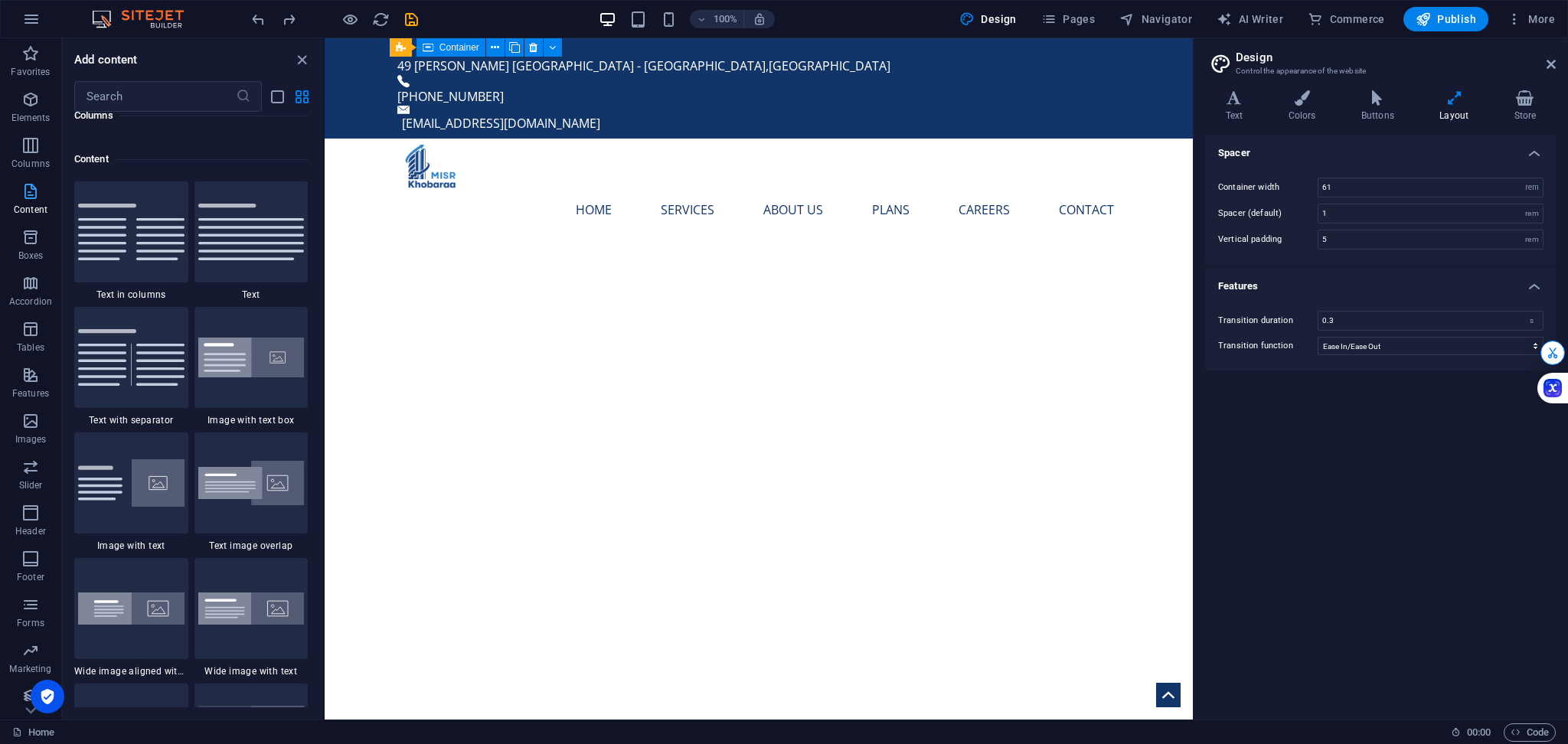 scroll, scrollTop: 2677, scrollLeft: 0, axis: vertical 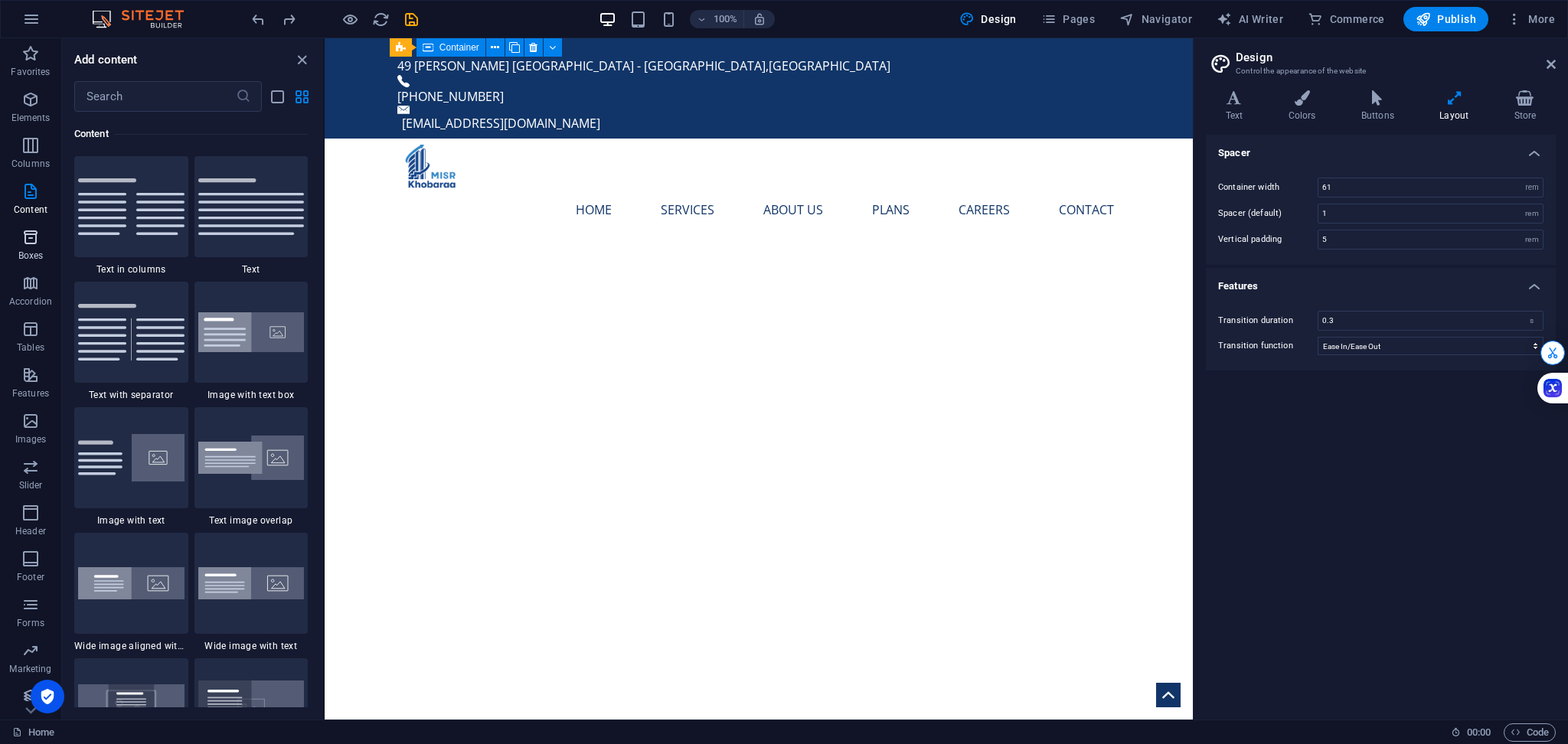 click at bounding box center [31, 237] 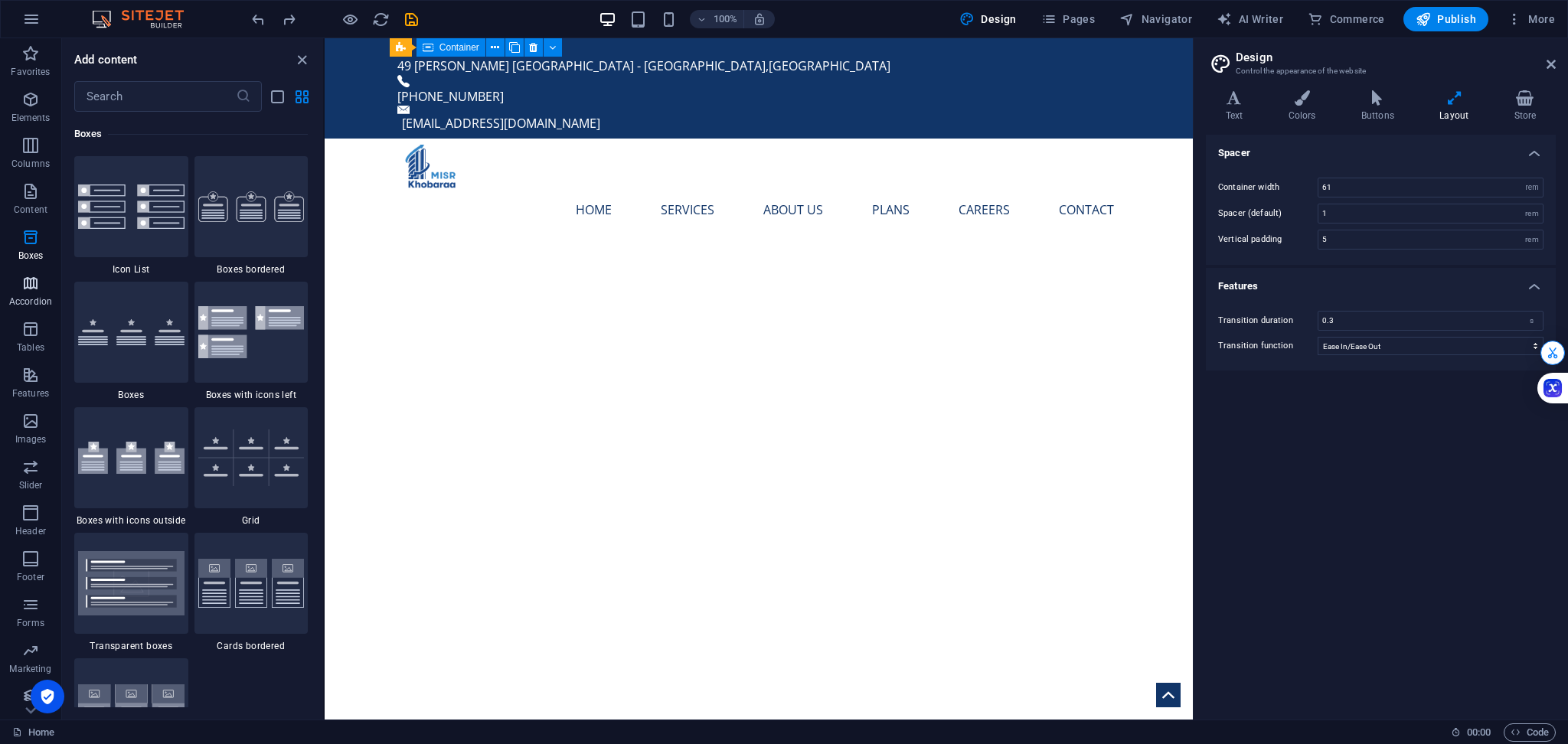 click on "Accordion" at bounding box center [31, 302] 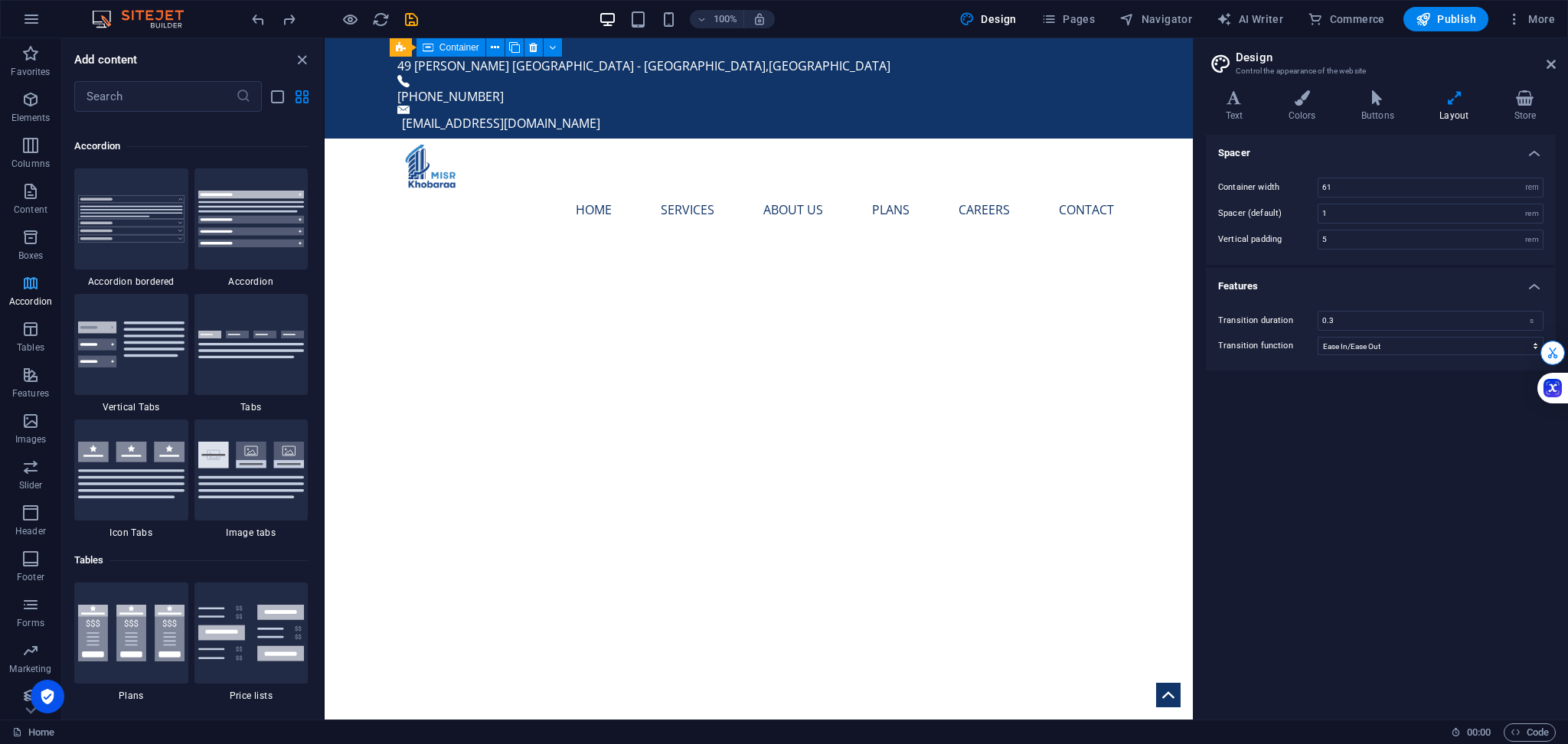 scroll, scrollTop: 4762, scrollLeft: 0, axis: vertical 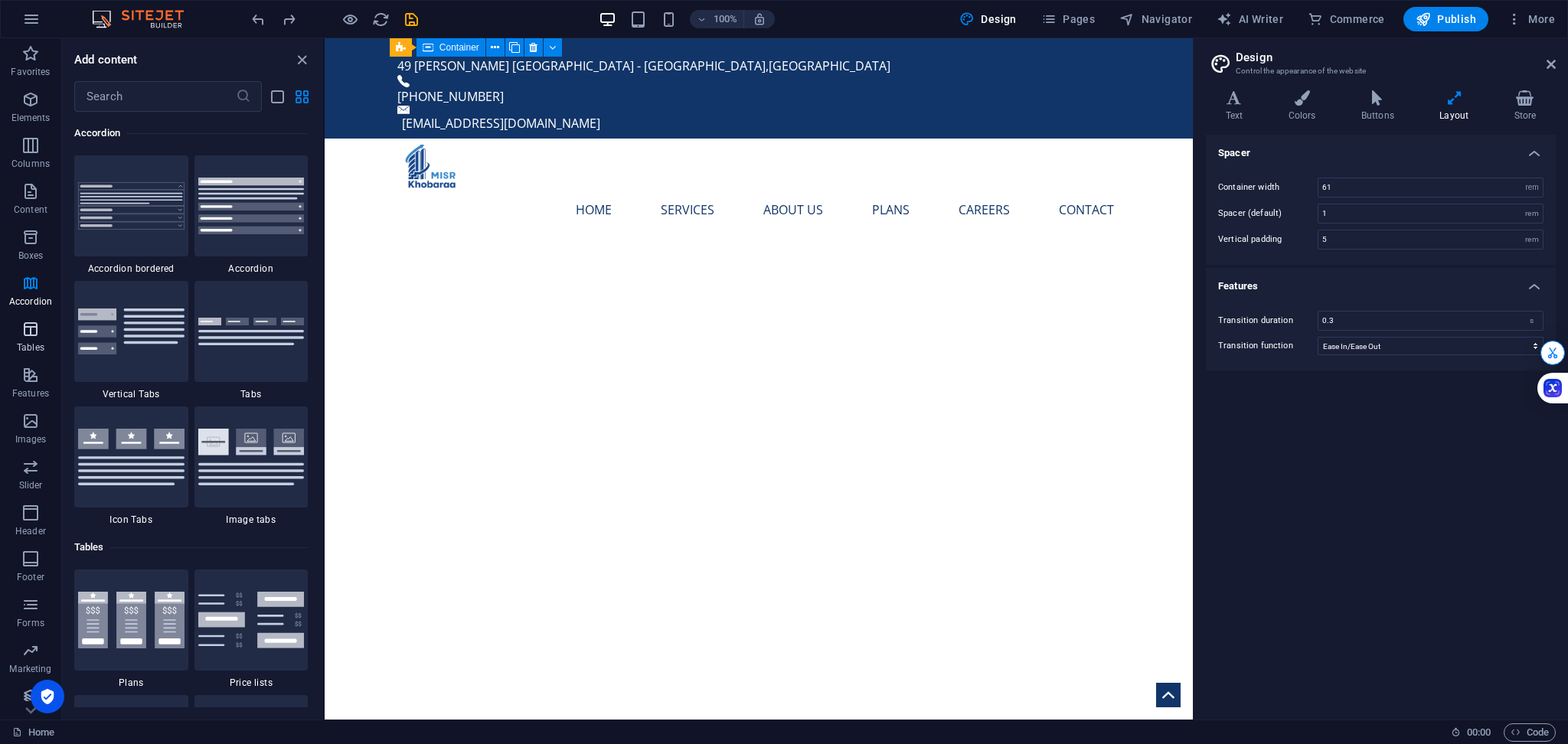 click at bounding box center (31, 329) 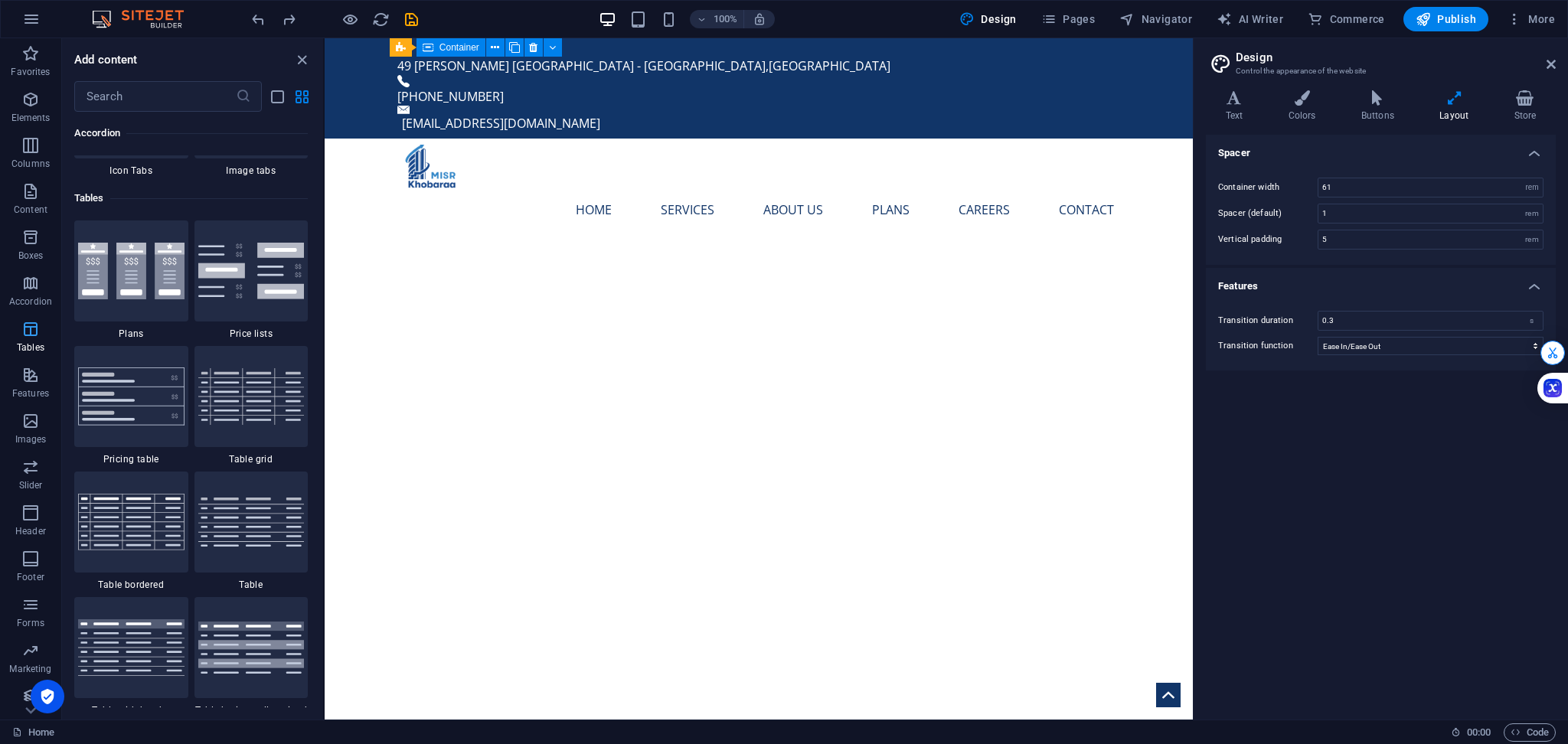 scroll, scrollTop: 5175, scrollLeft: 0, axis: vertical 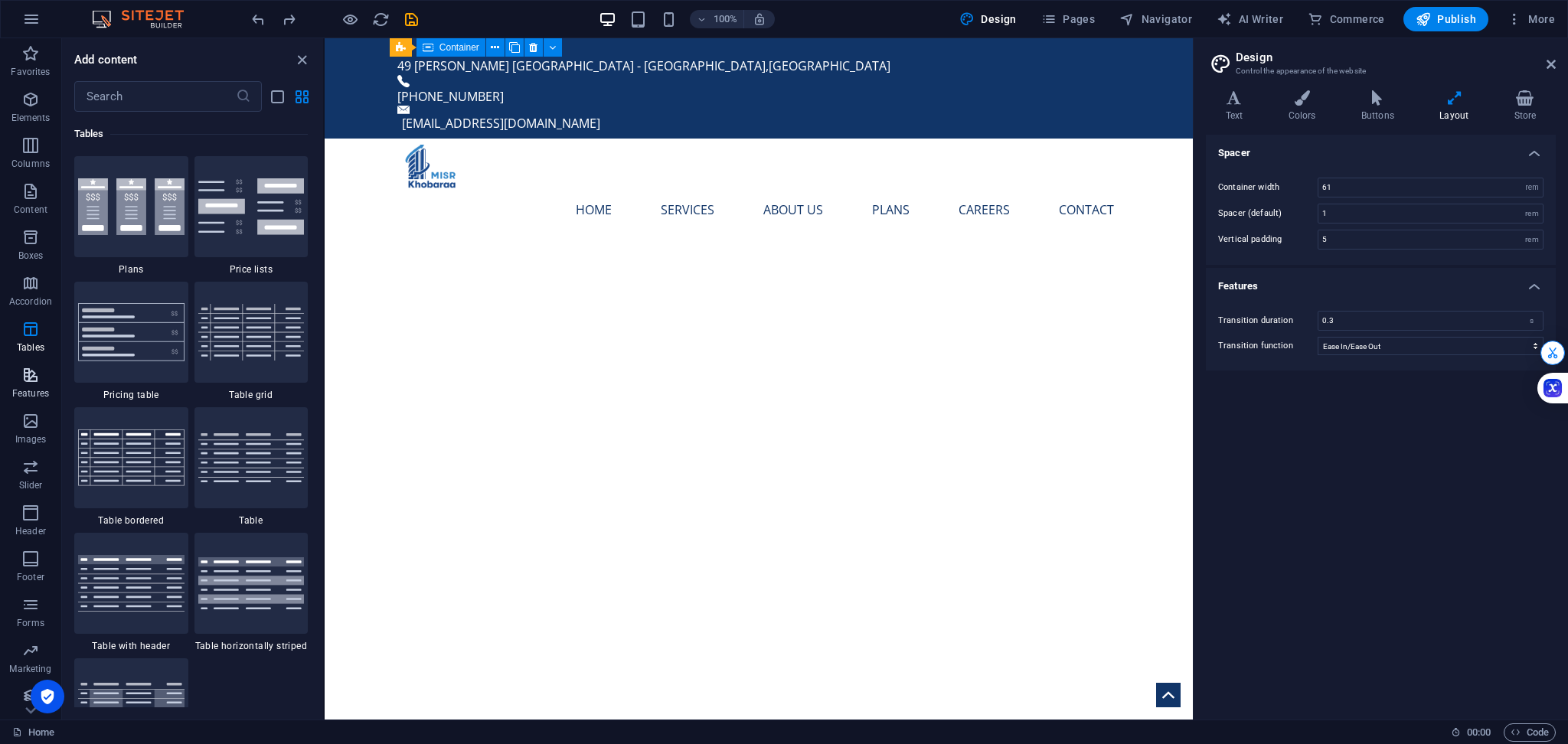 click at bounding box center (31, 375) 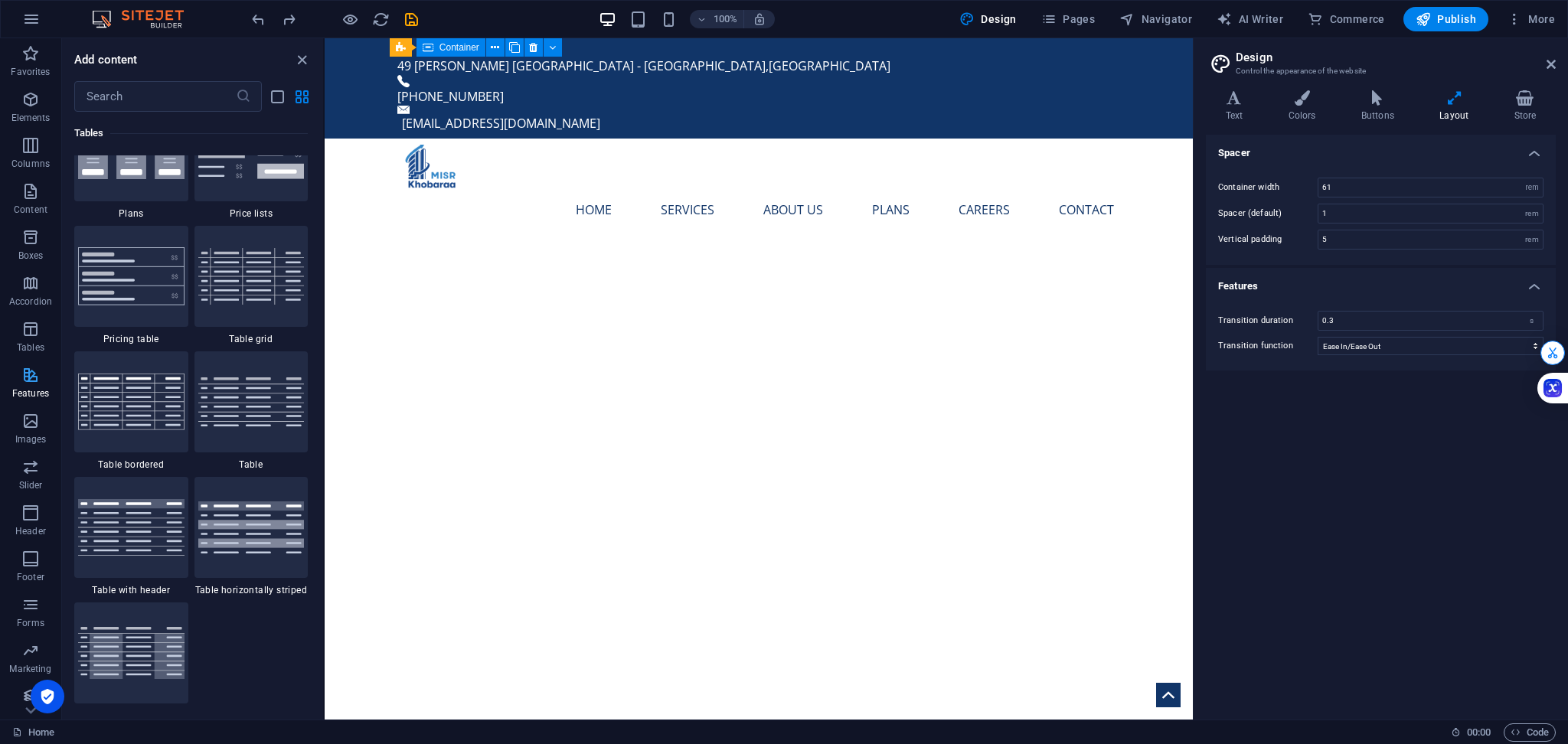 scroll, scrollTop: 5840, scrollLeft: 0, axis: vertical 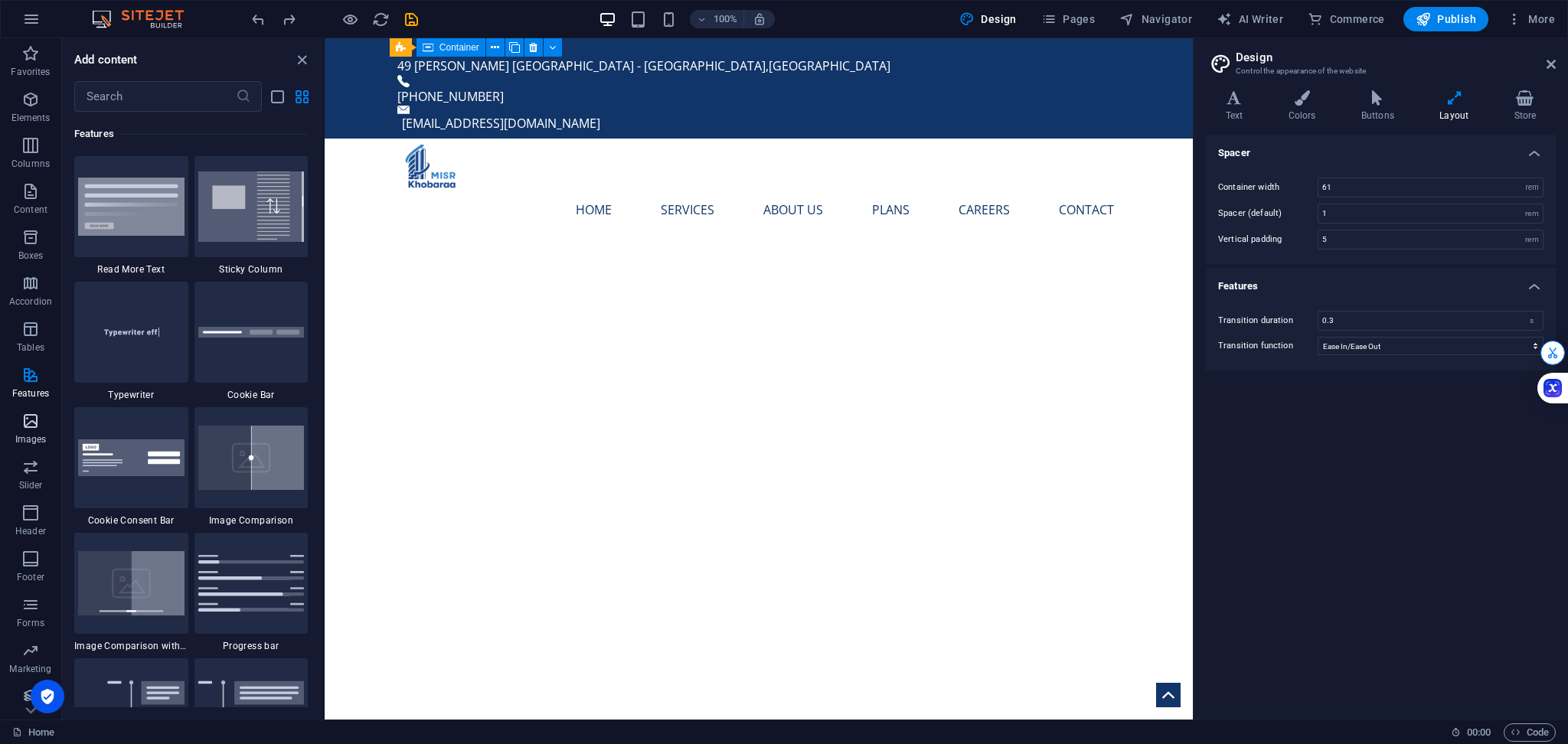 click at bounding box center [31, 421] 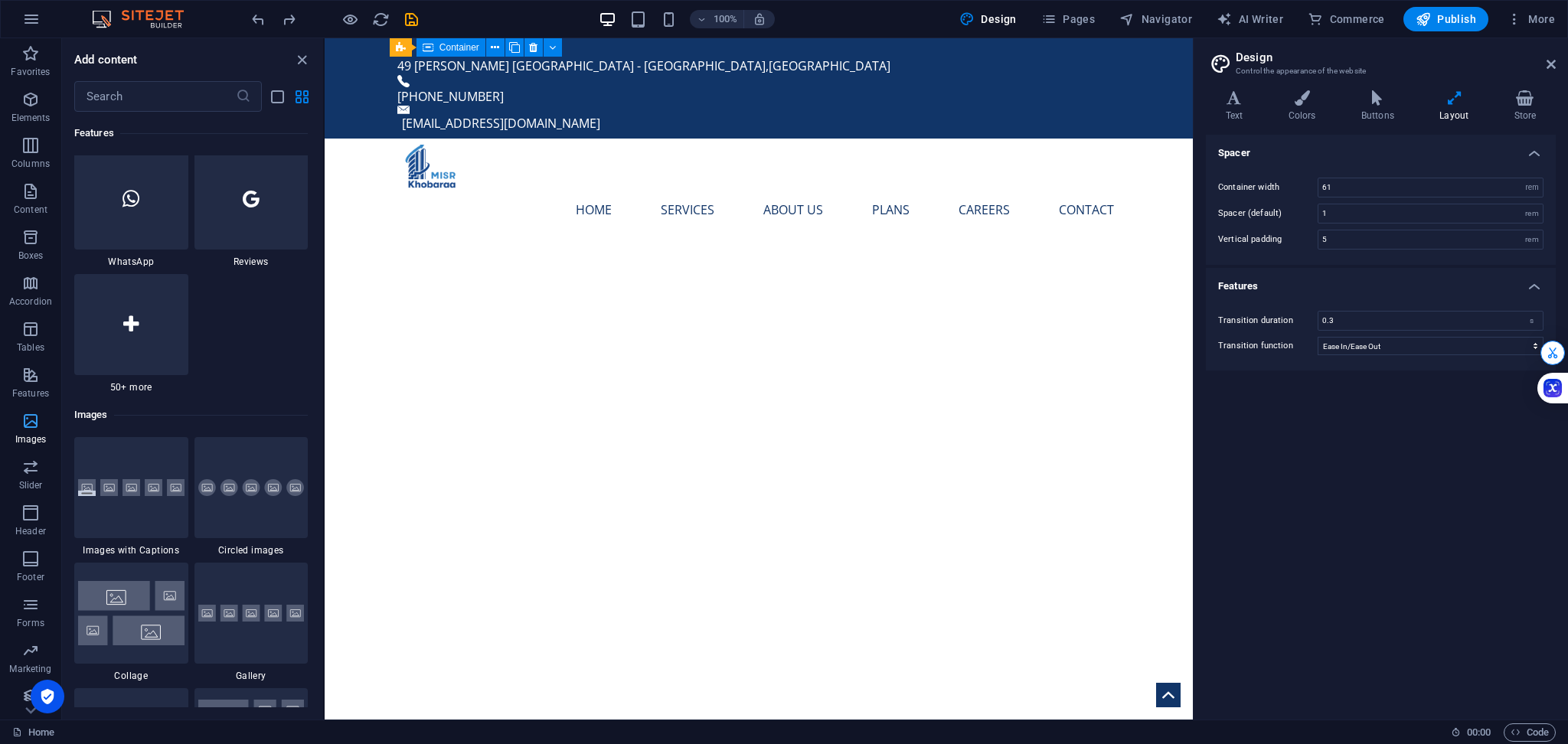 scroll, scrollTop: 7635, scrollLeft: 0, axis: vertical 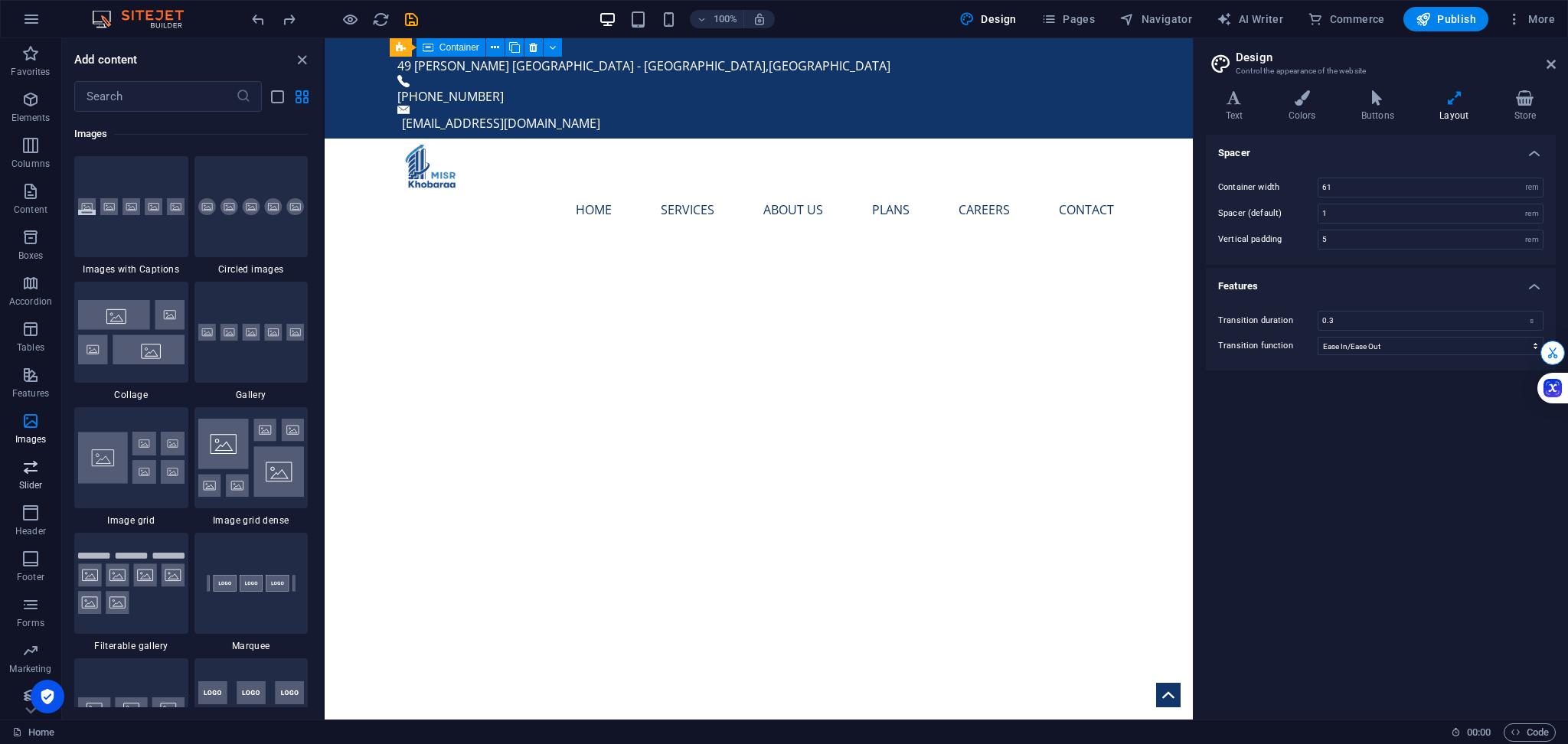 click at bounding box center [31, 467] 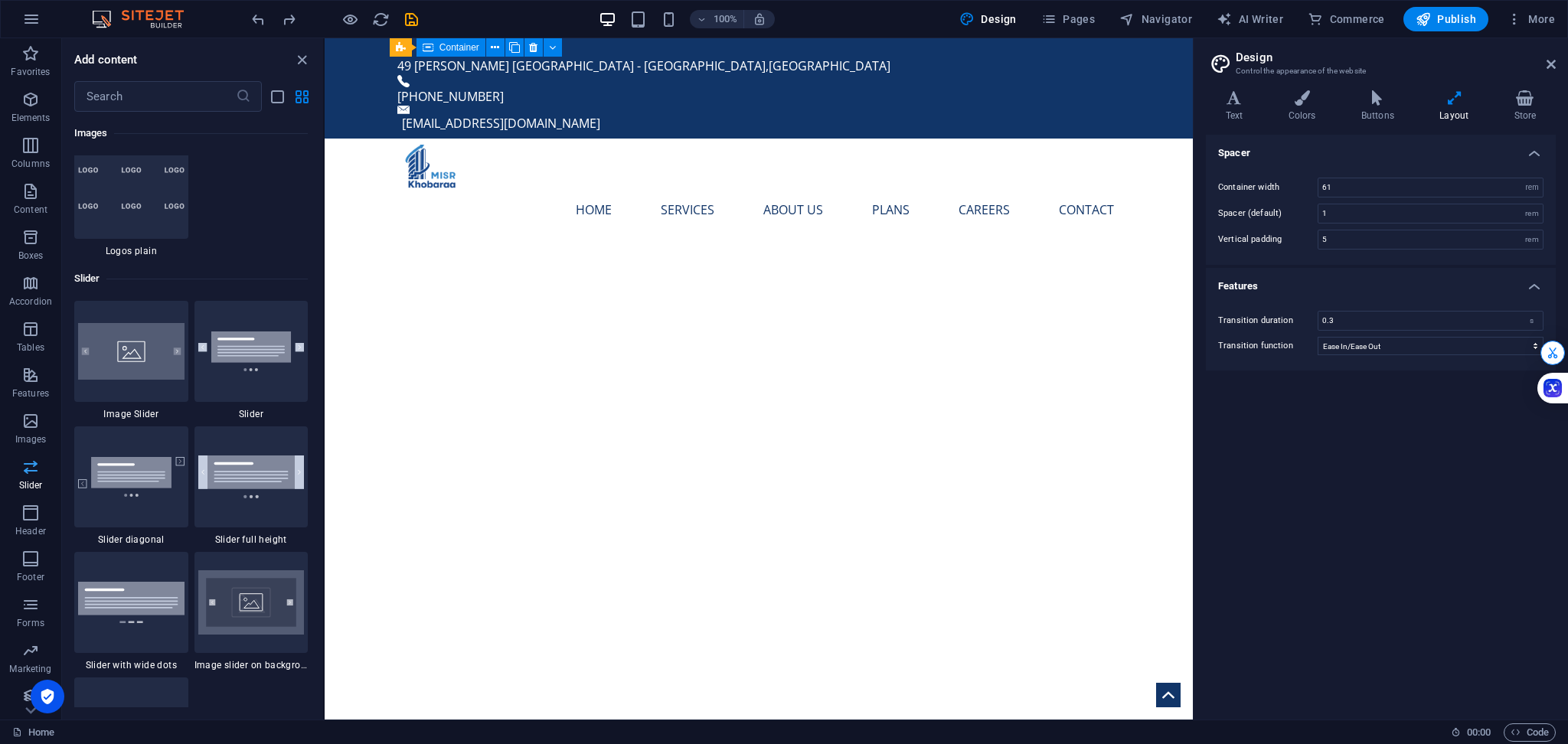 scroll, scrollTop: 8552, scrollLeft: 0, axis: vertical 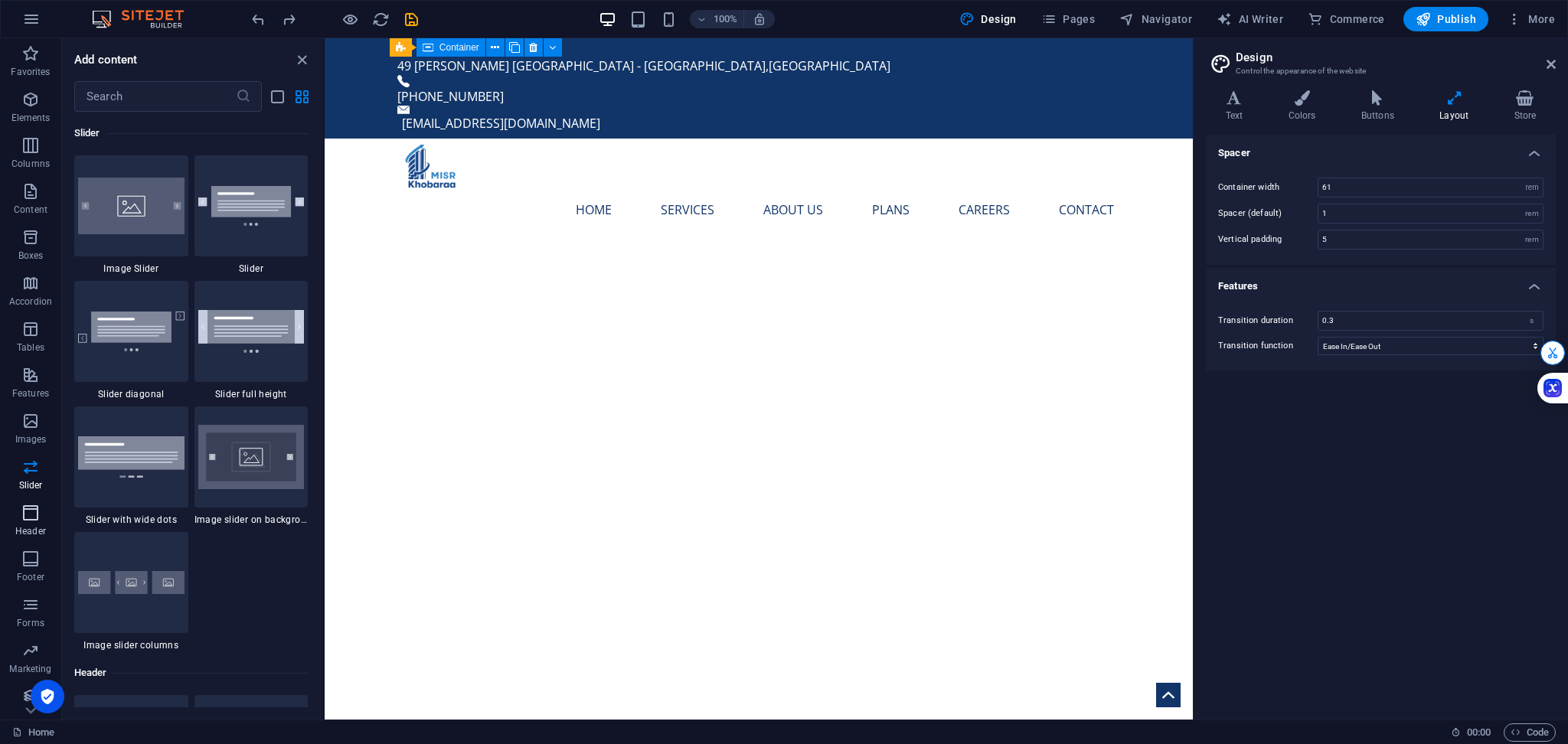 click on "Header" at bounding box center [31, 522] 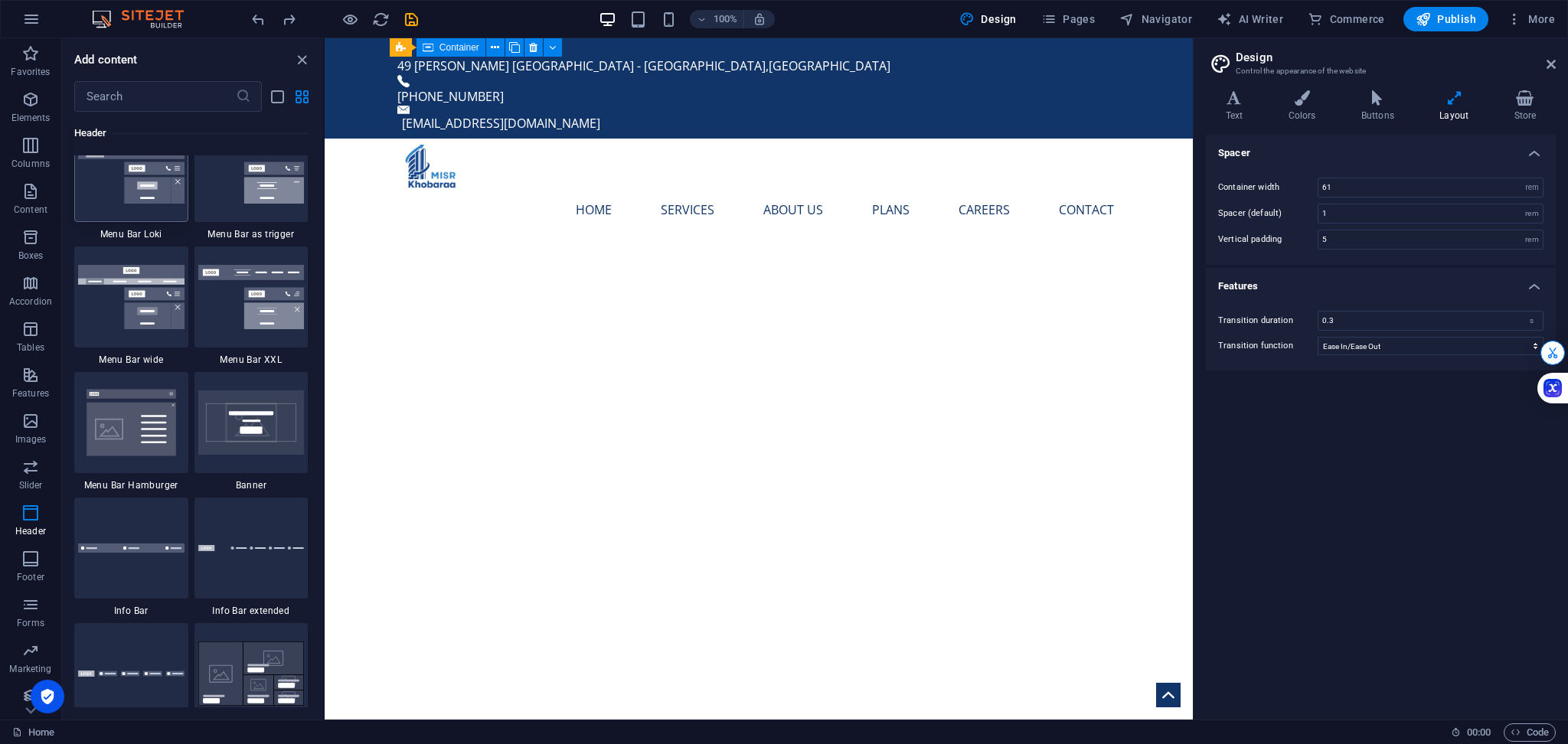 scroll, scrollTop: 9387, scrollLeft: 0, axis: vertical 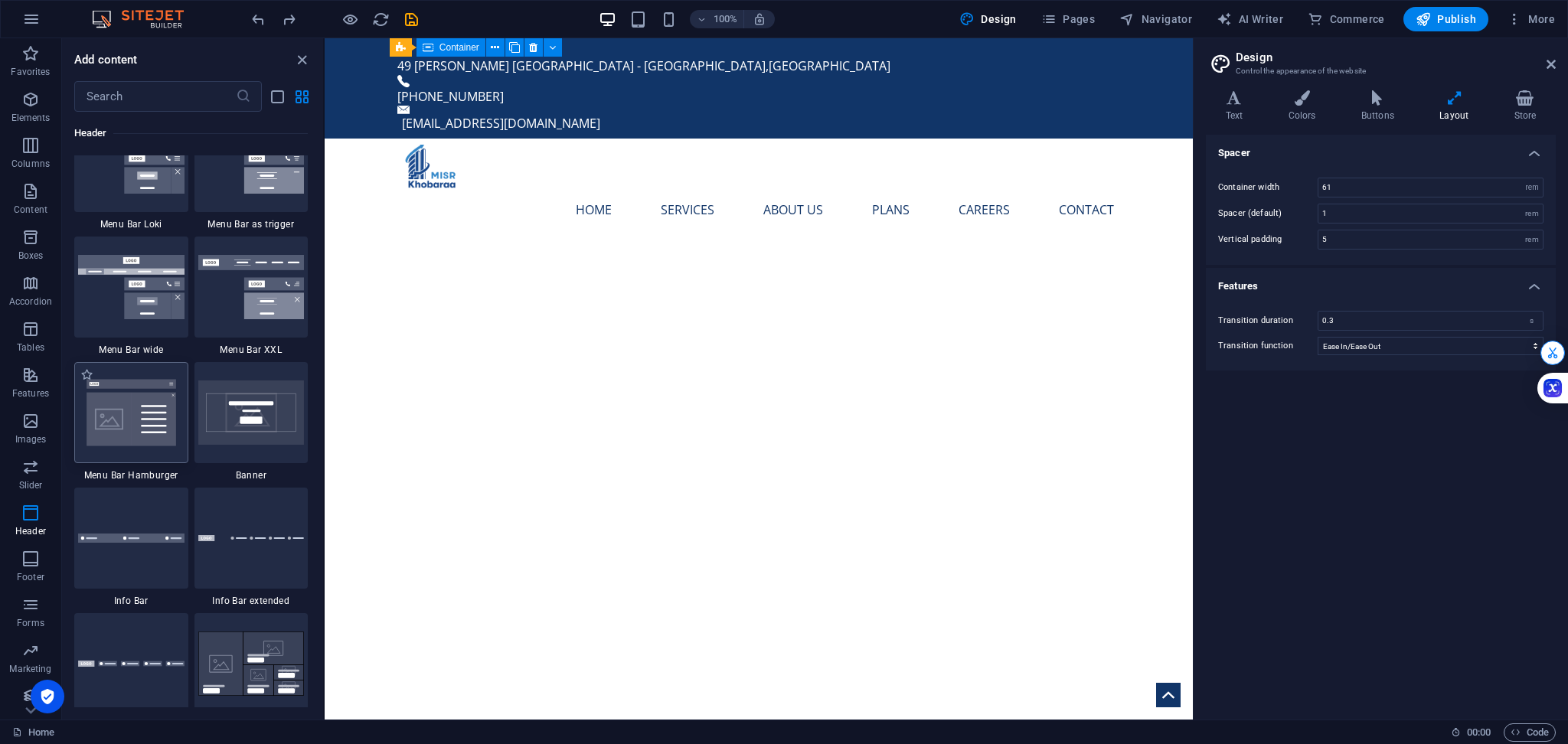 click at bounding box center (131, 413) 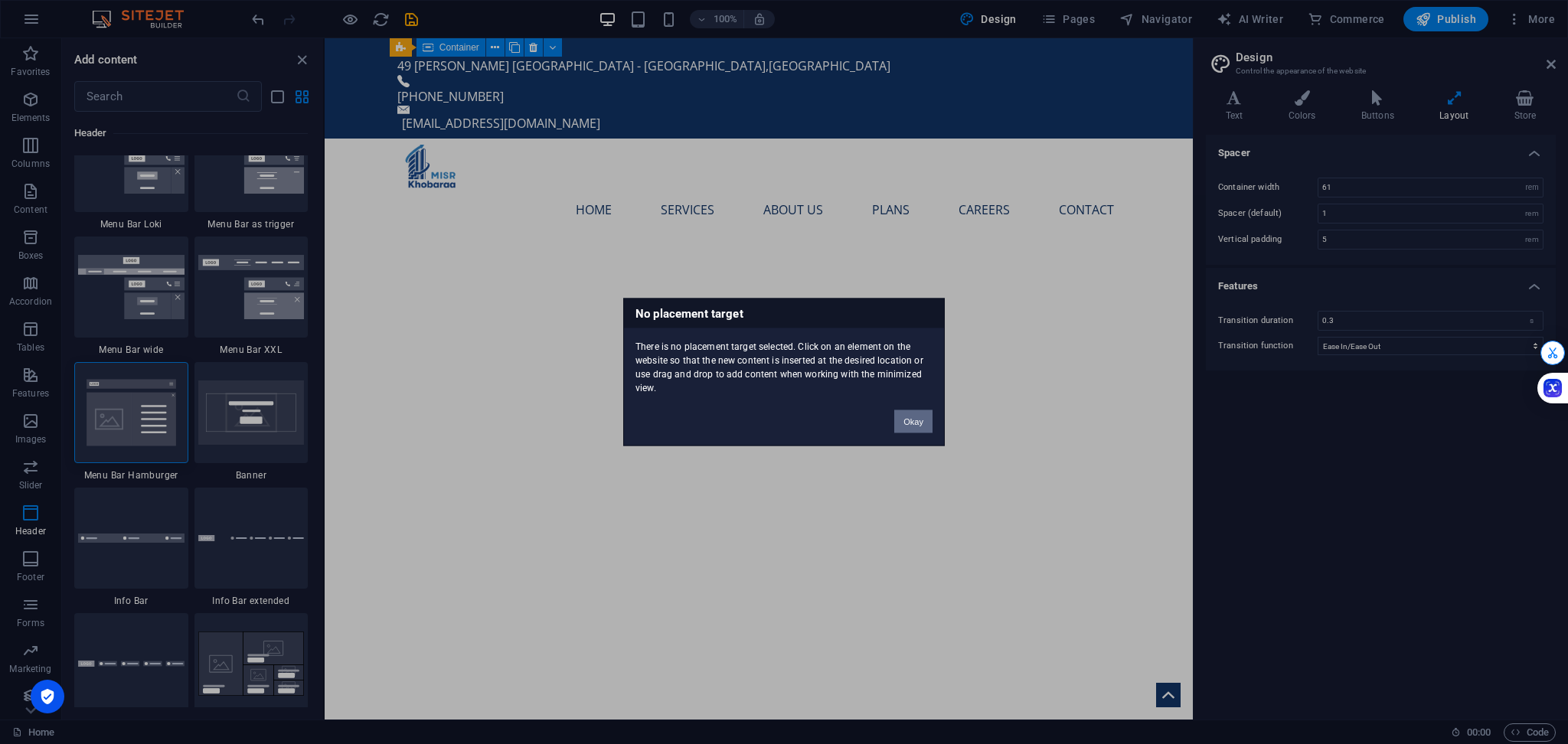click on "Okay" at bounding box center [913, 422] 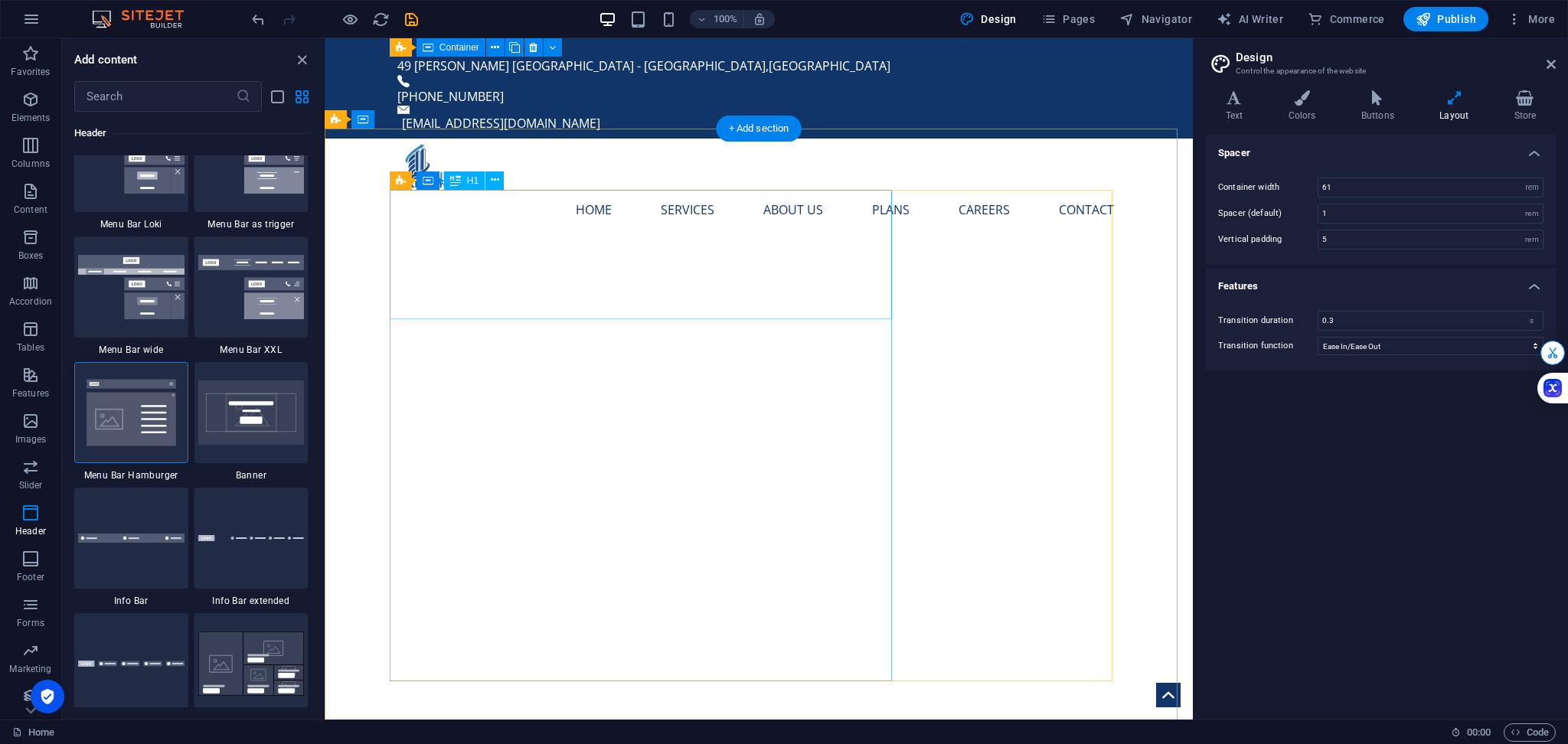 click on "CORPORATE & STARTUP CONSULTATION" at bounding box center [759, 945] 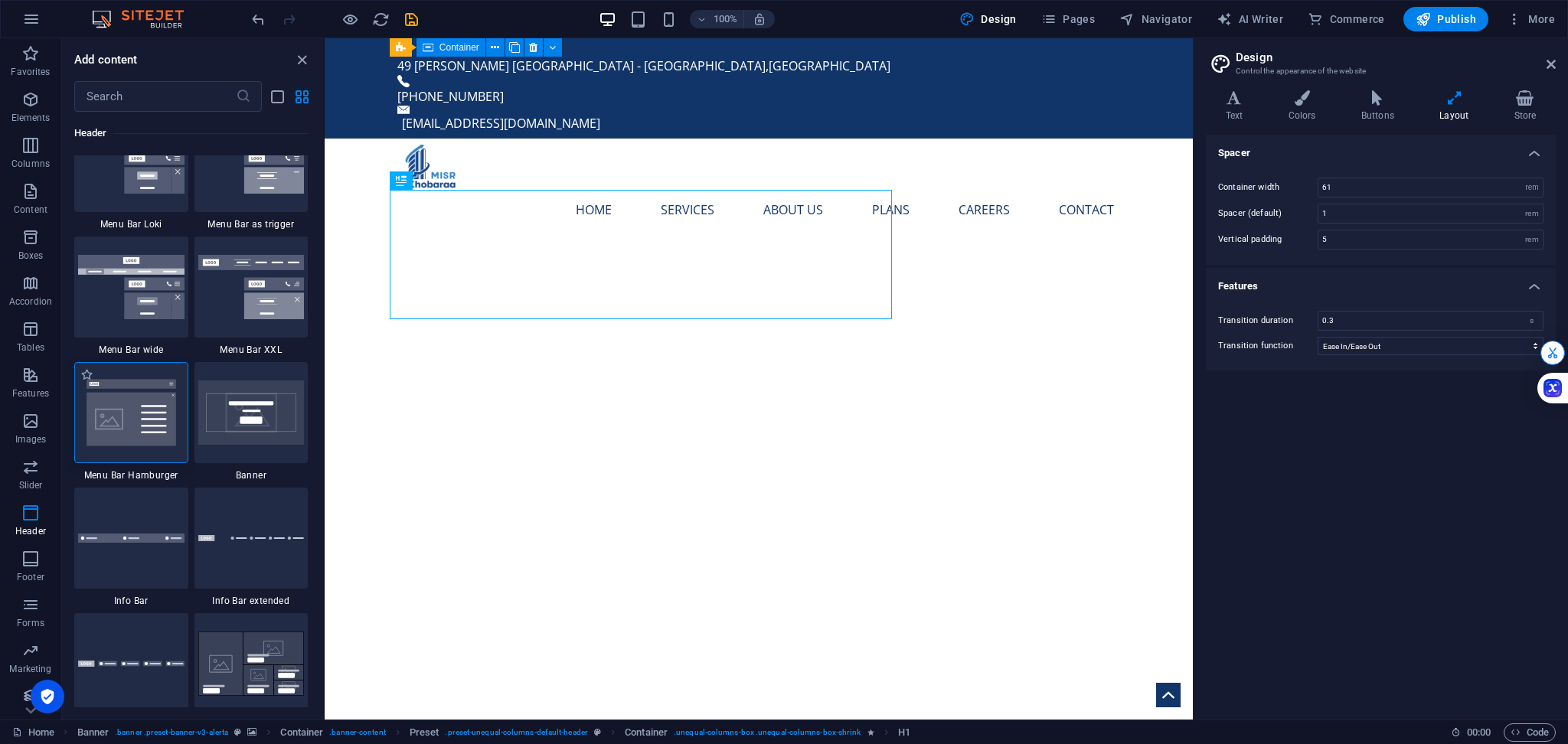 click at bounding box center (131, 413) 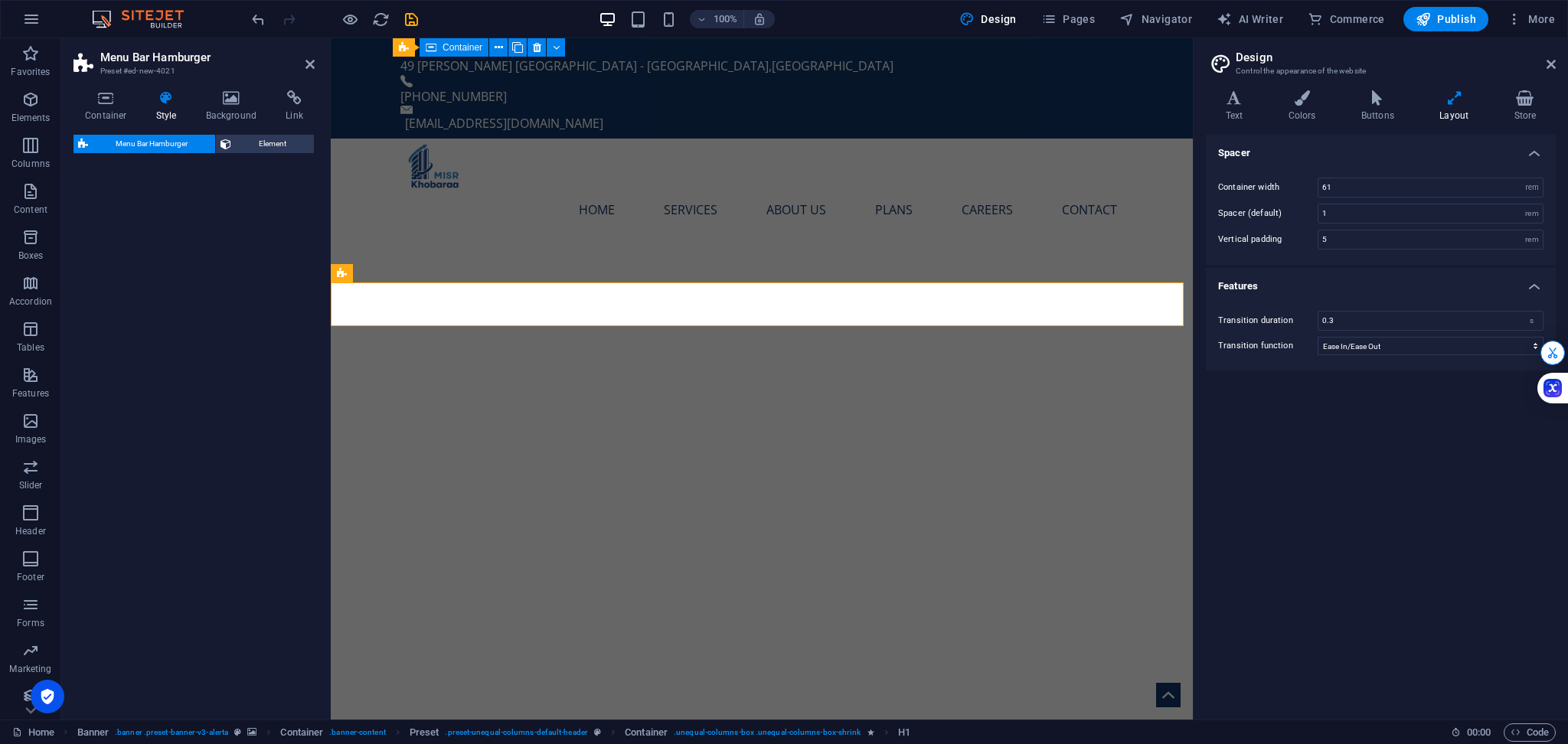 select on "rem" 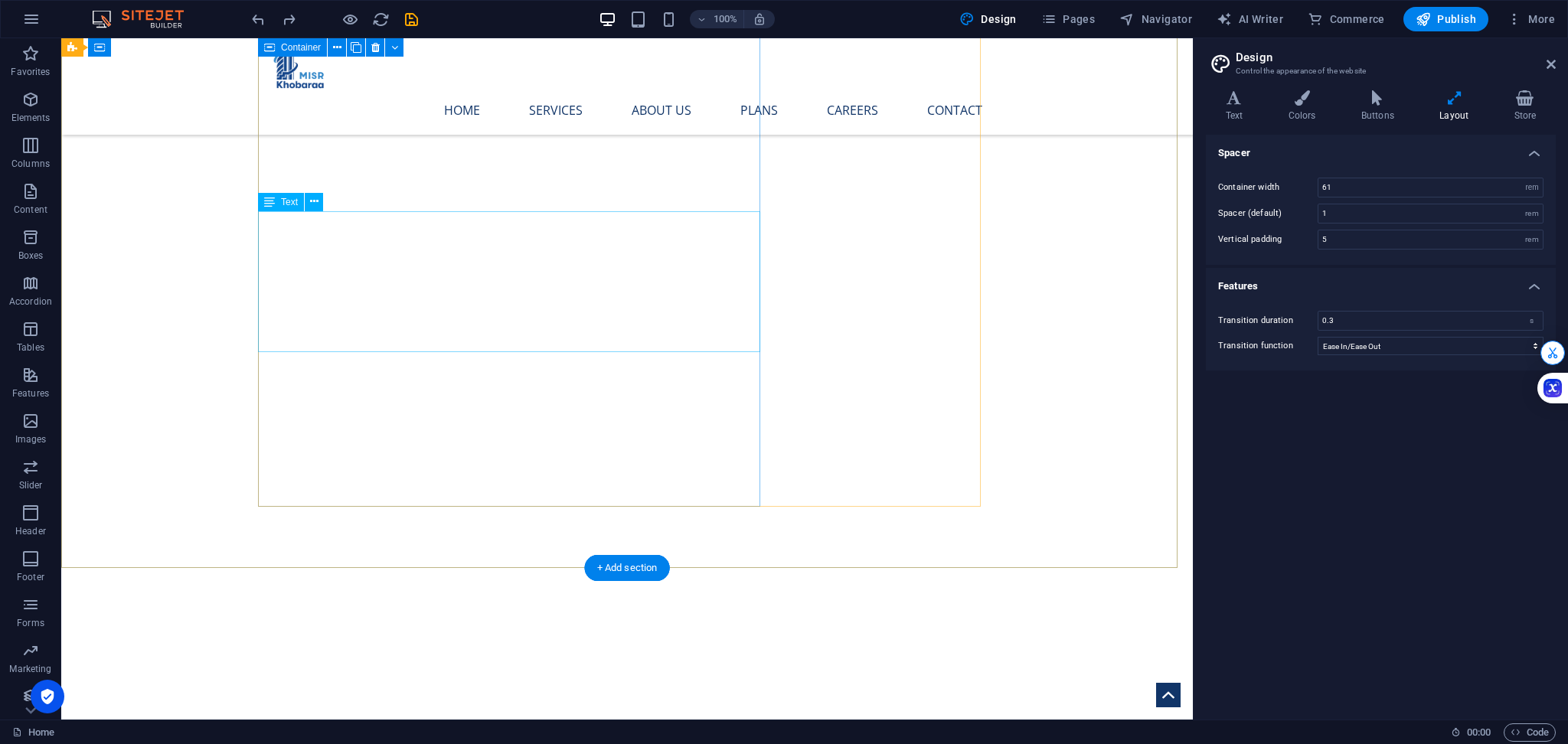 scroll, scrollTop: 0, scrollLeft: 0, axis: both 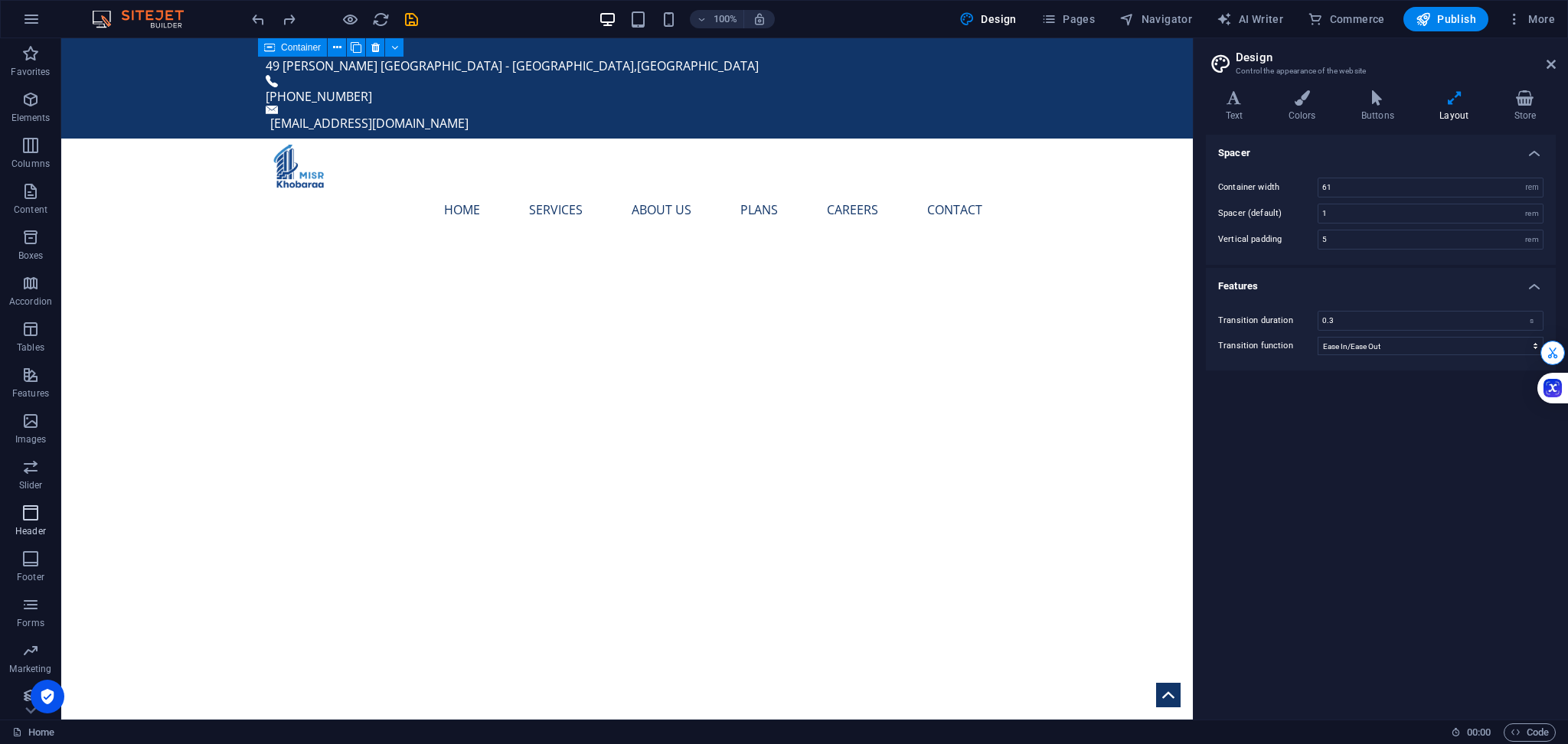 click at bounding box center (31, 513) 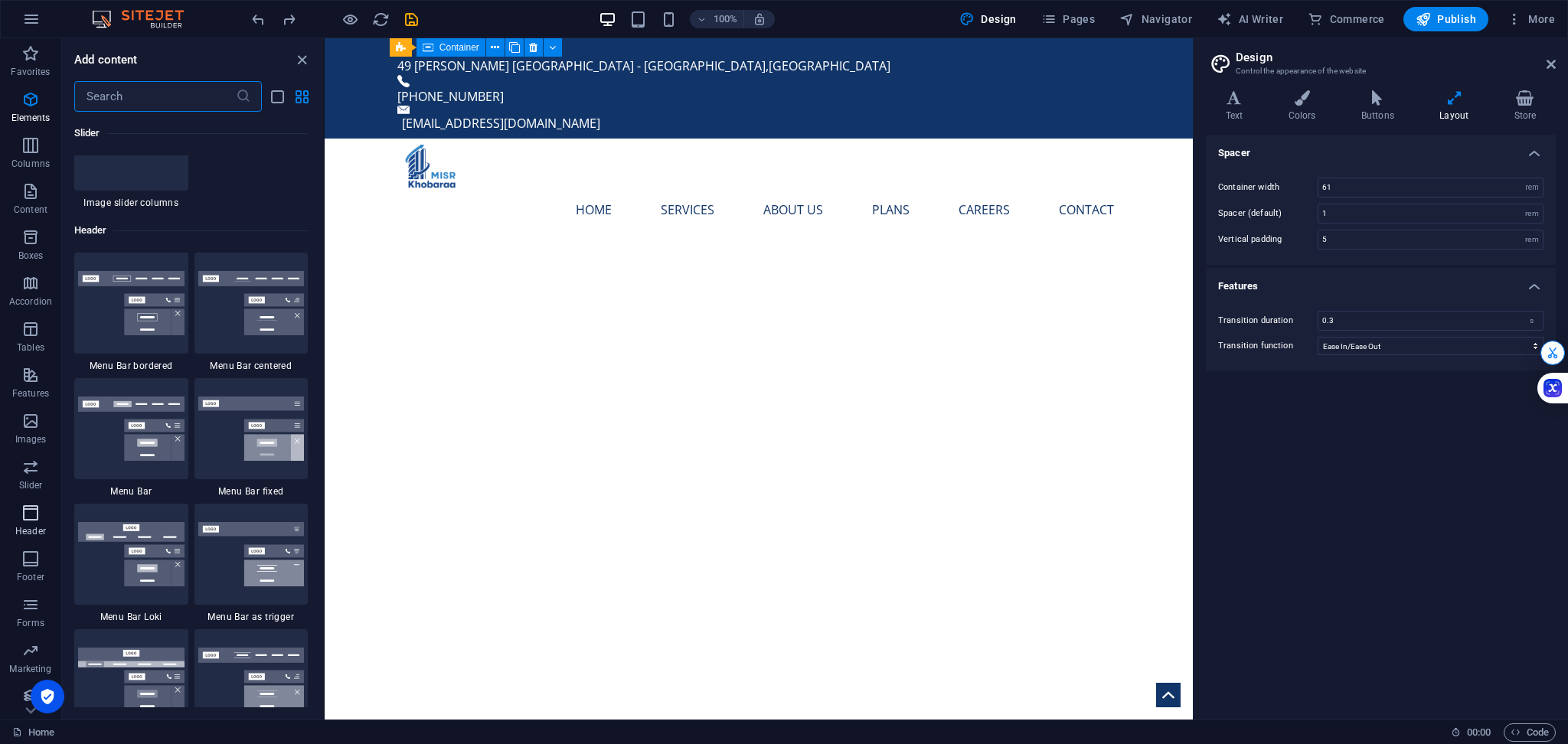 scroll, scrollTop: 9092, scrollLeft: 0, axis: vertical 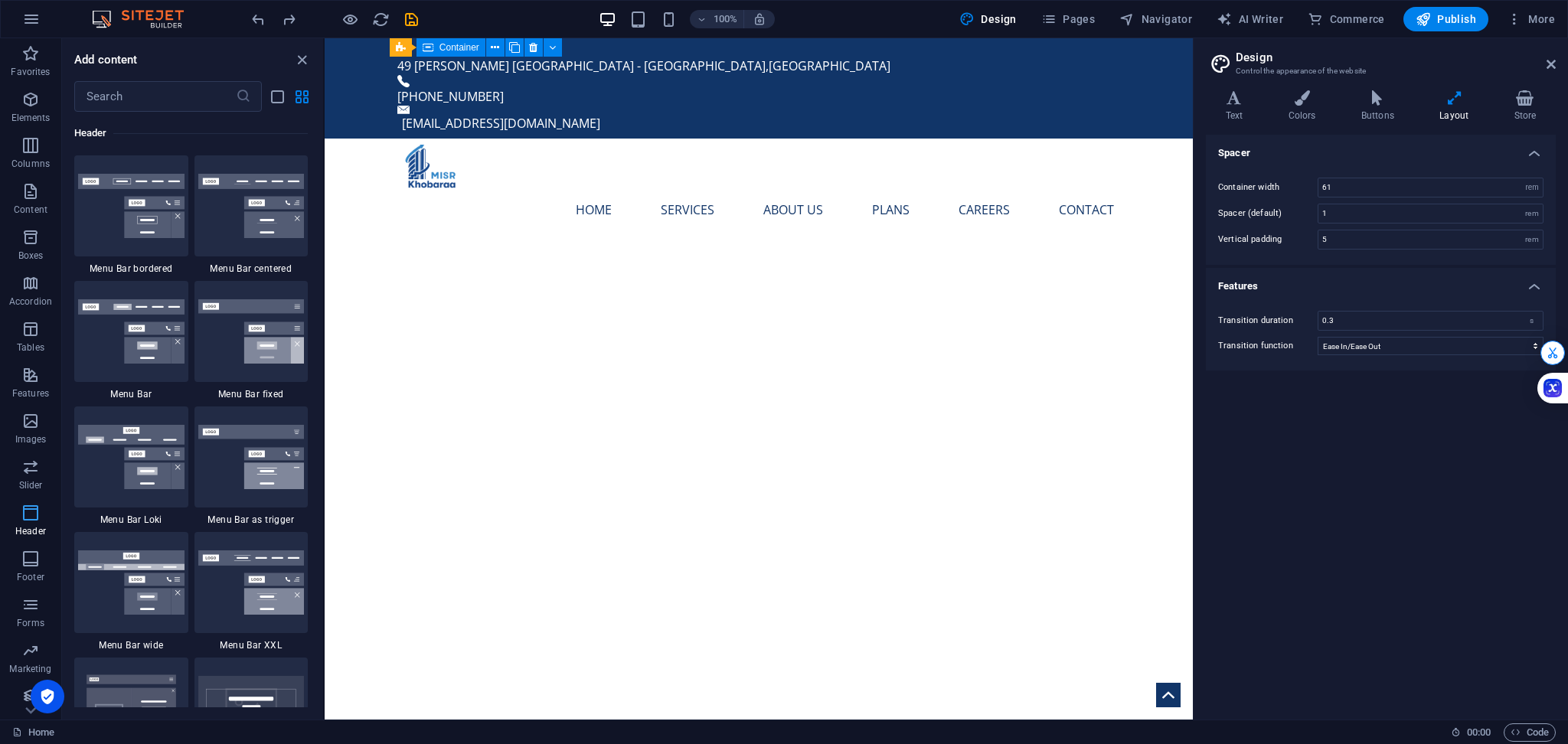 click on "Header" at bounding box center [31, 520] 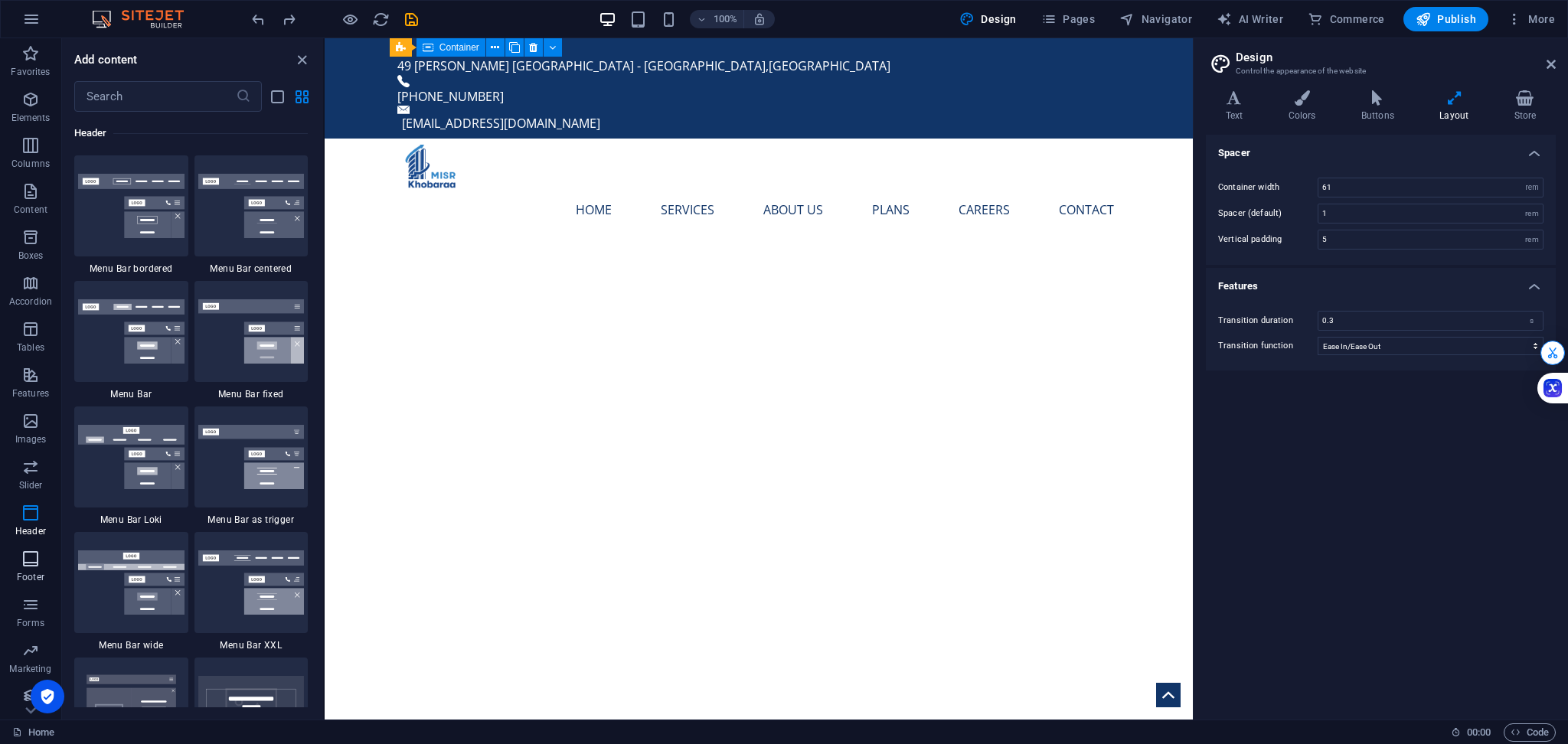click at bounding box center (31, 559) 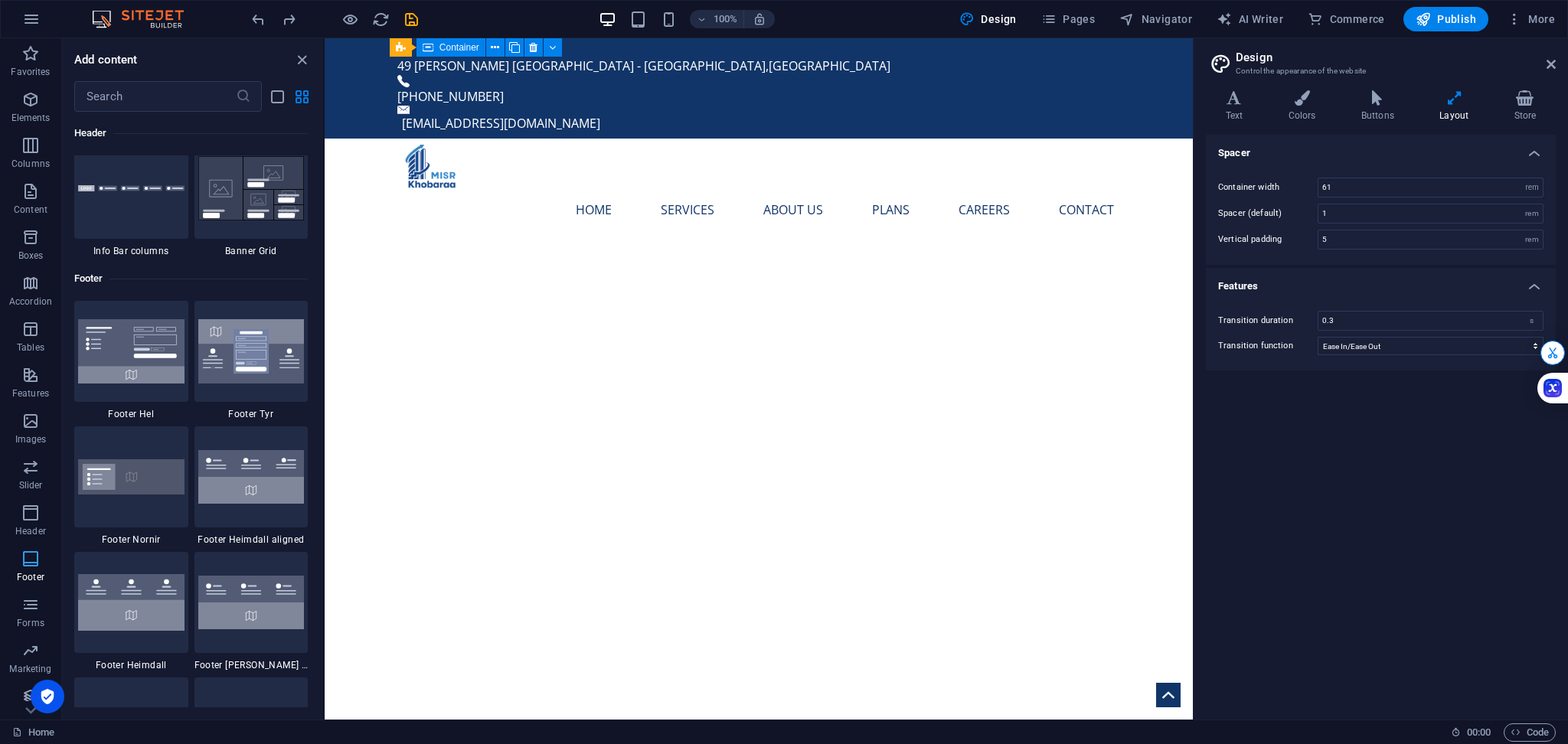 scroll, scrollTop: 10008, scrollLeft: 0, axis: vertical 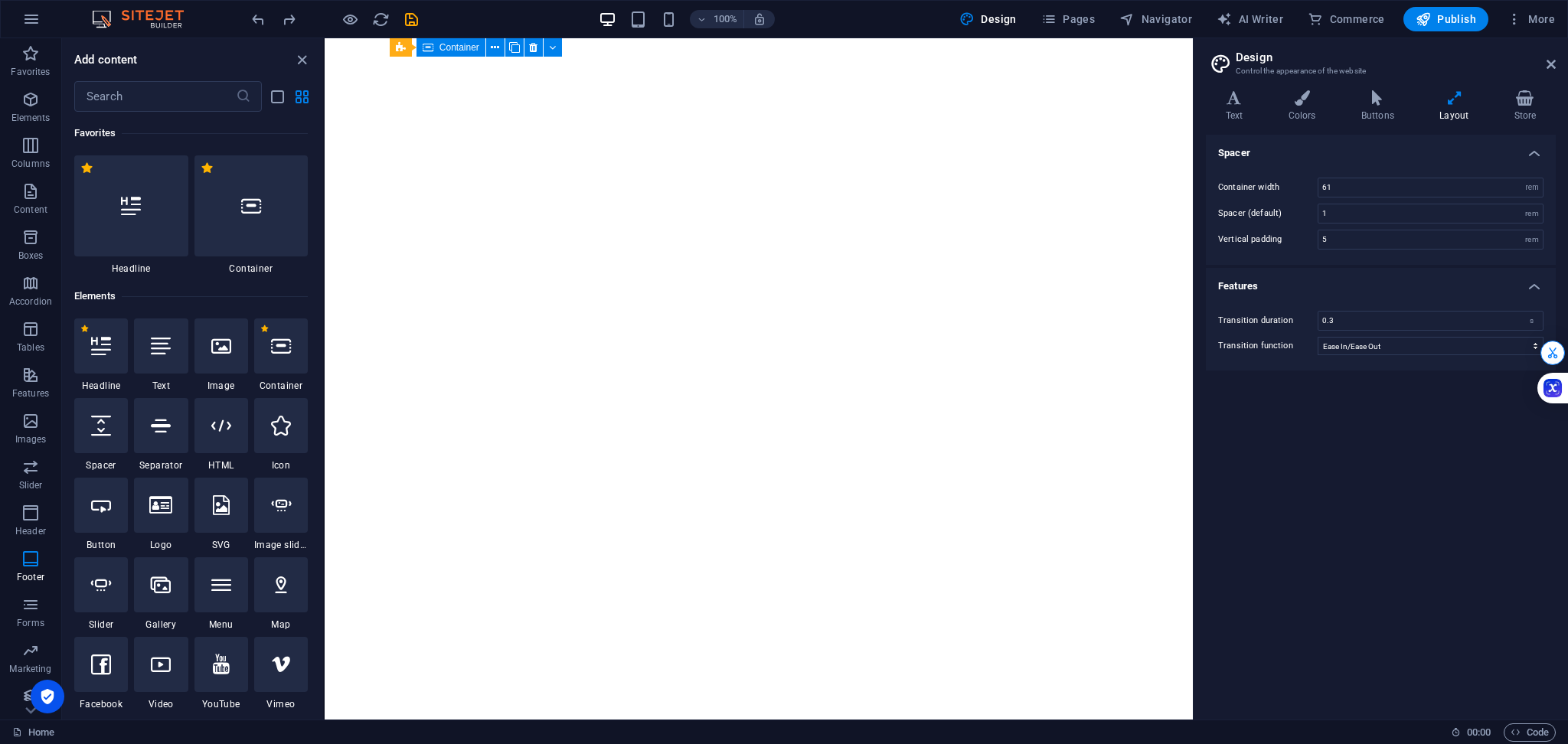 select on "rem" 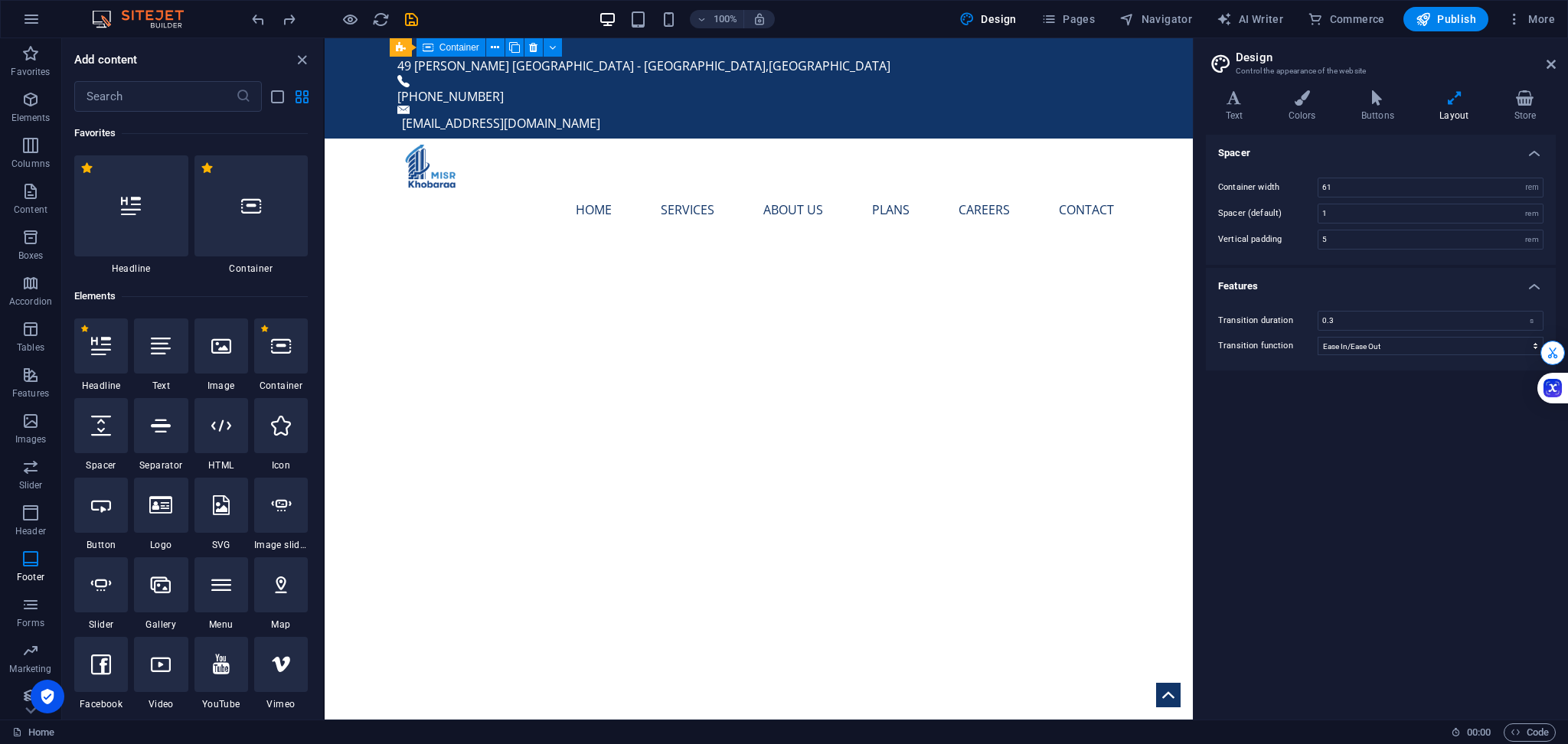 scroll, scrollTop: 10008, scrollLeft: 0, axis: vertical 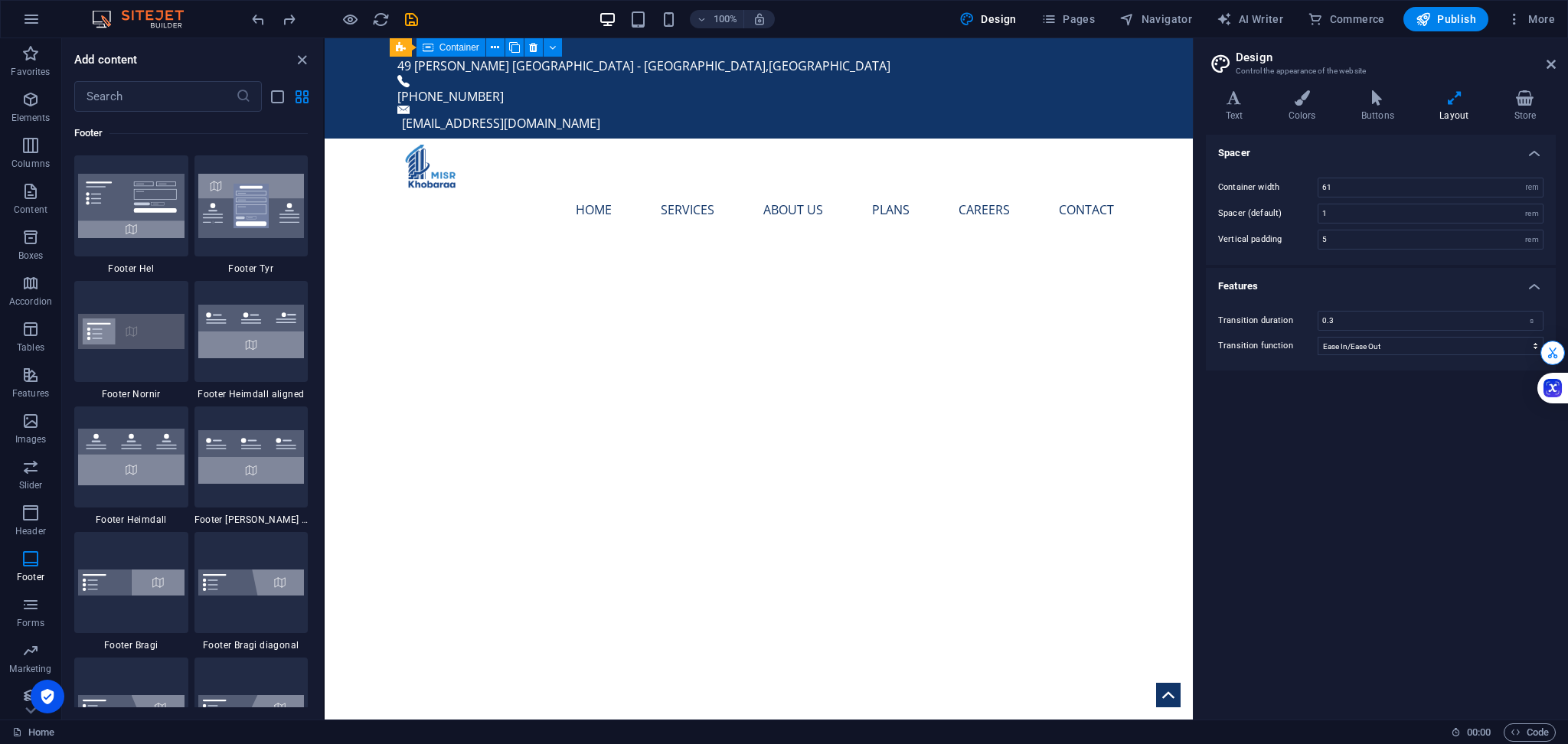 click at bounding box center (31, 605) 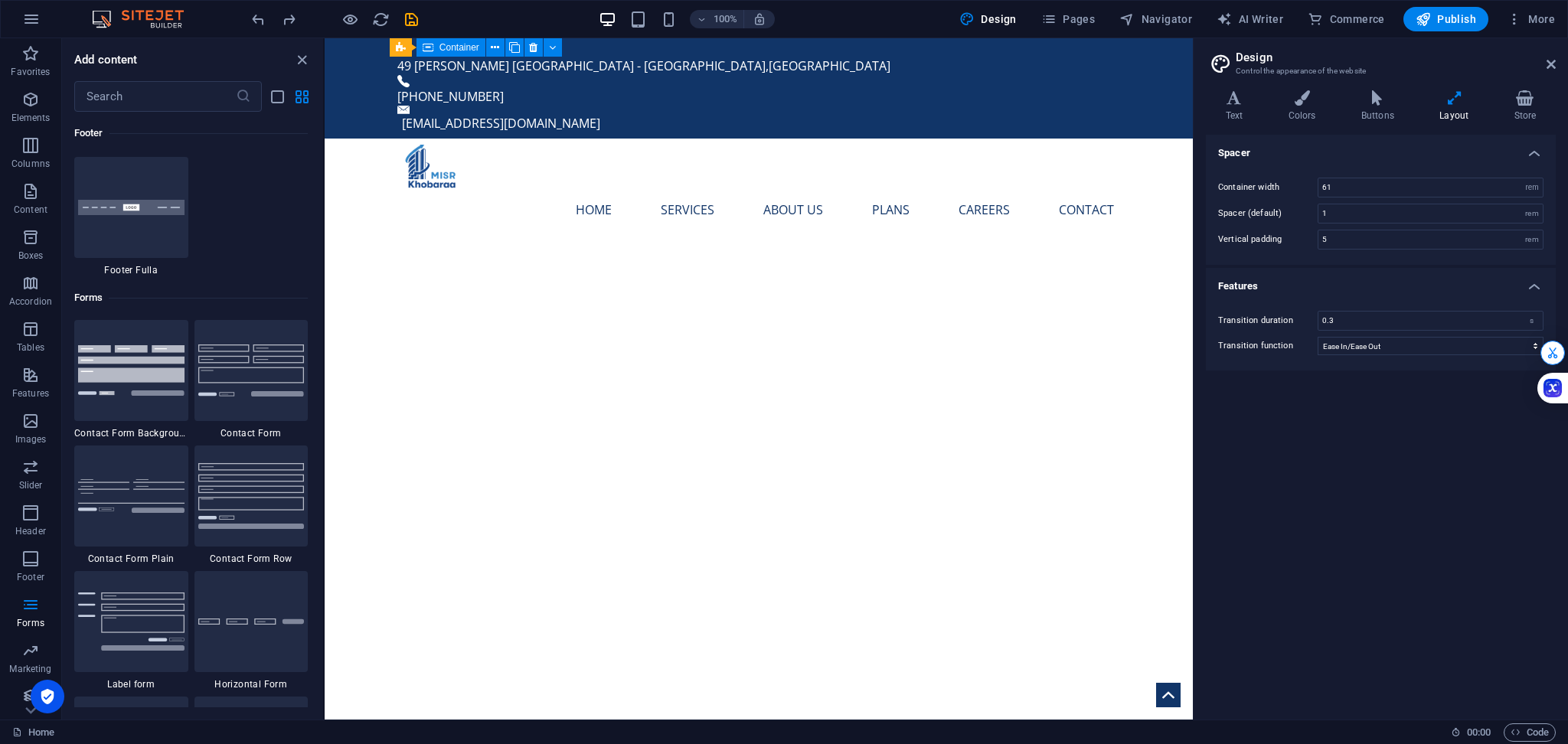 scroll, scrollTop: 11050, scrollLeft: 0, axis: vertical 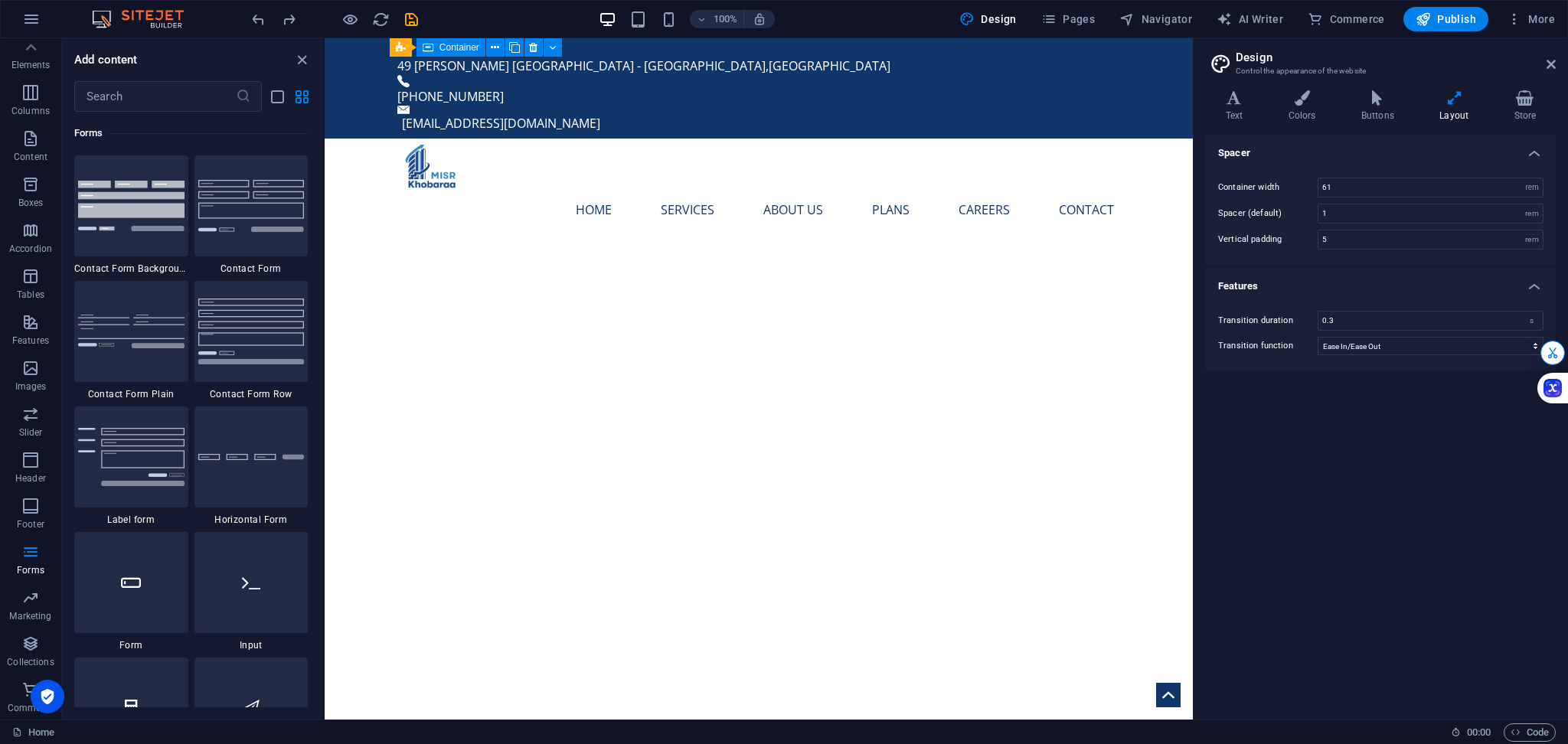 click at bounding box center [31, 598] 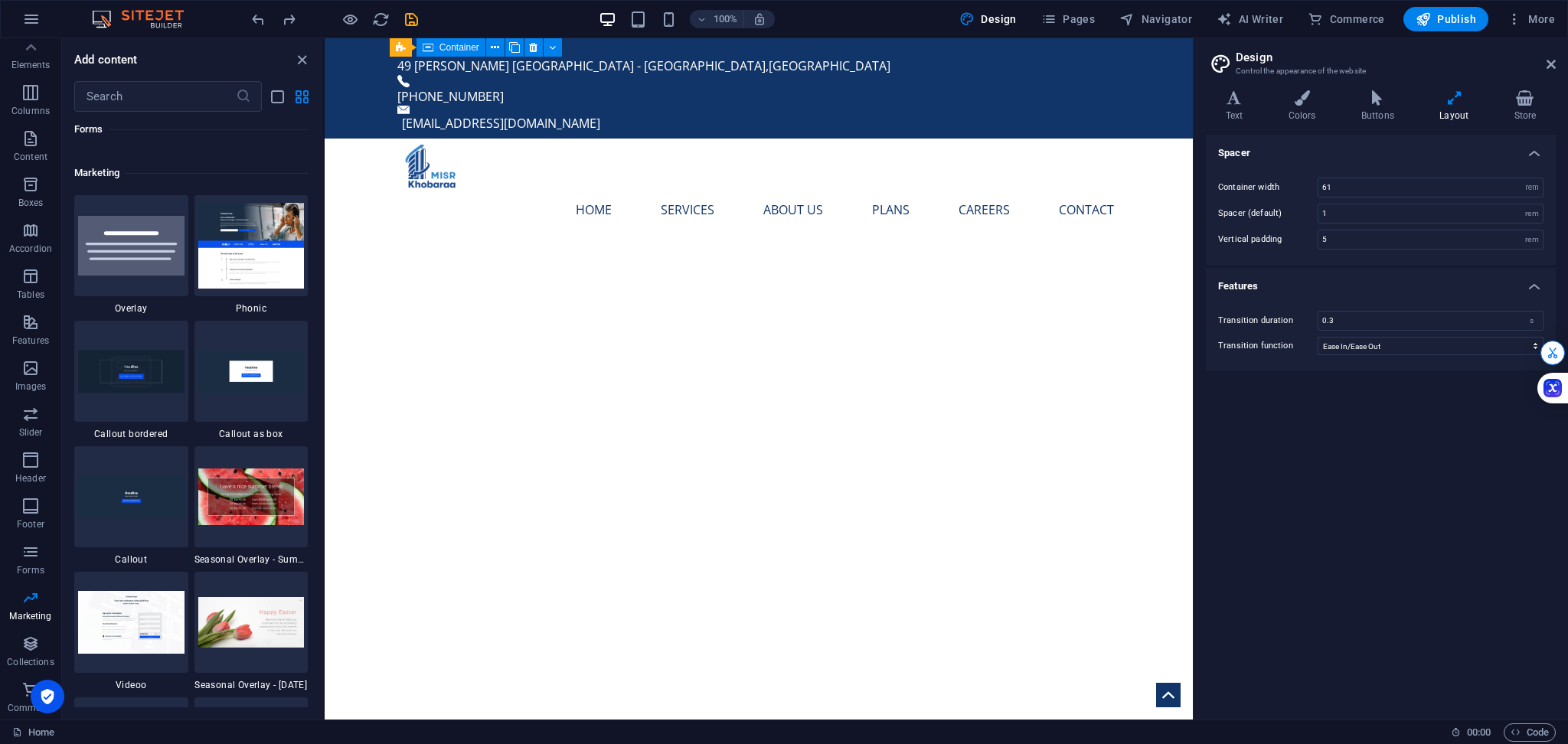 scroll, scrollTop: 12342, scrollLeft: 0, axis: vertical 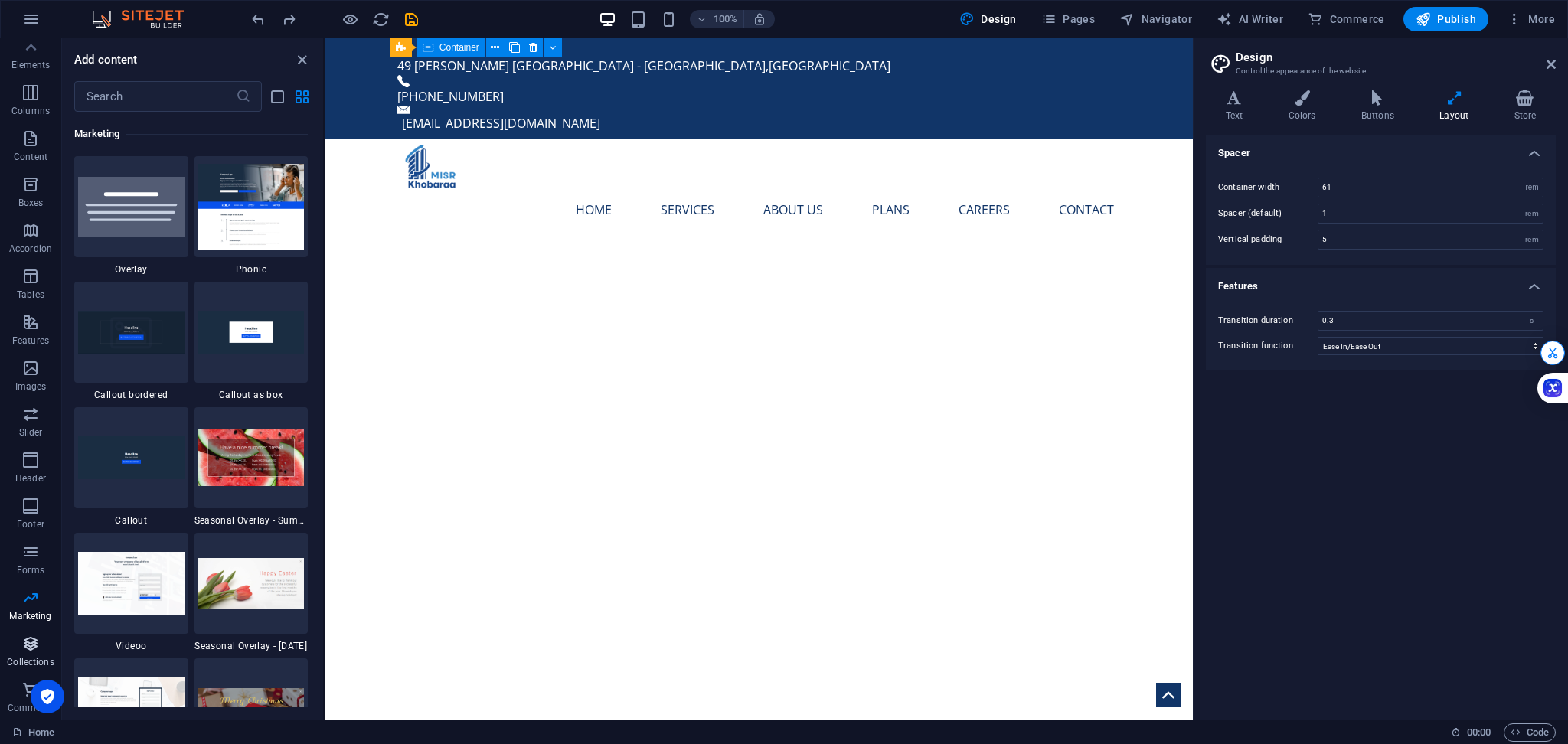 click at bounding box center [31, 644] 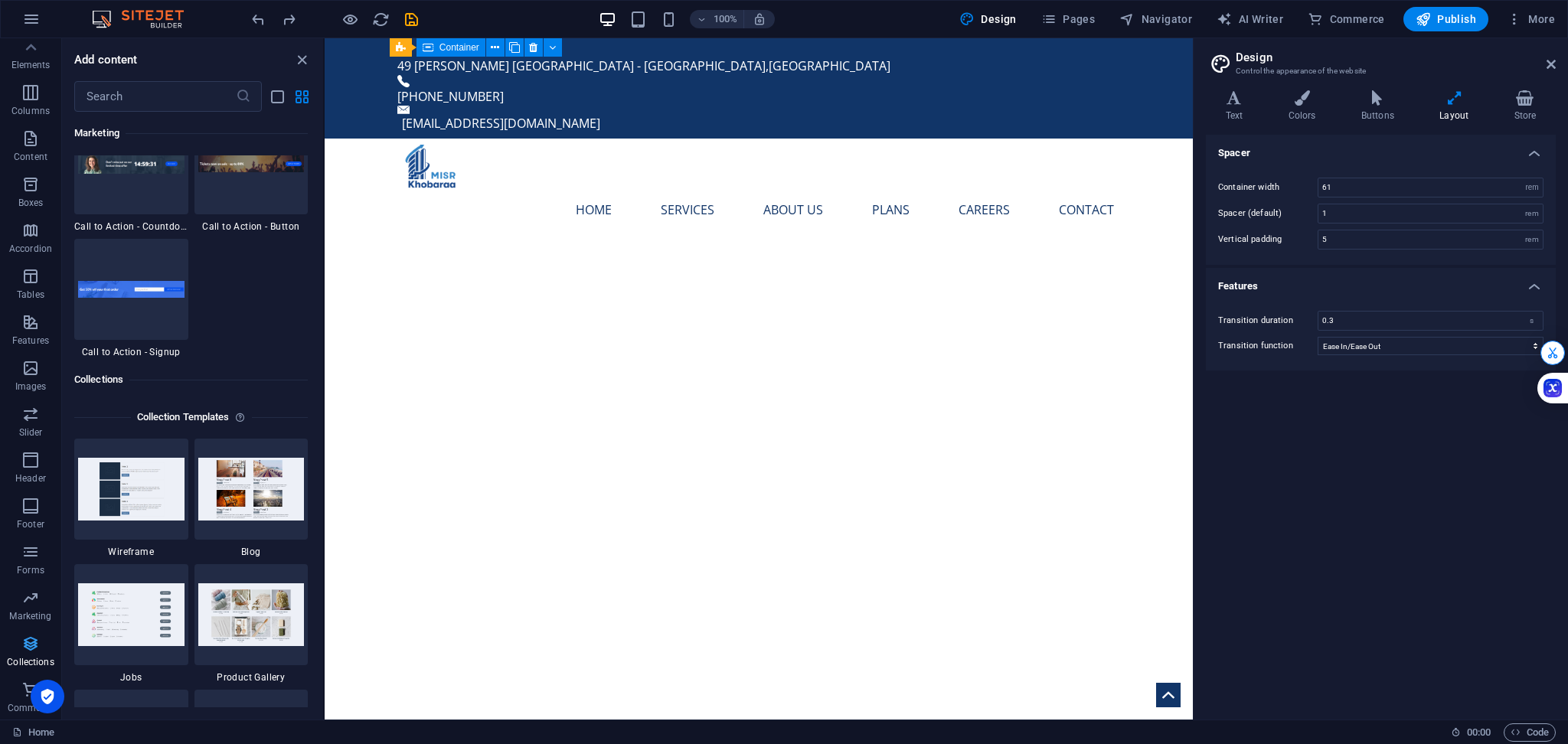 scroll, scrollTop: 13886, scrollLeft: 0, axis: vertical 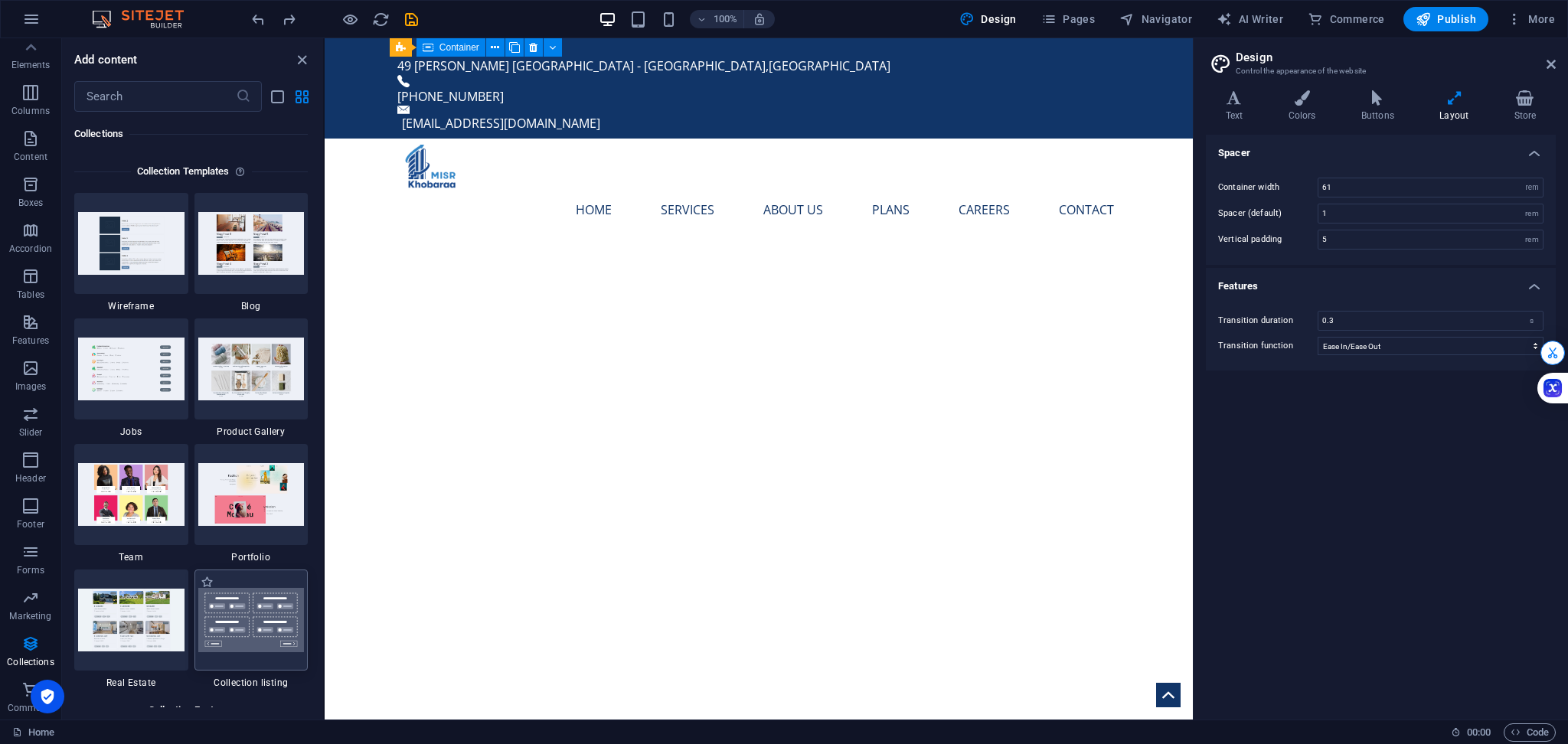 click at bounding box center (251, 620) 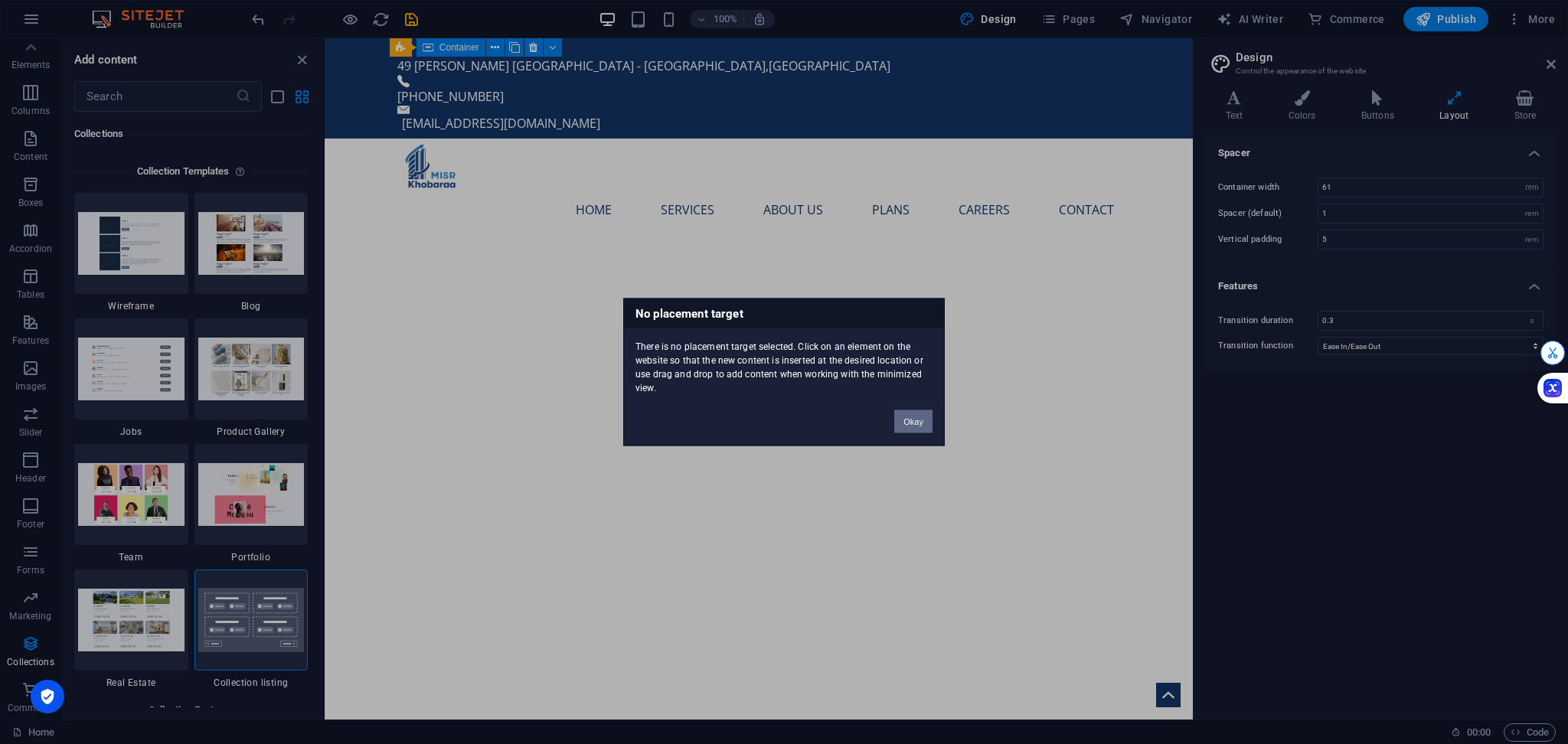 click on "Okay" at bounding box center (913, 422) 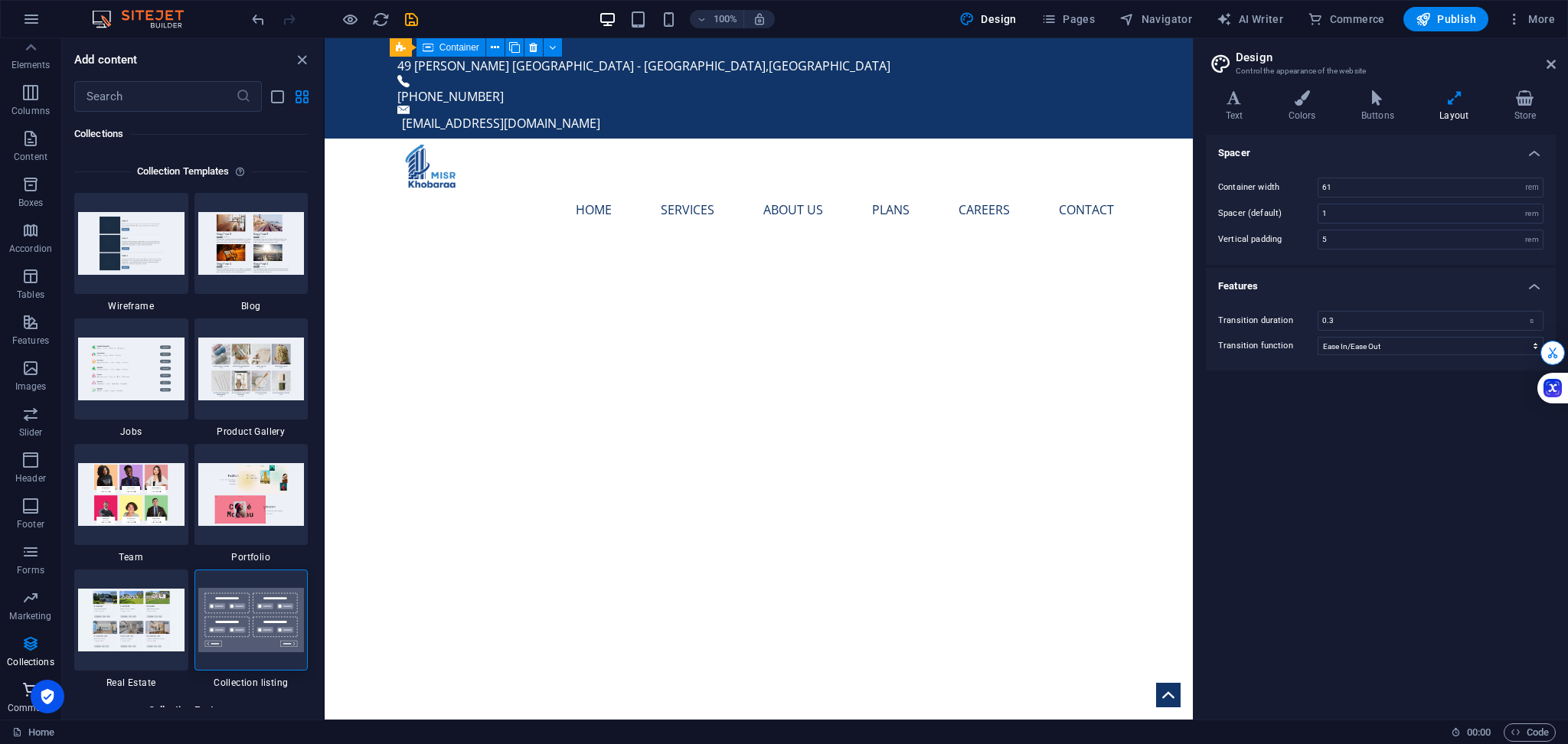click on "Commerce" at bounding box center (31, 699) 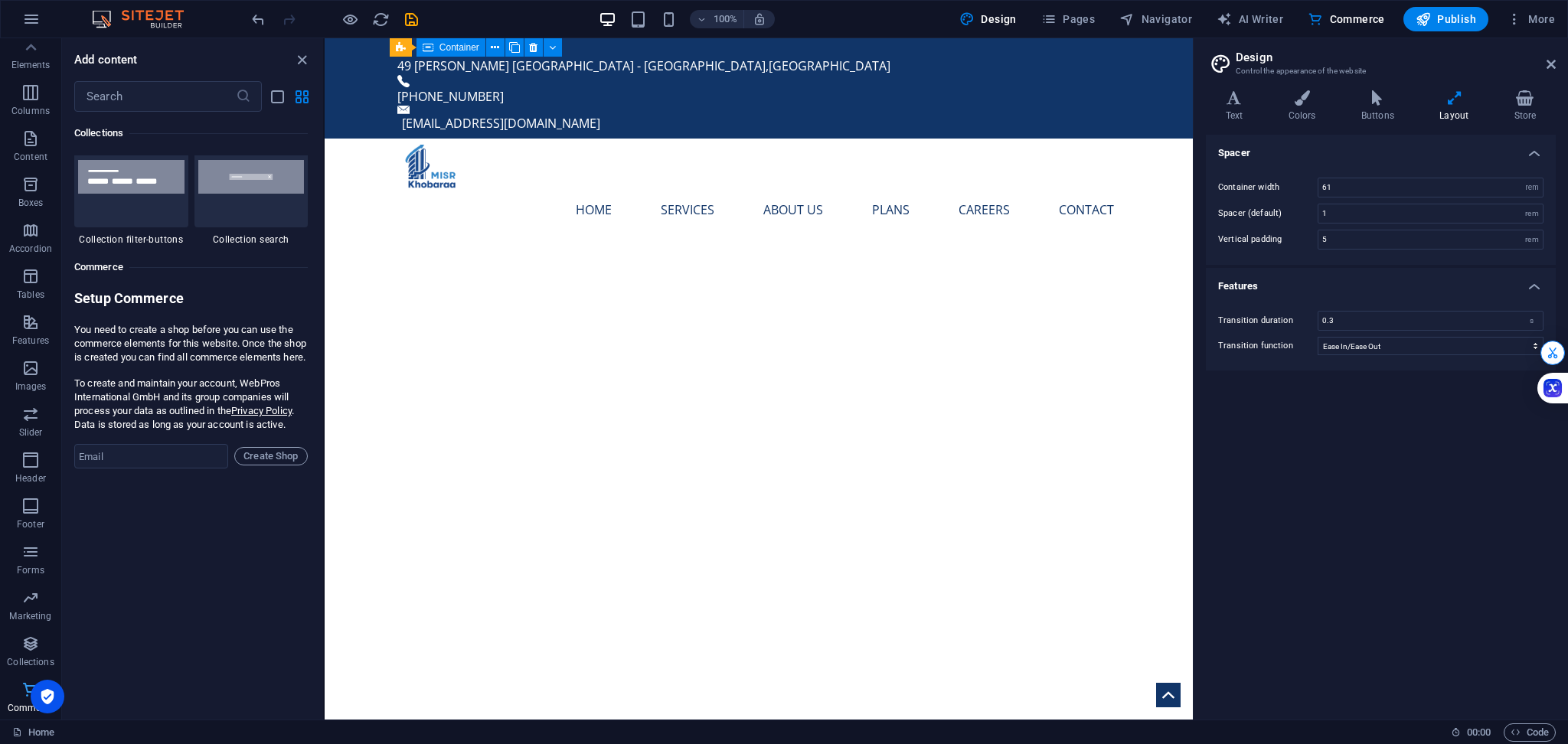 scroll, scrollTop: 14625, scrollLeft: 0, axis: vertical 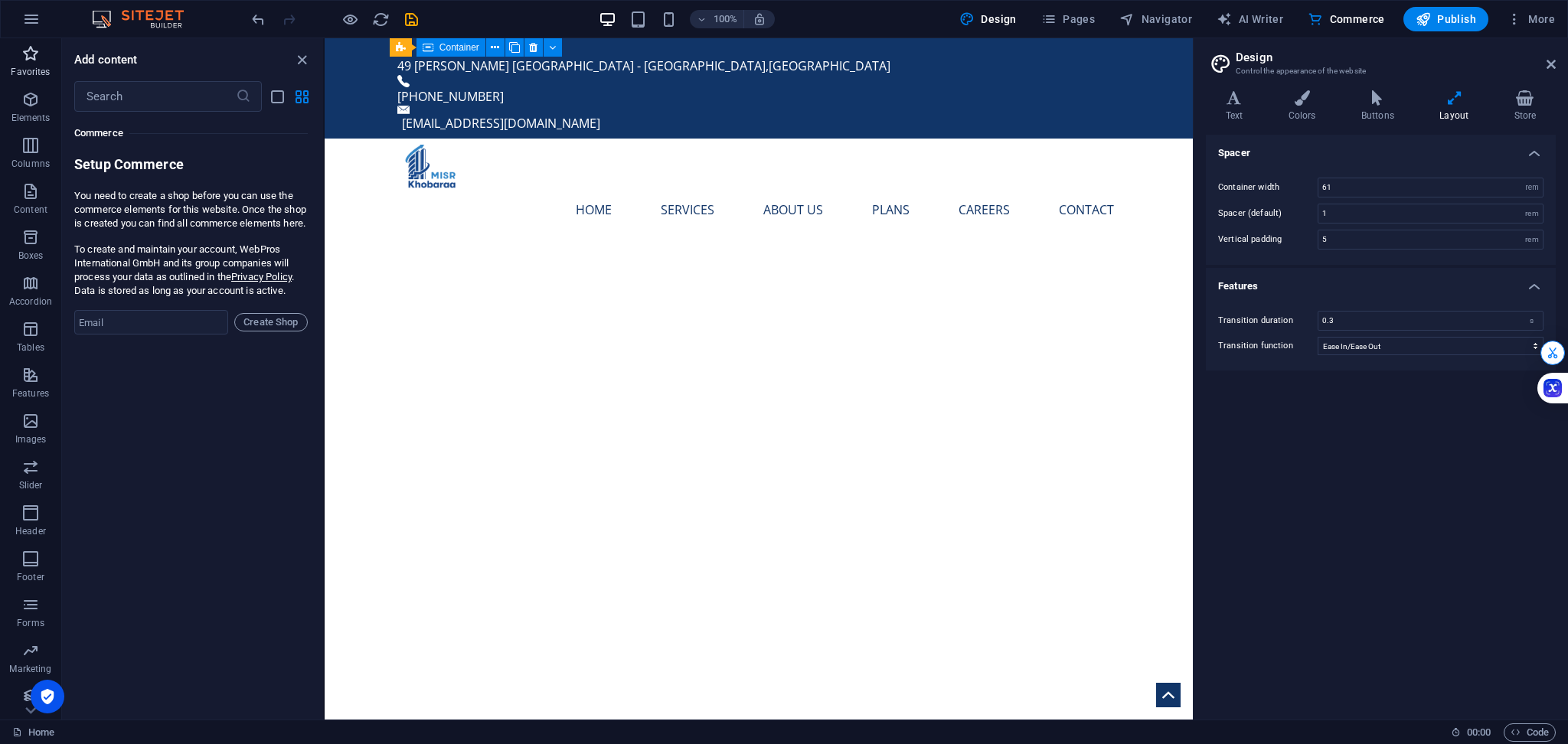 click at bounding box center (31, 54) 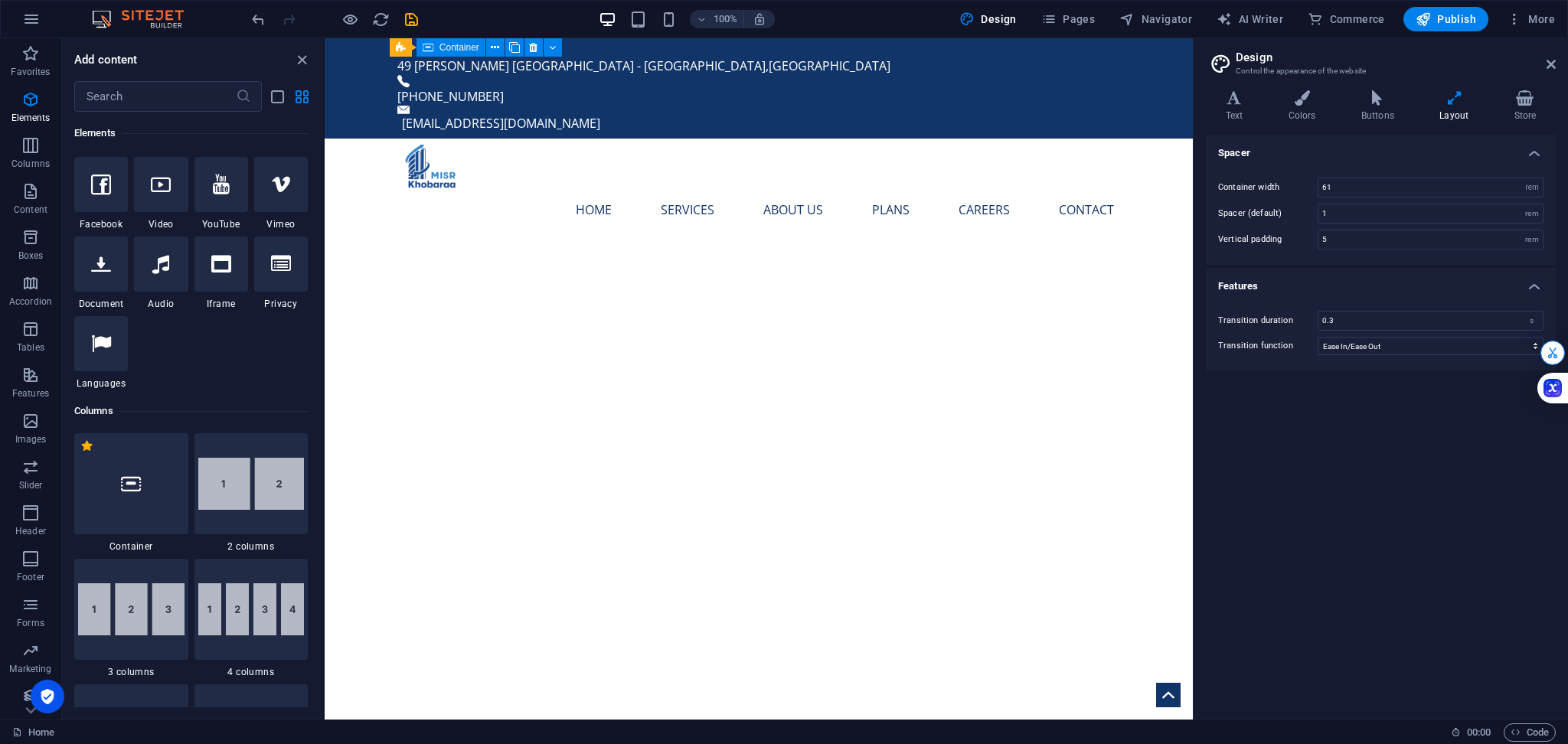 scroll, scrollTop: 481, scrollLeft: 0, axis: vertical 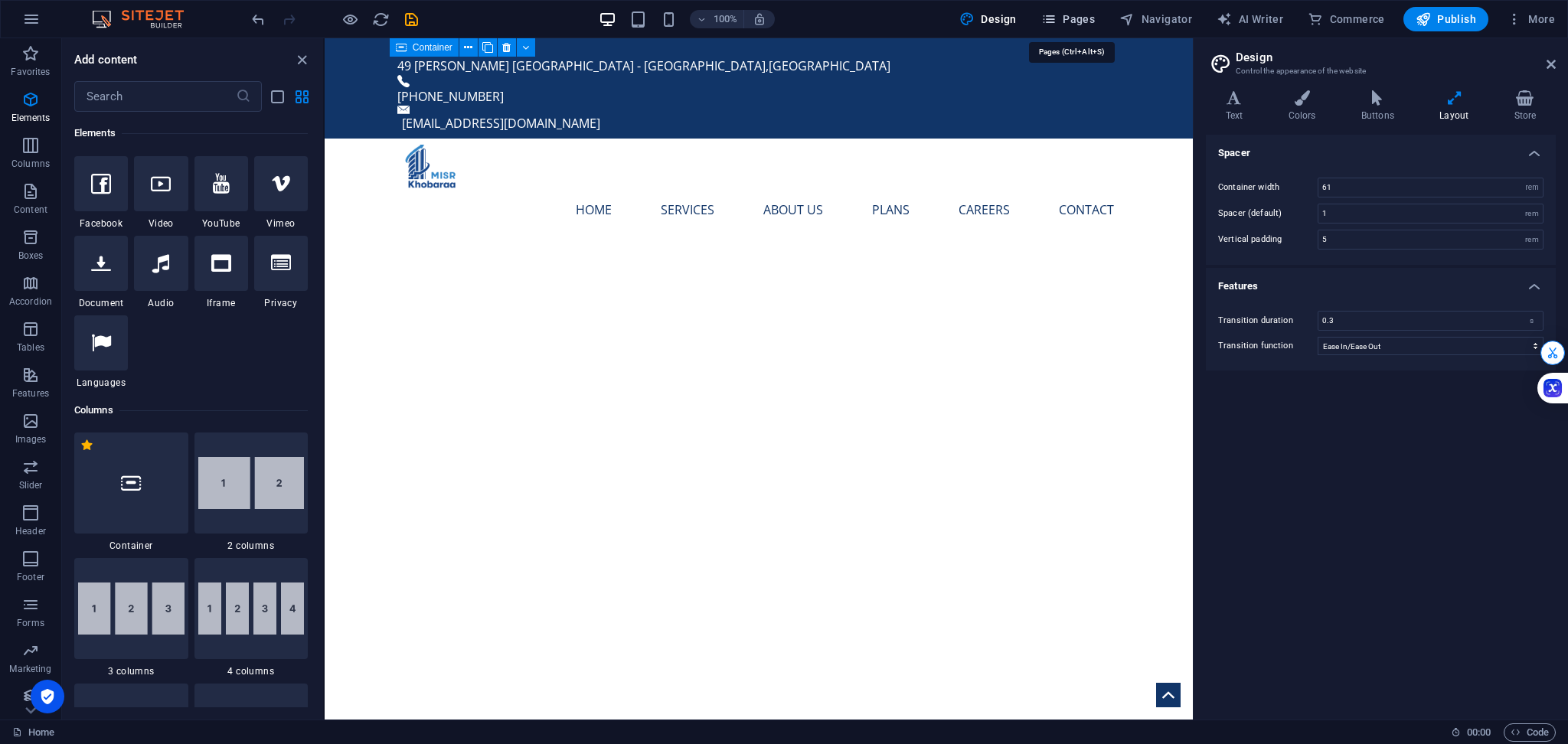 click on "Pages" at bounding box center [1068, 19] 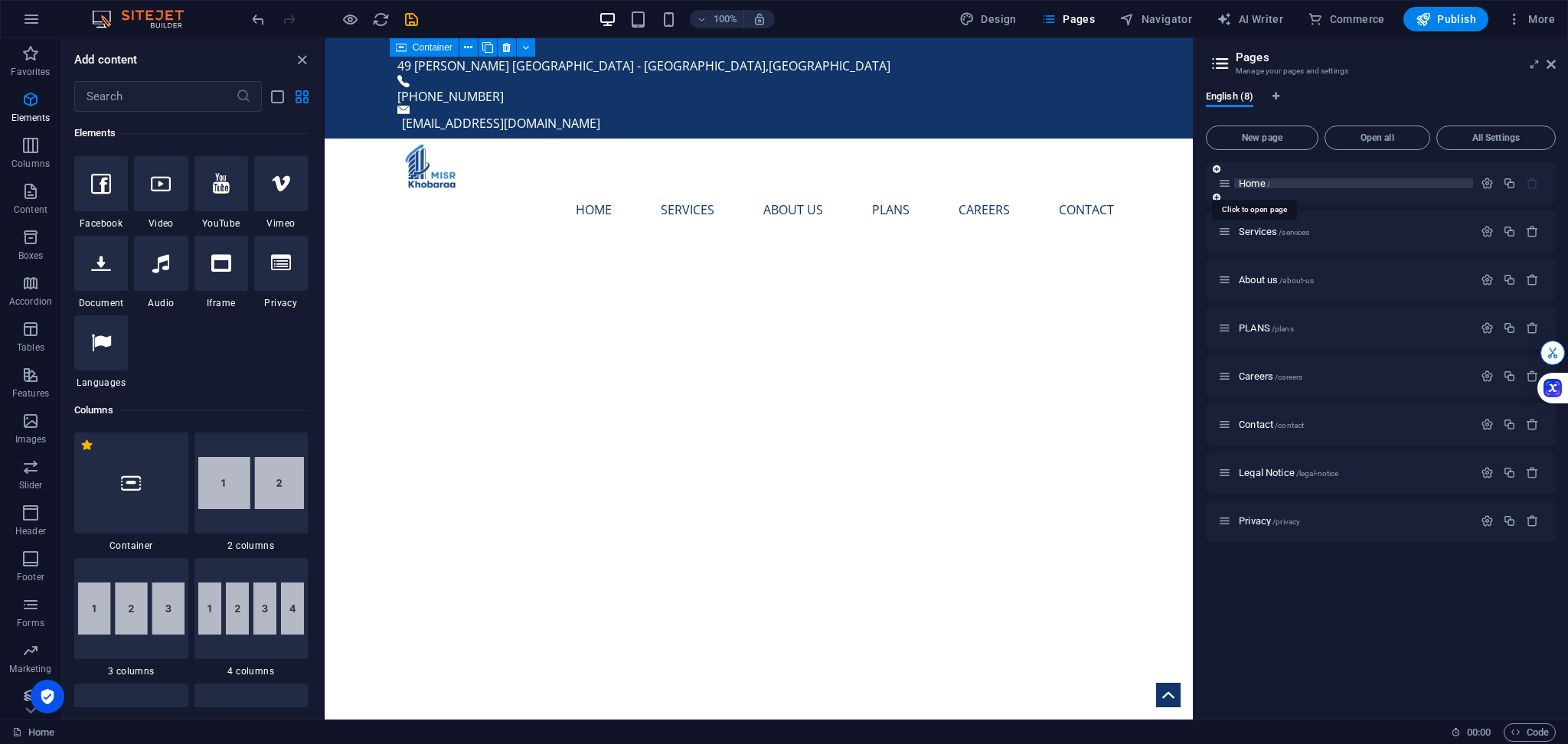 click on "Home /" at bounding box center (1254, 183) 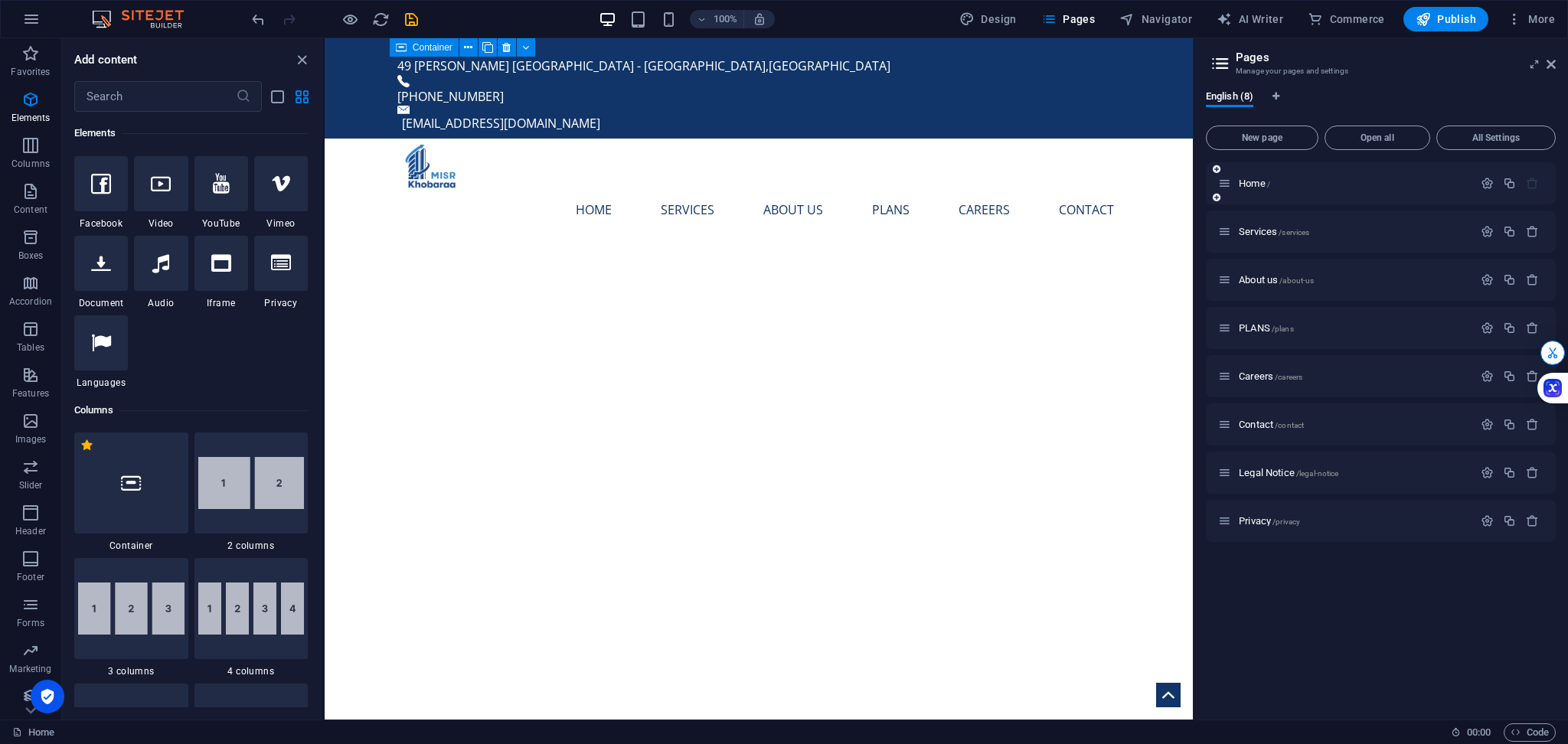 click at bounding box center [1224, 183] 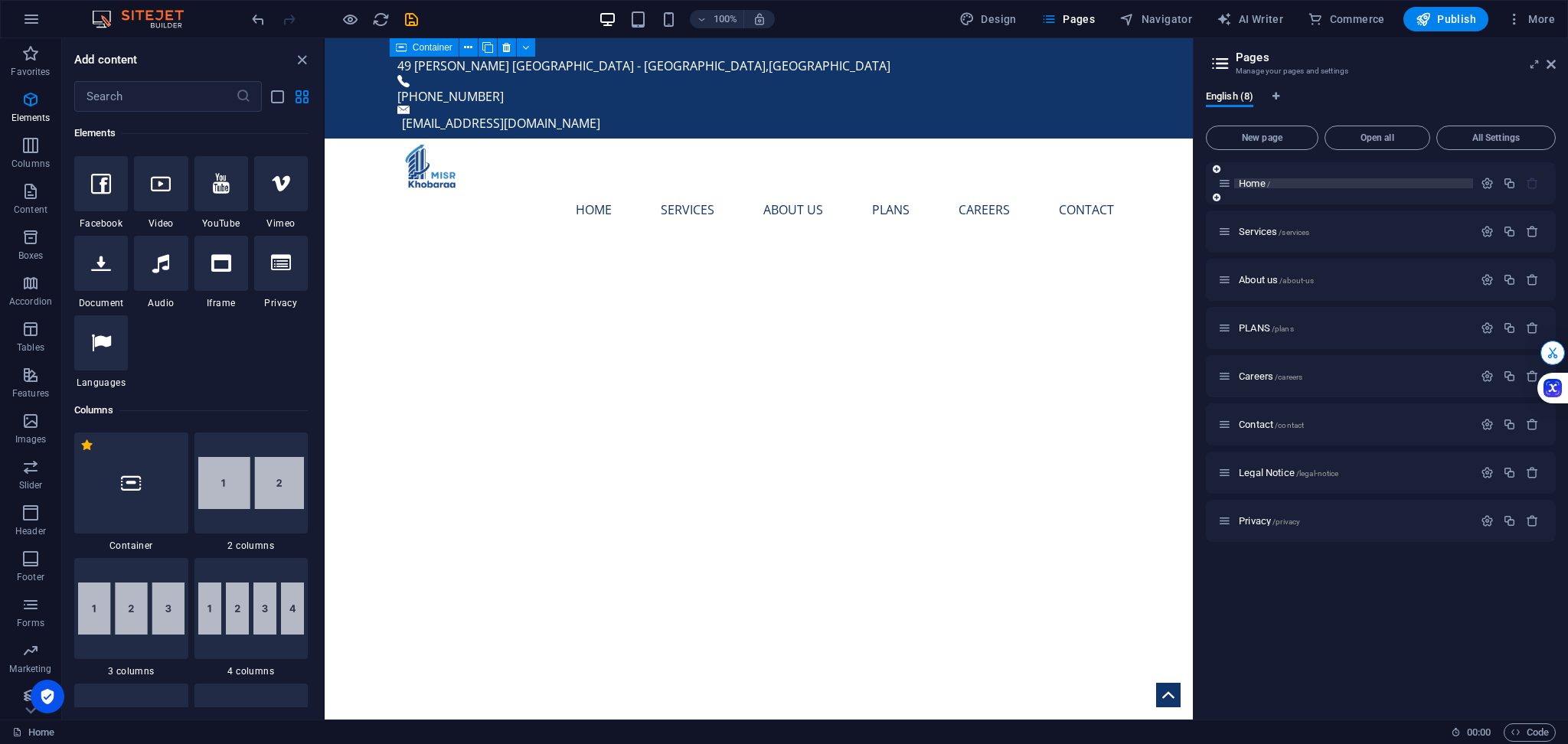 click on "/" at bounding box center [1269, 184] 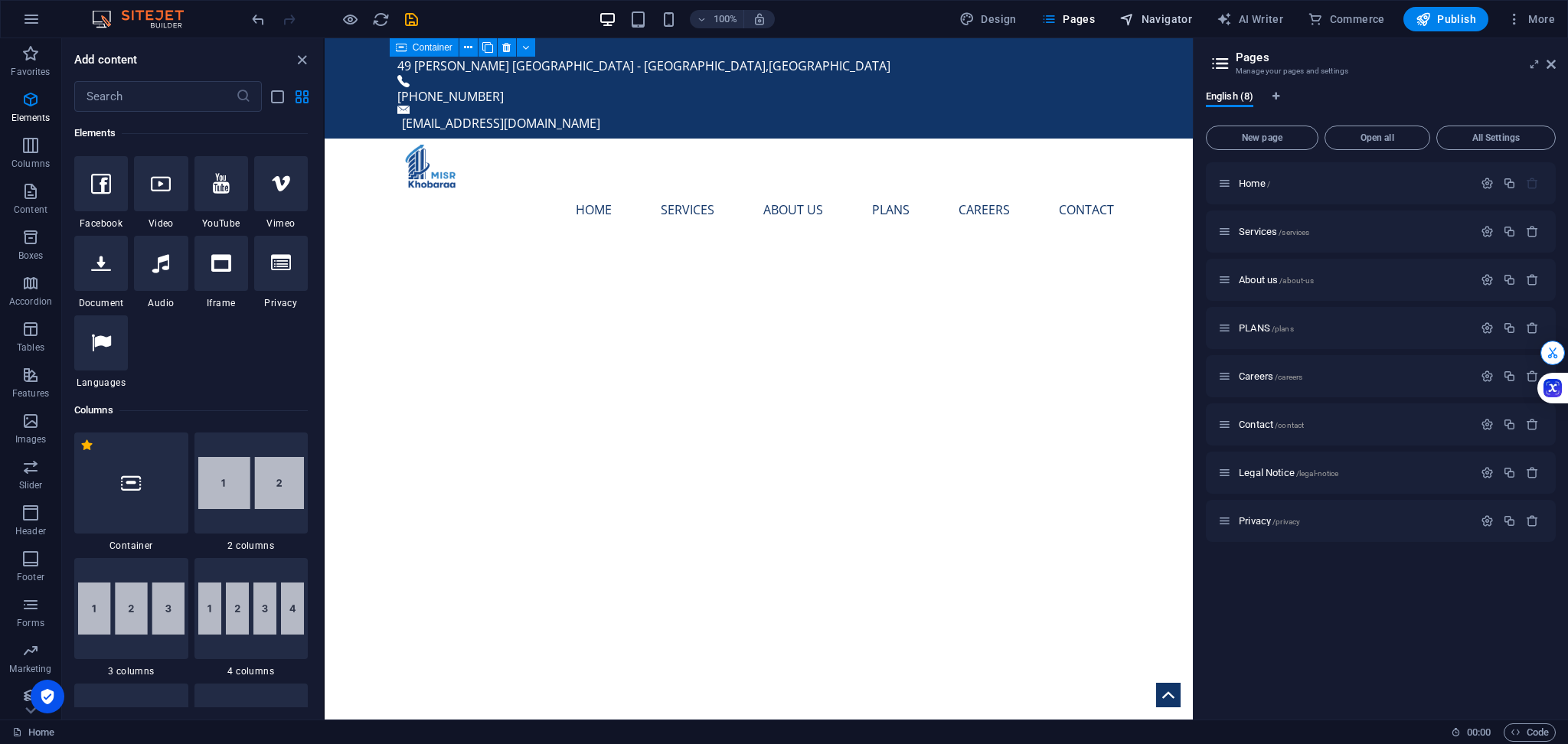 click on "Navigator" at bounding box center (1155, 19) 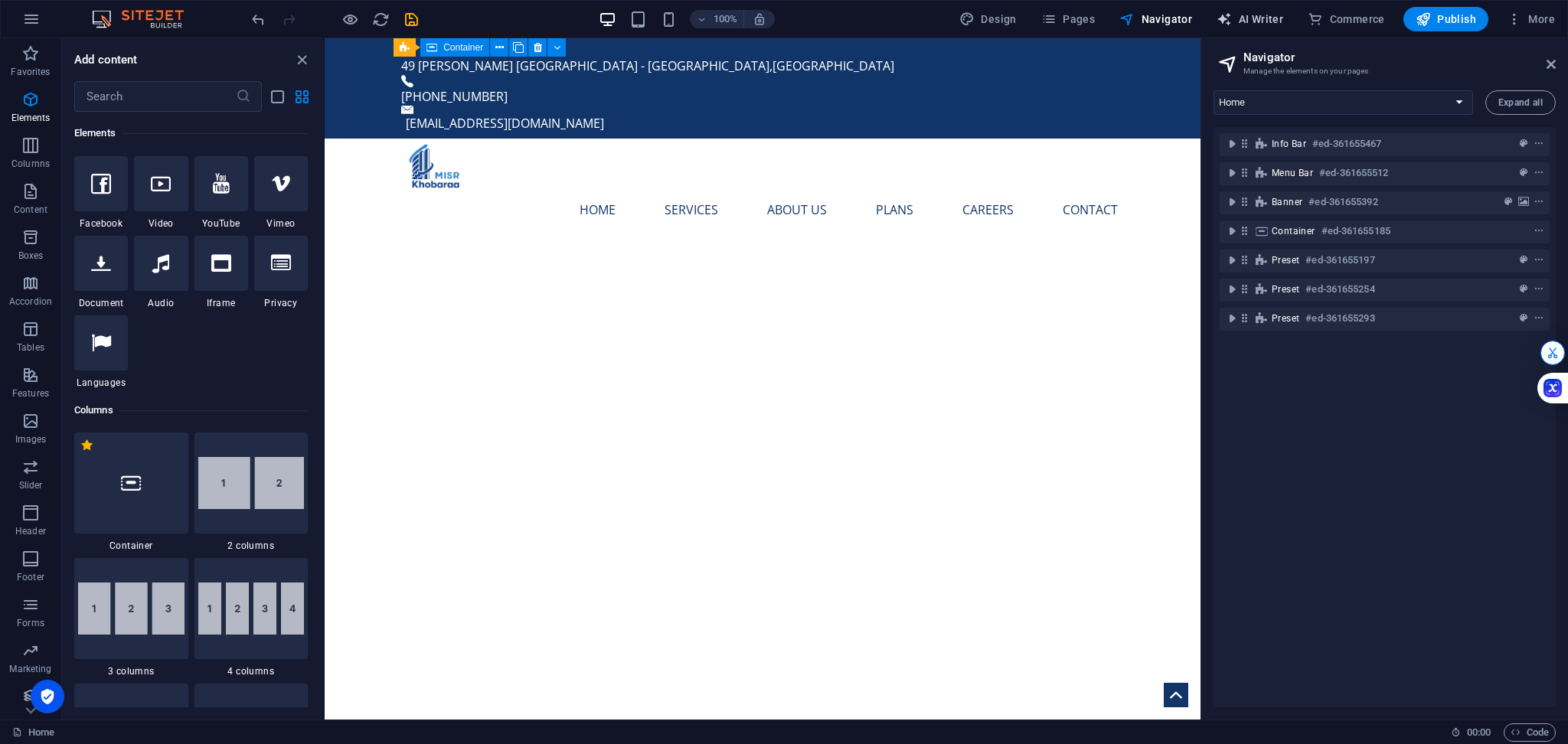 click on "AI Writer" at bounding box center [1250, 19] 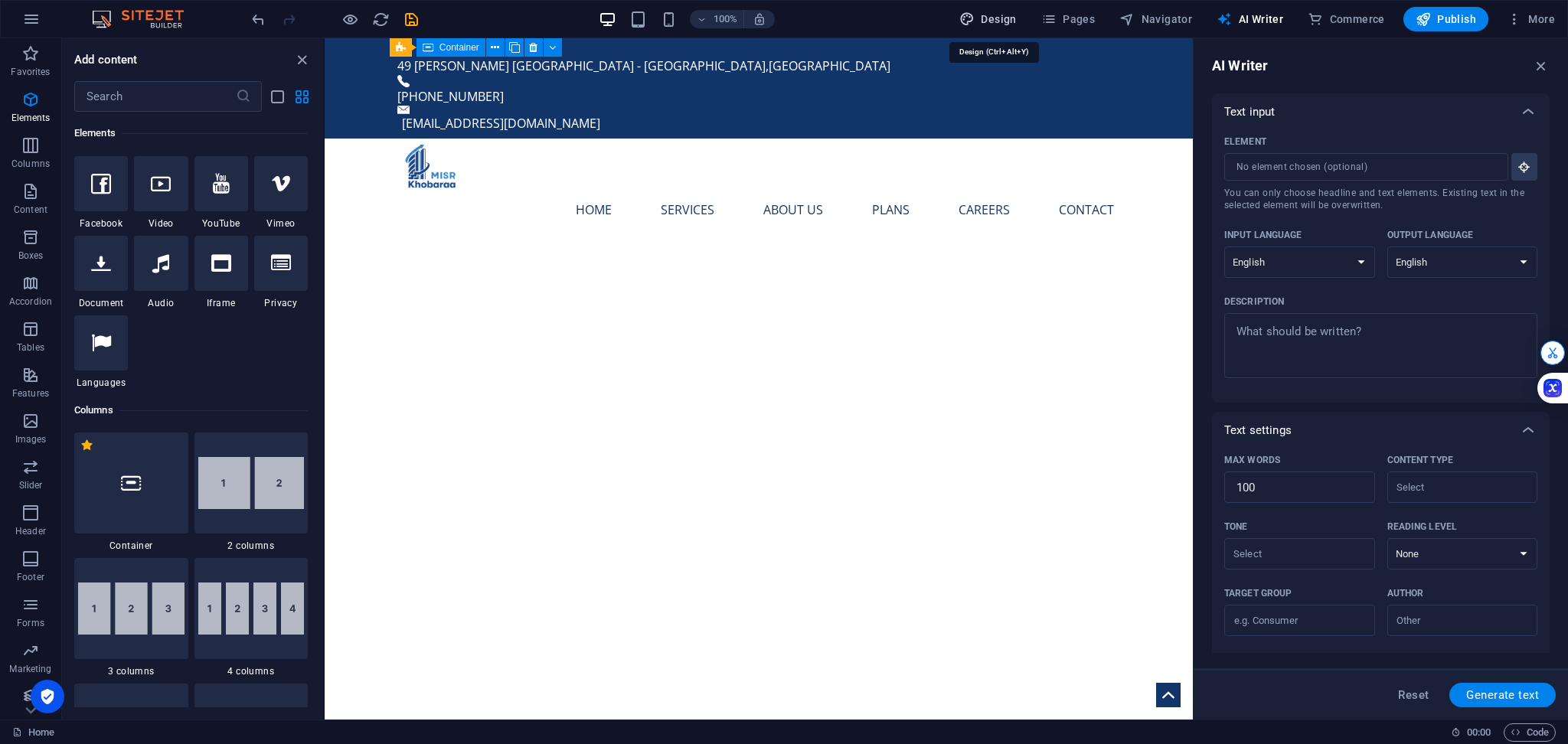 click on "Design" at bounding box center [988, 19] 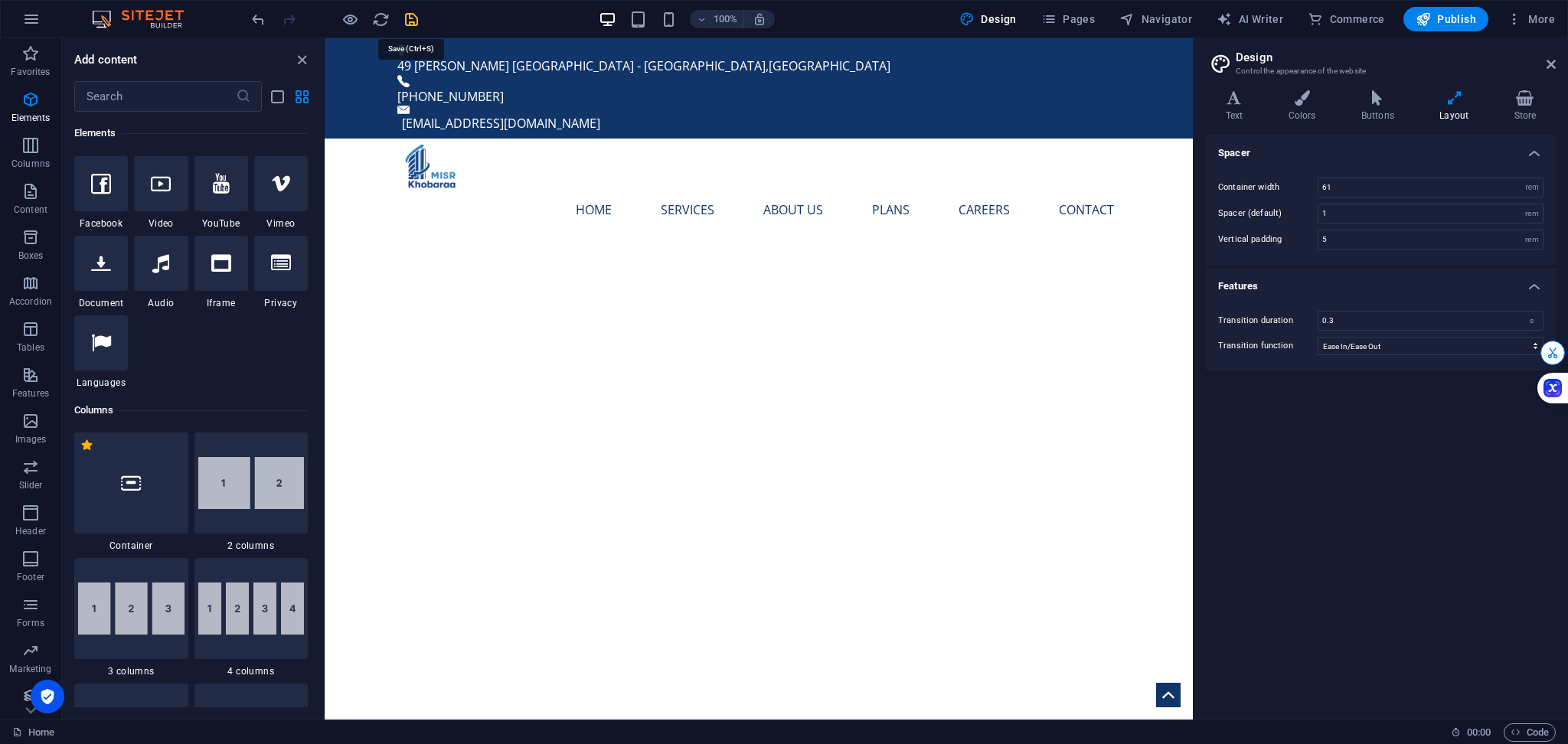 click at bounding box center (411, 19) 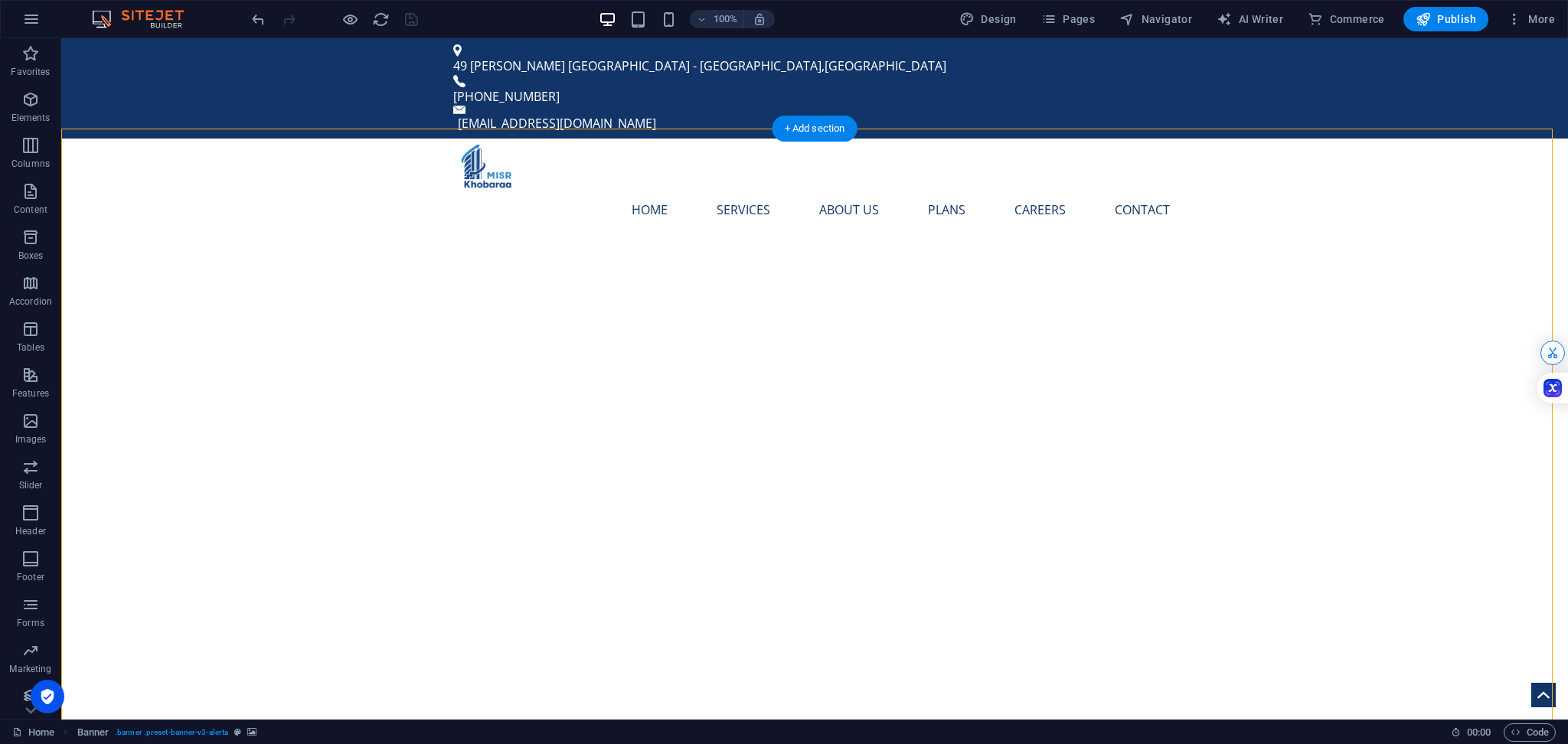 drag, startPoint x: 843, startPoint y: 292, endPoint x: 372, endPoint y: 233, distance: 474.68095 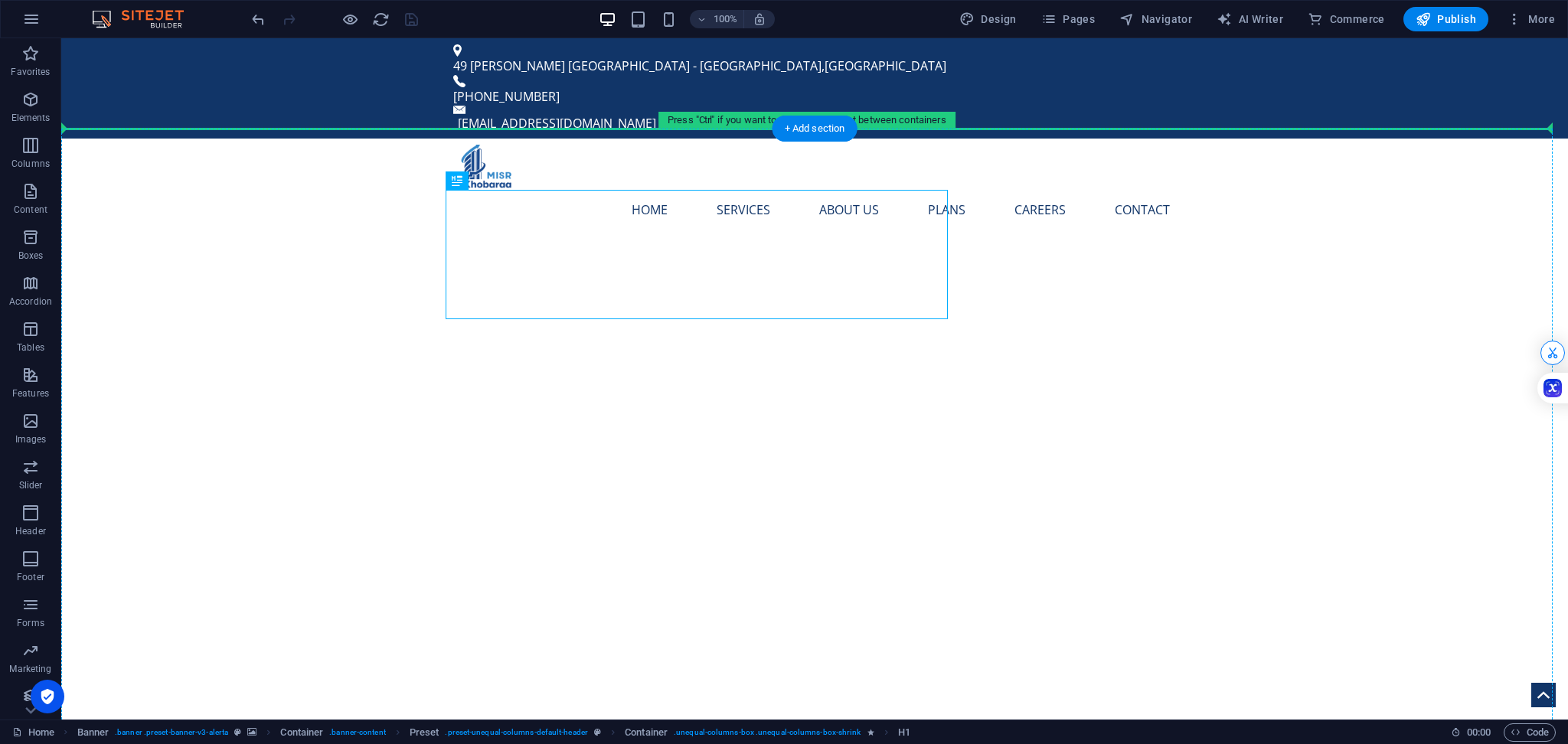 drag, startPoint x: 491, startPoint y: 260, endPoint x: 263, endPoint y: 226, distance: 230.5211 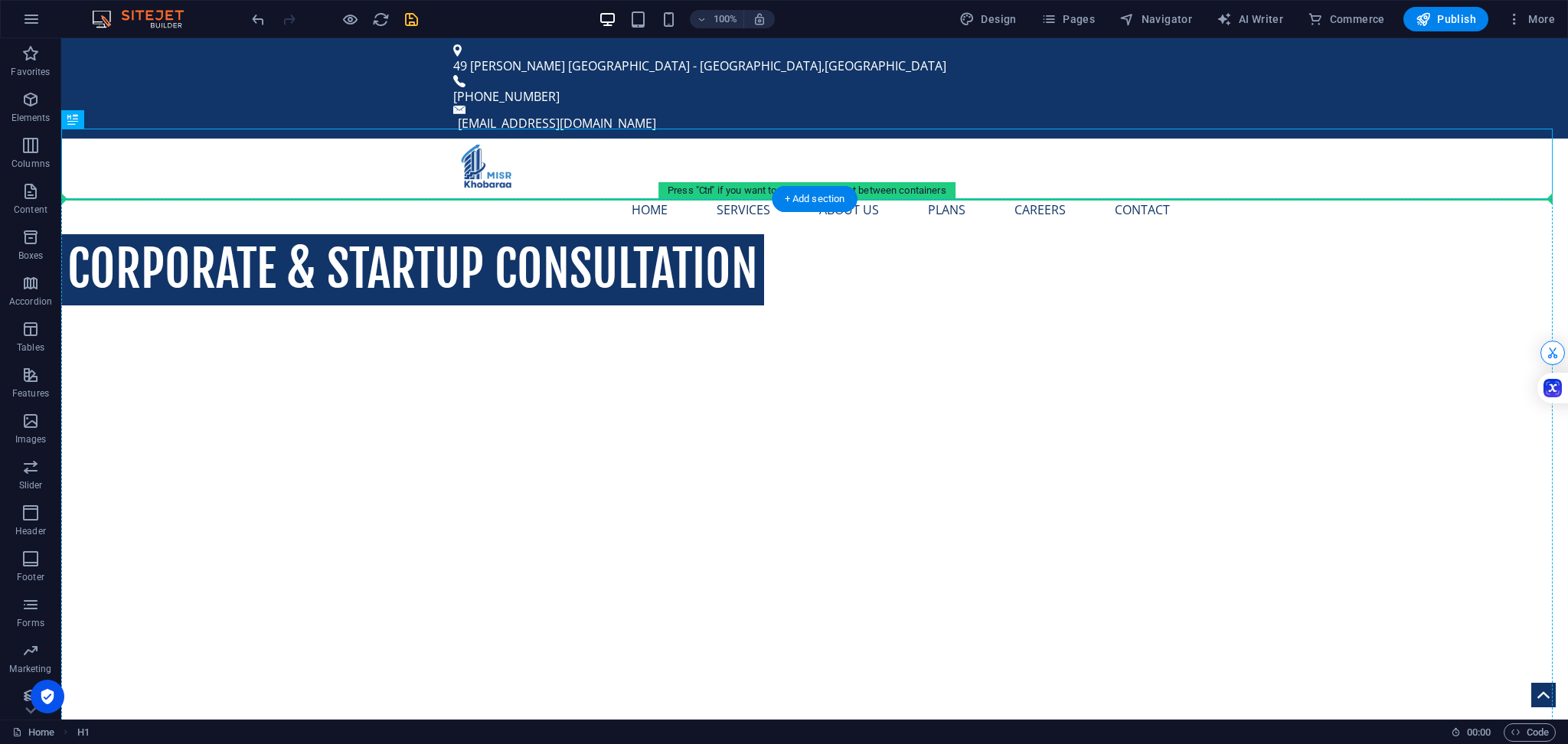 drag, startPoint x: 286, startPoint y: 162, endPoint x: 283, endPoint y: 240, distance: 78.05767 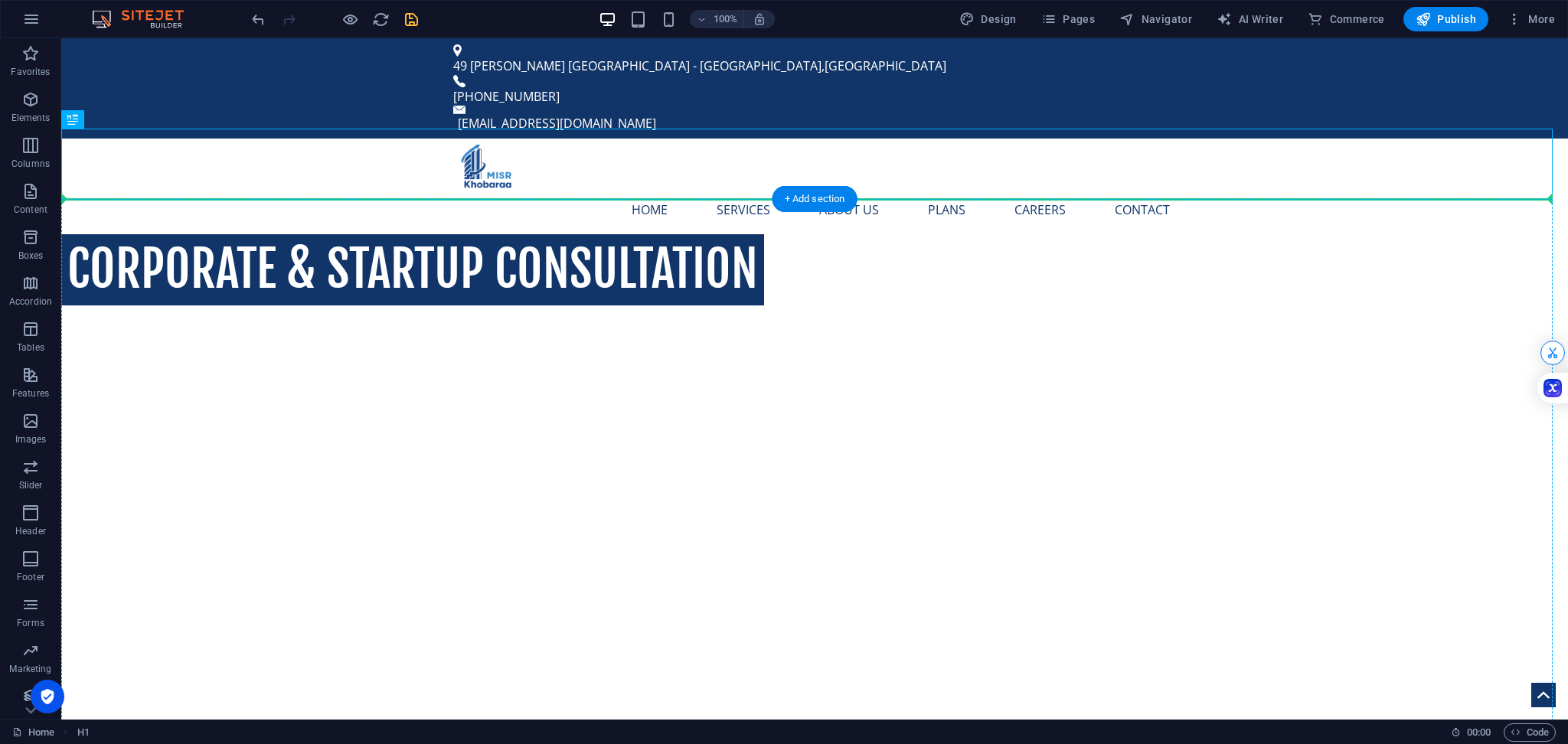 drag, startPoint x: 247, startPoint y: 164, endPoint x: 243, endPoint y: 266, distance: 102.0784 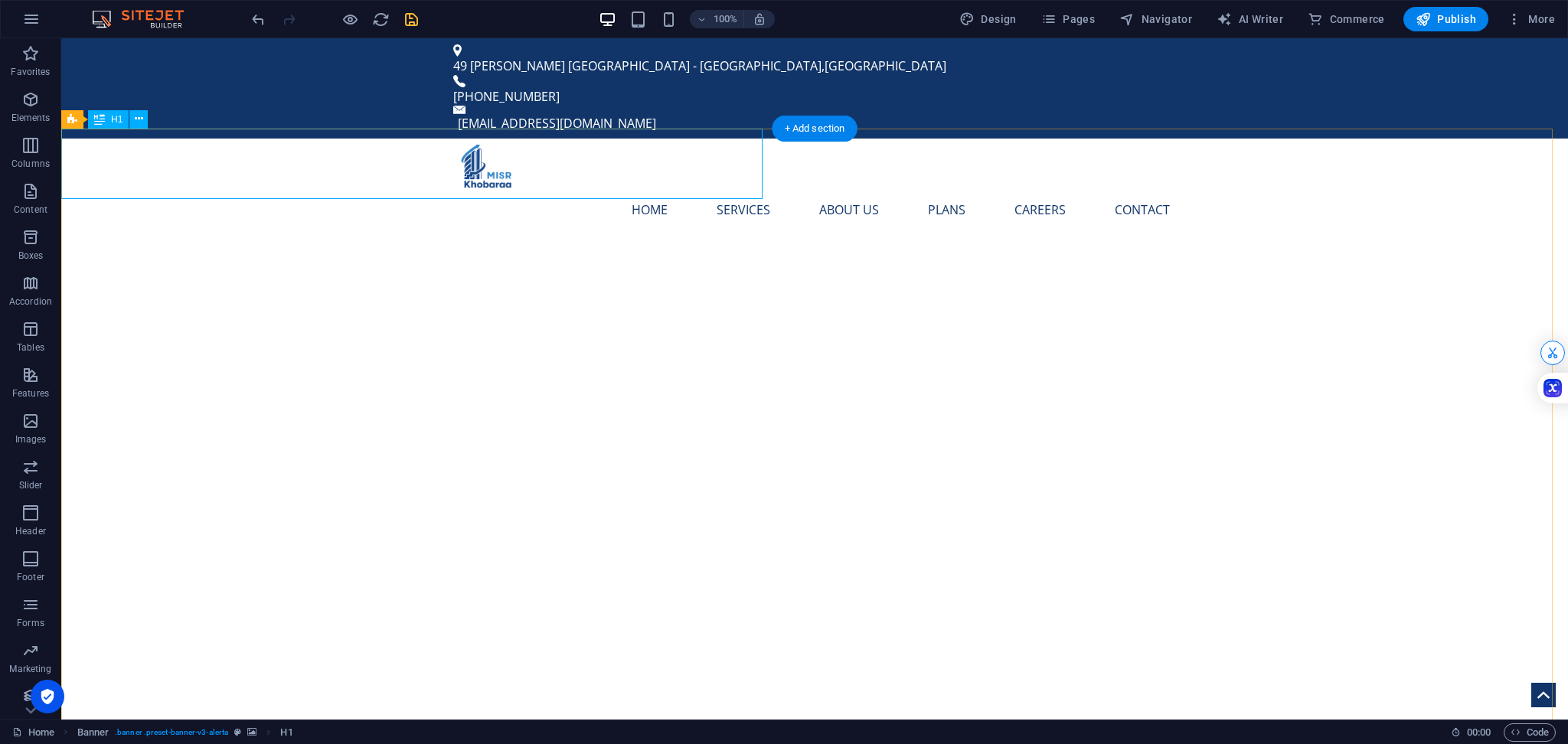 click on "CORPORATE & STARTUP CONSULTATION" at bounding box center [815, 954] 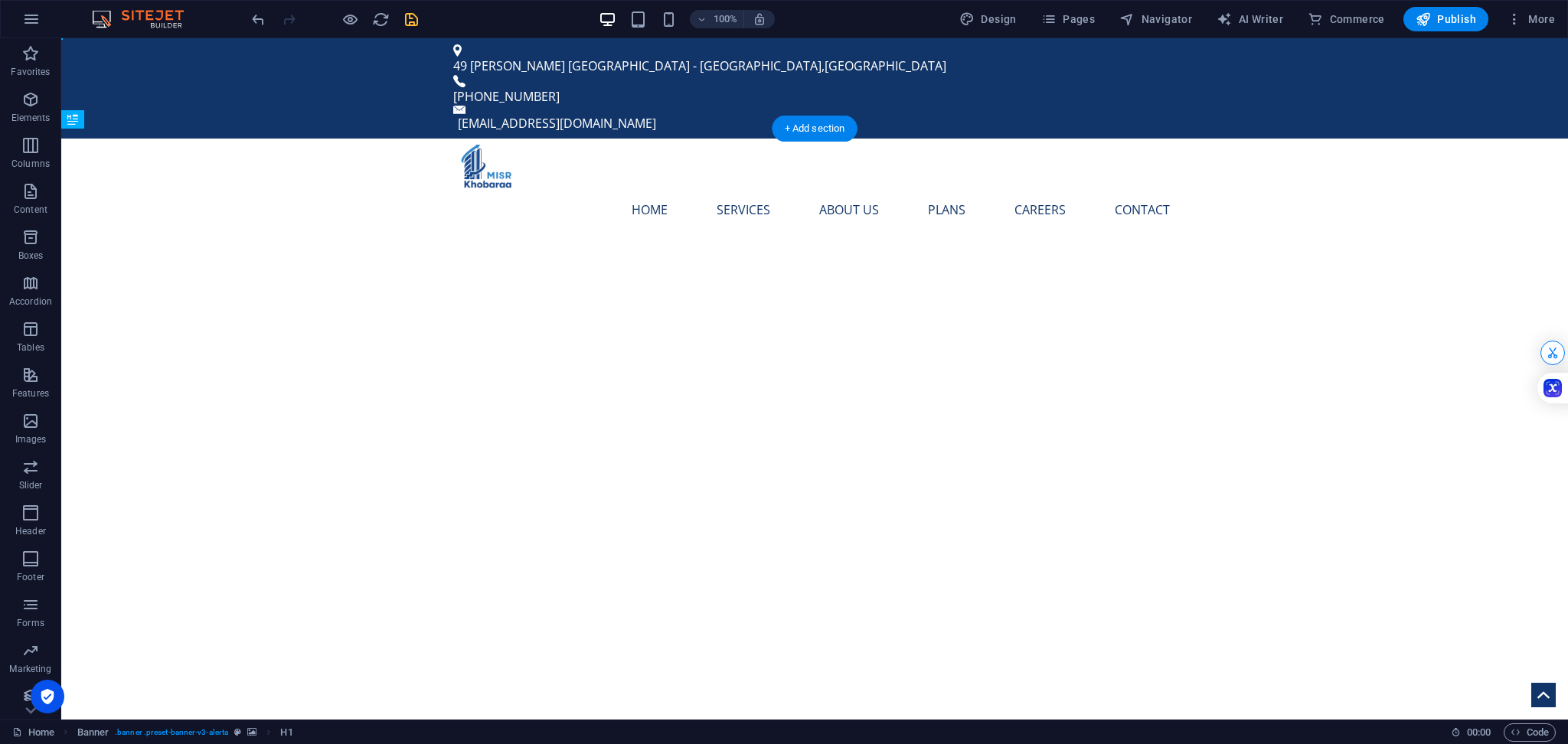 drag, startPoint x: 179, startPoint y: 171, endPoint x: 173, endPoint y: 236, distance: 65.27634 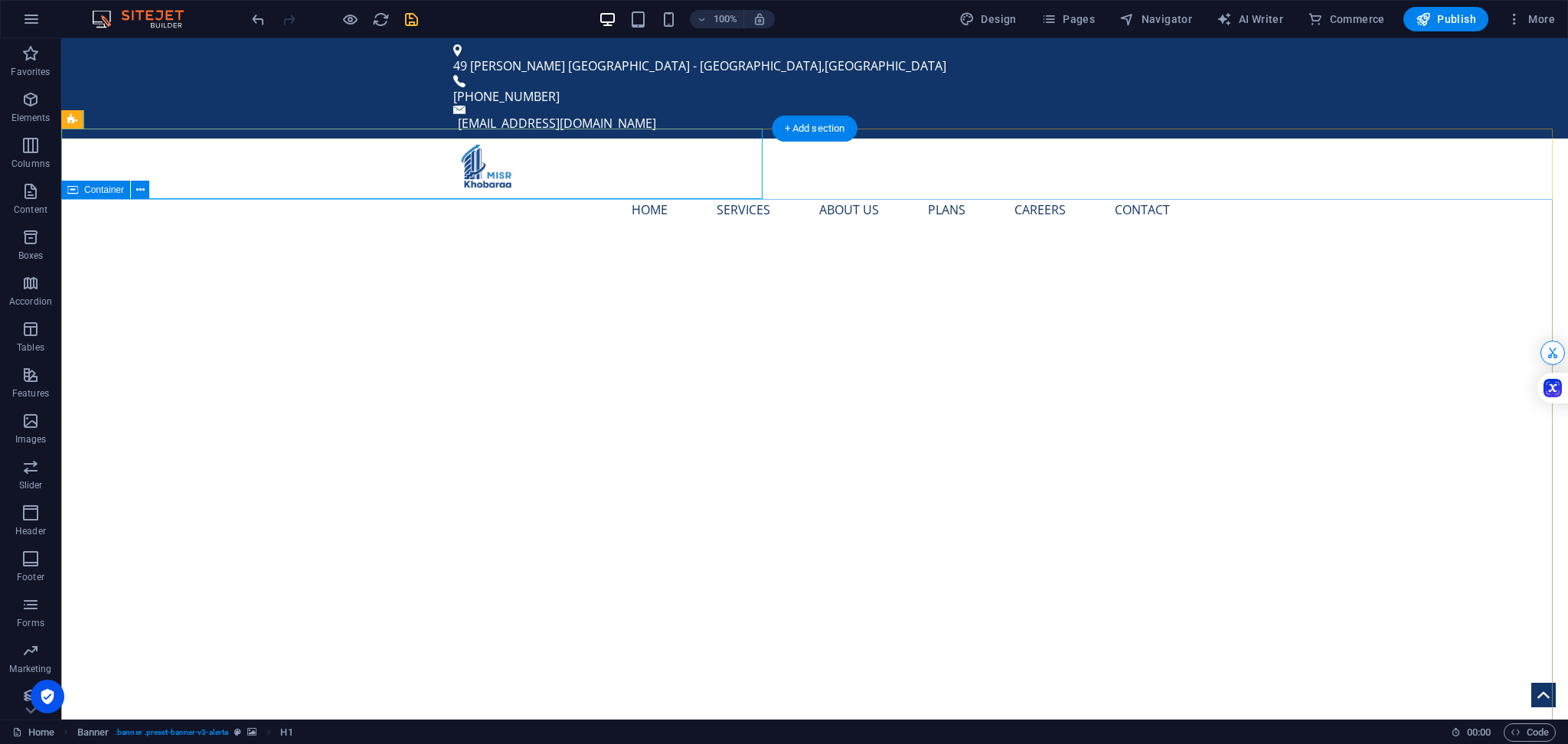 drag, startPoint x: 483, startPoint y: 270, endPoint x: 313, endPoint y: 432, distance: 234.8276 